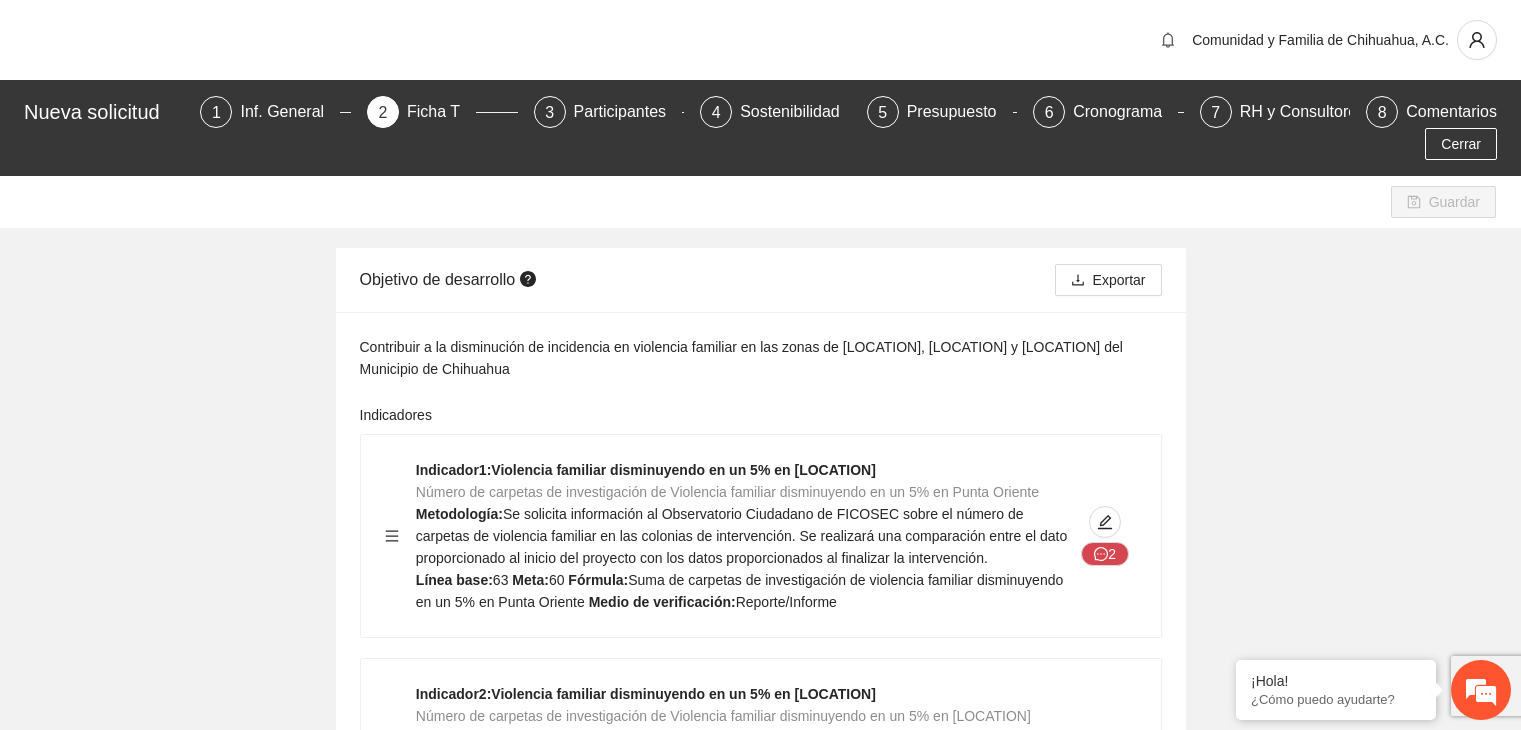 scroll, scrollTop: 120, scrollLeft: 0, axis: vertical 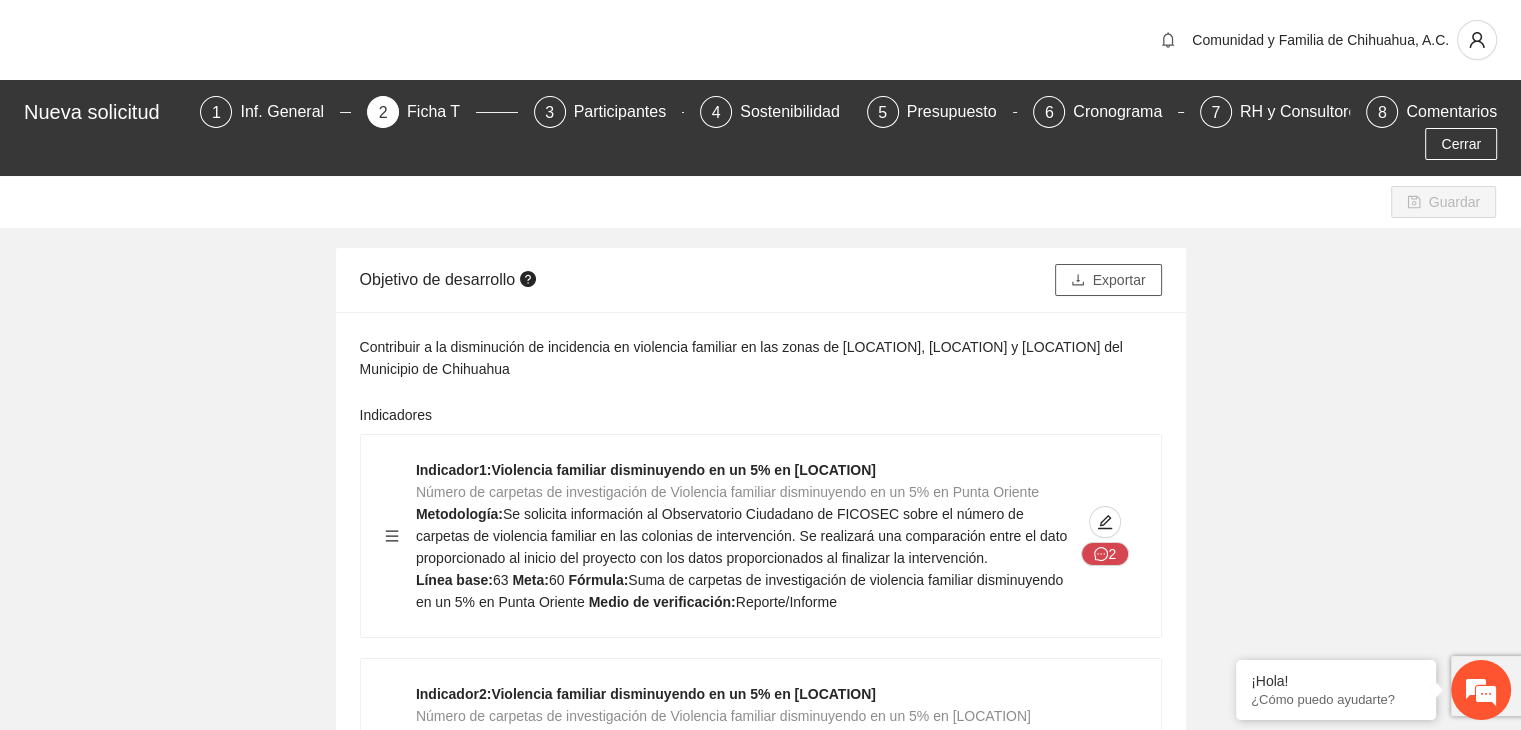 click on "Exportar" at bounding box center [1119, 280] 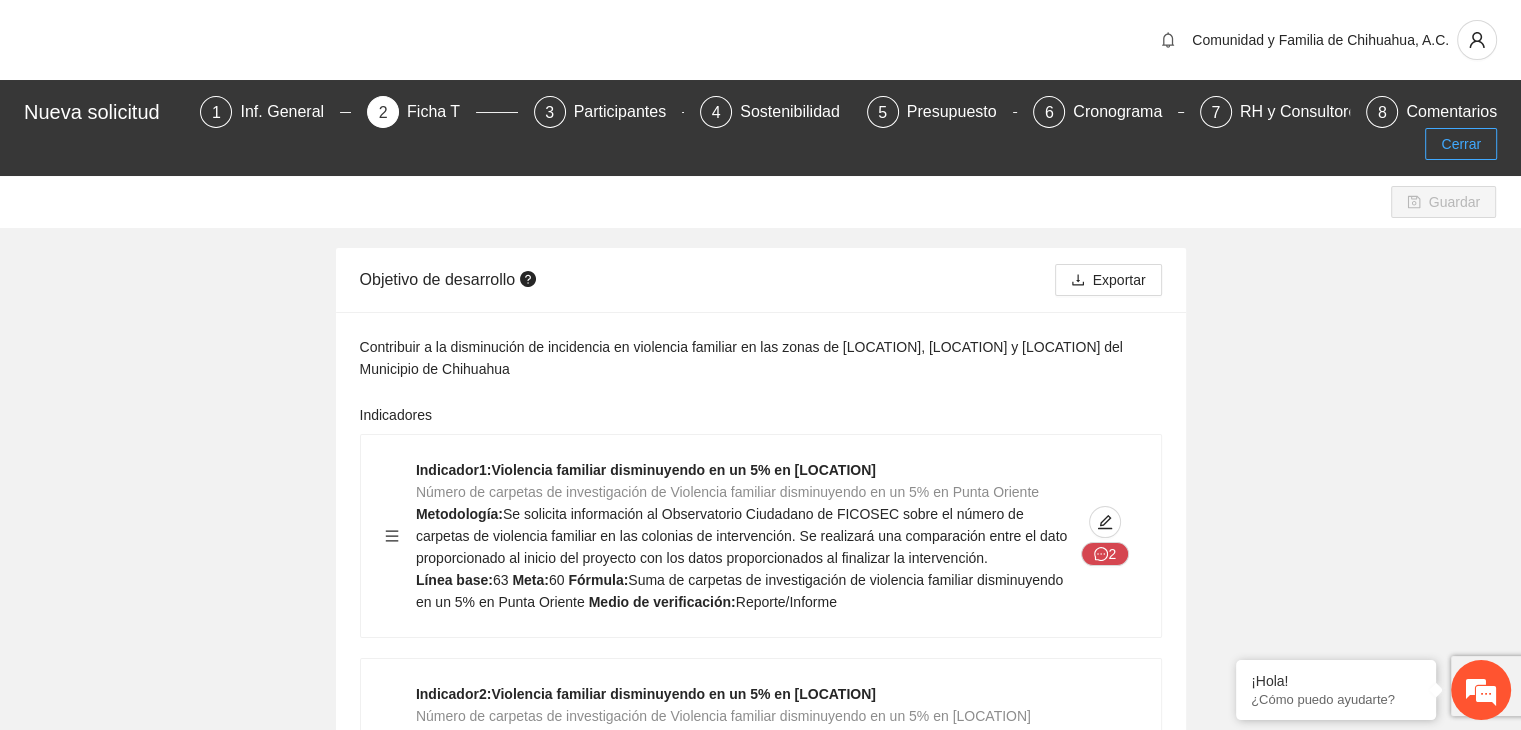 click on "Cerrar" at bounding box center [1461, 144] 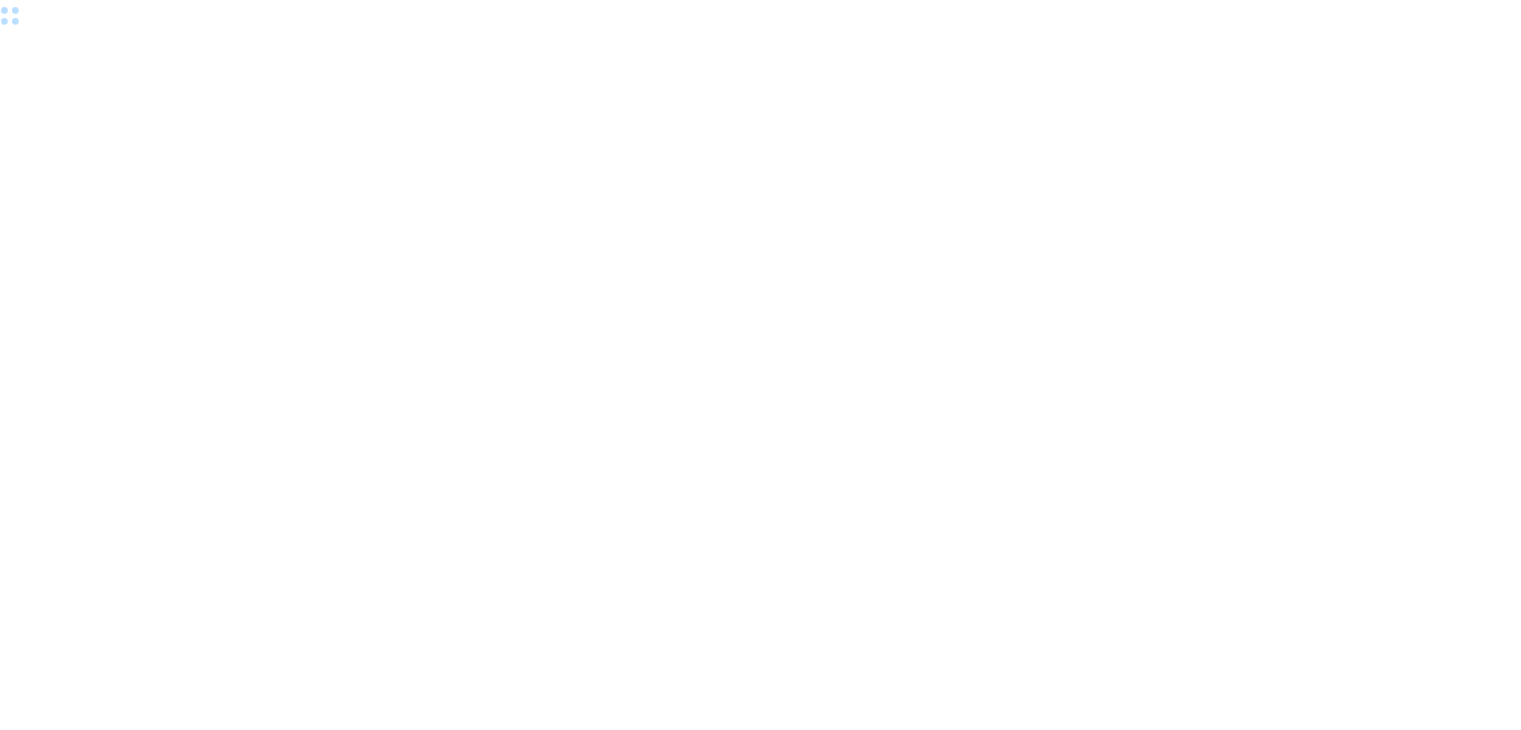 scroll, scrollTop: 0, scrollLeft: 0, axis: both 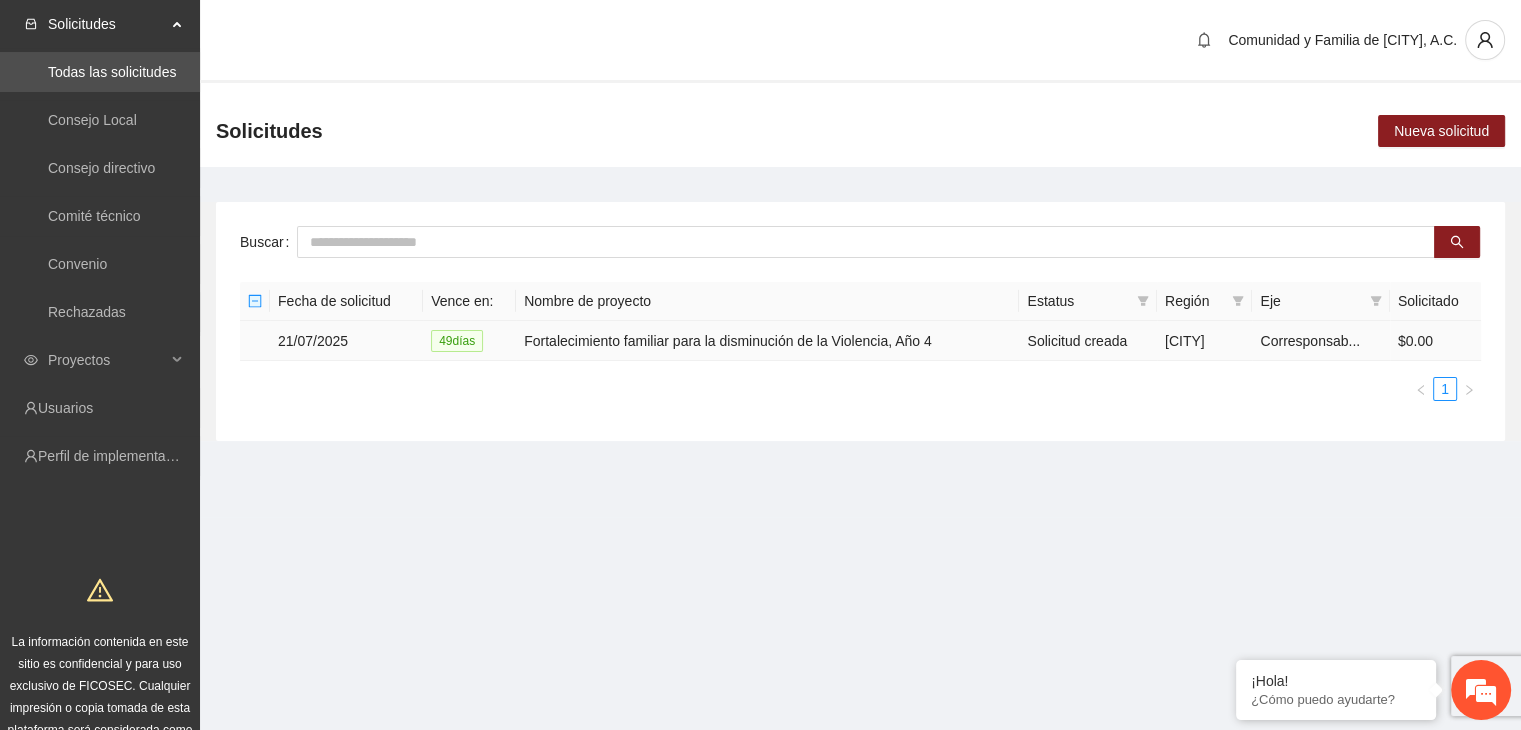 click on "Fortalecimiento familiar para la disminución de la Violencia, Año 4" at bounding box center [767, 341] 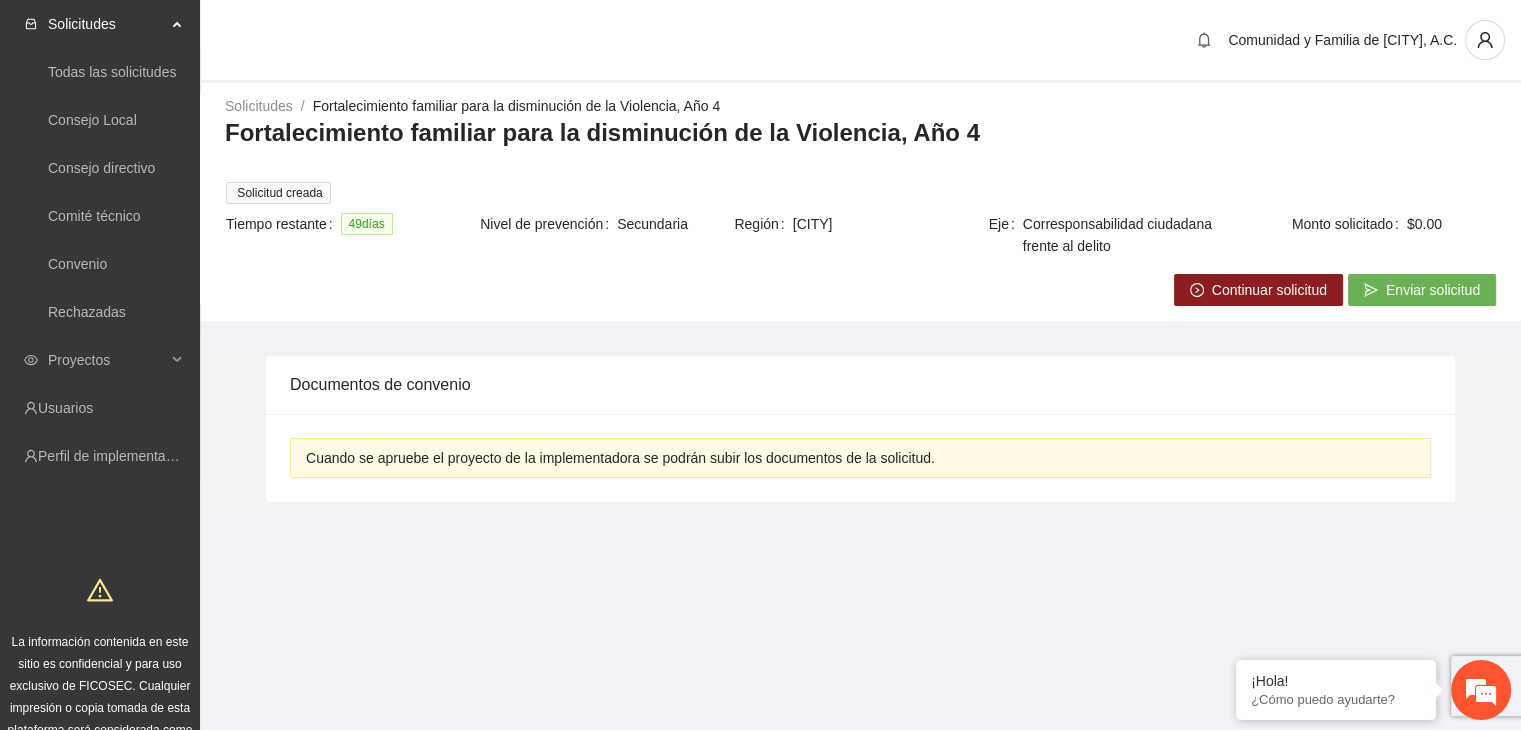 click on "Continuar solicitud" at bounding box center [1269, 290] 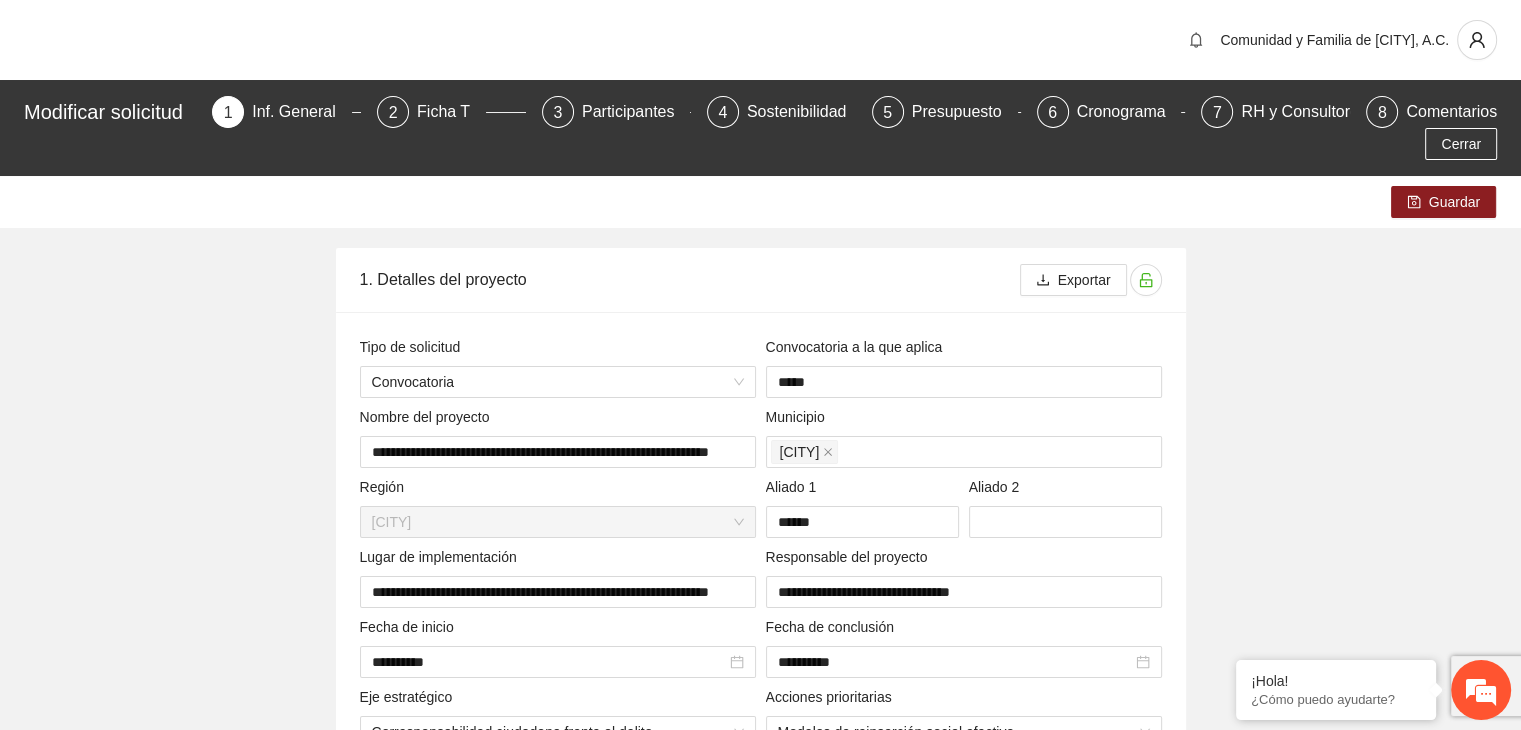 click on "**********" at bounding box center (760, 1139) 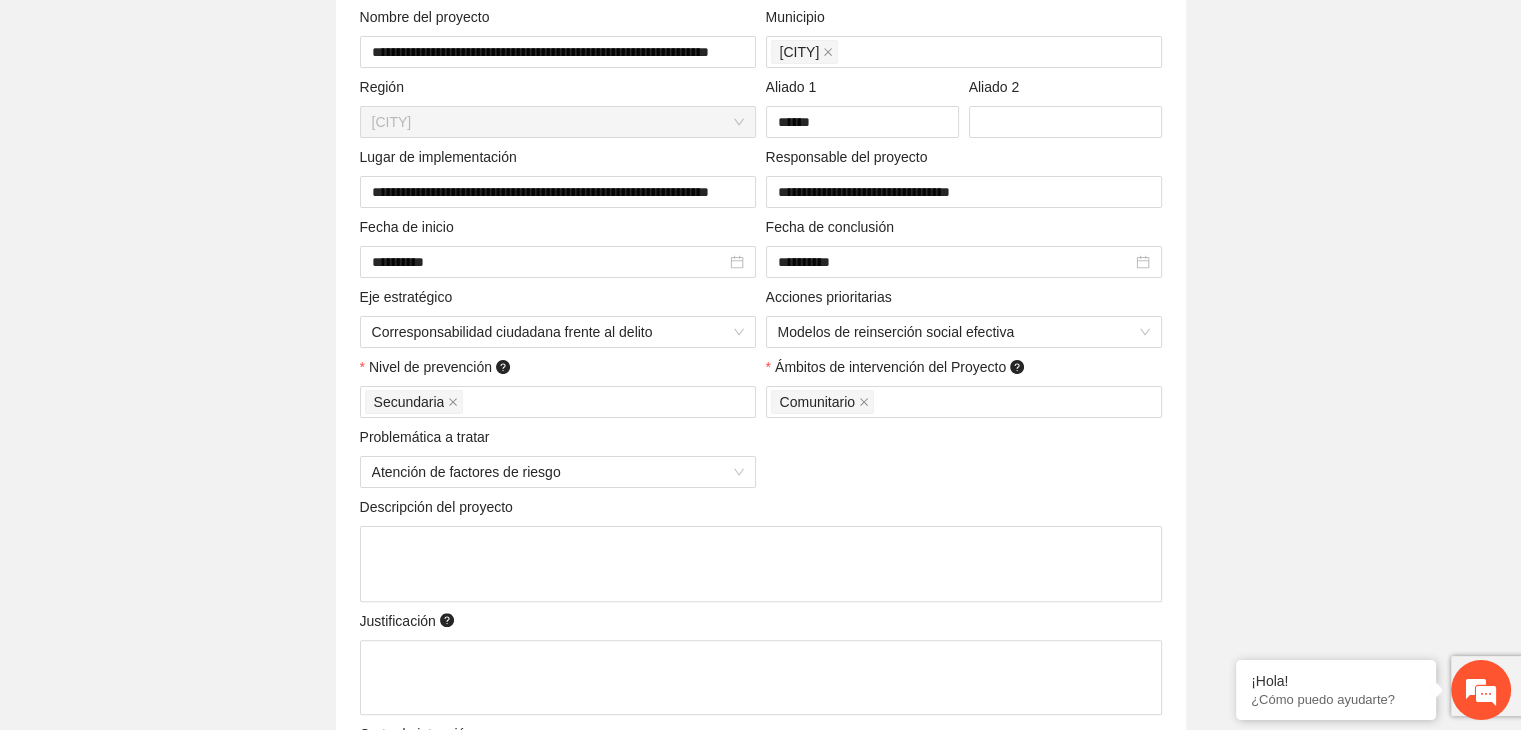 scroll, scrollTop: 440, scrollLeft: 0, axis: vertical 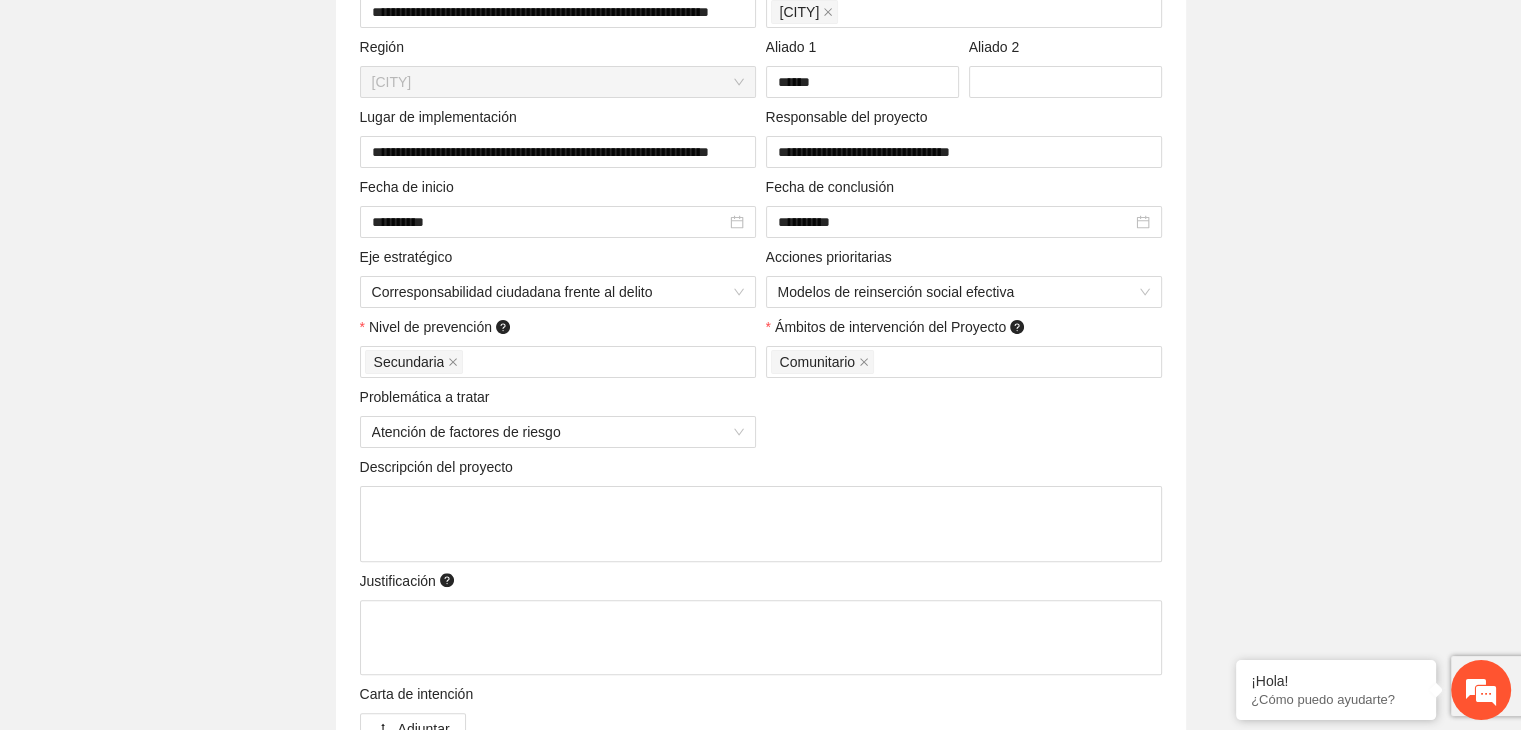 click on "**********" at bounding box center [760, 699] 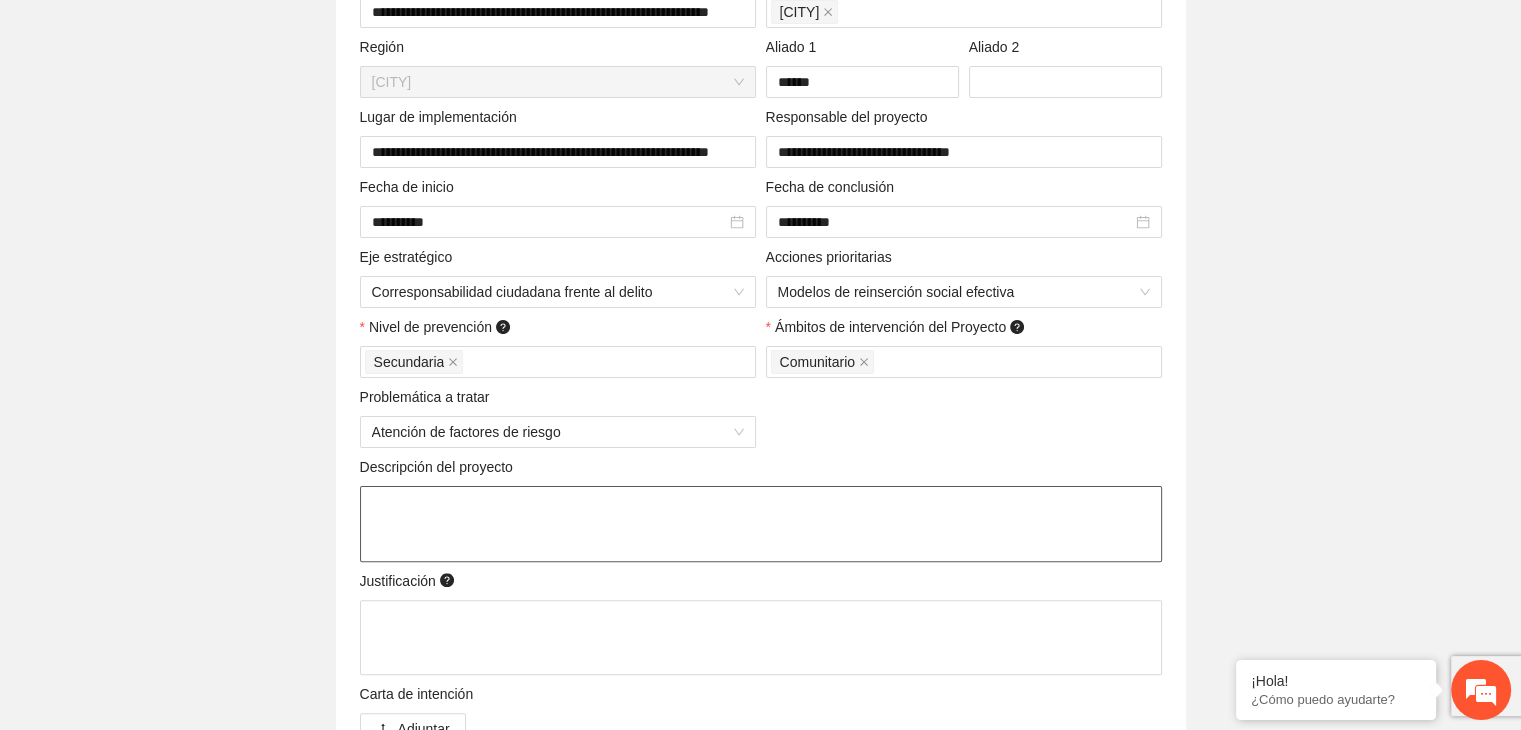 click at bounding box center (761, 524) 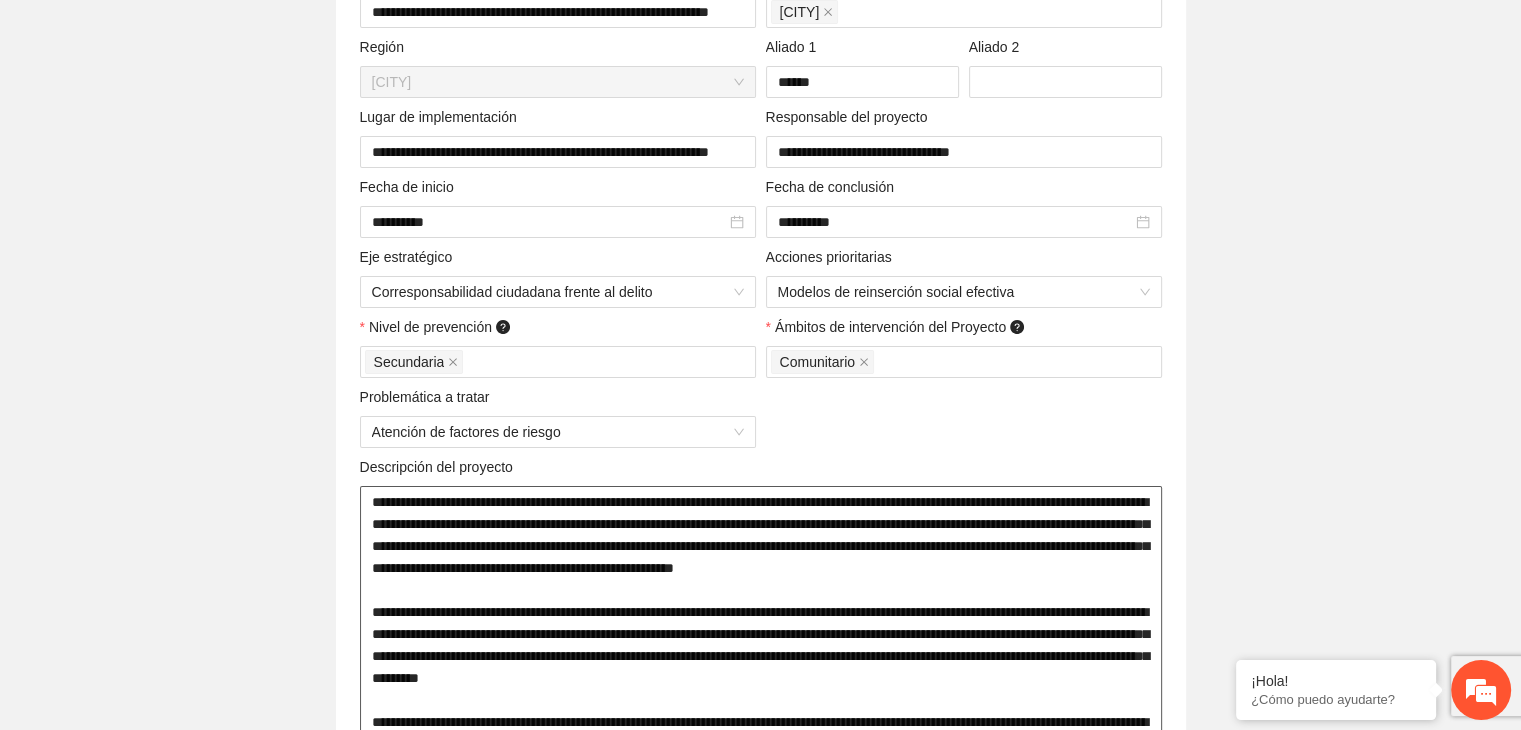 type 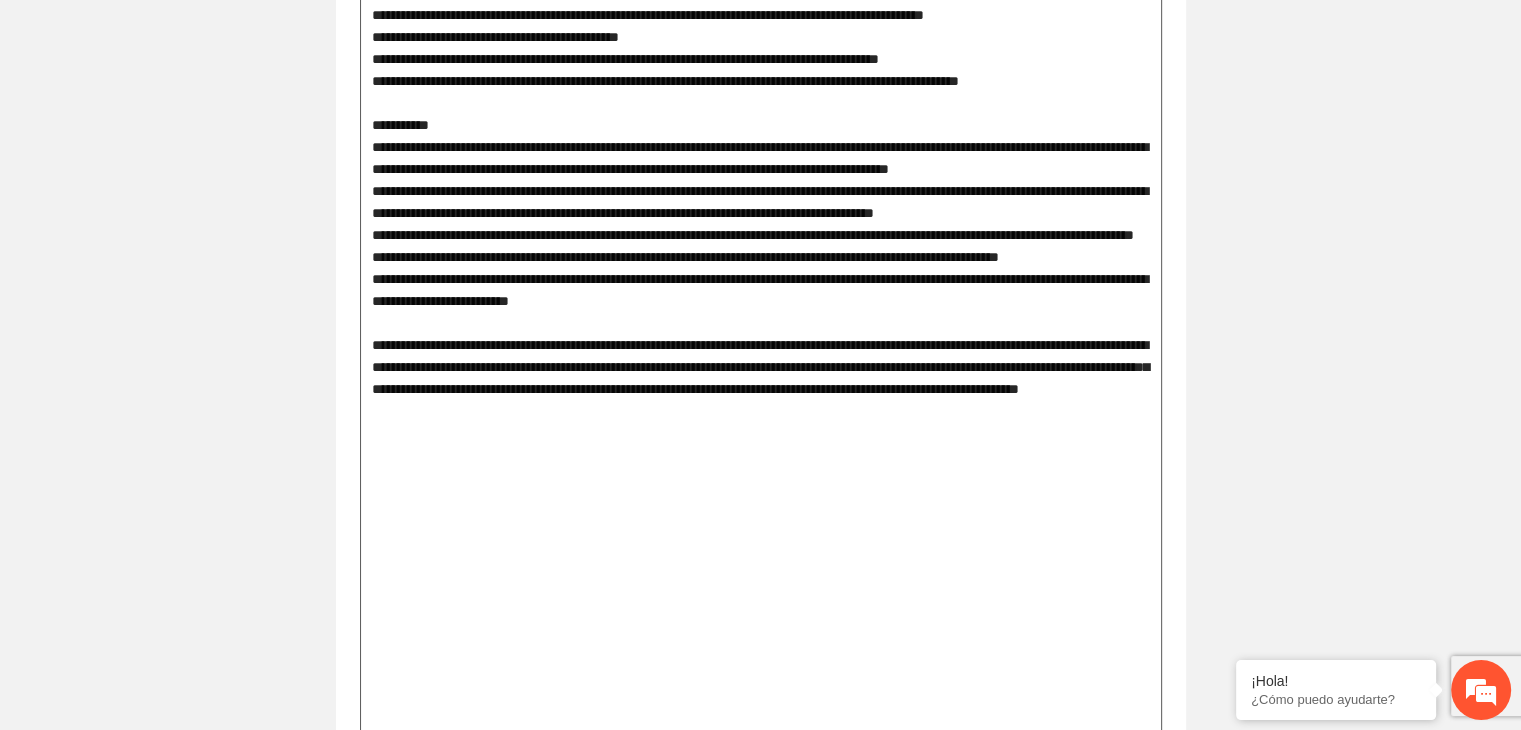 type on "**********" 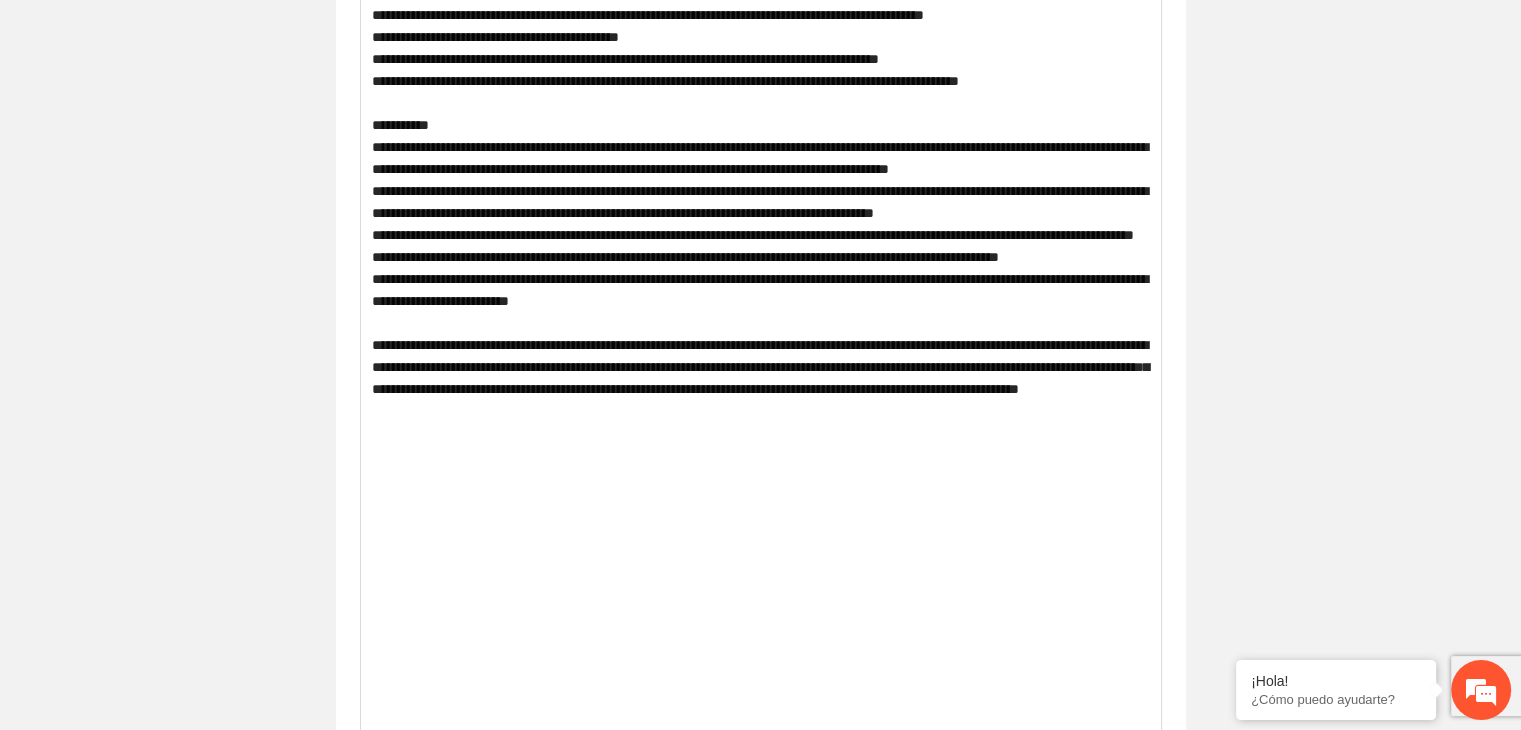 click on "**********" at bounding box center [760, -272] 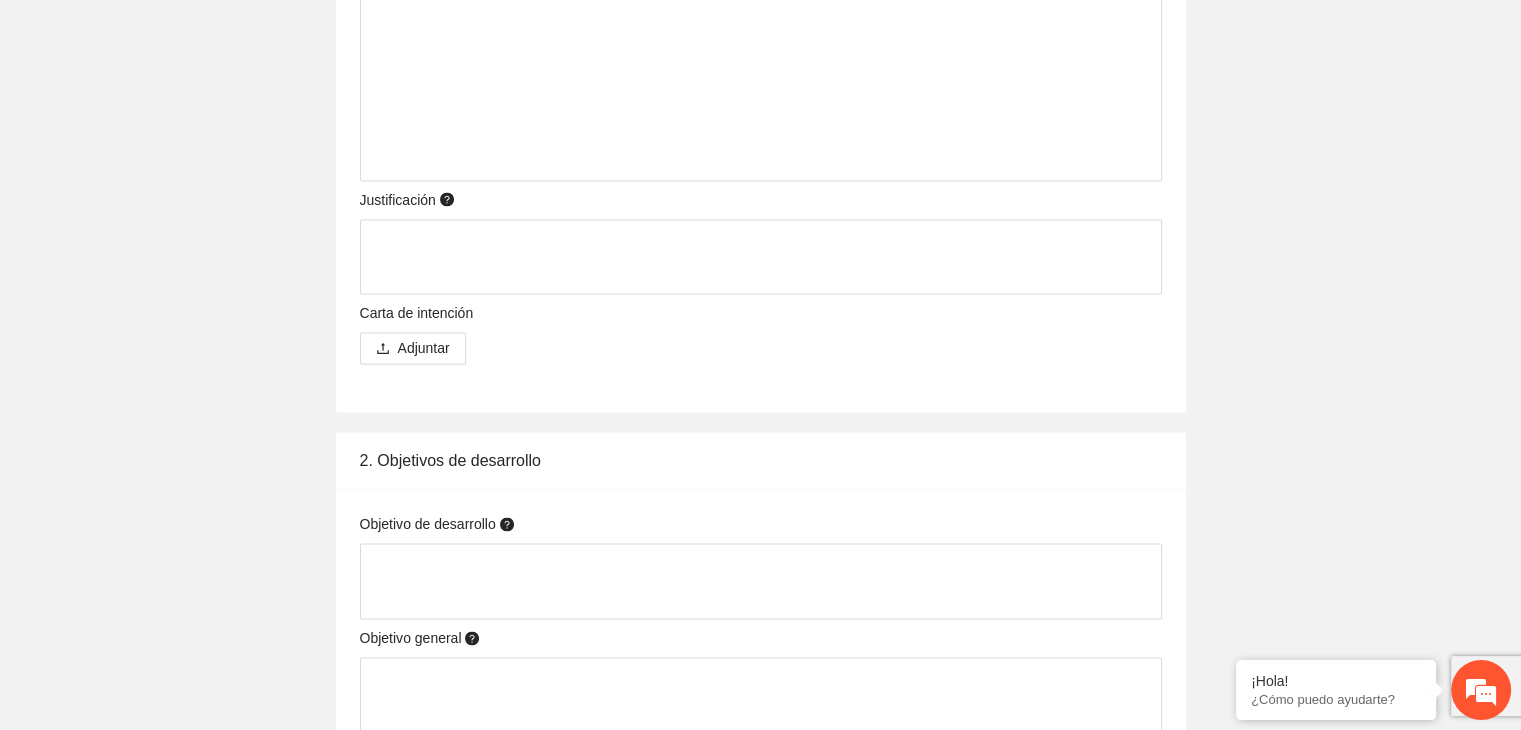 scroll, scrollTop: 3115, scrollLeft: 0, axis: vertical 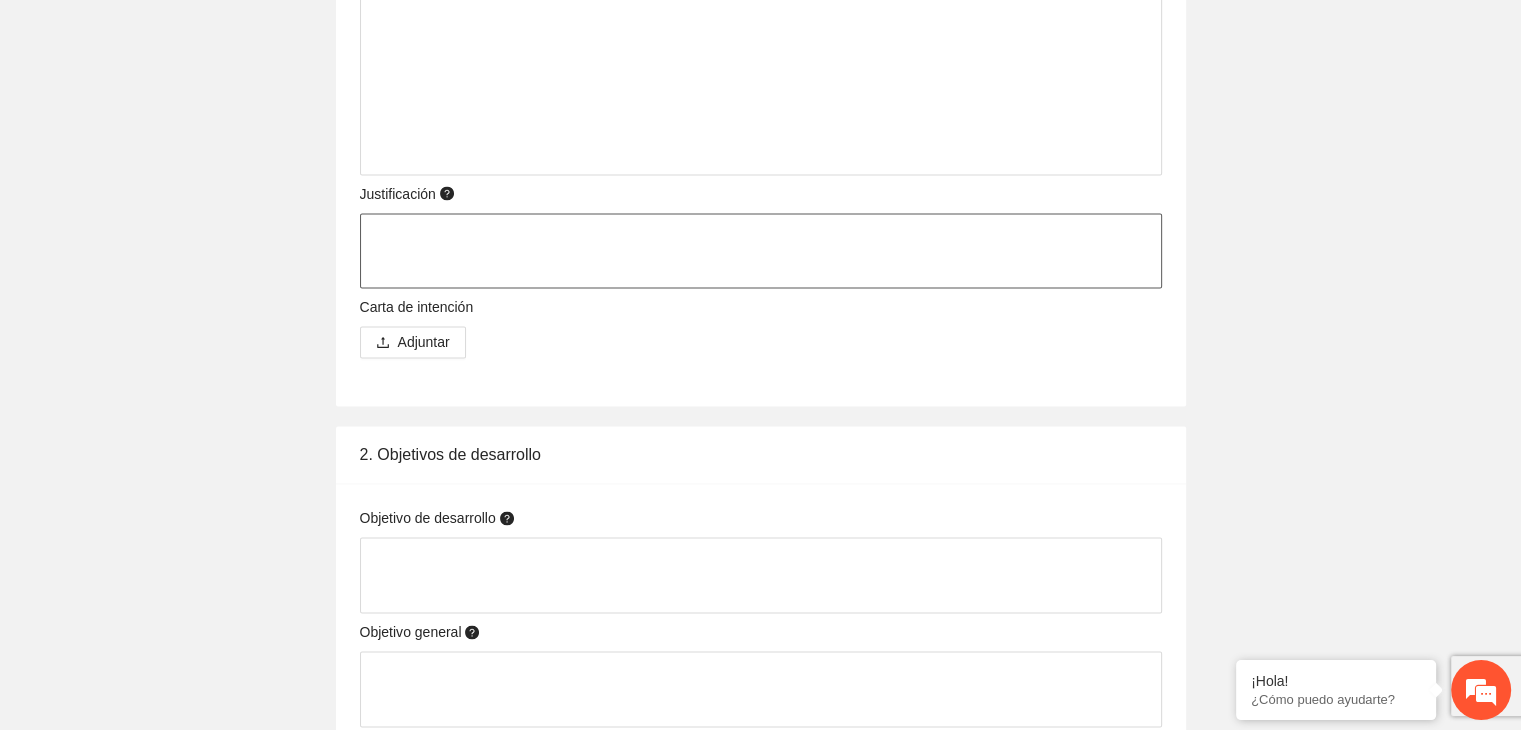 click at bounding box center [761, 251] 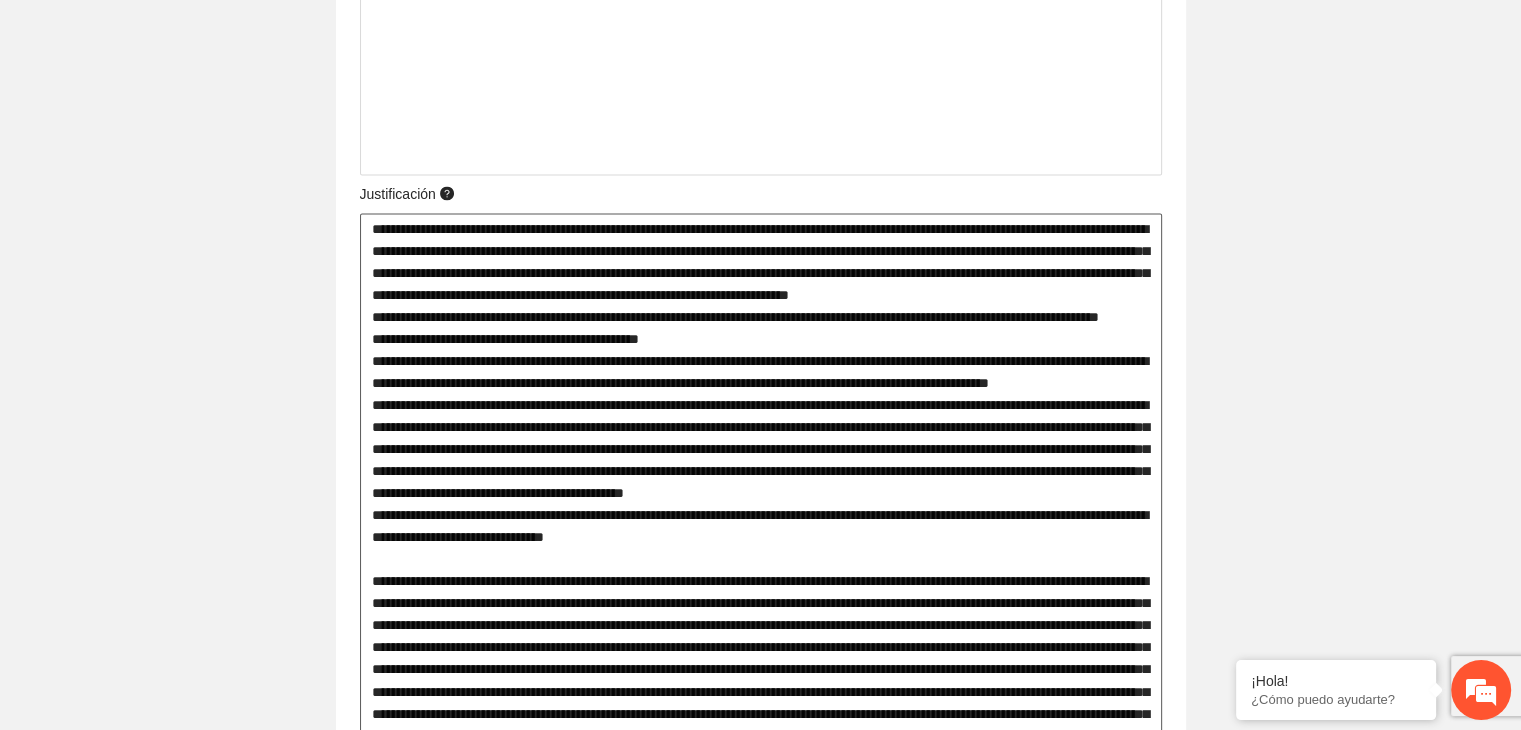 type 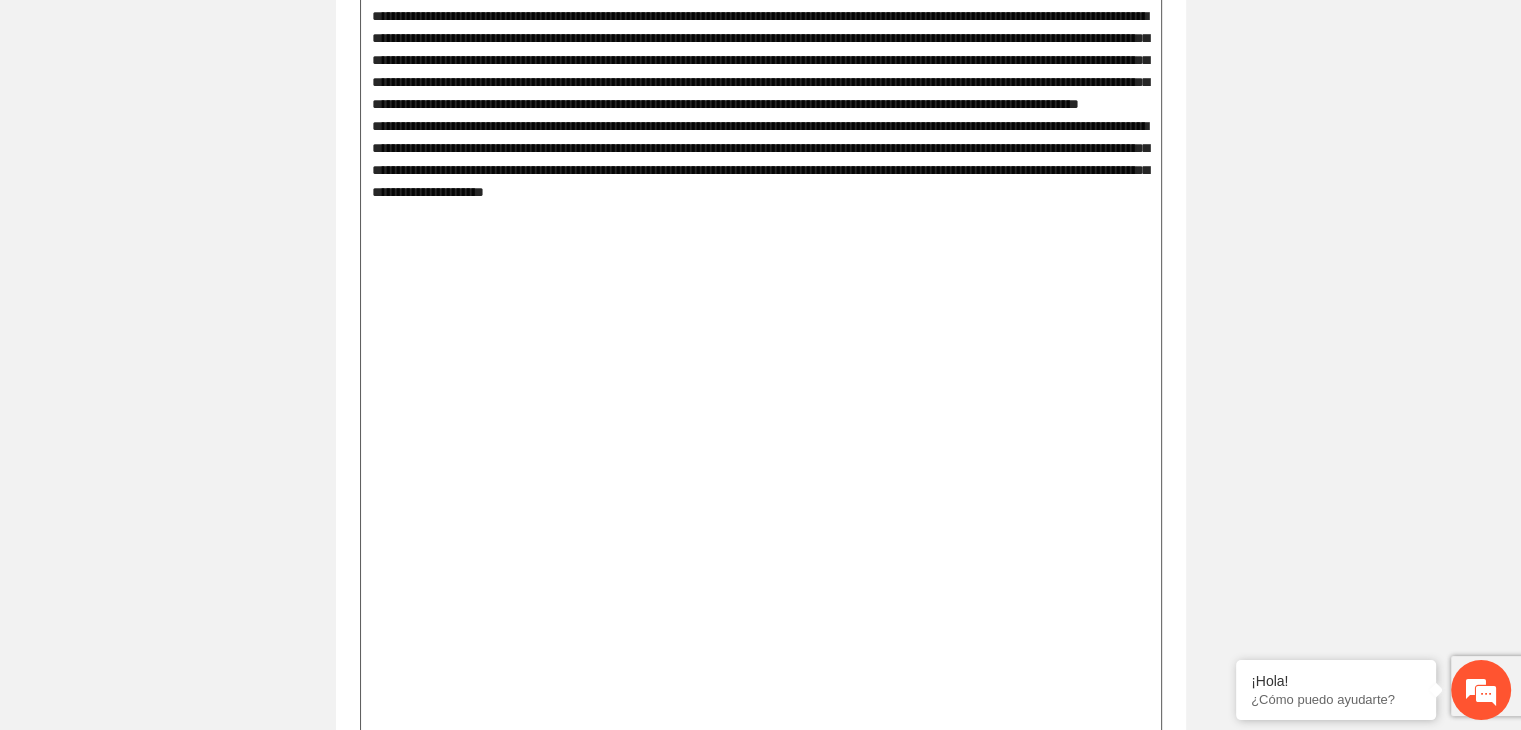 scroll, scrollTop: 0, scrollLeft: 0, axis: both 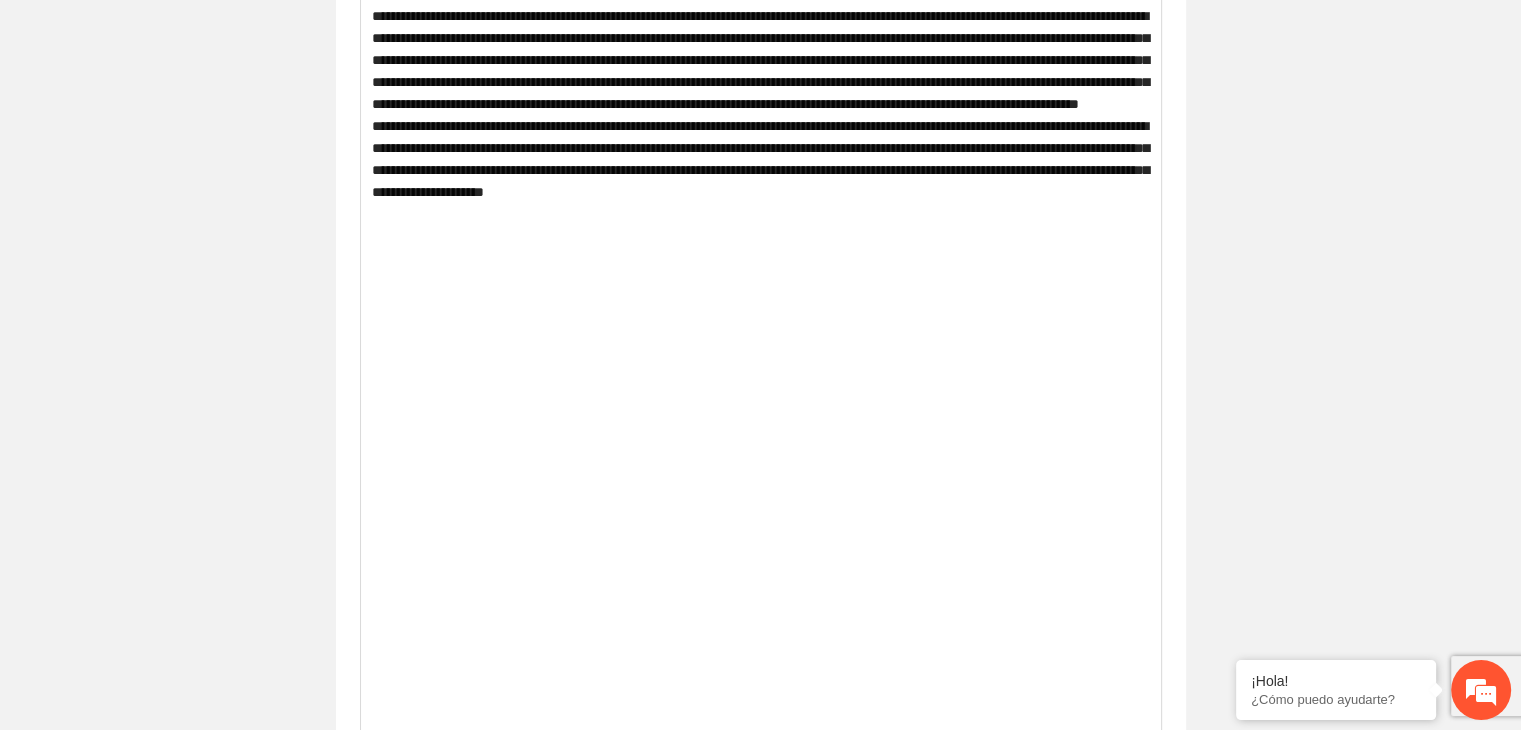 click on "**********" at bounding box center [760, -2519] 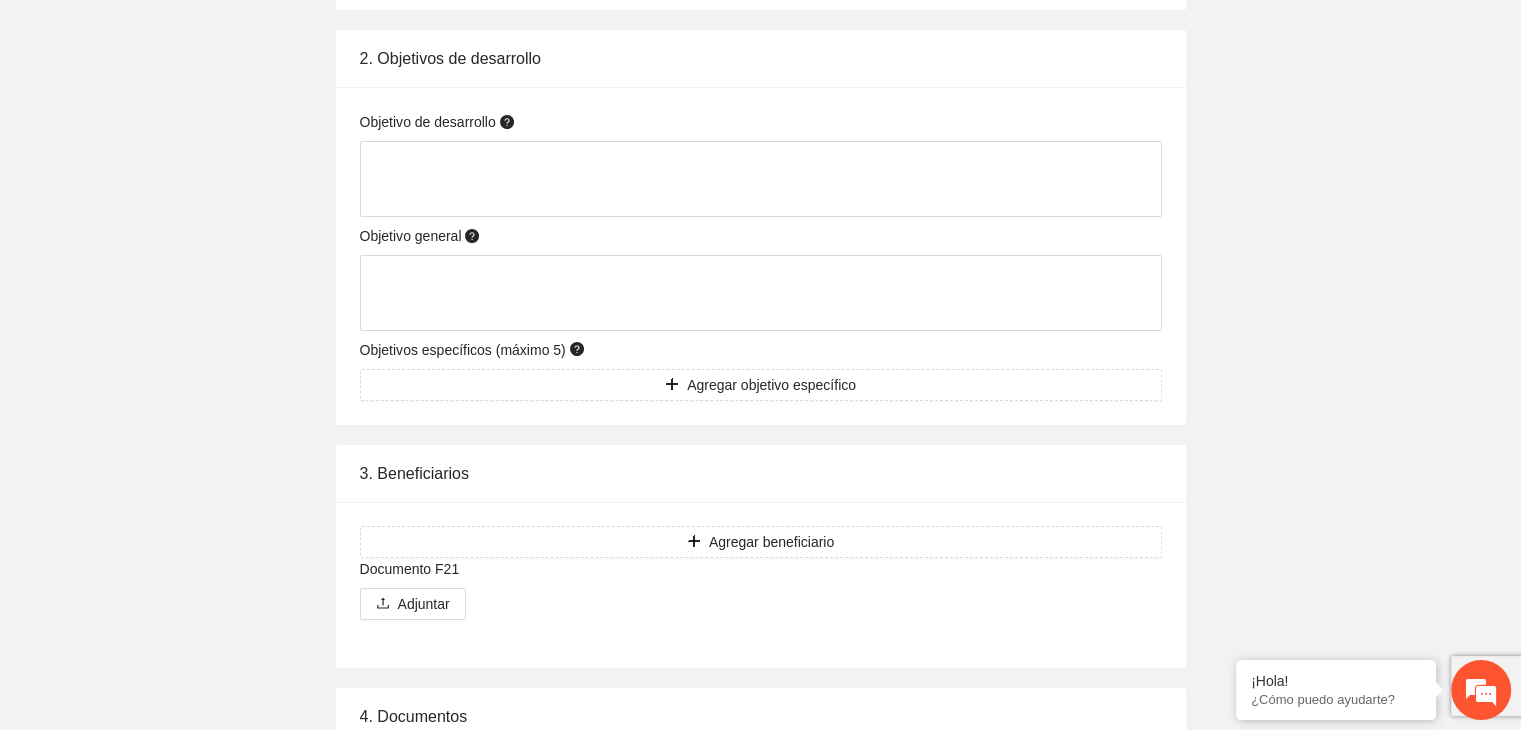 scroll, scrollTop: 7776, scrollLeft: 0, axis: vertical 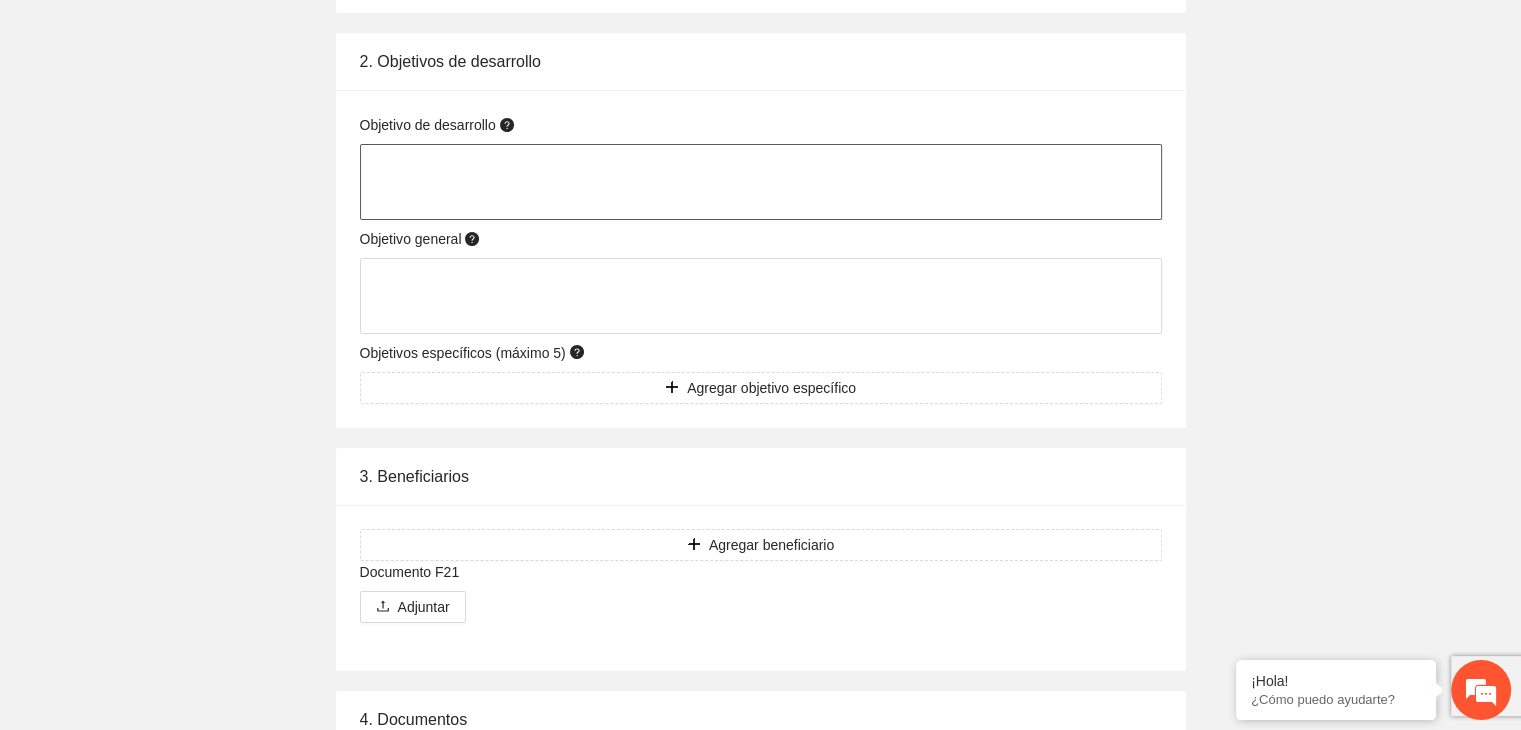 click at bounding box center [761, 182] 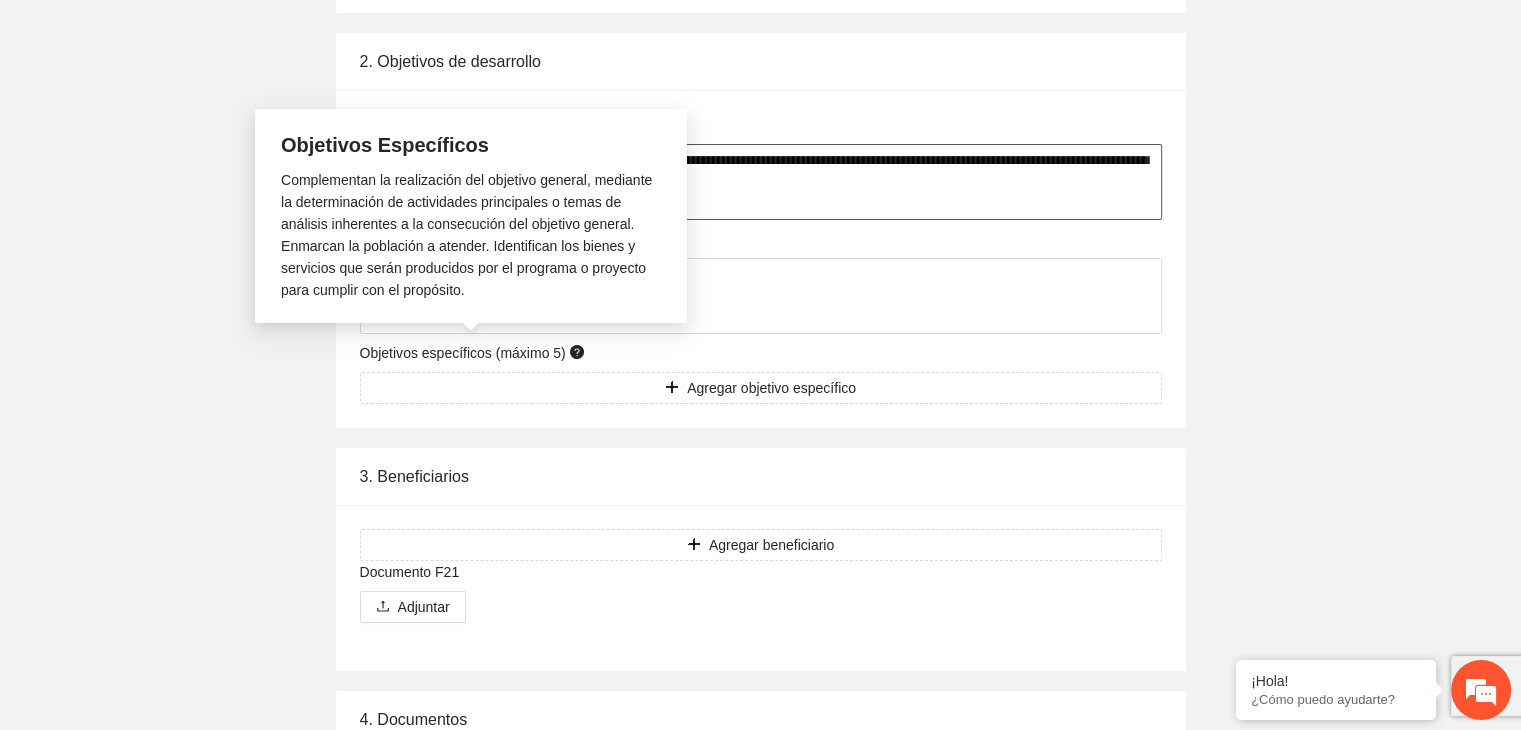 type on "**********" 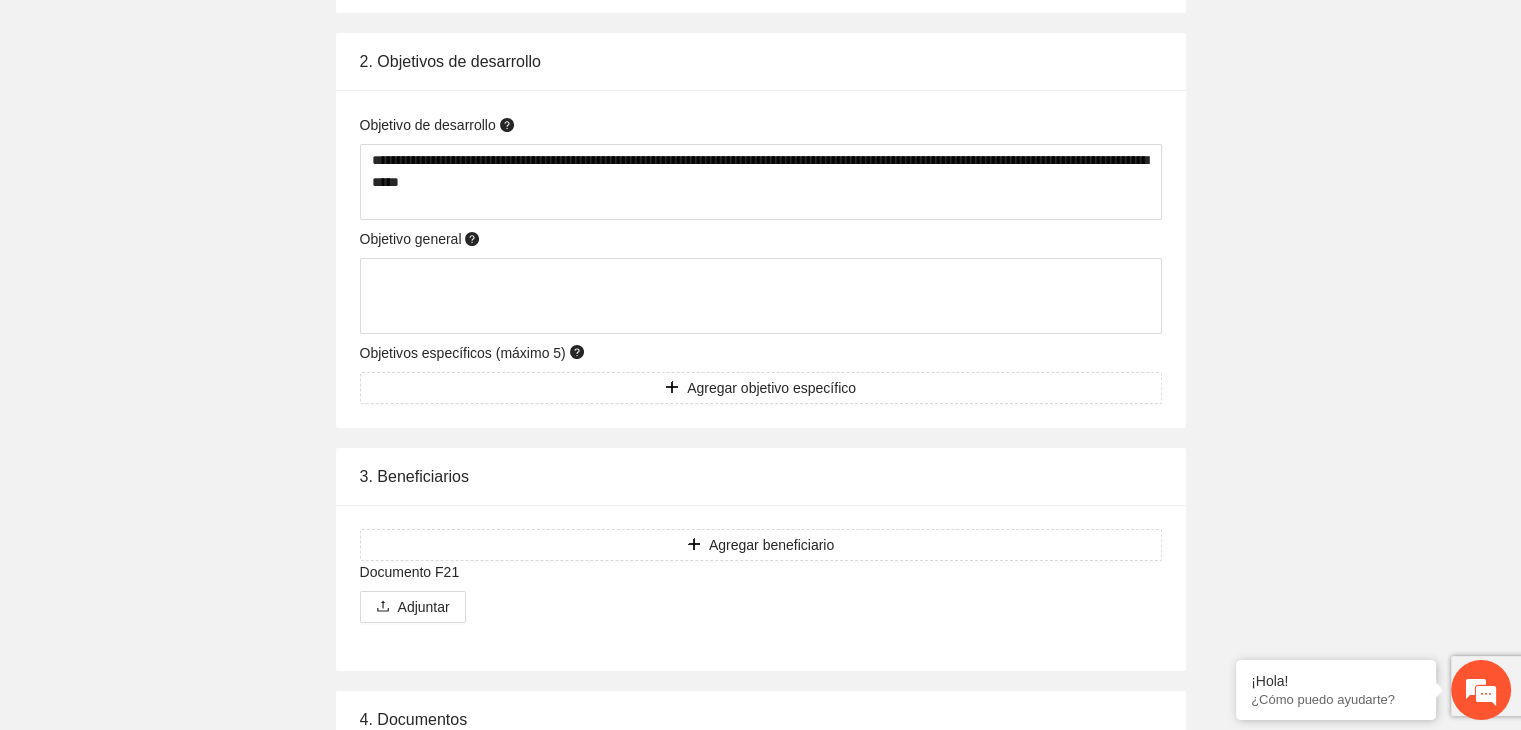 click on "**********" at bounding box center [760, -3359] 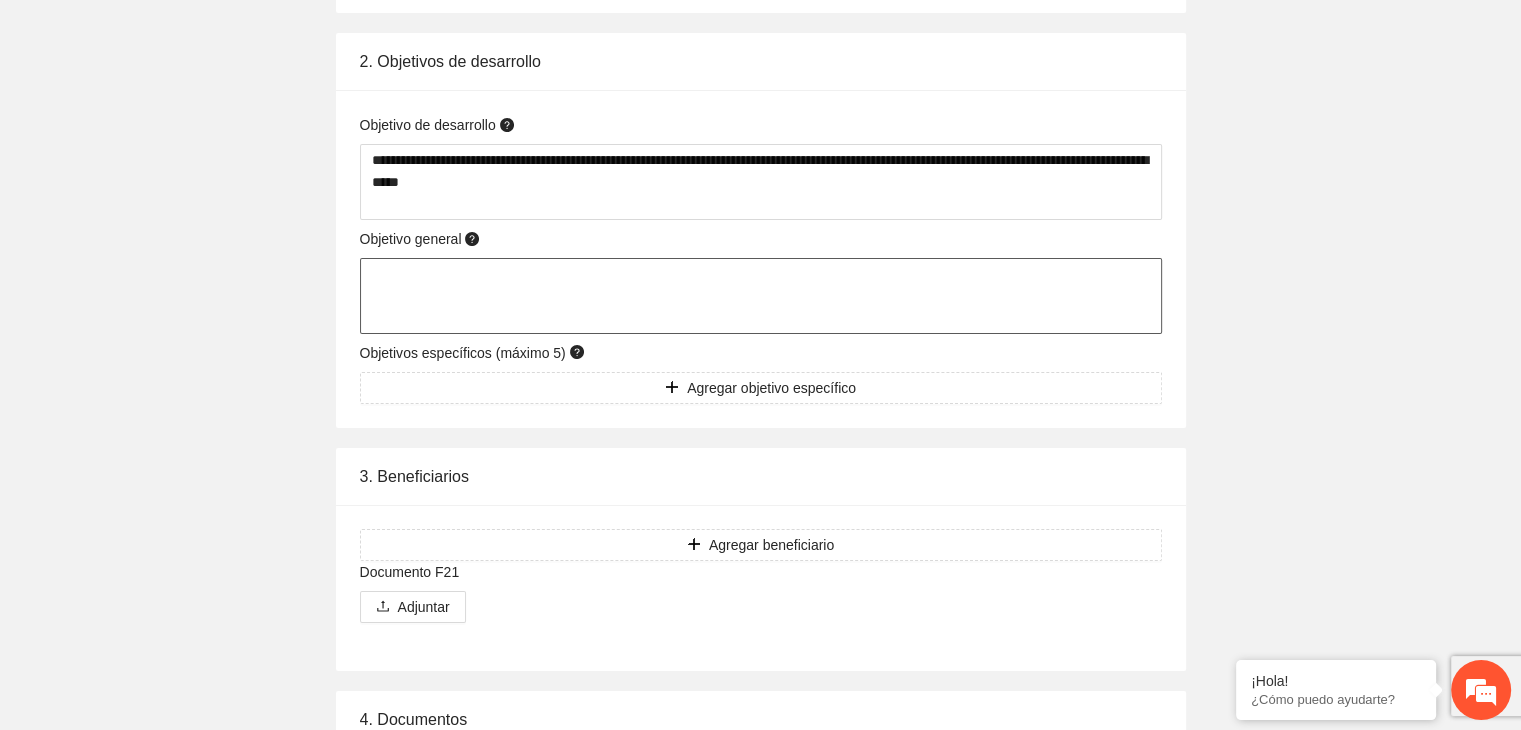 click at bounding box center (761, 296) 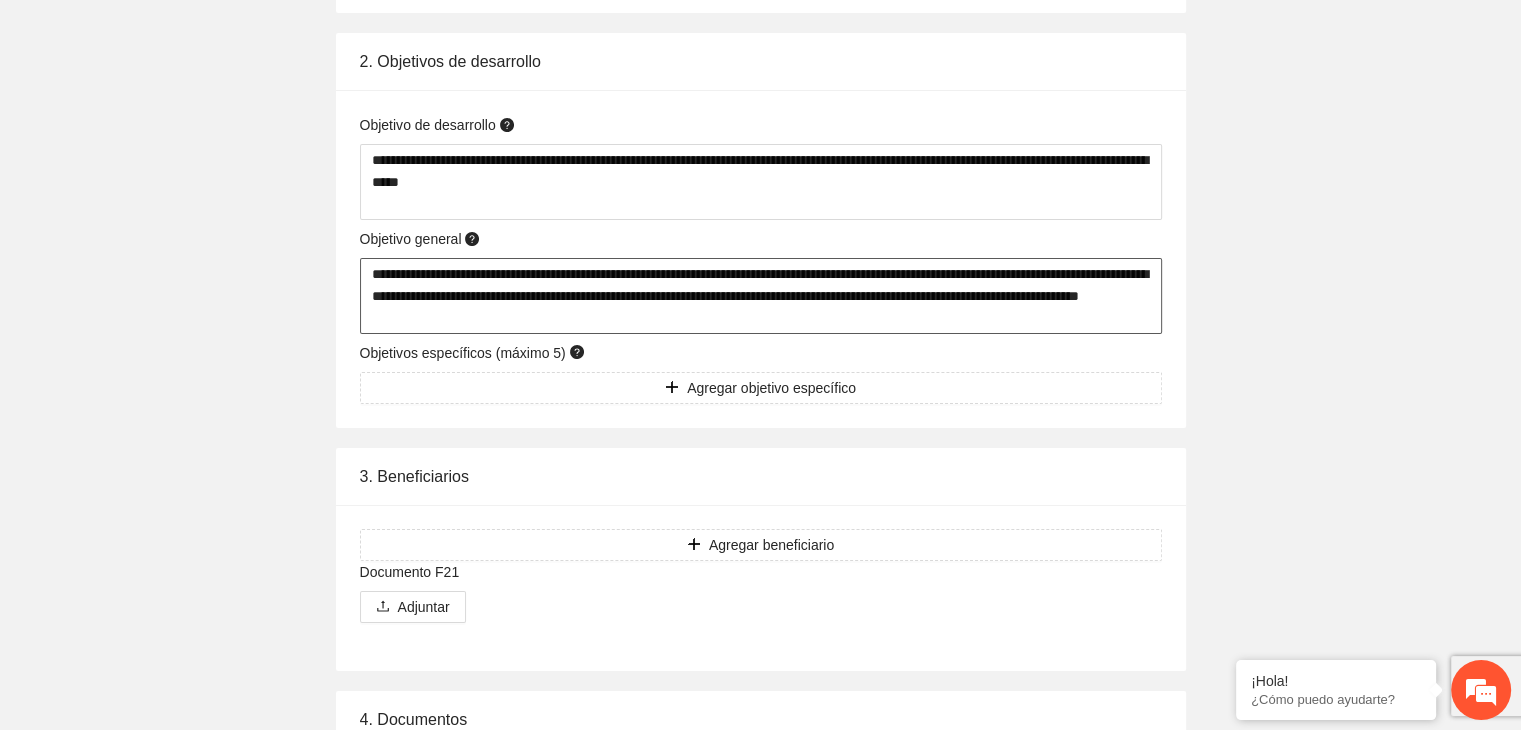 type on "**********" 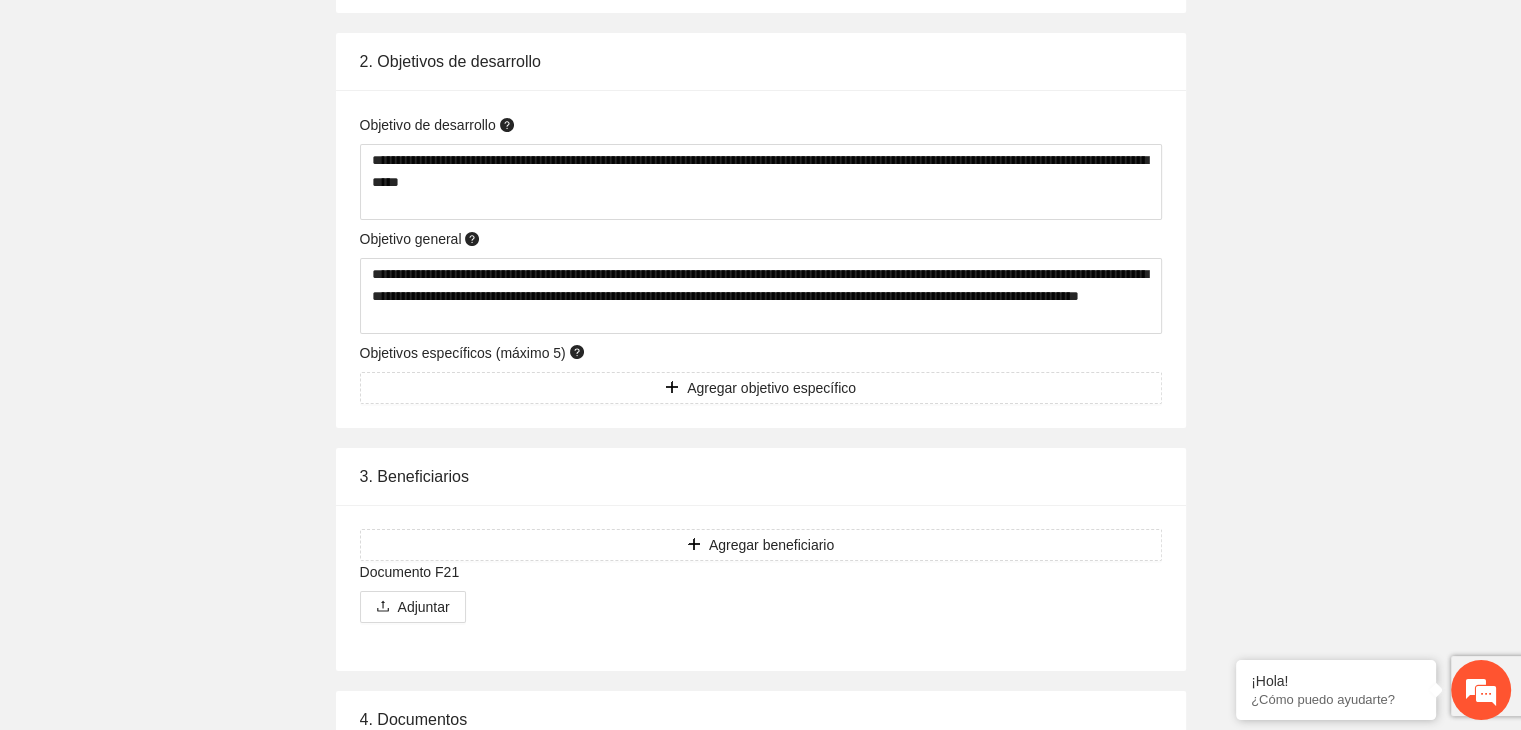 click on "**********" at bounding box center (760, -3359) 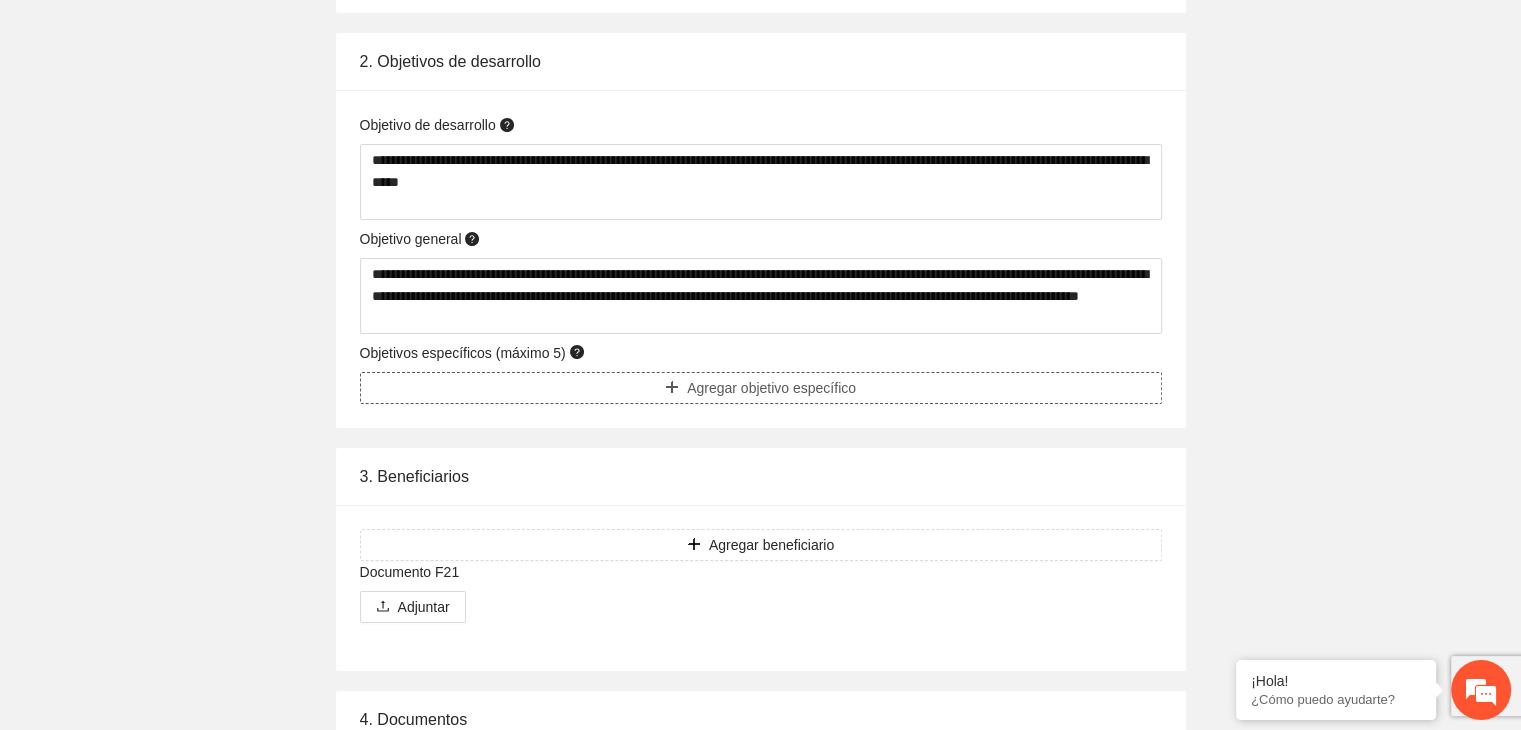 click on "Agregar objetivo específico" at bounding box center [761, 388] 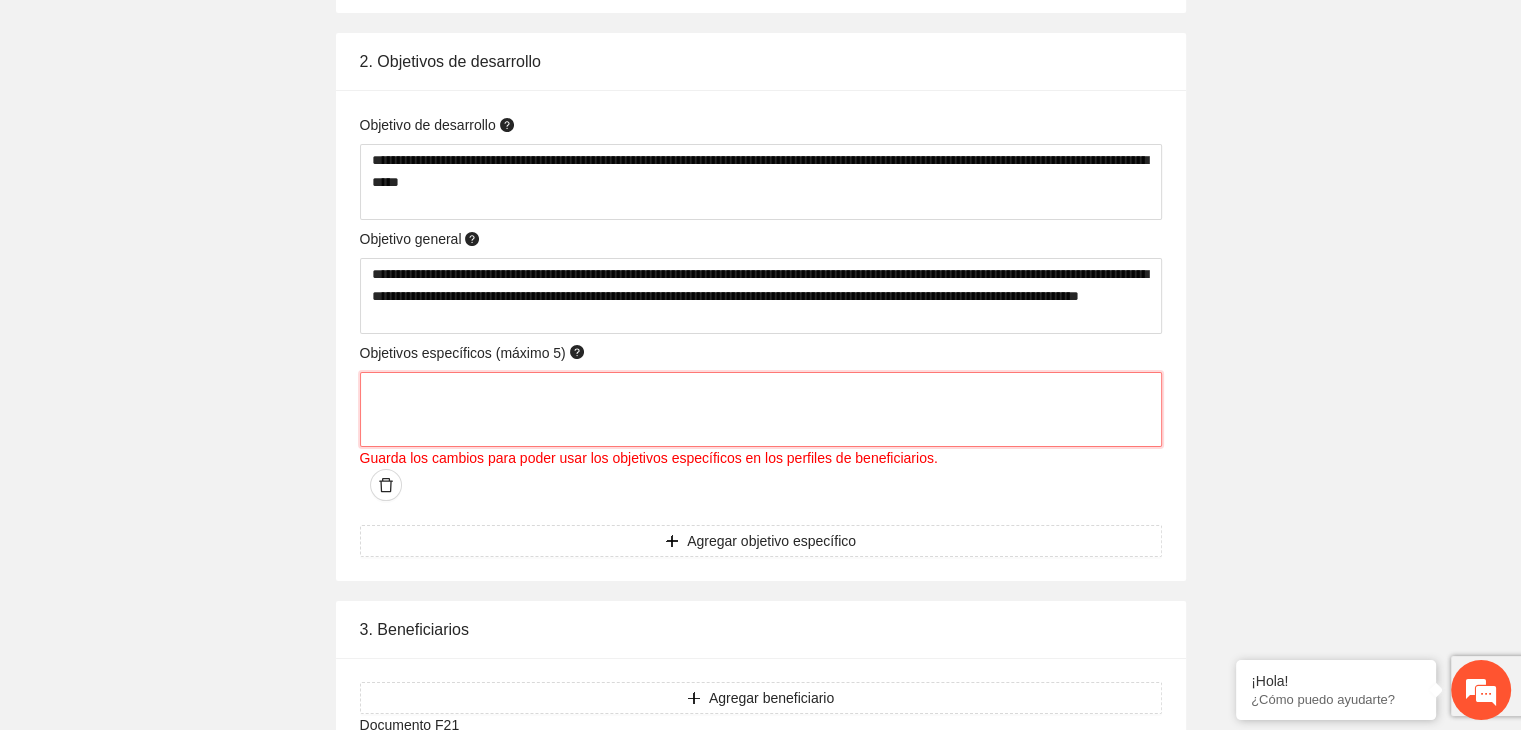 click at bounding box center (761, 410) 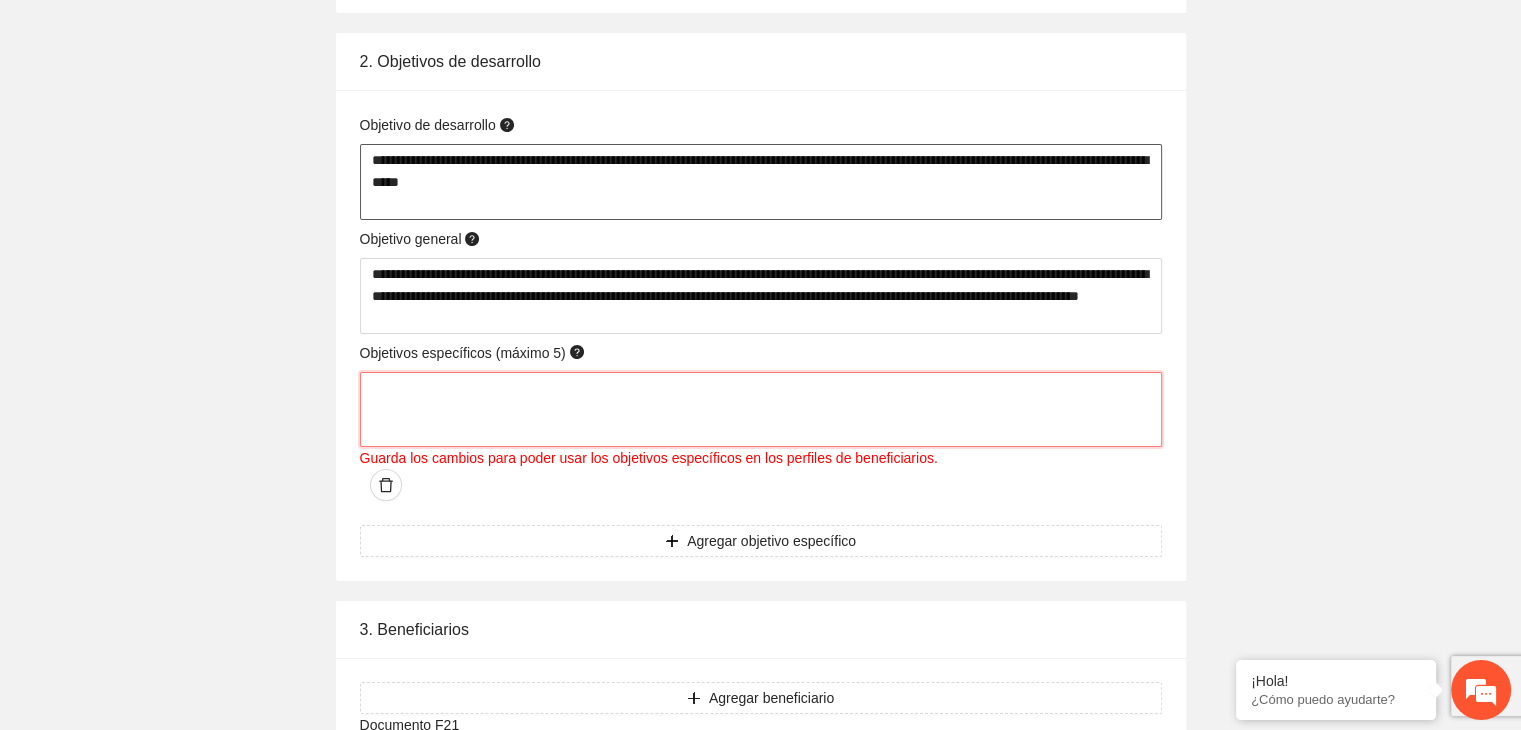 type 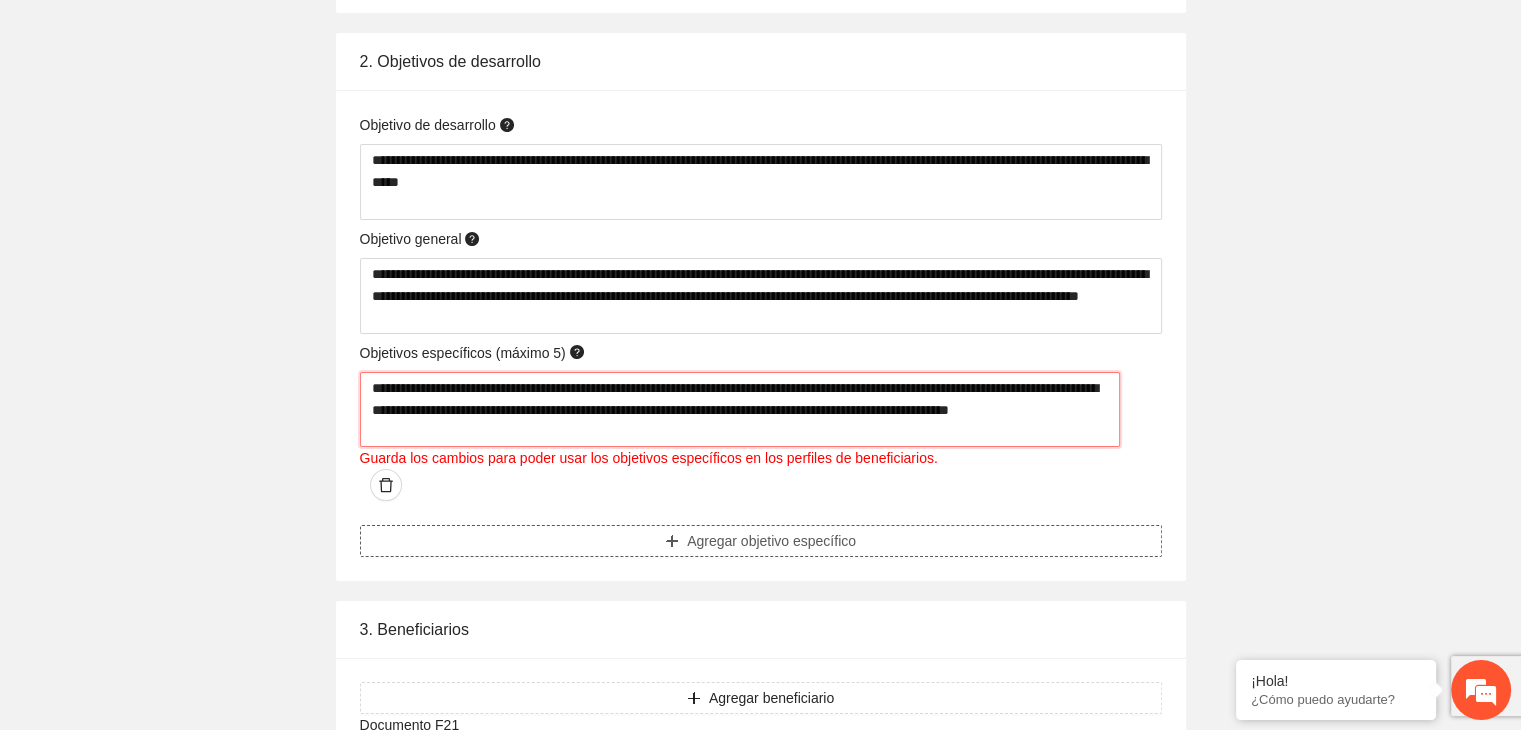 type on "**********" 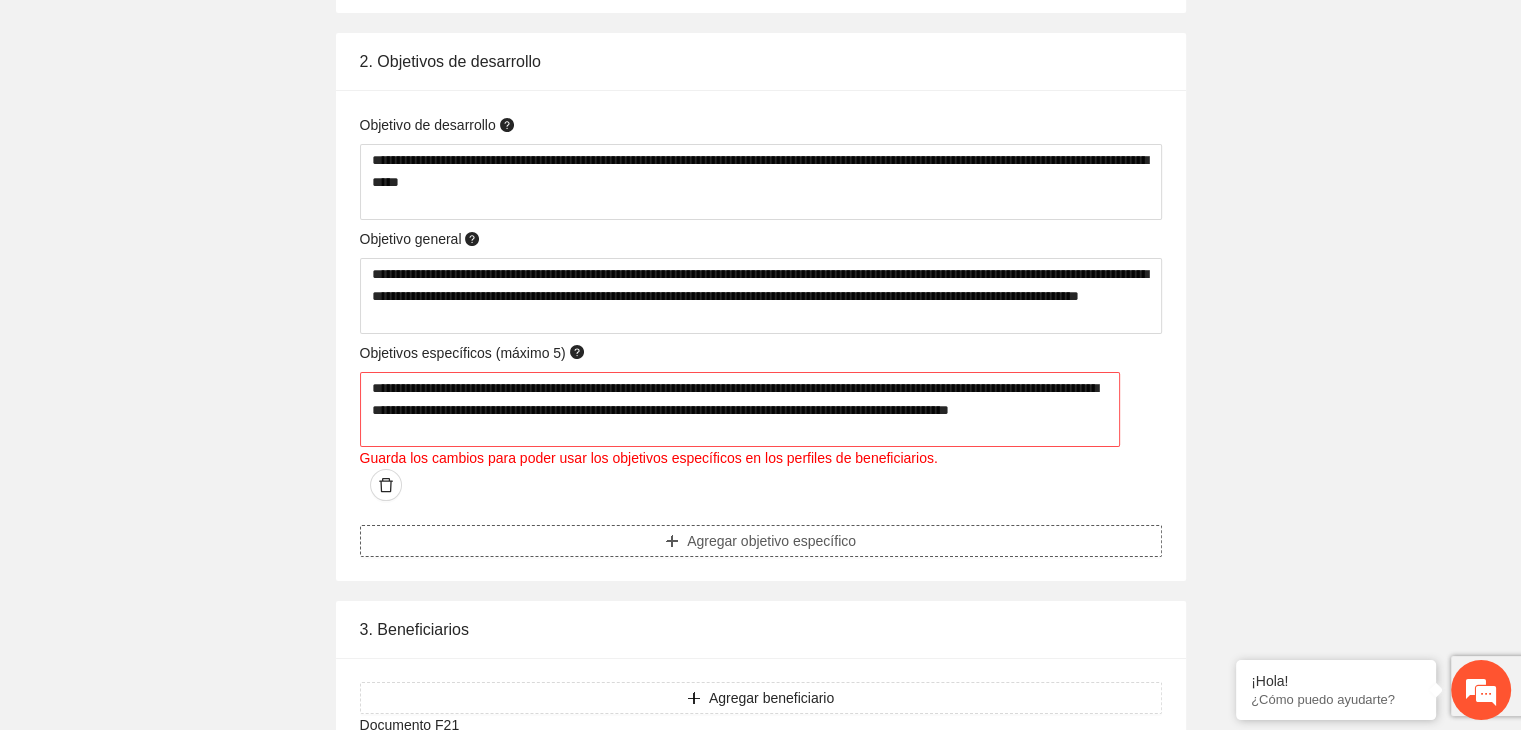 click on "Agregar objetivo específico" at bounding box center [771, 541] 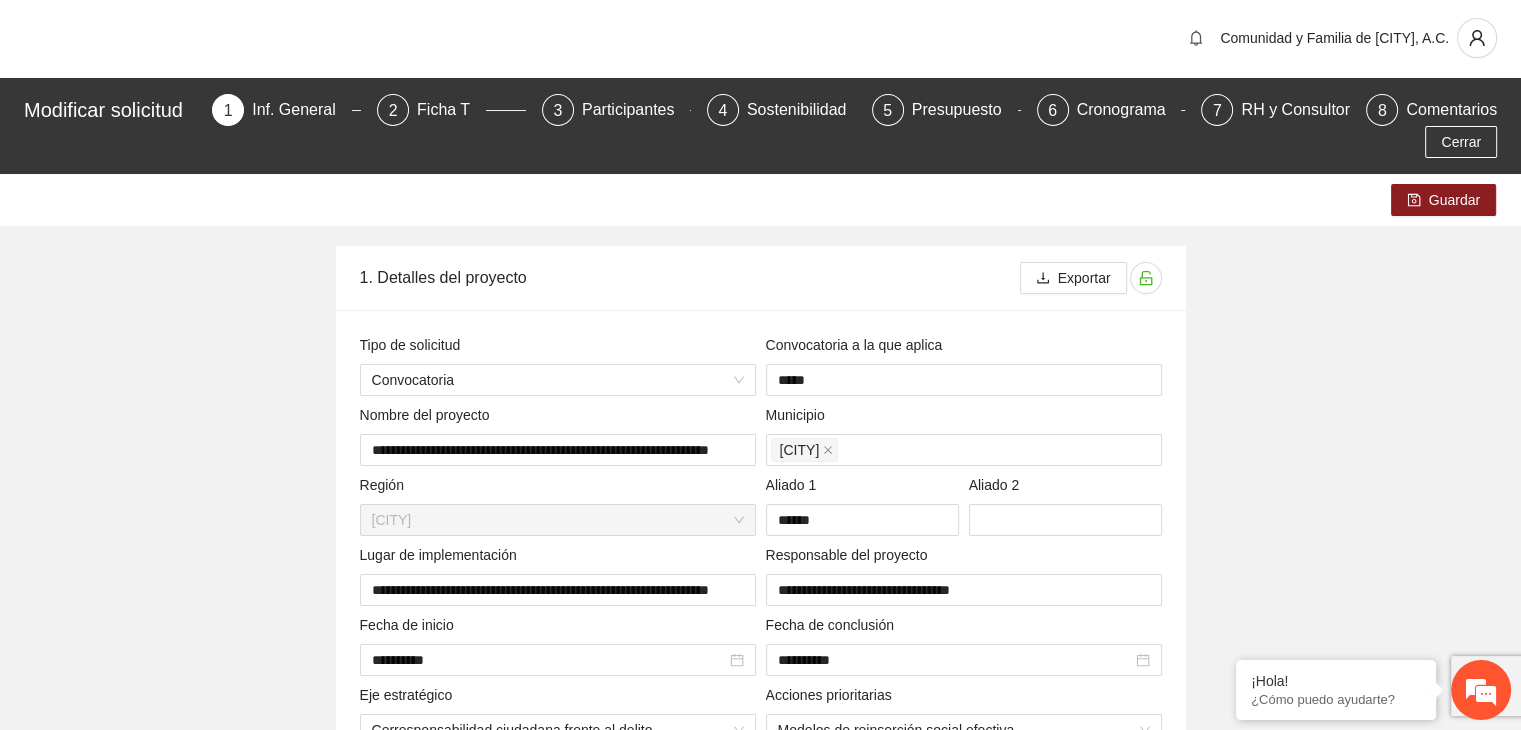 scroll, scrollTop: 0, scrollLeft: 0, axis: both 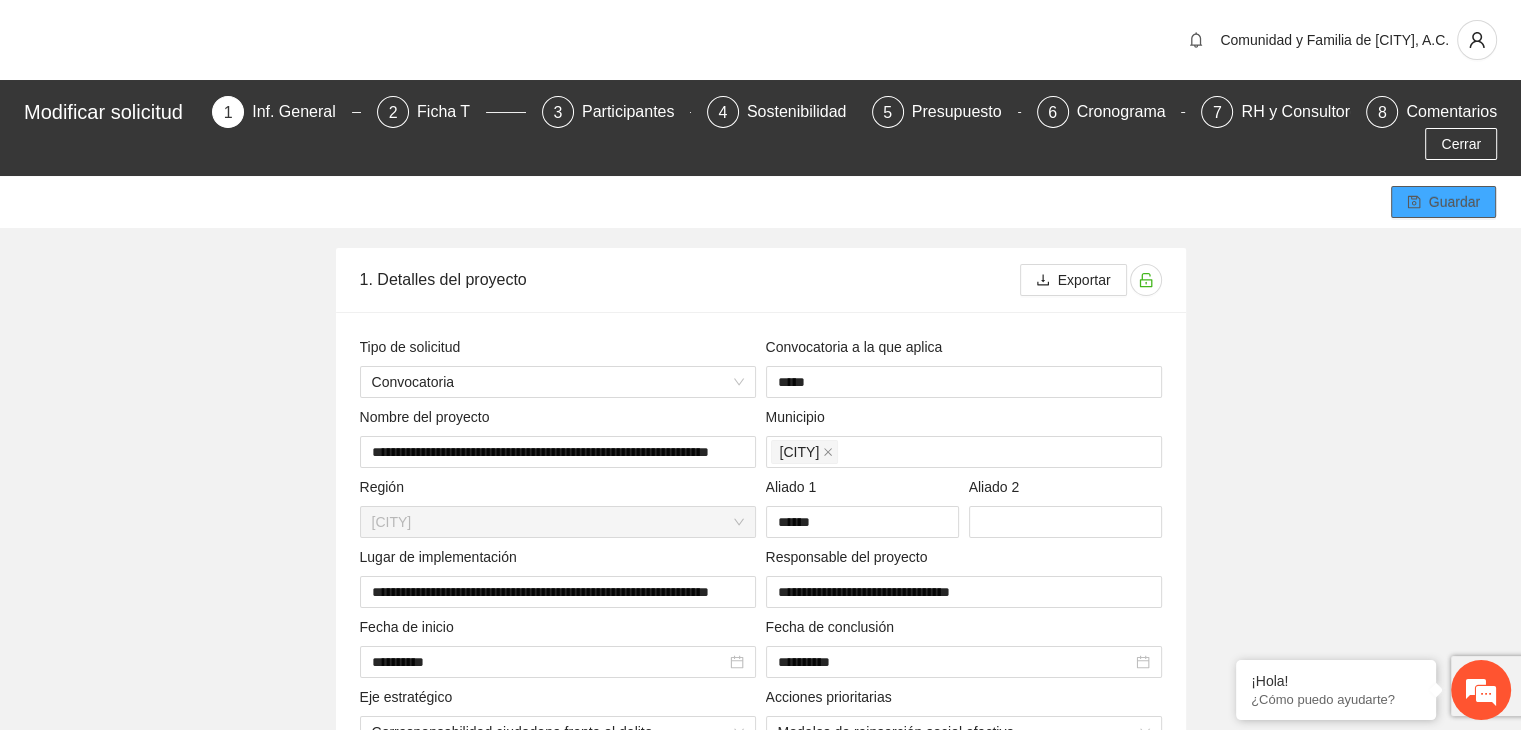 click on "Guardar" at bounding box center [1443, 202] 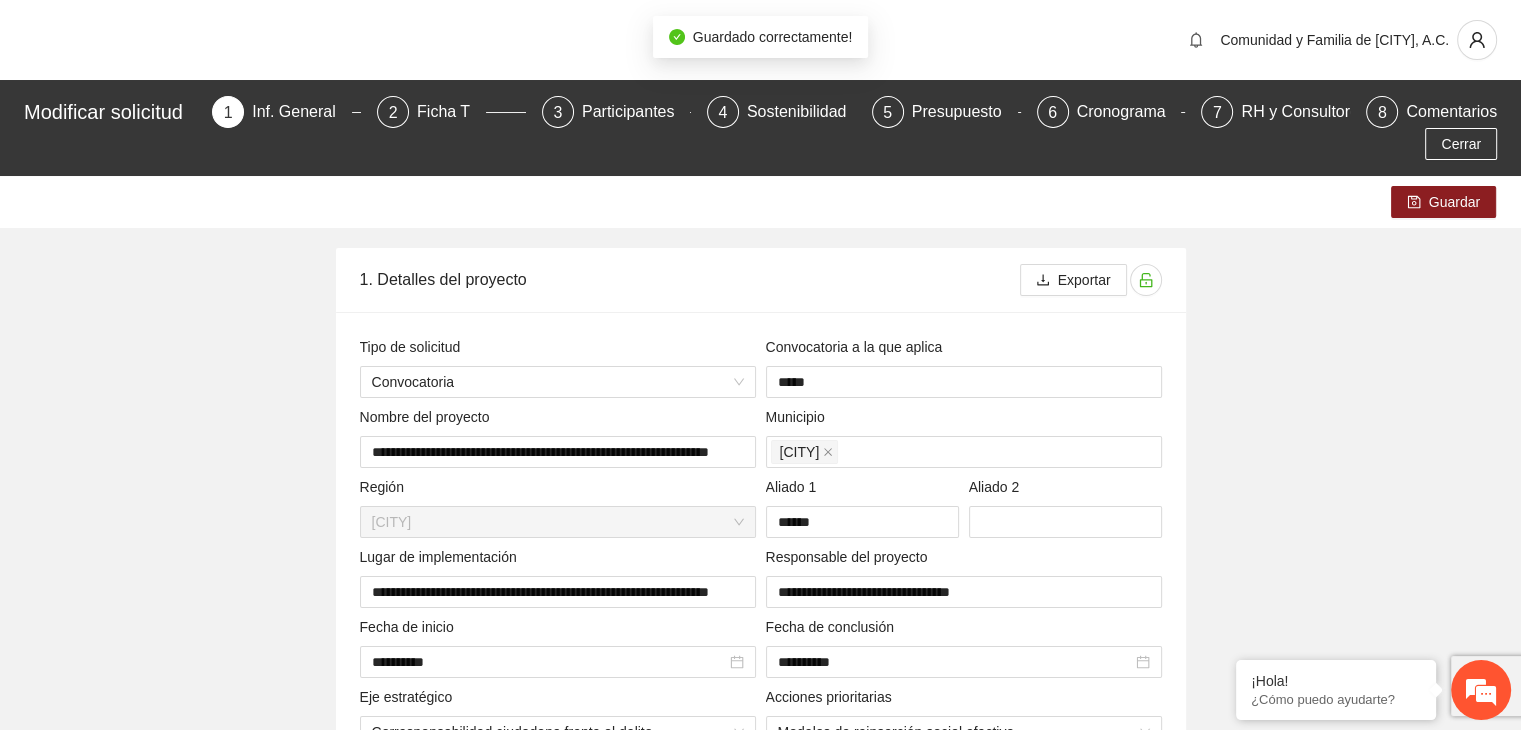 click on "**********" at bounding box center (760, 4623) 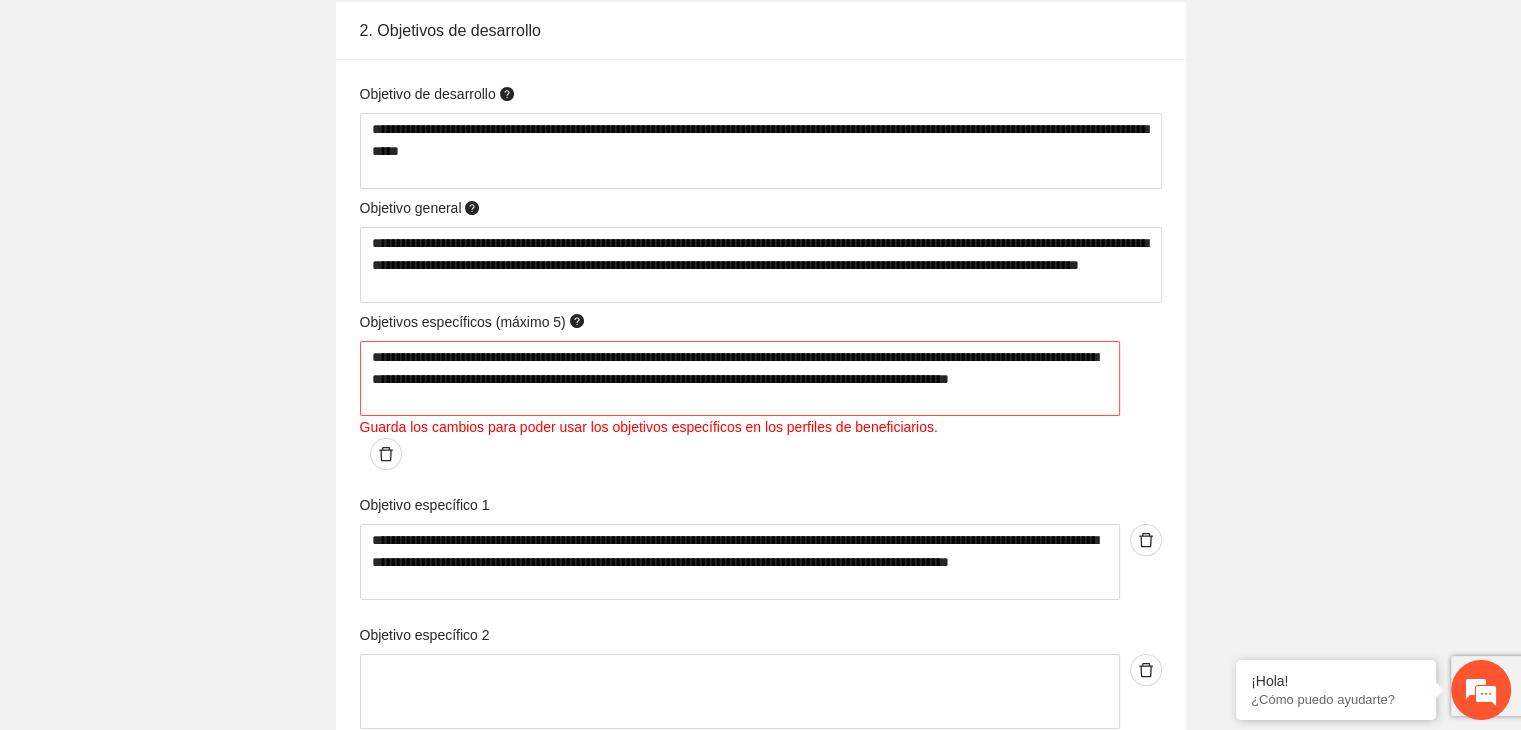 scroll, scrollTop: 7840, scrollLeft: 0, axis: vertical 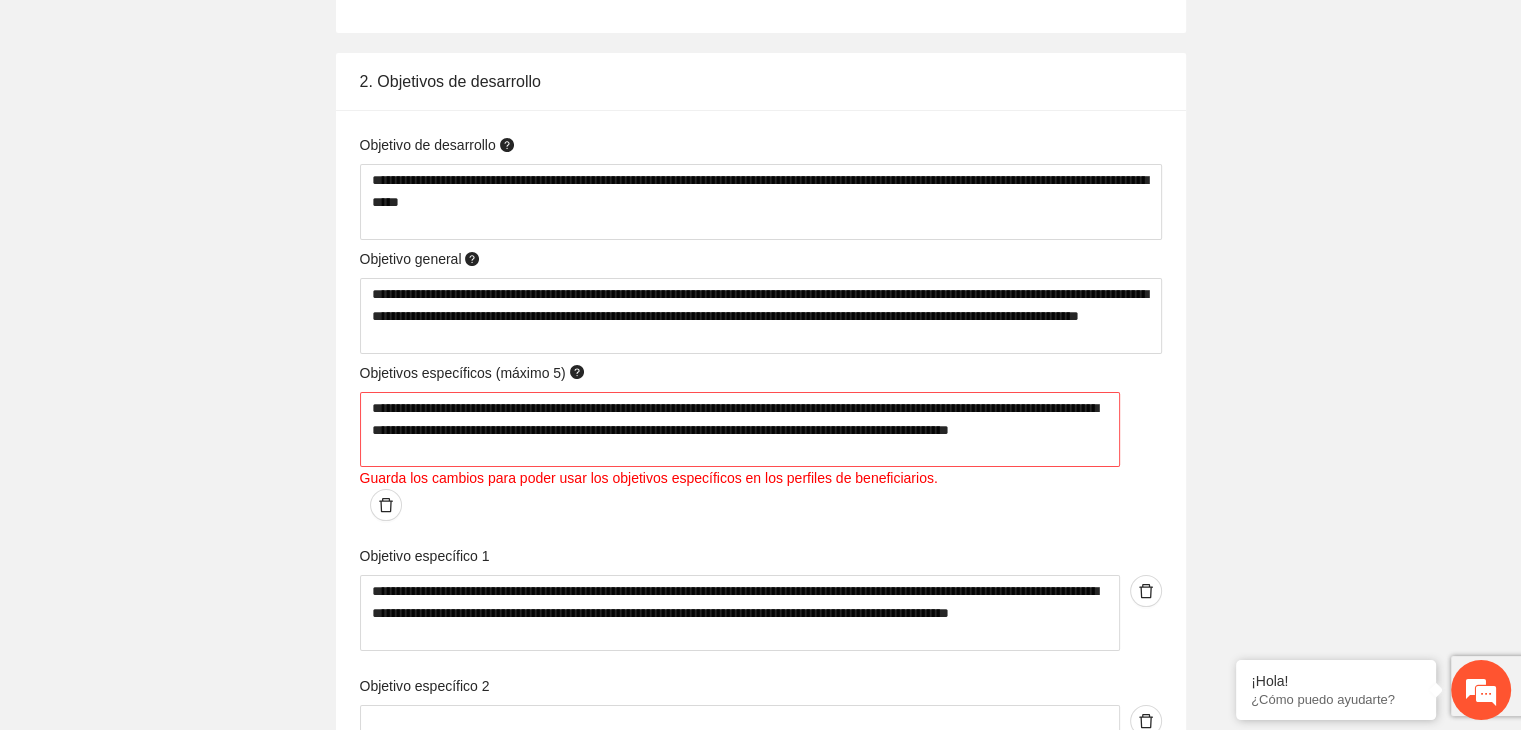 click on "**********" at bounding box center (760, -3133) 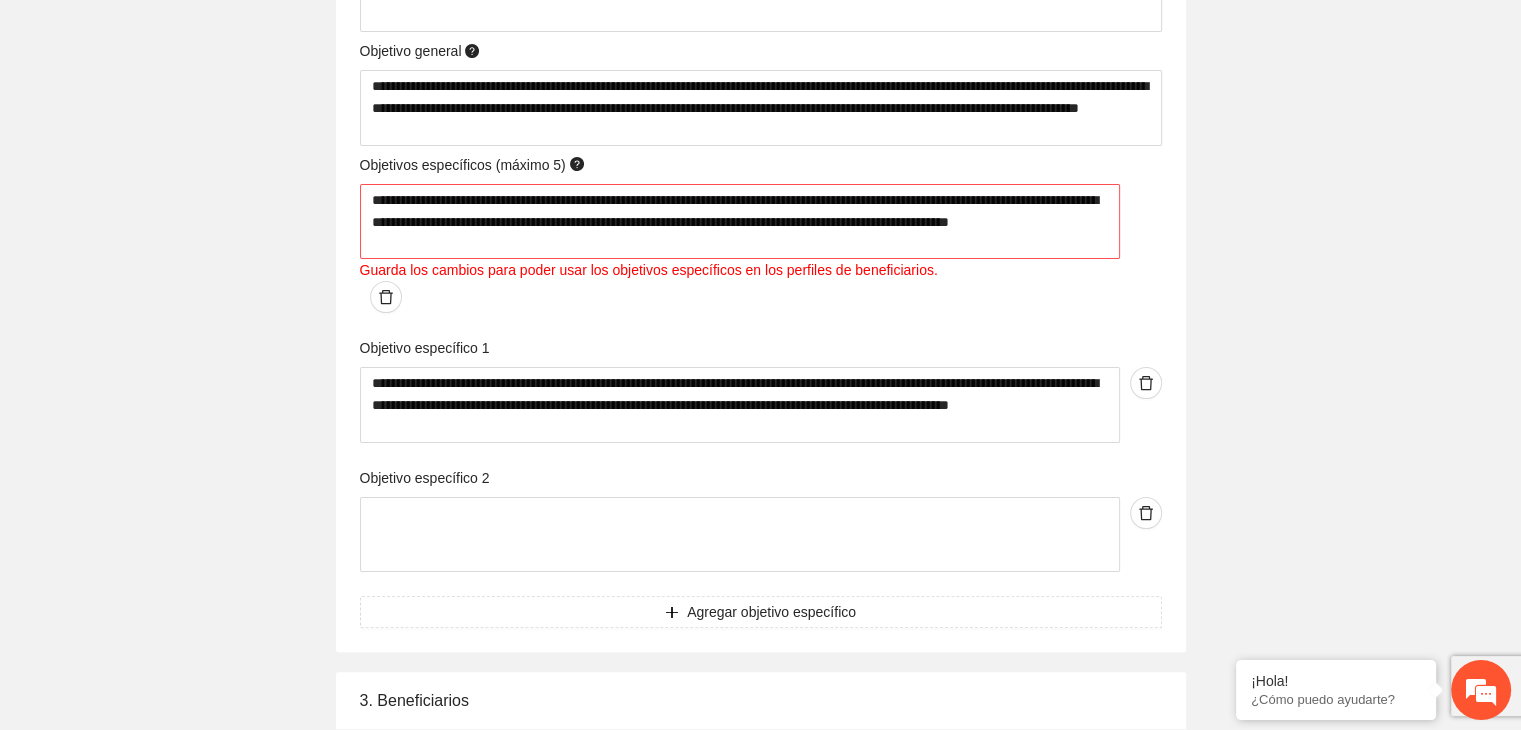scroll, scrollTop: 7975, scrollLeft: 0, axis: vertical 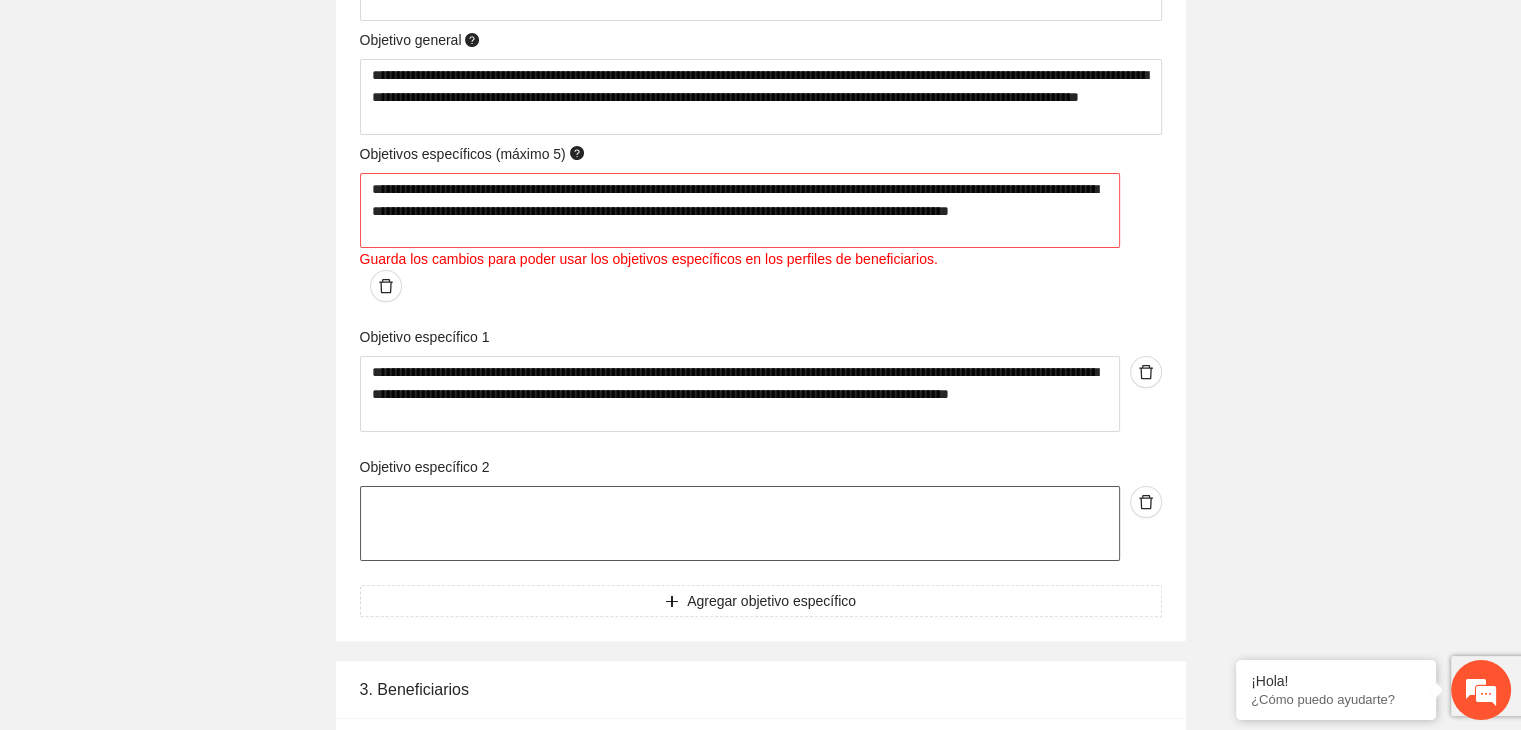 click at bounding box center [740, 211] 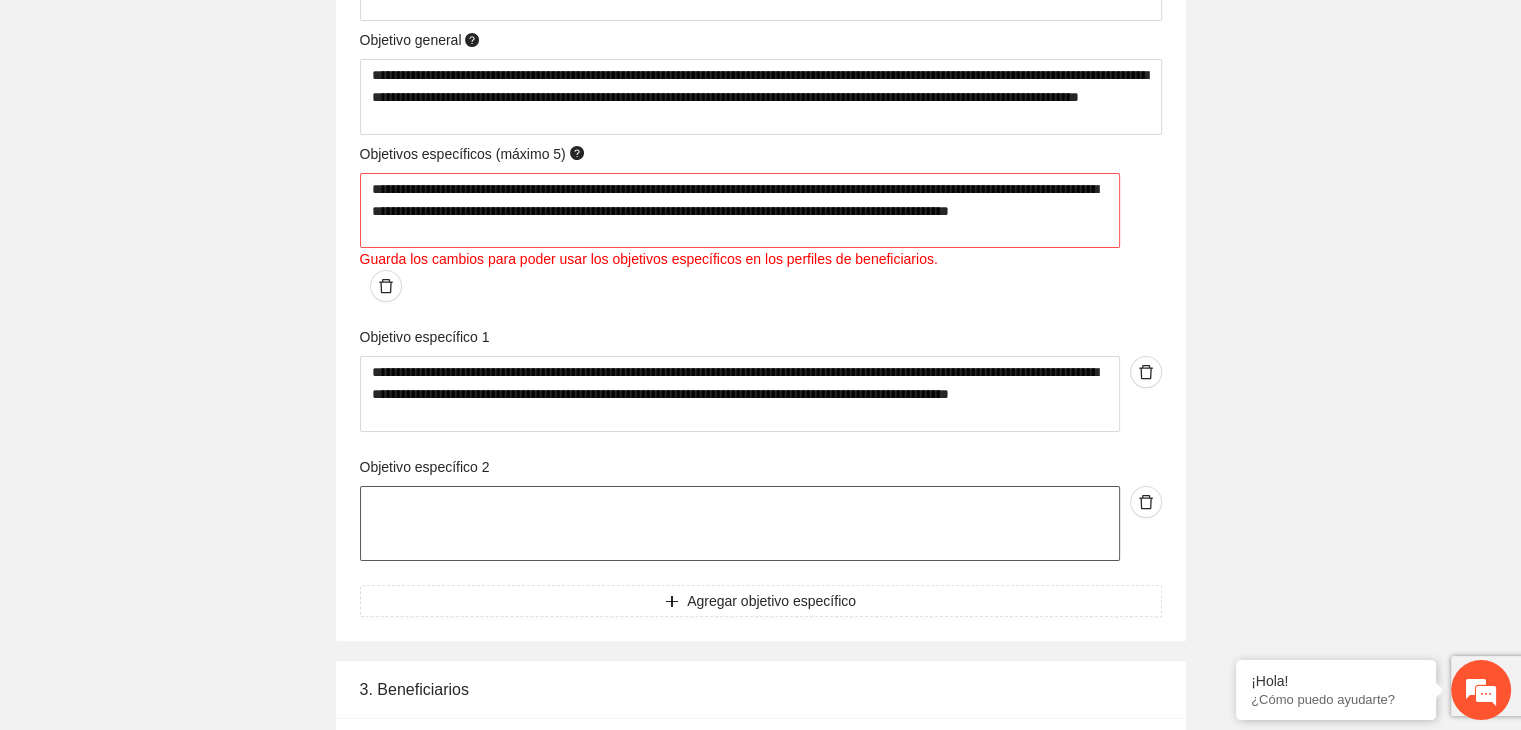 paste on "**********" 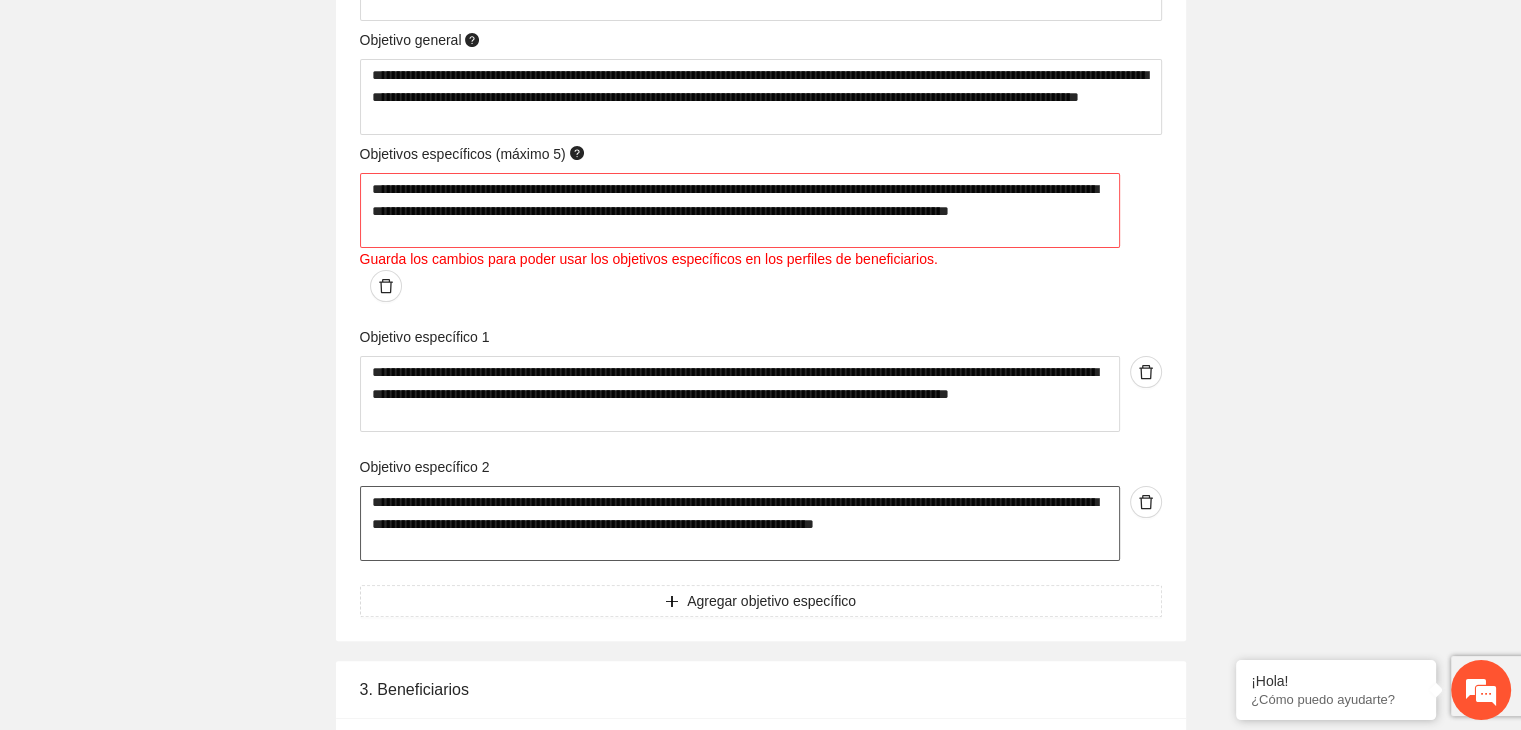 type on "**********" 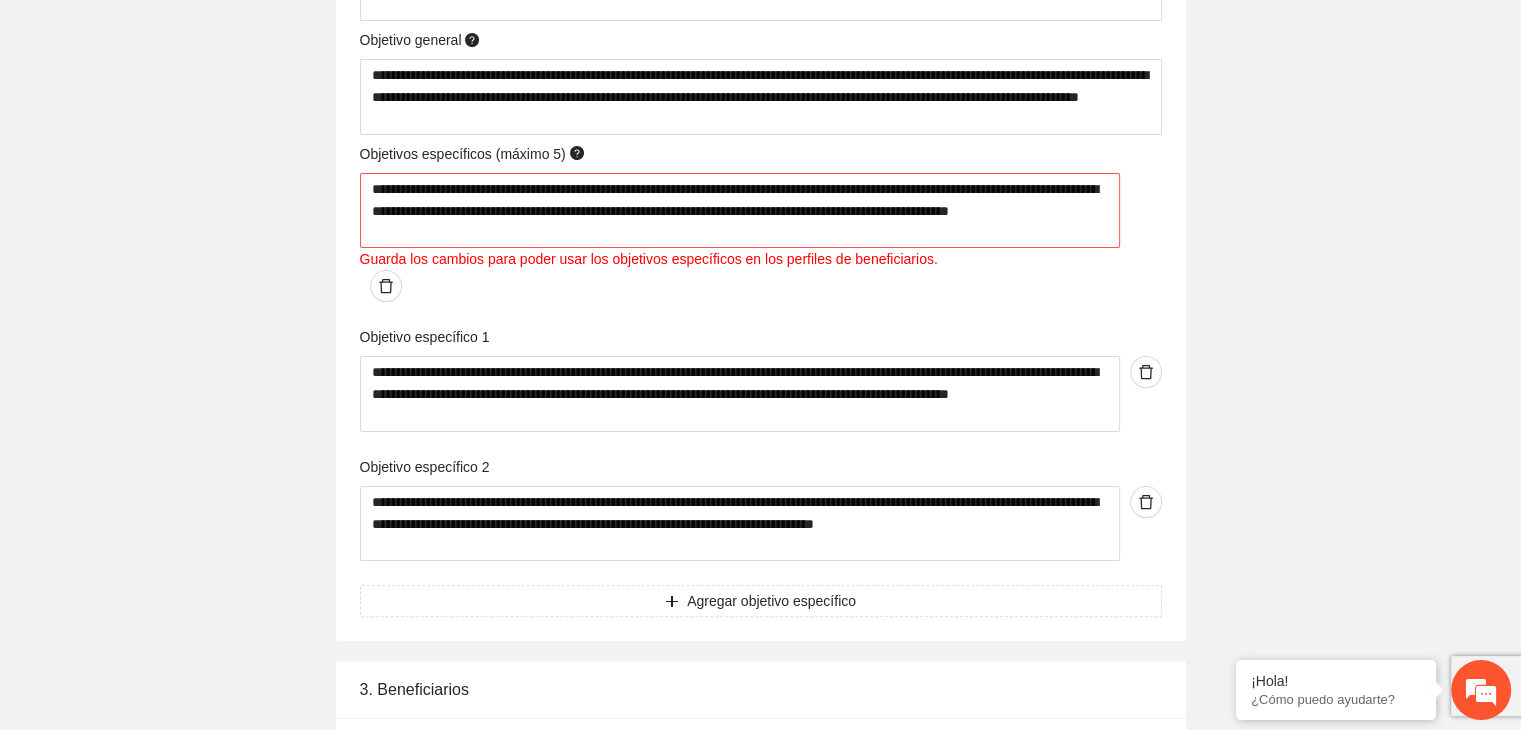 click on "**********" at bounding box center [761, 237] 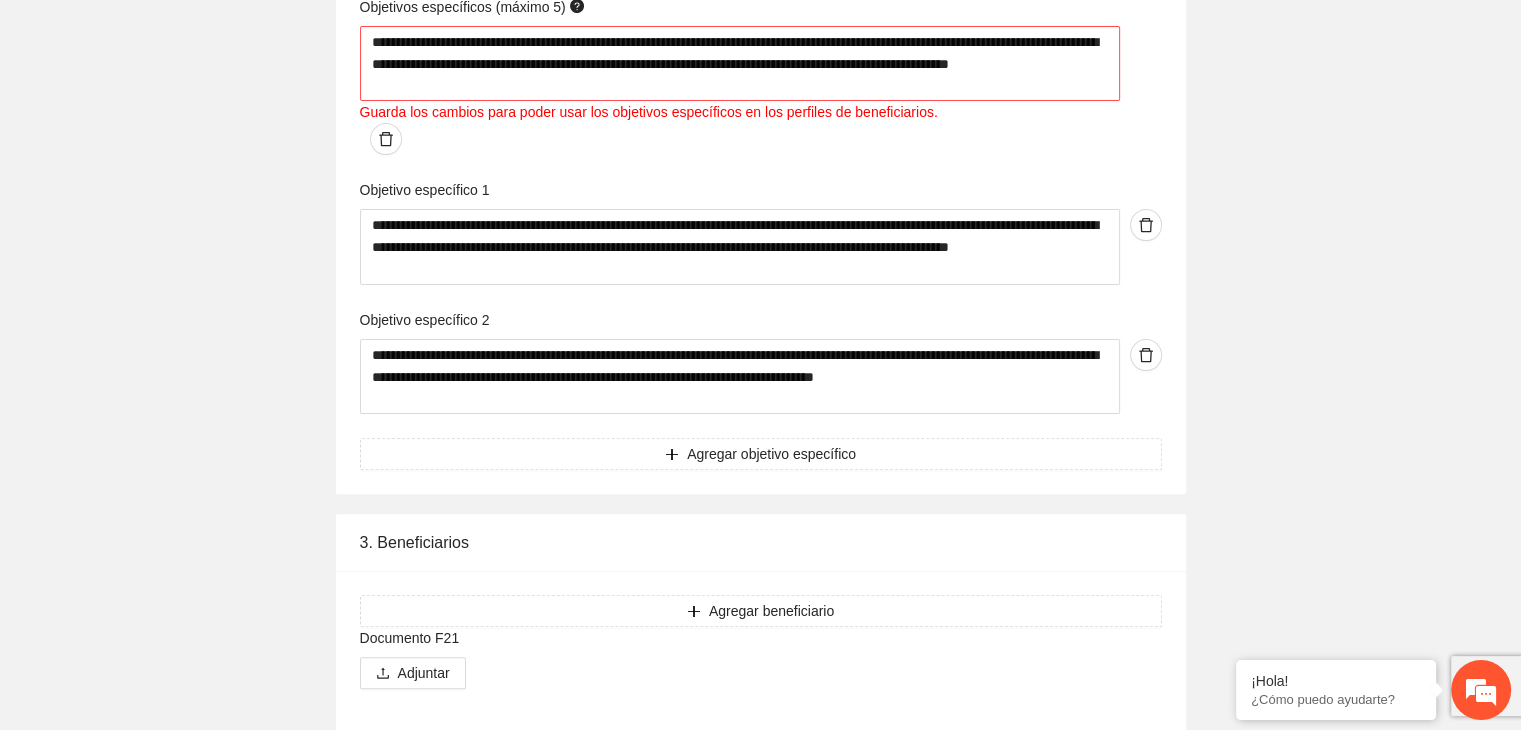 scroll, scrollTop: 8135, scrollLeft: 0, axis: vertical 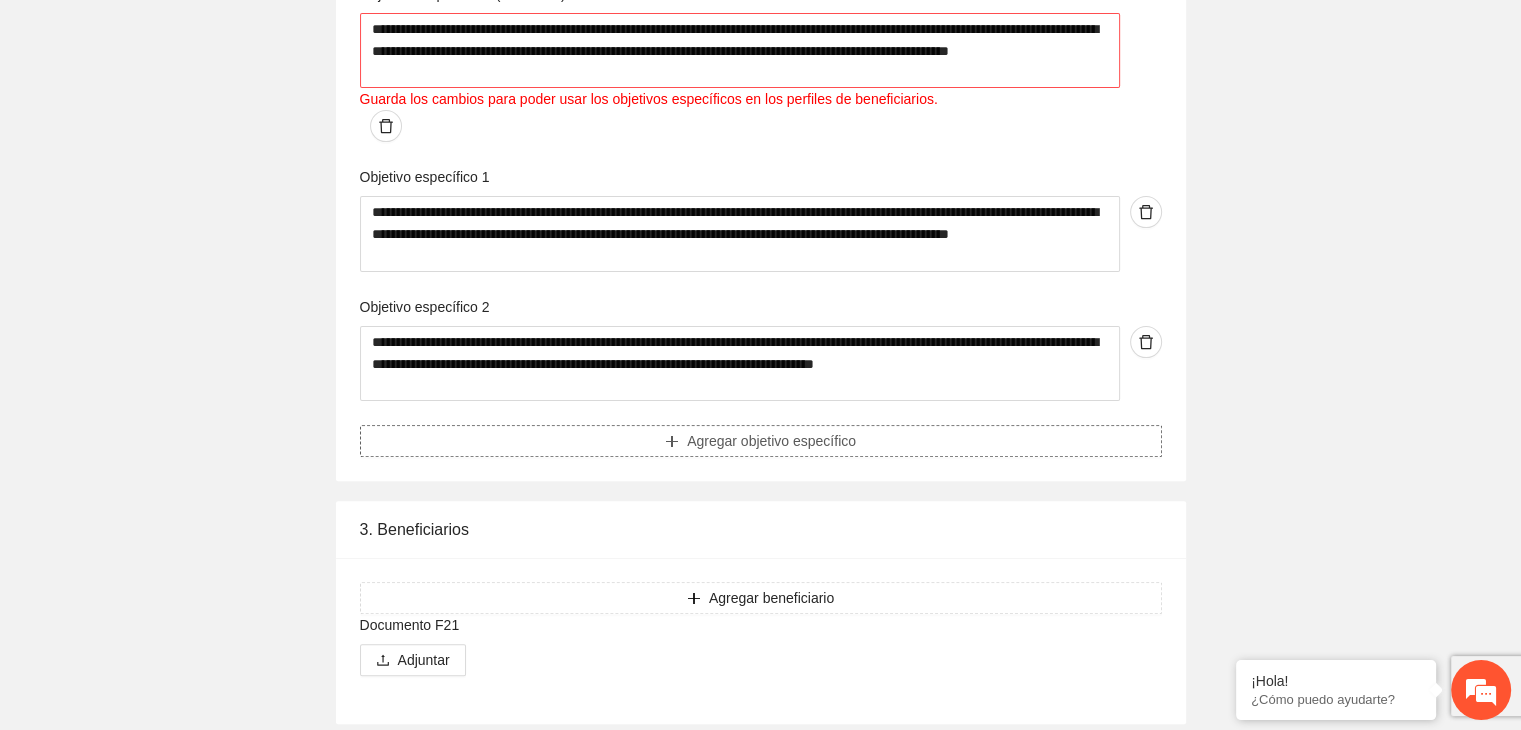 click on "Agregar objetivo específico" at bounding box center [771, 441] 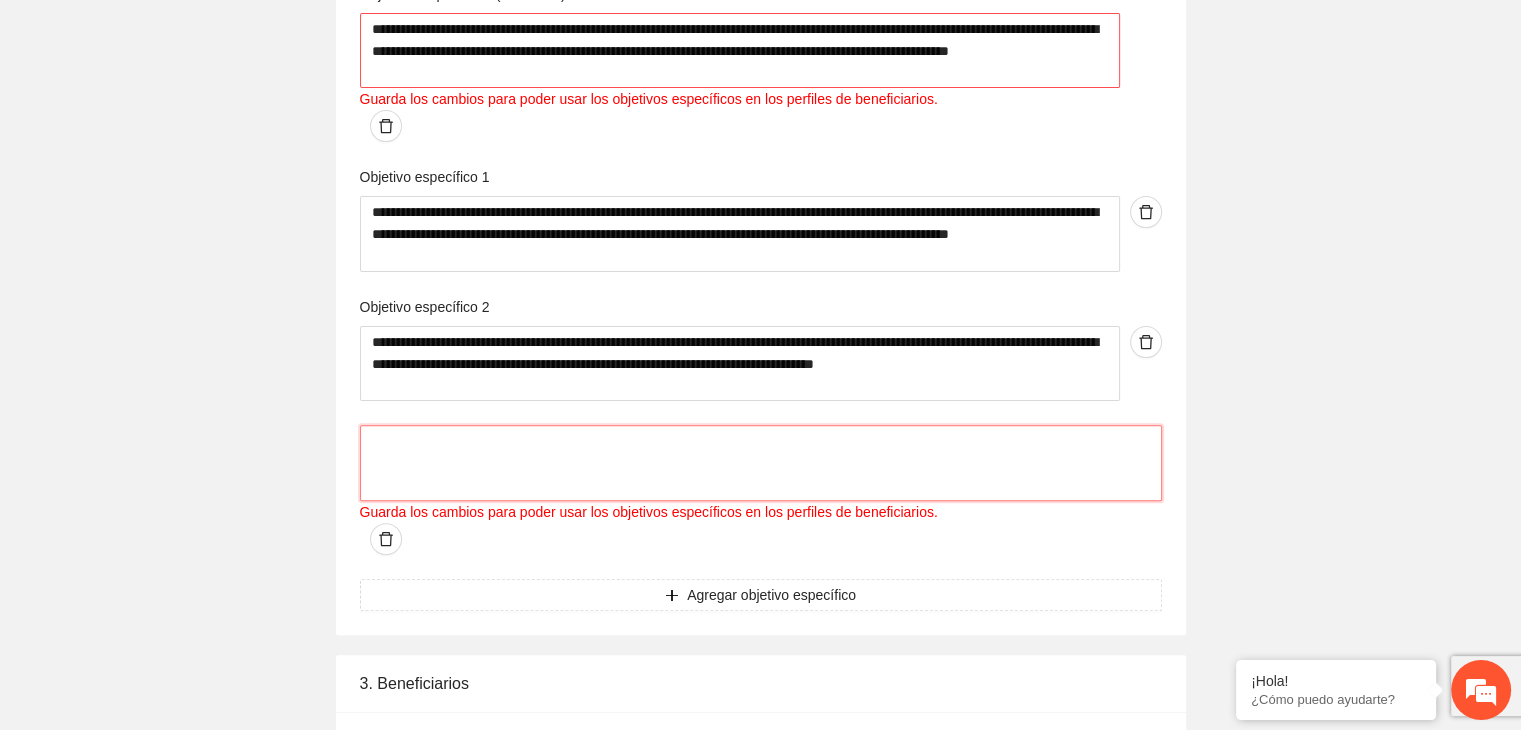 click at bounding box center [740, 51] 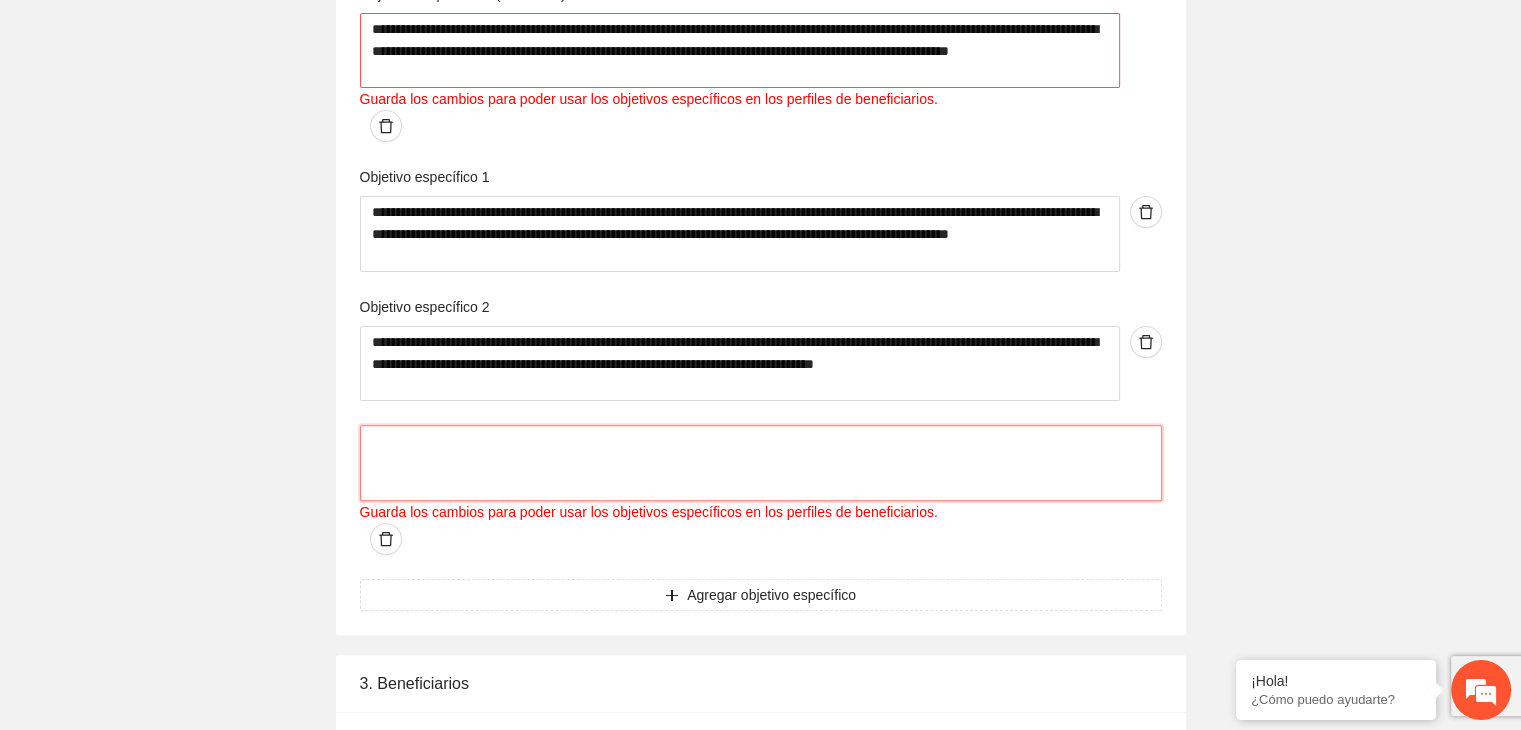 paste on "**********" 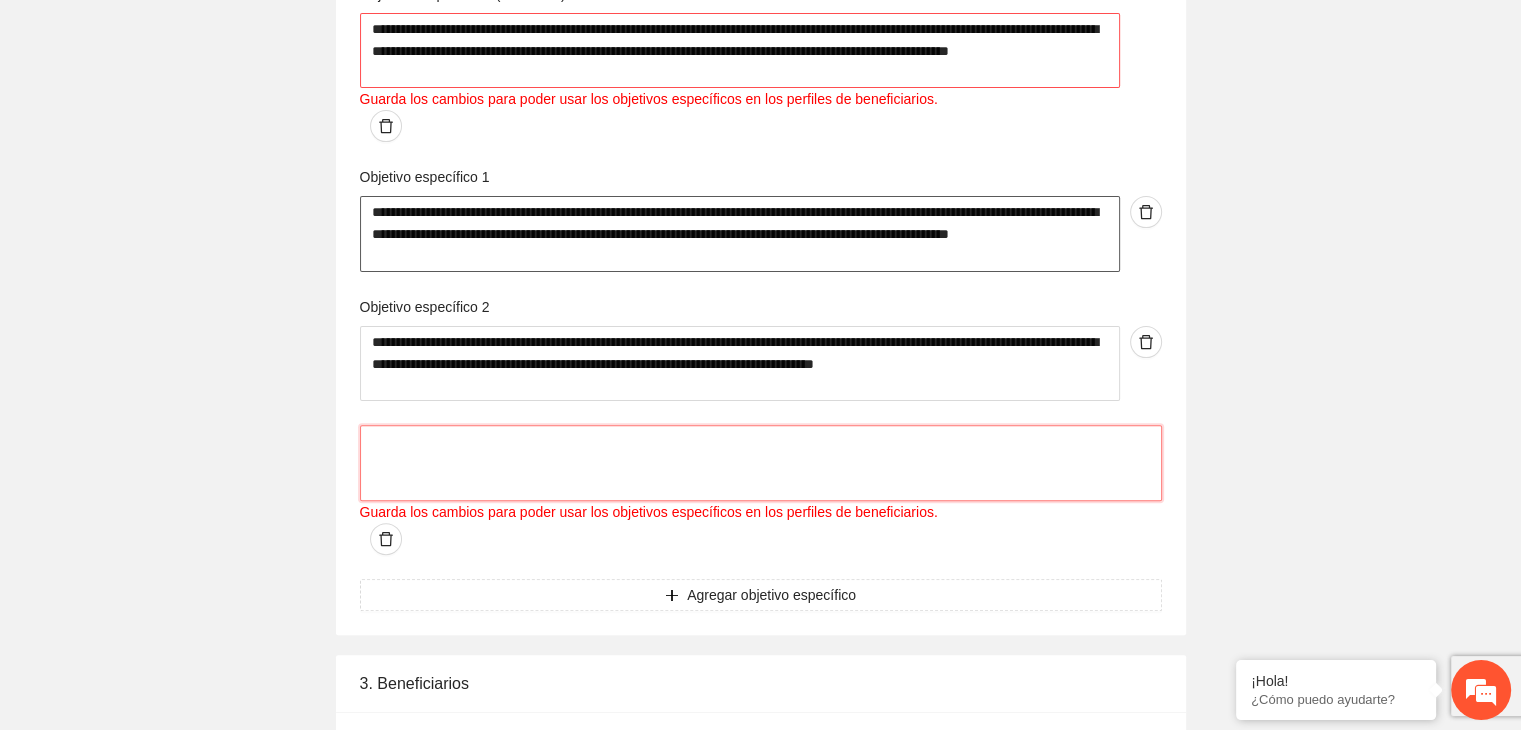 type 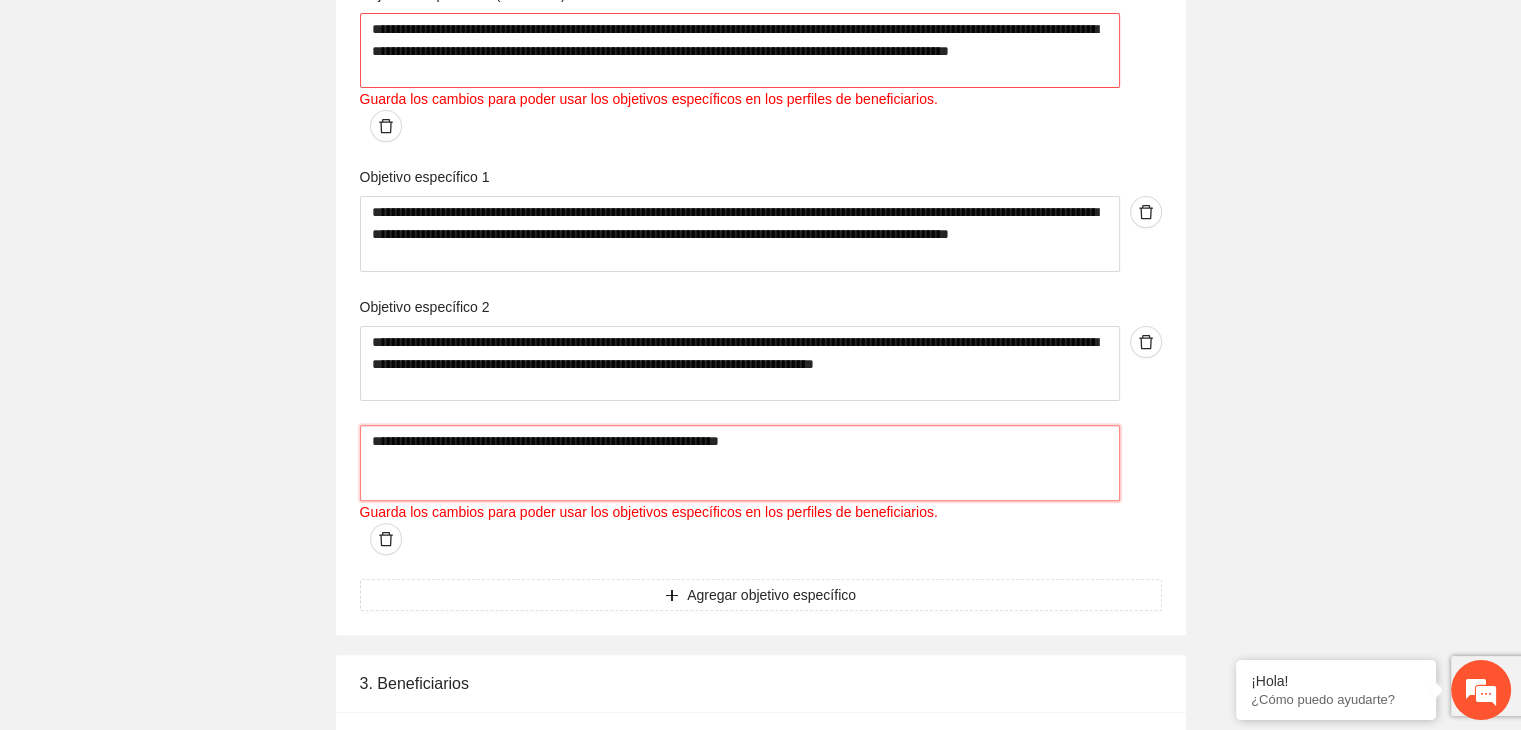 type on "**********" 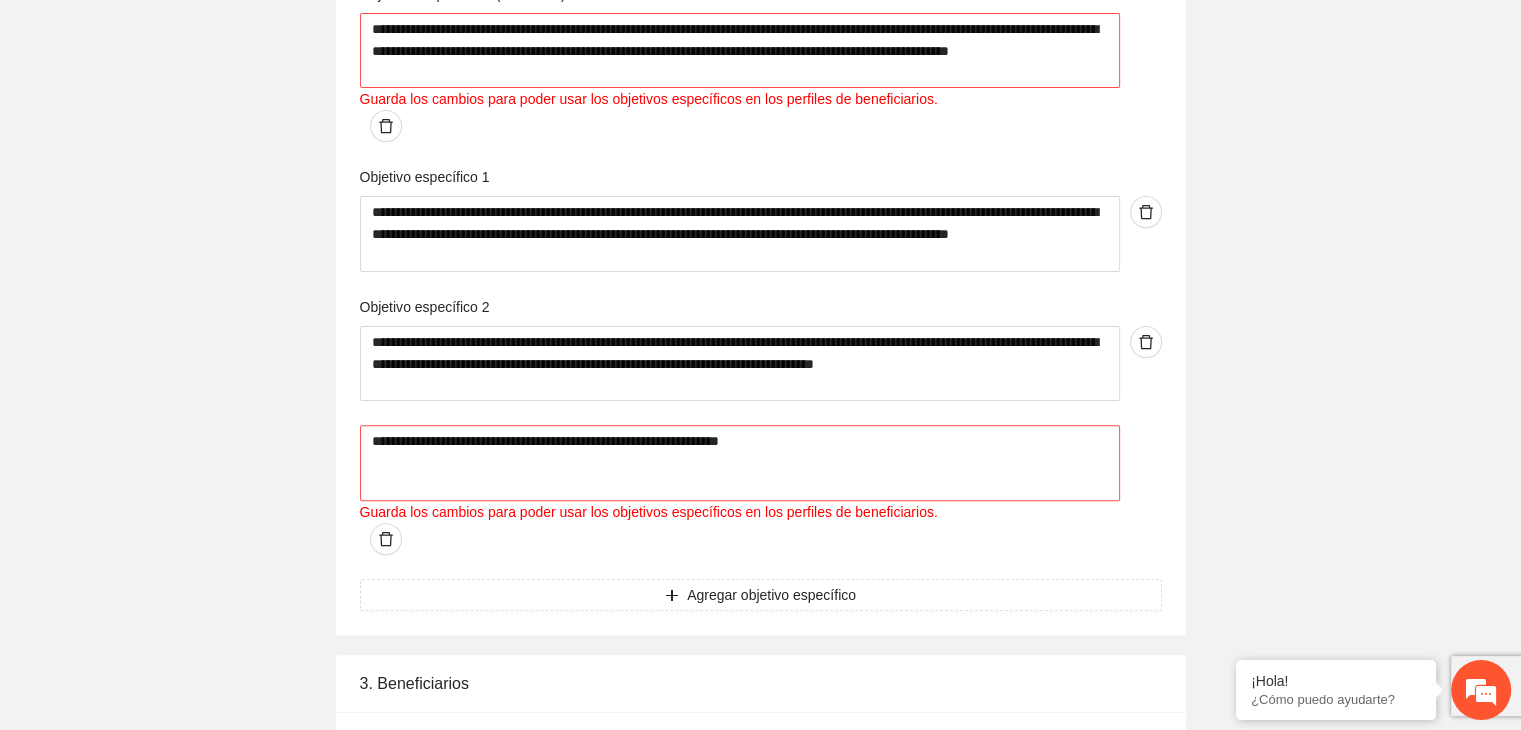 click on "**********" at bounding box center [760, -3435] 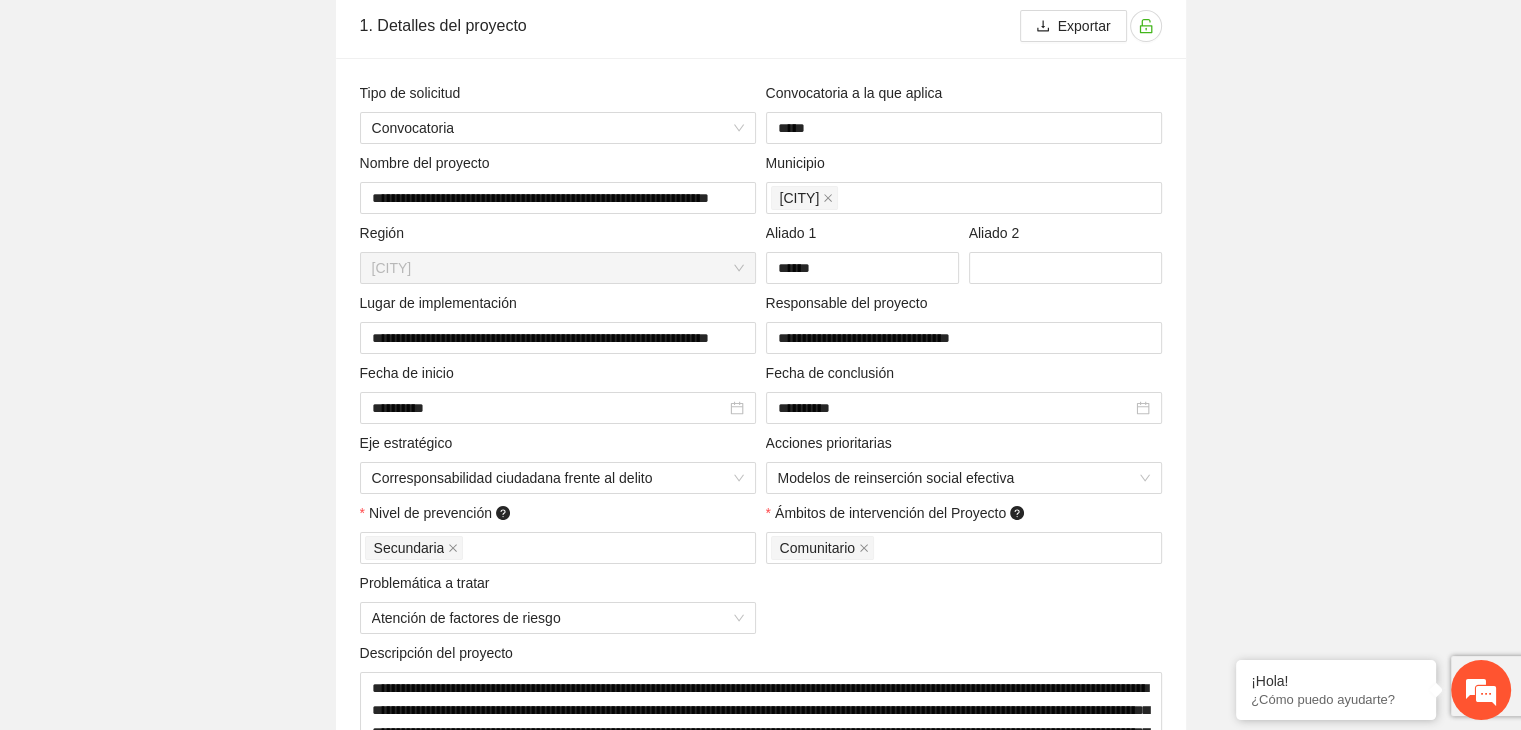 scroll, scrollTop: 94, scrollLeft: 0, axis: vertical 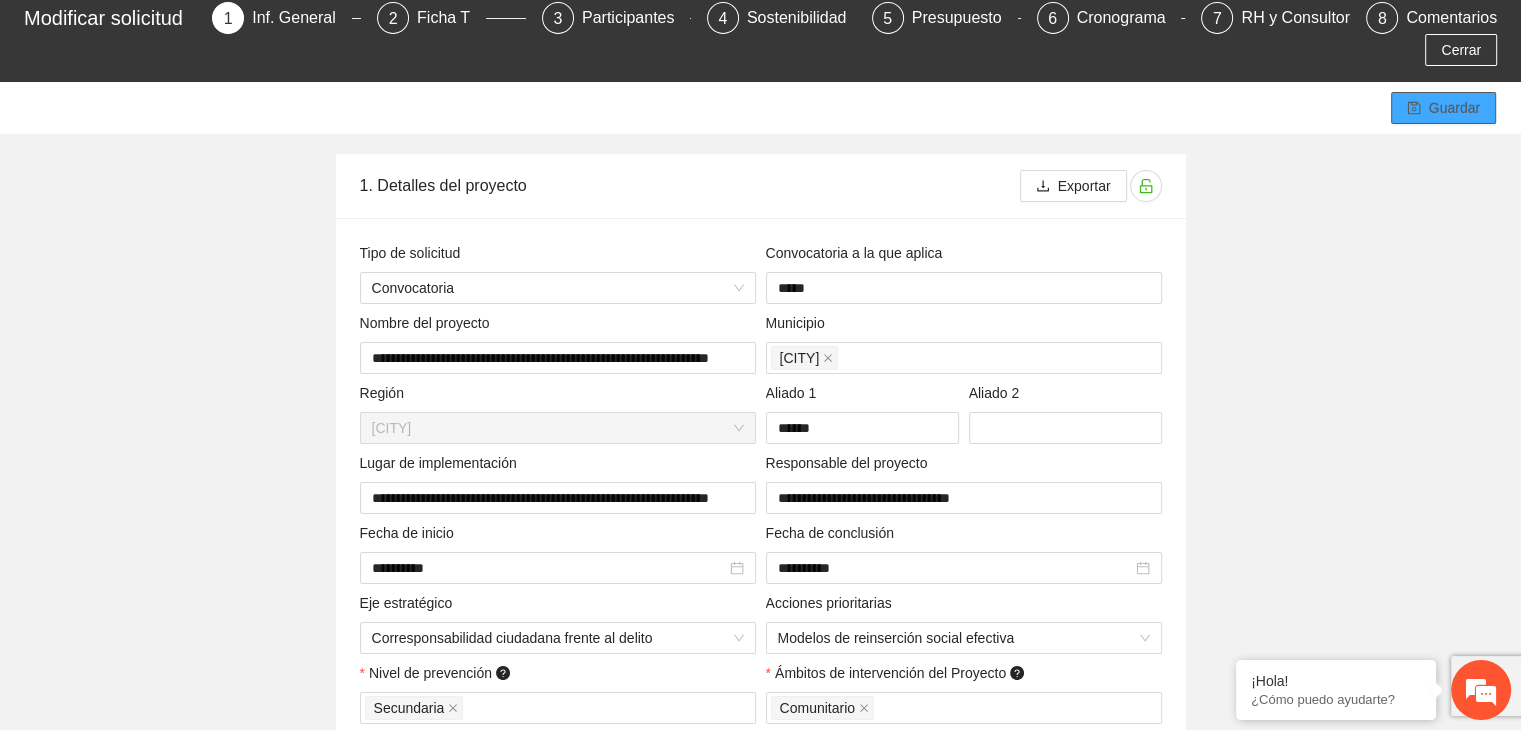 click on "Guardar" at bounding box center (1454, 108) 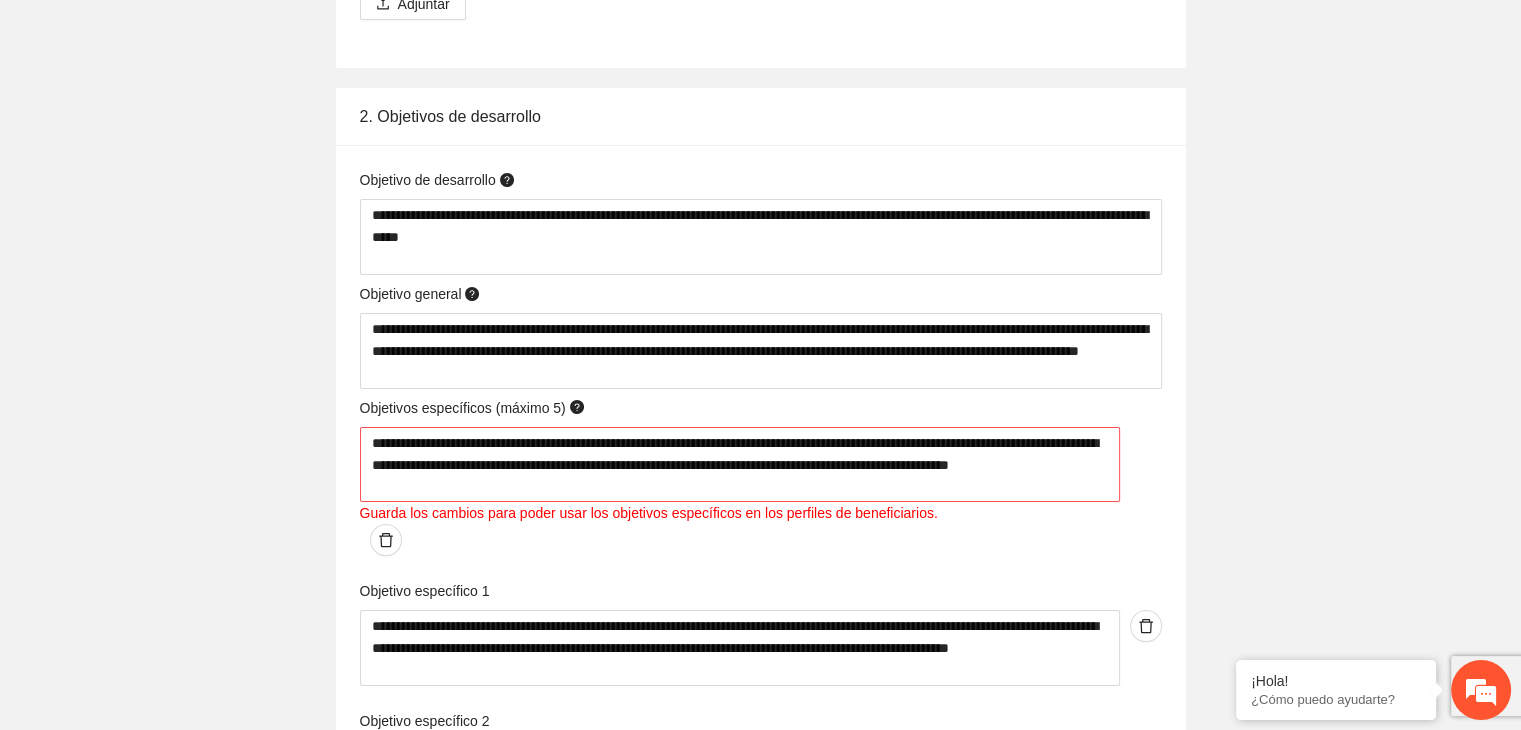 scroll, scrollTop: 7764, scrollLeft: 0, axis: vertical 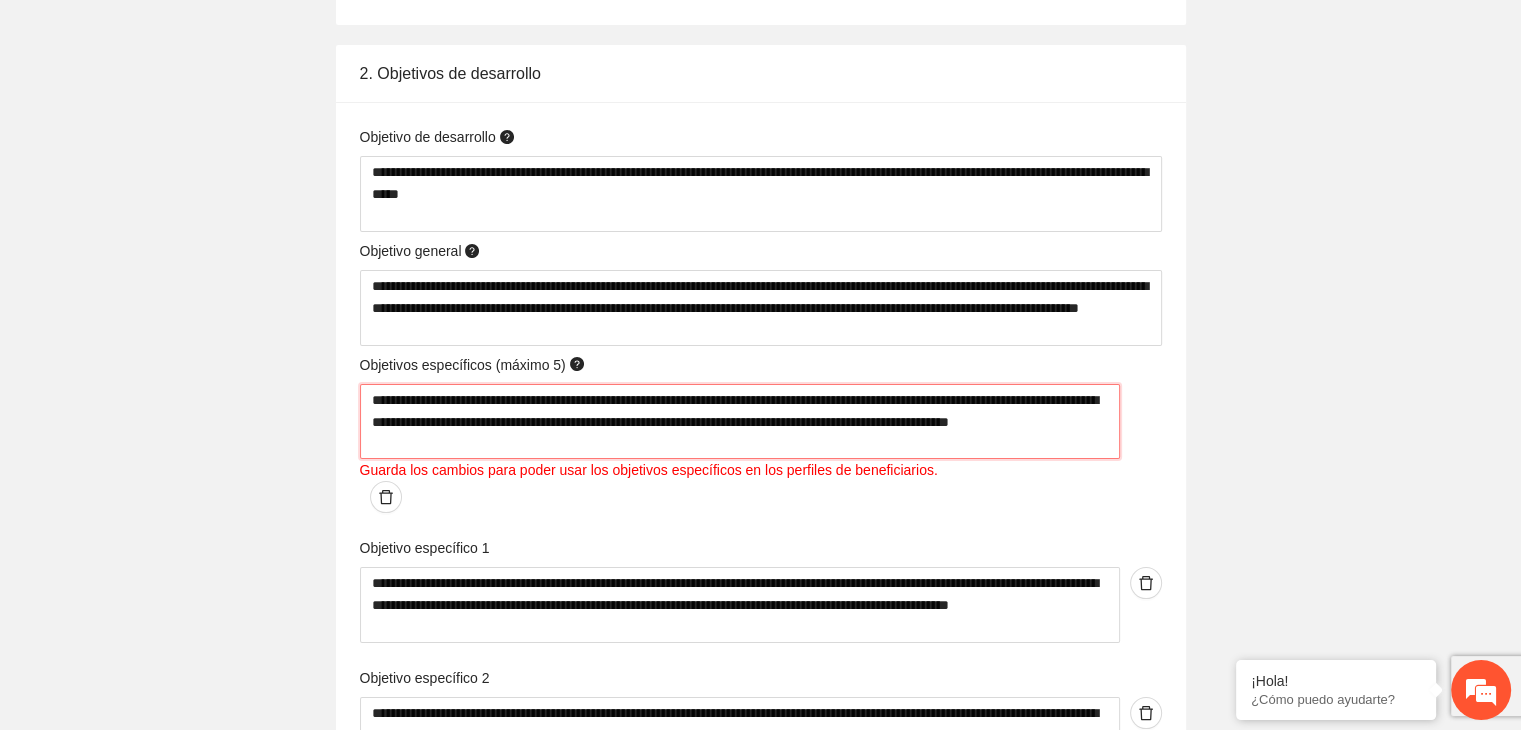 click on "**********" at bounding box center (740, 422) 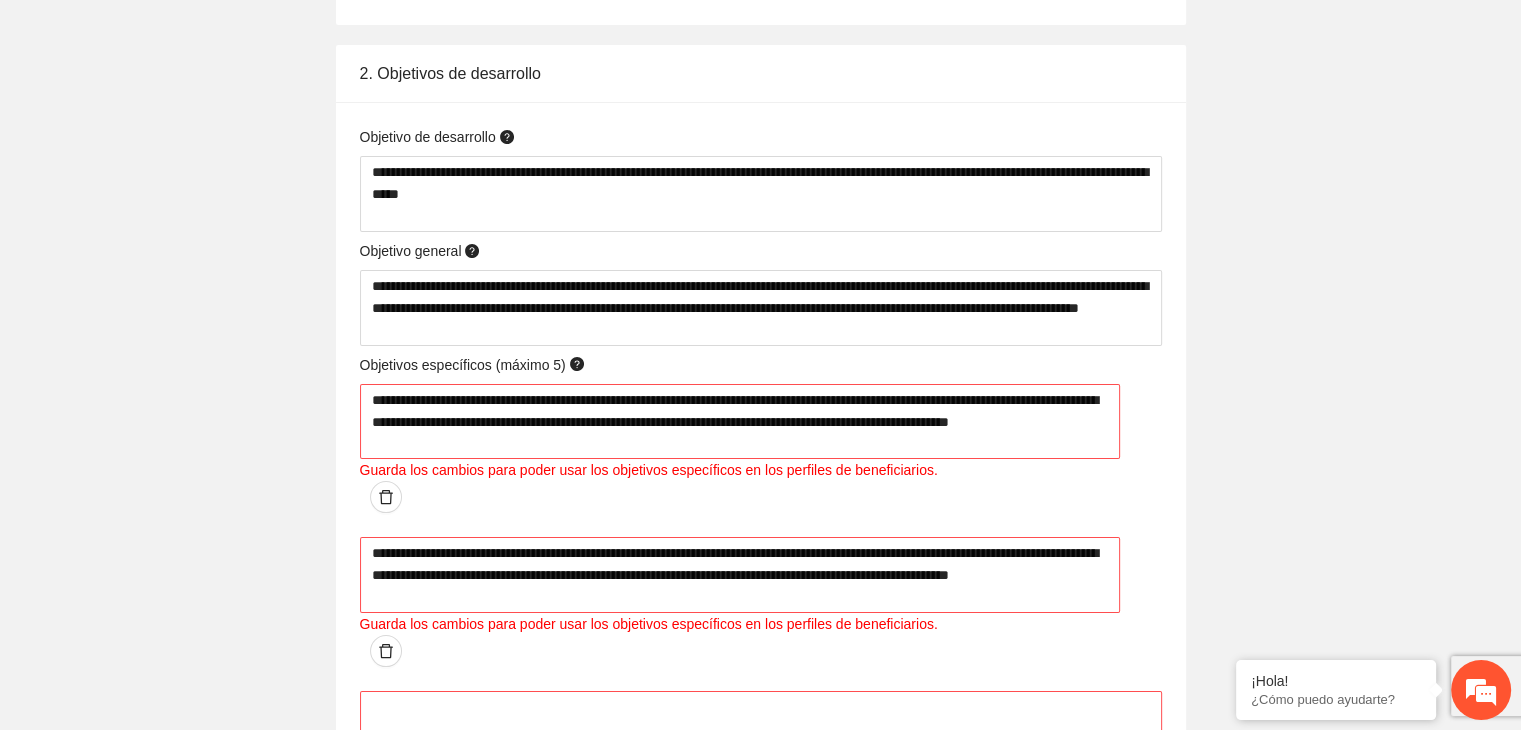 click on "**********" at bounding box center [760, -3117] 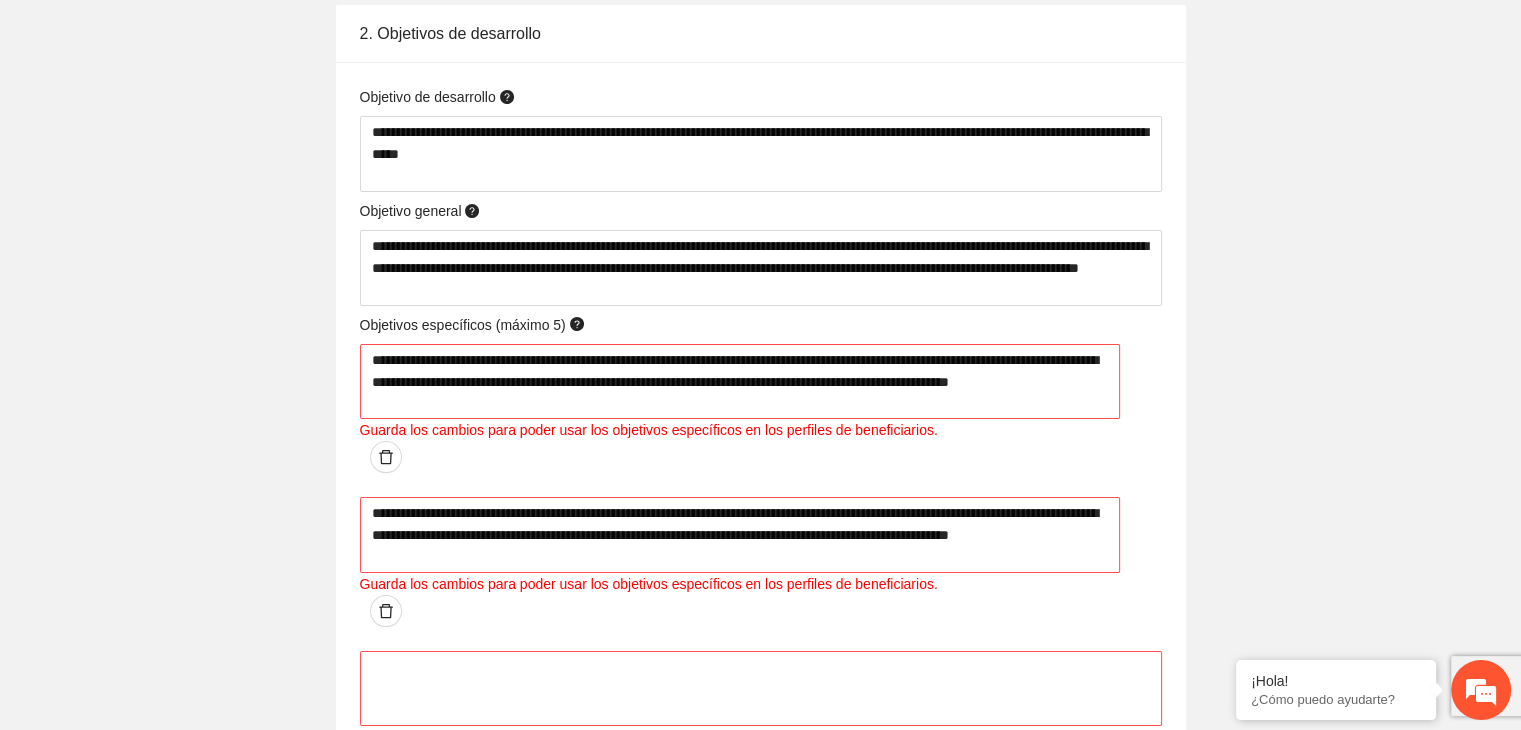 scroll, scrollTop: 7844, scrollLeft: 0, axis: vertical 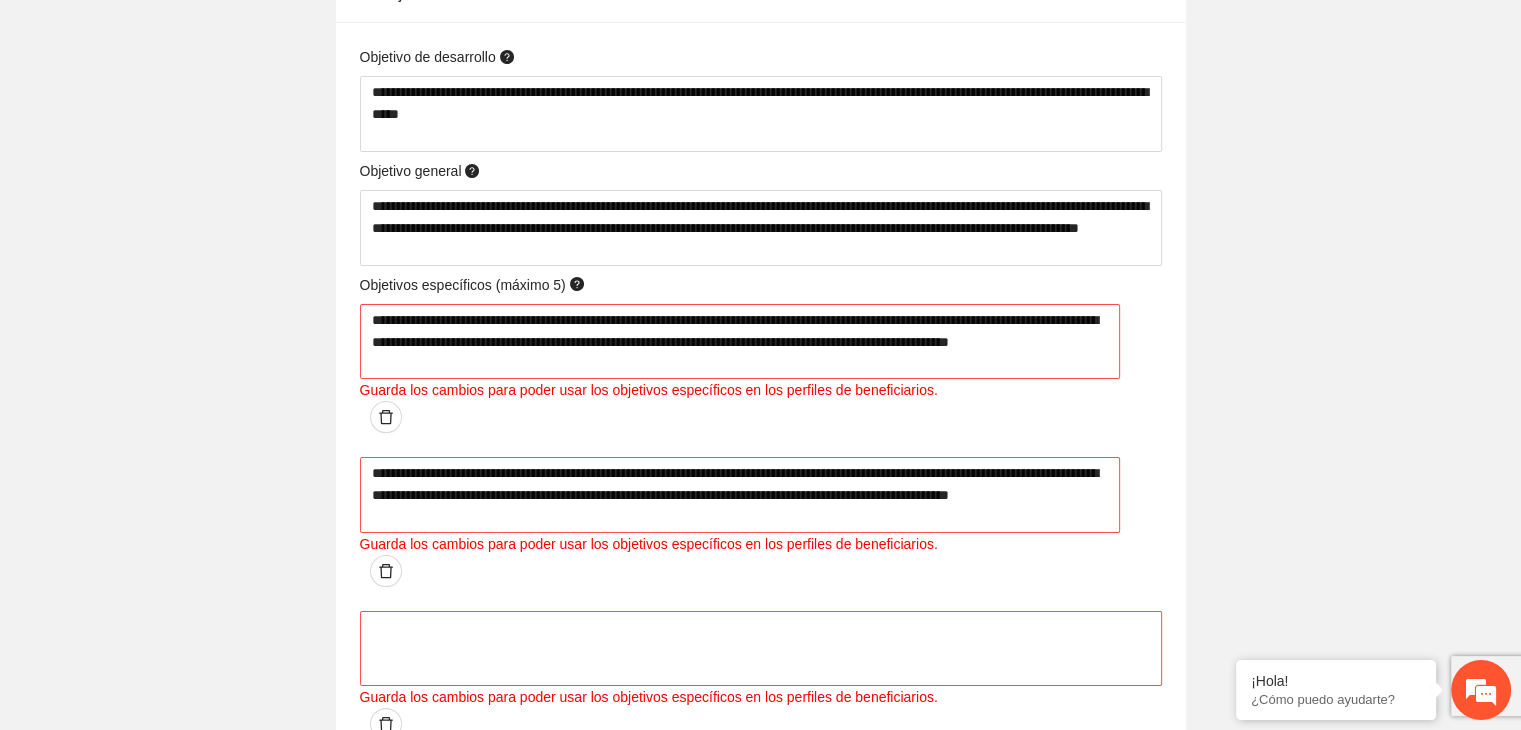 click on "Guarda los cambios para poder usar los objetivos específicos en los perfiles de beneficiarios." at bounding box center [649, 390] 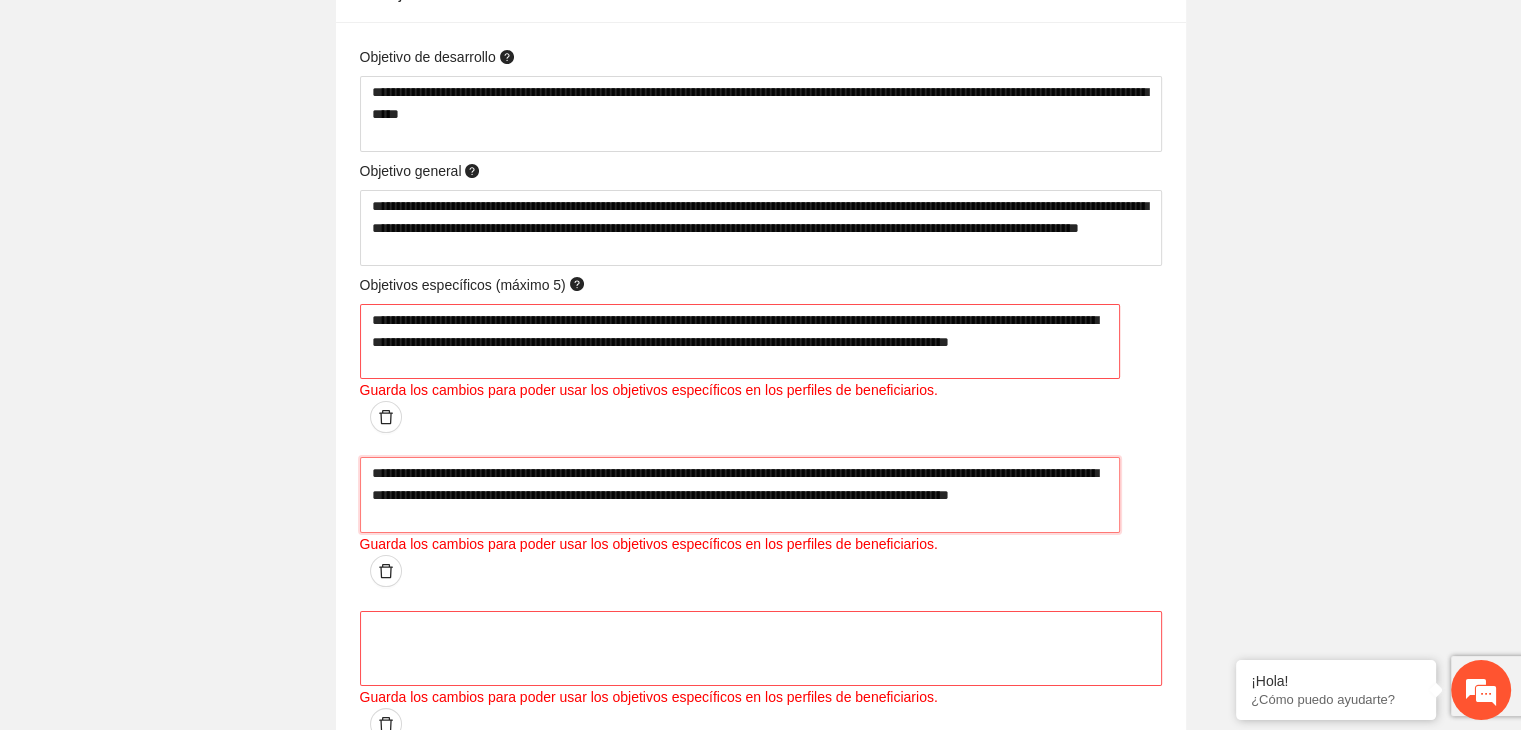 drag, startPoint x: 684, startPoint y: 479, endPoint x: 364, endPoint y: 437, distance: 322.74448 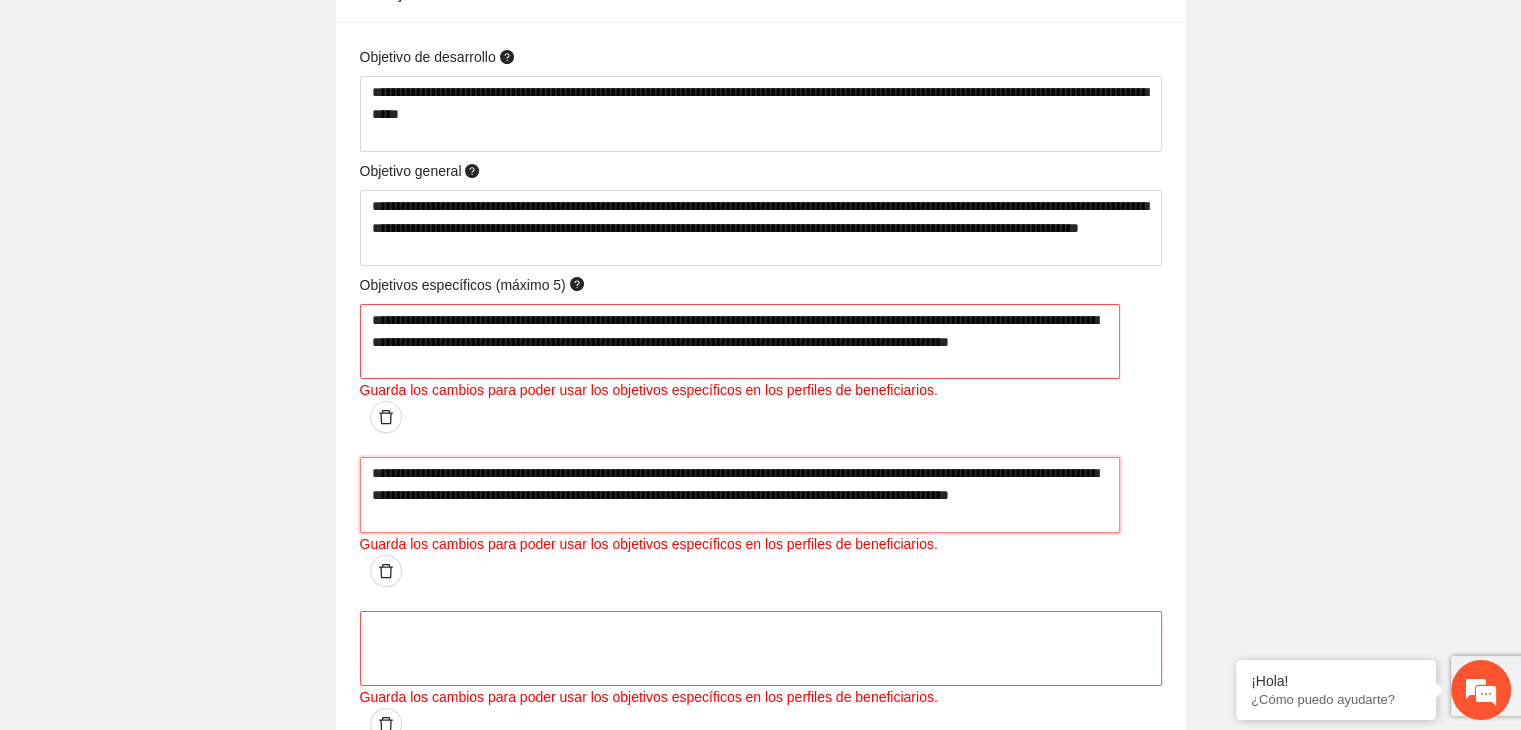 click on "**********" at bounding box center [740, 342] 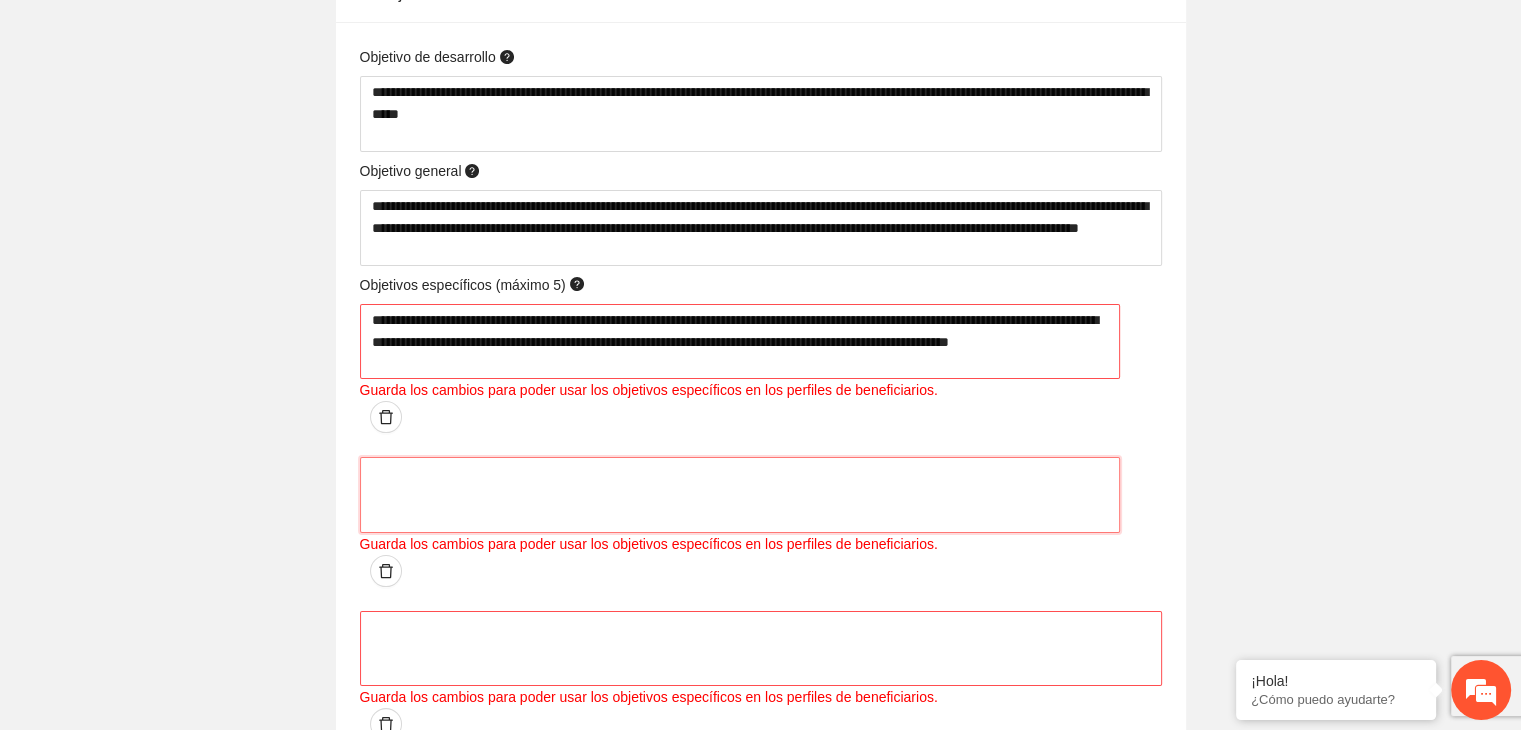 type 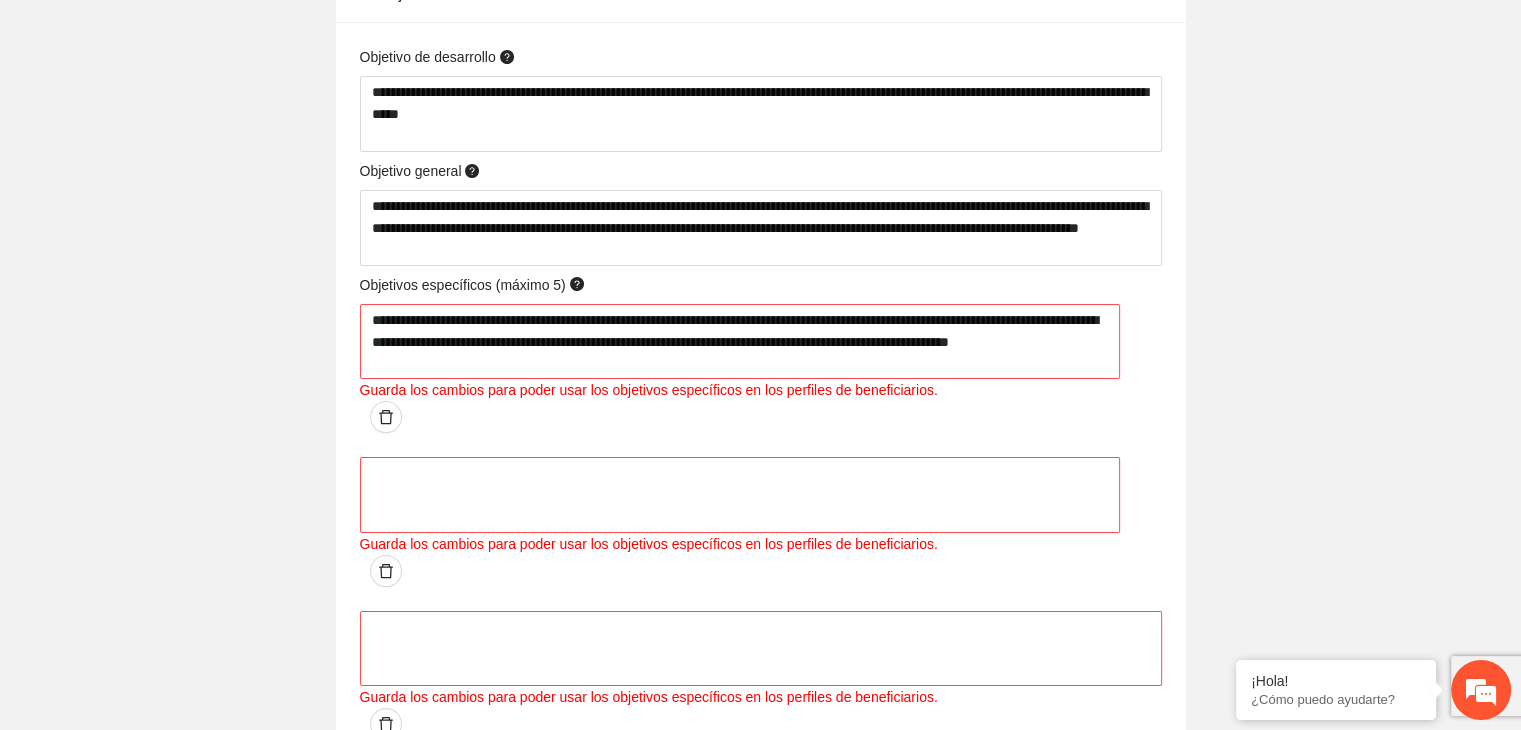 click on "**********" at bounding box center [760, -3197] 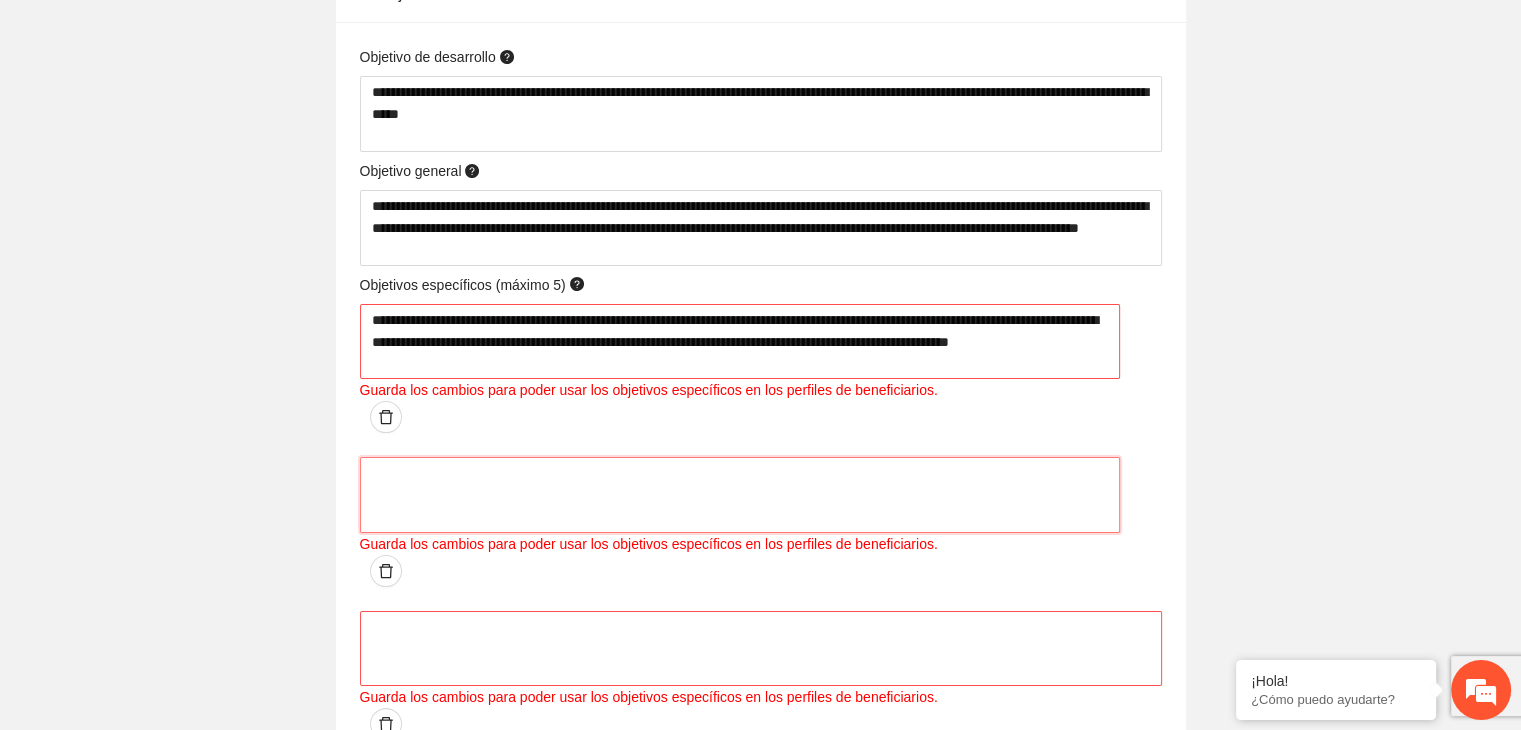 click at bounding box center (740, 342) 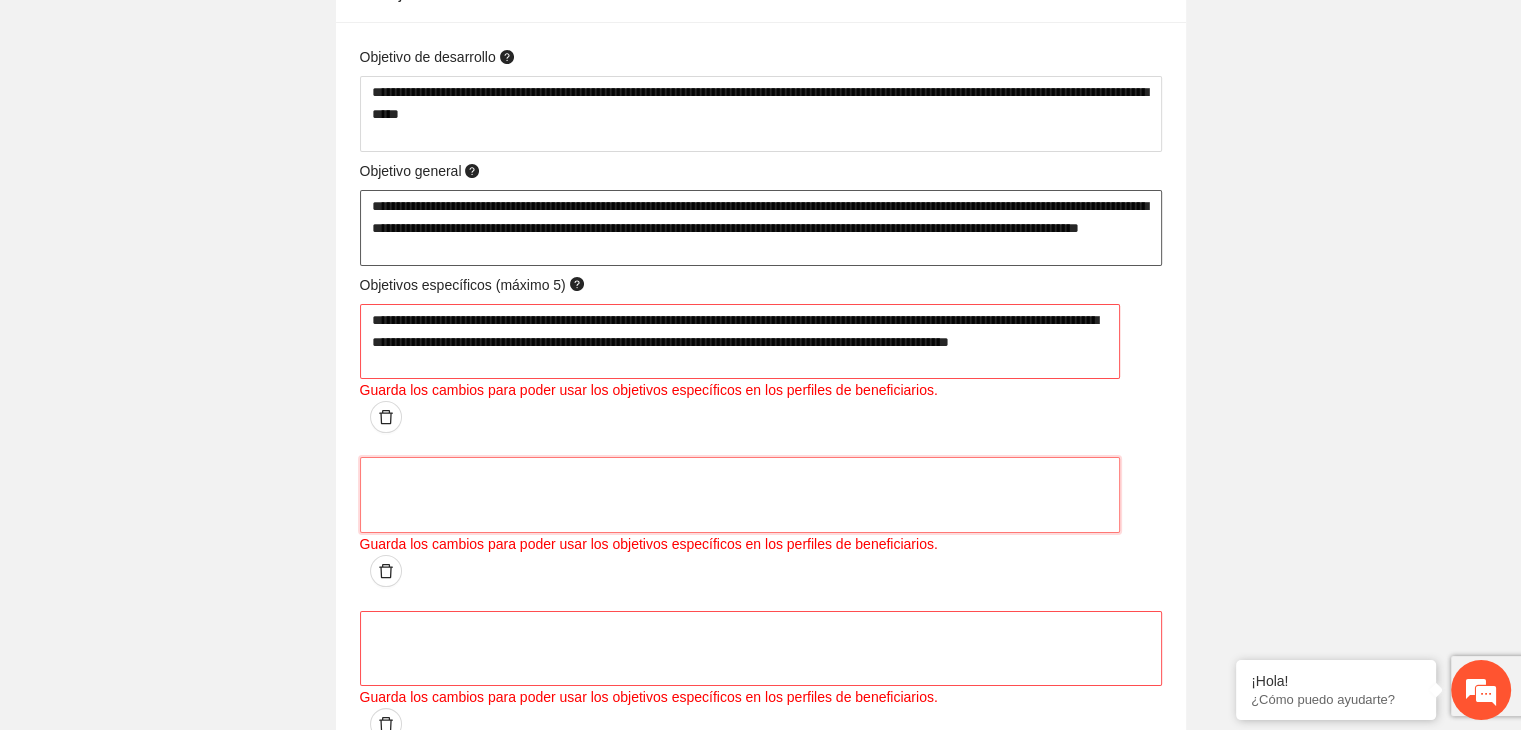 type 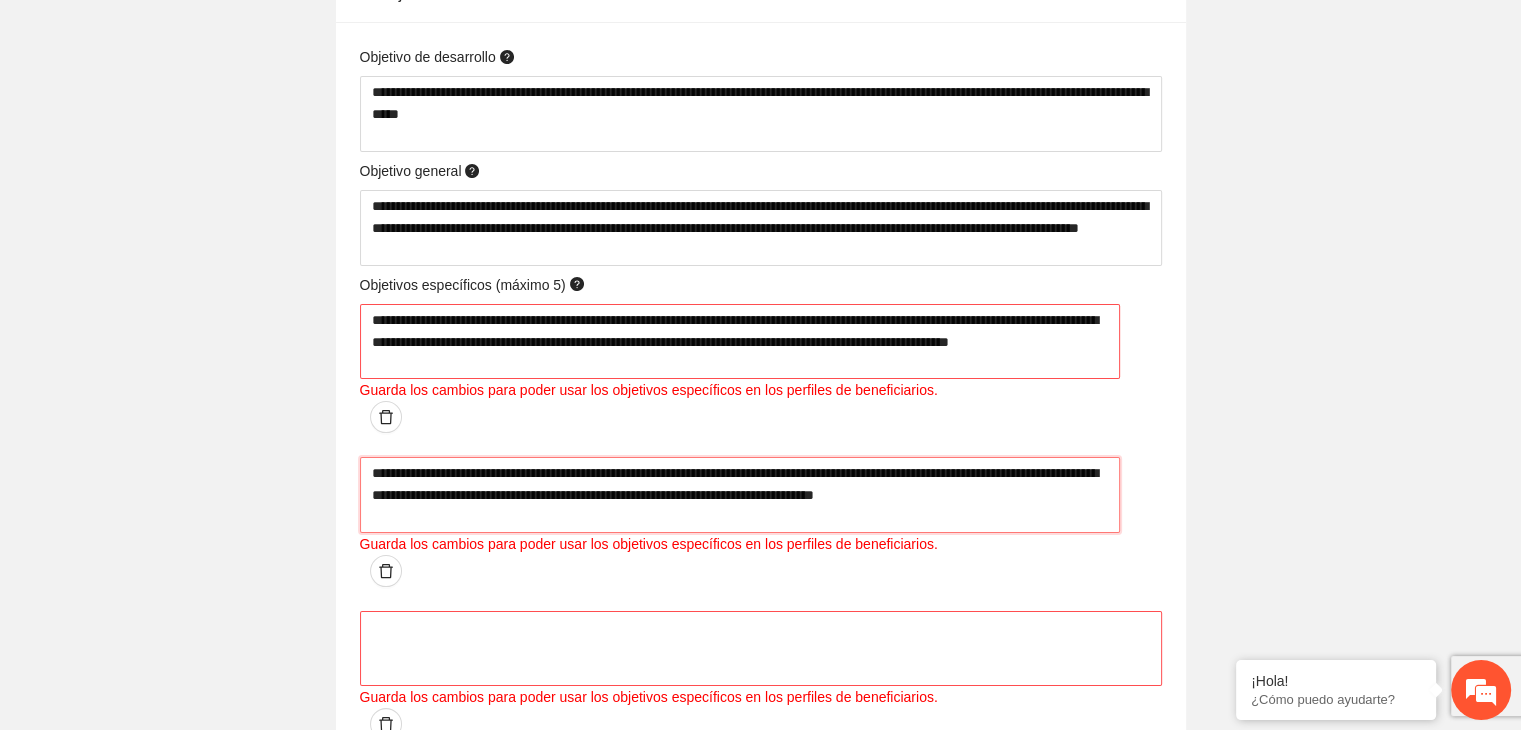 type on "**********" 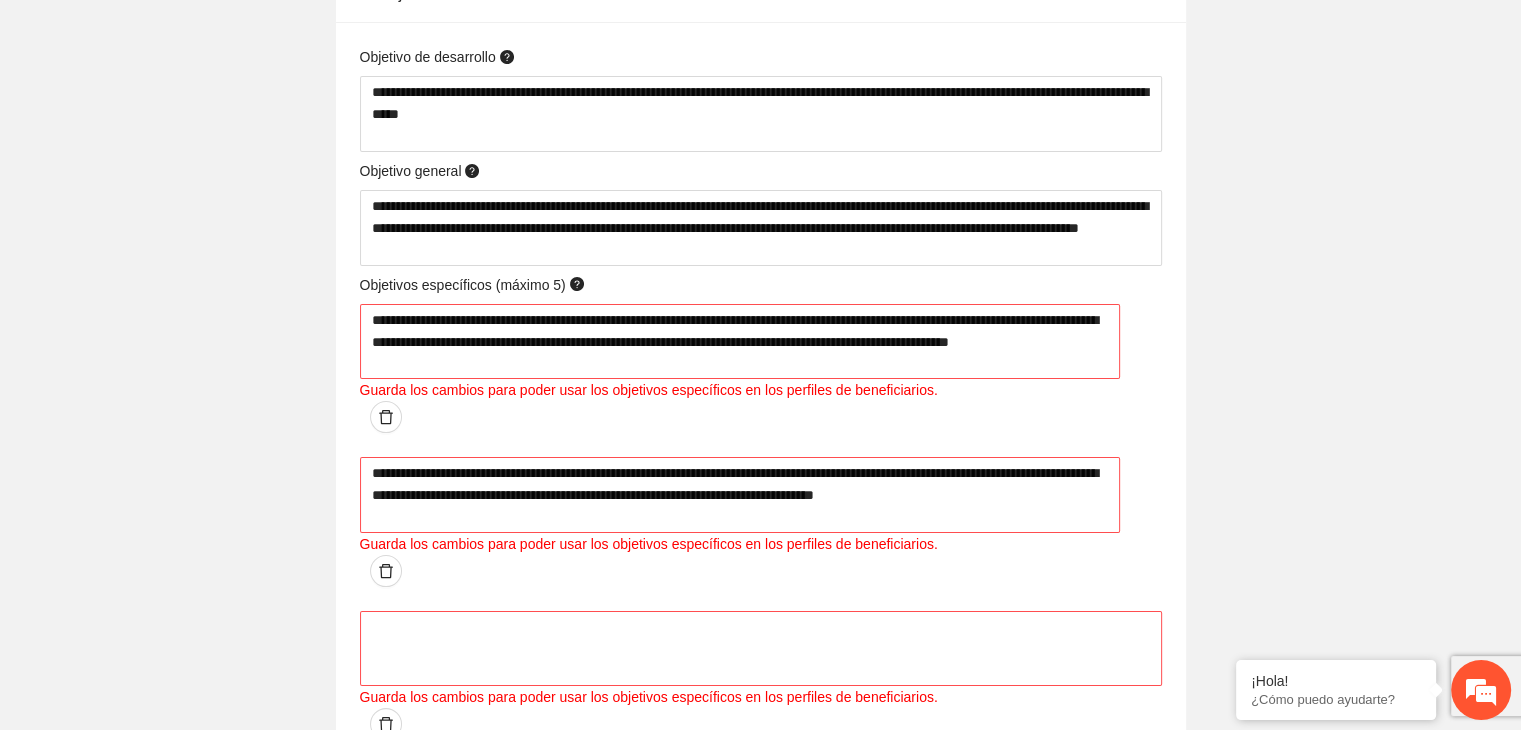 click on "**********" at bounding box center [760, -3197] 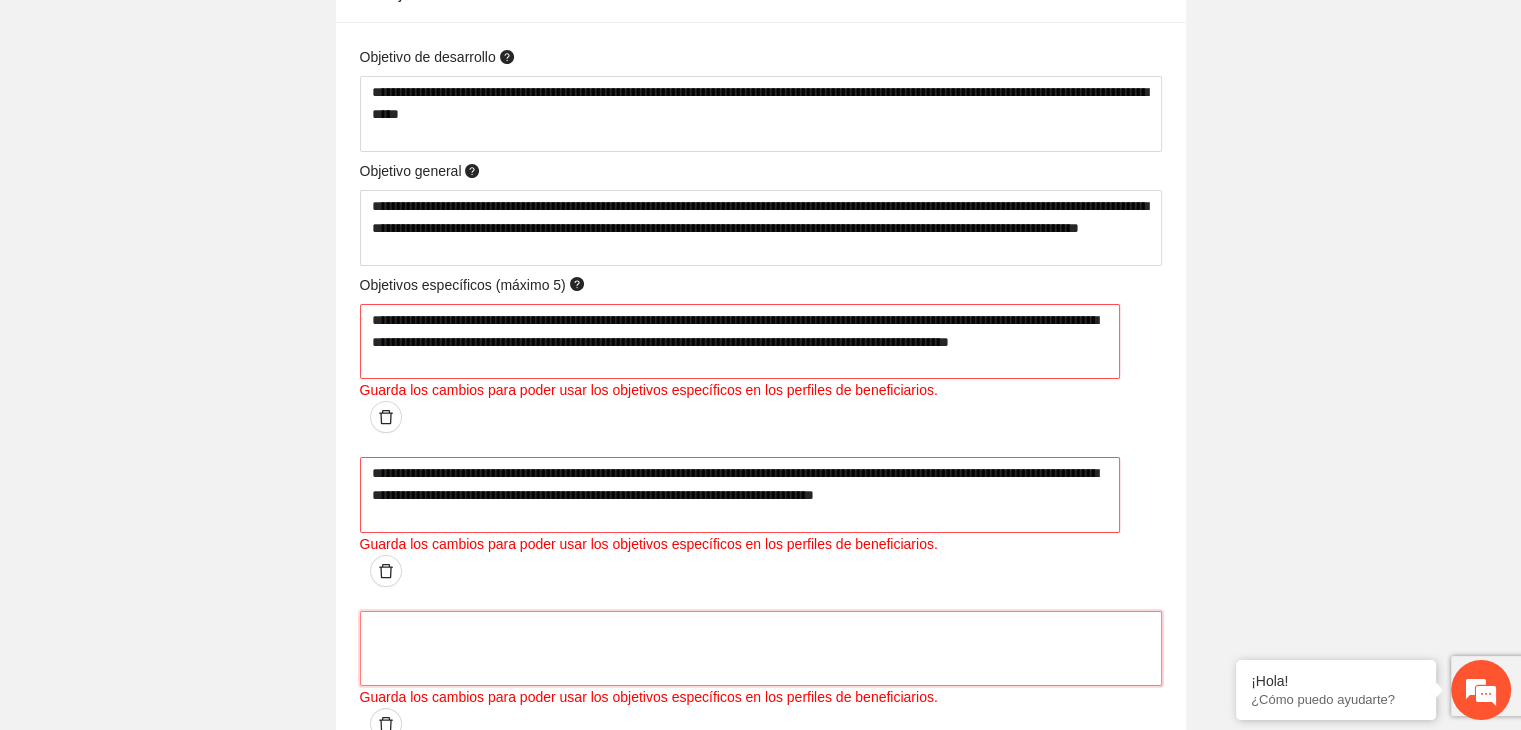 click at bounding box center (740, 342) 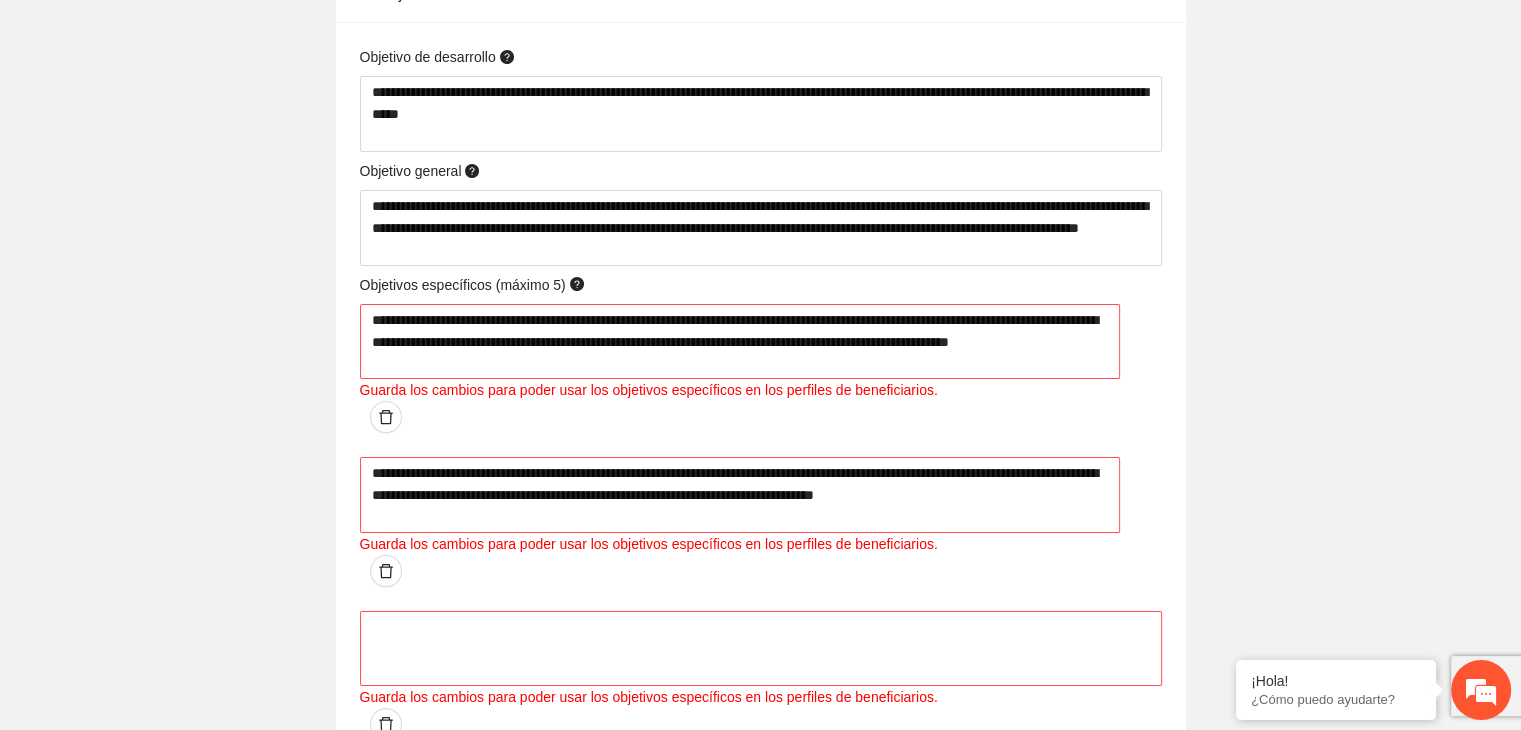 drag, startPoint x: 403, startPoint y: 544, endPoint x: 377, endPoint y: 568, distance: 35.383614 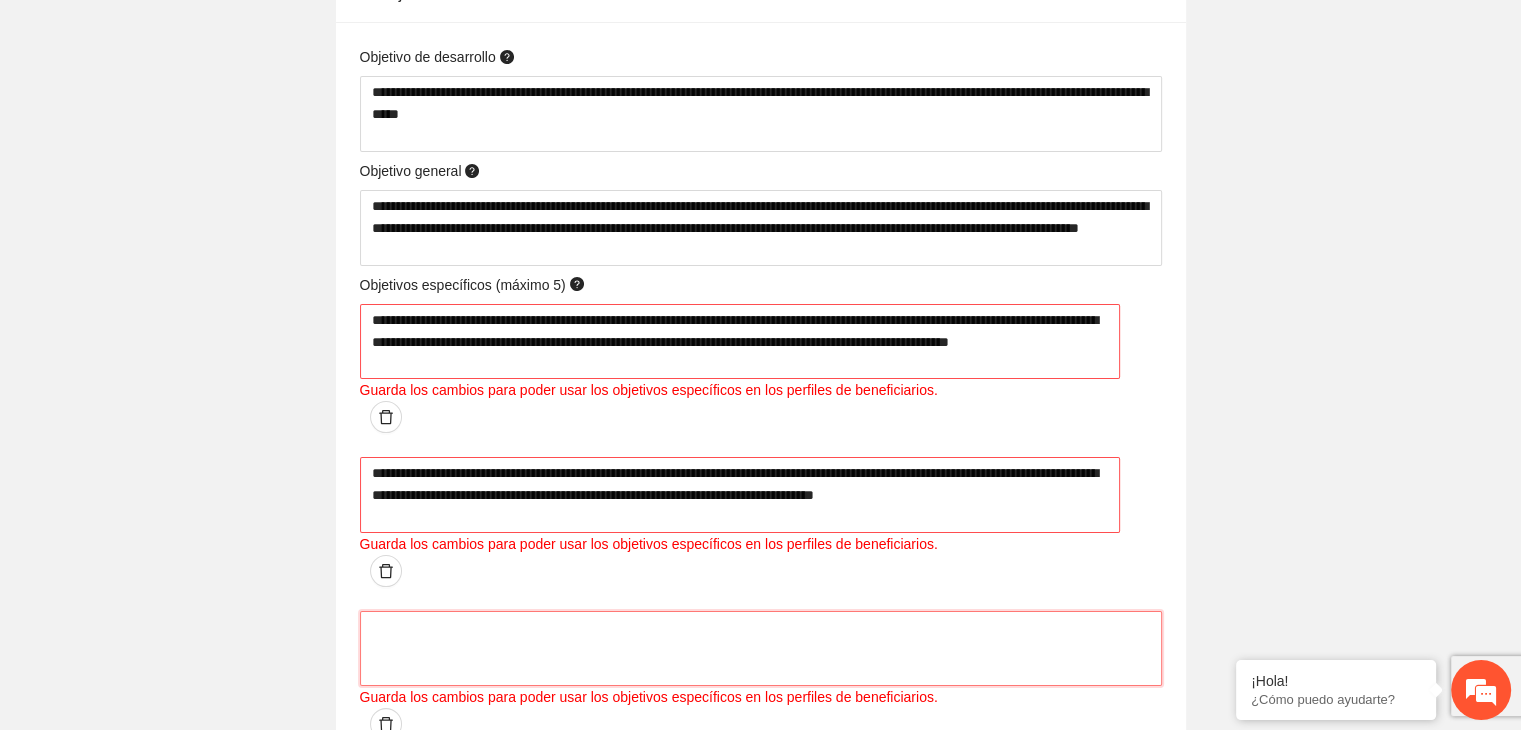 paste on "**********" 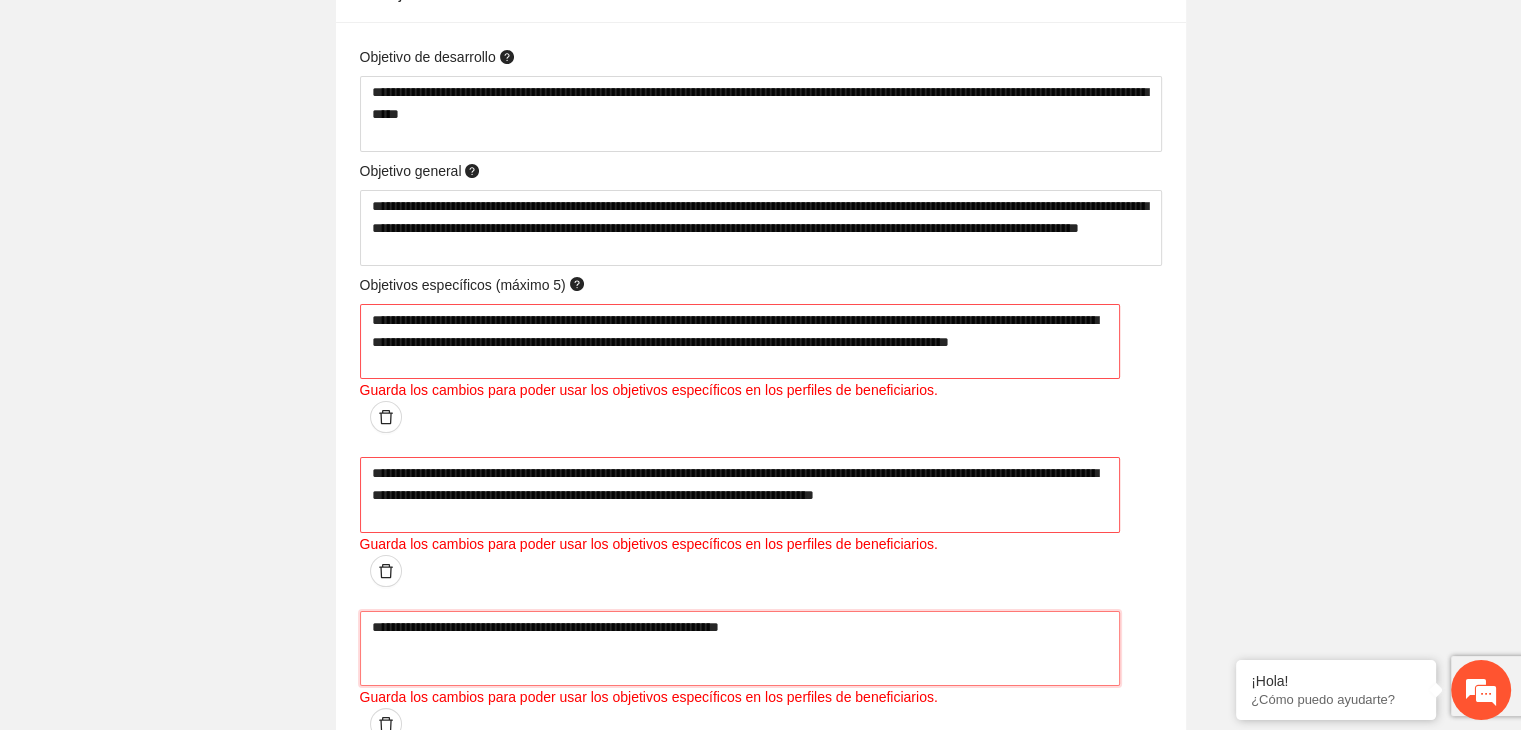 type on "**********" 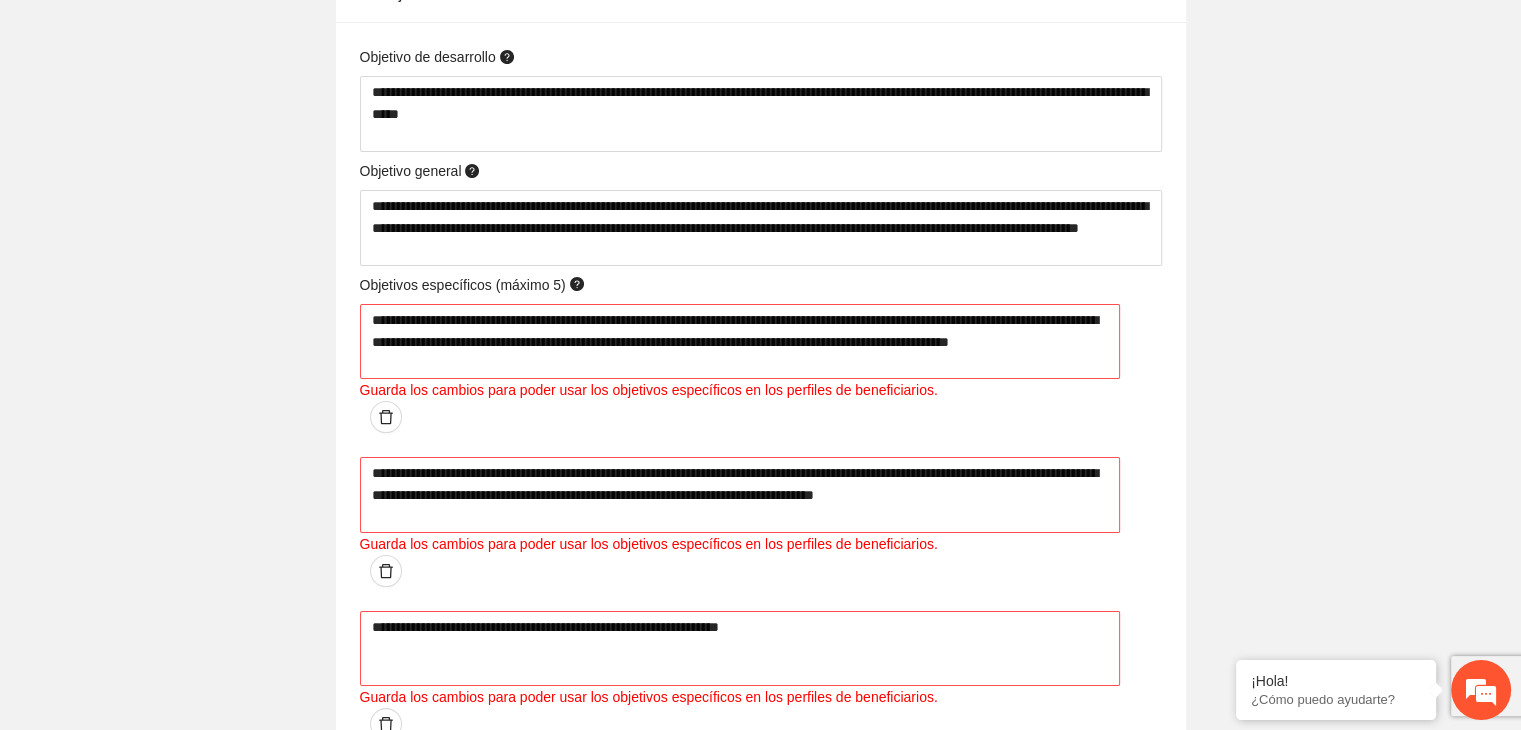 click on "**********" at bounding box center (760, -3197) 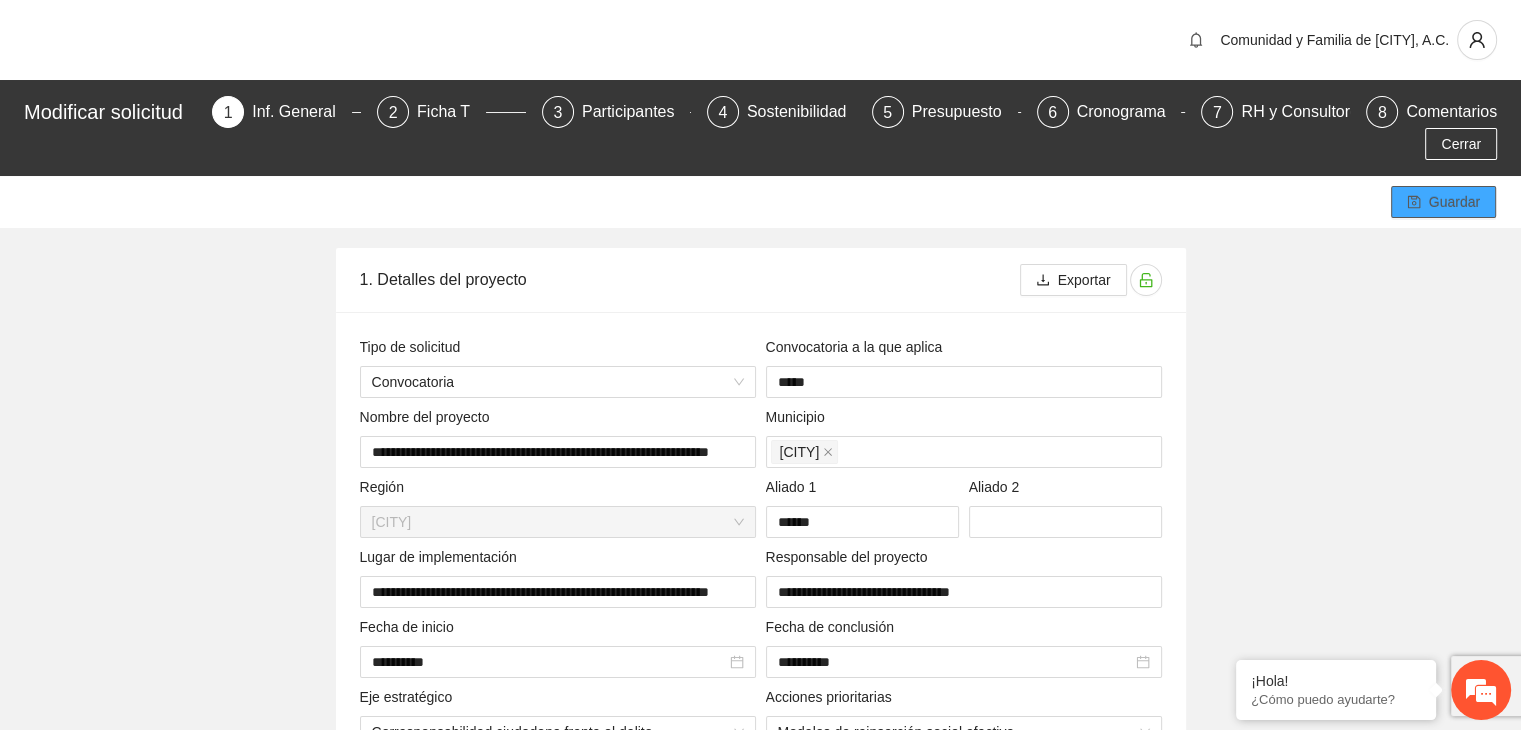 click 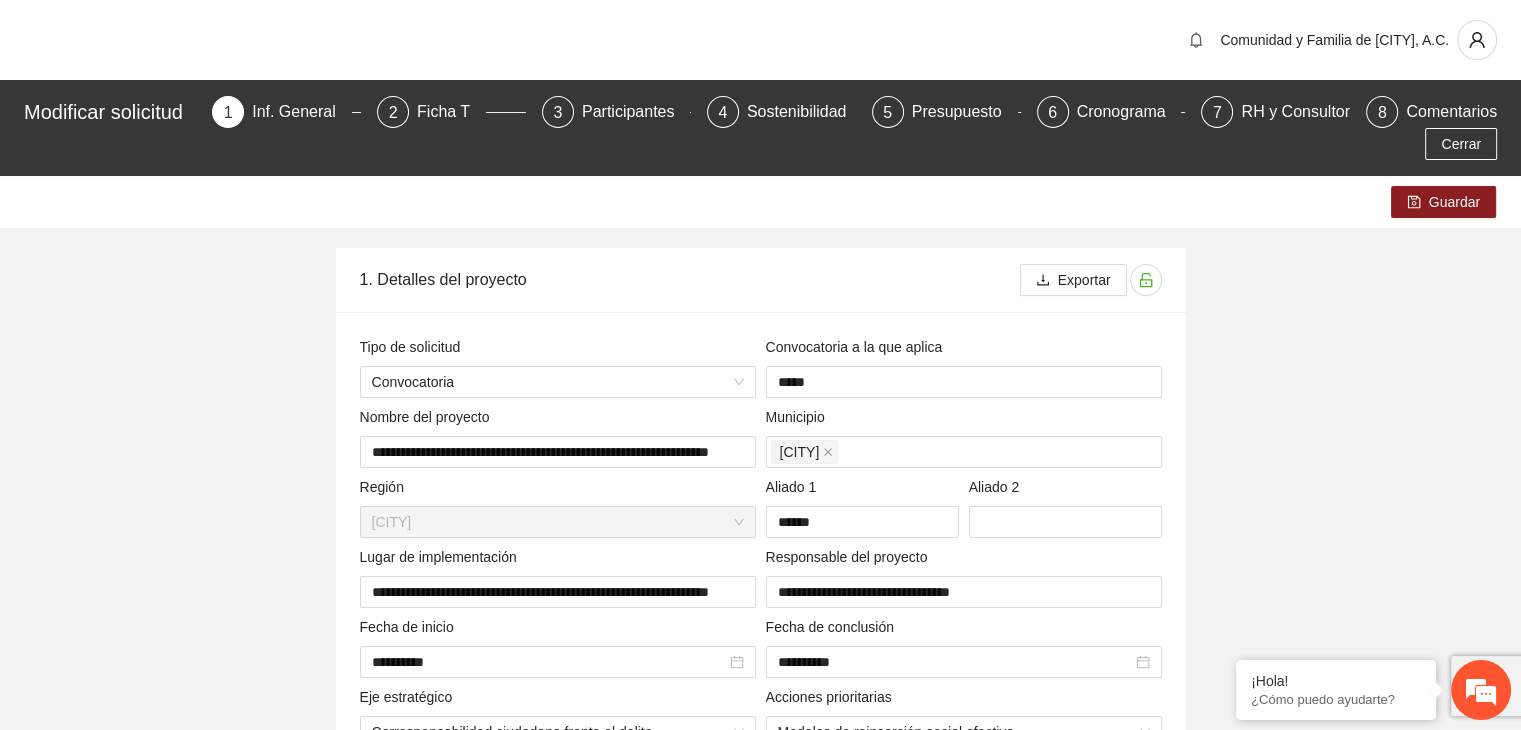 click on "**********" at bounding box center (760, 4700) 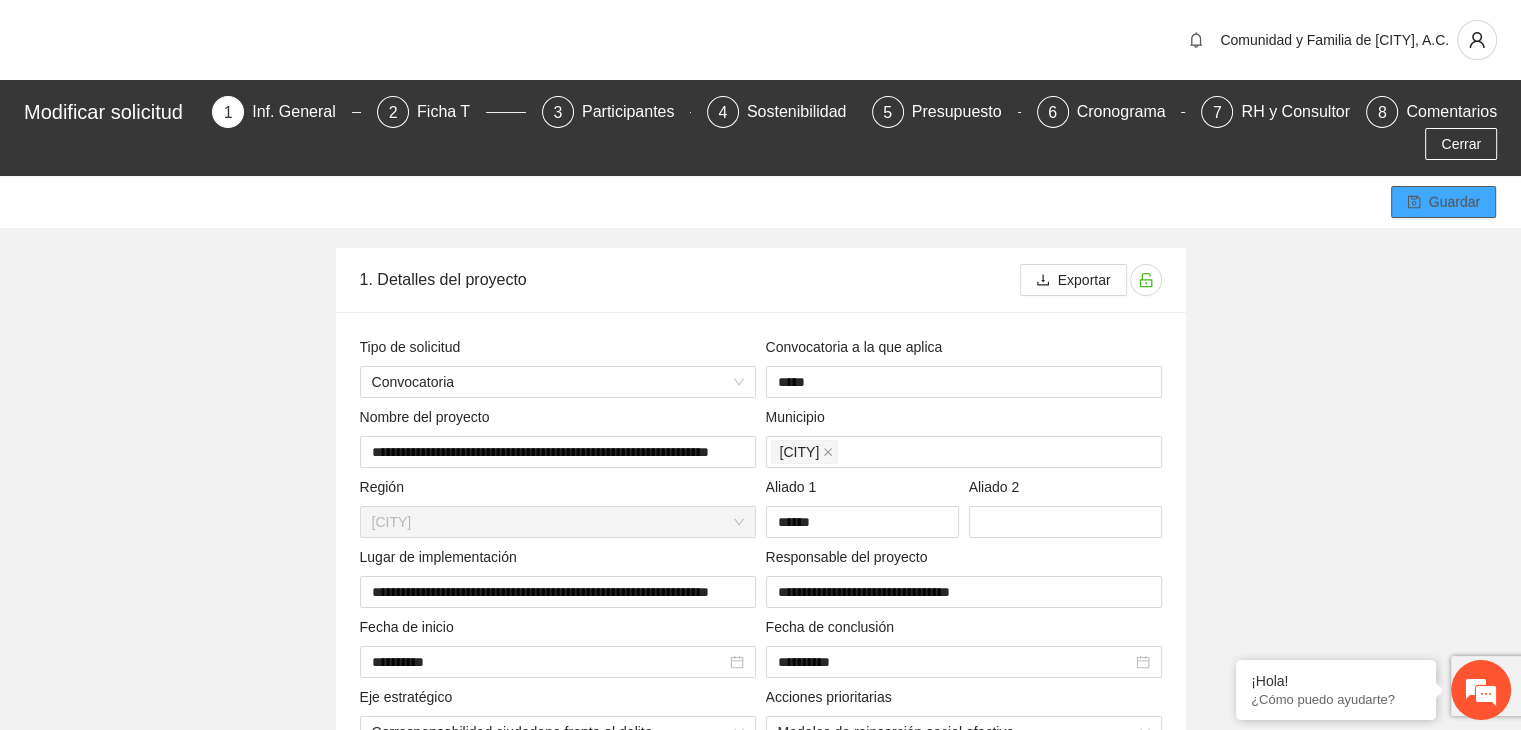 click on "Guardar" at bounding box center (1454, 202) 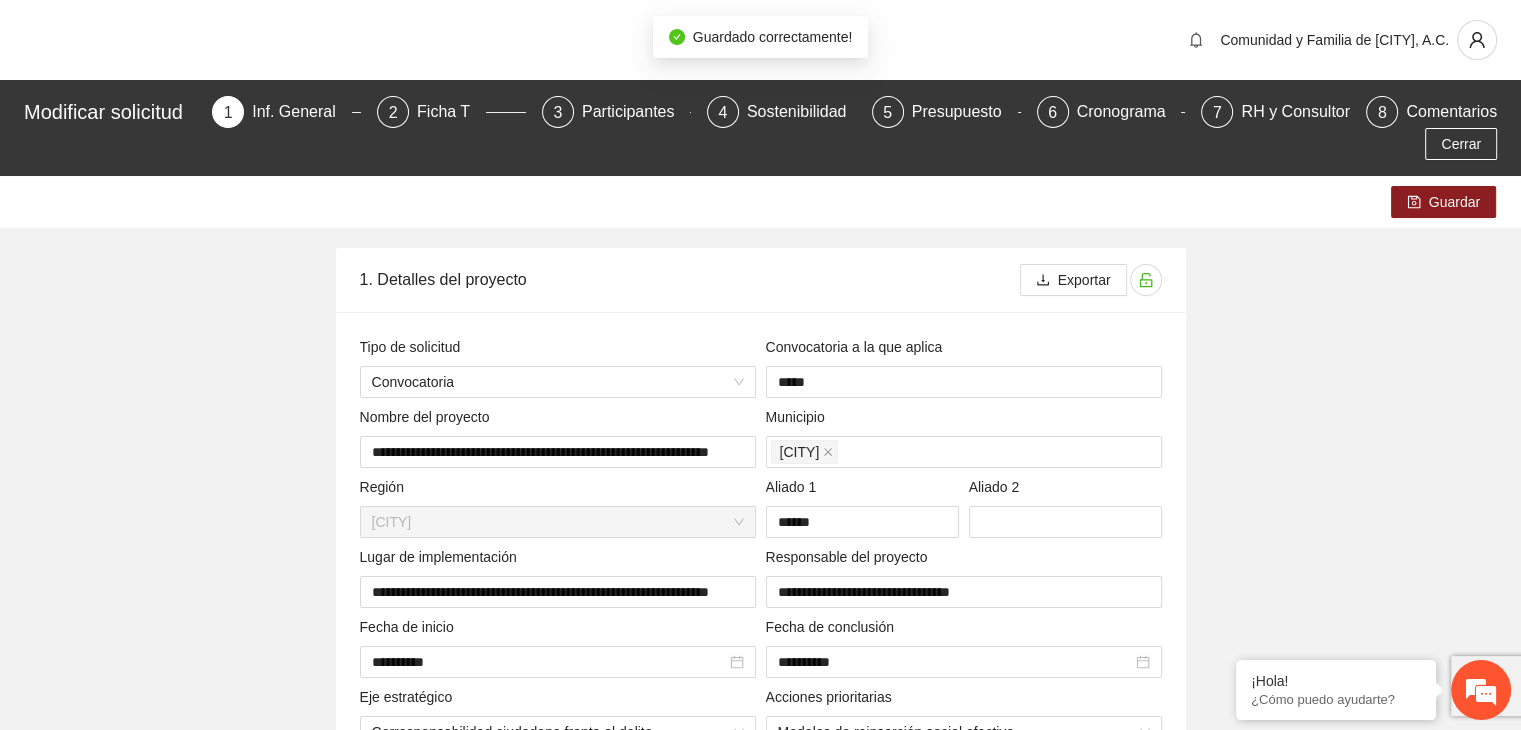 click on "**********" at bounding box center (760, 4700) 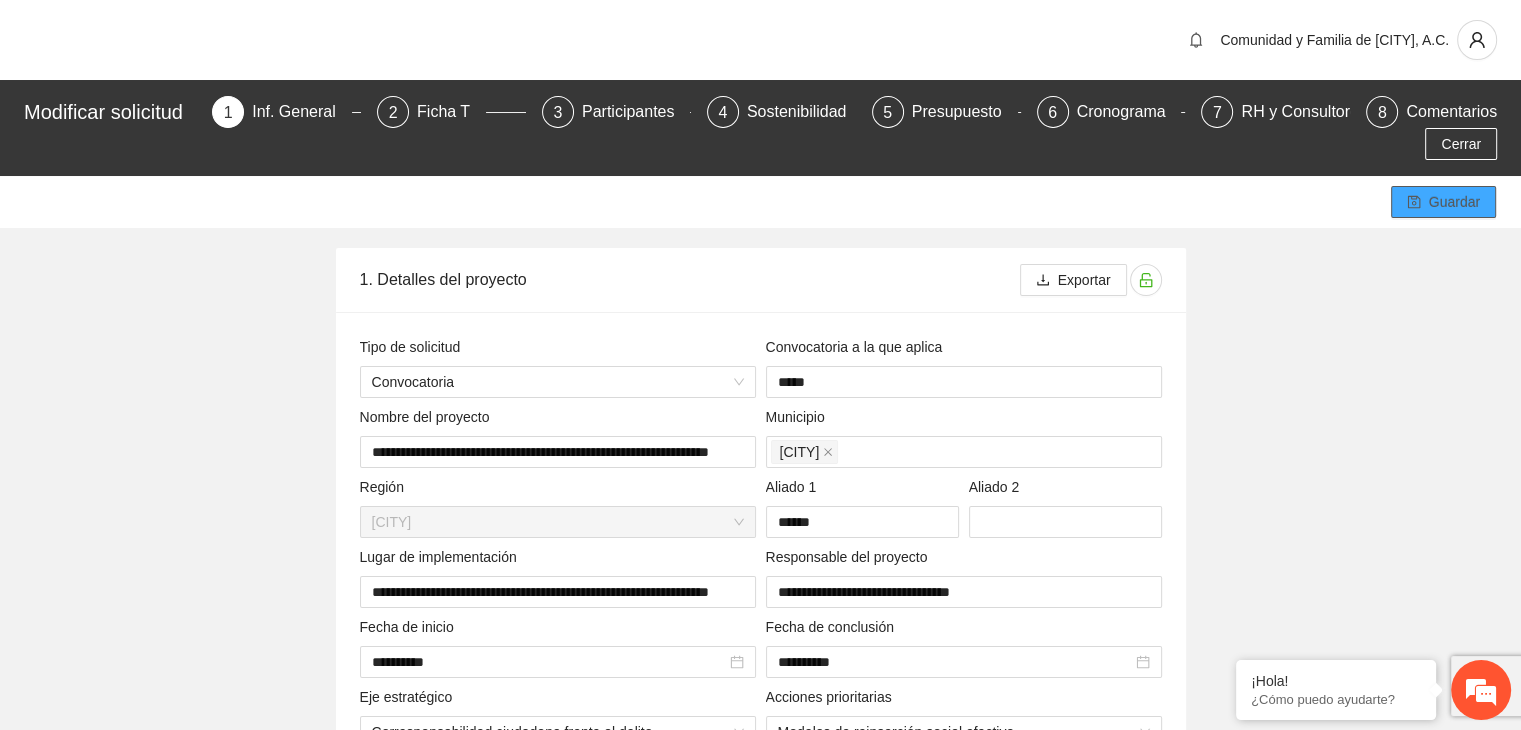 click on "Guardar" at bounding box center (1443, 202) 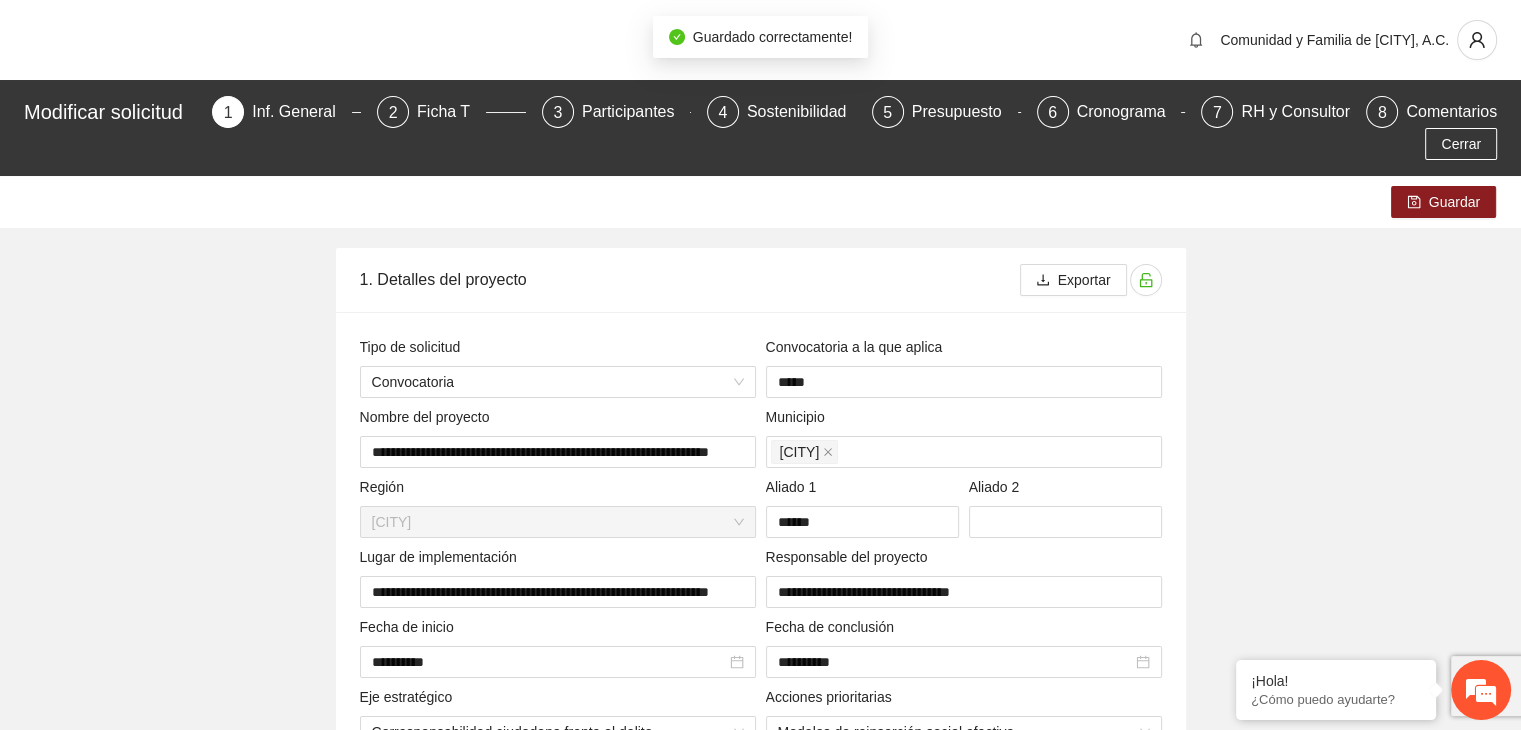 click on "**********" at bounding box center [760, 4700] 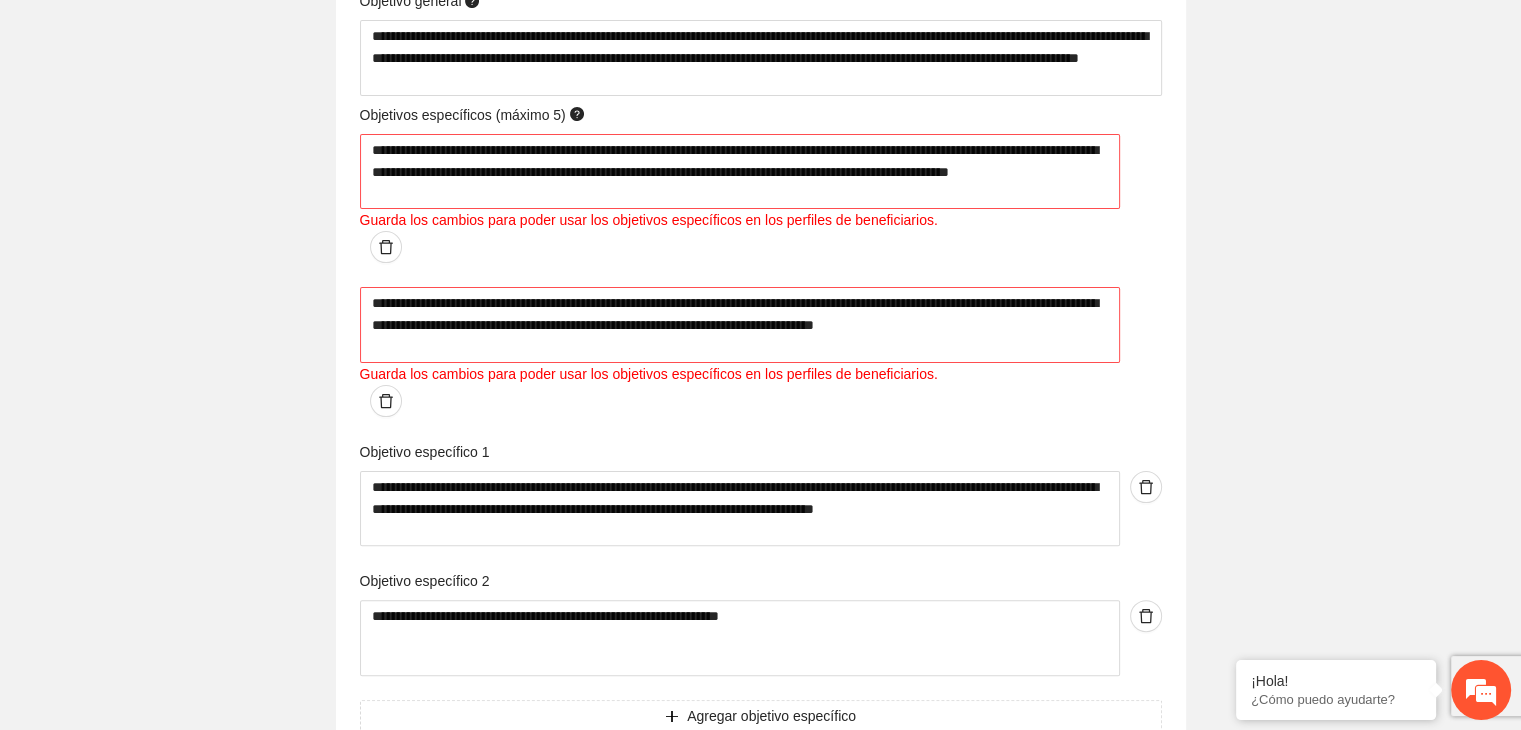 scroll, scrollTop: 8003, scrollLeft: 0, axis: vertical 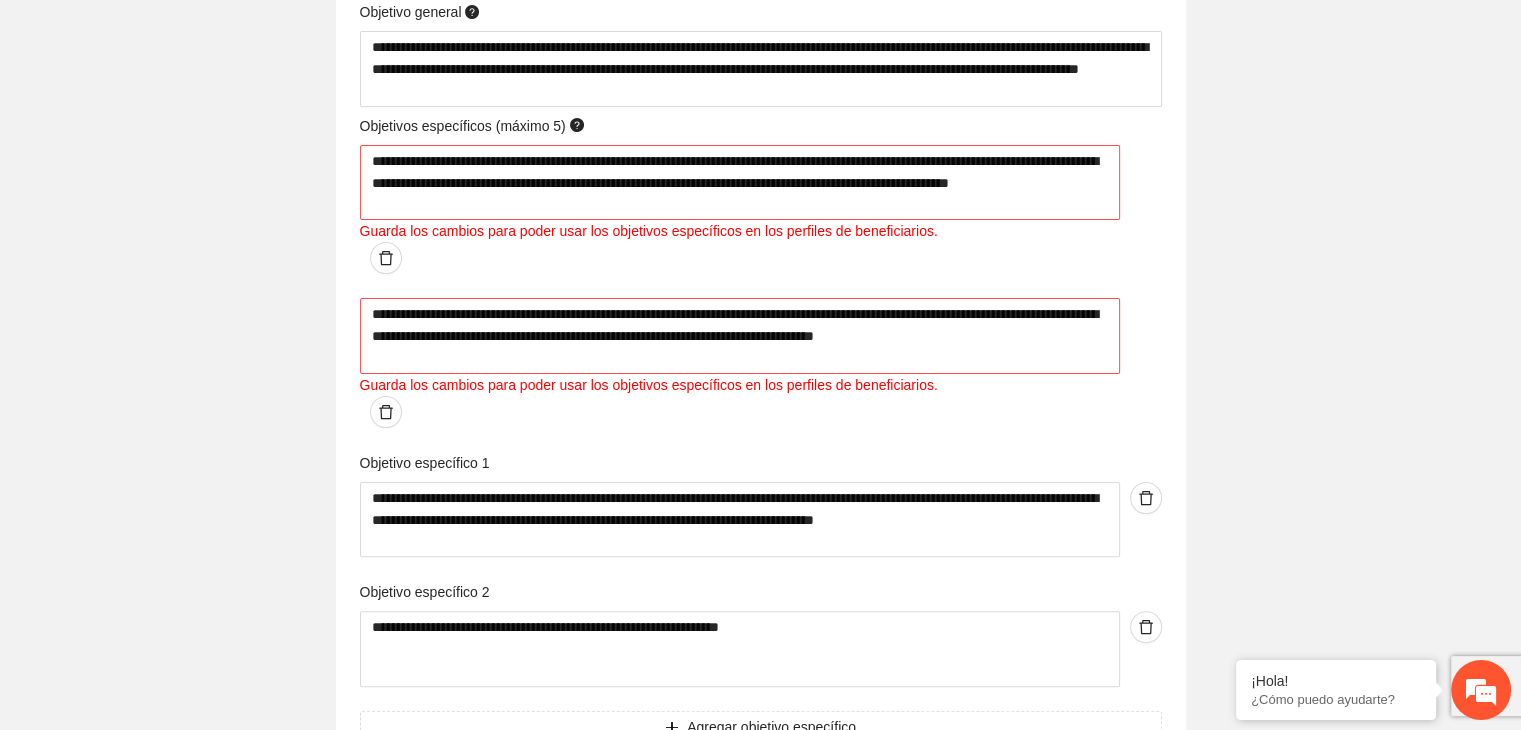 click on "**********" at bounding box center [760, -3303] 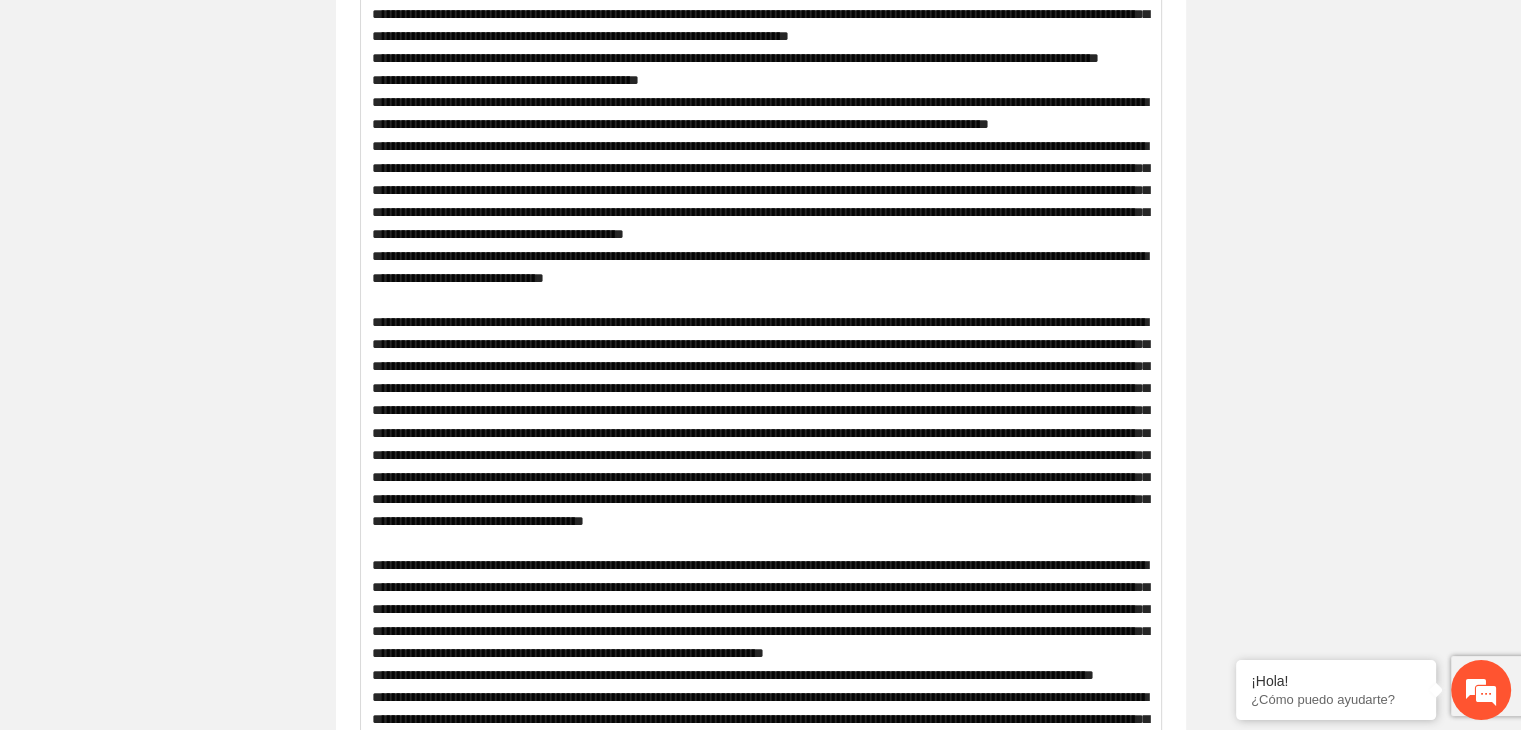 scroll, scrollTop: 0, scrollLeft: 0, axis: both 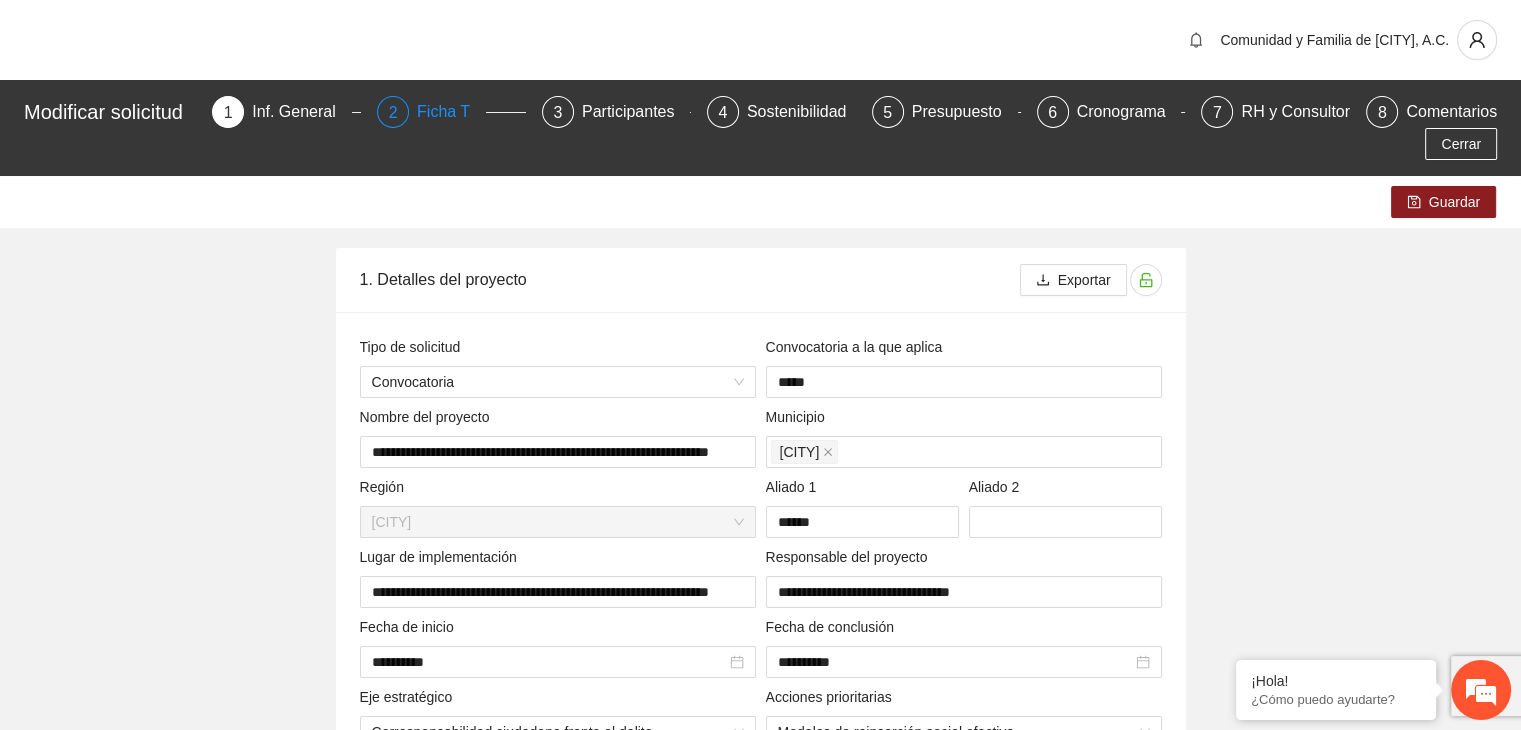click on "Ficha T" at bounding box center [451, 112] 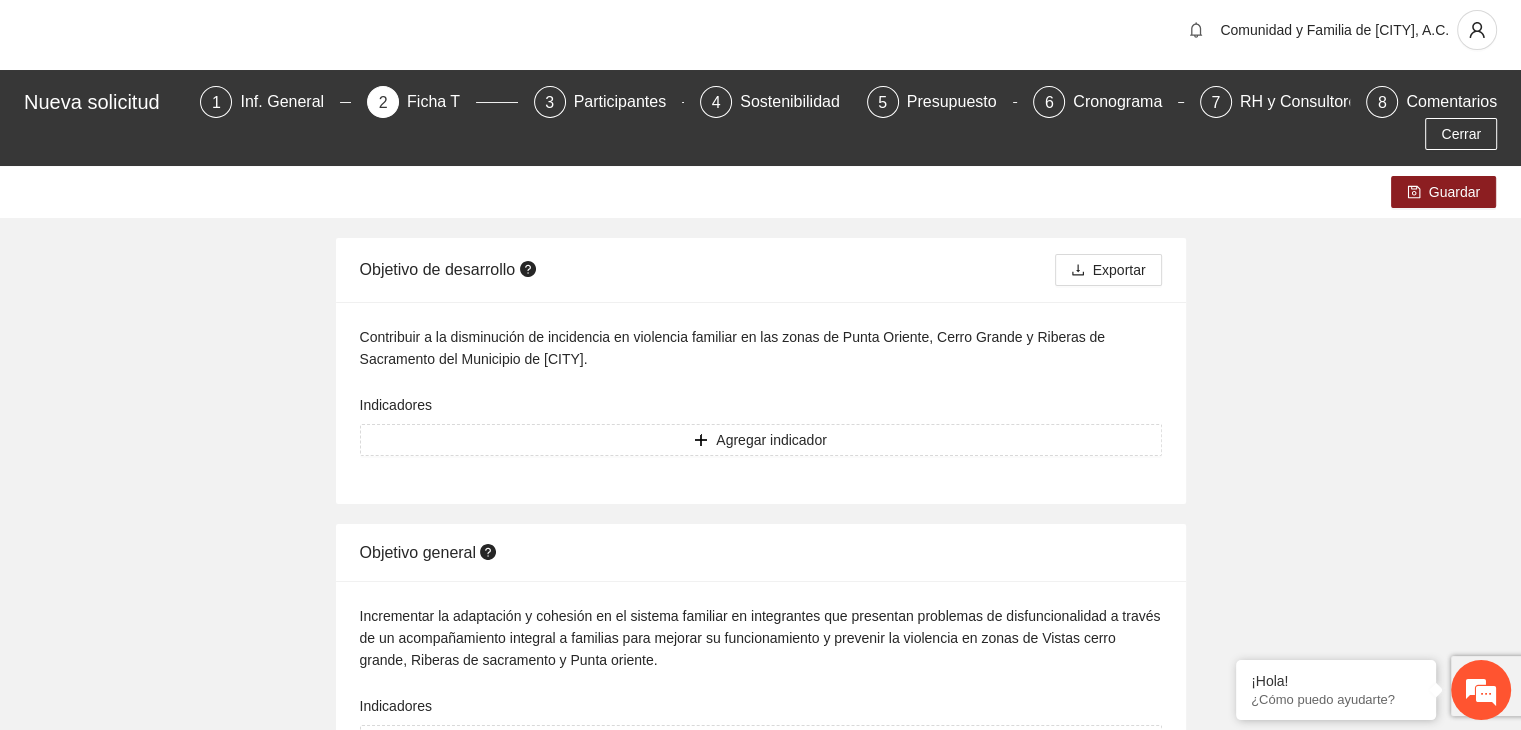 scroll, scrollTop: 0, scrollLeft: 0, axis: both 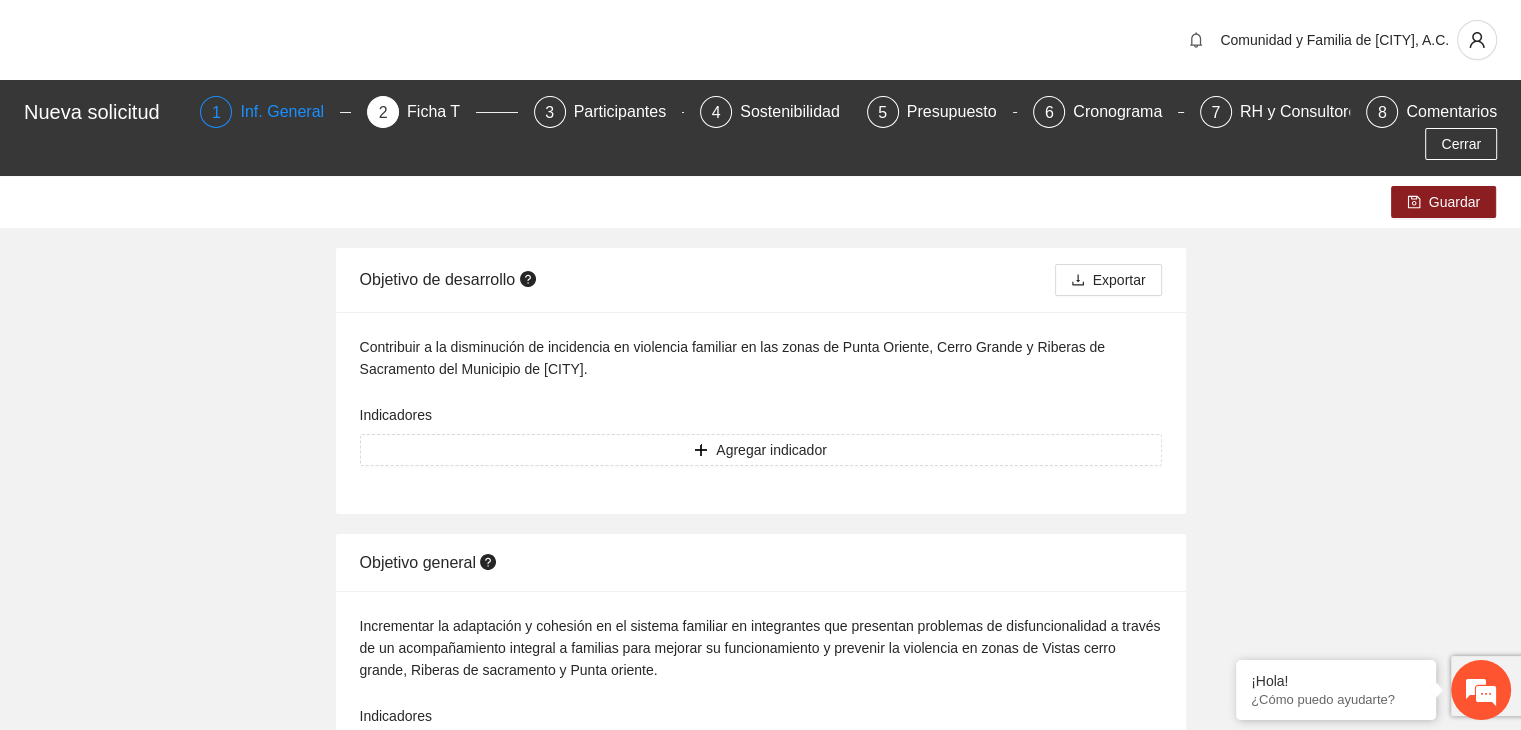 click on "Inf. General" at bounding box center (290, 112) 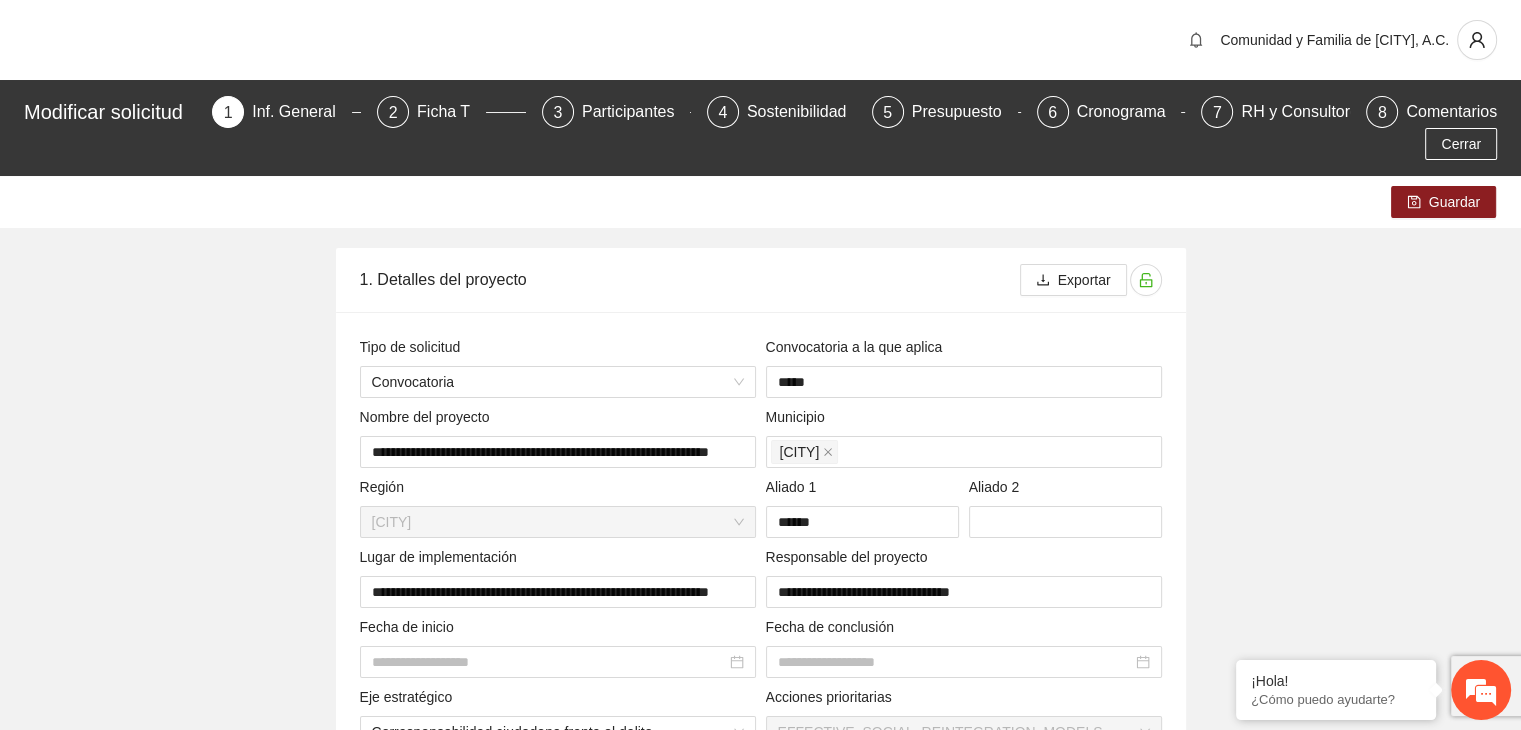 type 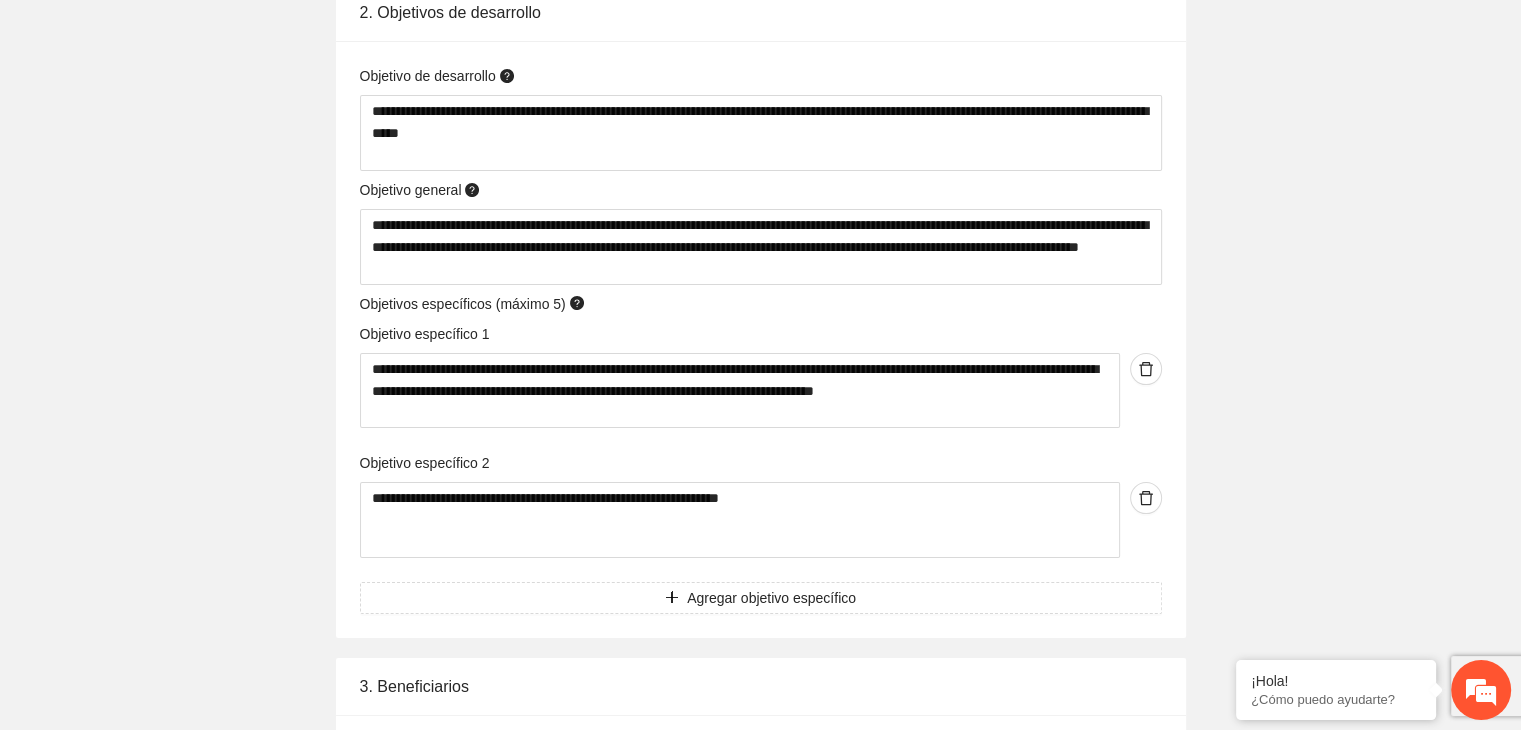 scroll, scrollTop: 7856, scrollLeft: 0, axis: vertical 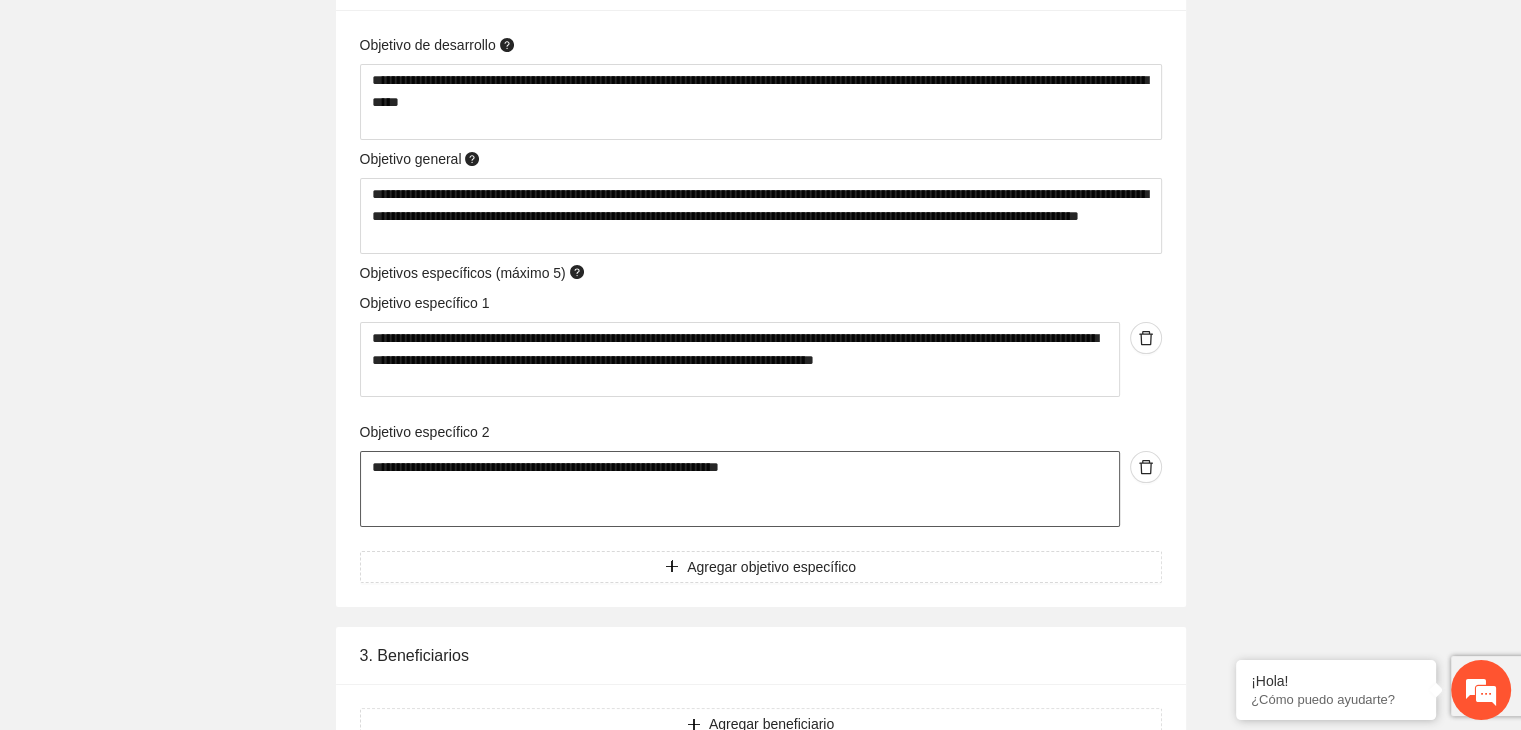 drag, startPoint x: 811, startPoint y: 465, endPoint x: 350, endPoint y: 470, distance: 461.0271 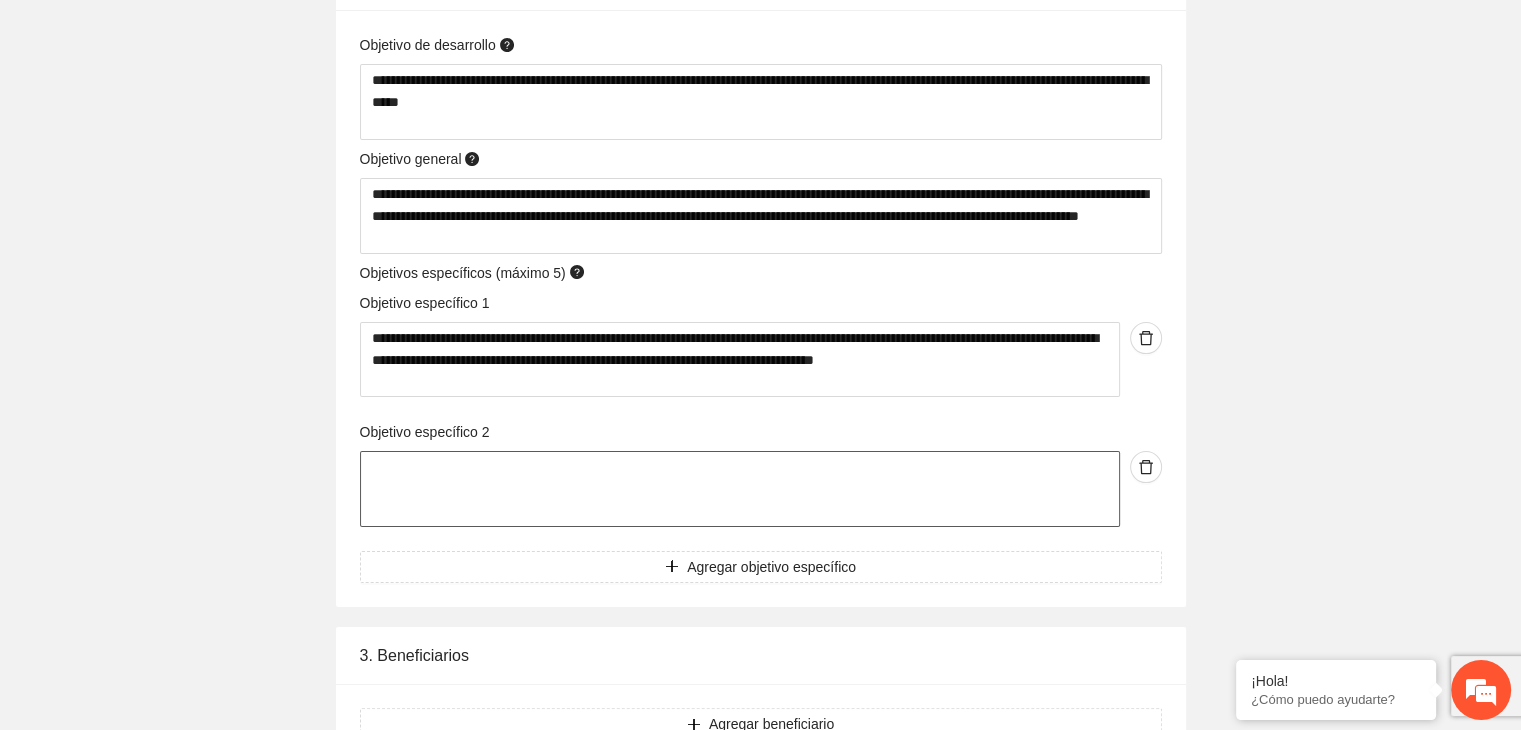 type 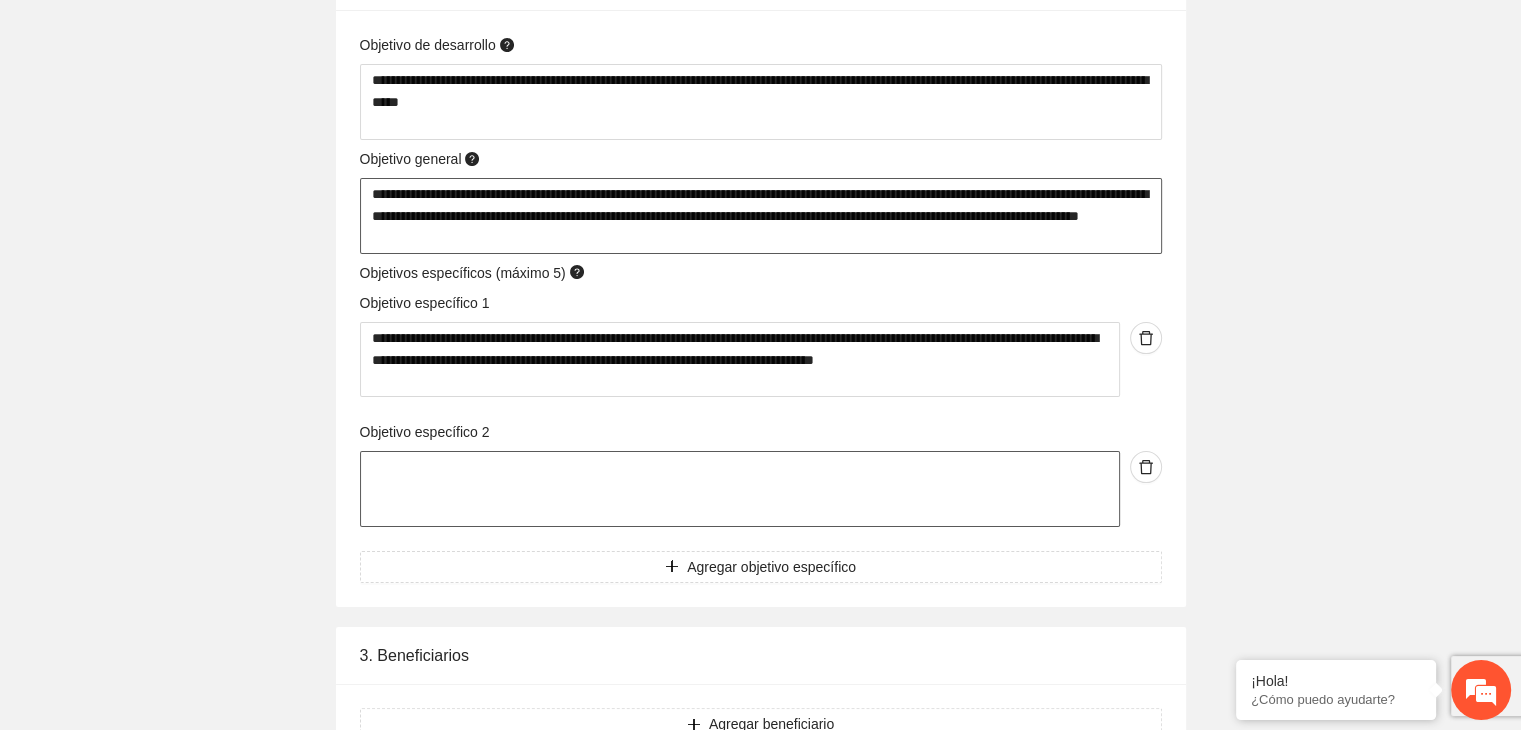 type 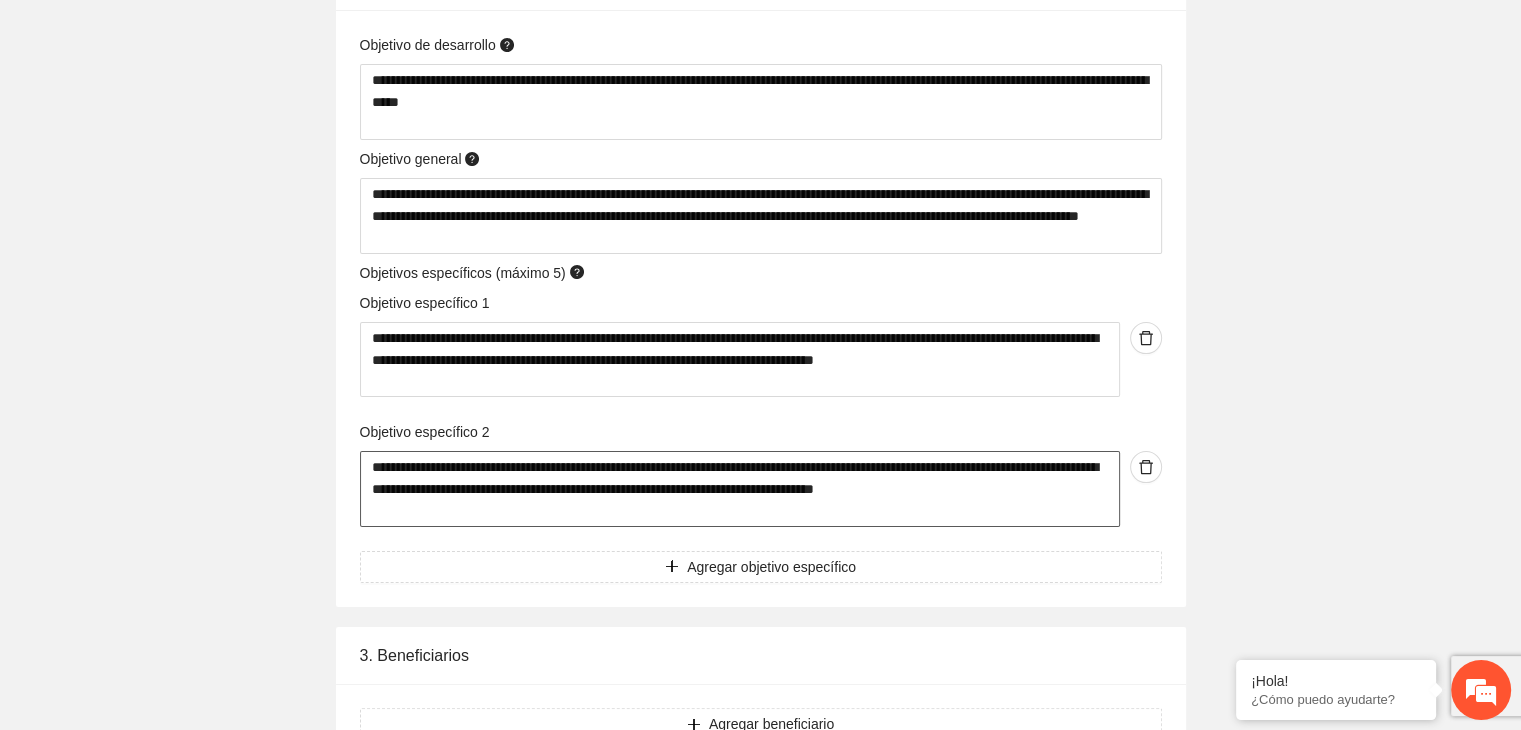 type on "**********" 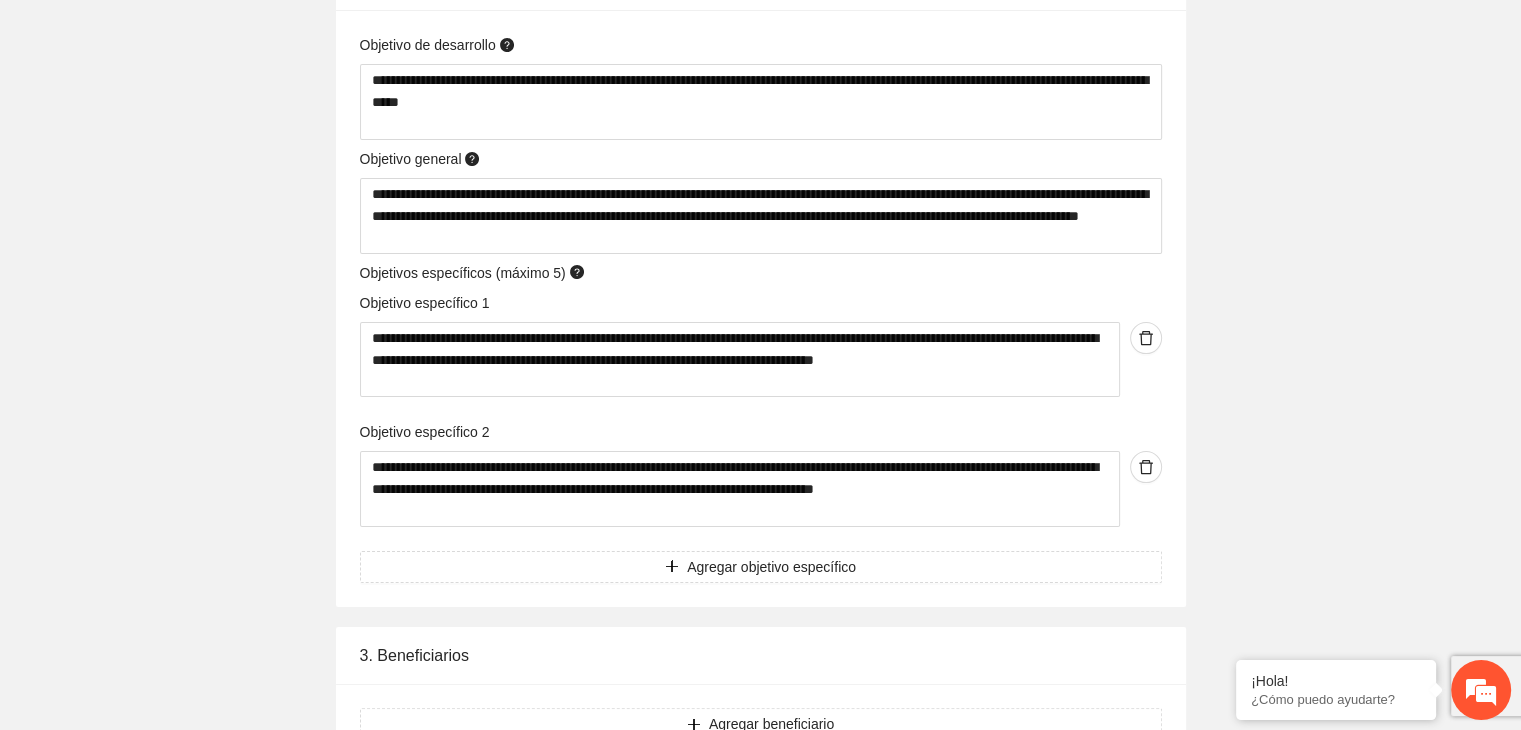 click on "**********" at bounding box center [760, -3310] 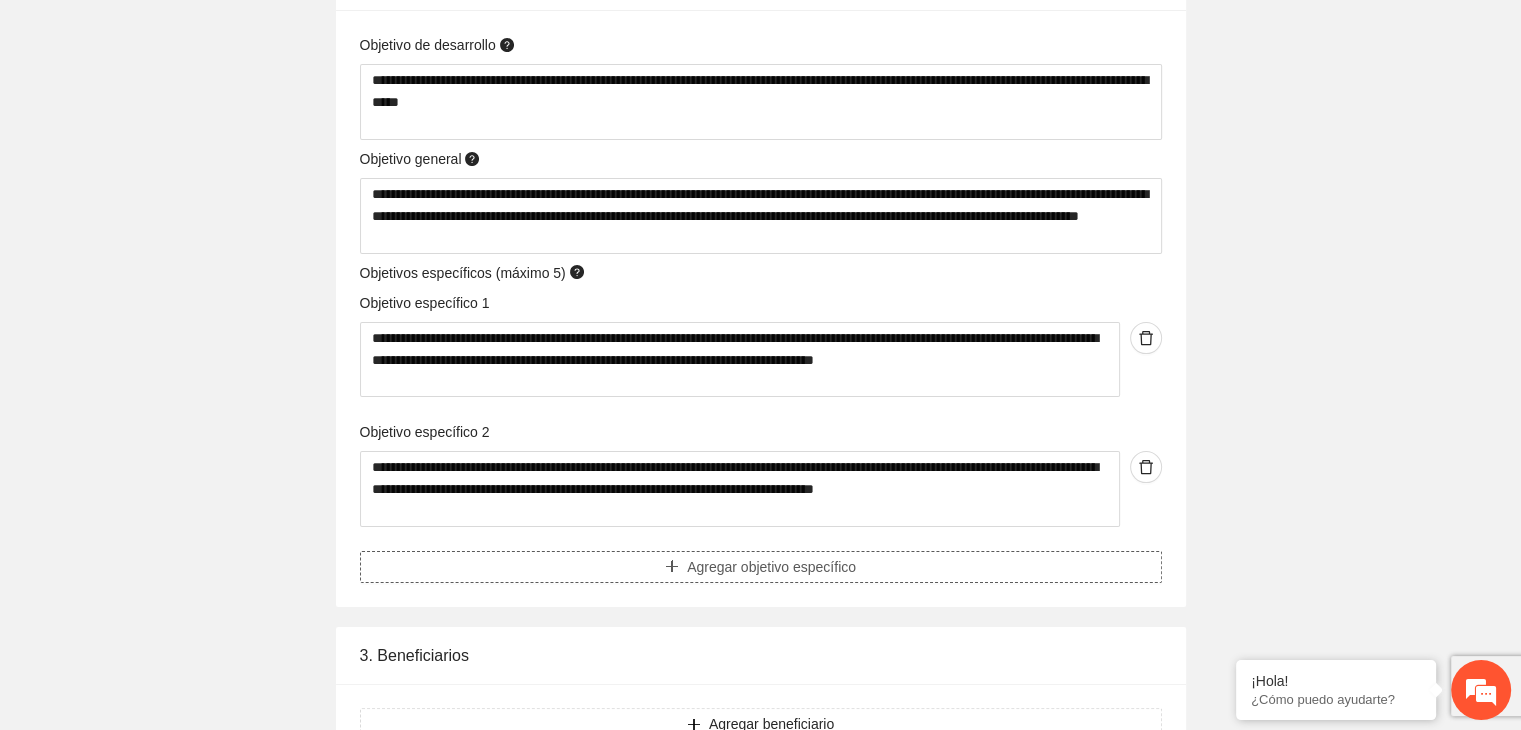 click on "Agregar objetivo específico" at bounding box center (771, 567) 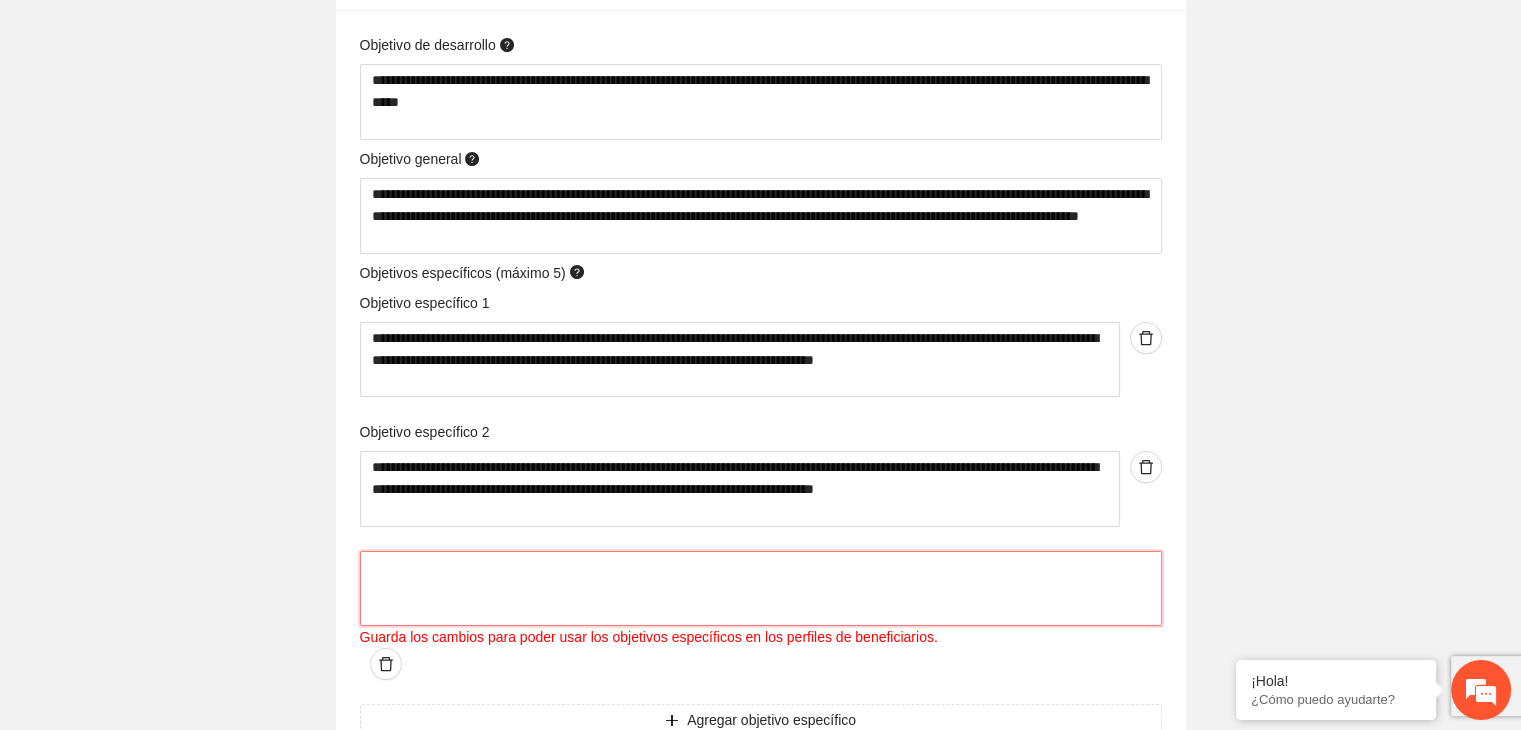 click at bounding box center [761, 589] 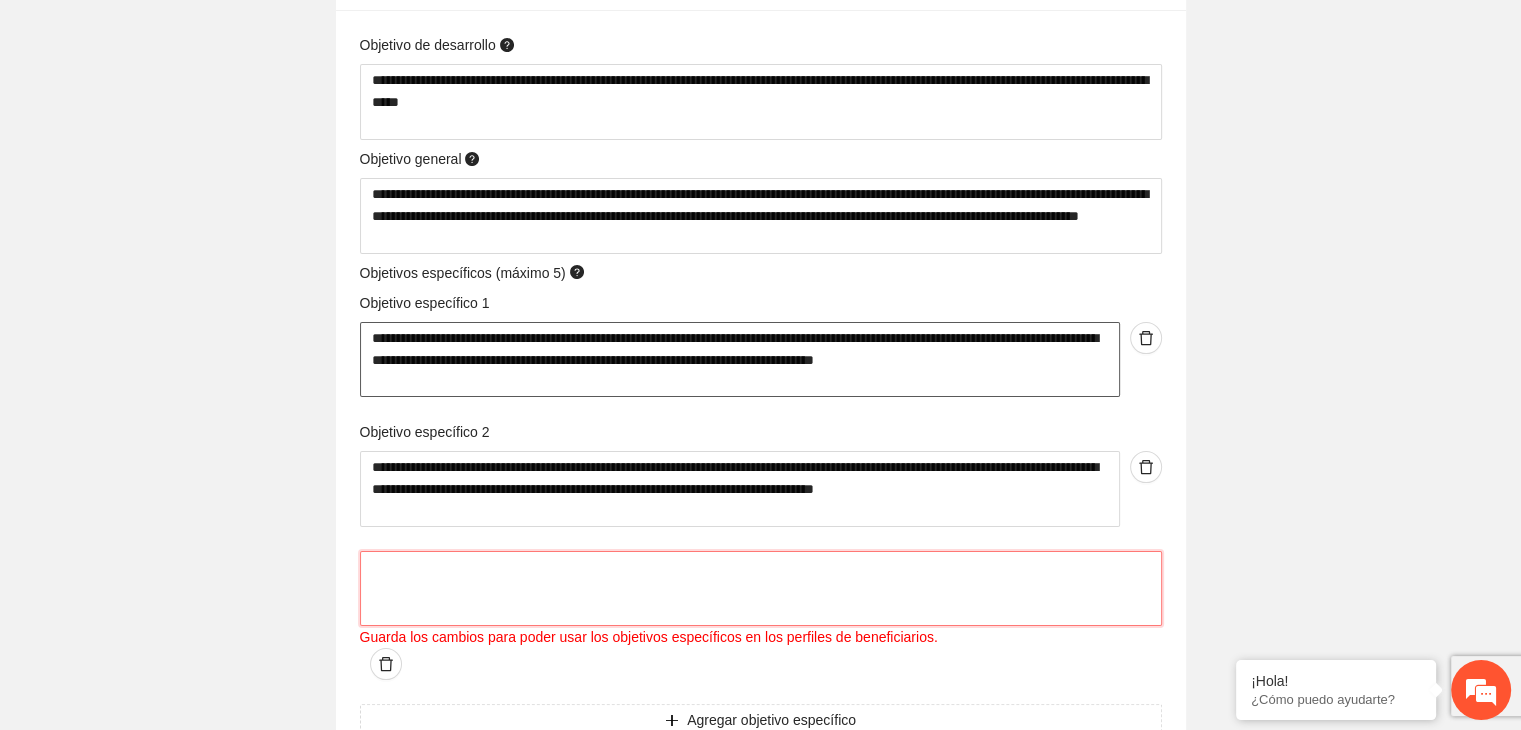 type 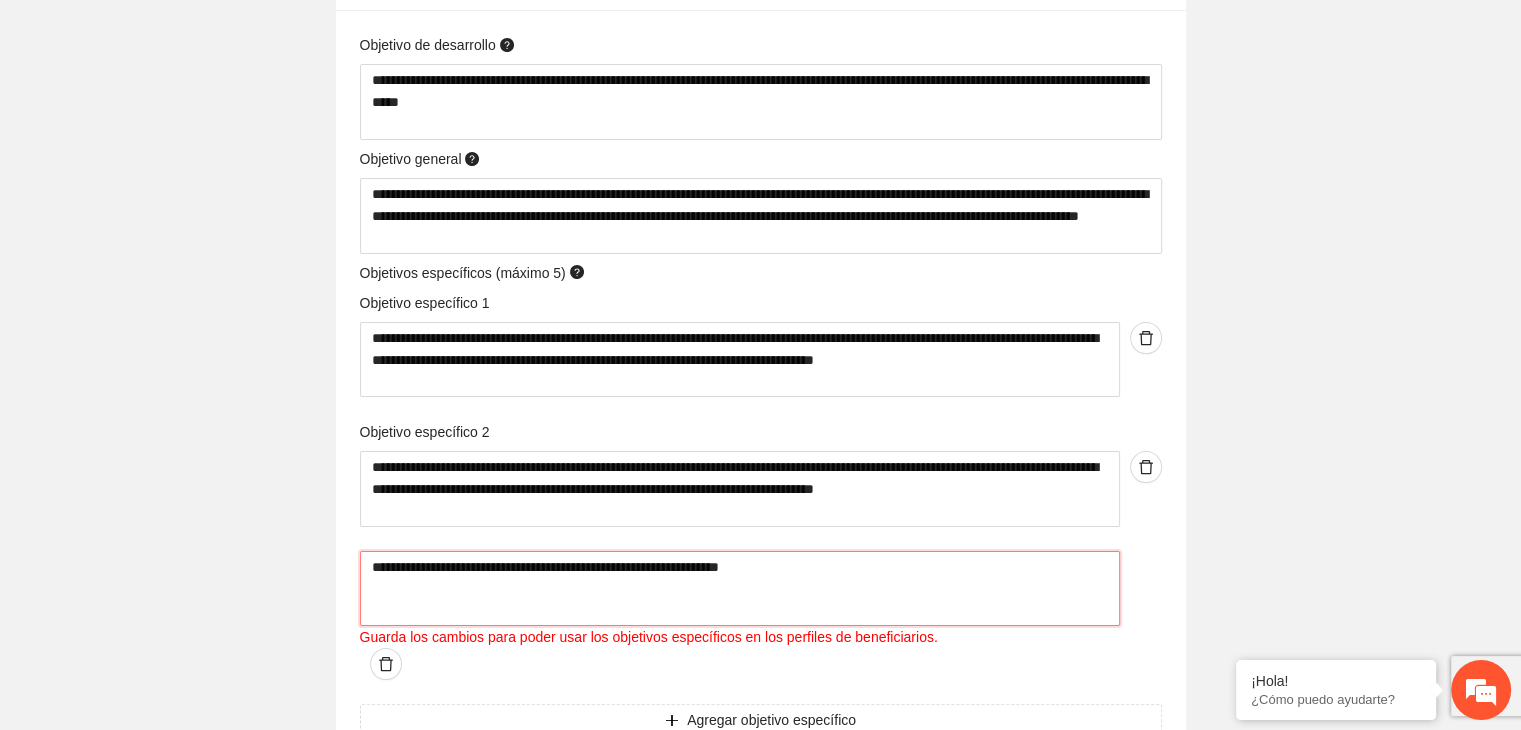type on "**********" 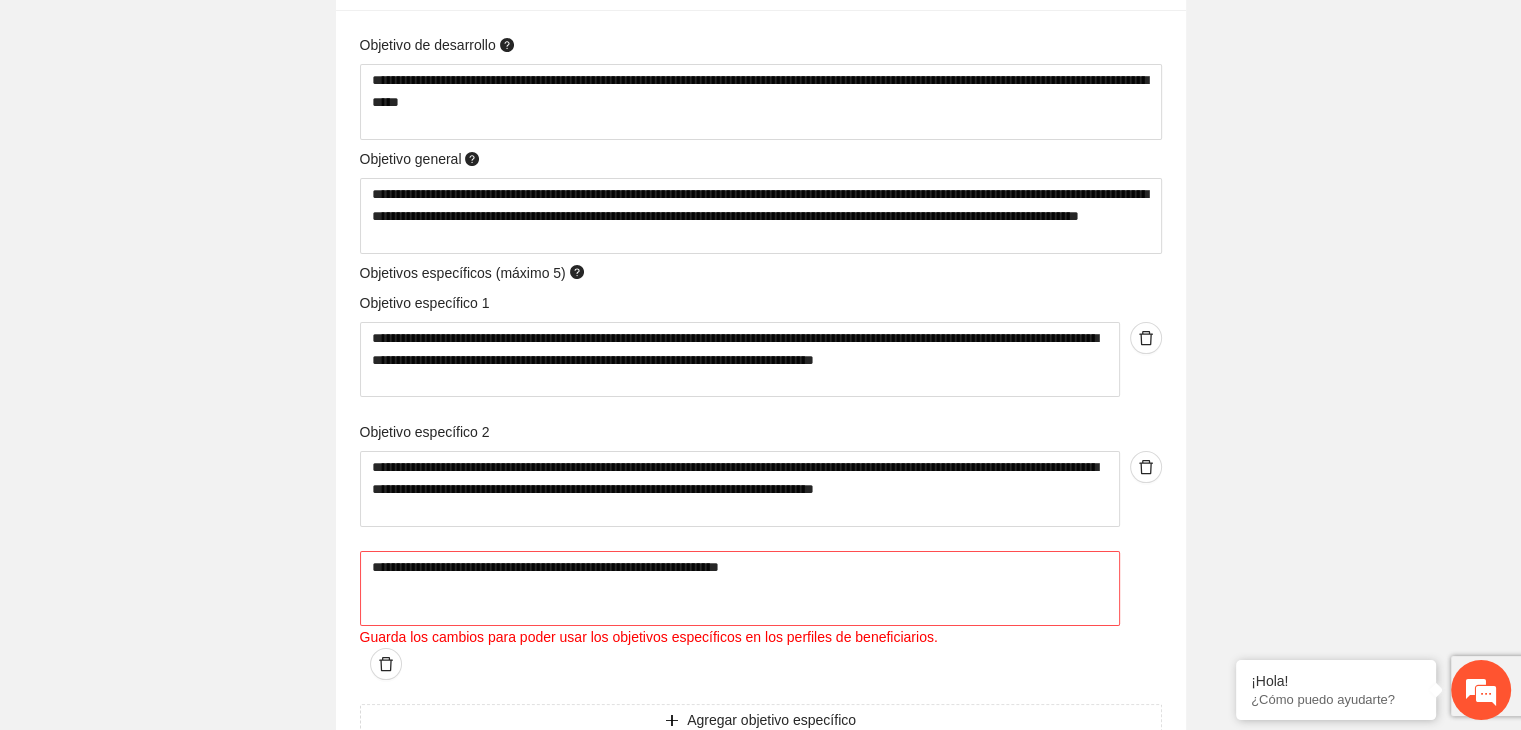 click on "**********" at bounding box center [760, -3233] 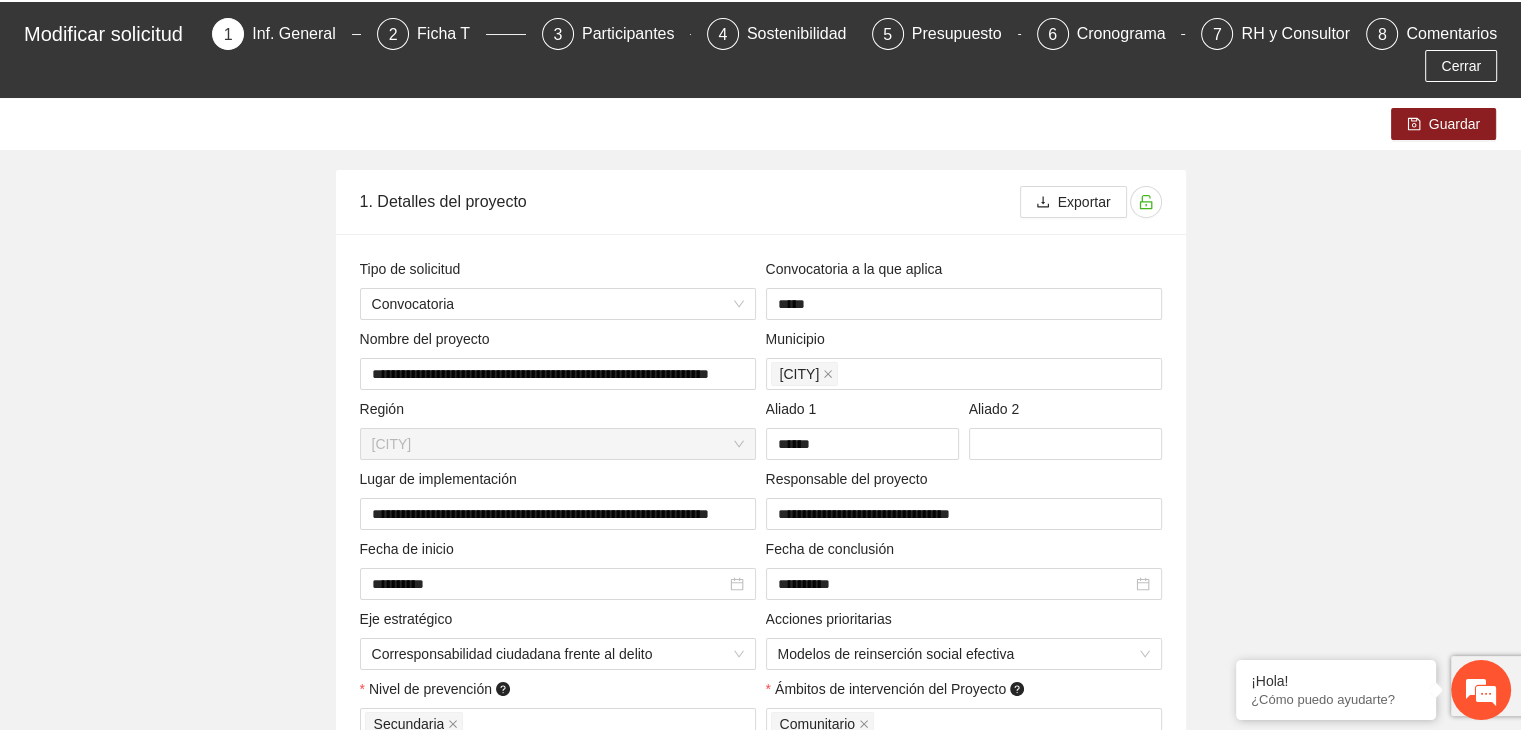 scroll, scrollTop: 0, scrollLeft: 0, axis: both 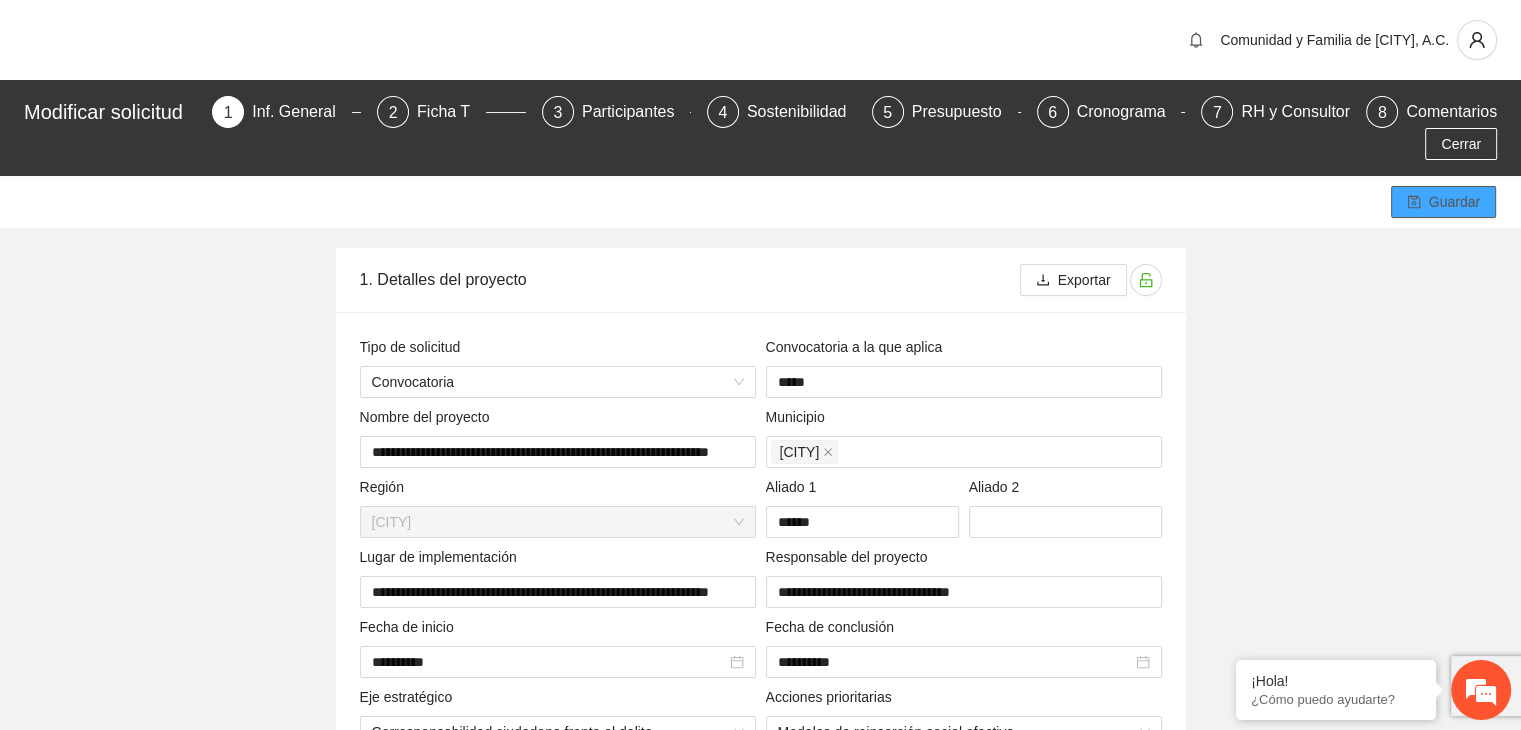 click on "Guardar" at bounding box center [1443, 202] 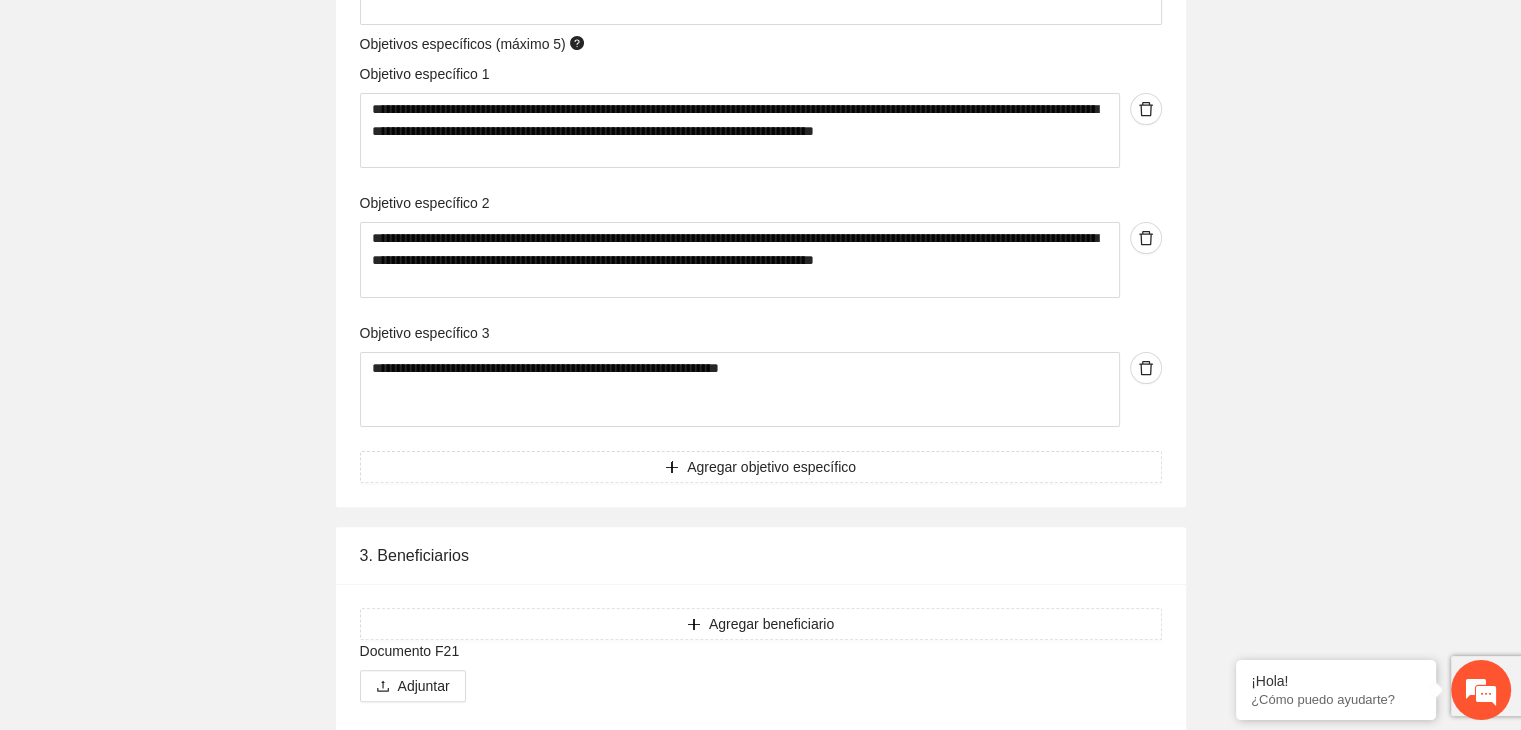 scroll, scrollTop: 8116, scrollLeft: 0, axis: vertical 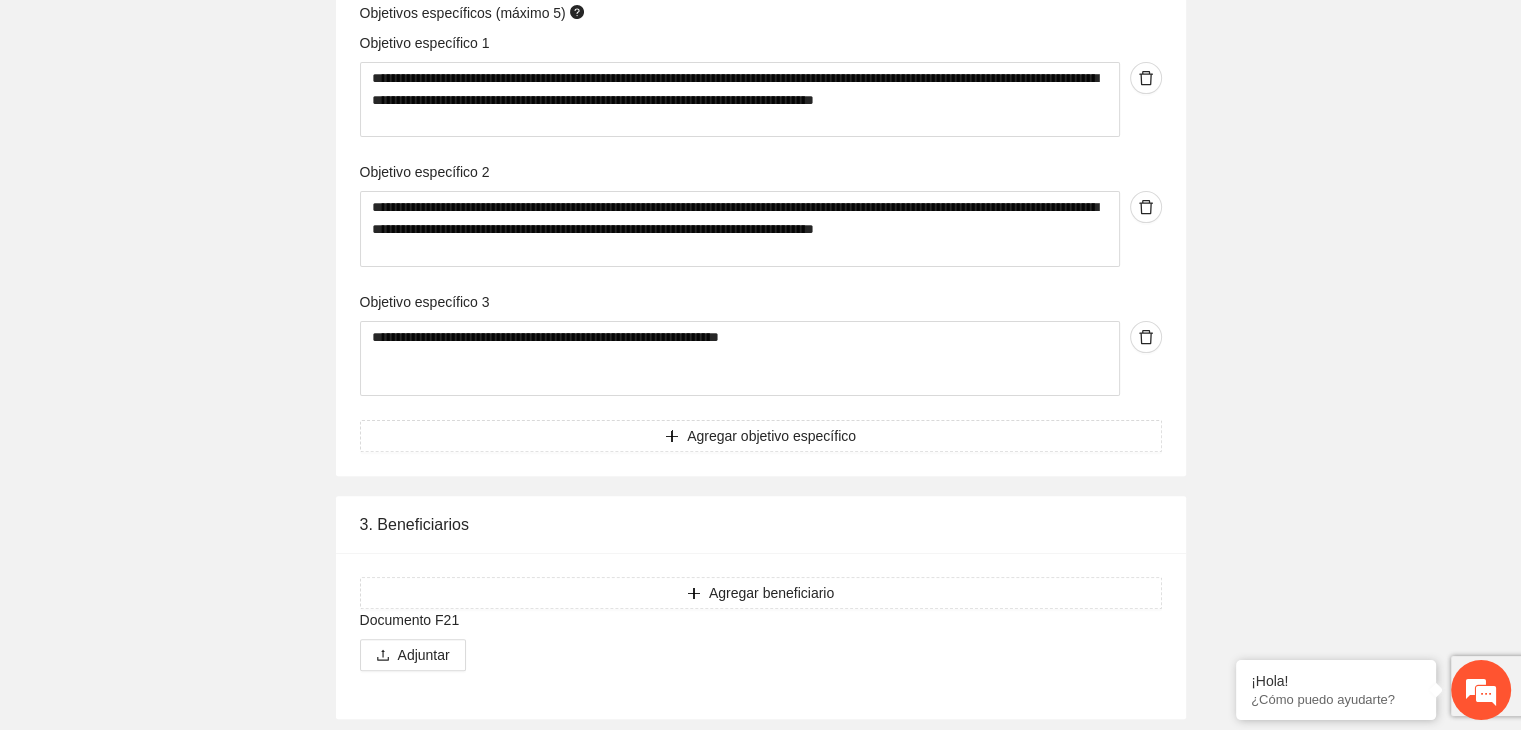 click on "**********" at bounding box center (760, -3505) 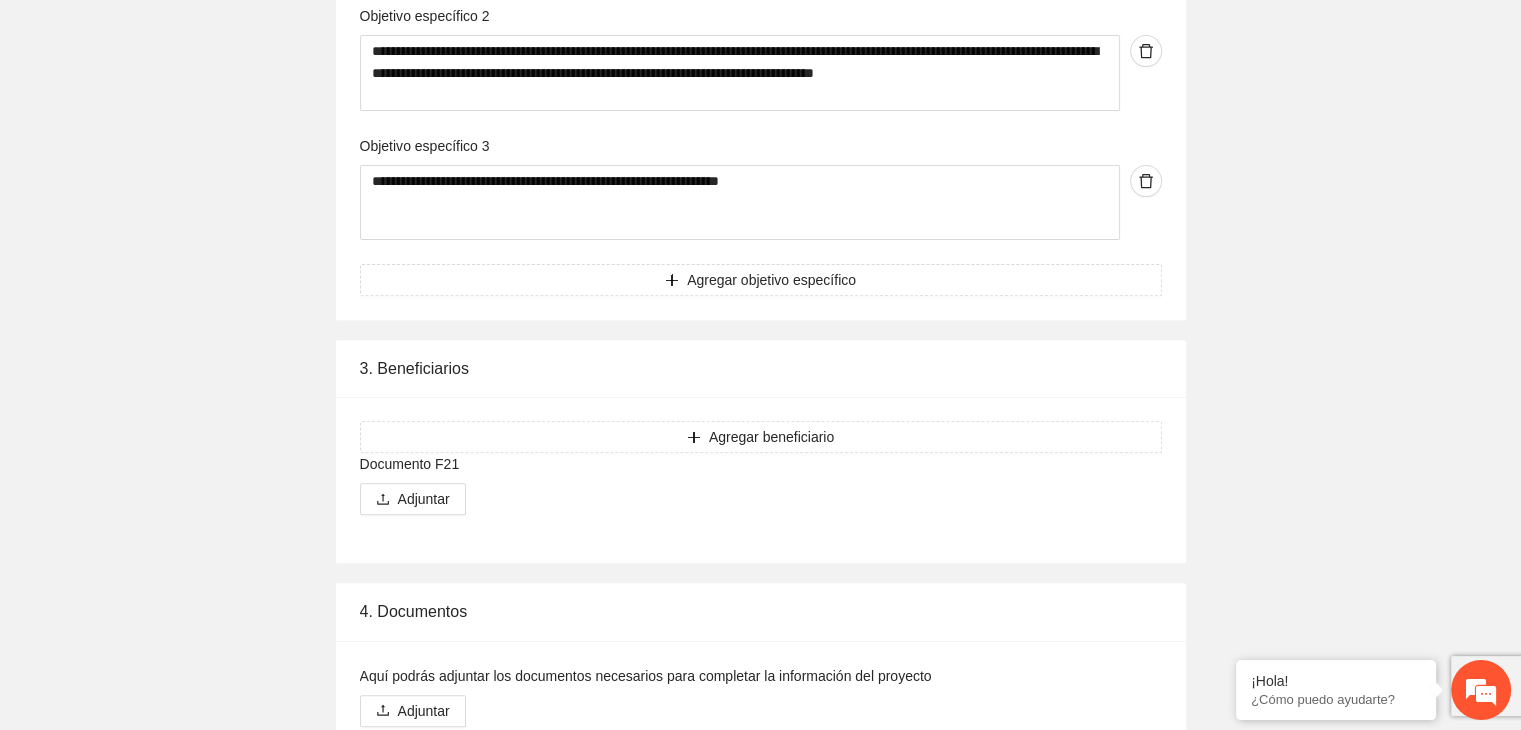 scroll, scrollTop: 8393, scrollLeft: 0, axis: vertical 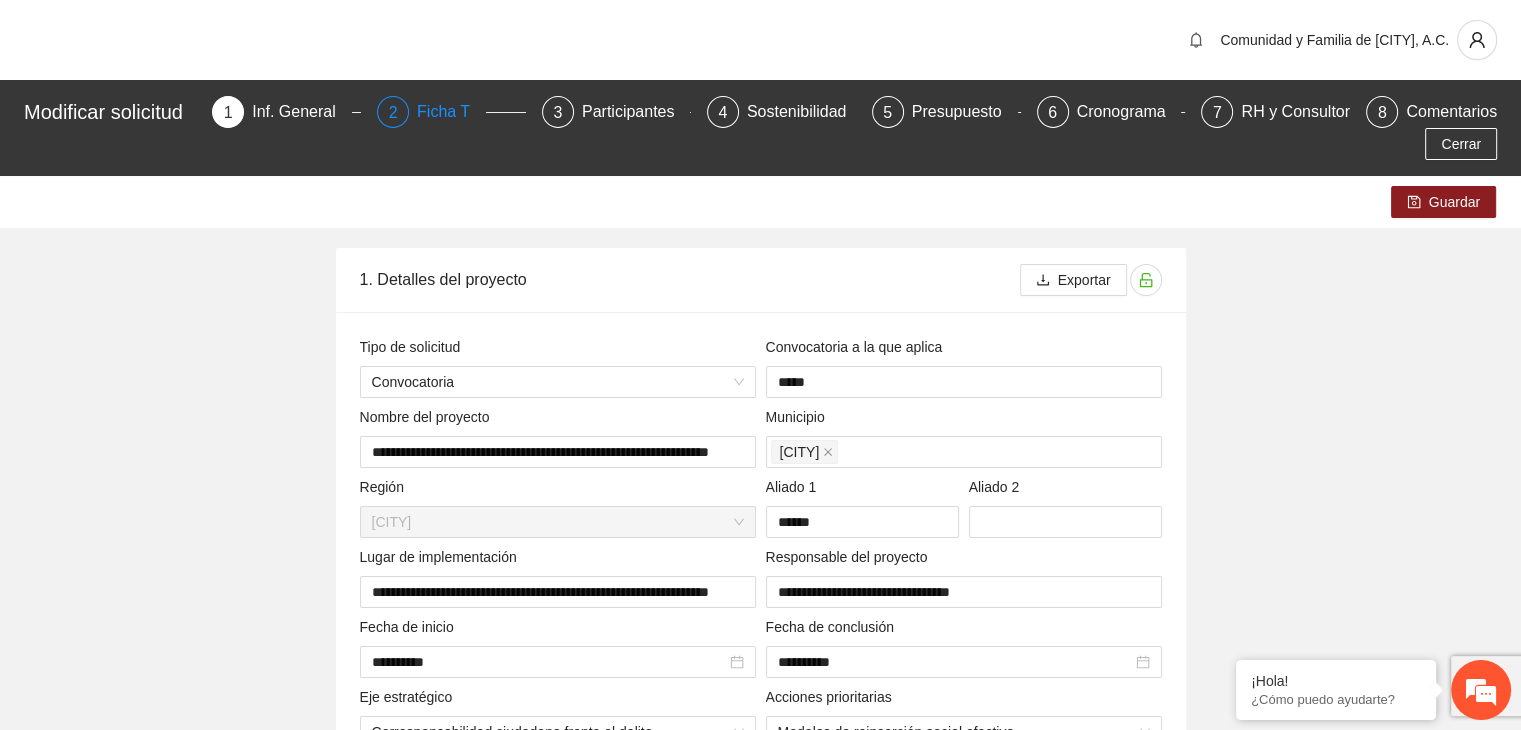 click on "Ficha T" at bounding box center [451, 112] 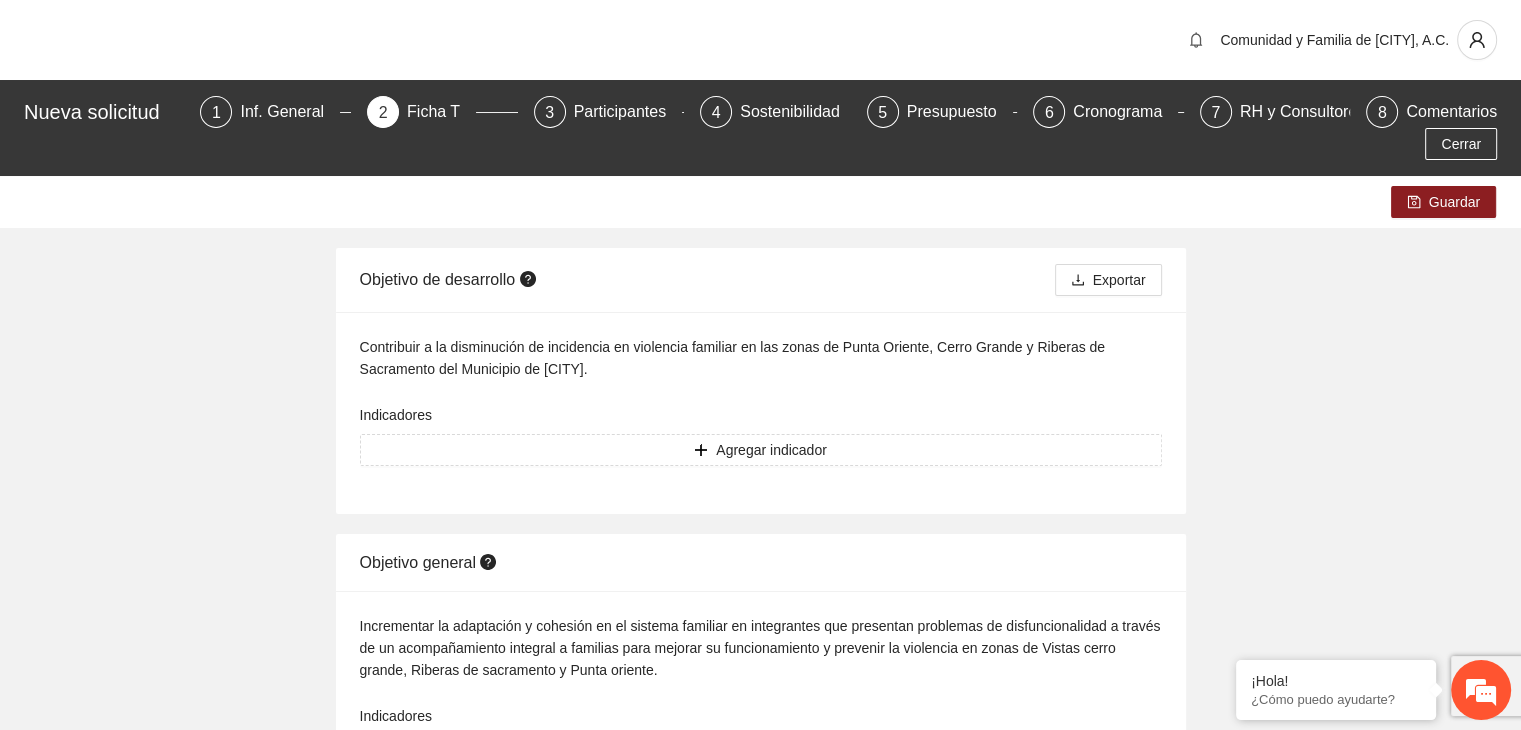 click on "Guardar Objetivo de desarrollo      Exportar Contribuir a la disminución de incidencia en violencia familiar en las zonas de Punta Oriente, Cerro Grande y Riberas de Sacramento del Municipio  de [CITY]. Indicadores Agregar indicador Objetivo general     Incrementar la adaptación y cohesión en el sistema familiar en  integrantes que presentan problemas de disfuncionalidad a través de un acompañamiento integral a familias para mejorar su funcionamiento y prevenir la violencia en zonas de Vistas cerro grande, Riberas de sacramento y Punta oriente. Indicadores Agregar indicador Objetivo específico 1     Fortalecer competencias parentales formativas y vinculares a padres/madres que presentan problemas de funcionalidad familiar, a través de sesiones a familiares y terapia individuales para prevenir la violencia en el entorno familiar. Indicadores Agregar indicador Actividades Agregar actividad Objetivo específico 2     Indicadores Agregar indicador Actividades Agregar actividad     Indicadores" at bounding box center (760, 1037) 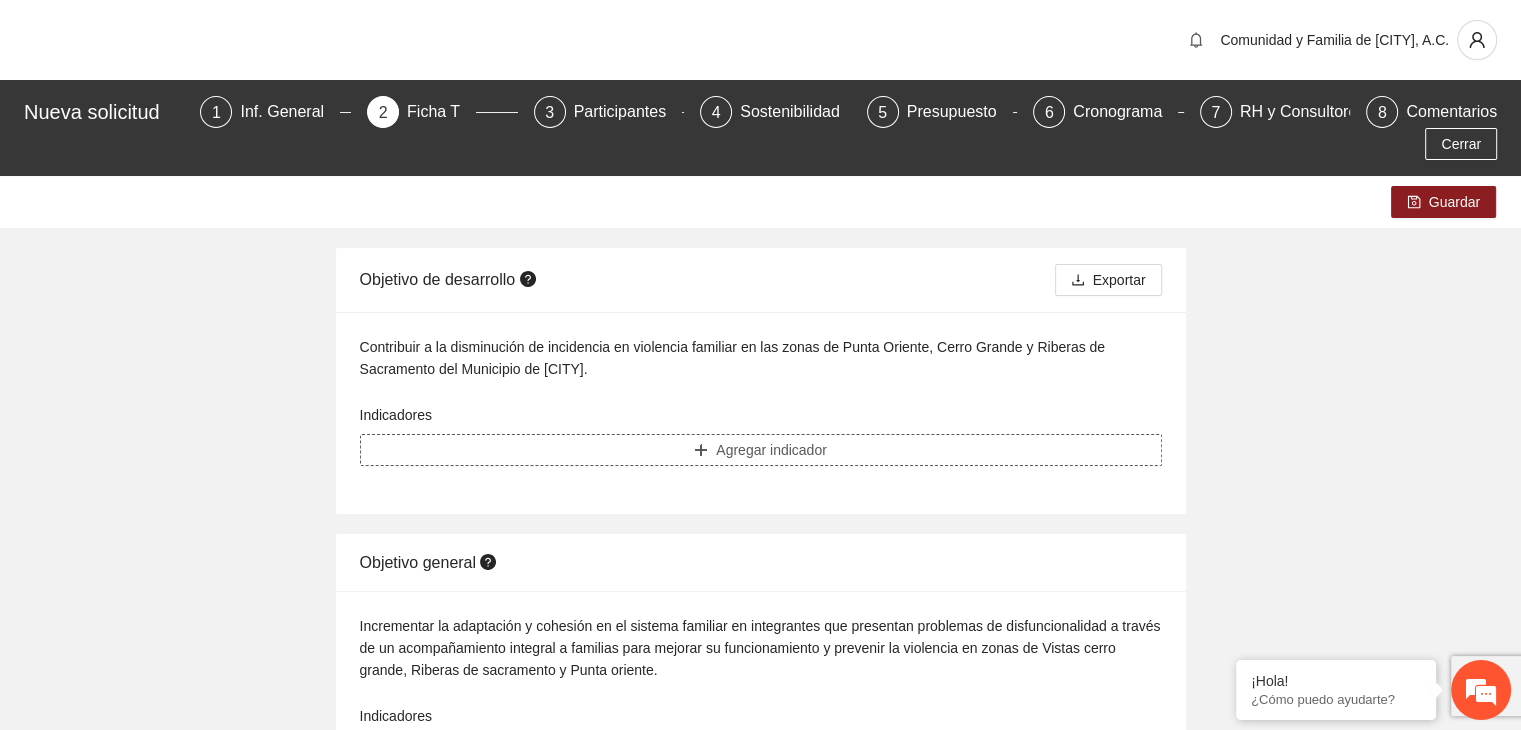 click on "Agregar indicador" at bounding box center (771, 450) 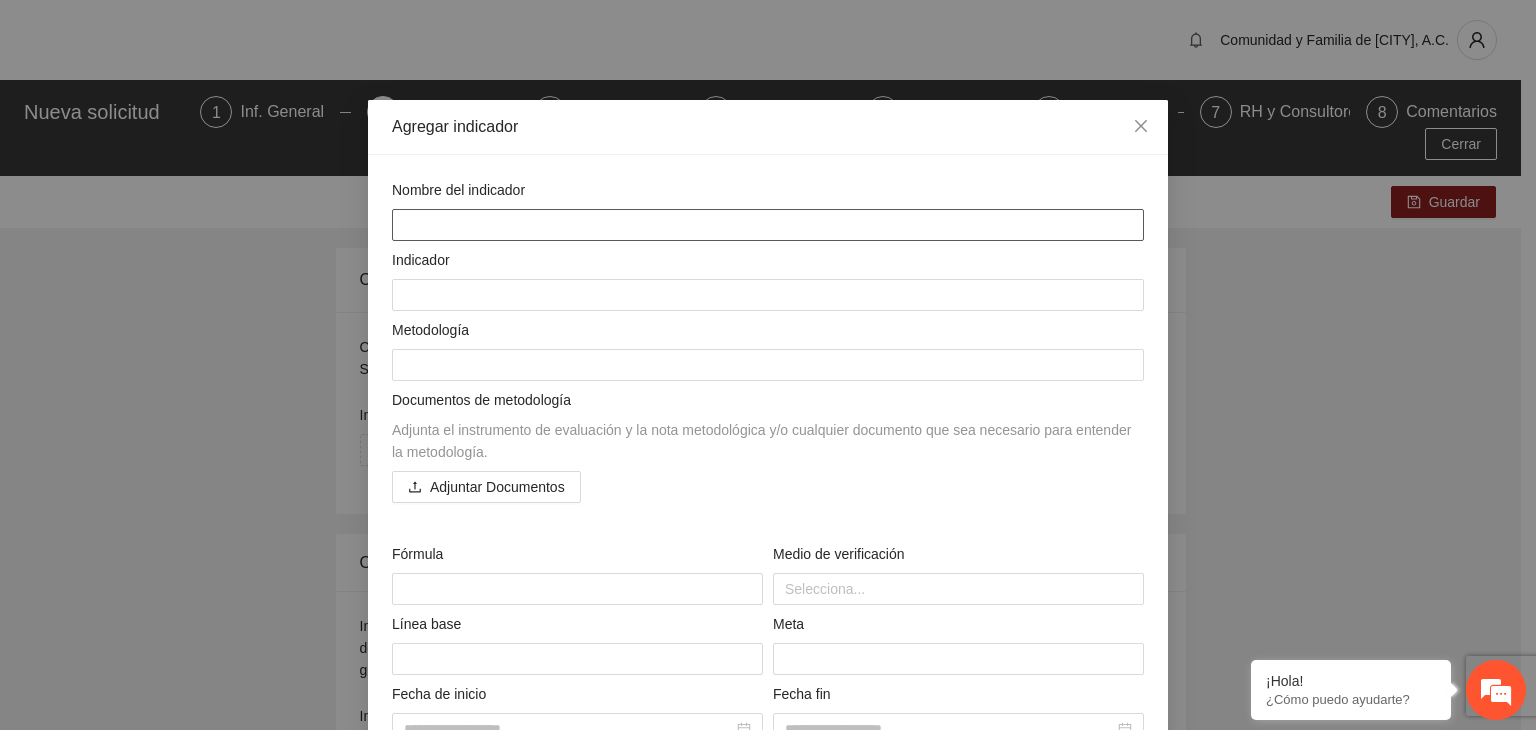 click at bounding box center [768, 225] 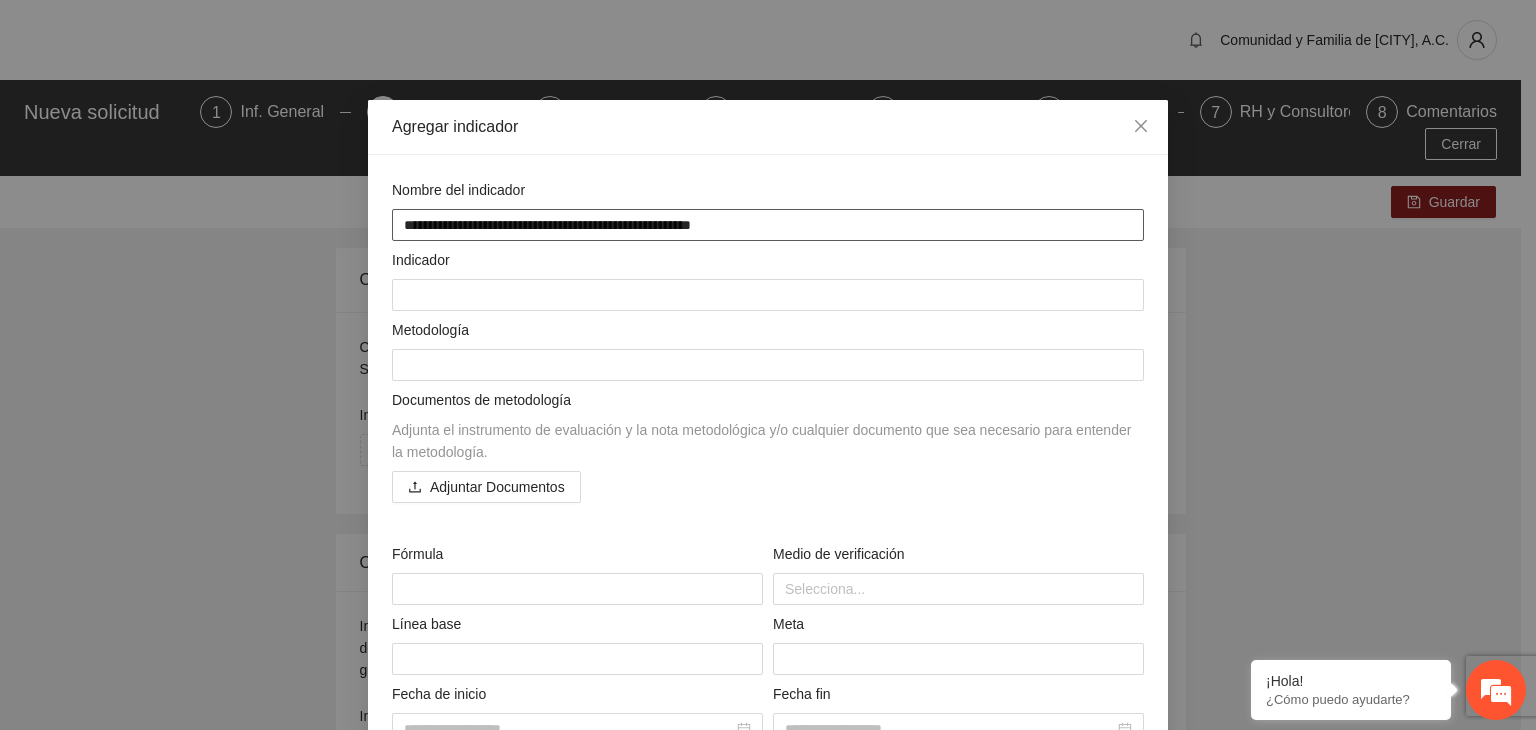 type on "**********" 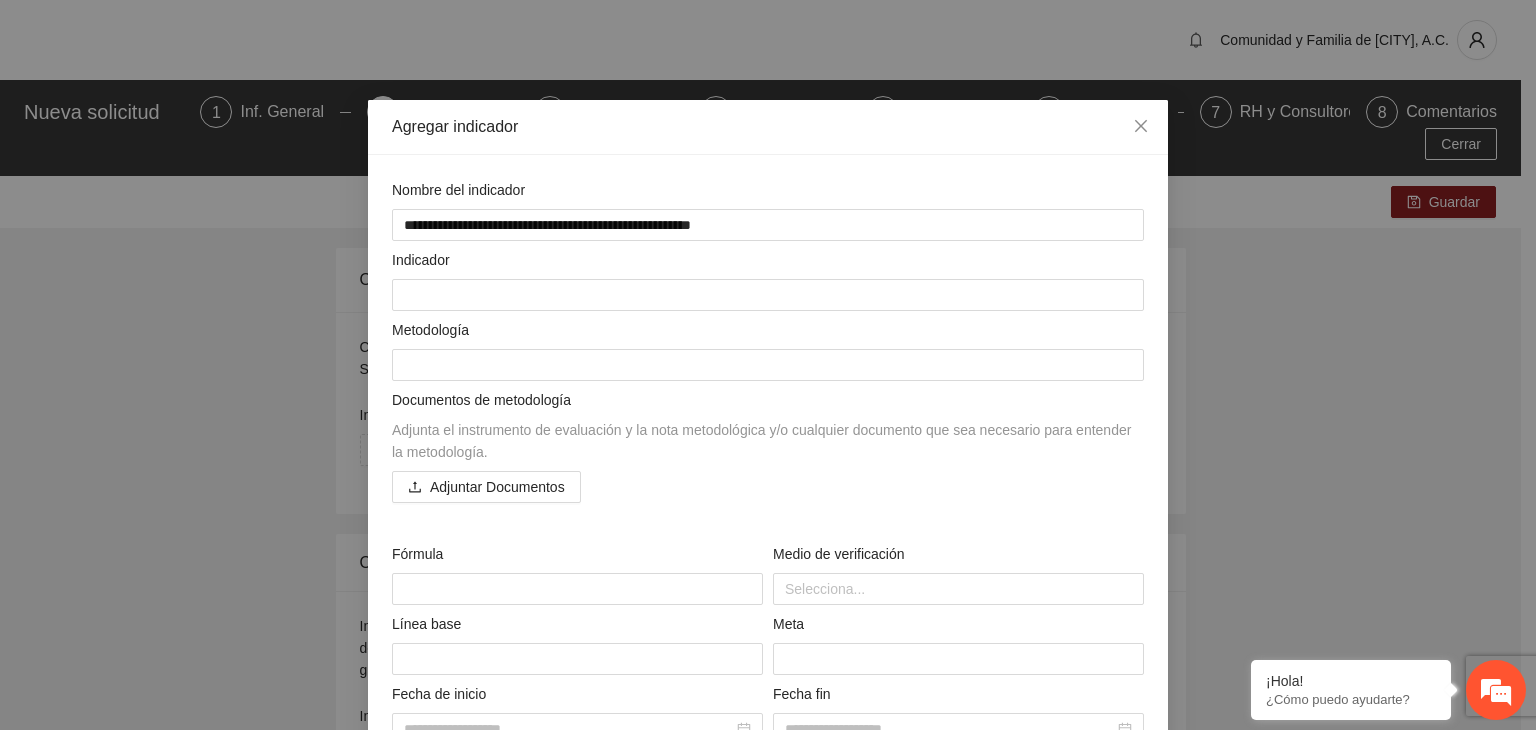 click on "**********" at bounding box center (768, 365) 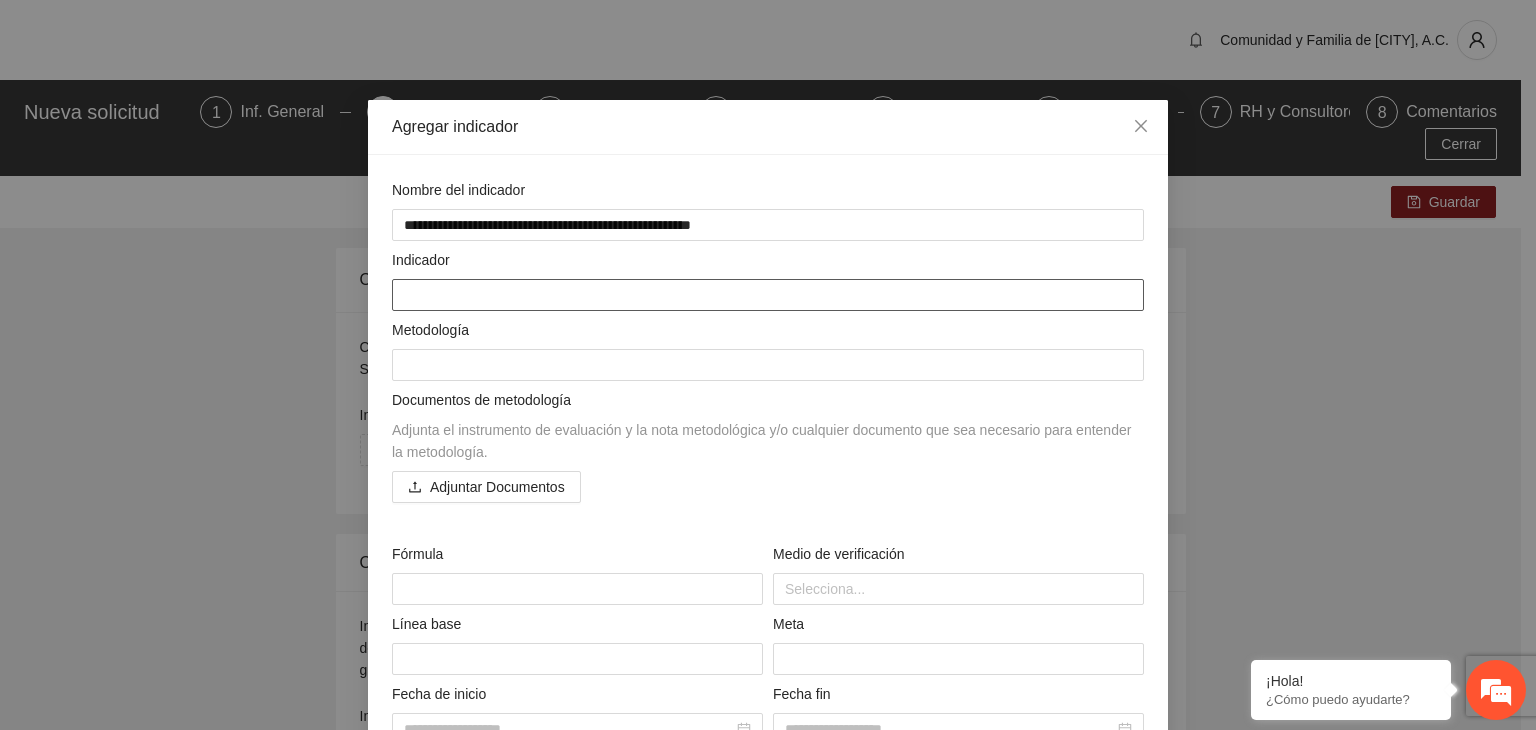 click at bounding box center (768, 295) 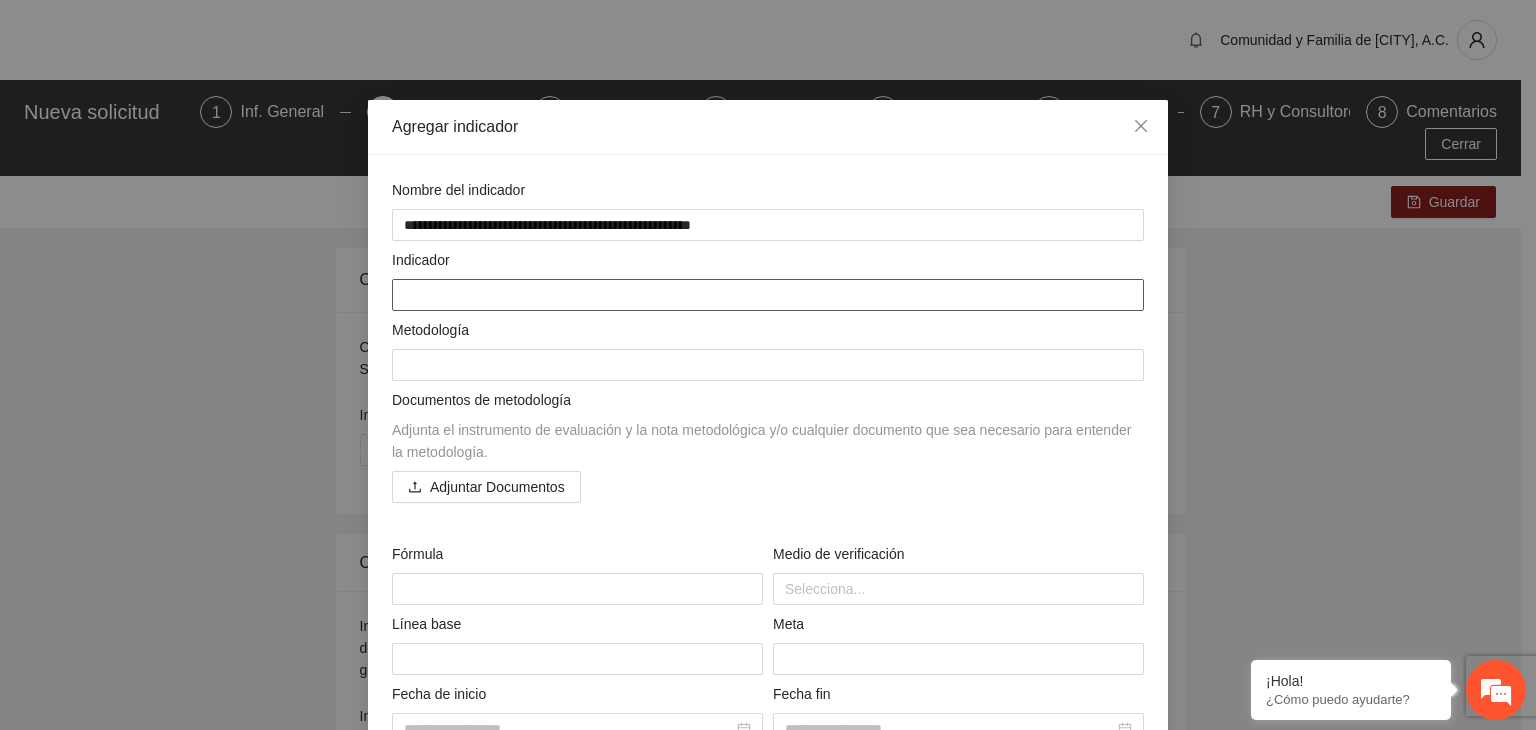 paste on "**********" 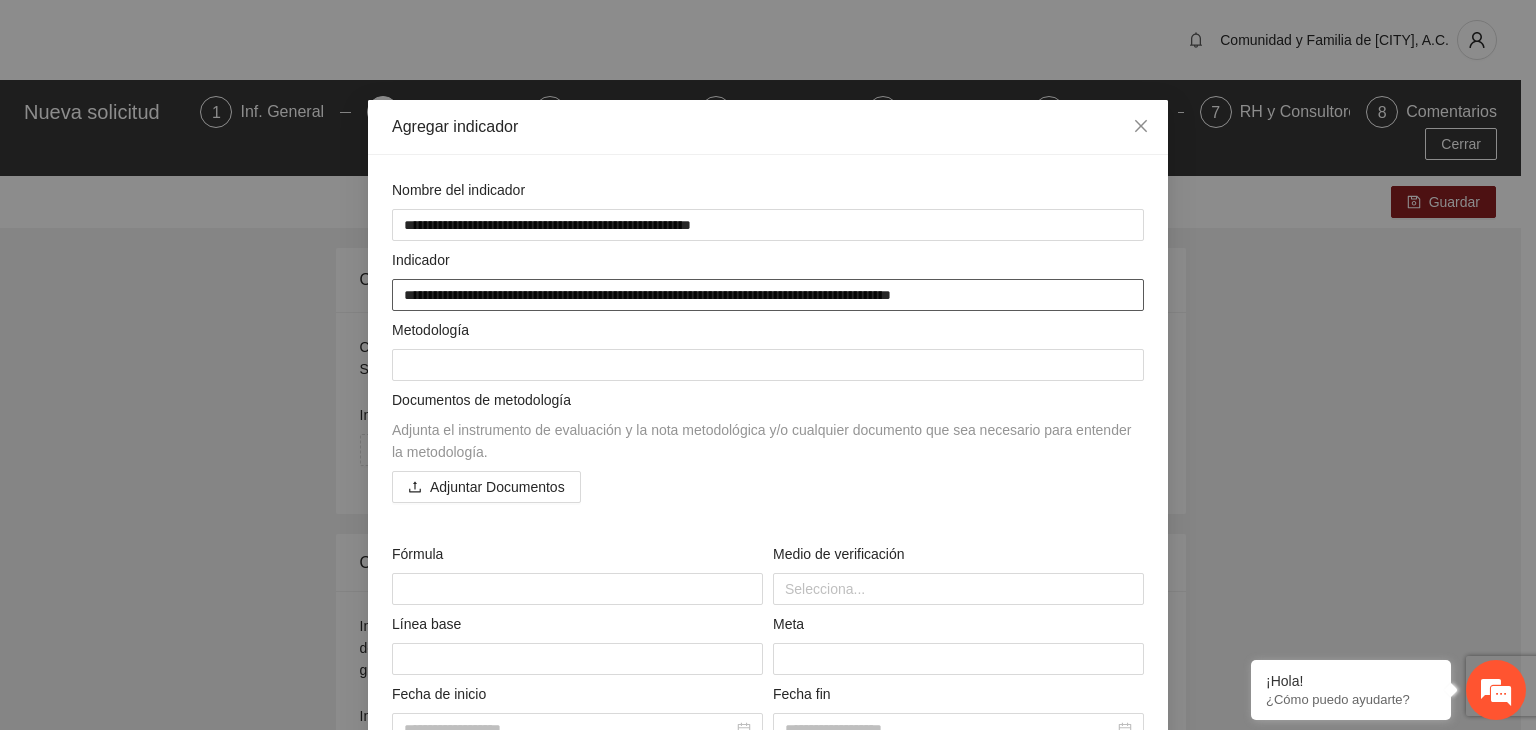 type on "**********" 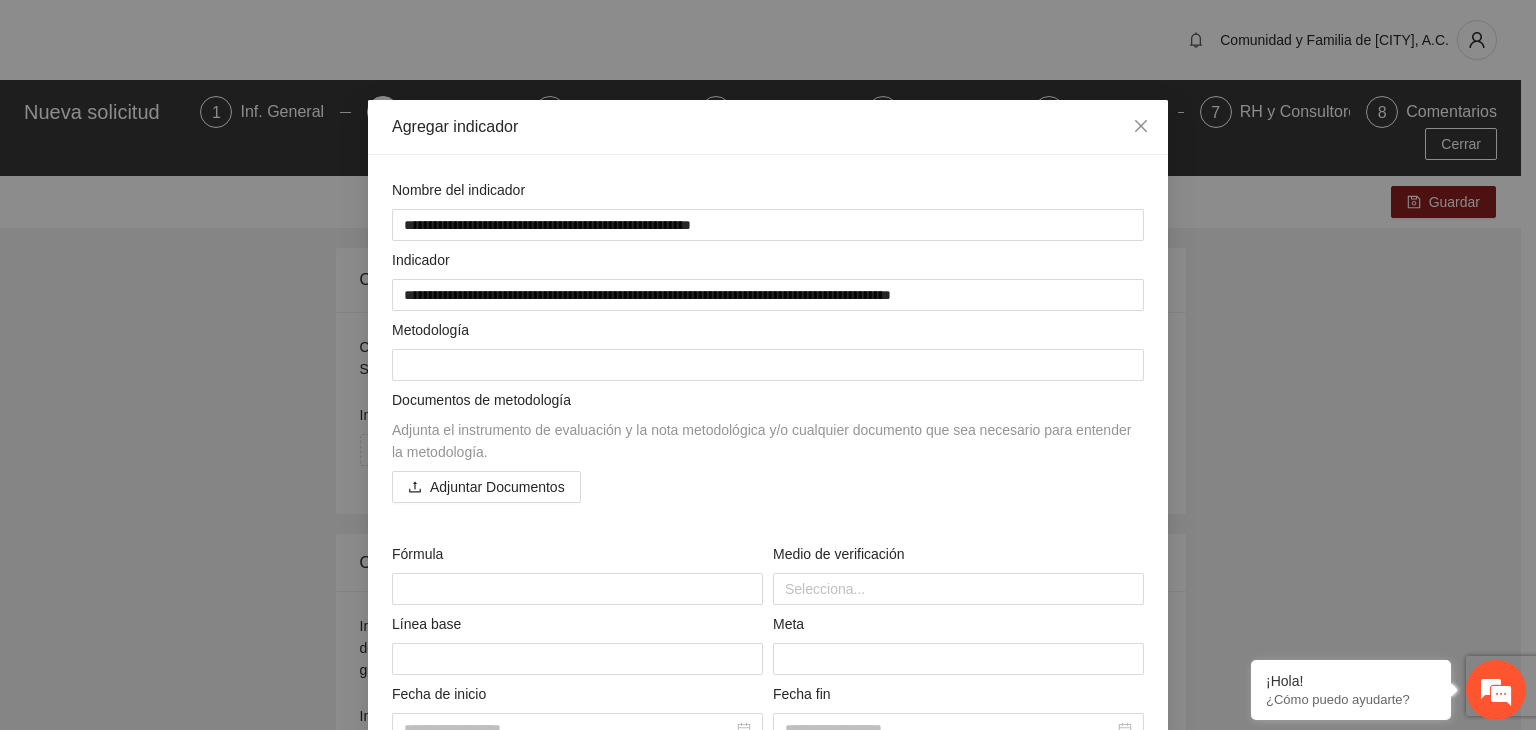 click on "**********" at bounding box center [768, 365] 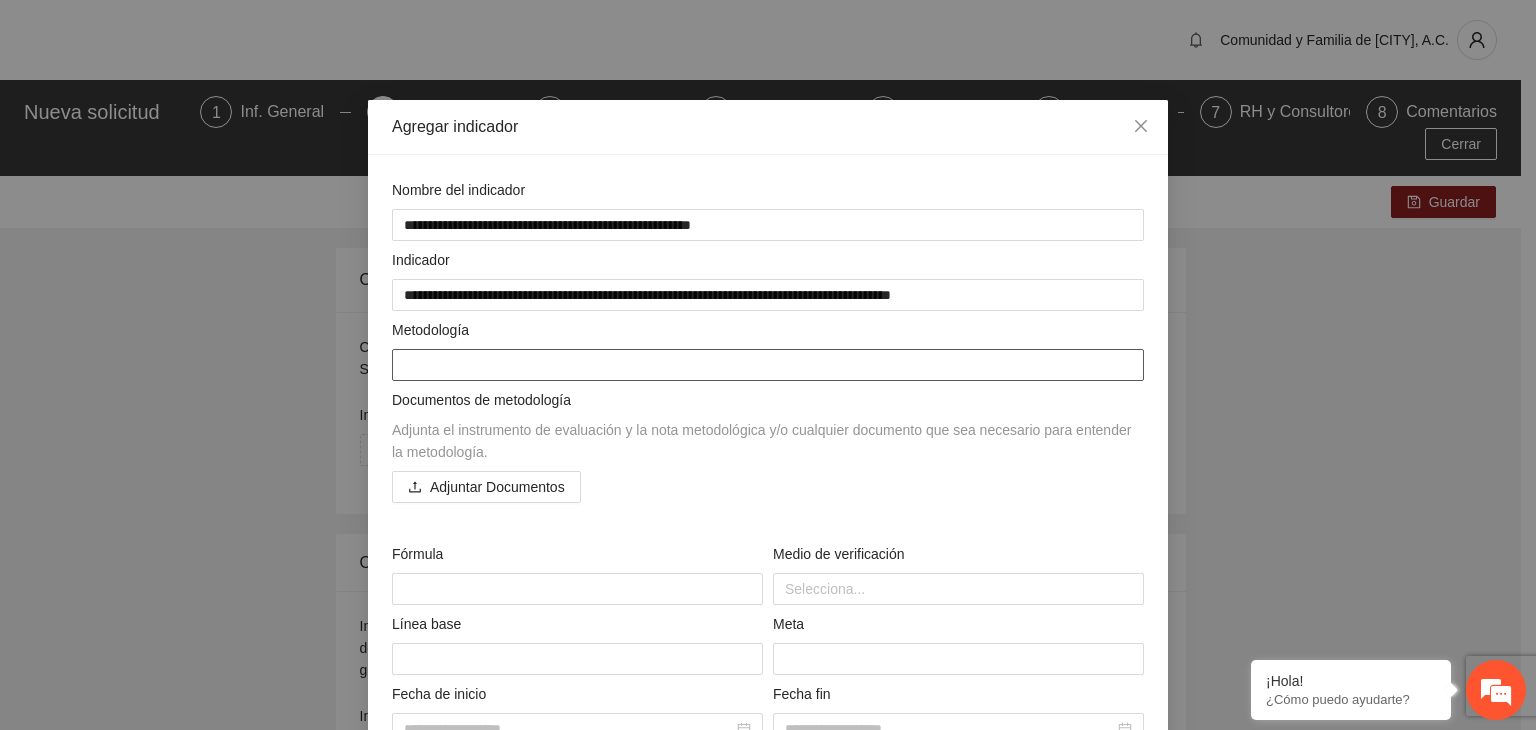 click at bounding box center [768, 365] 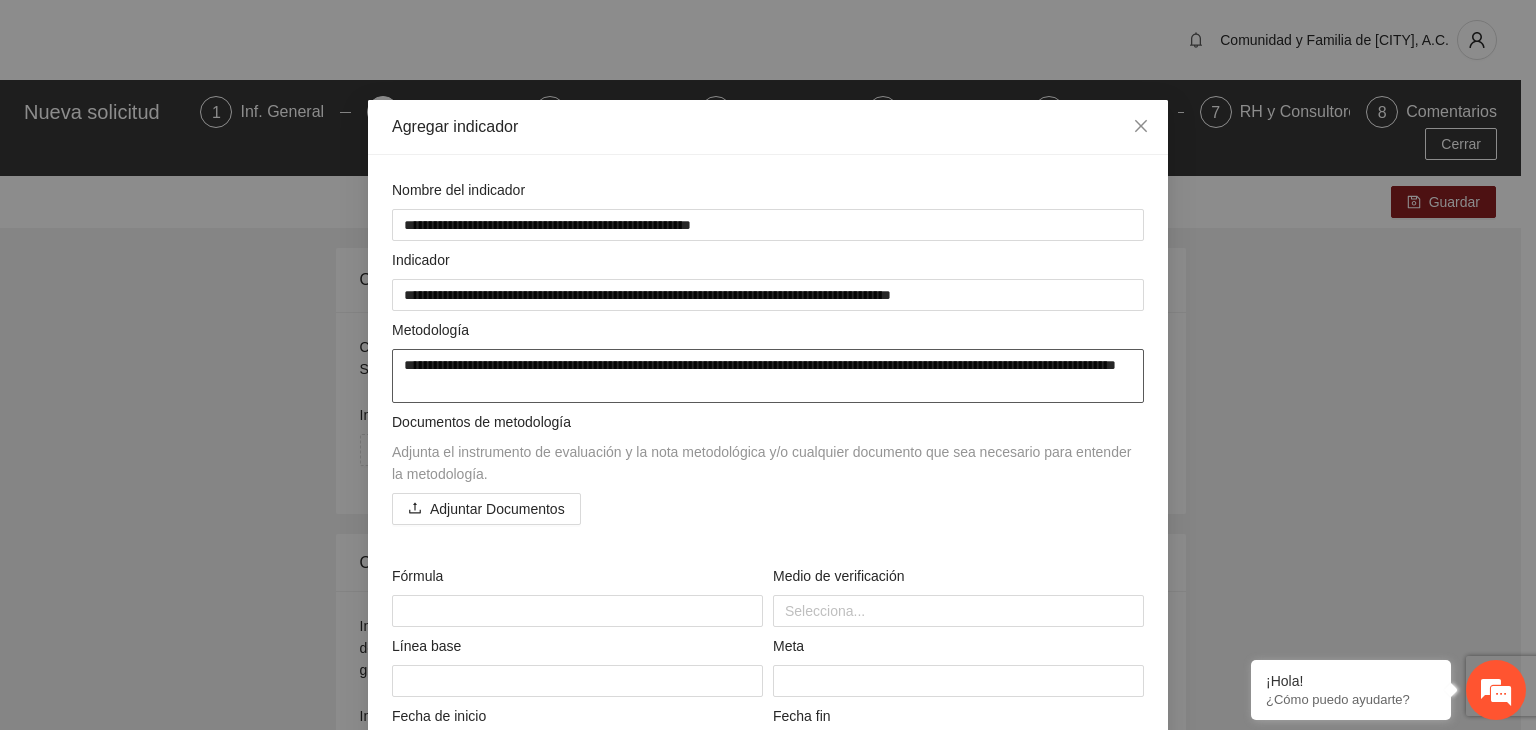 type on "**********" 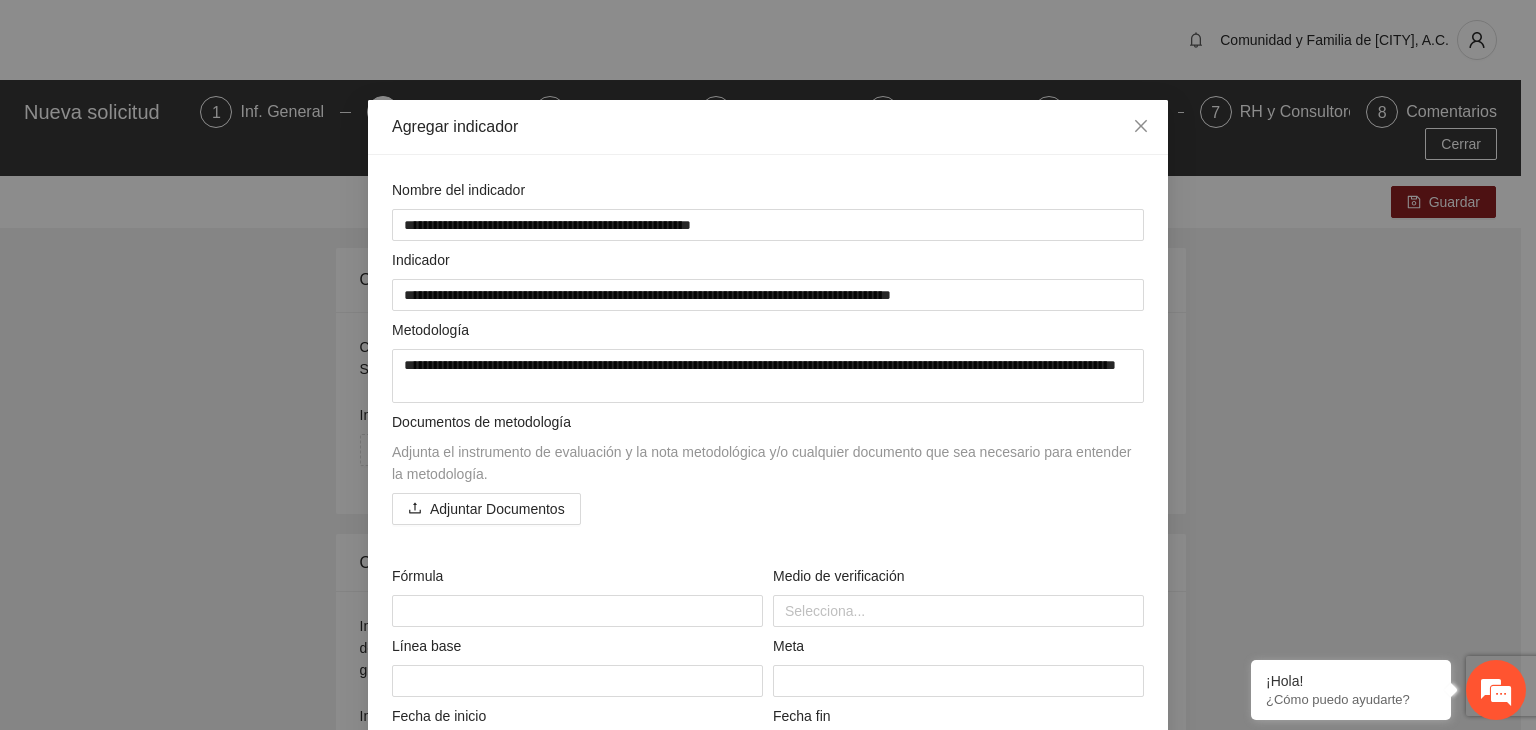click on "**********" at bounding box center [768, 365] 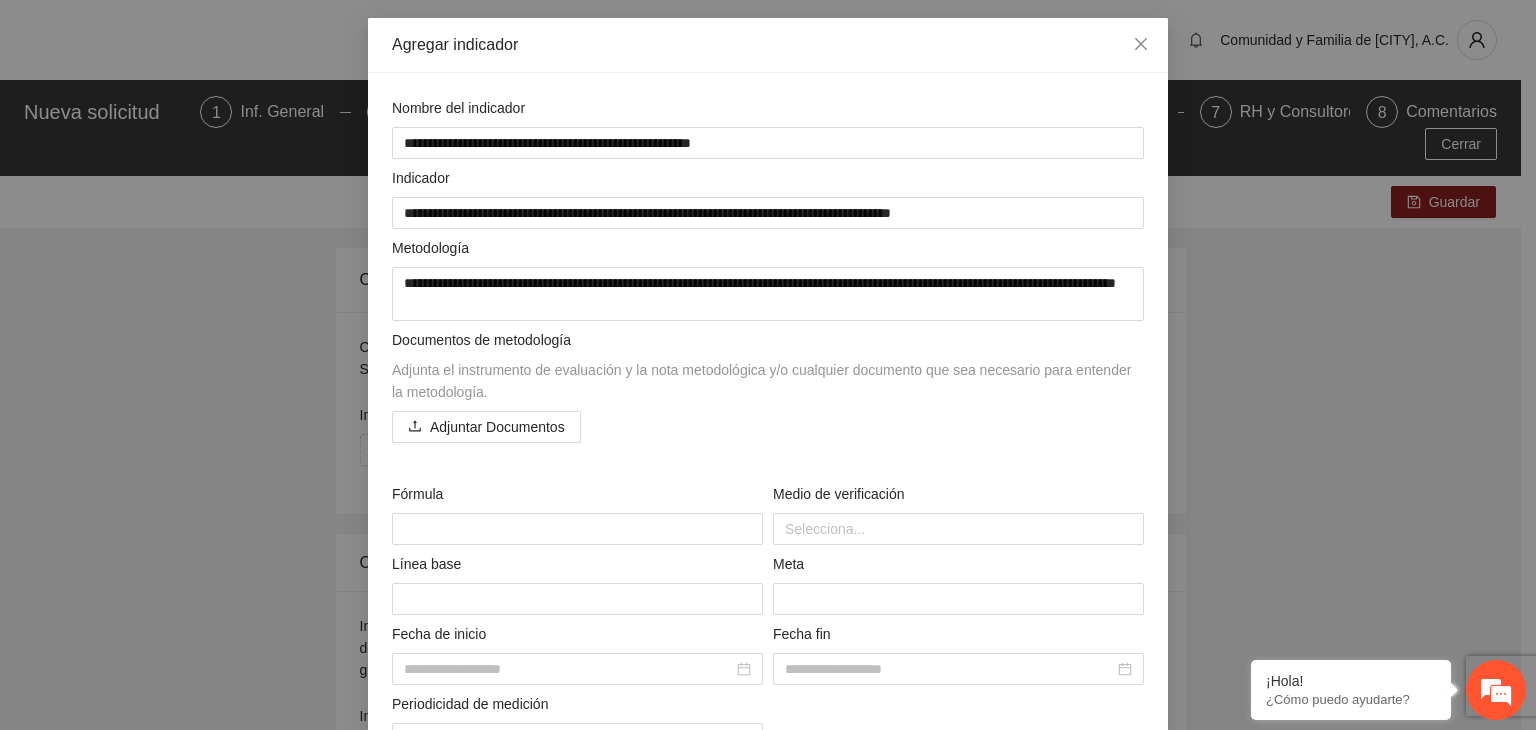 scroll, scrollTop: 120, scrollLeft: 0, axis: vertical 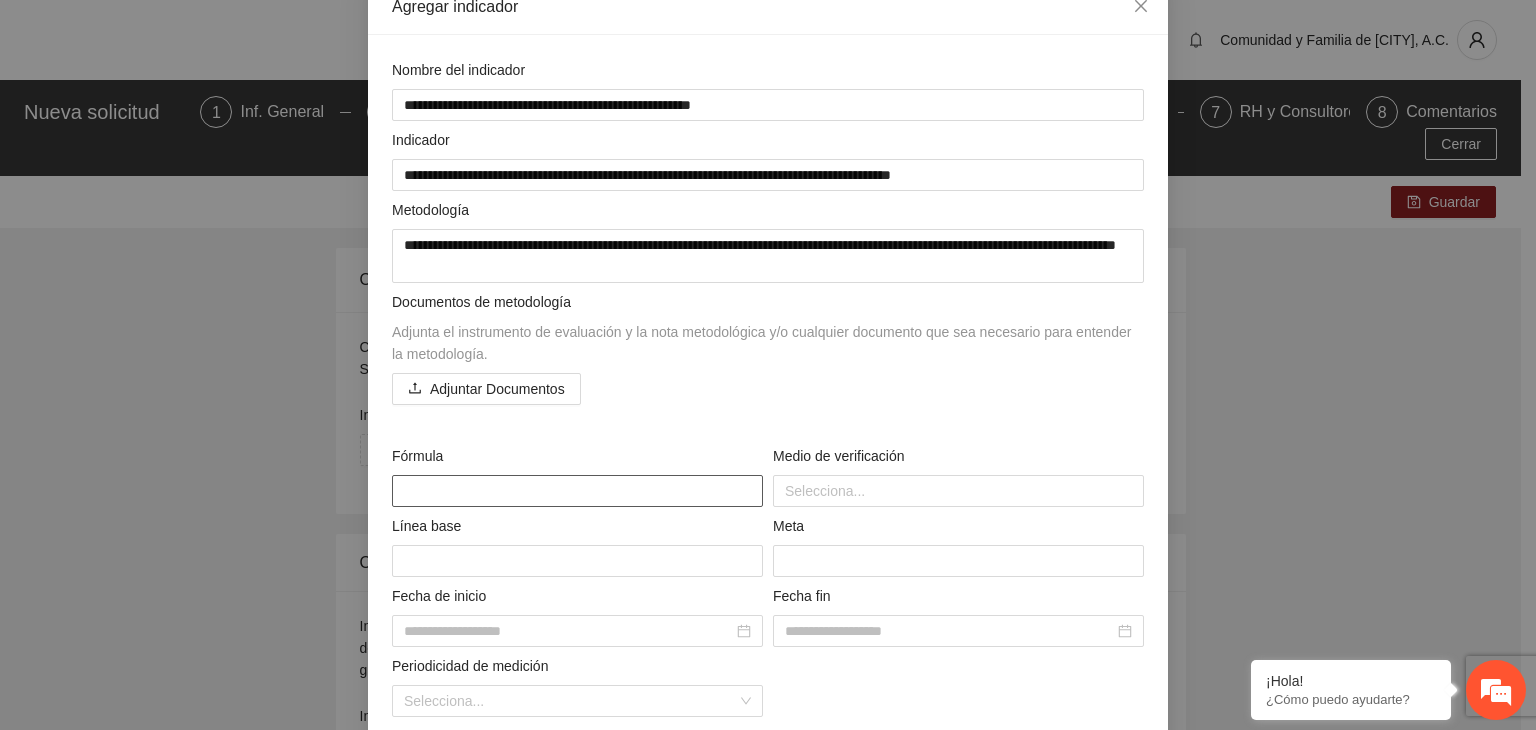 click at bounding box center [577, 491] 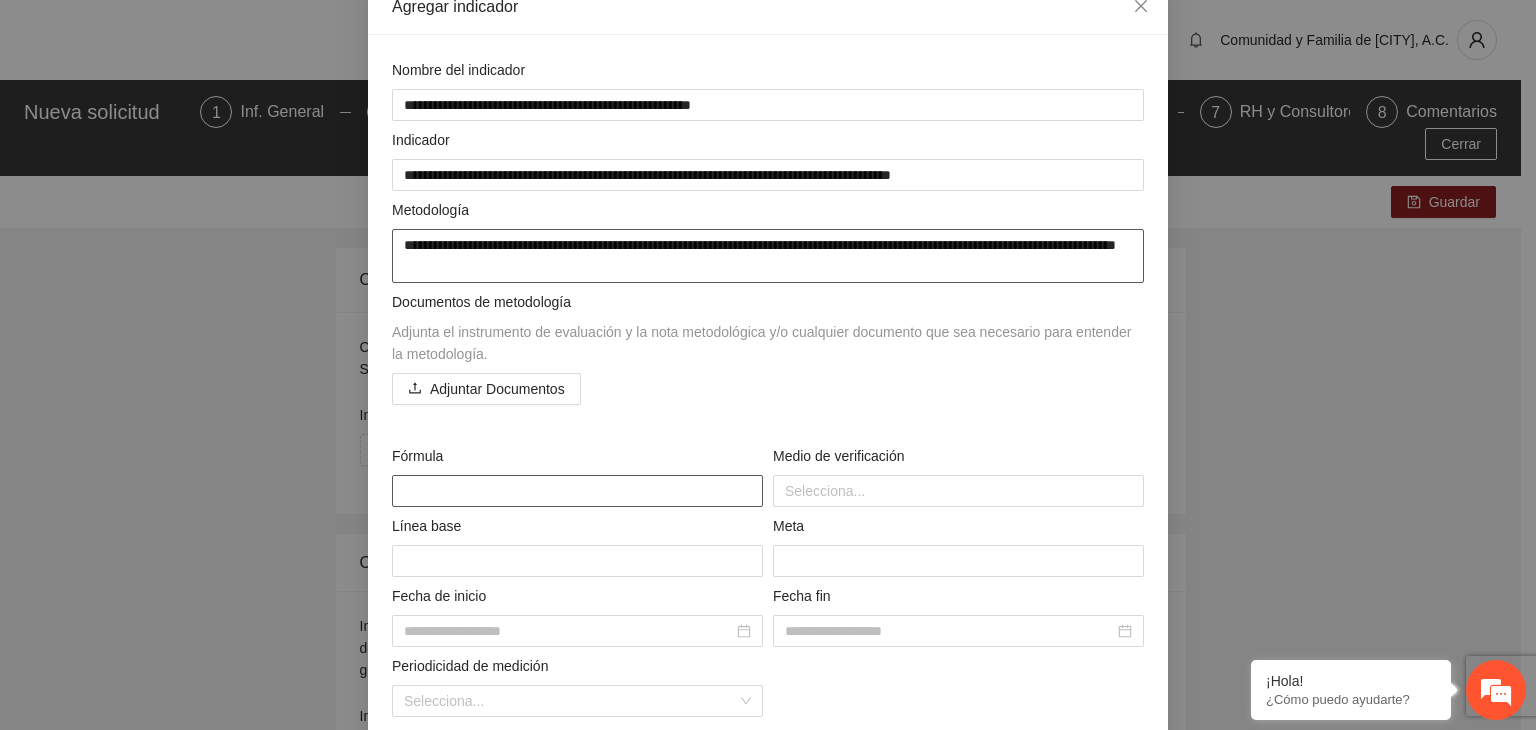 type on "**********" 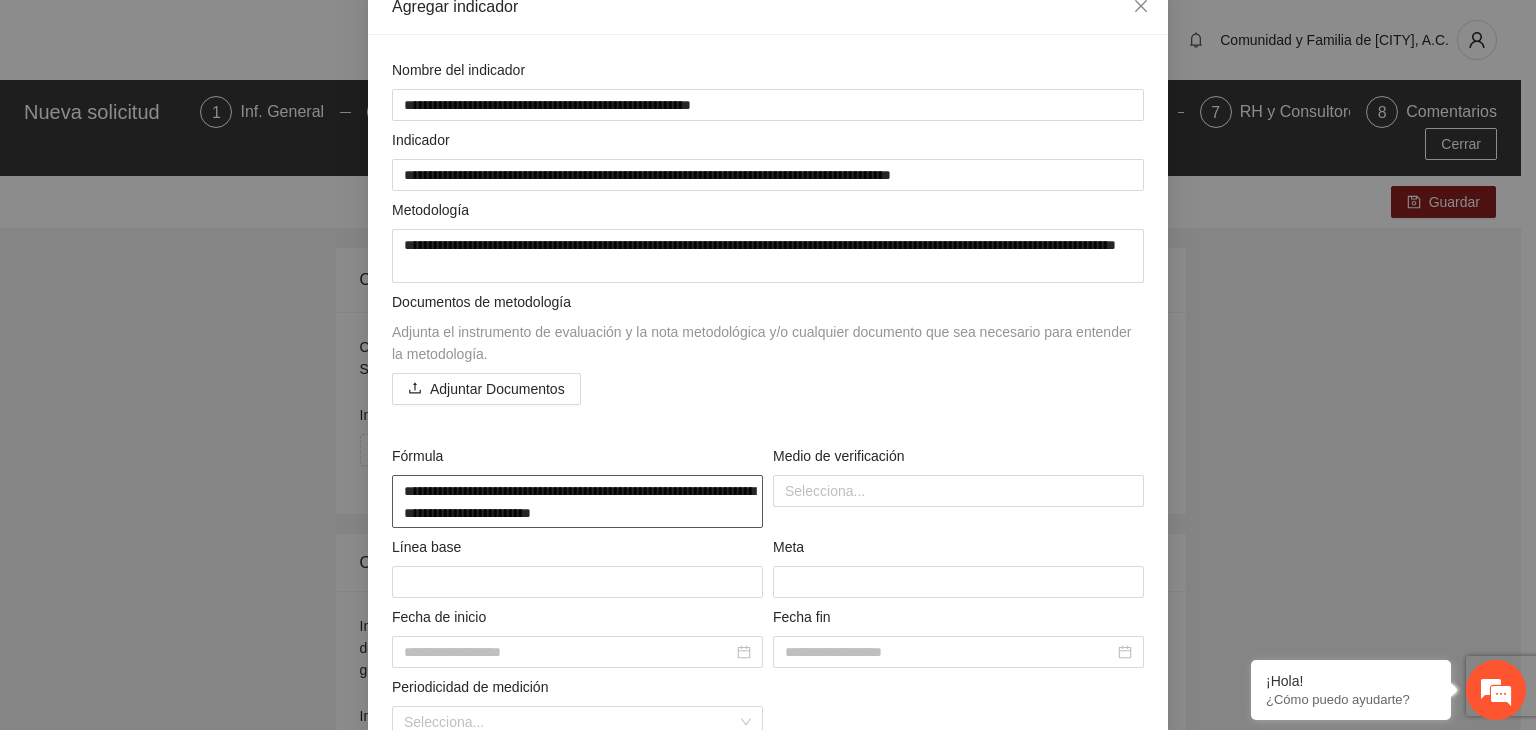 type on "**********" 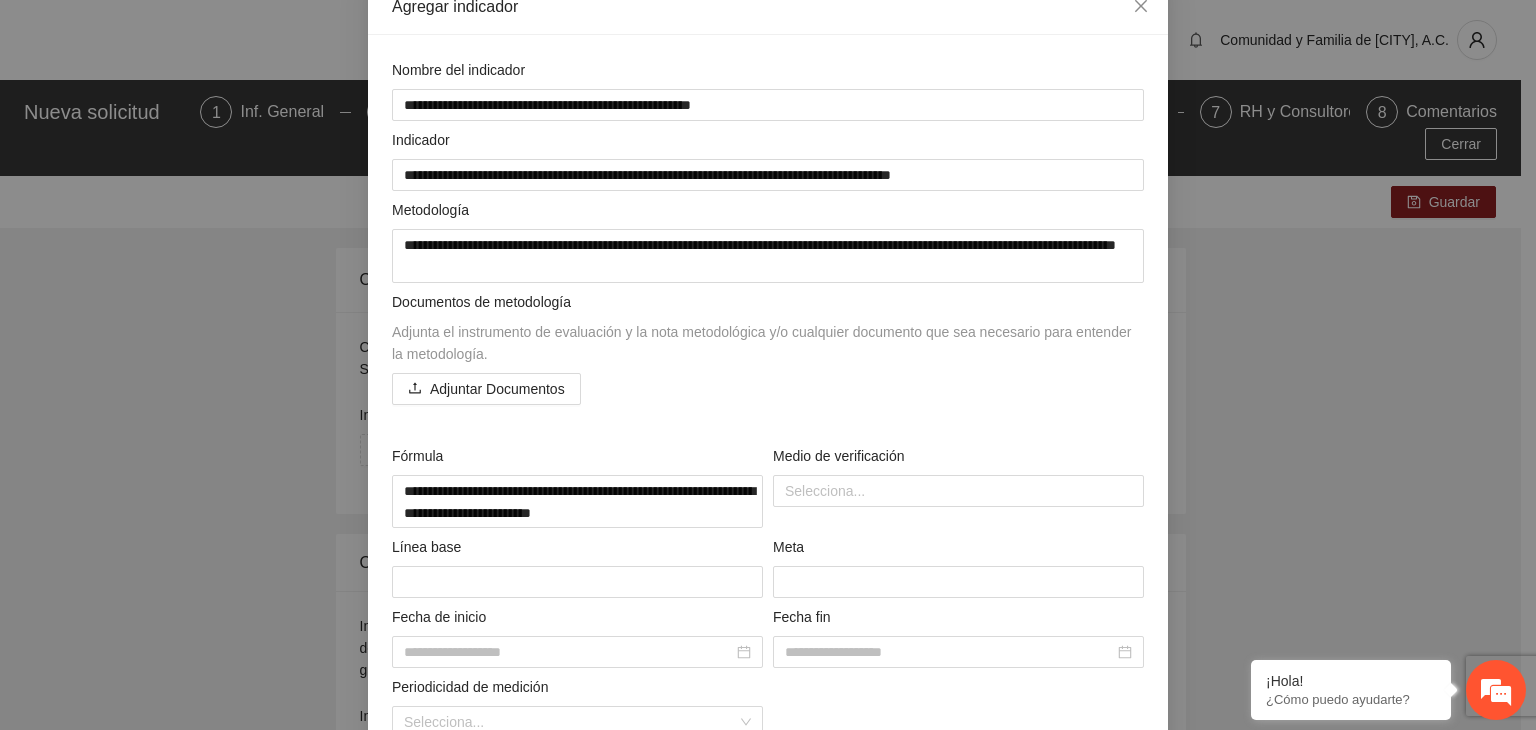 click on "**********" at bounding box center [768, 365] 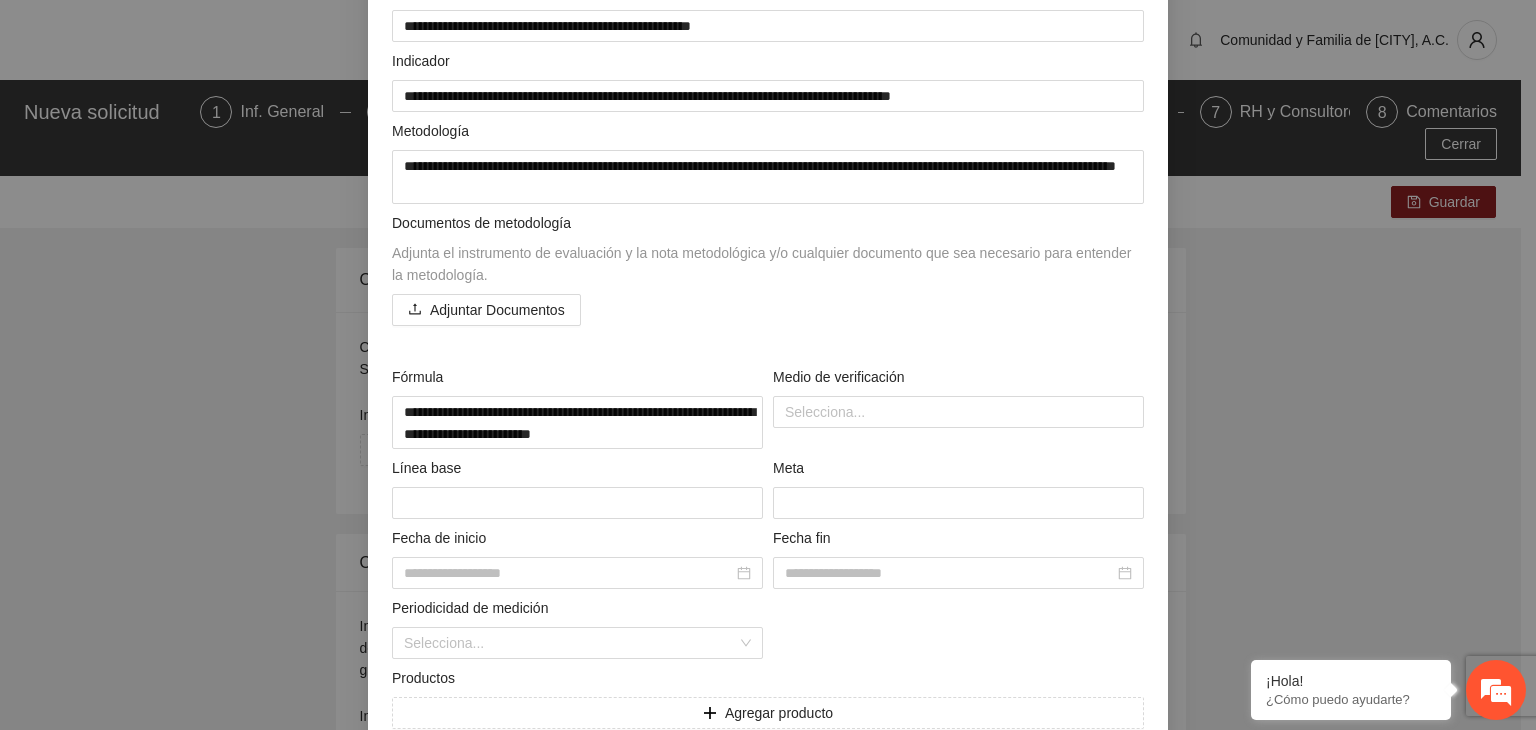 scroll, scrollTop: 200, scrollLeft: 0, axis: vertical 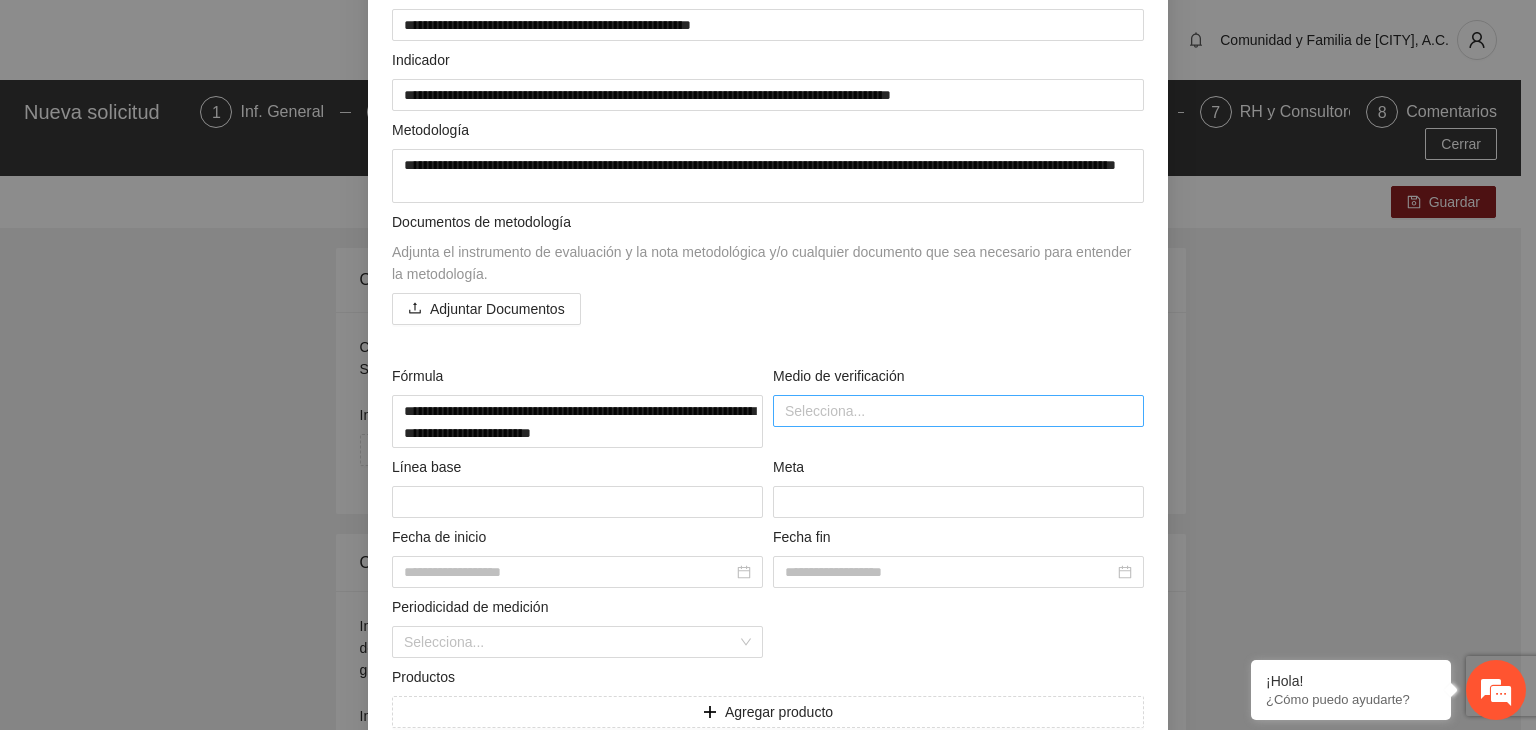 click at bounding box center (958, 411) 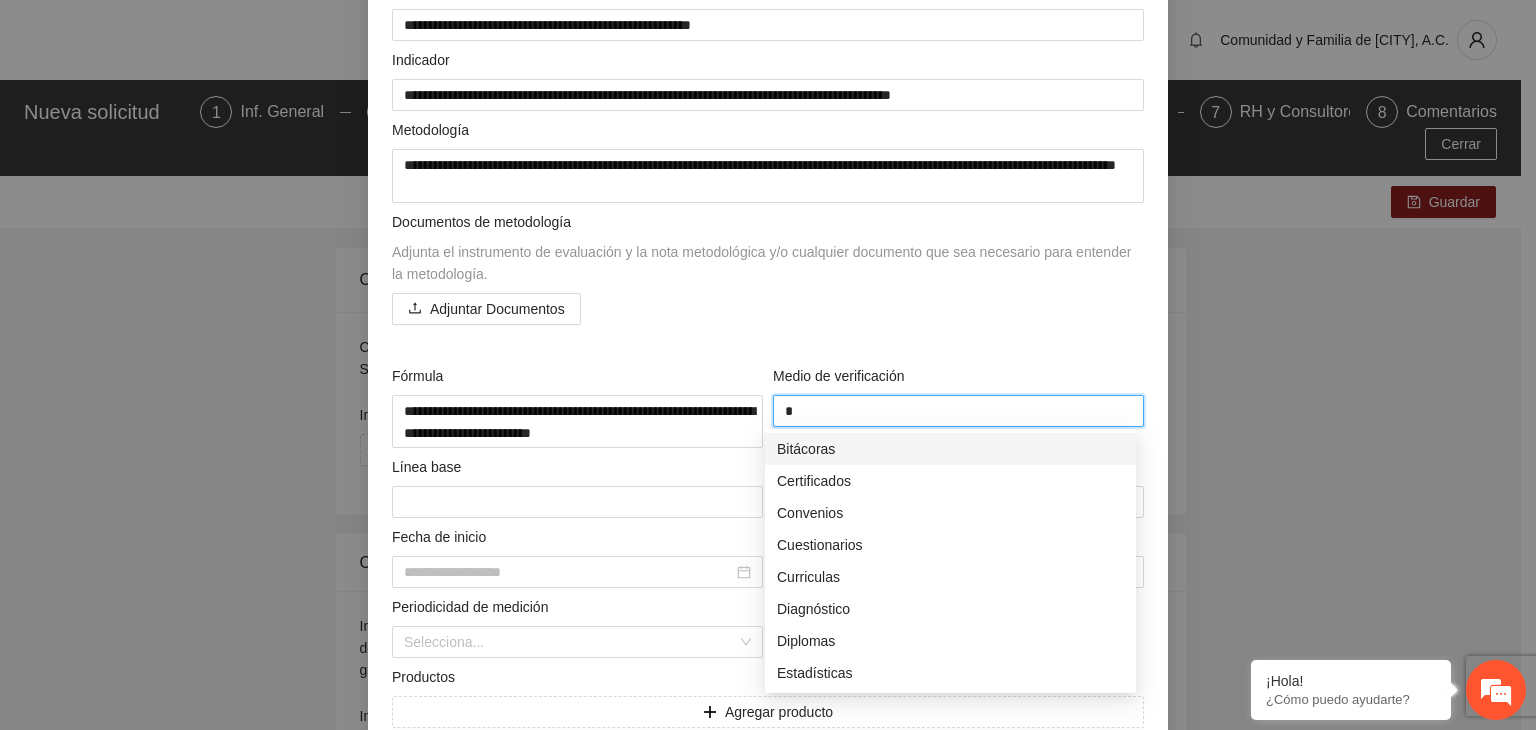 type on "**" 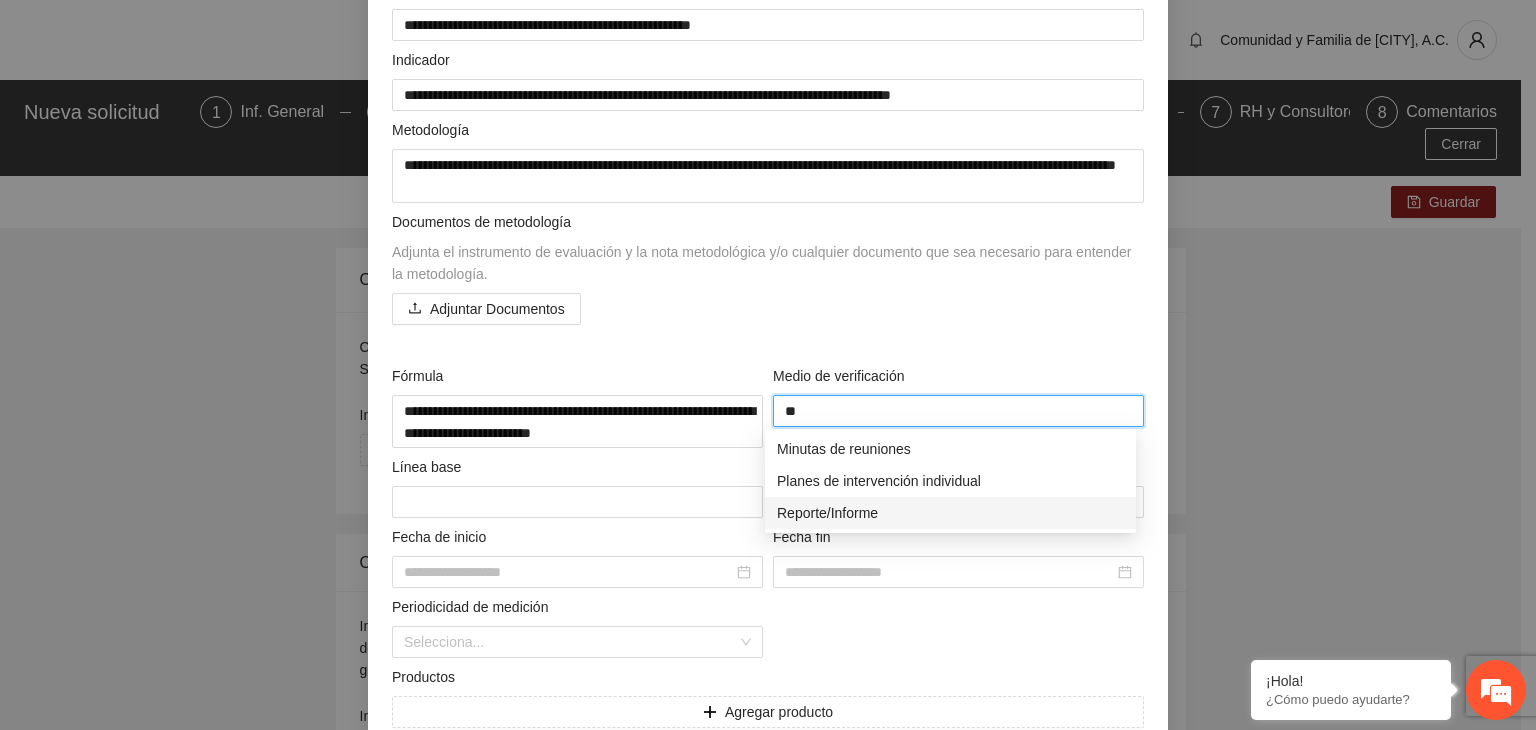 click on "Reporte/Informe" at bounding box center (950, 513) 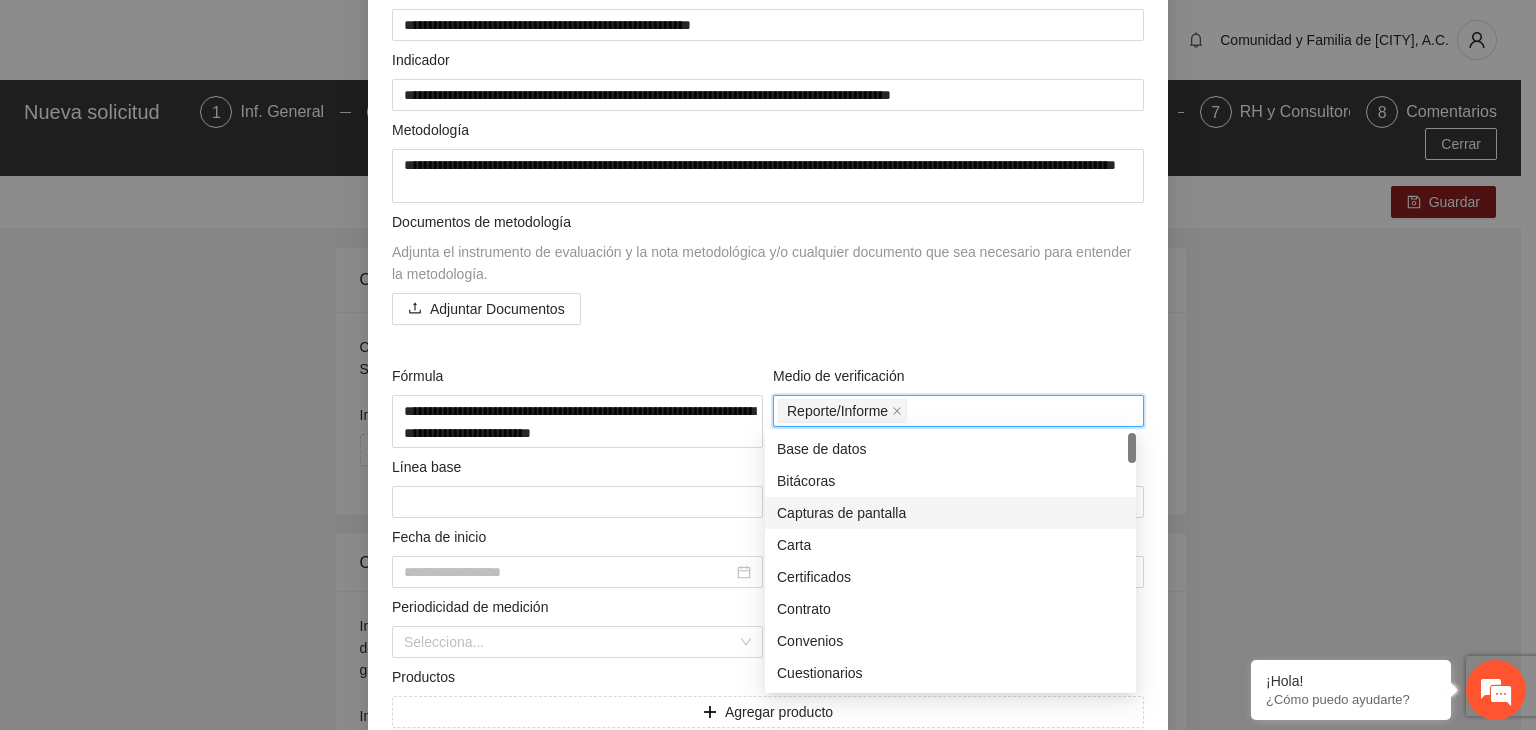 click on "**********" at bounding box center (768, 365) 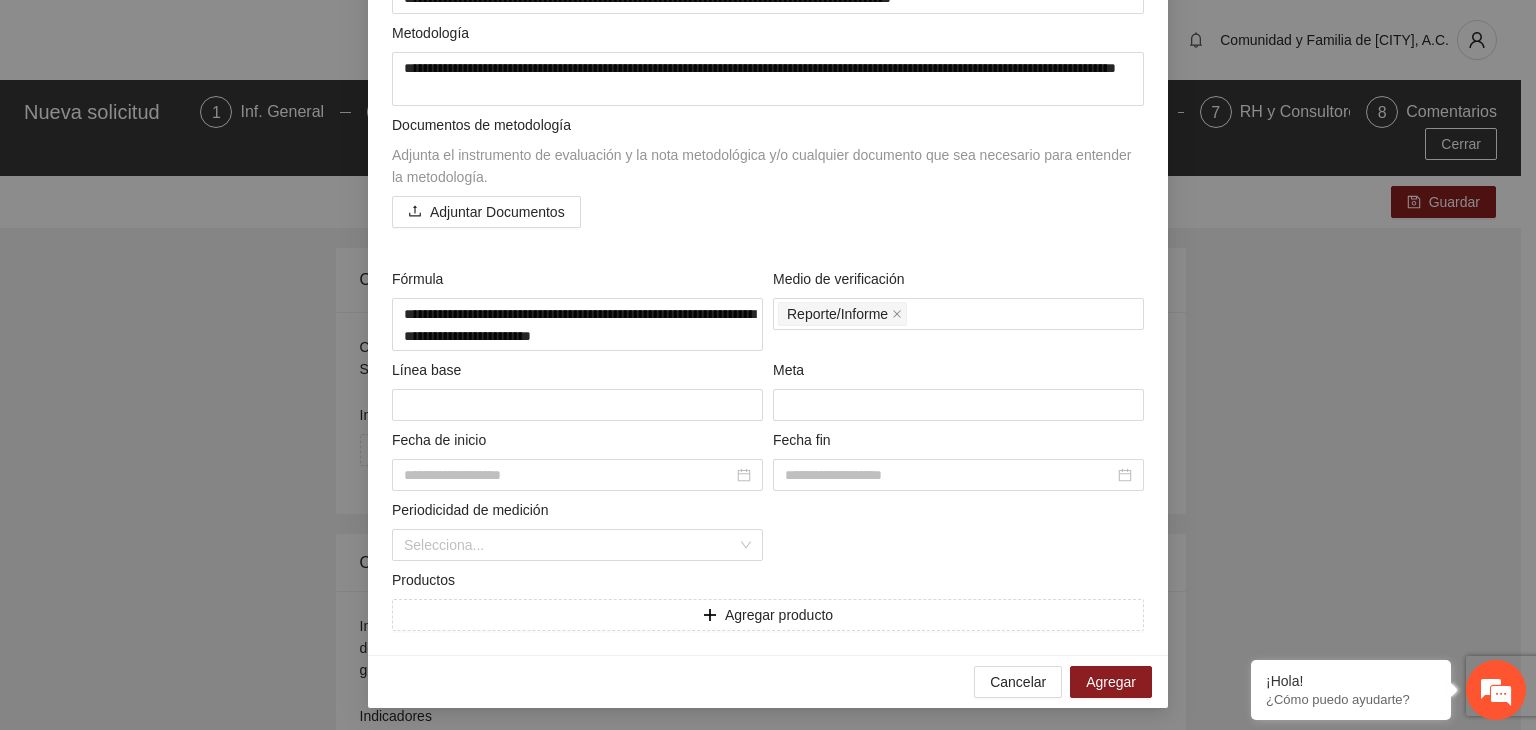 scroll, scrollTop: 299, scrollLeft: 0, axis: vertical 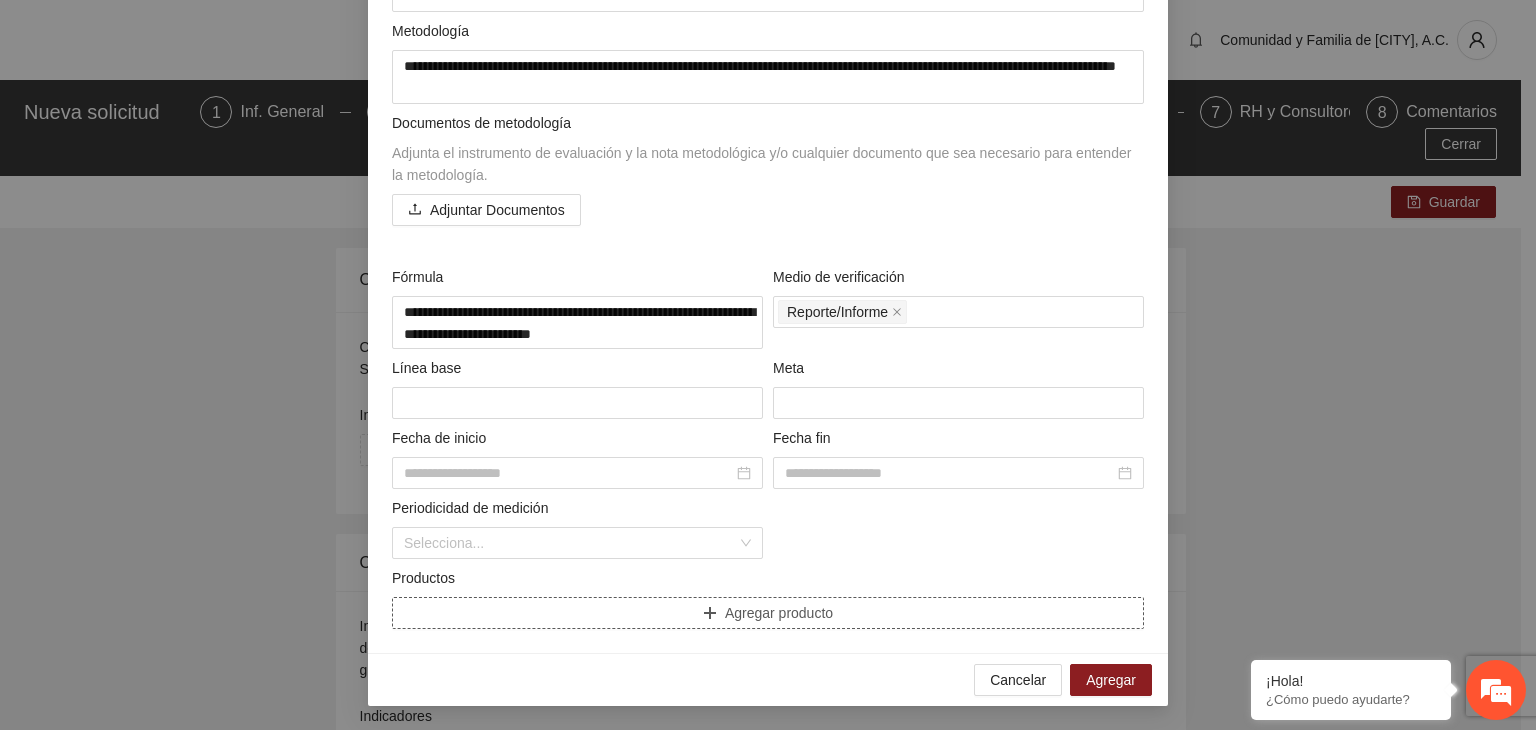 click on "Agregar producto" at bounding box center [768, 613] 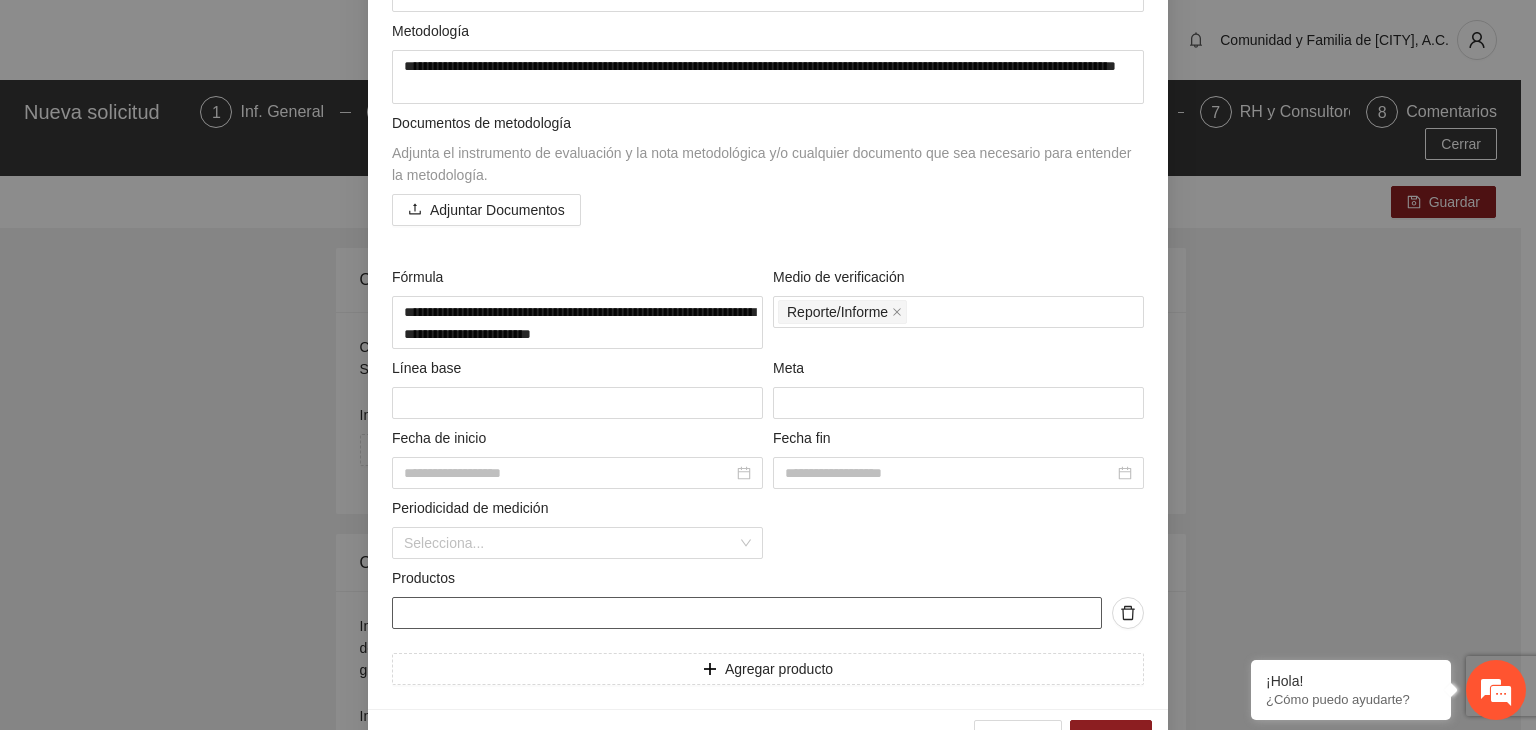 click at bounding box center (747, 613) 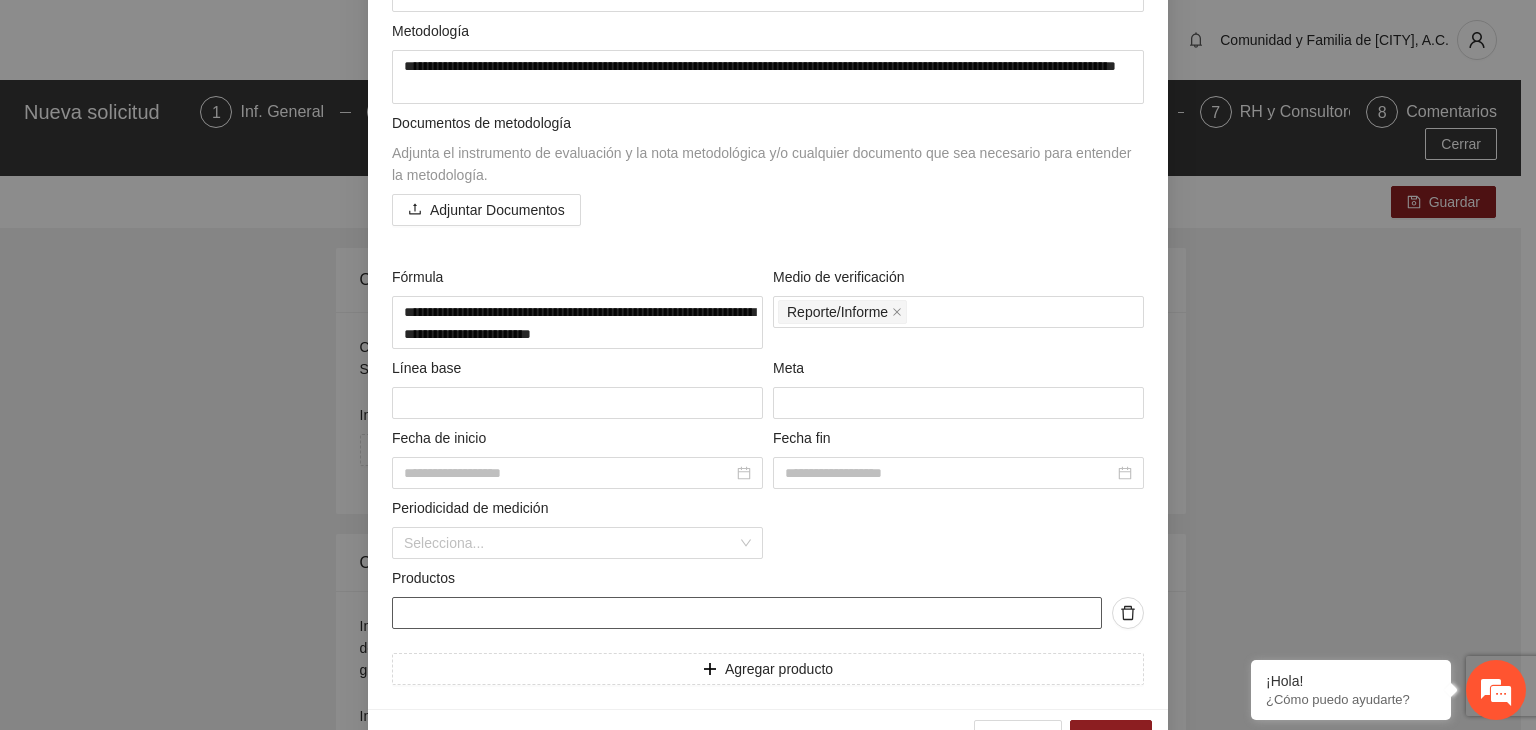 paste on "**********" 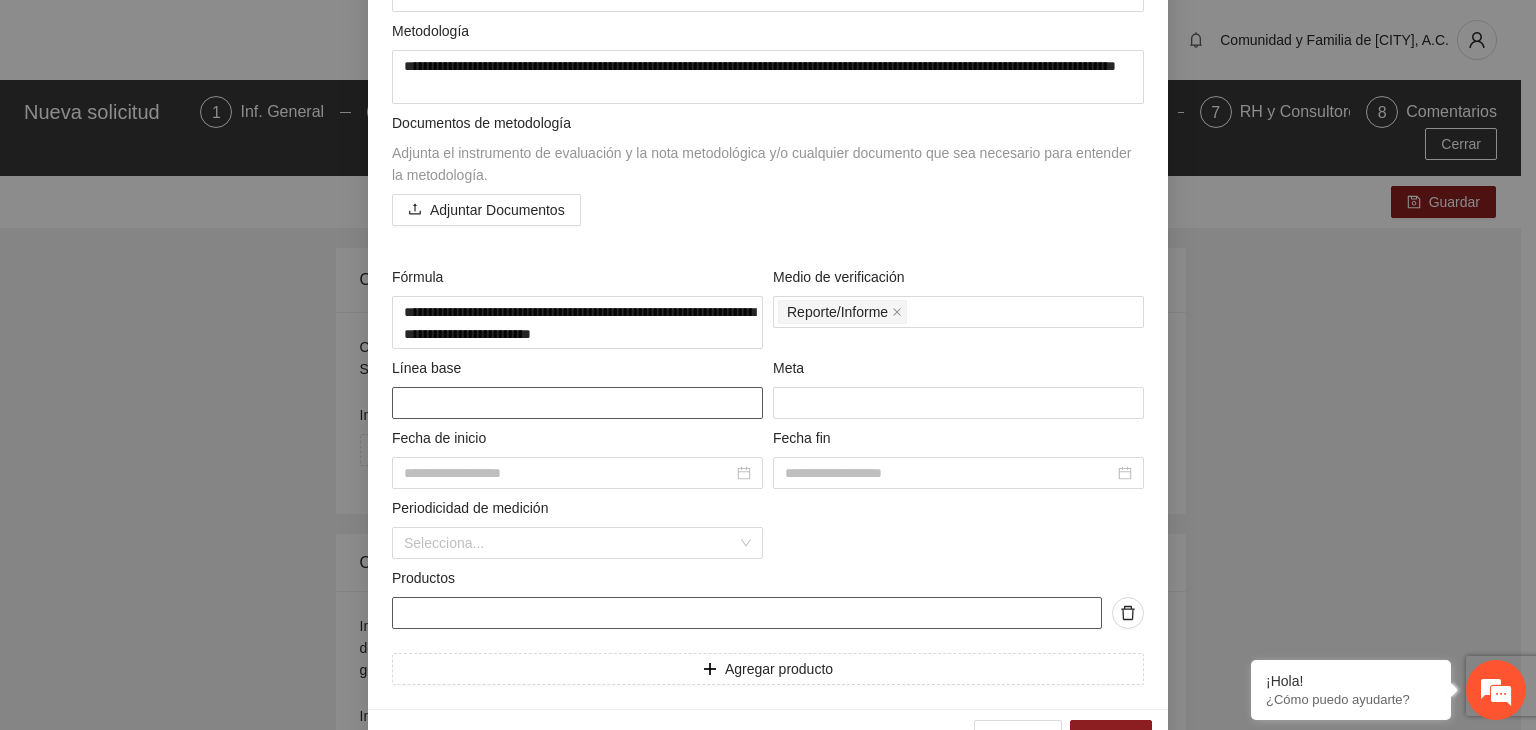 type on "**********" 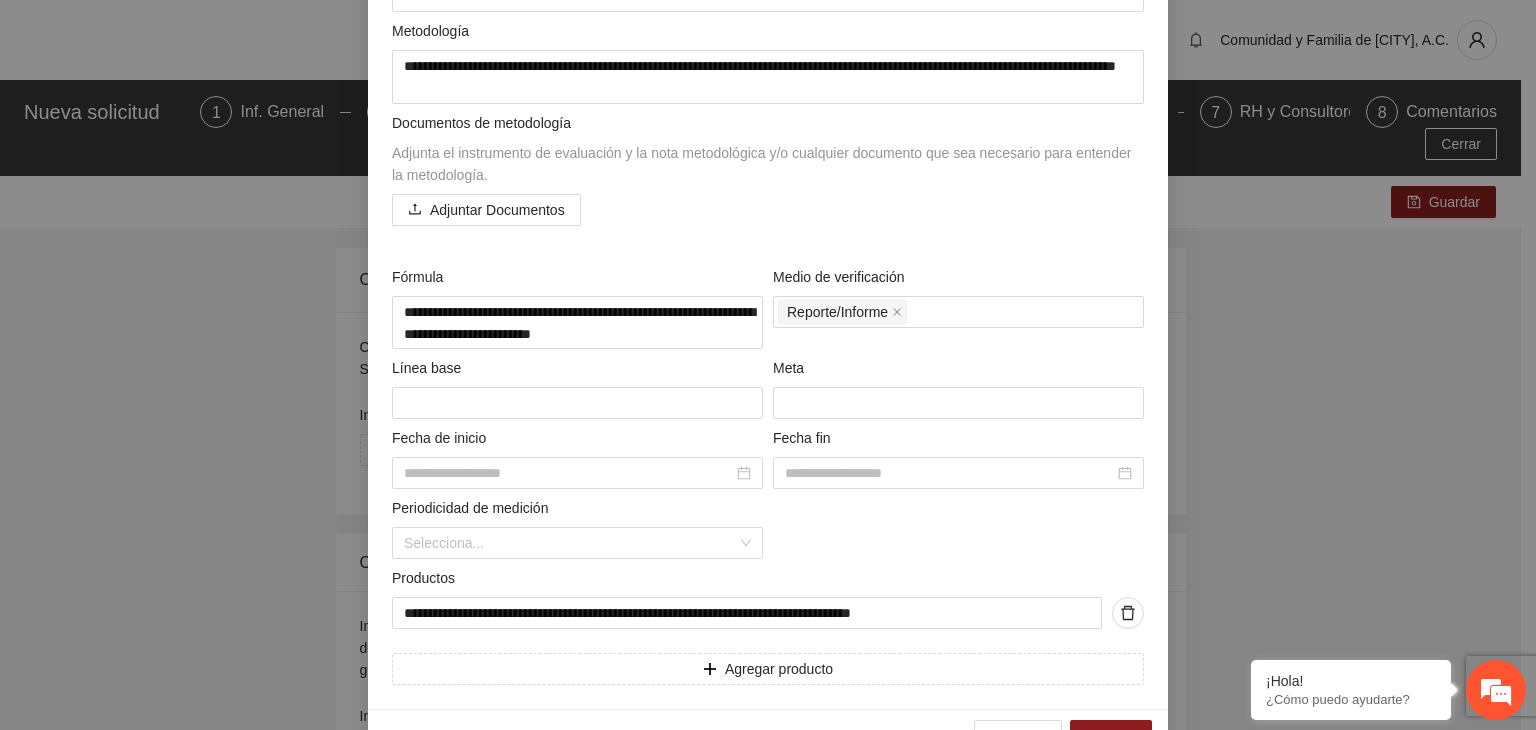 click on "**********" at bounding box center [768, 365] 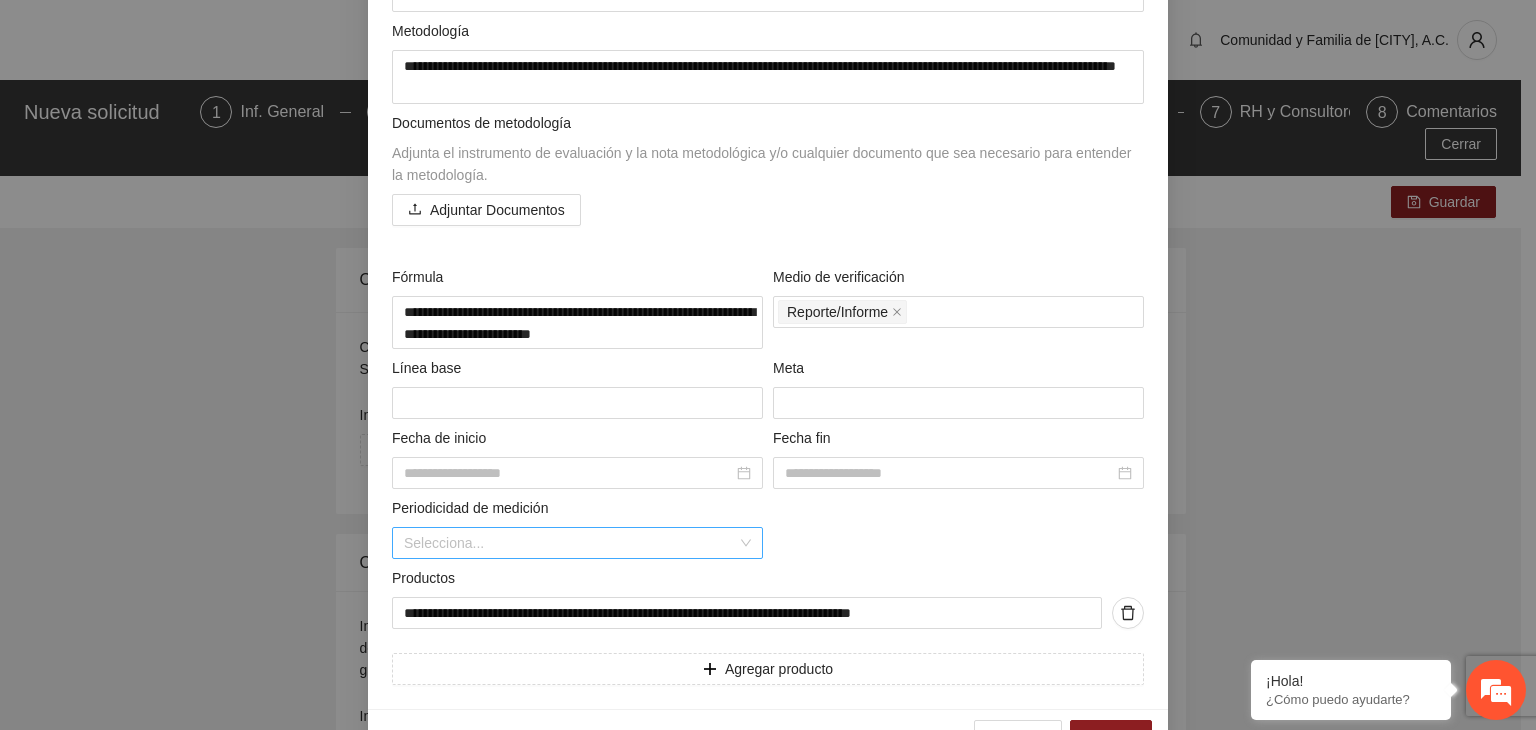 click at bounding box center (570, 543) 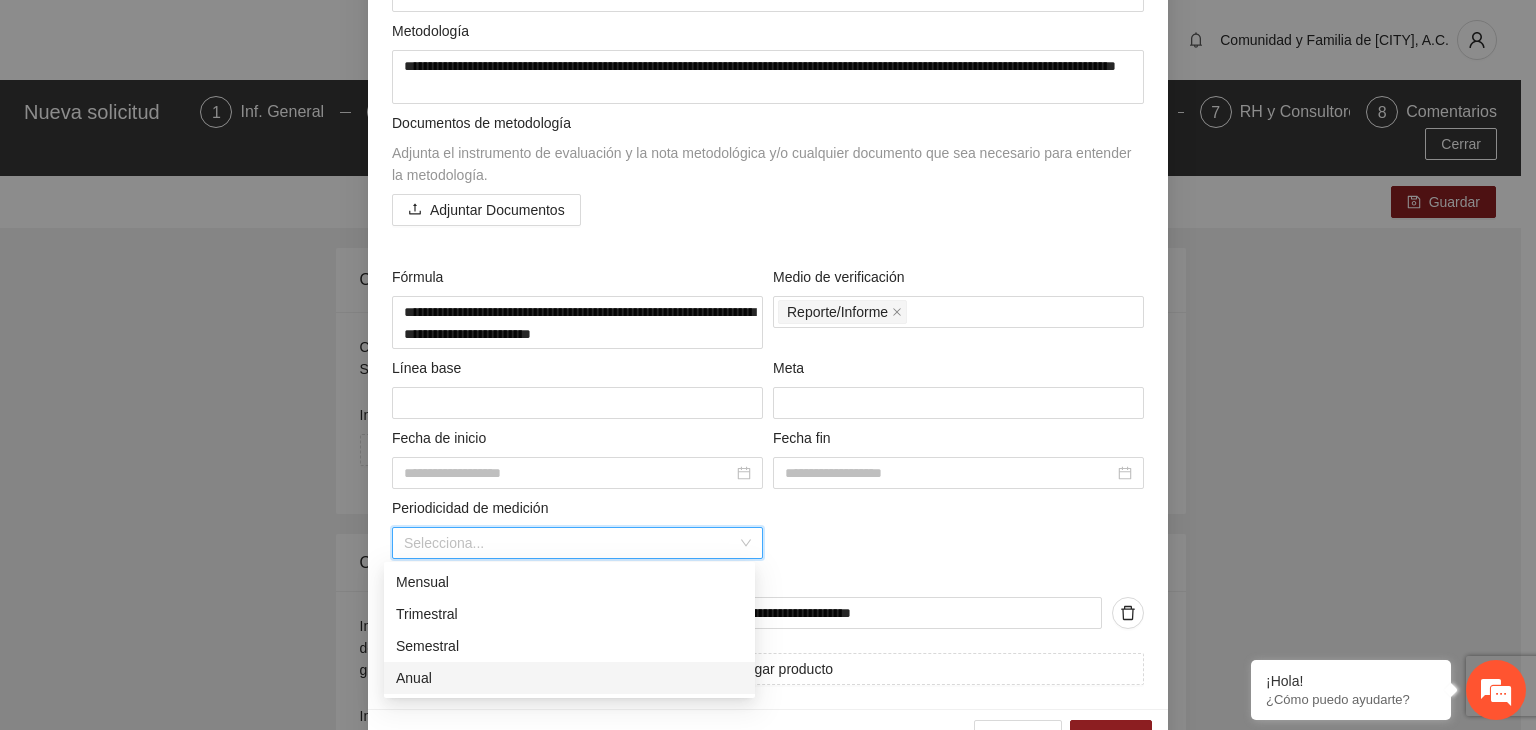 click on "Anual" at bounding box center [569, 678] 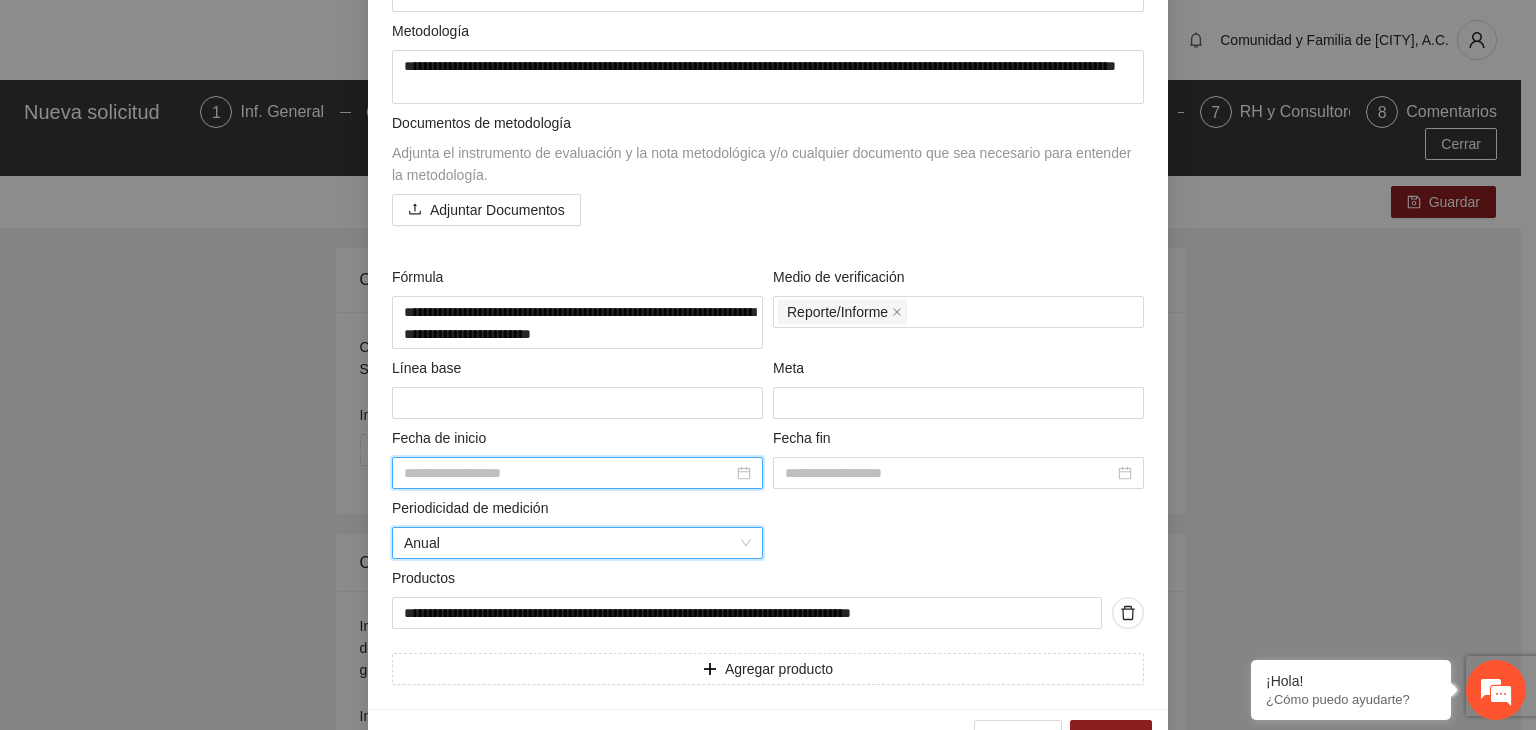 click at bounding box center [568, 473] 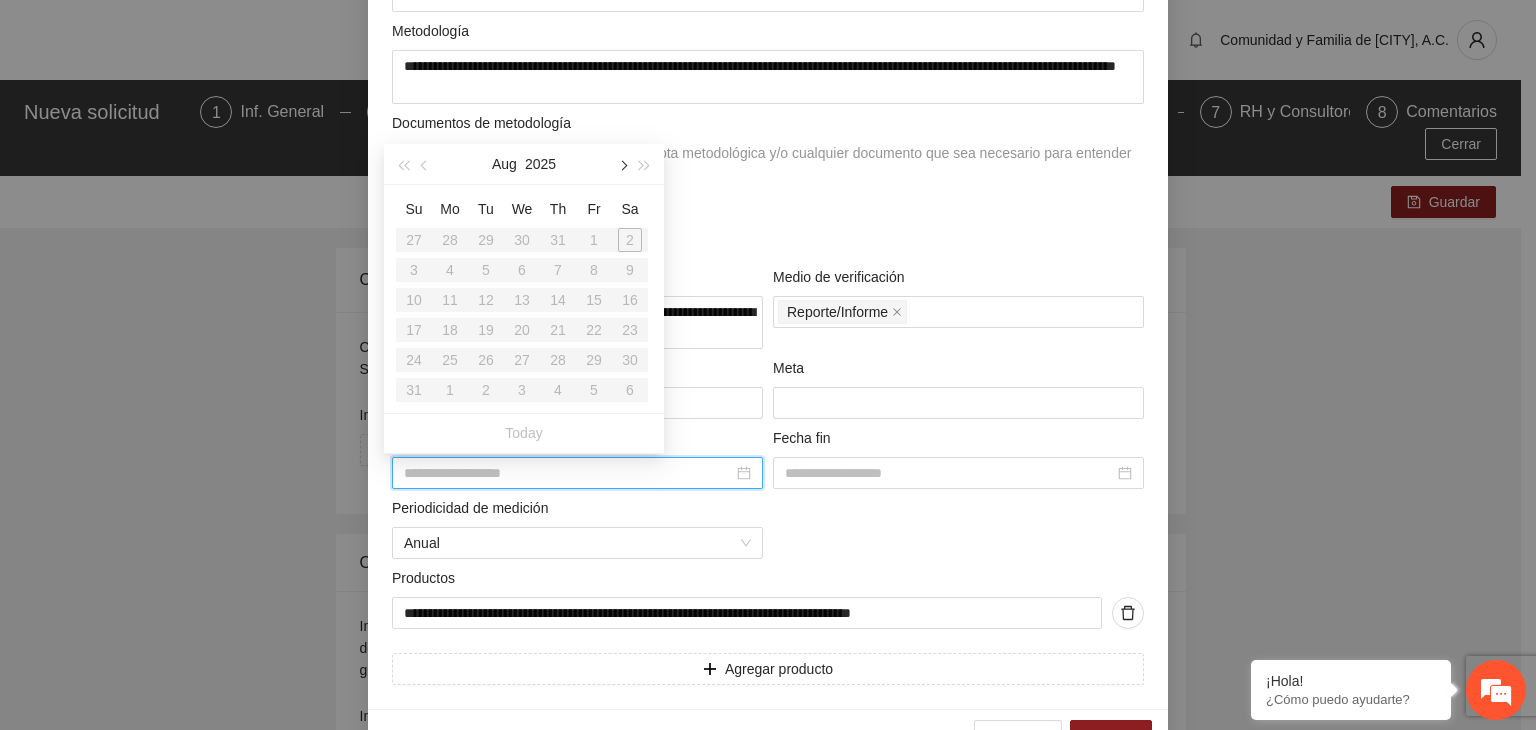 click at bounding box center [622, 166] 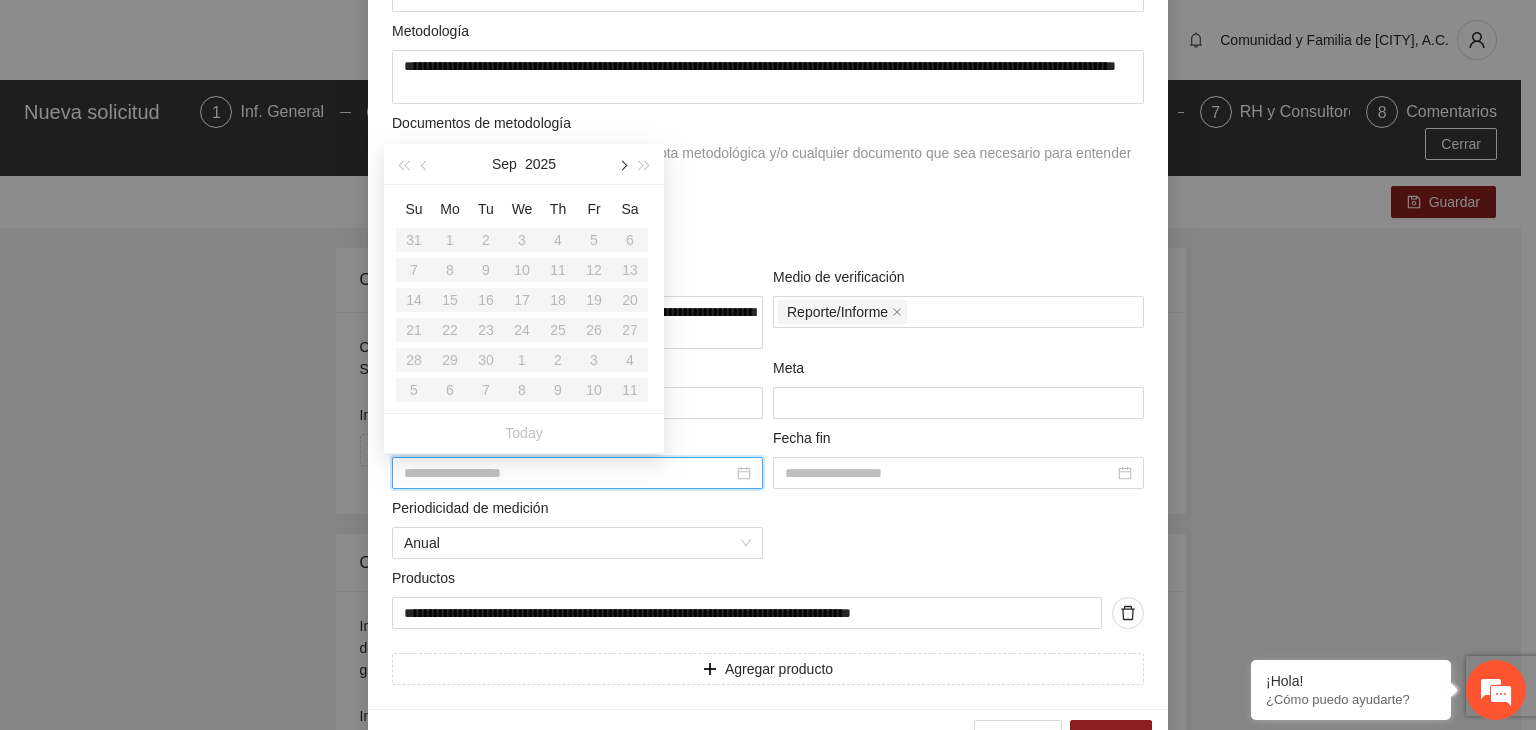 click at bounding box center [622, 166] 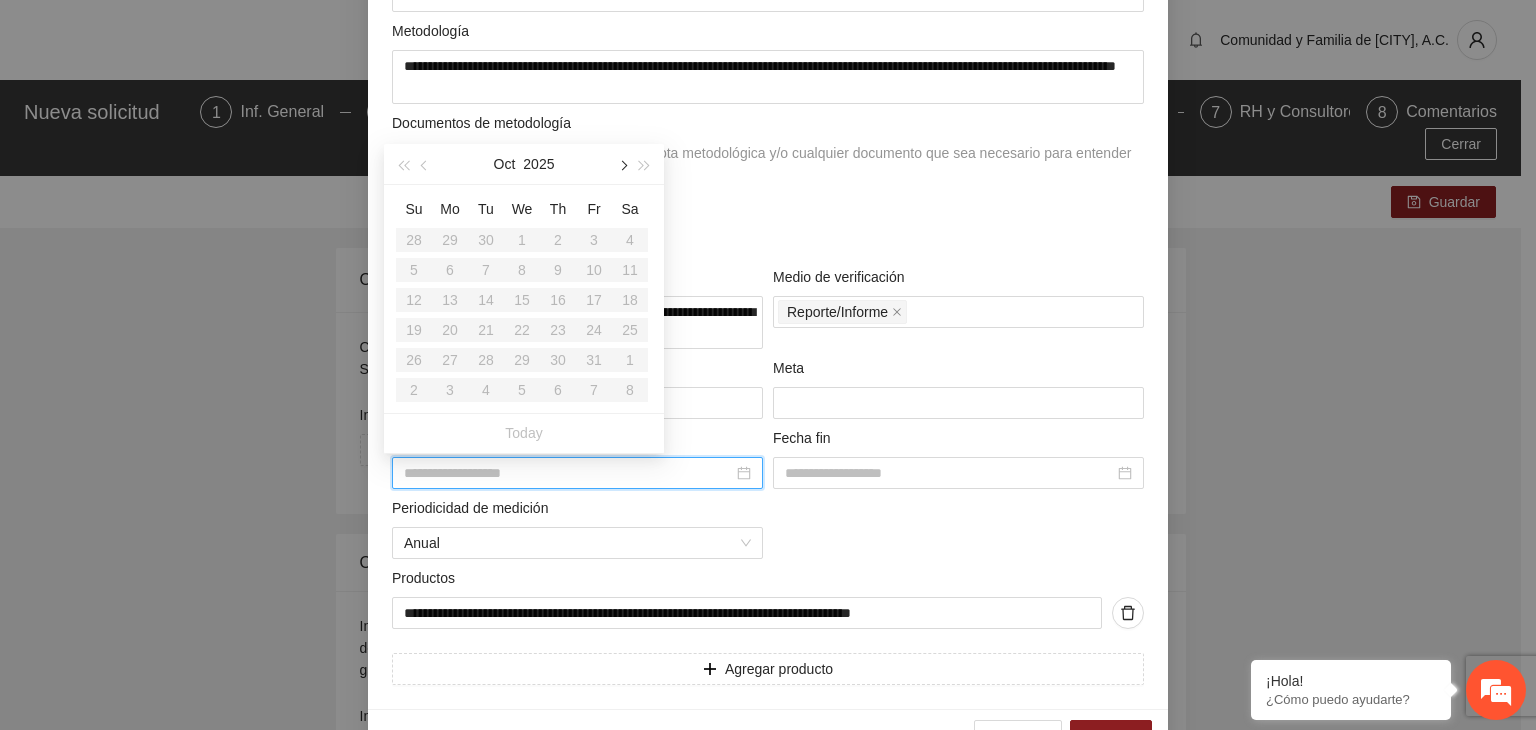 click at bounding box center [622, 166] 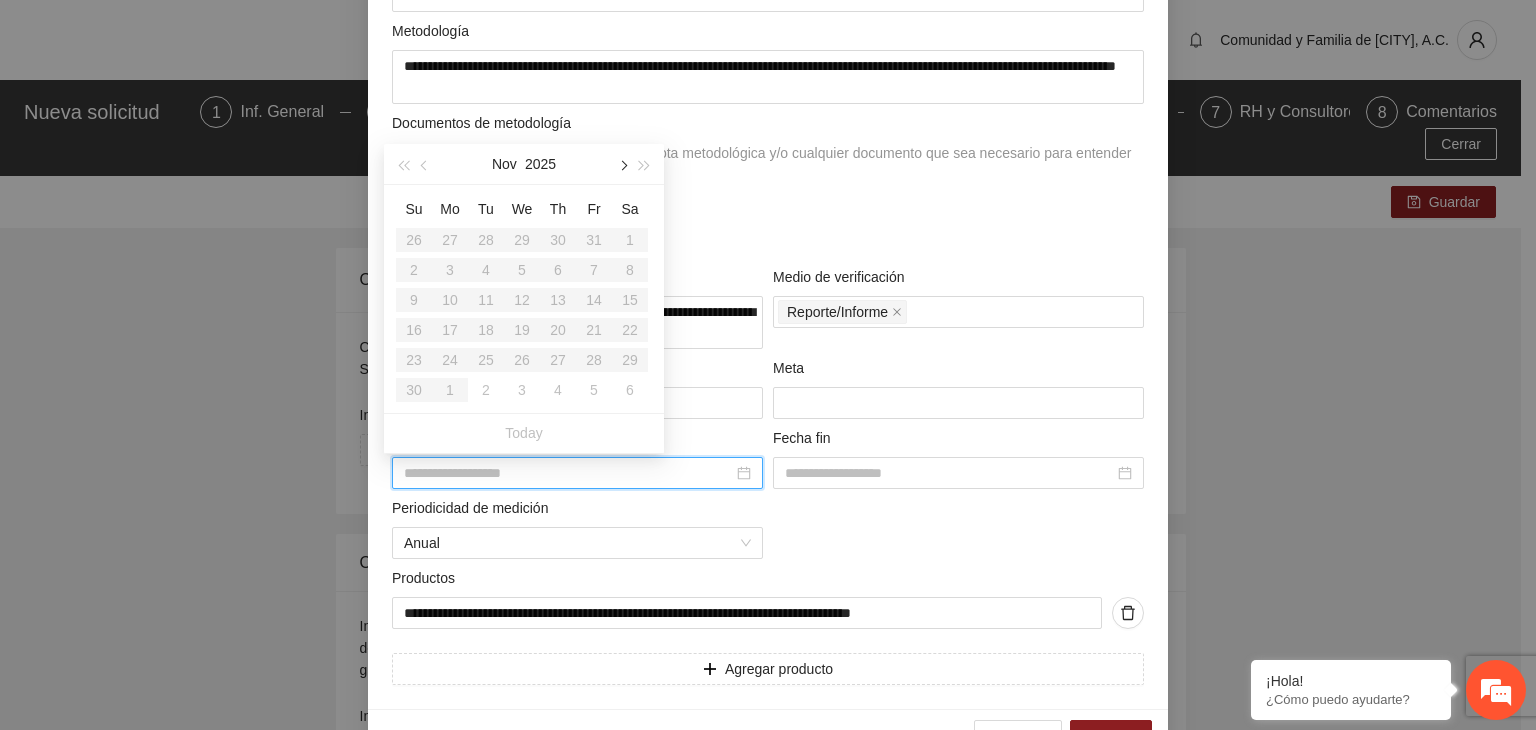 click at bounding box center (622, 166) 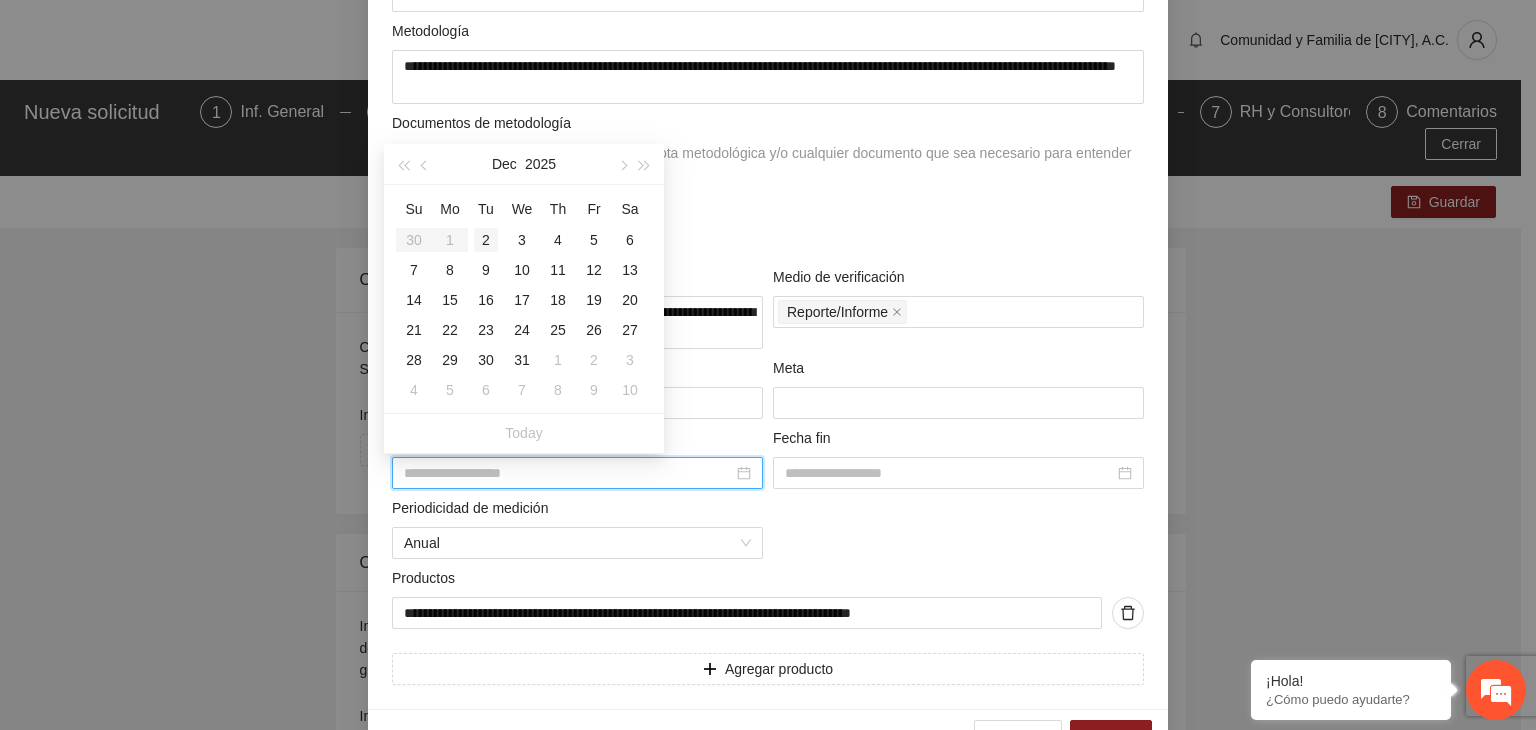 type on "**********" 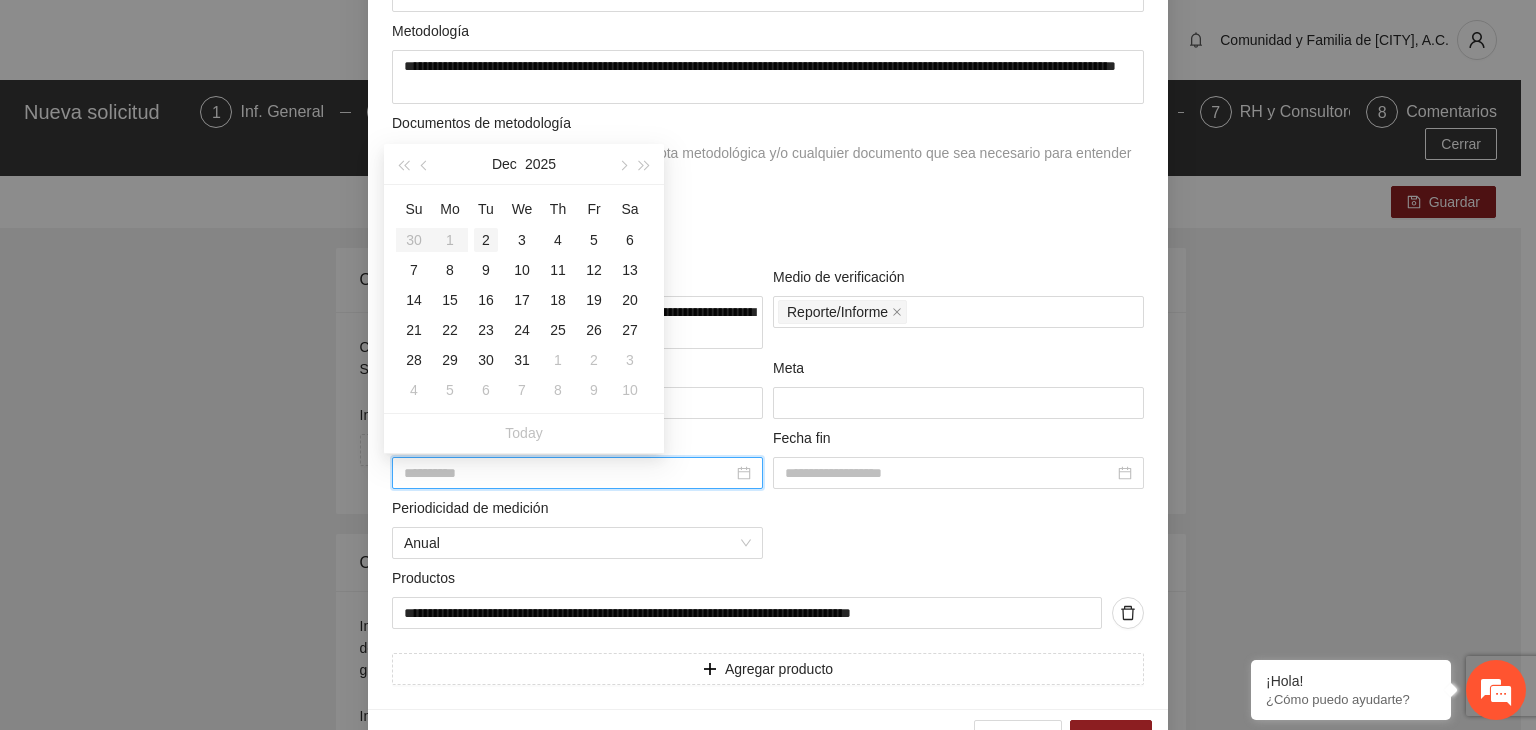 click on "2" at bounding box center (486, 240) 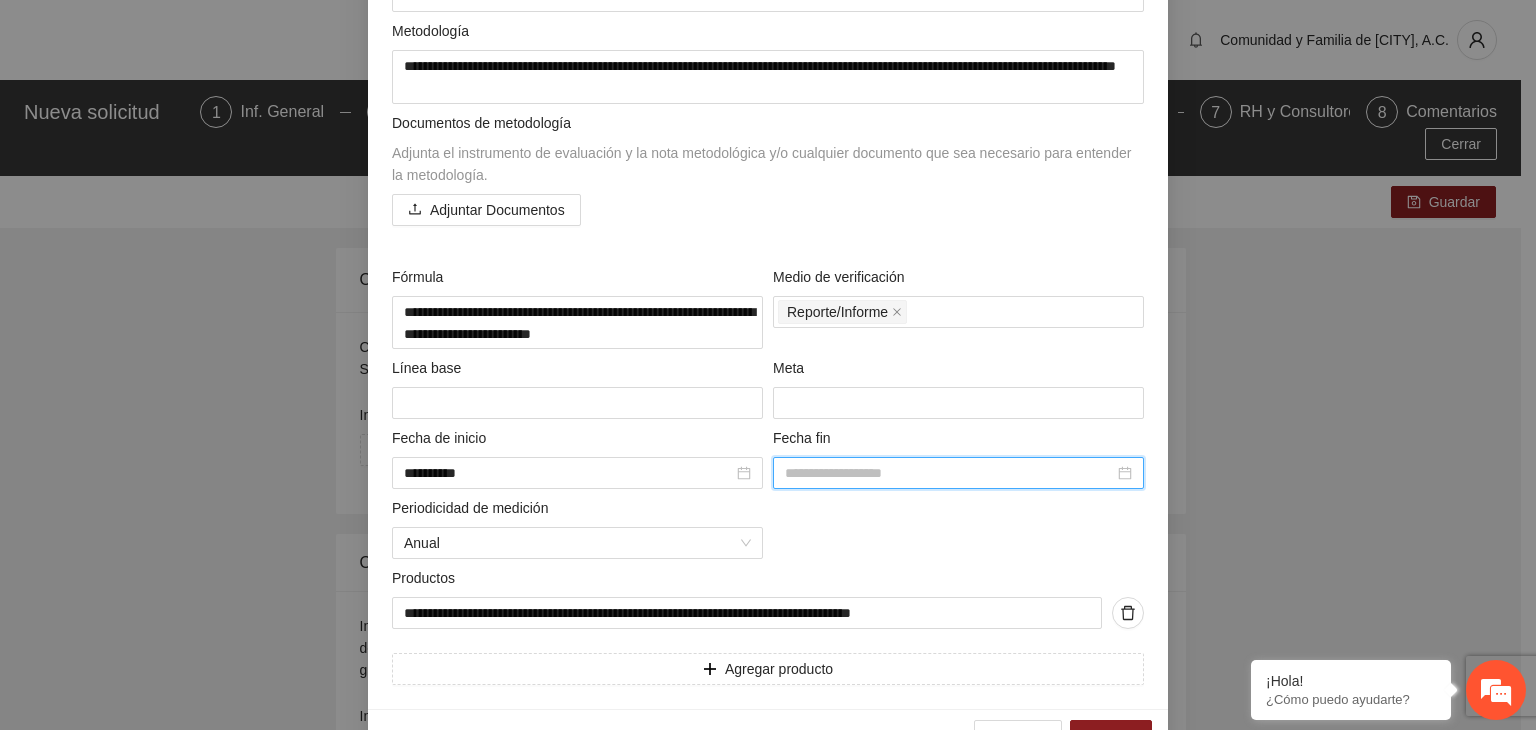 click at bounding box center (949, 473) 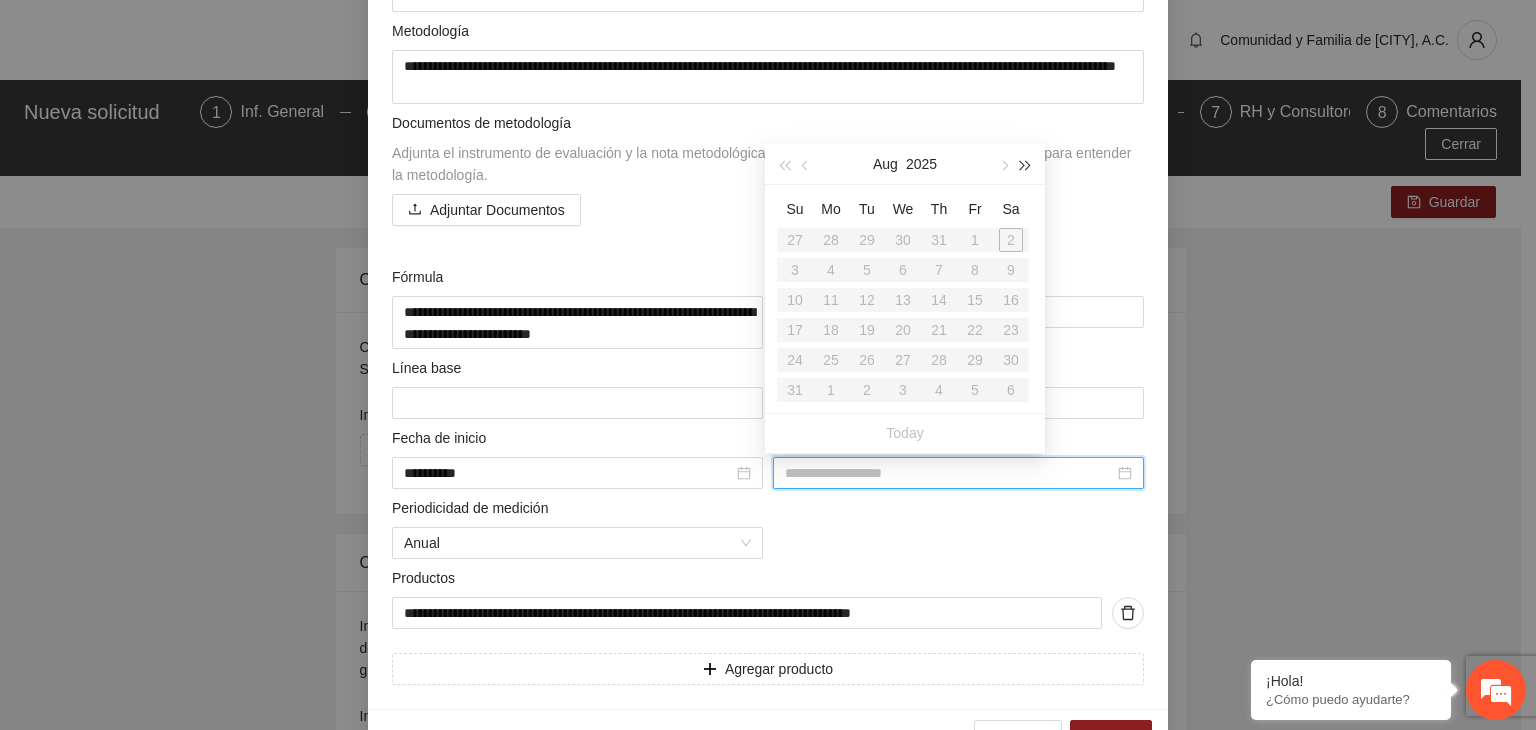 click at bounding box center (1026, 166) 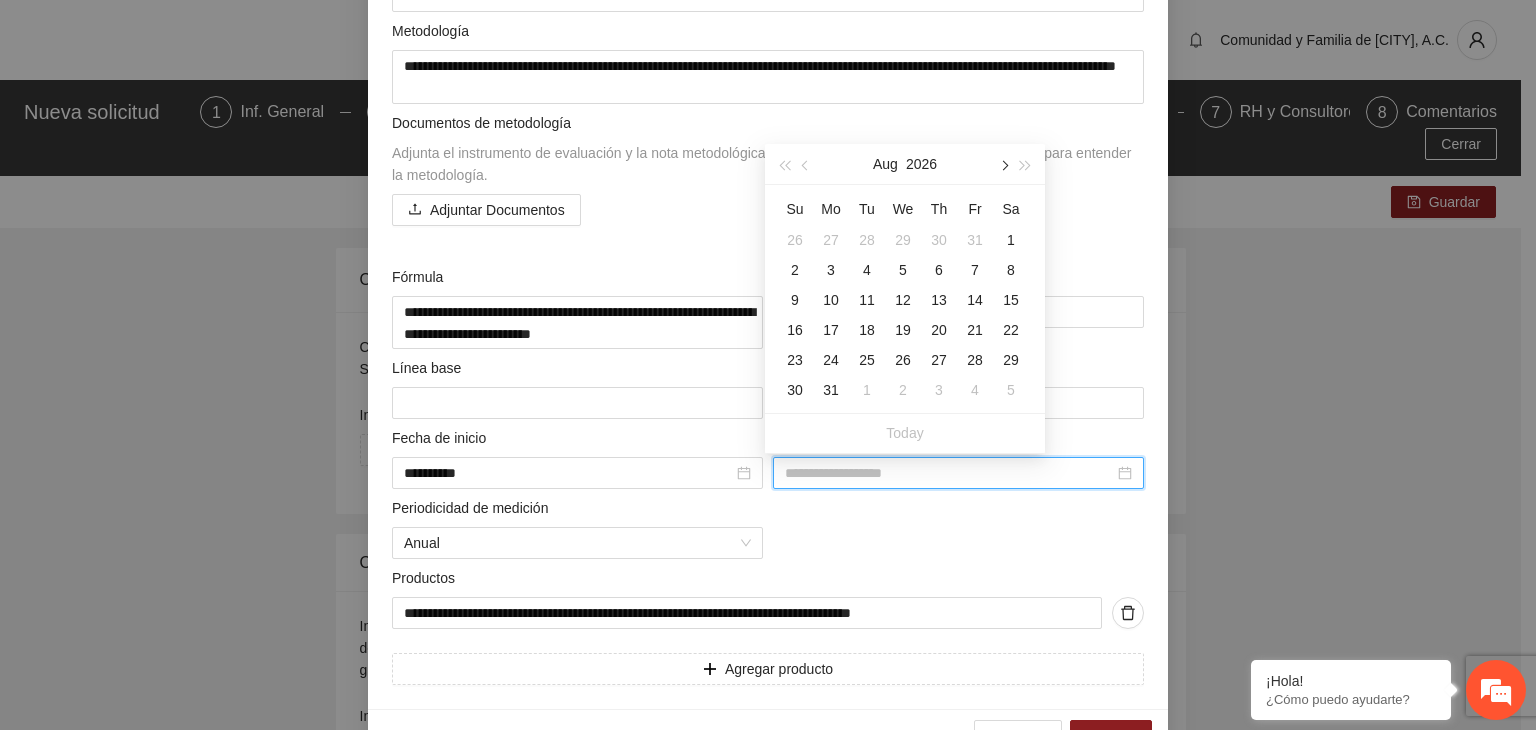 click at bounding box center [1003, 166] 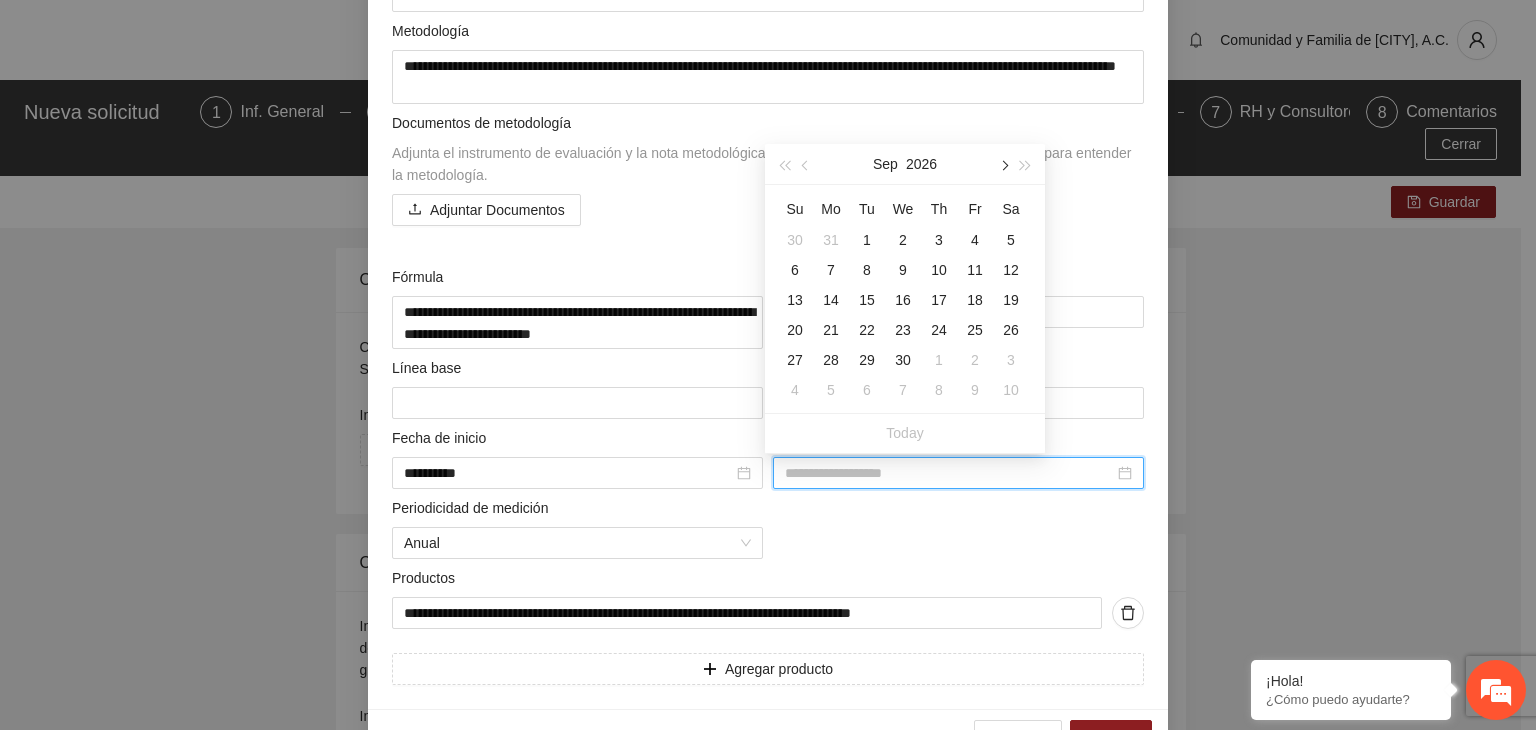click at bounding box center (1003, 166) 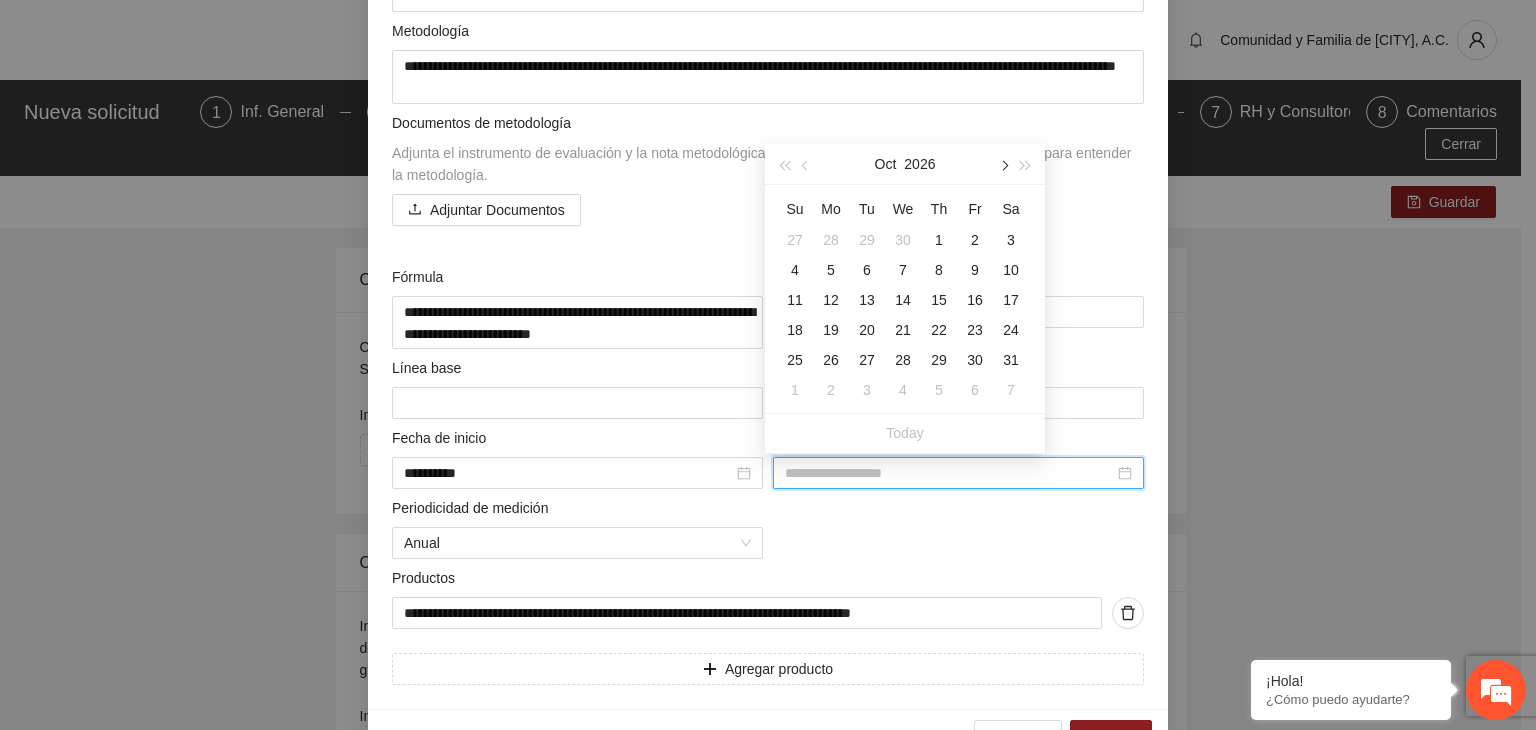 click at bounding box center [1003, 166] 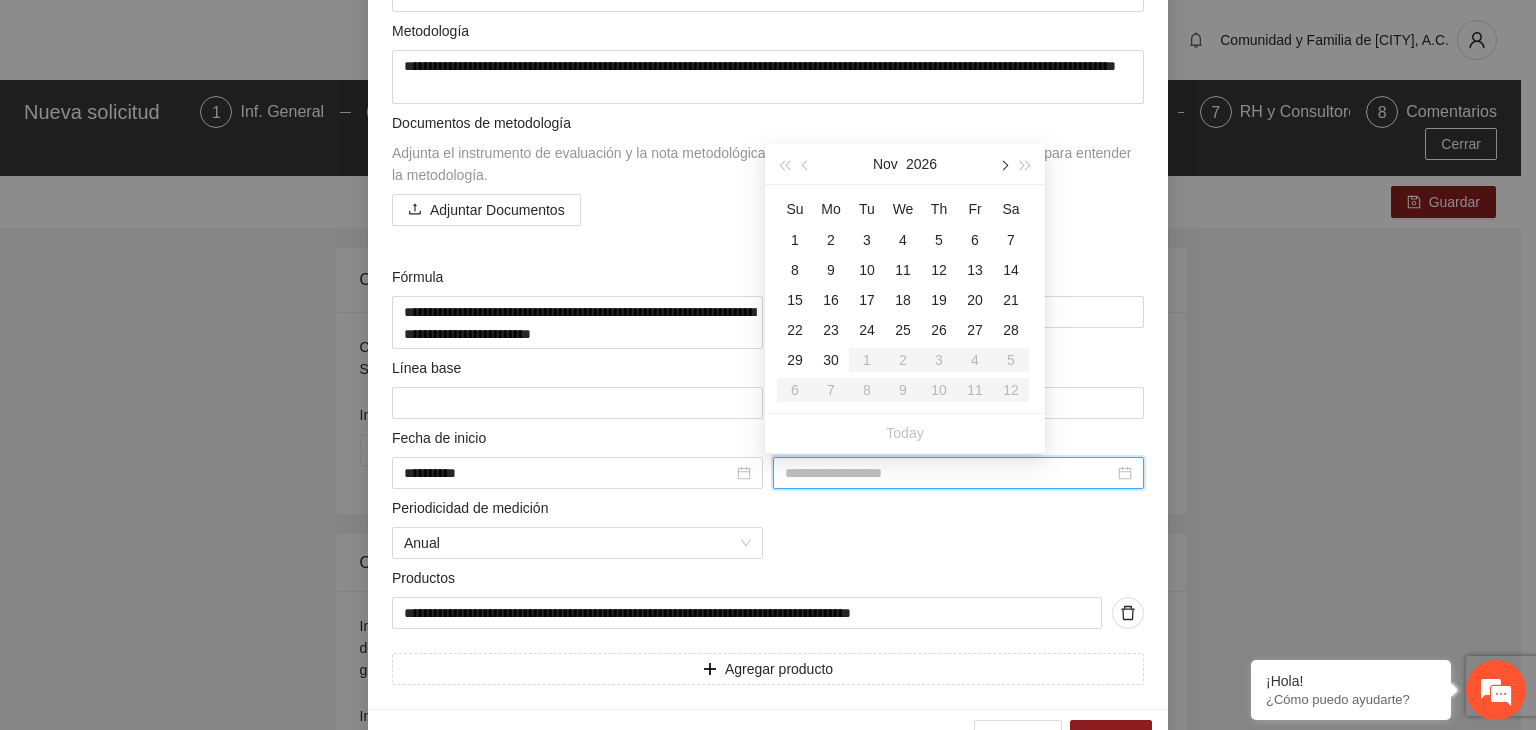 click at bounding box center [1003, 166] 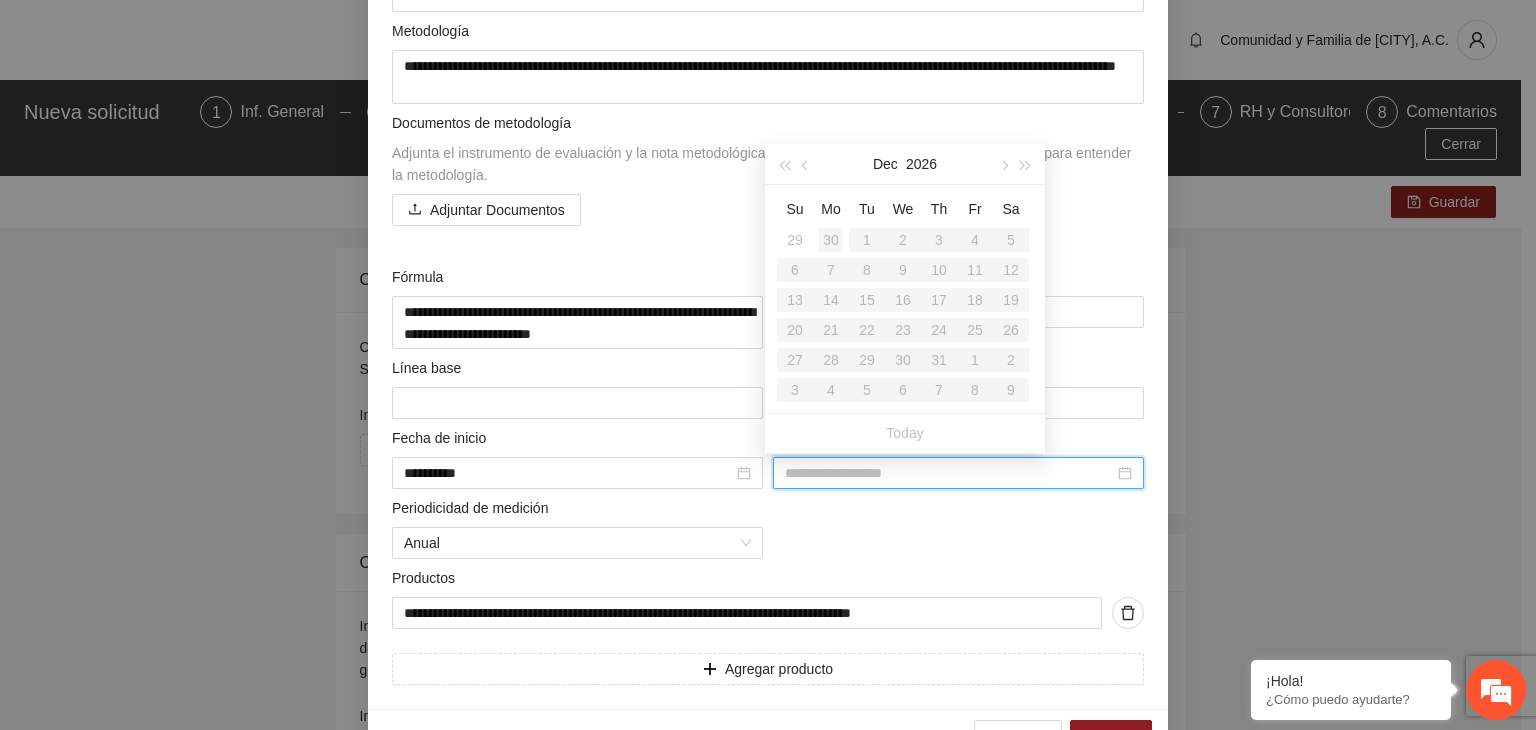 type on "**********" 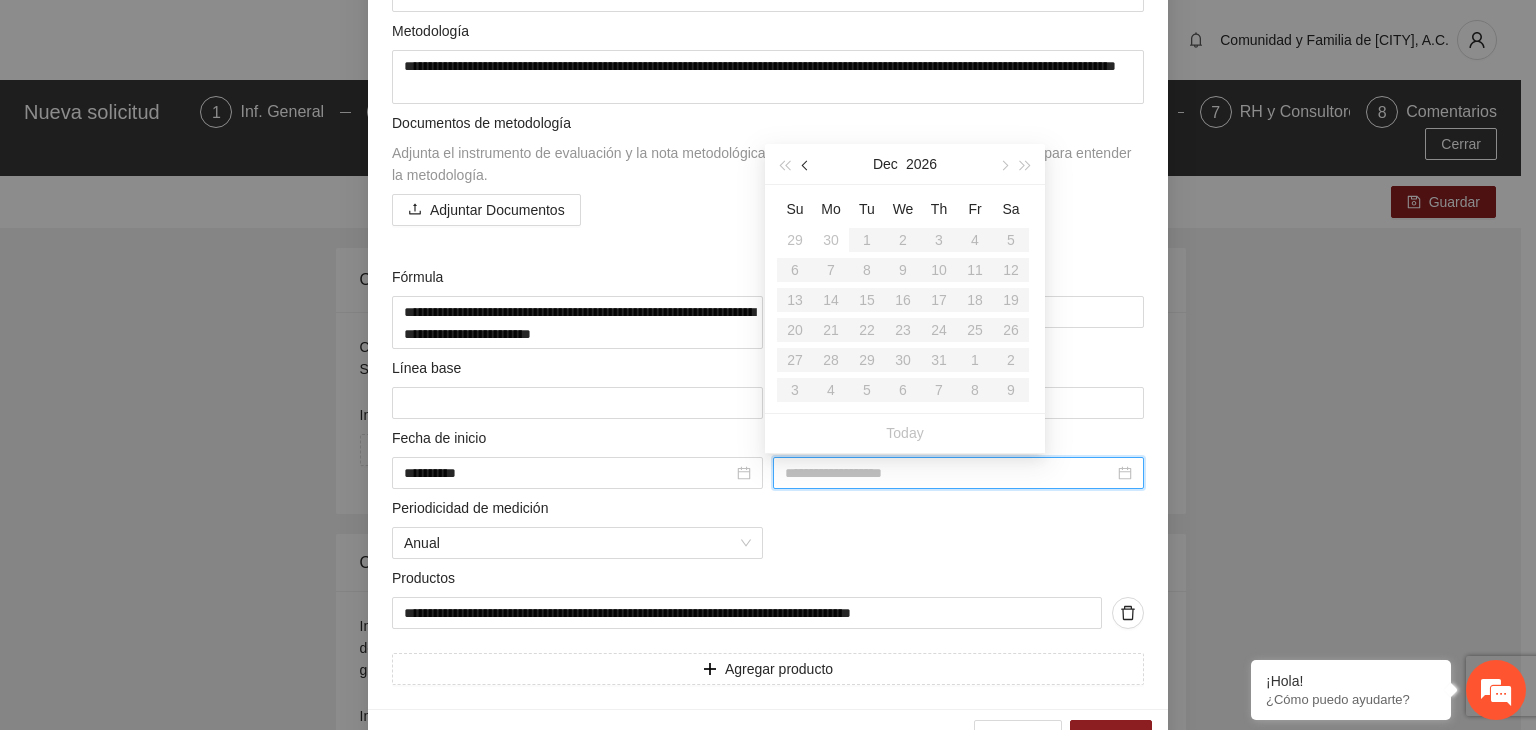 click at bounding box center (807, 166) 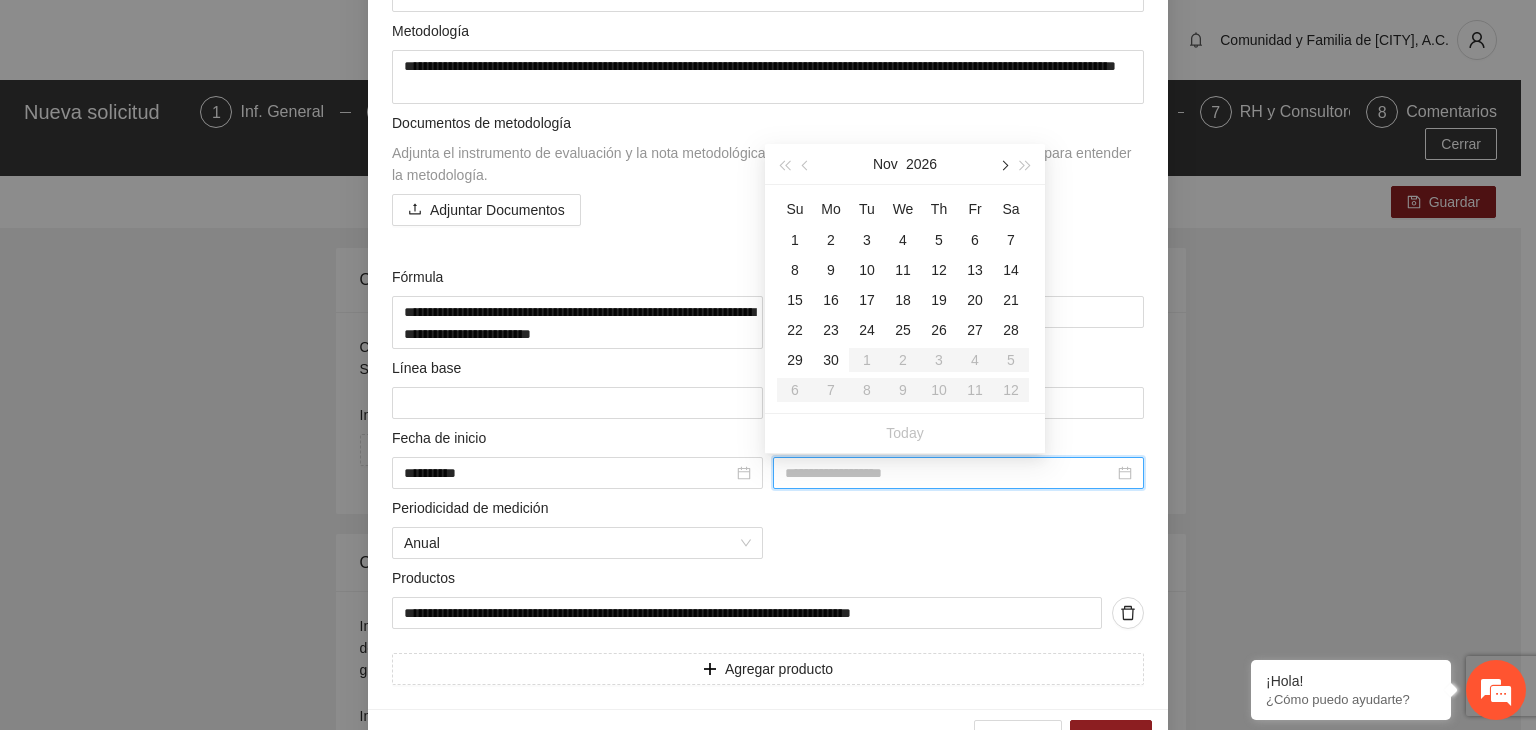 click at bounding box center (1003, 166) 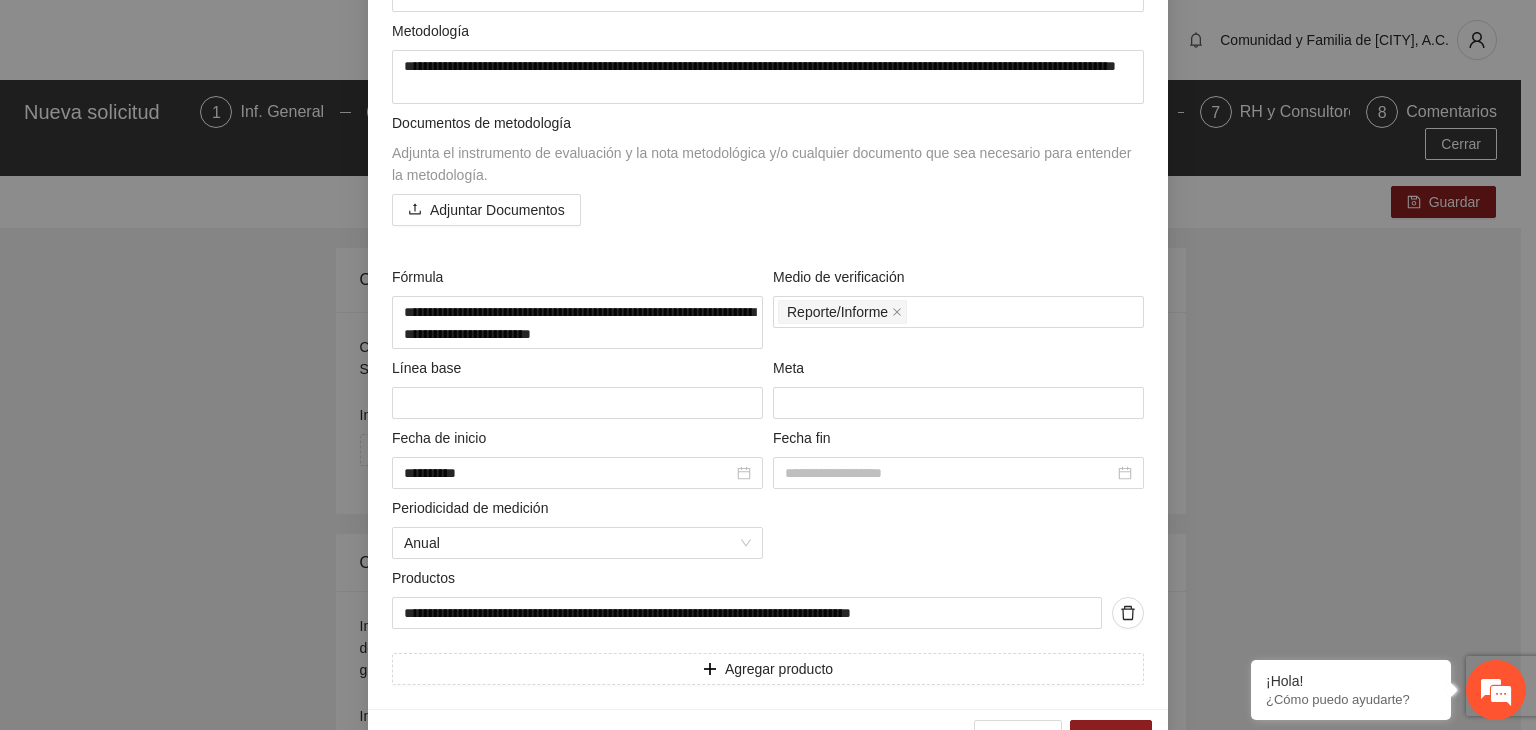 click on "**********" at bounding box center (768, 365) 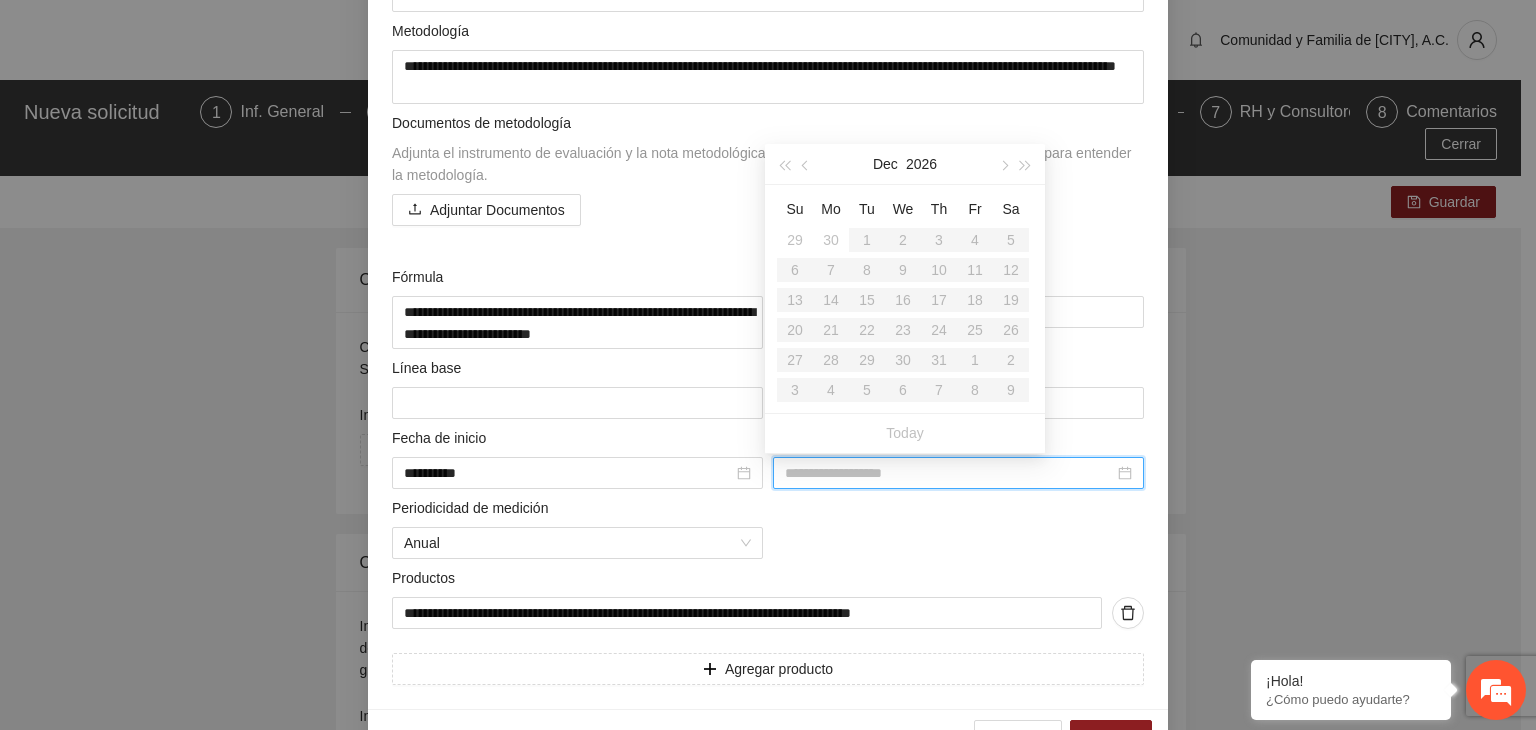 click at bounding box center [949, 473] 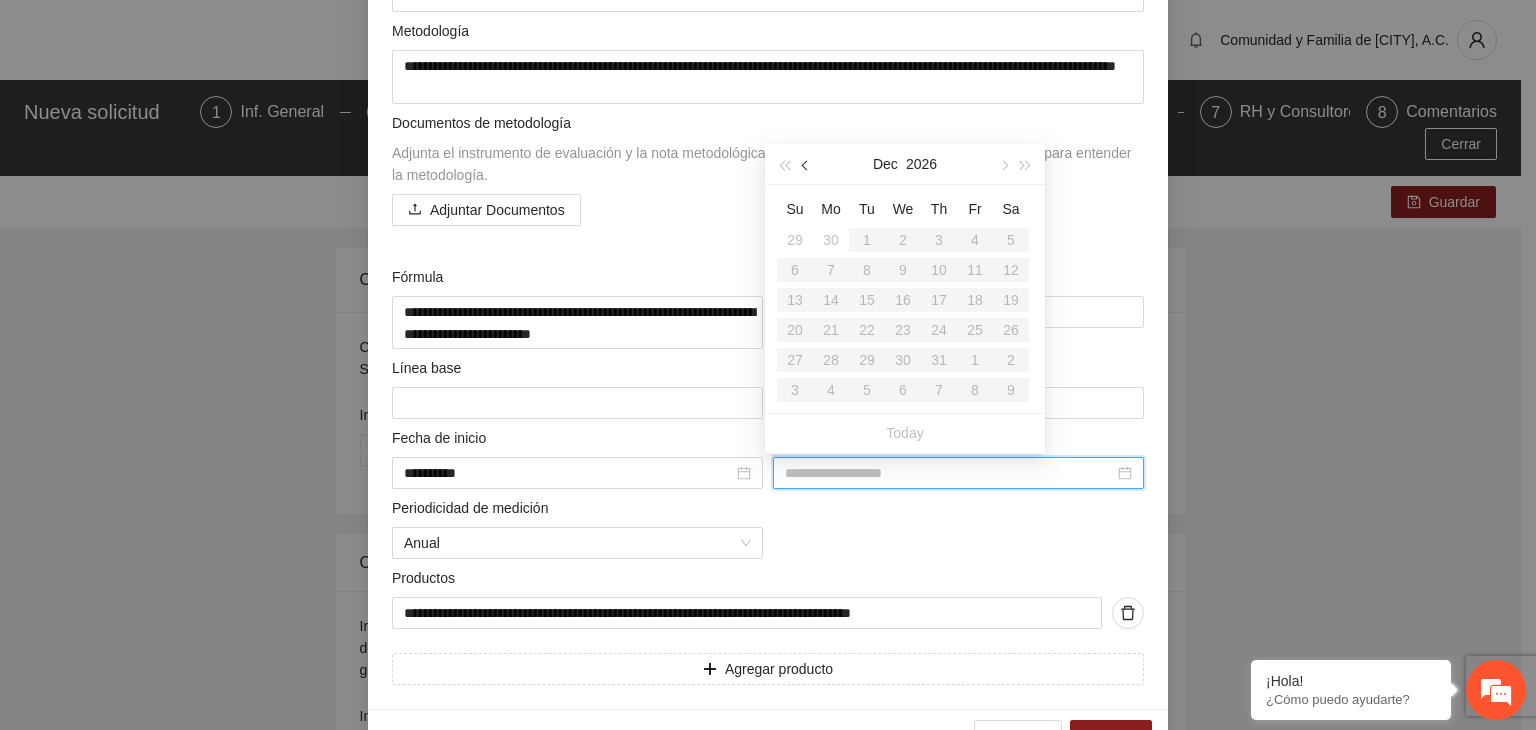 click at bounding box center (807, 166) 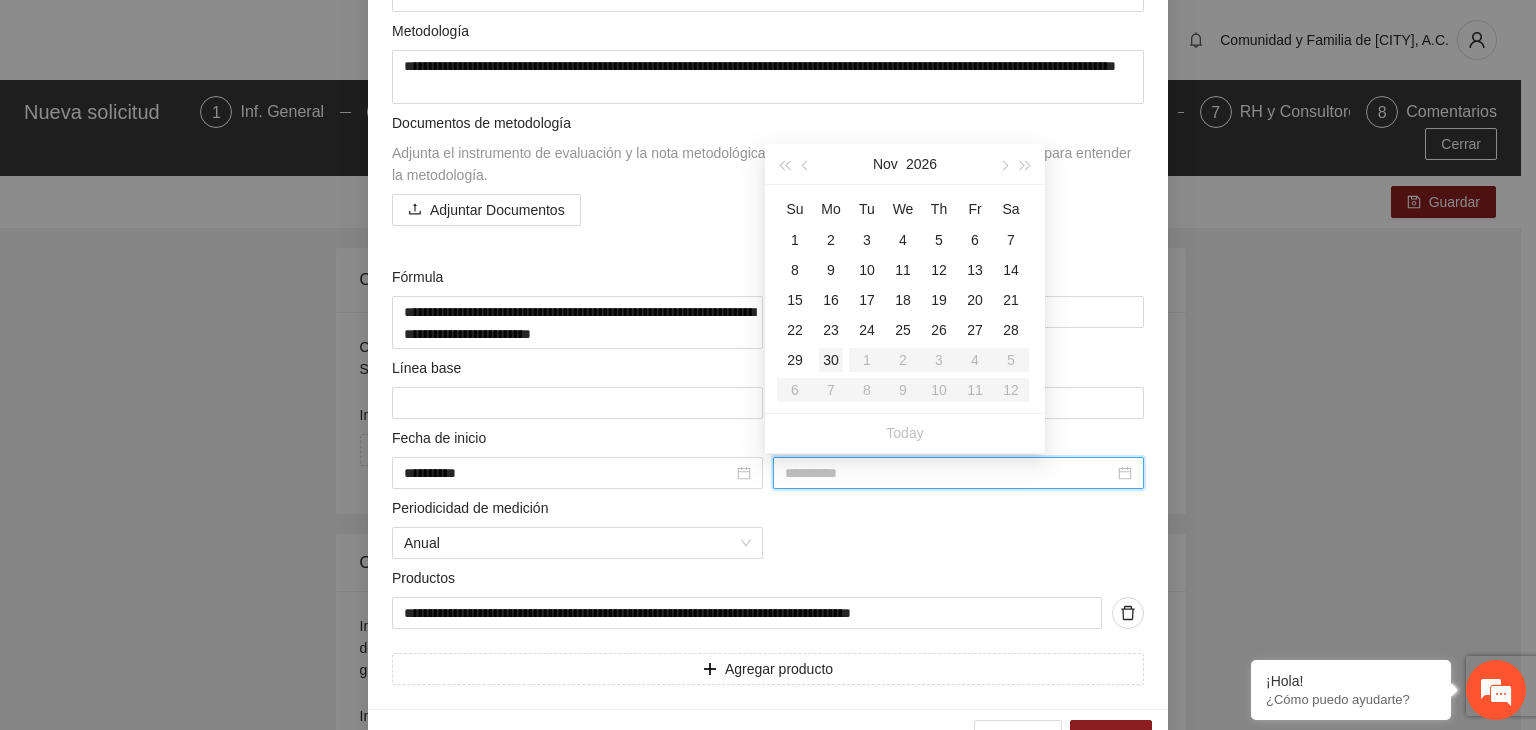 type on "**********" 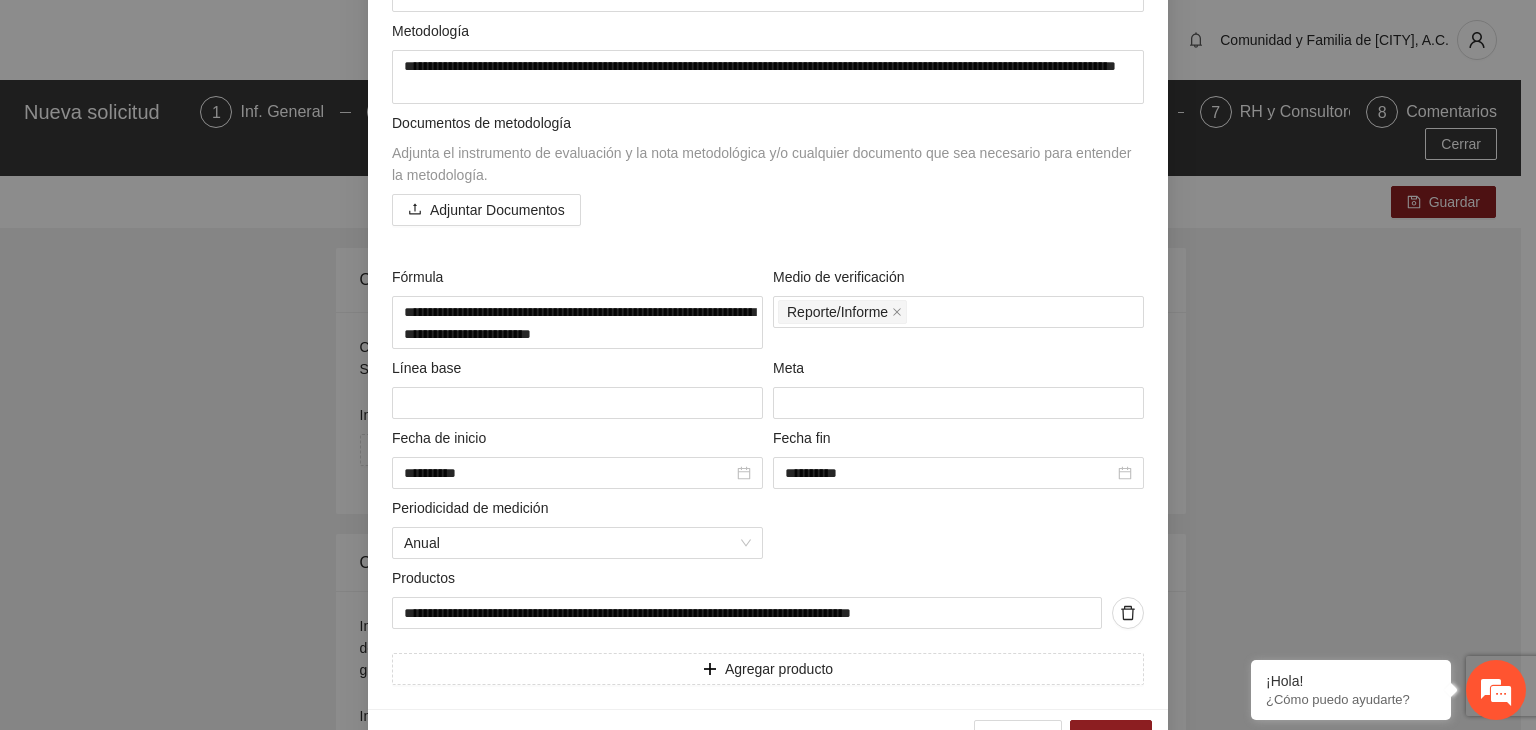 click on "**********" at bounding box center [768, 365] 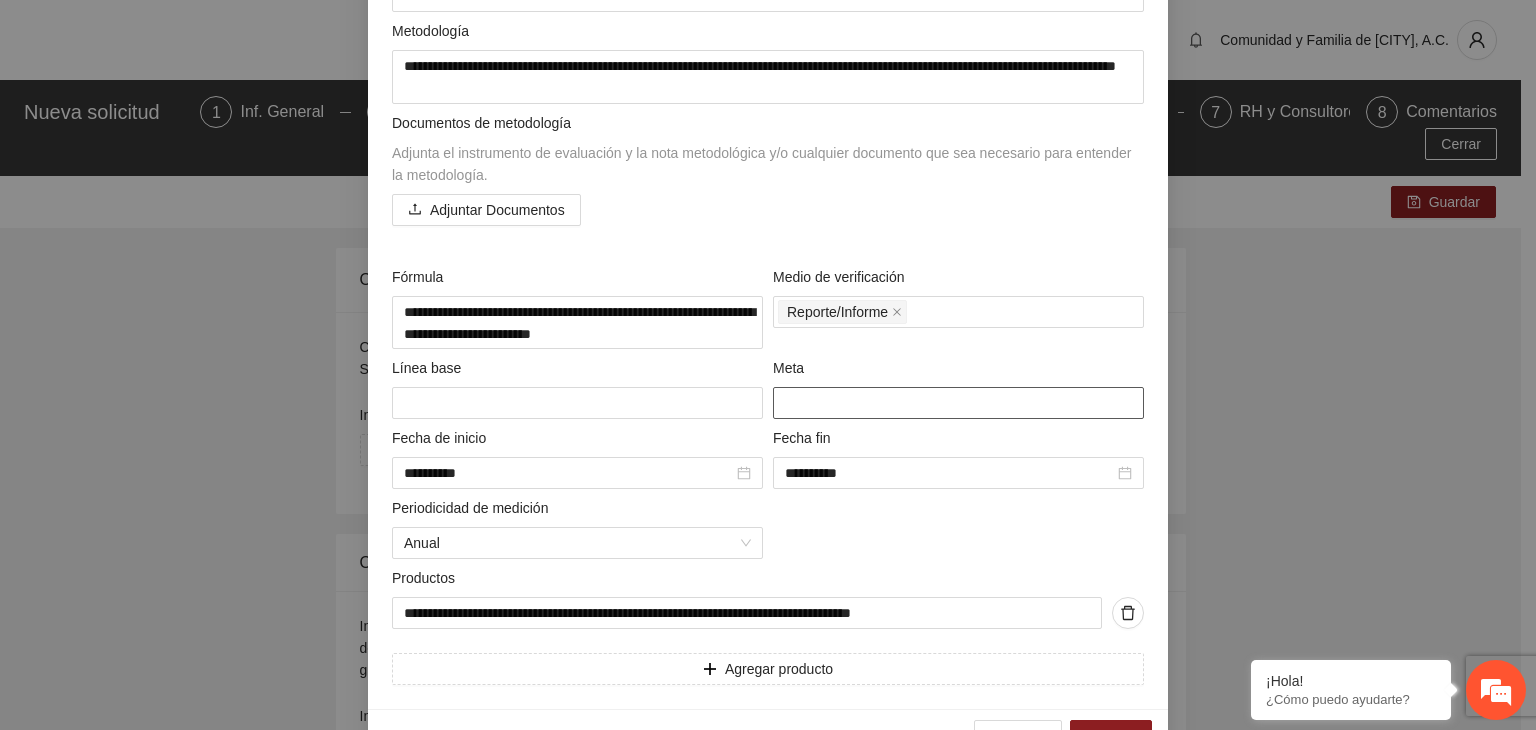 click at bounding box center (958, 403) 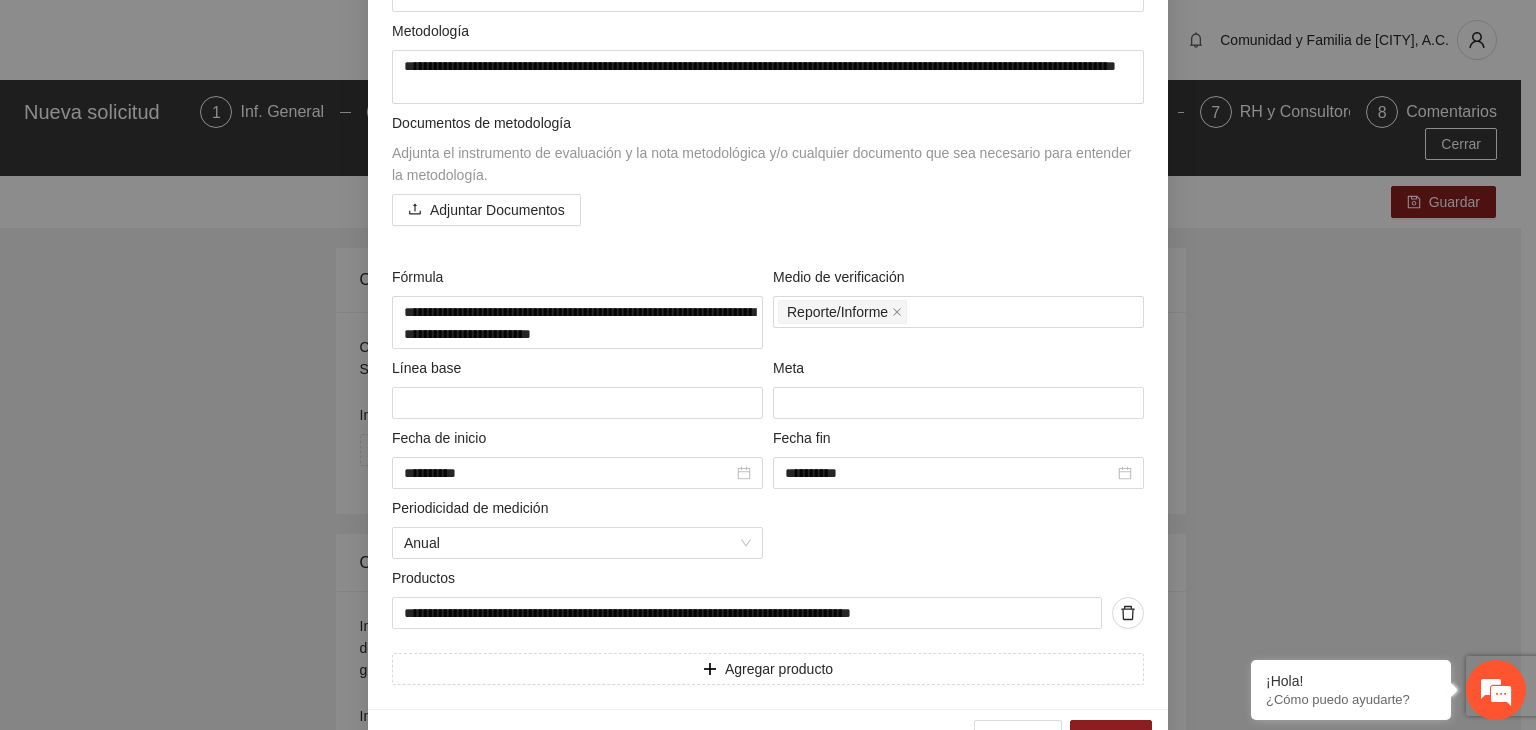 click on "**********" at bounding box center [768, 365] 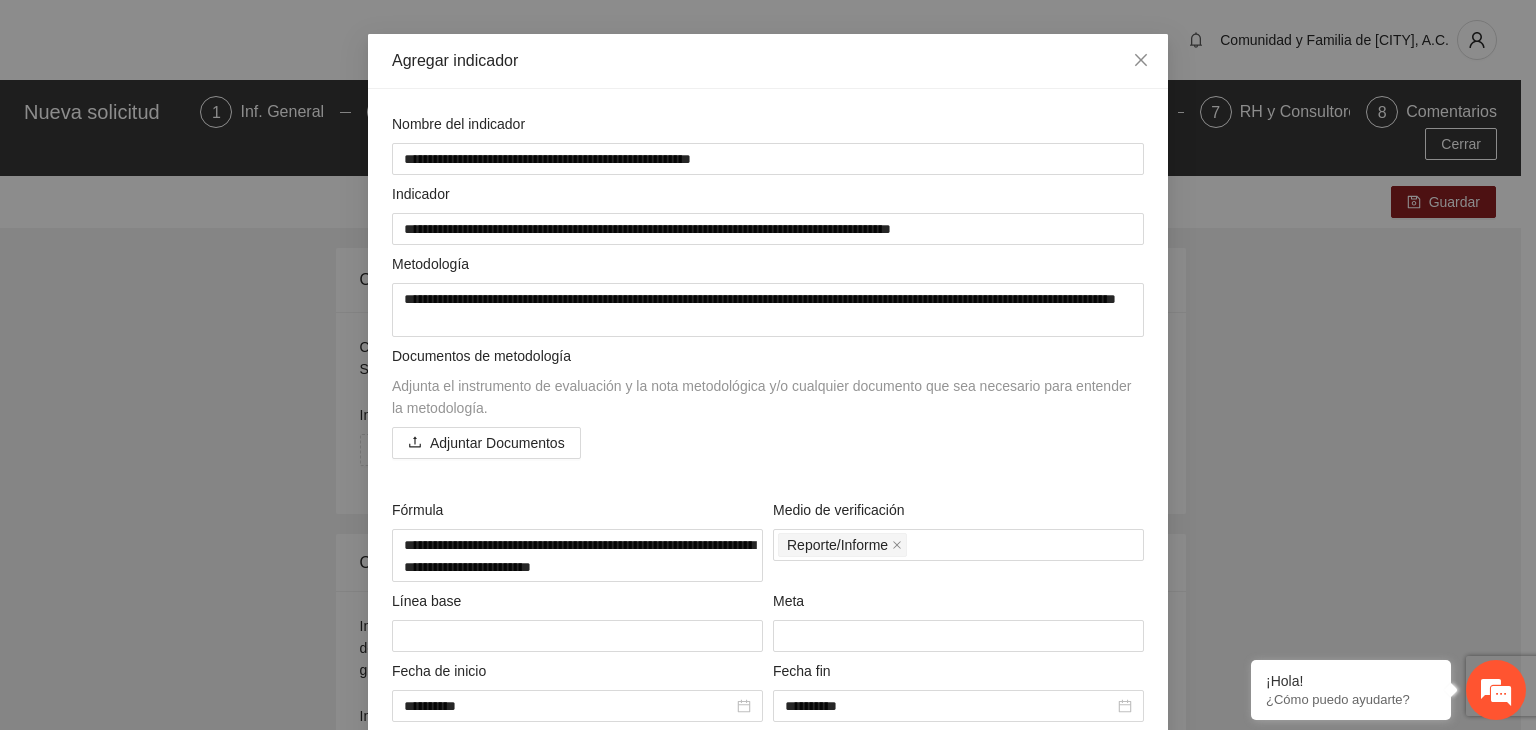 scroll, scrollTop: 59, scrollLeft: 0, axis: vertical 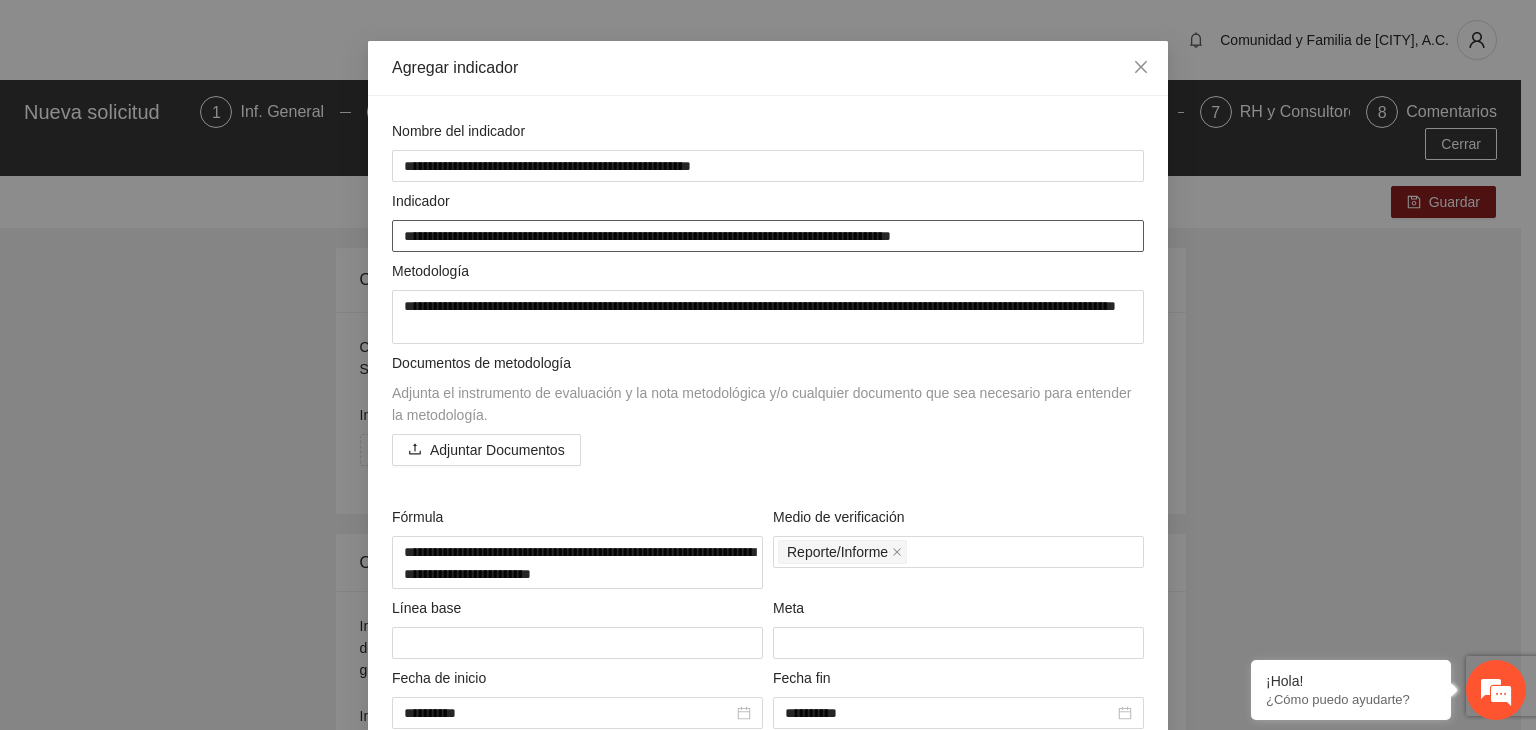 click on "**********" at bounding box center [768, 236] 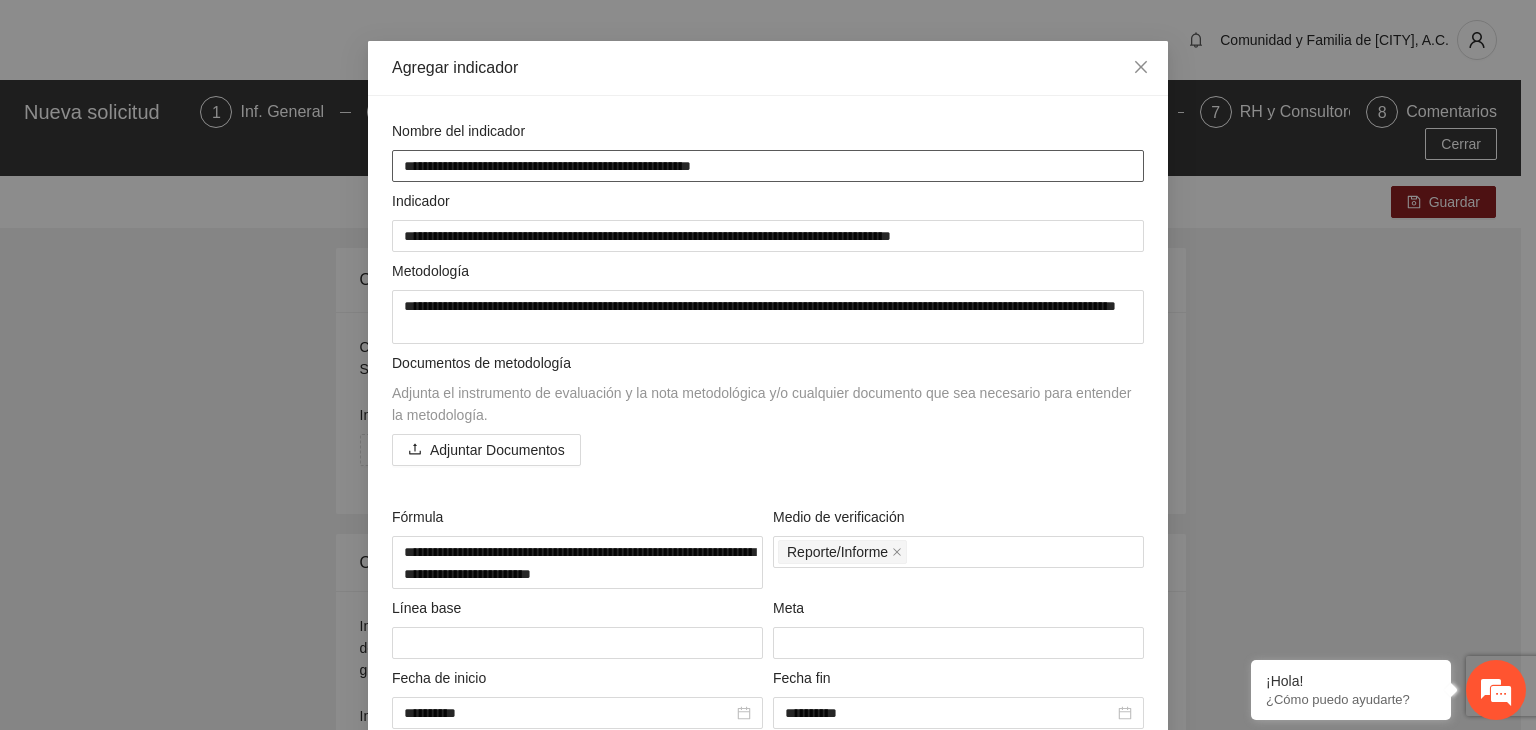 click on "**********" at bounding box center [768, 166] 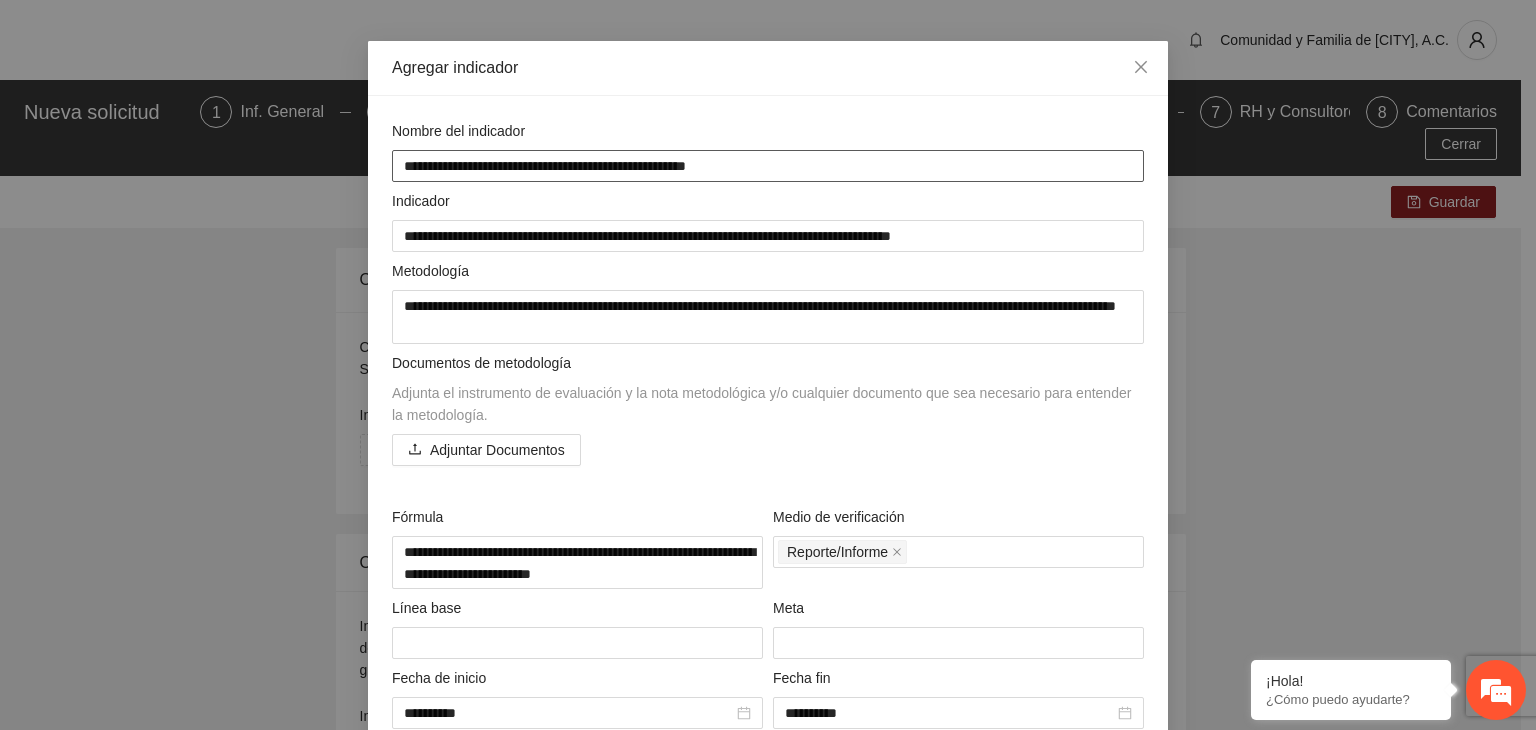 type on "**********" 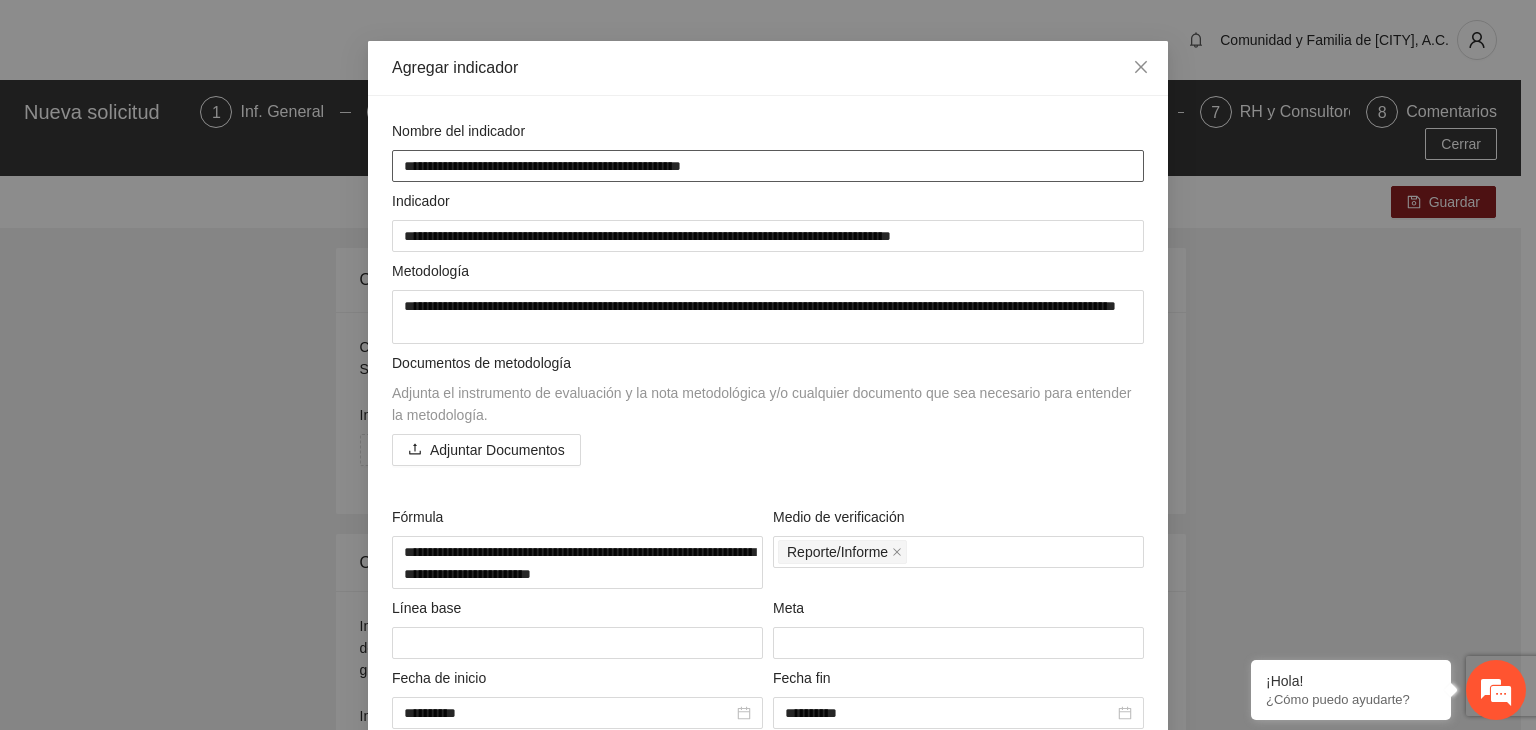 type on "**********" 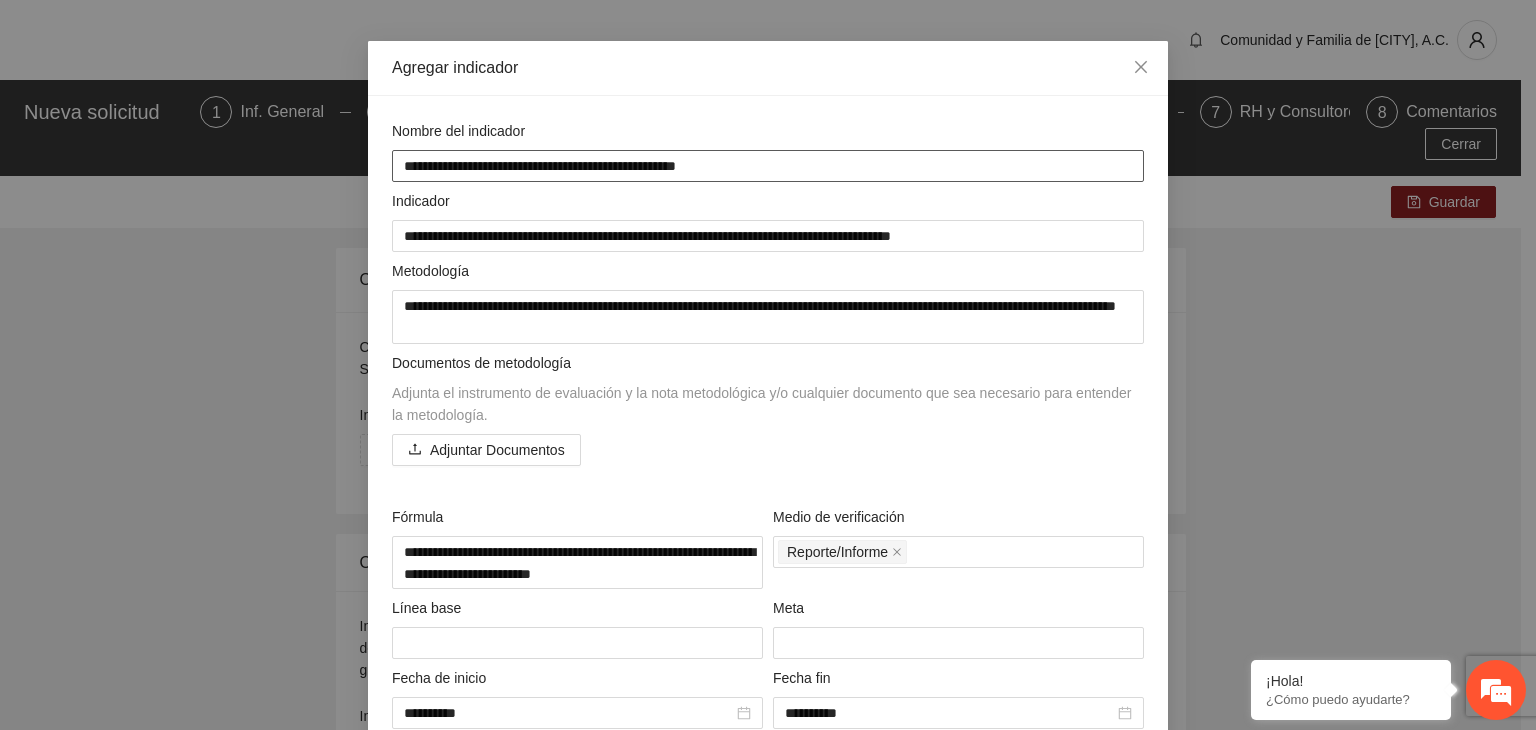 type on "**********" 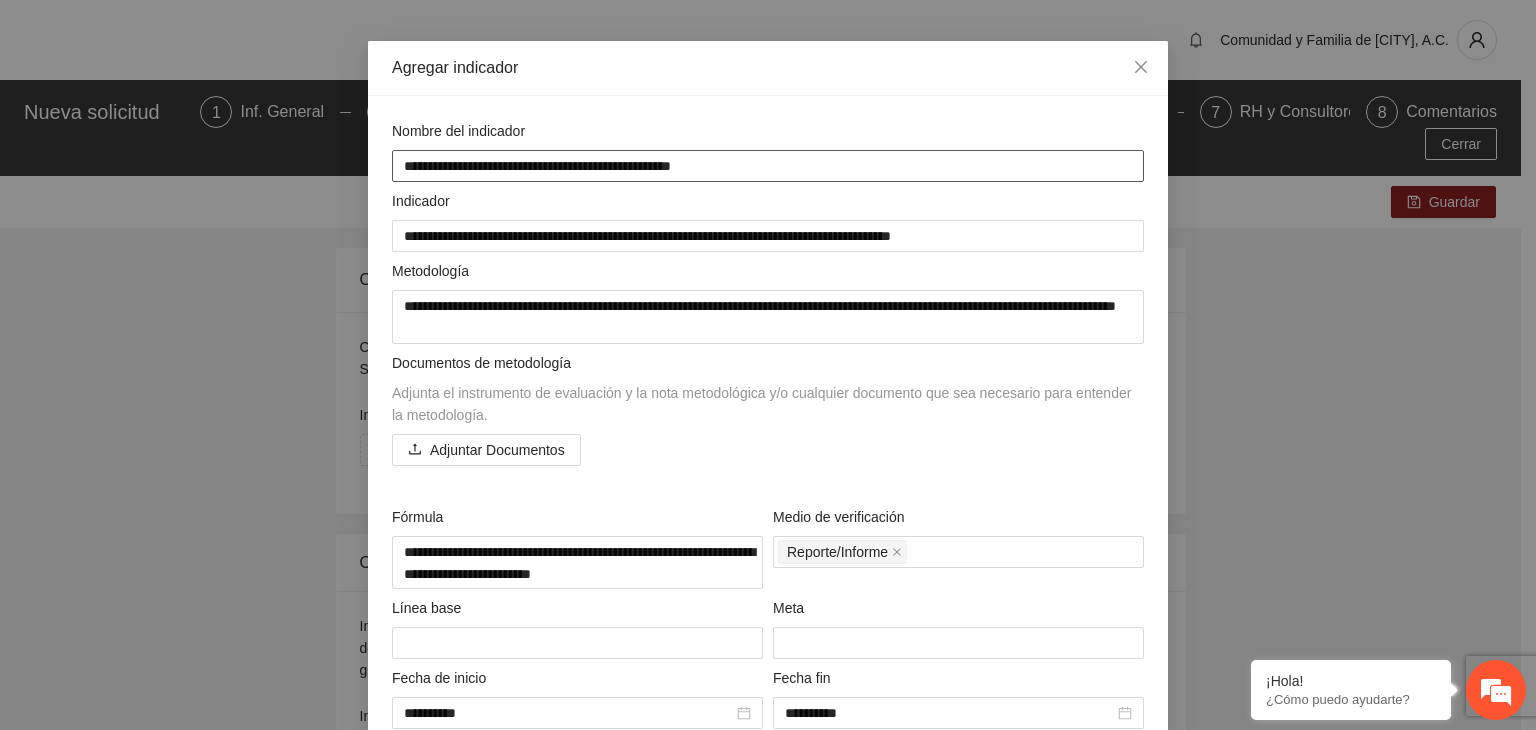 type on "**********" 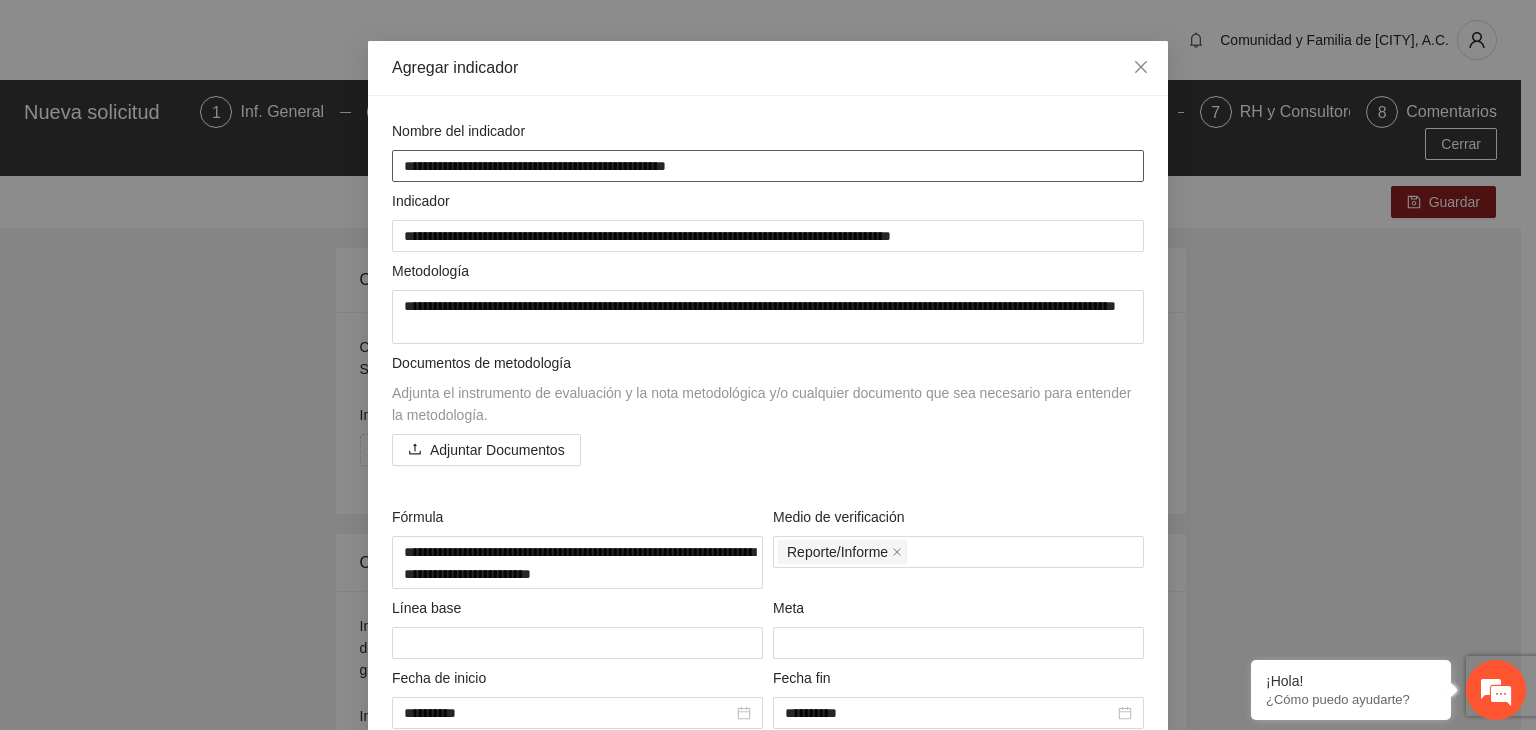 type on "**********" 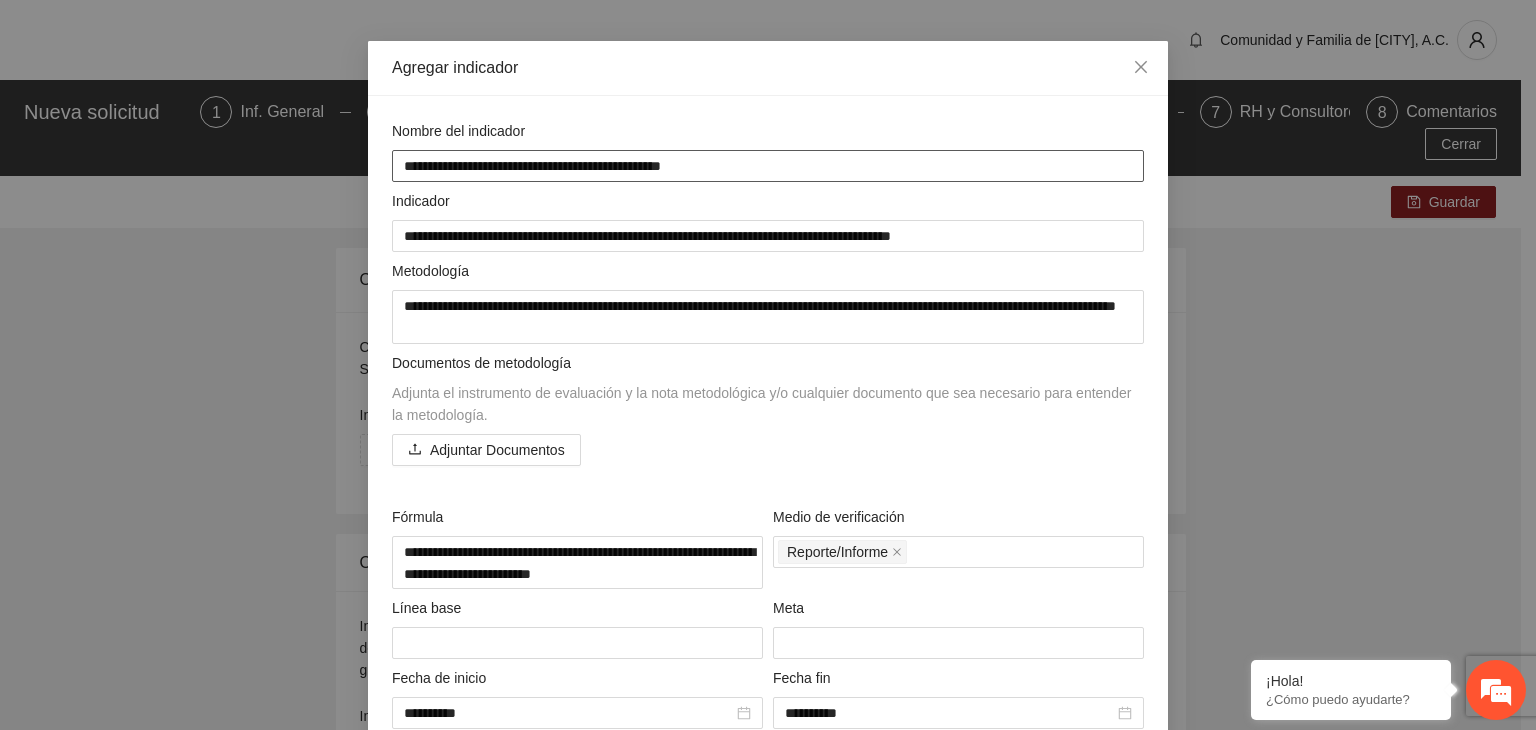type on "**********" 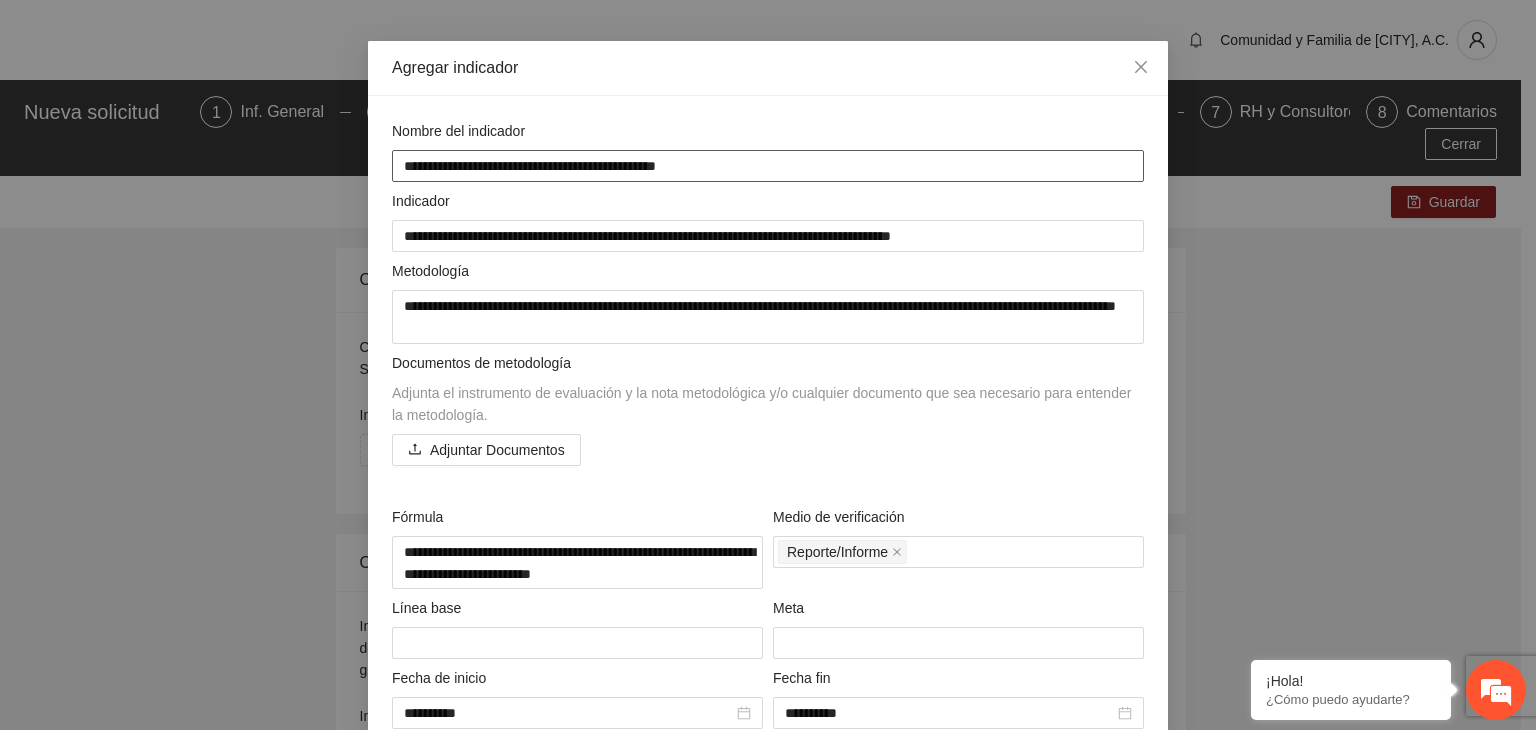 type on "**********" 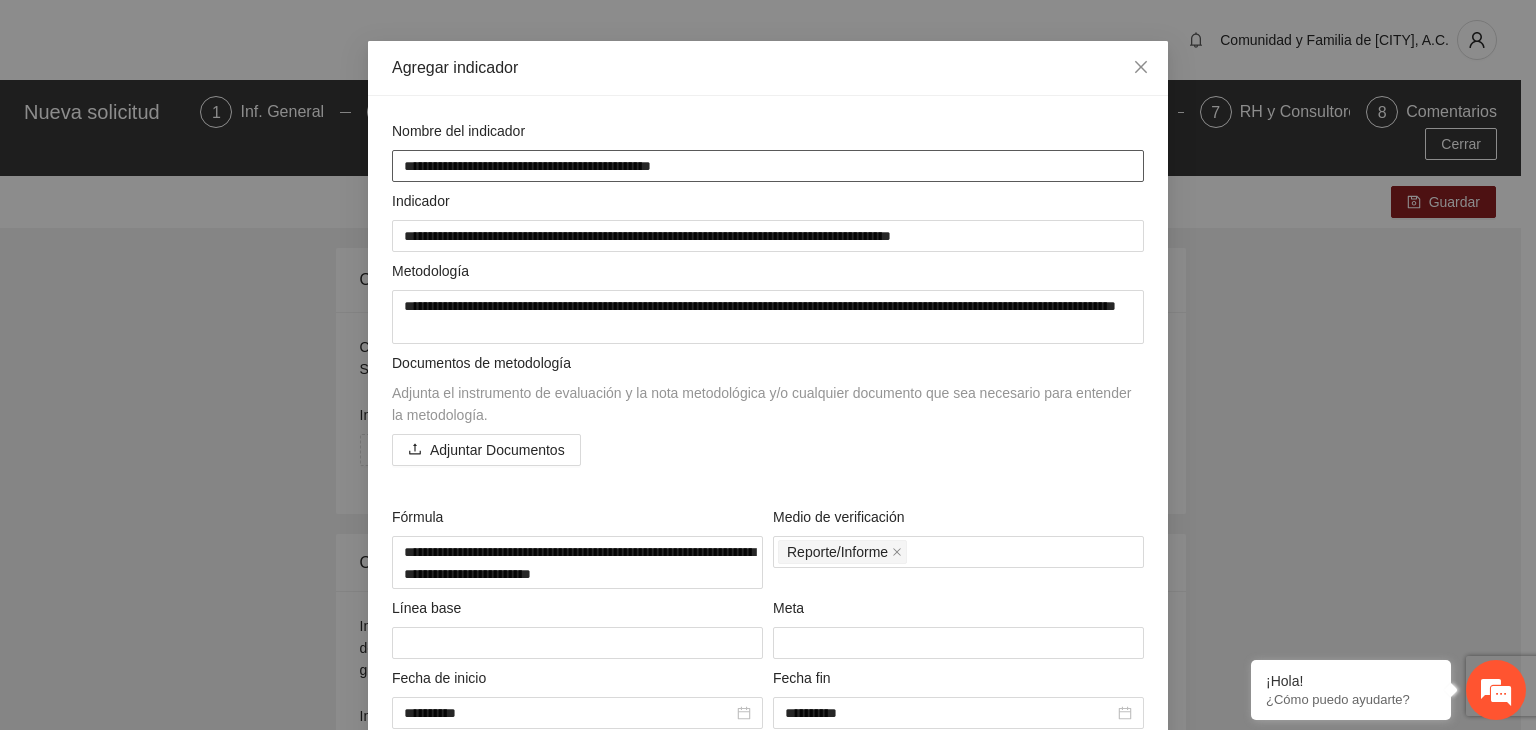 type on "**********" 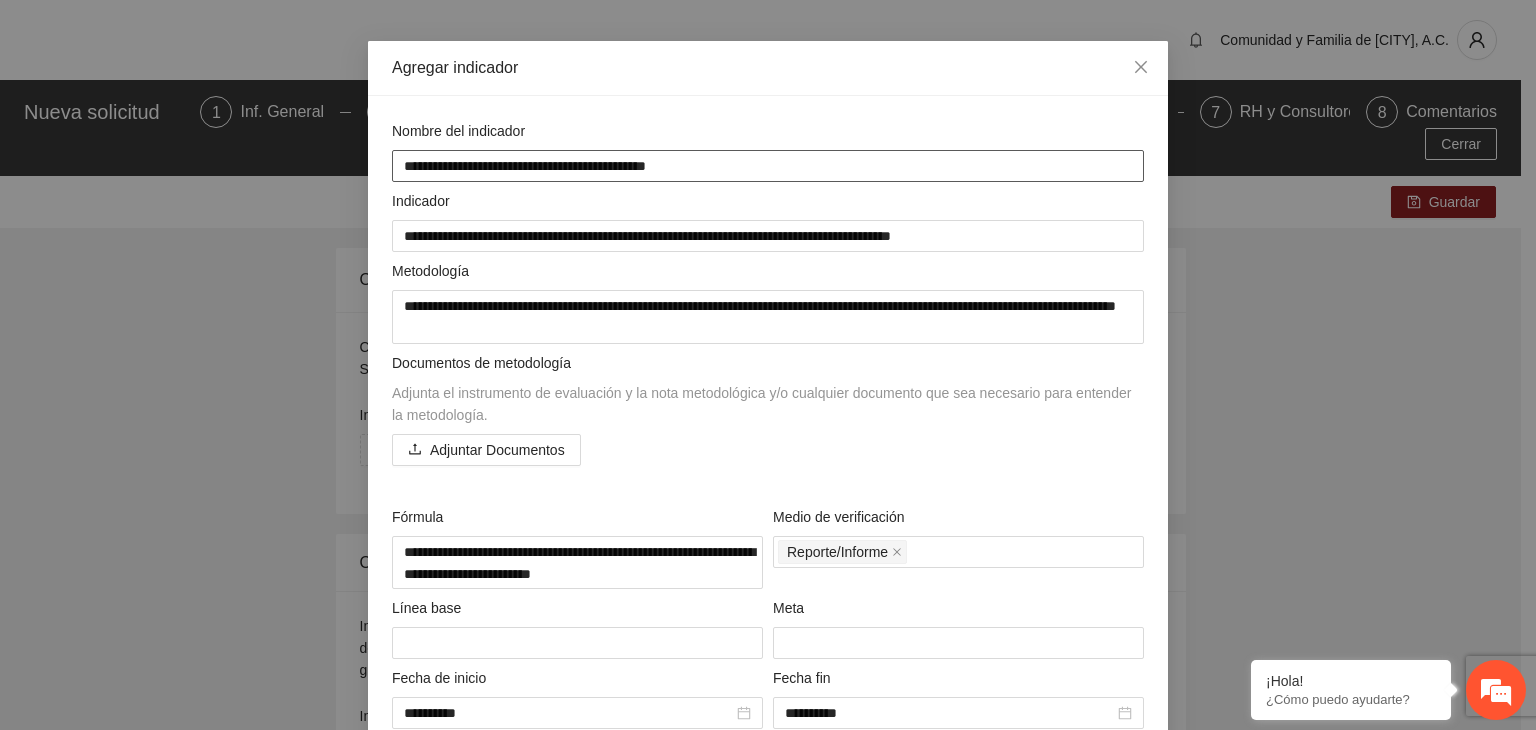 type on "**********" 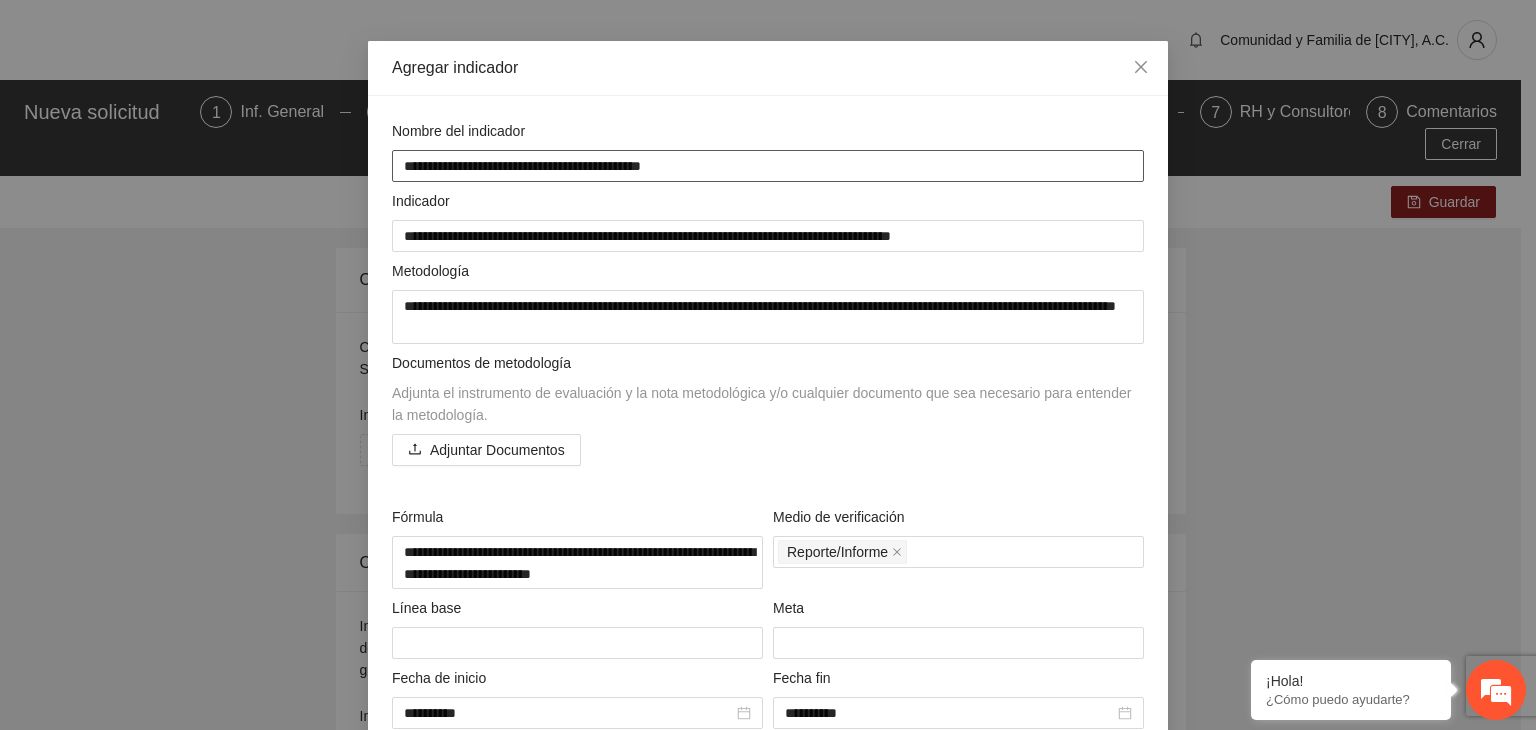 type on "**********" 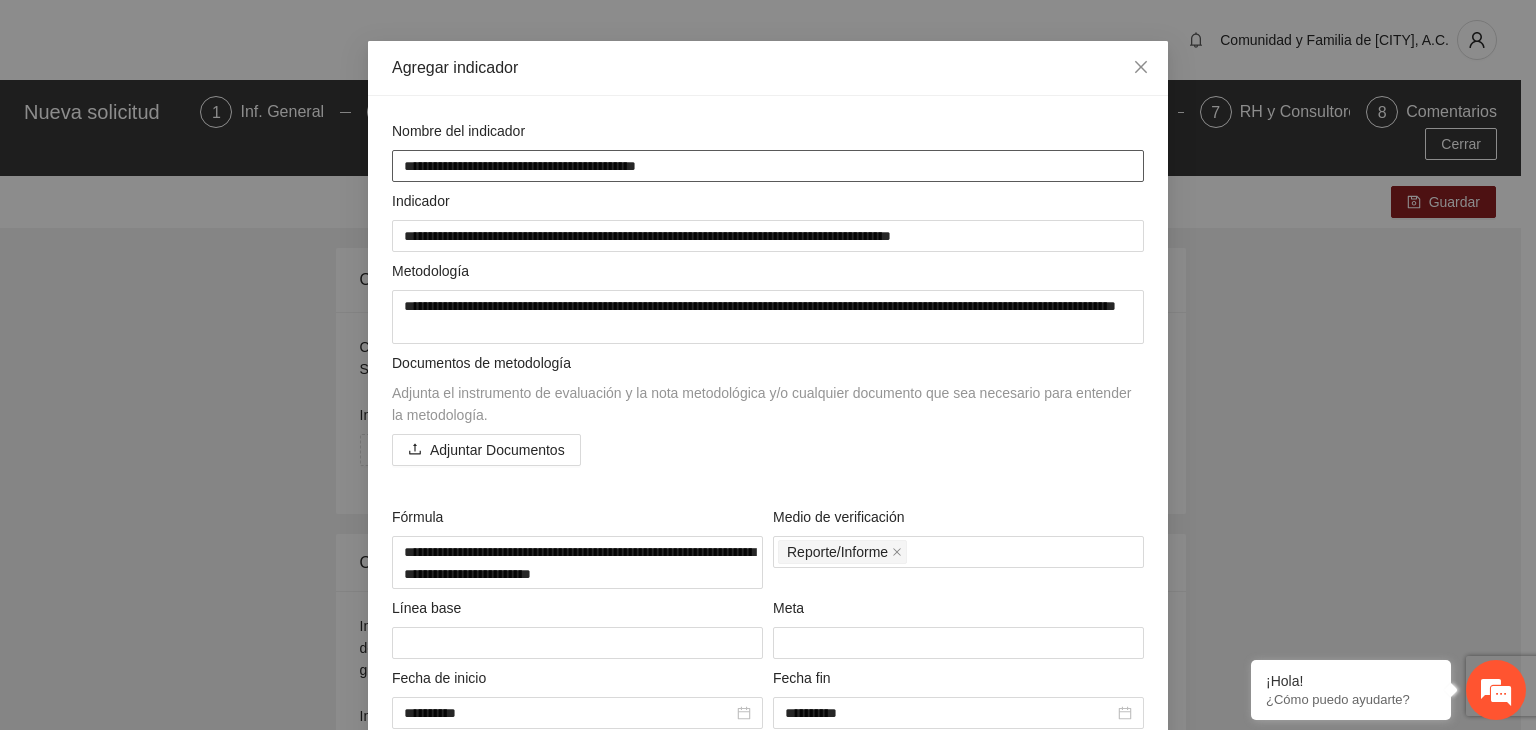 type on "**********" 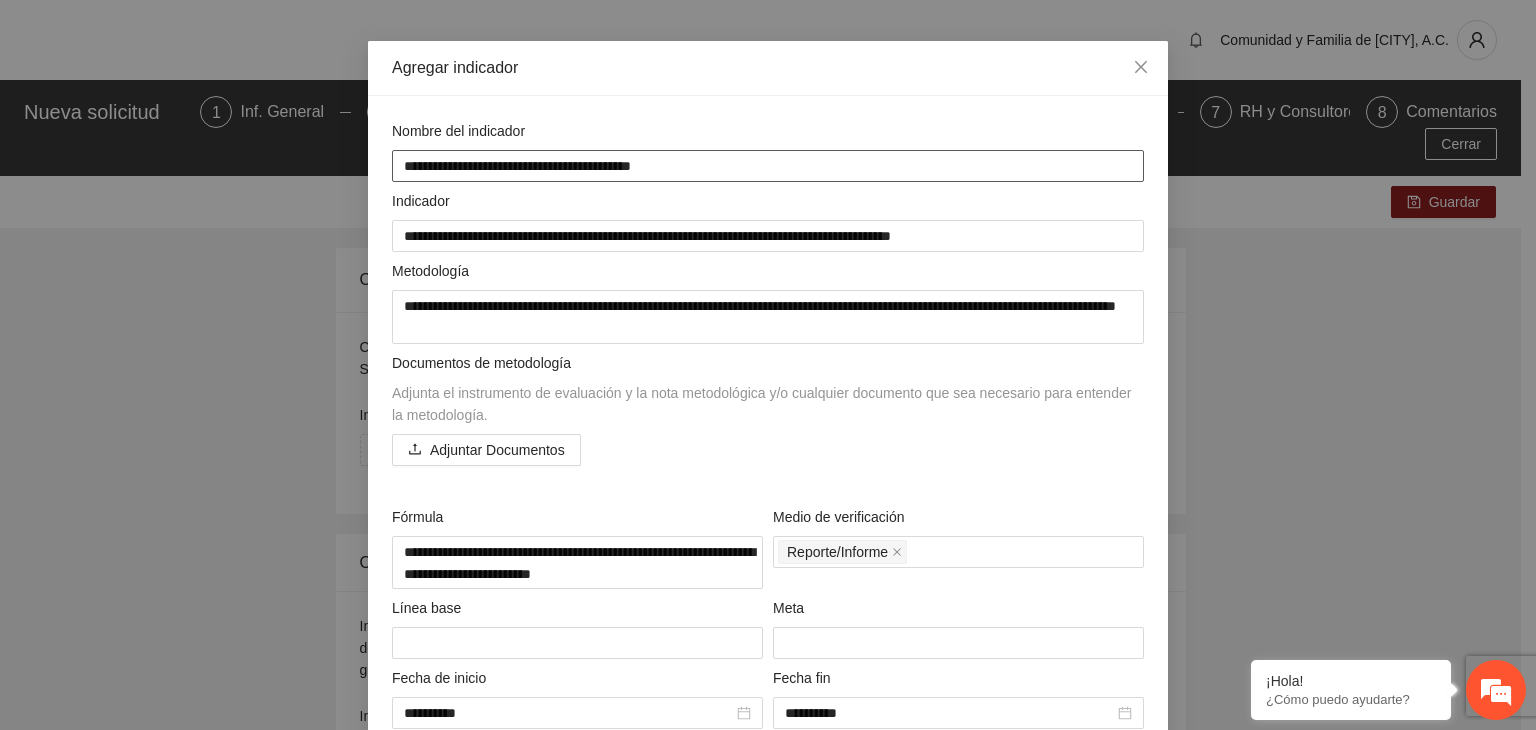 type on "**********" 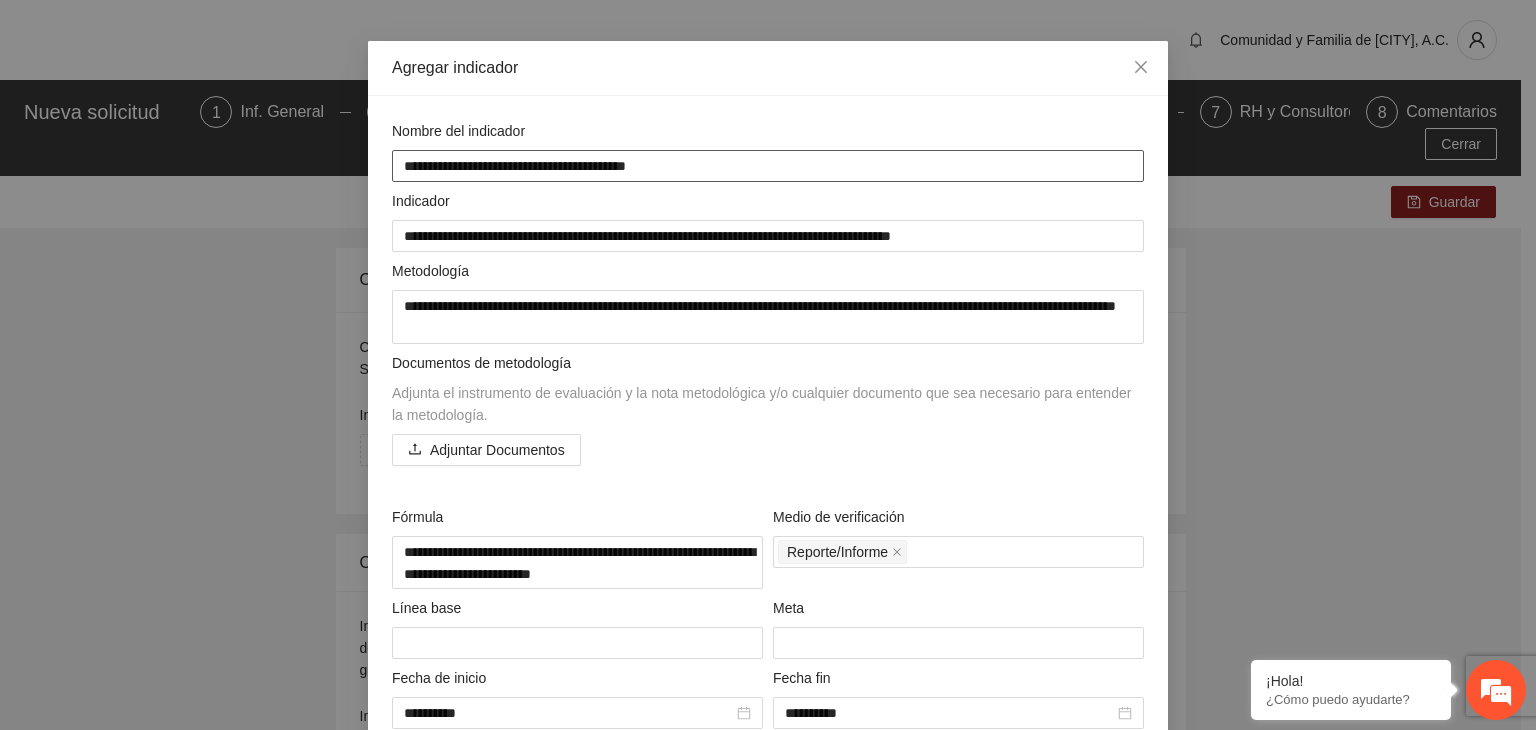 type on "**********" 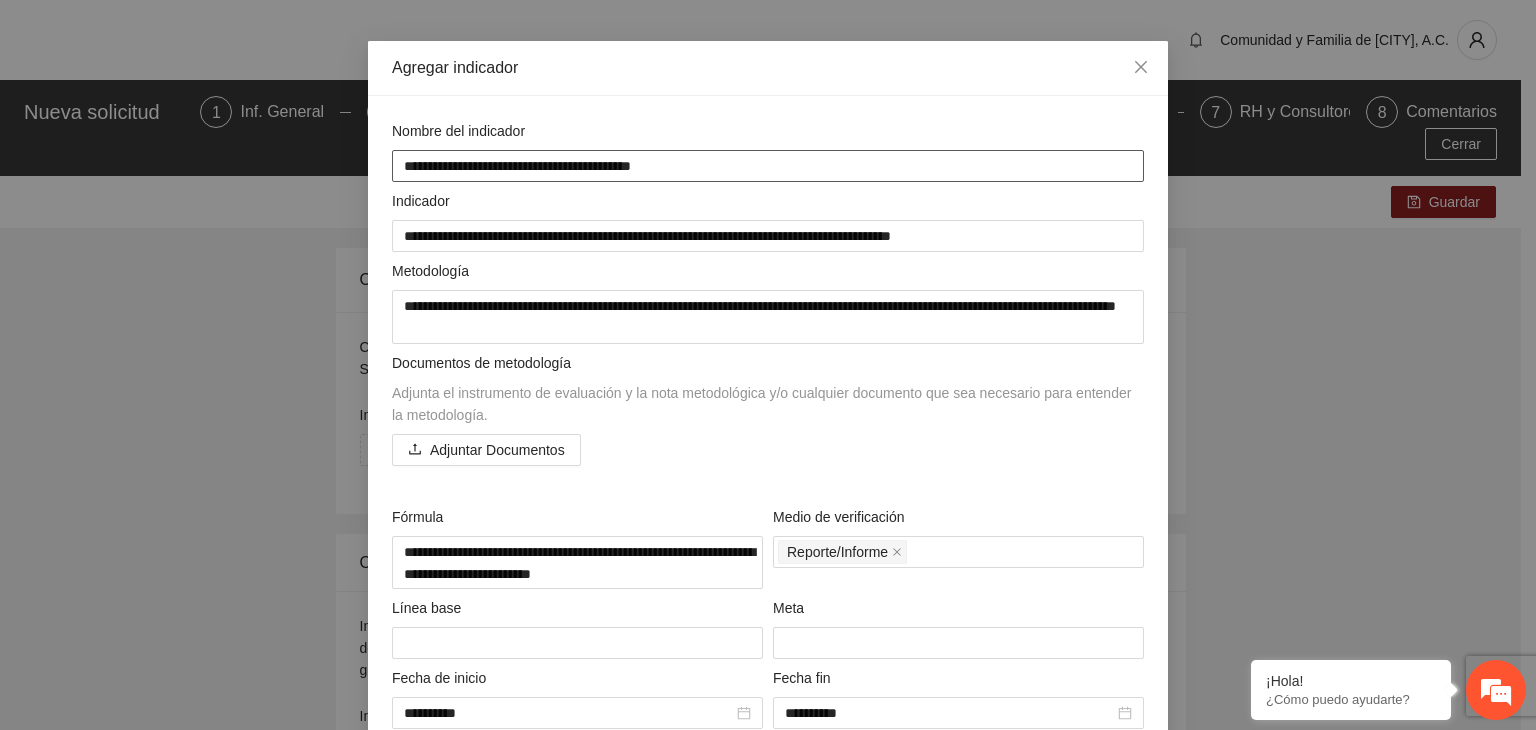 type on "**********" 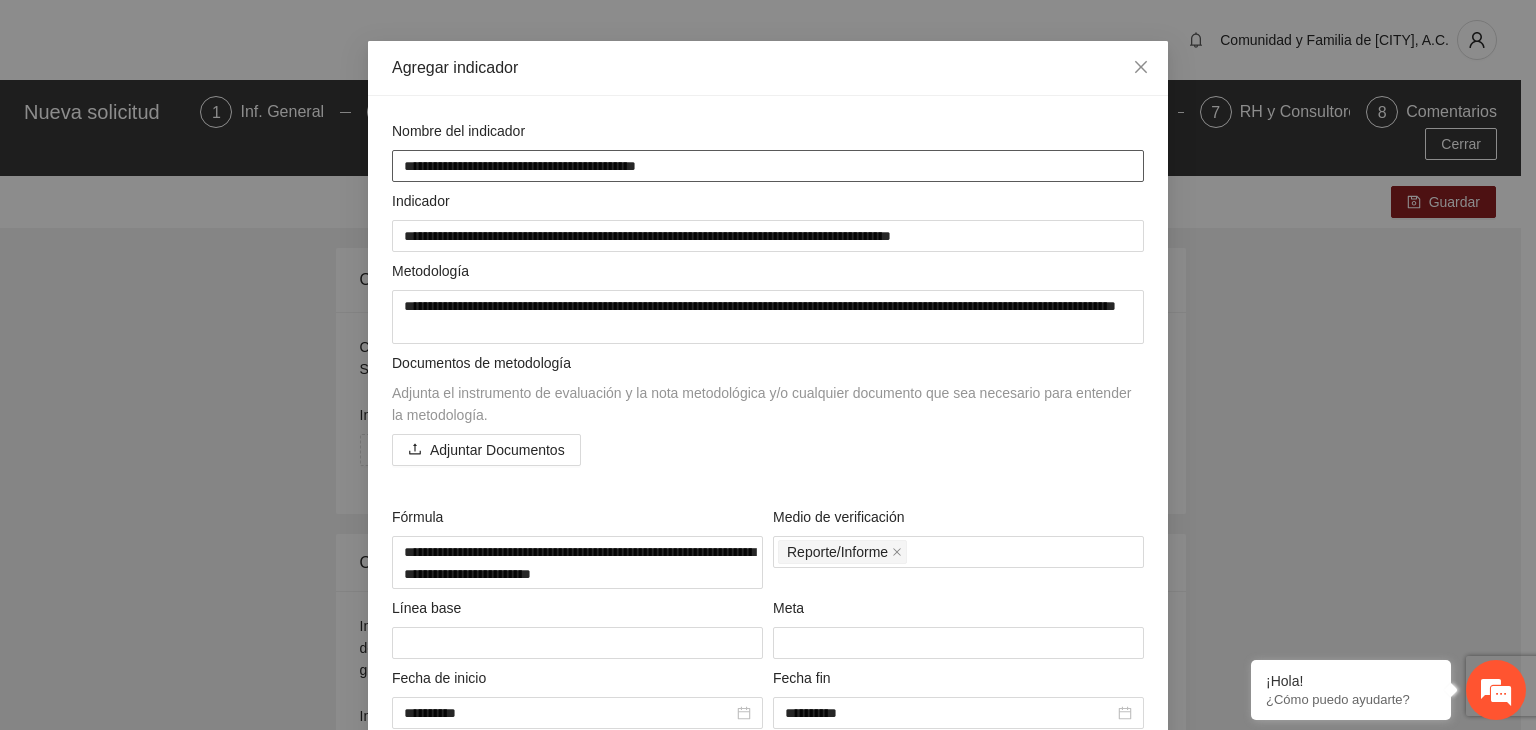 type on "**********" 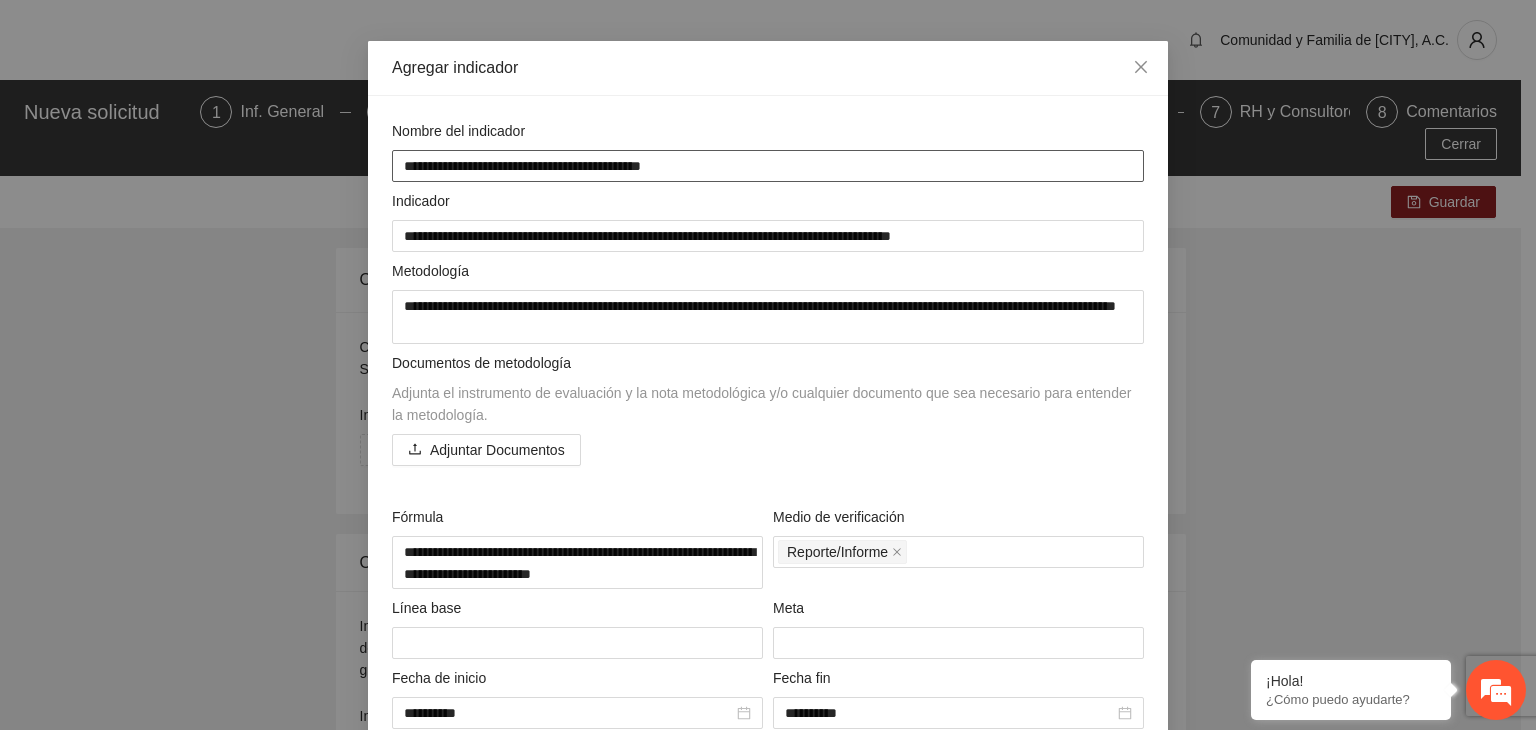 type on "**********" 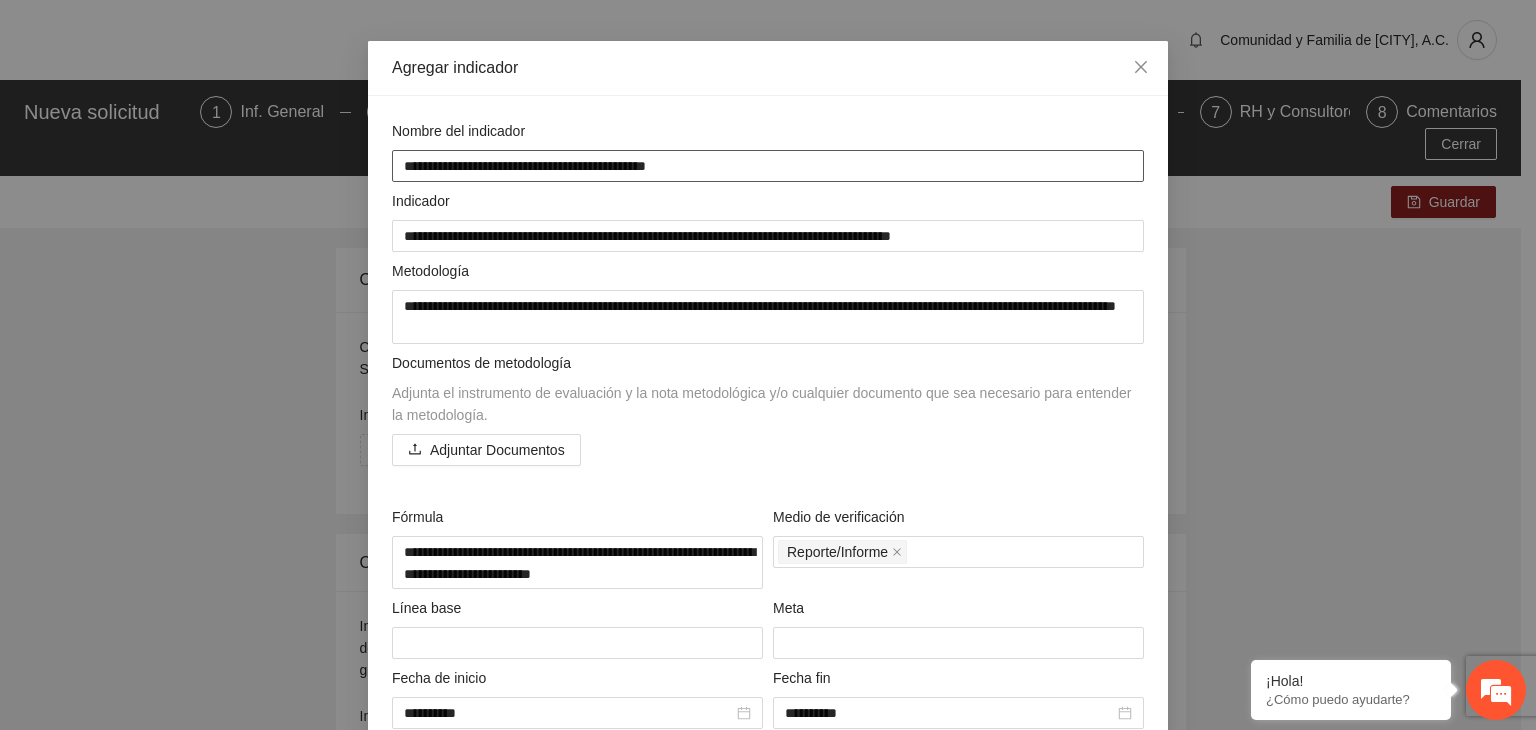 type on "**********" 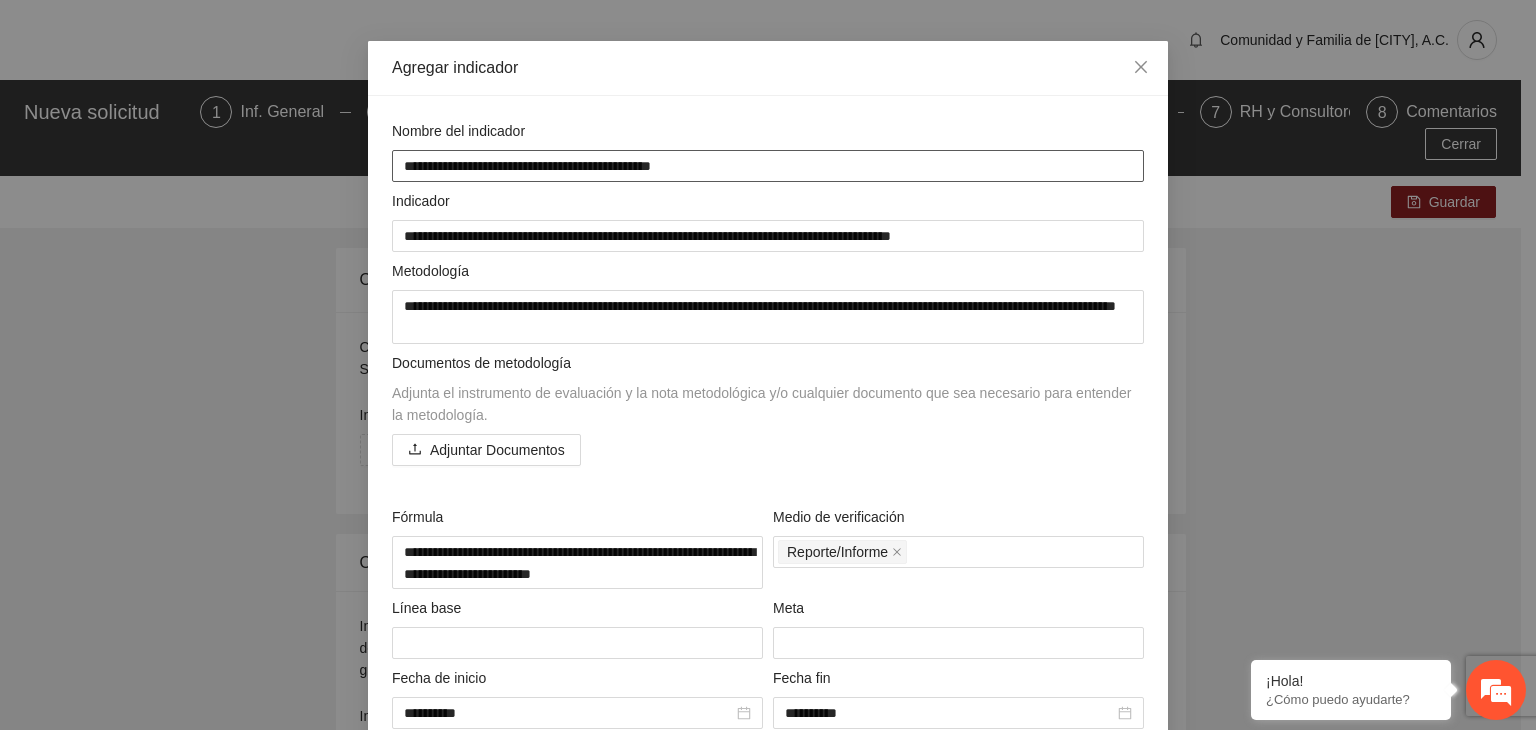 type on "**********" 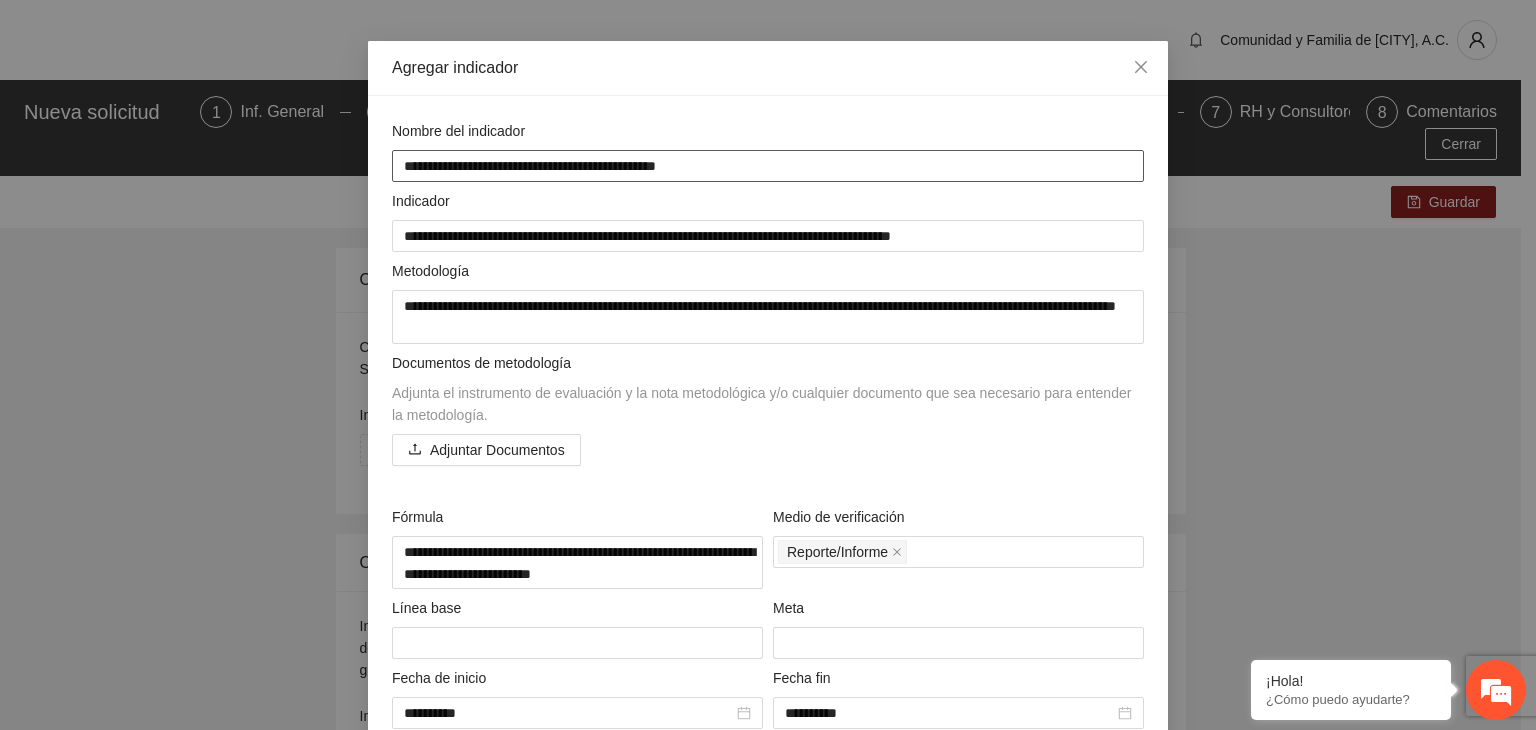 type on "**********" 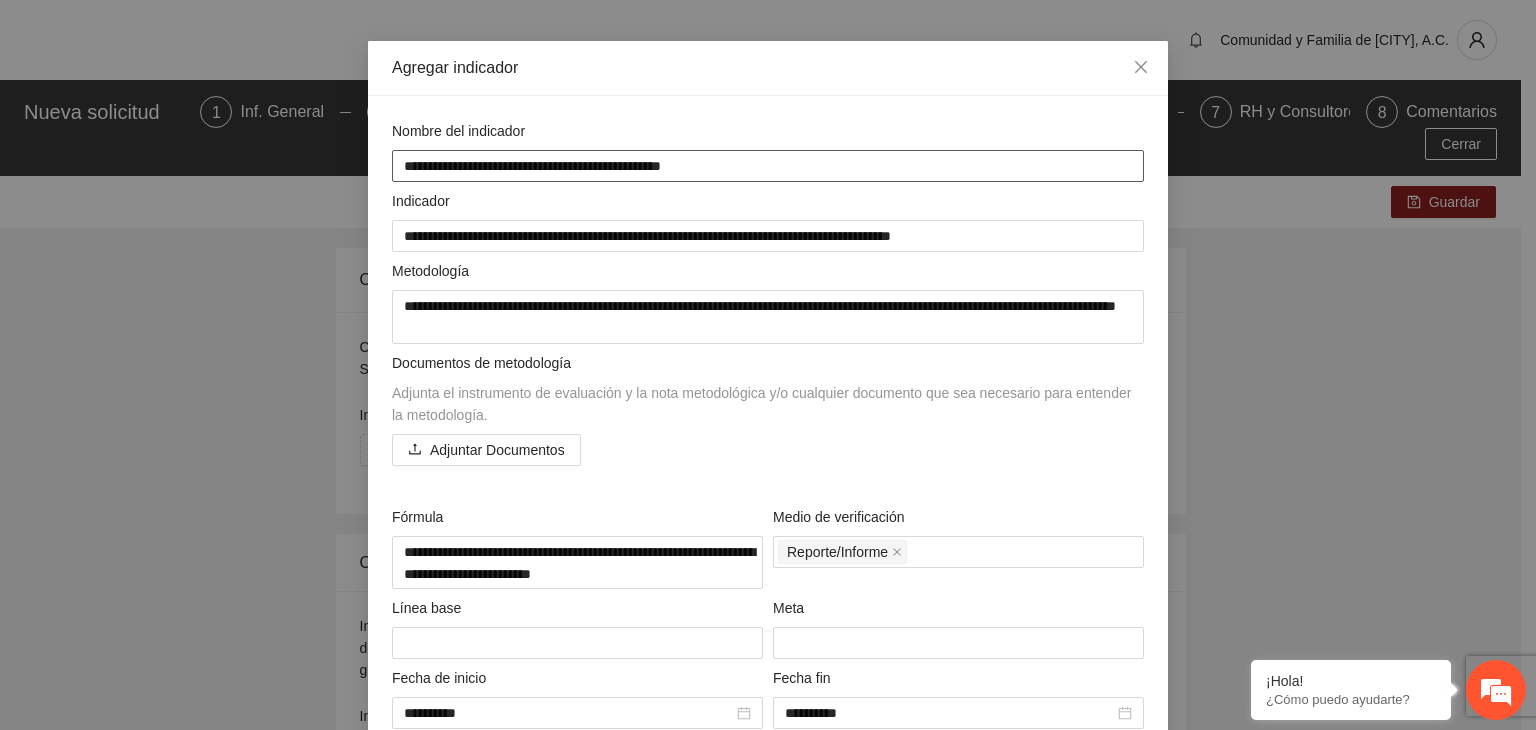 type on "**********" 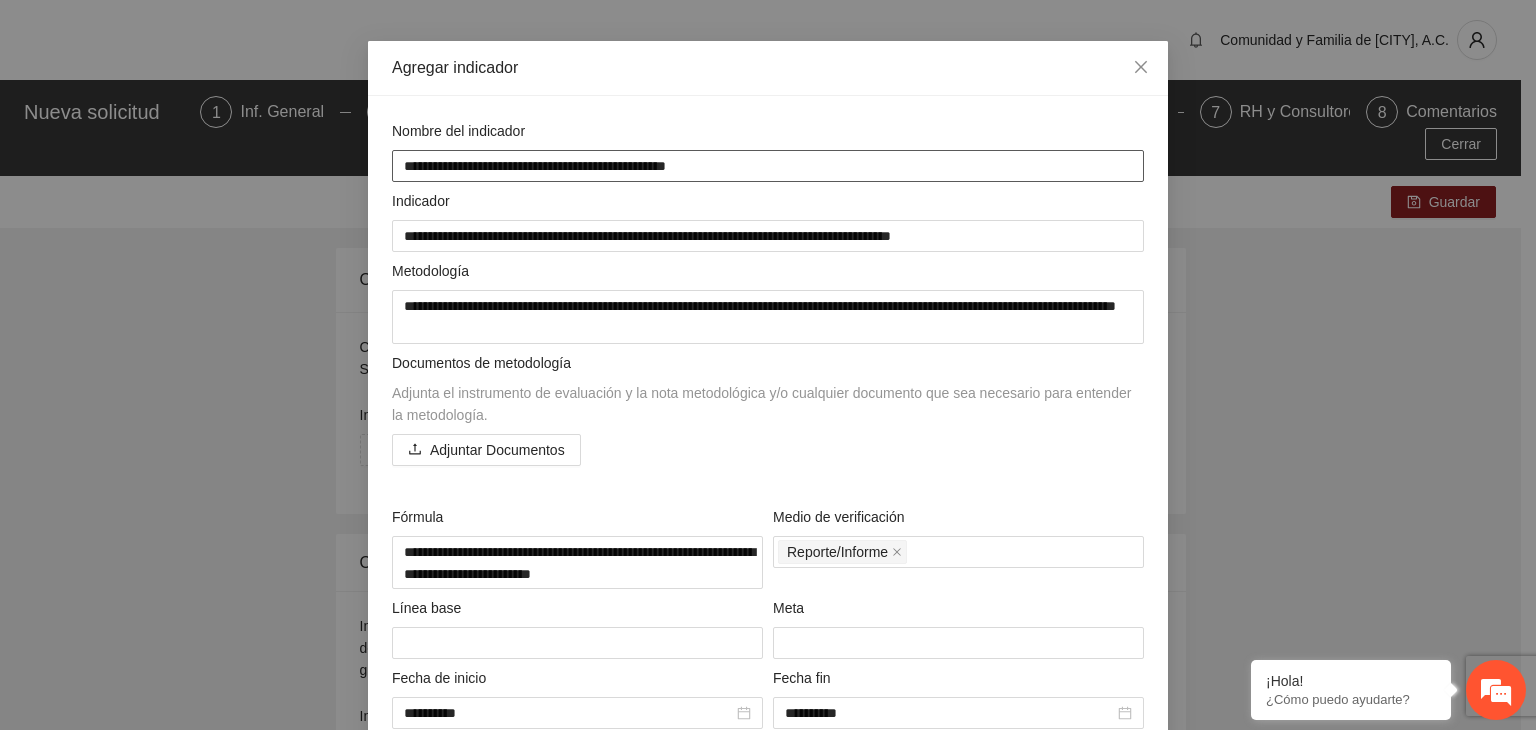 type on "**********" 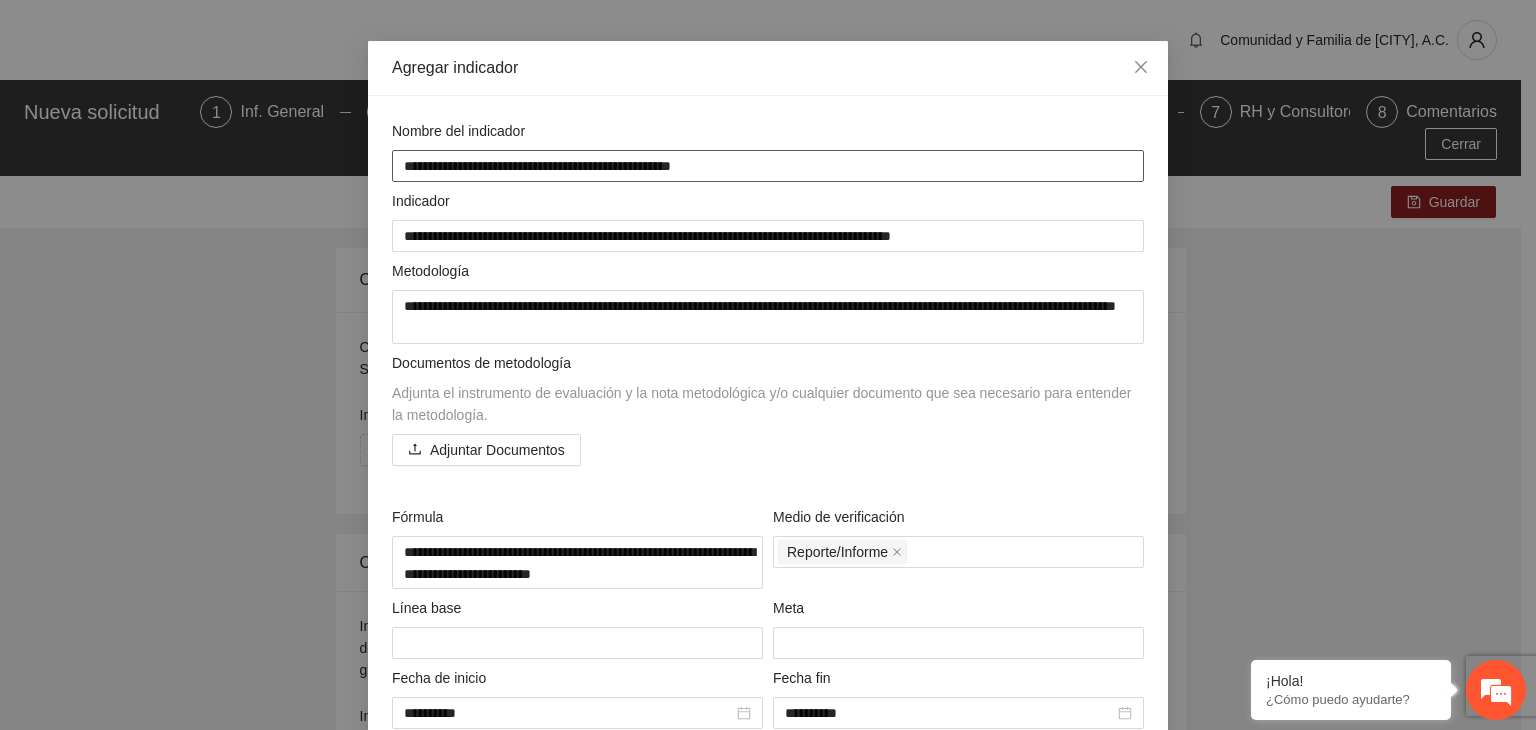 type on "**********" 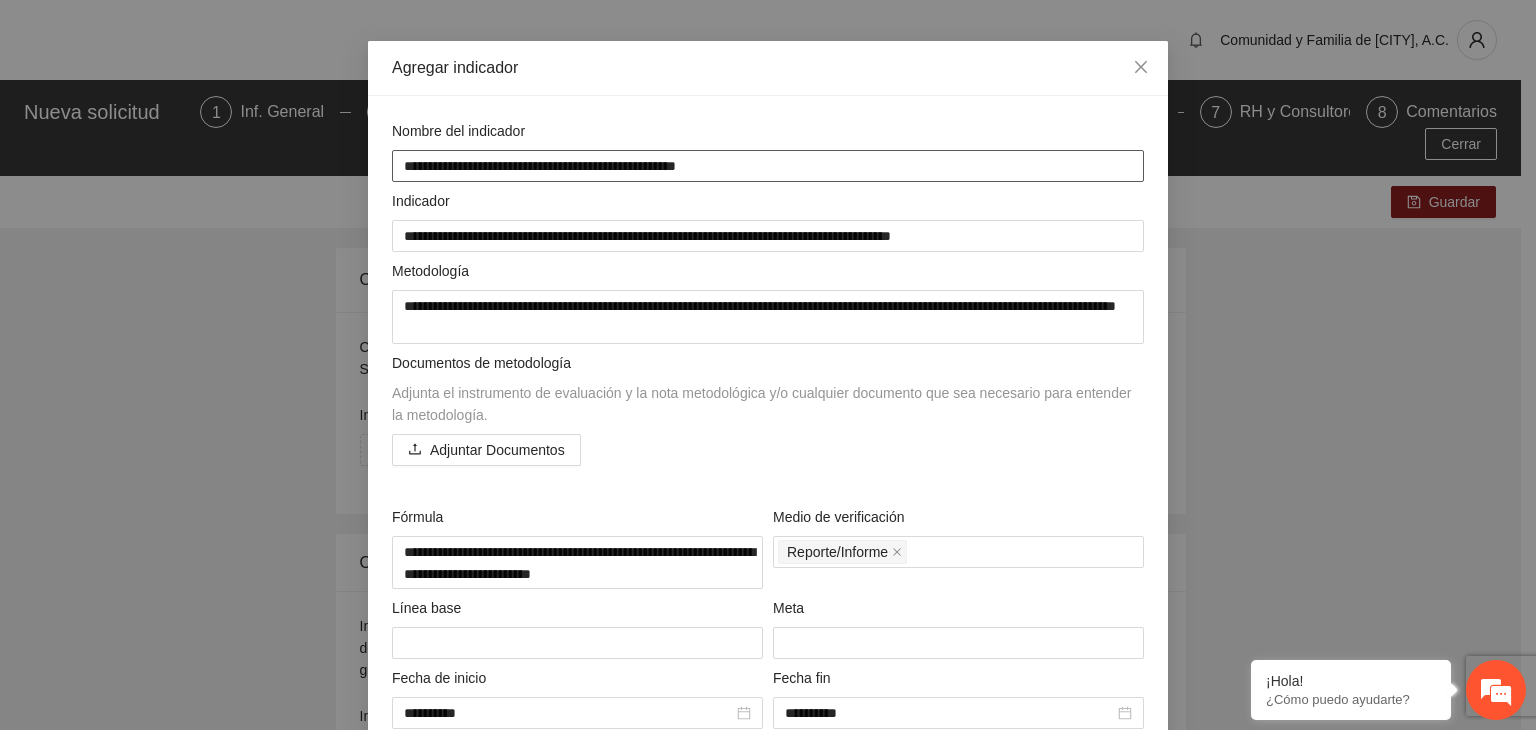 type on "**********" 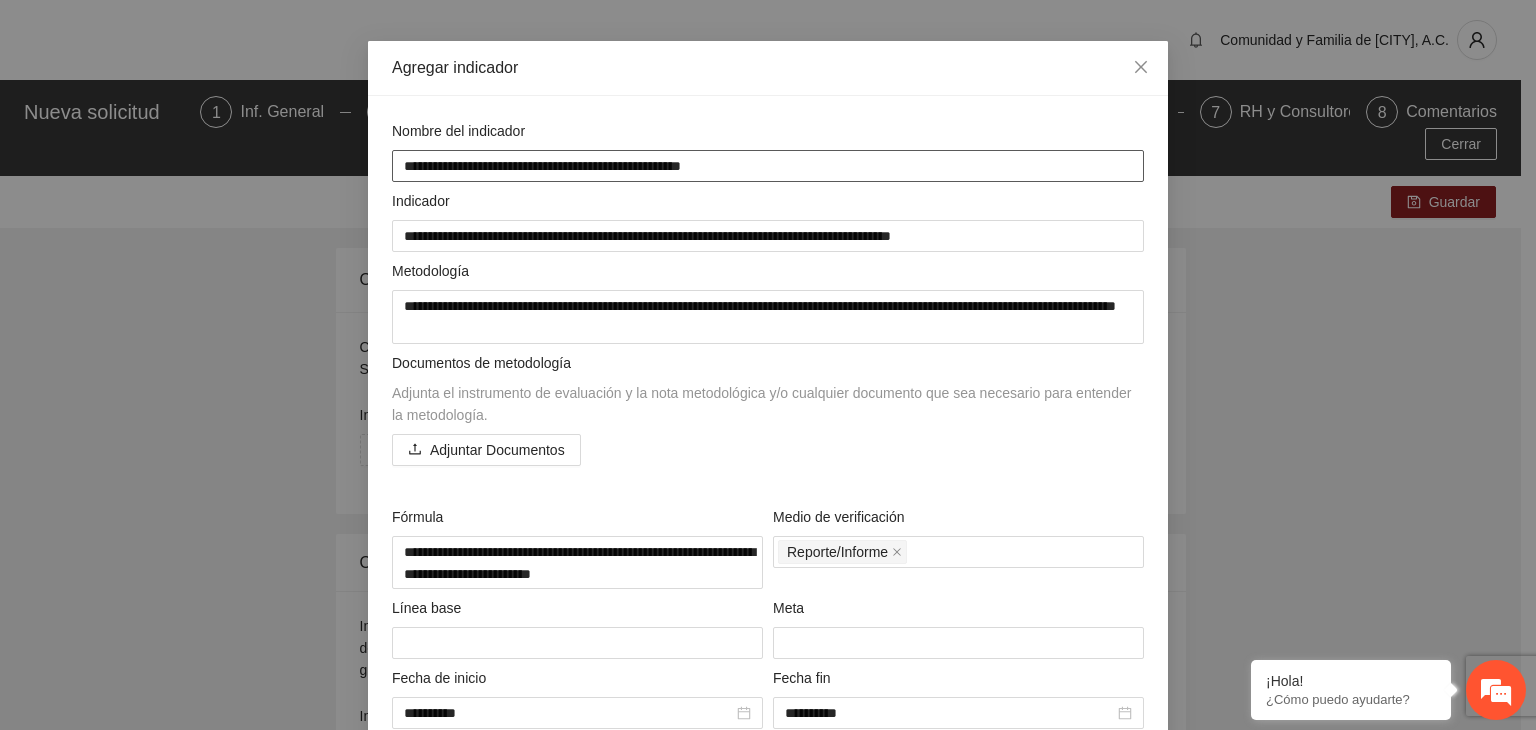 type on "**********" 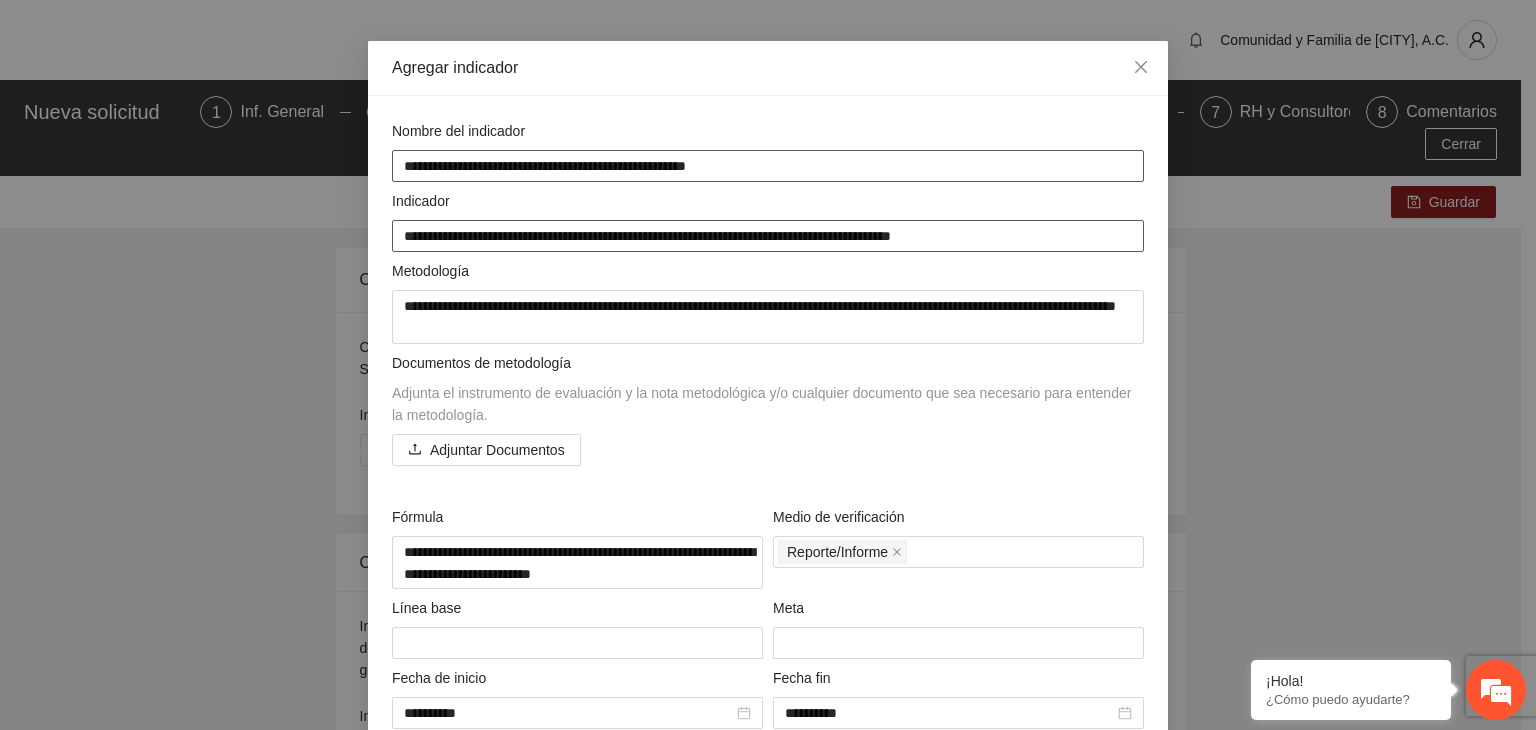type on "**********" 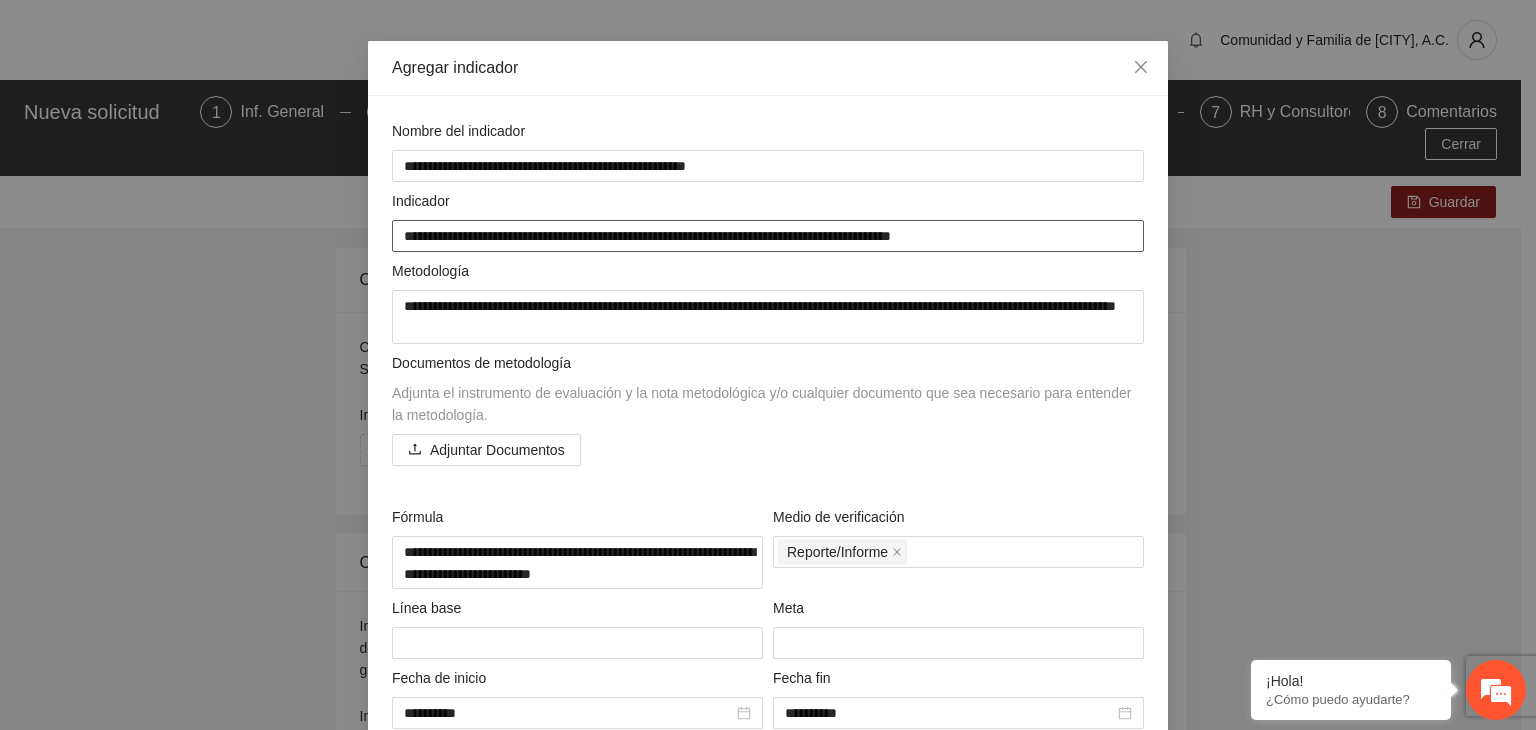 click on "**********" at bounding box center (768, 236) 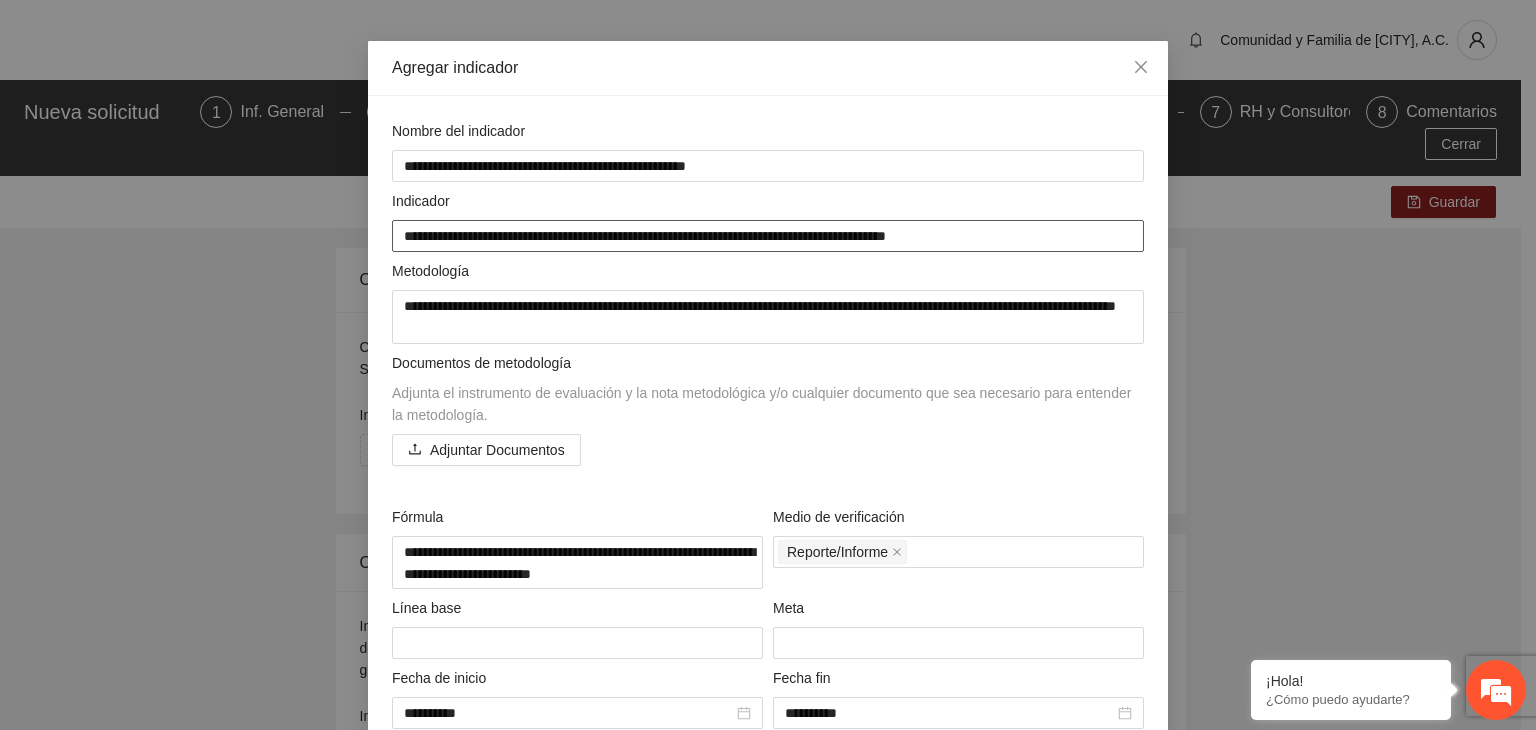 type on "**********" 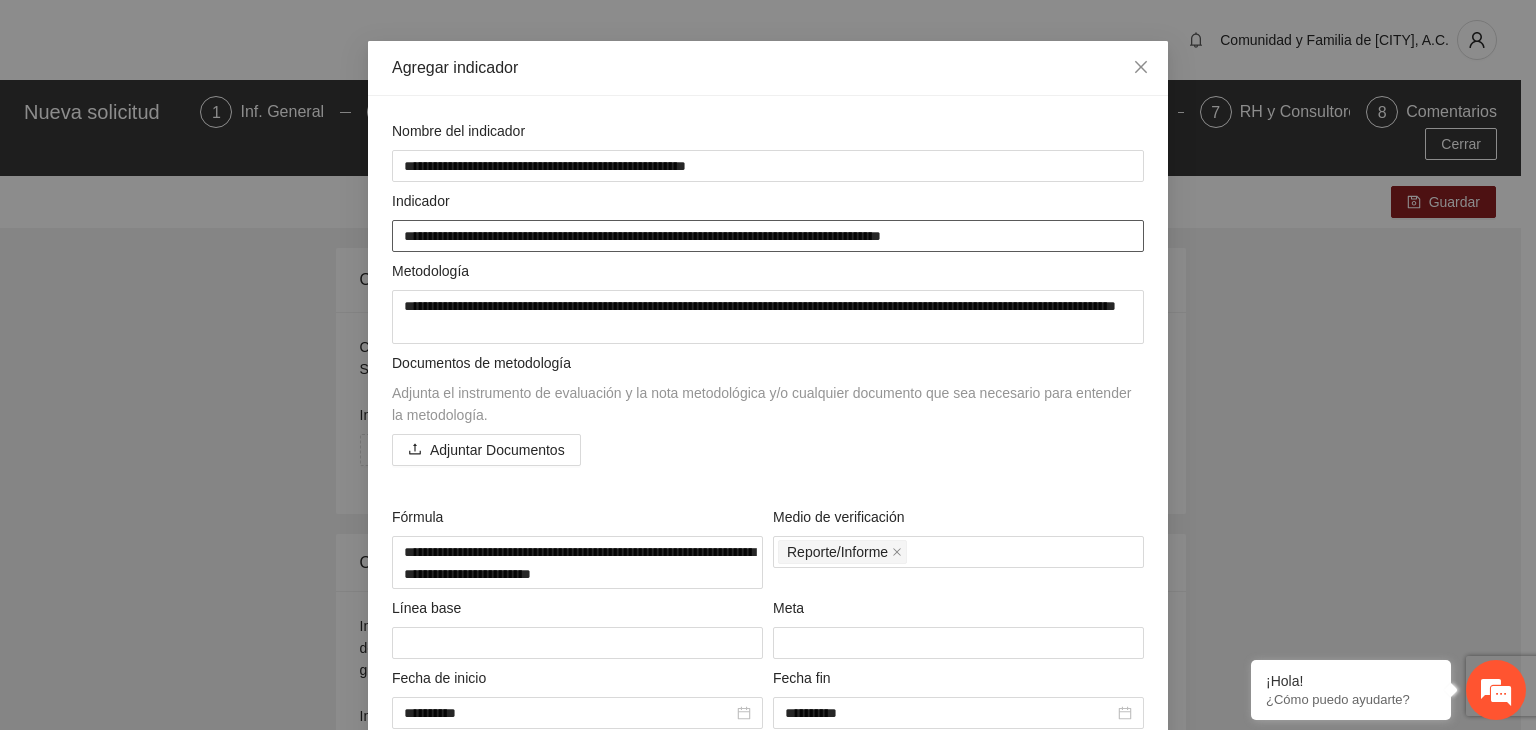 type on "**********" 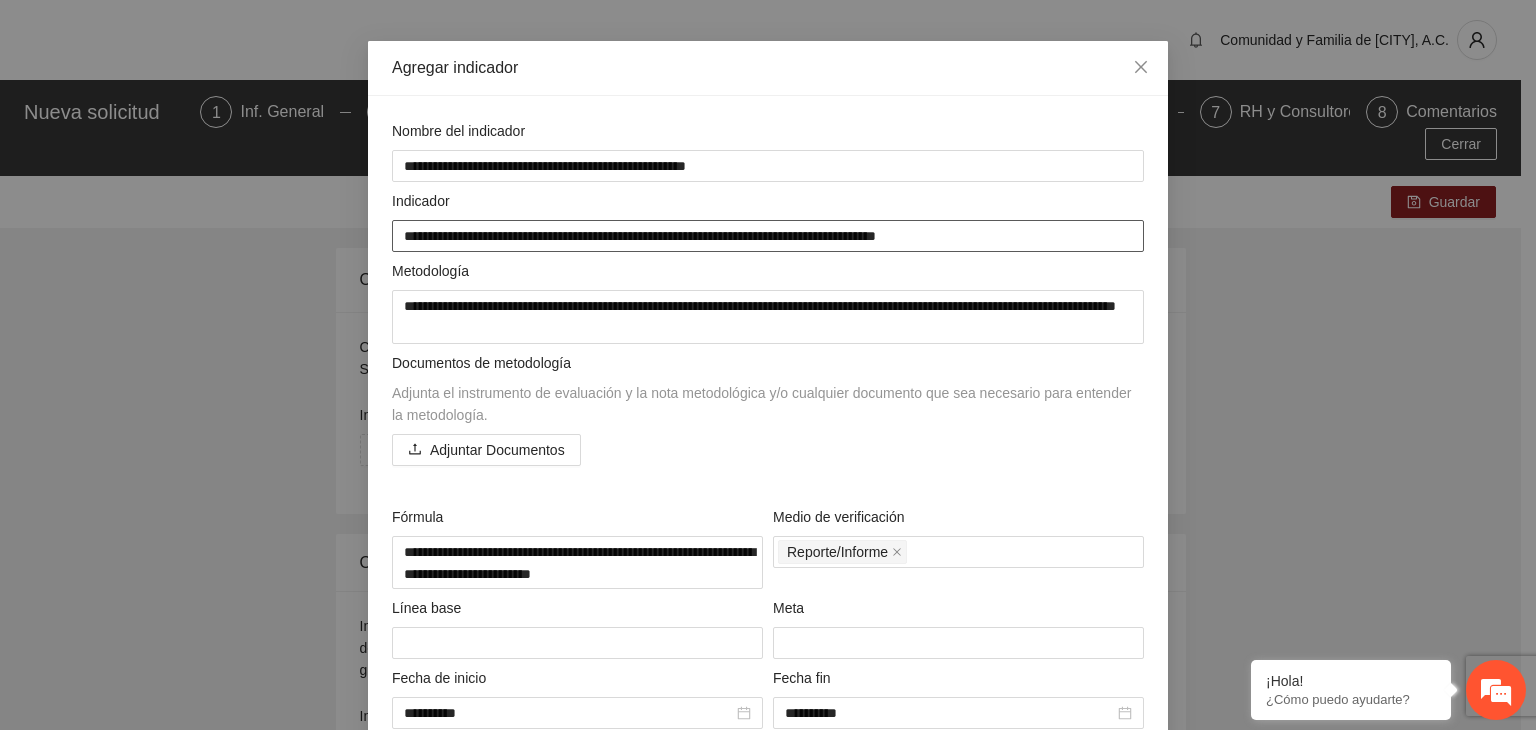 type on "**********" 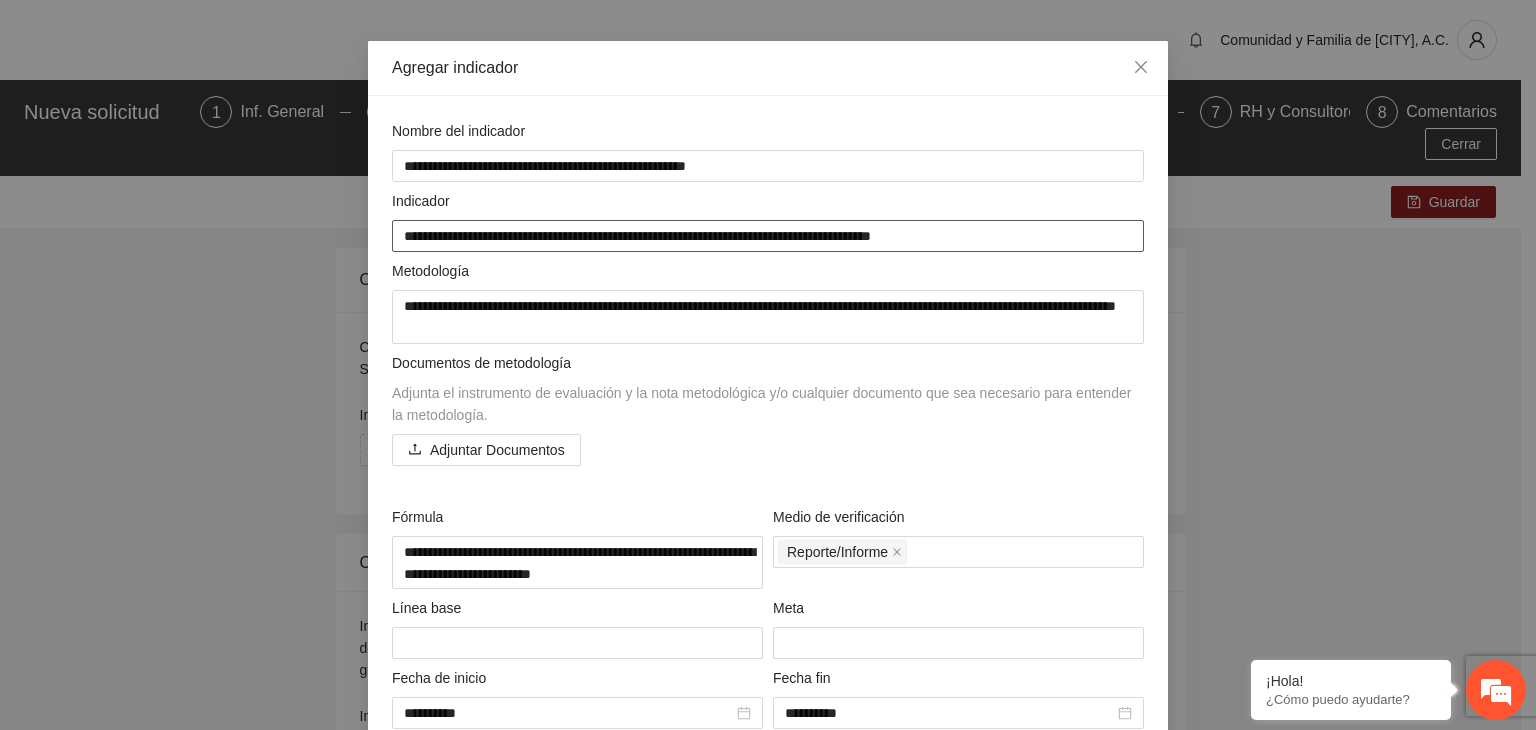 type on "**********" 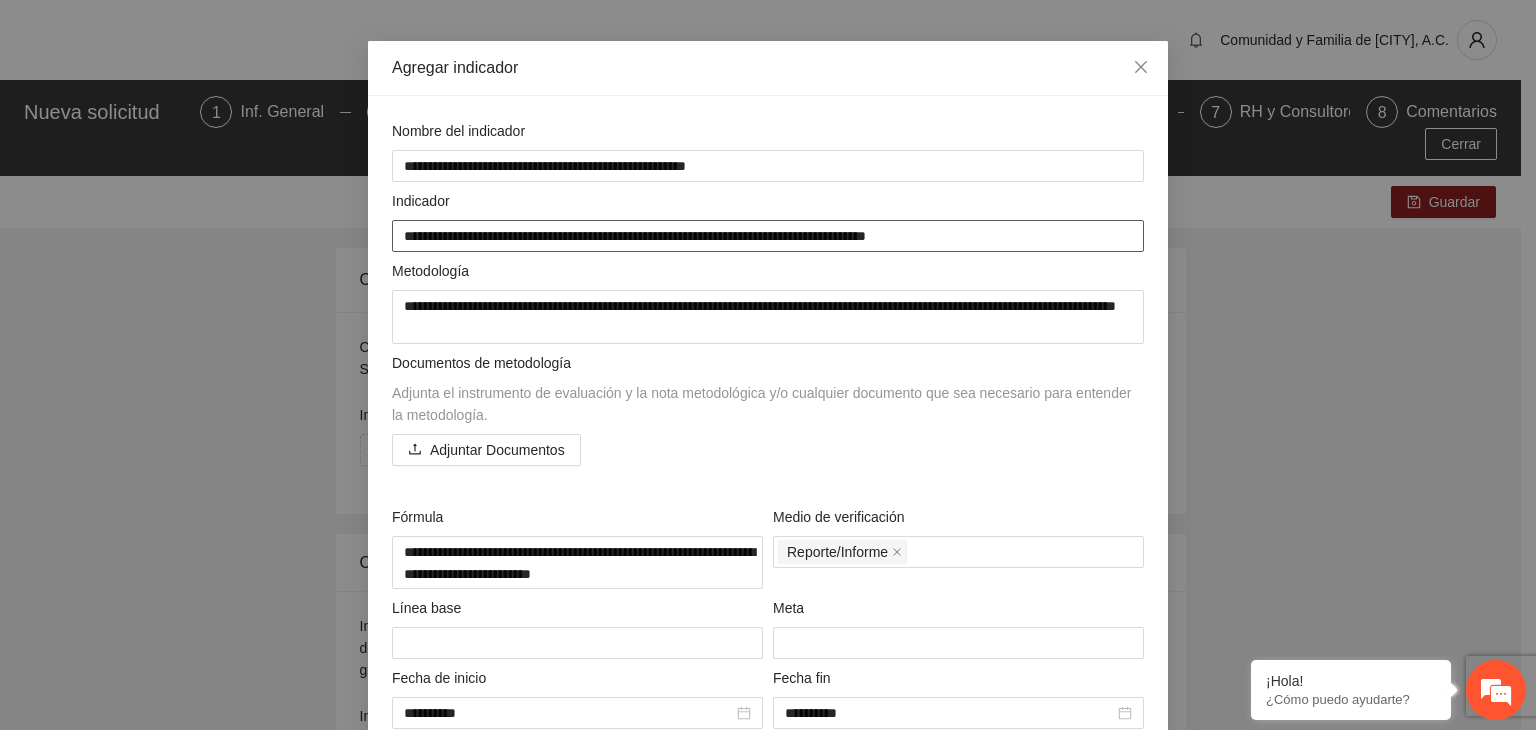 type on "**********" 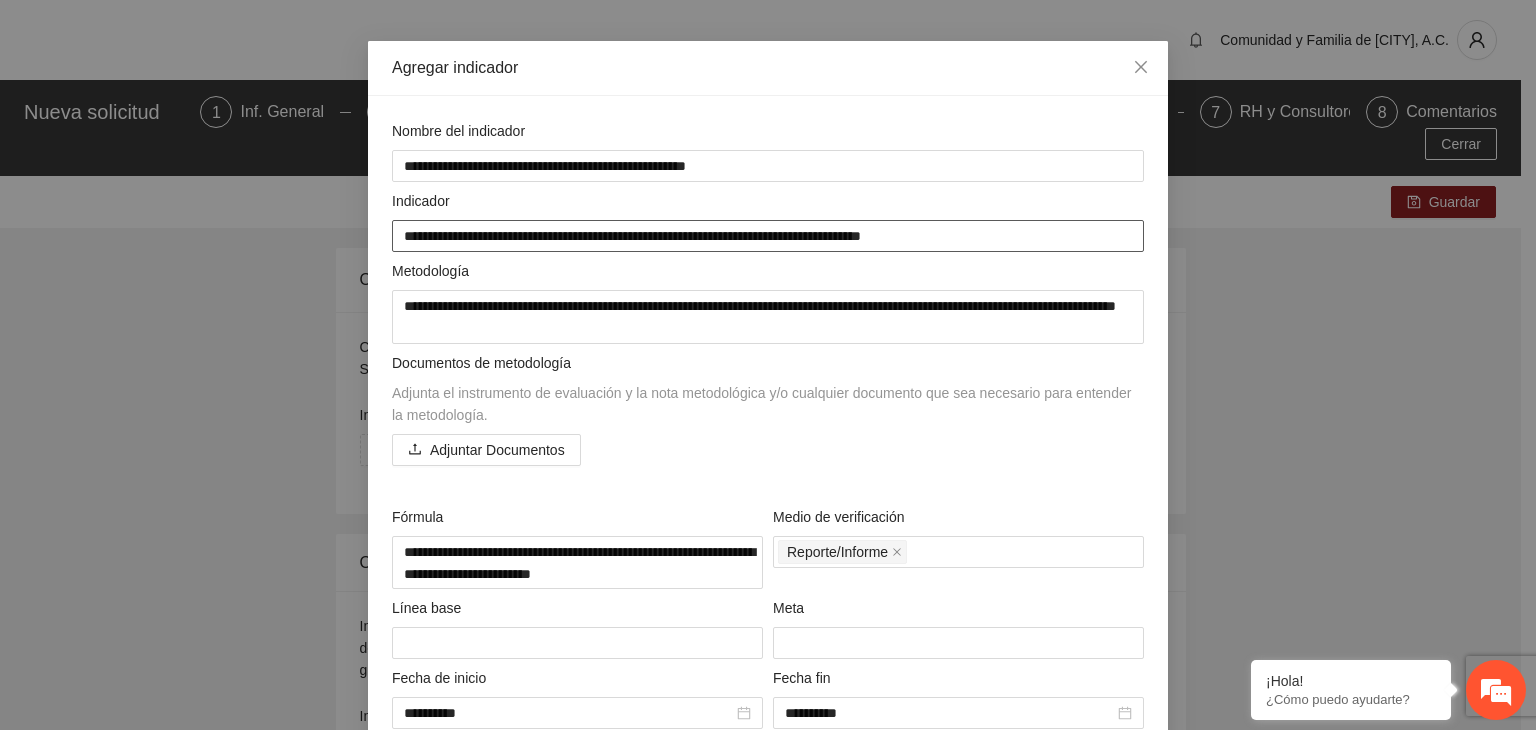 type on "**********" 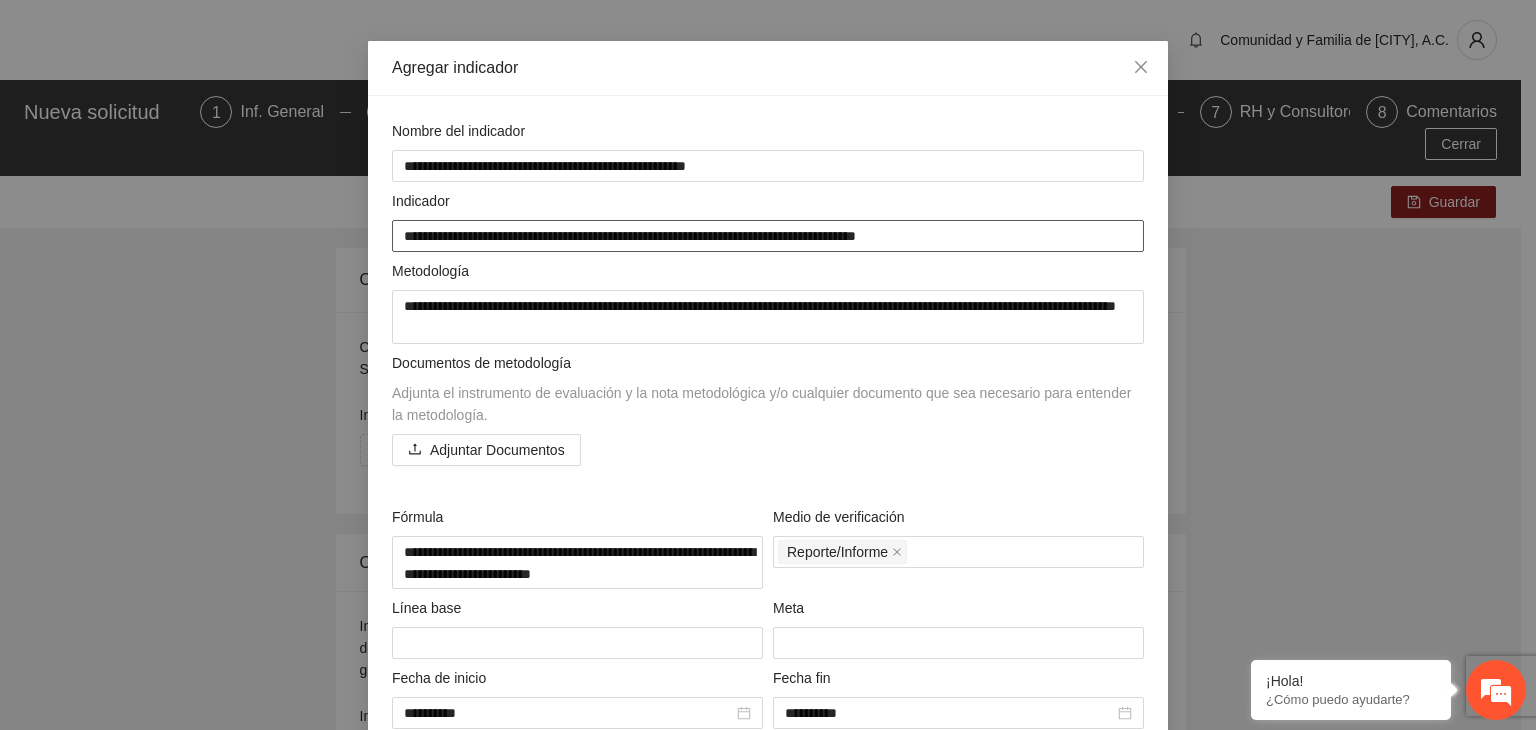 type on "**********" 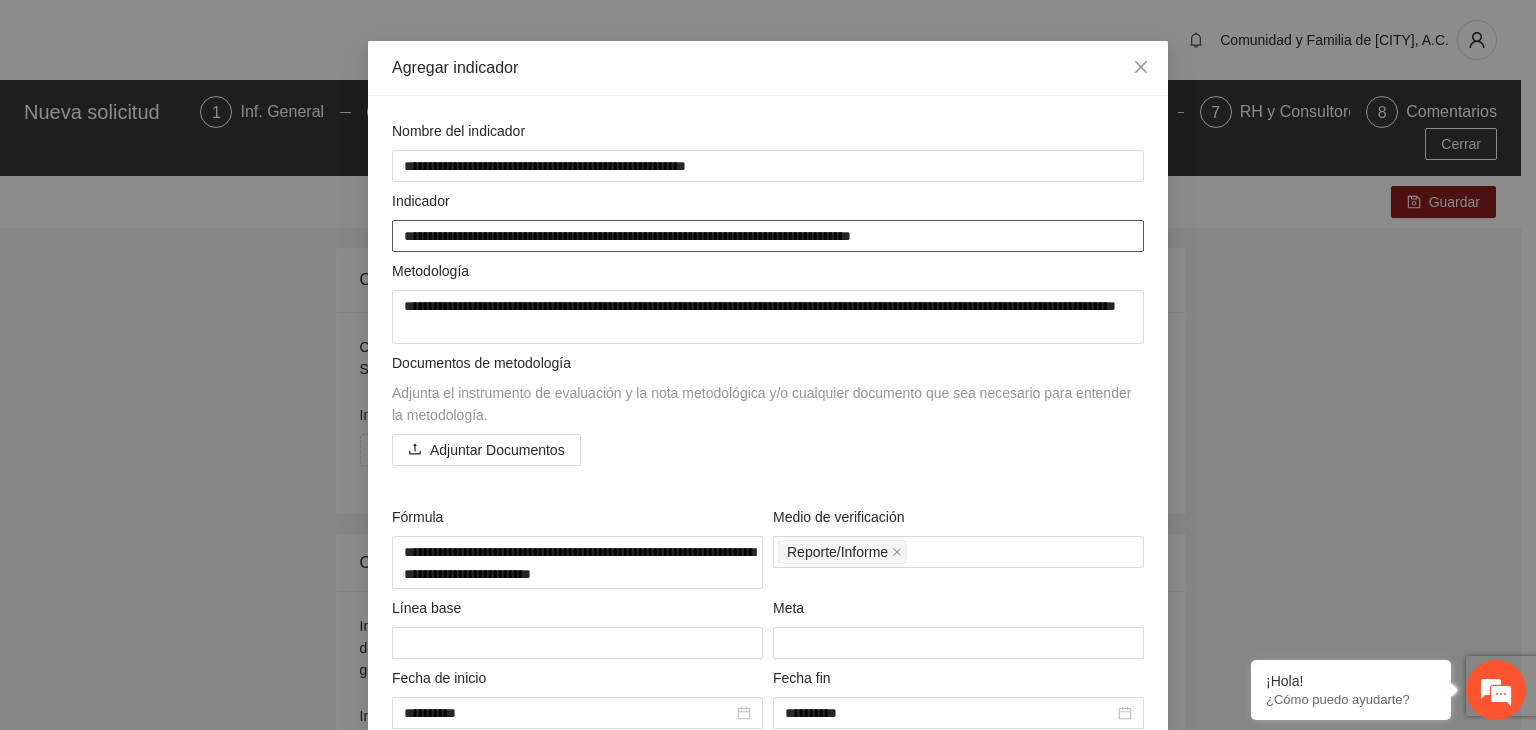 type on "**********" 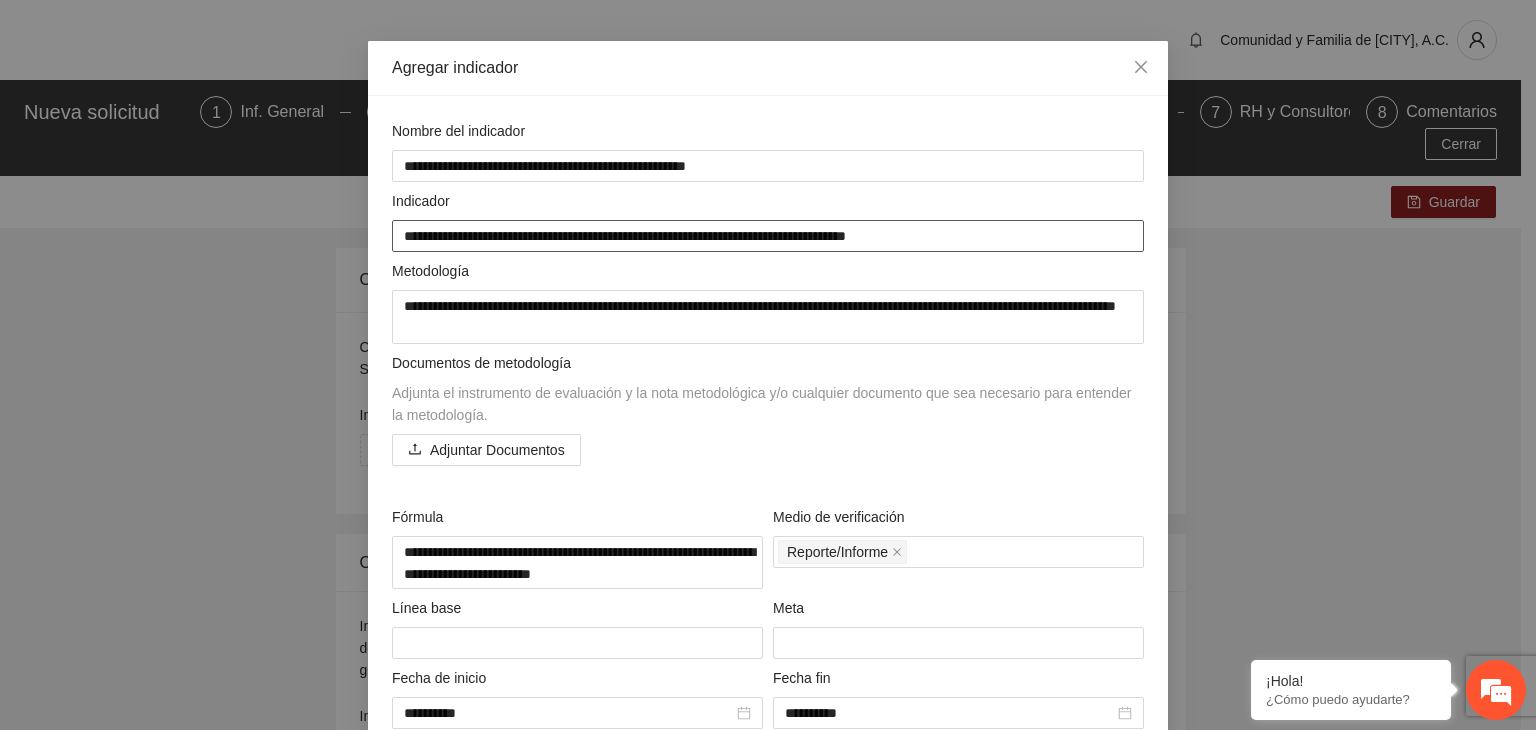 type on "**********" 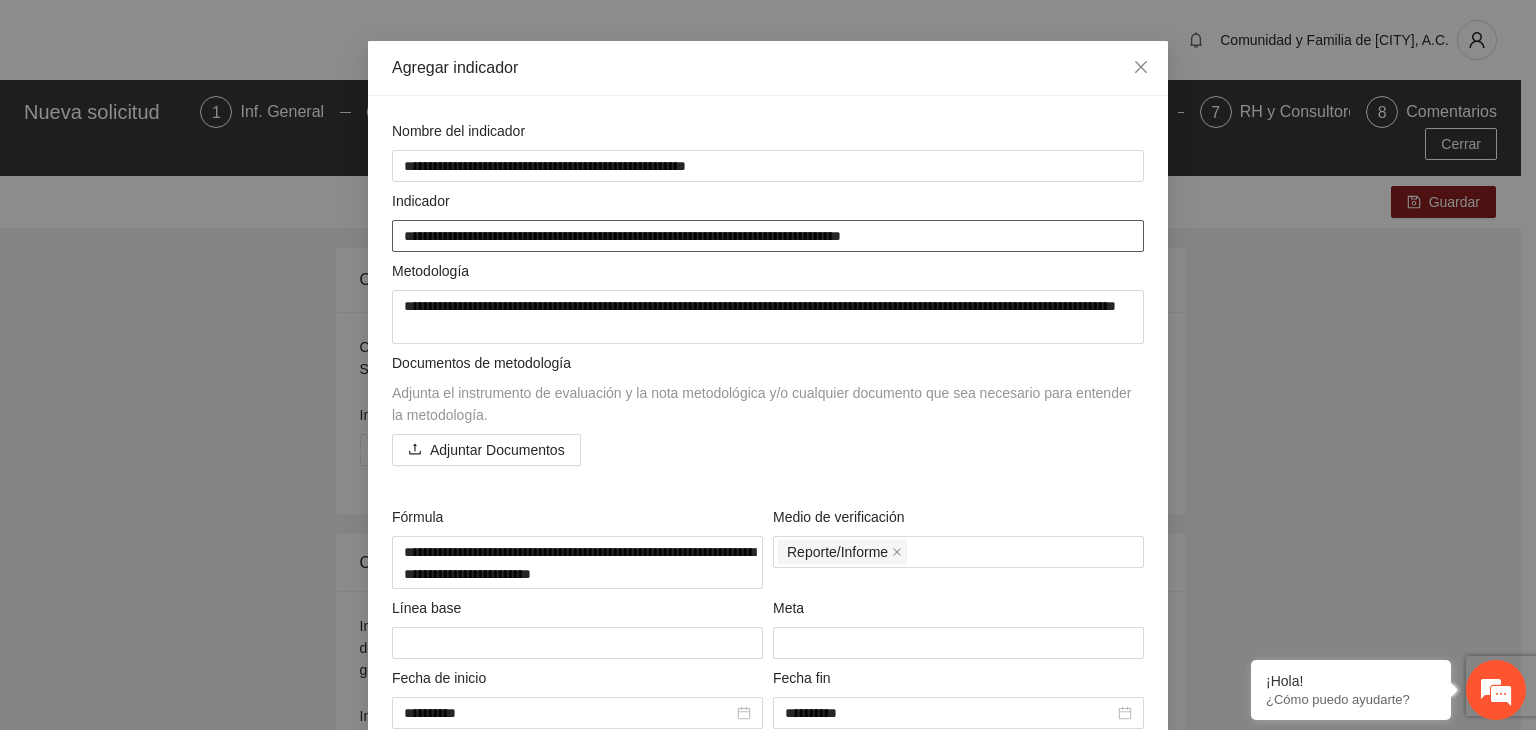 type on "**********" 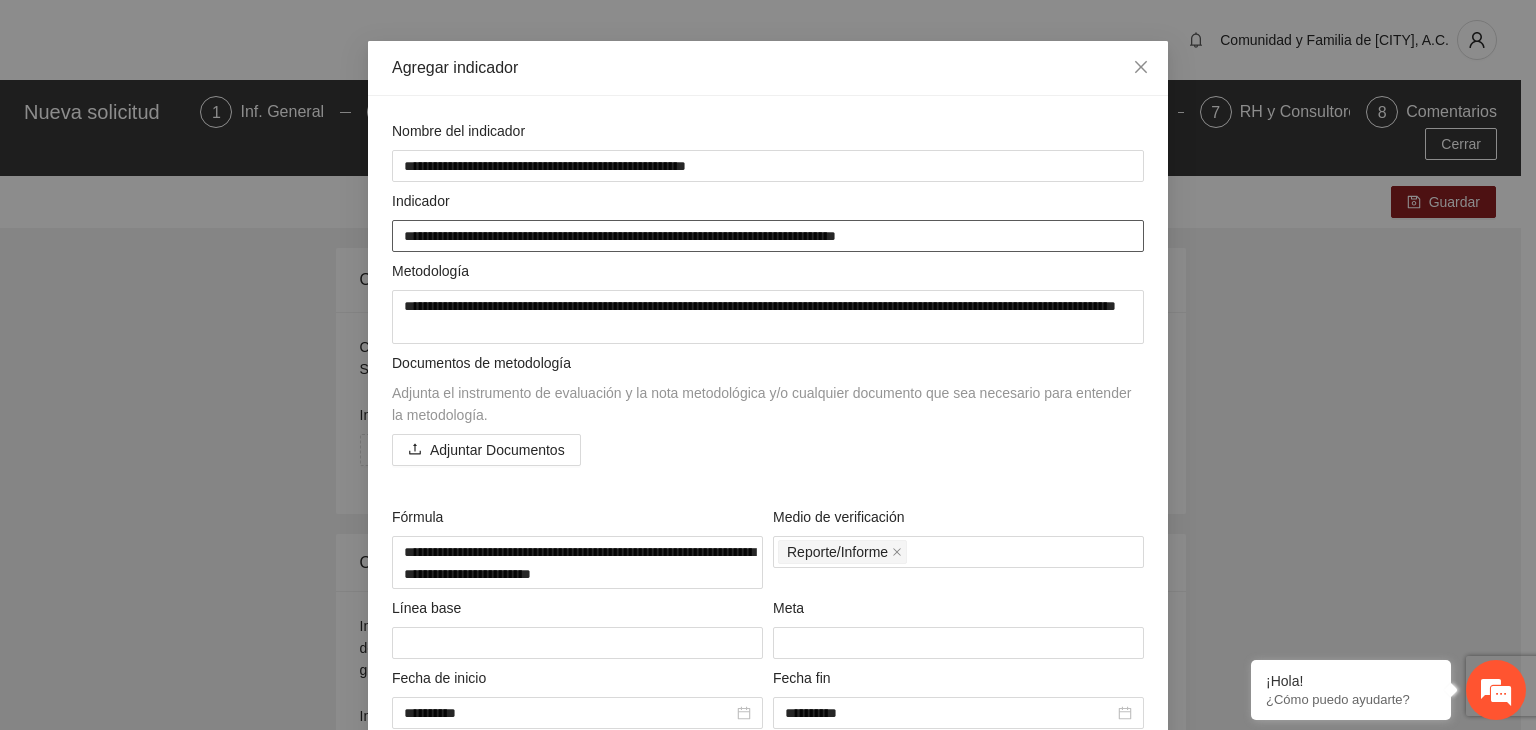 type on "**********" 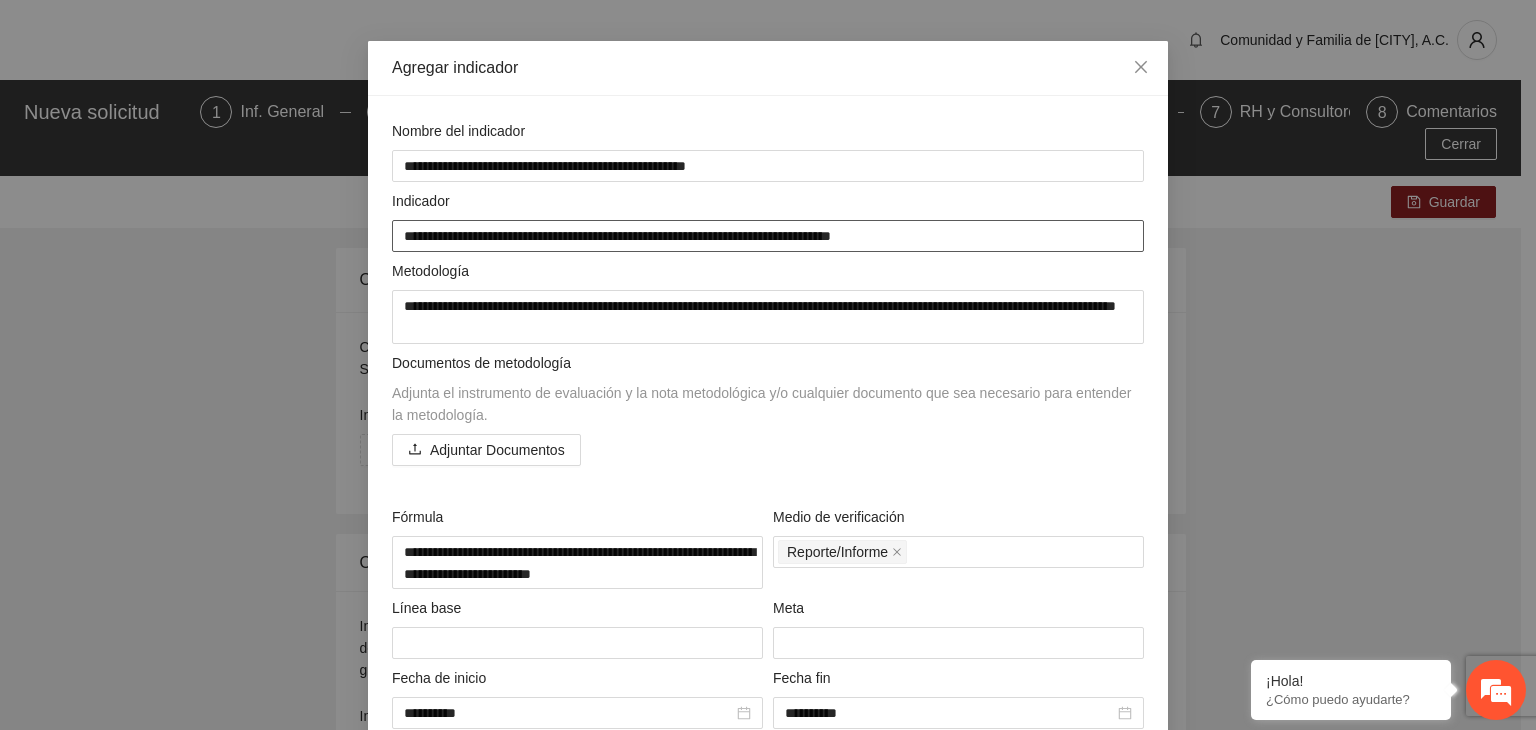 type on "**********" 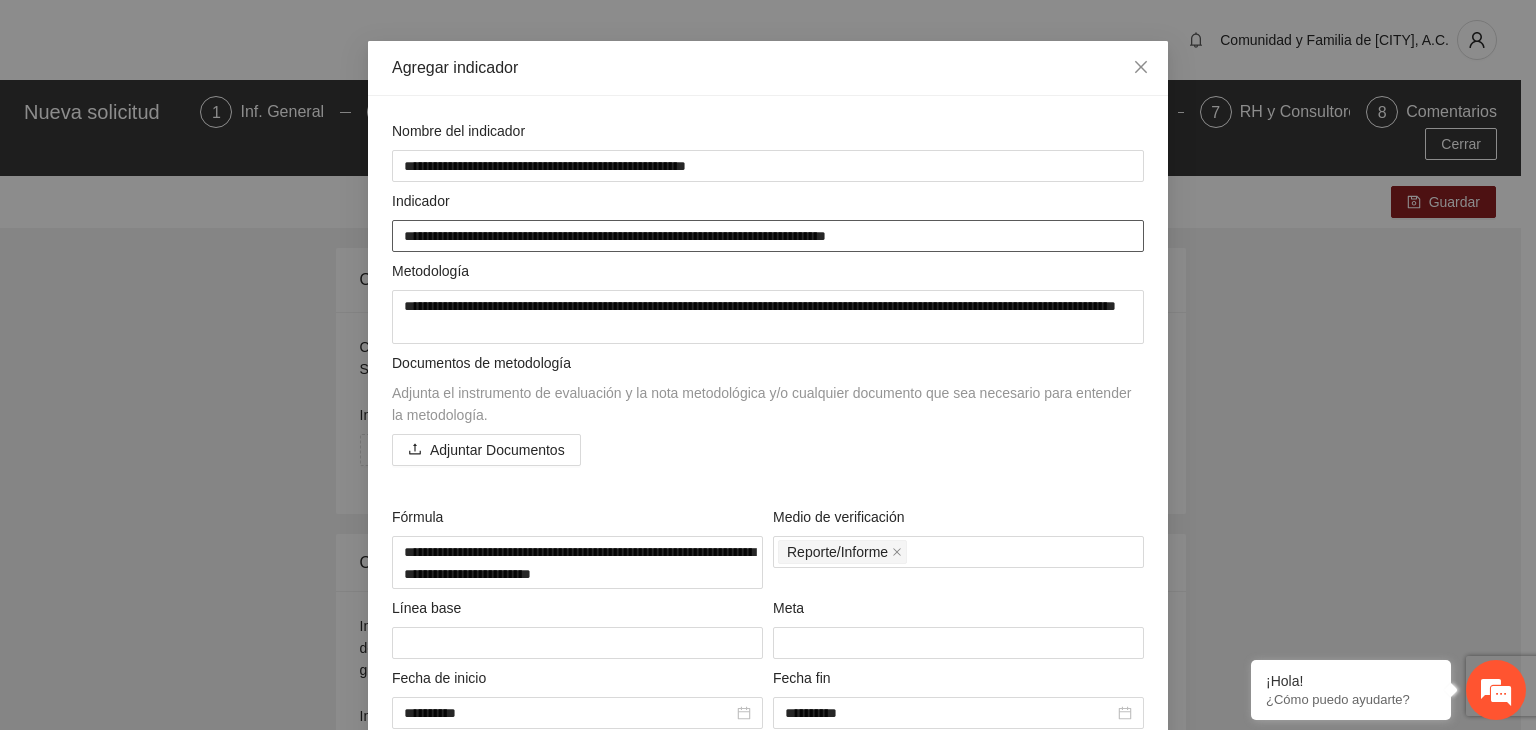 type on "**********" 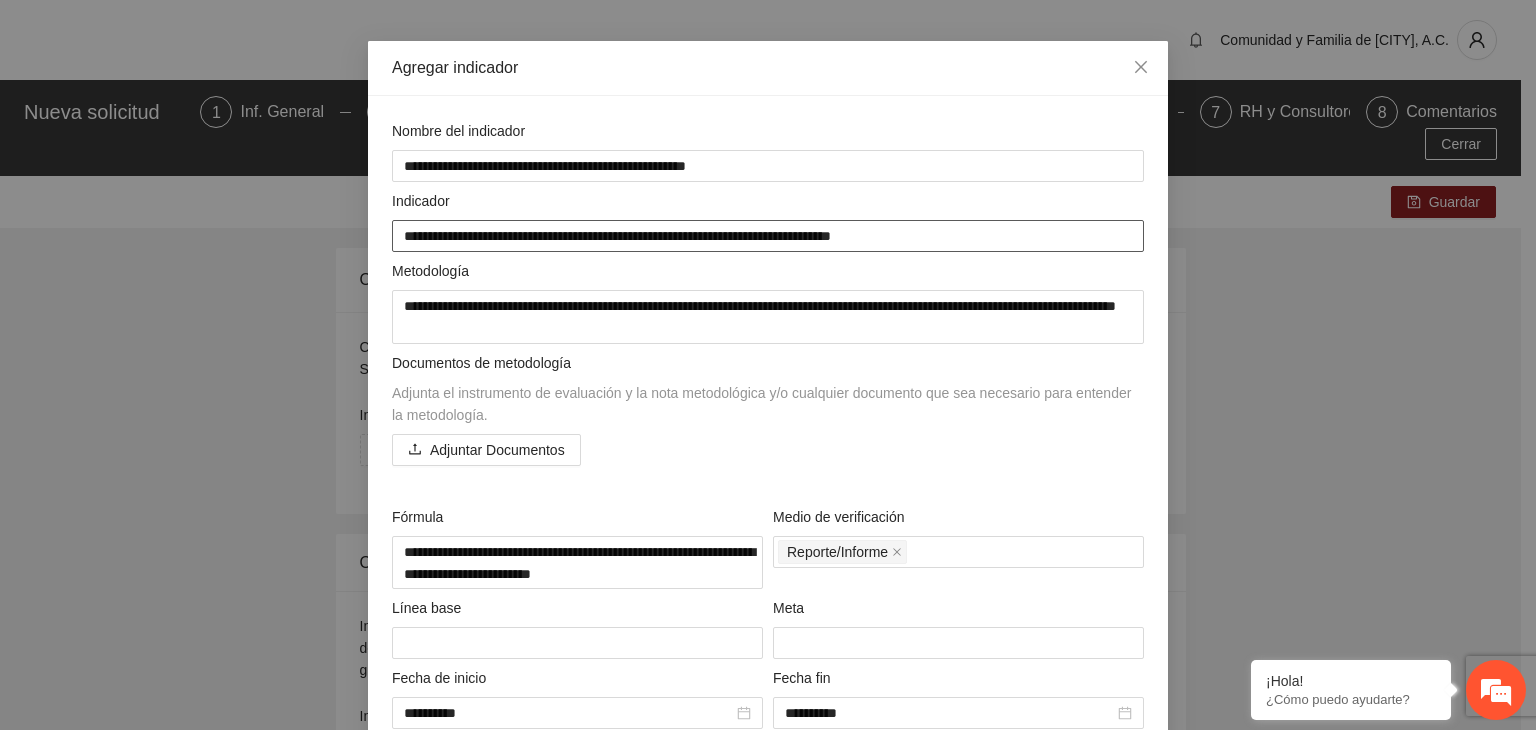 type on "**********" 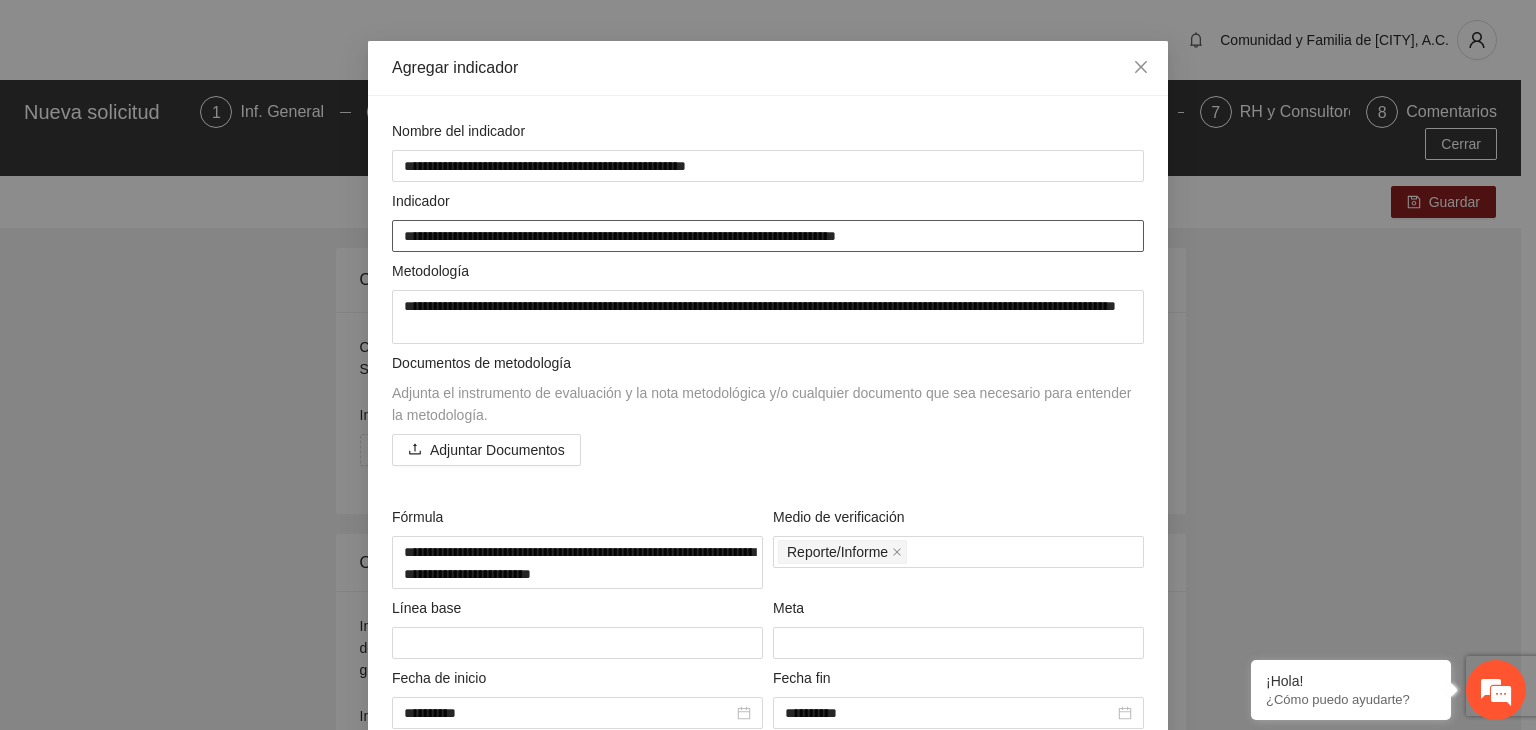 type on "**********" 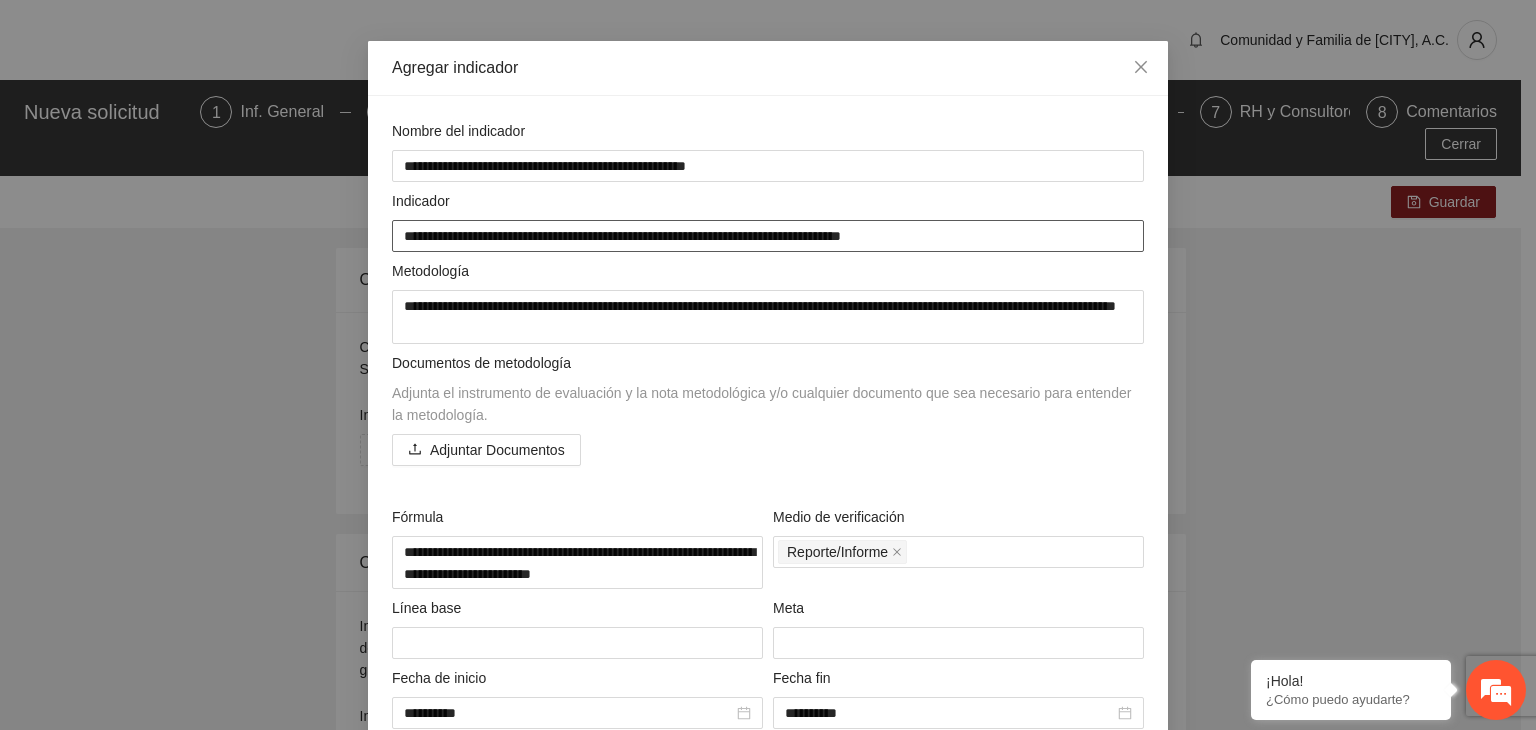 type on "**********" 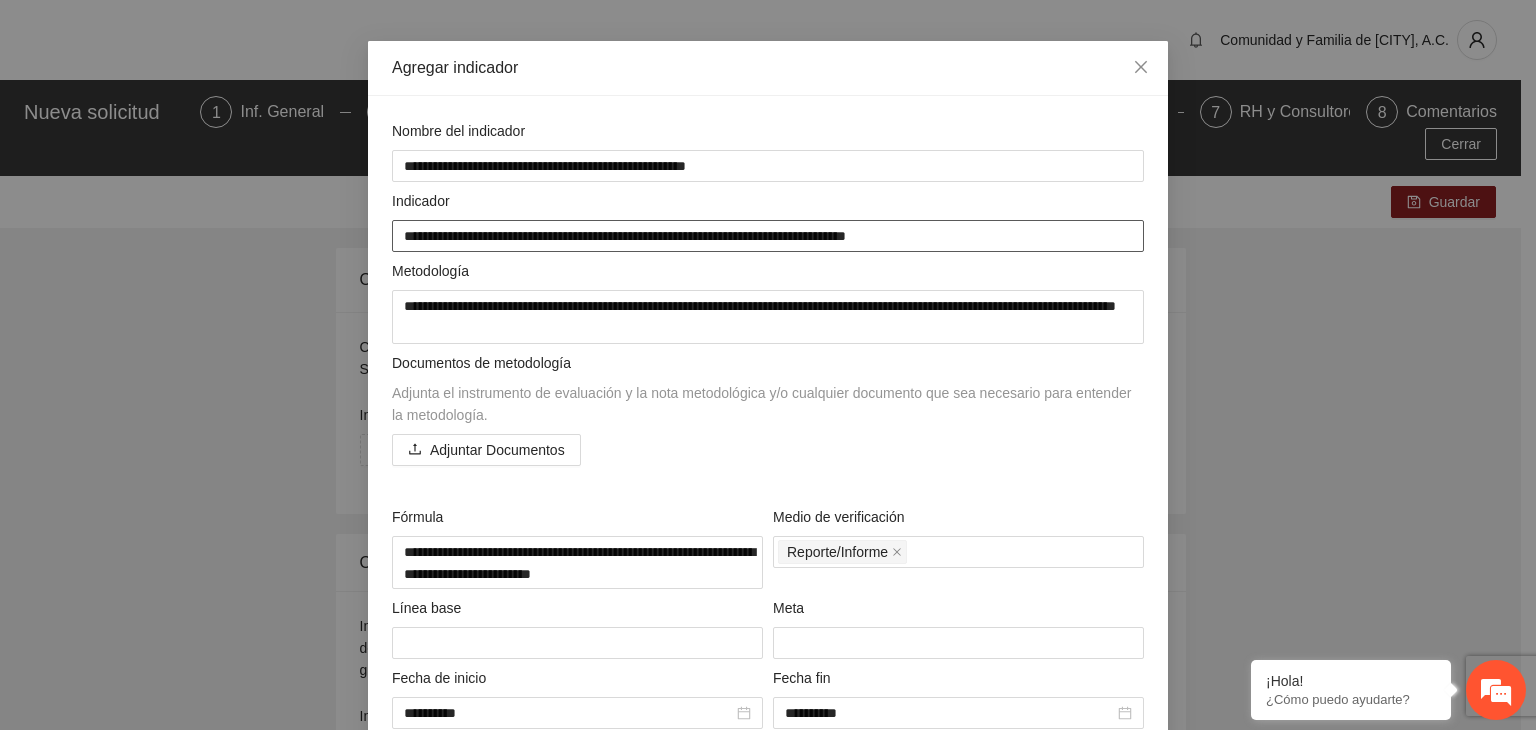 type on "**********" 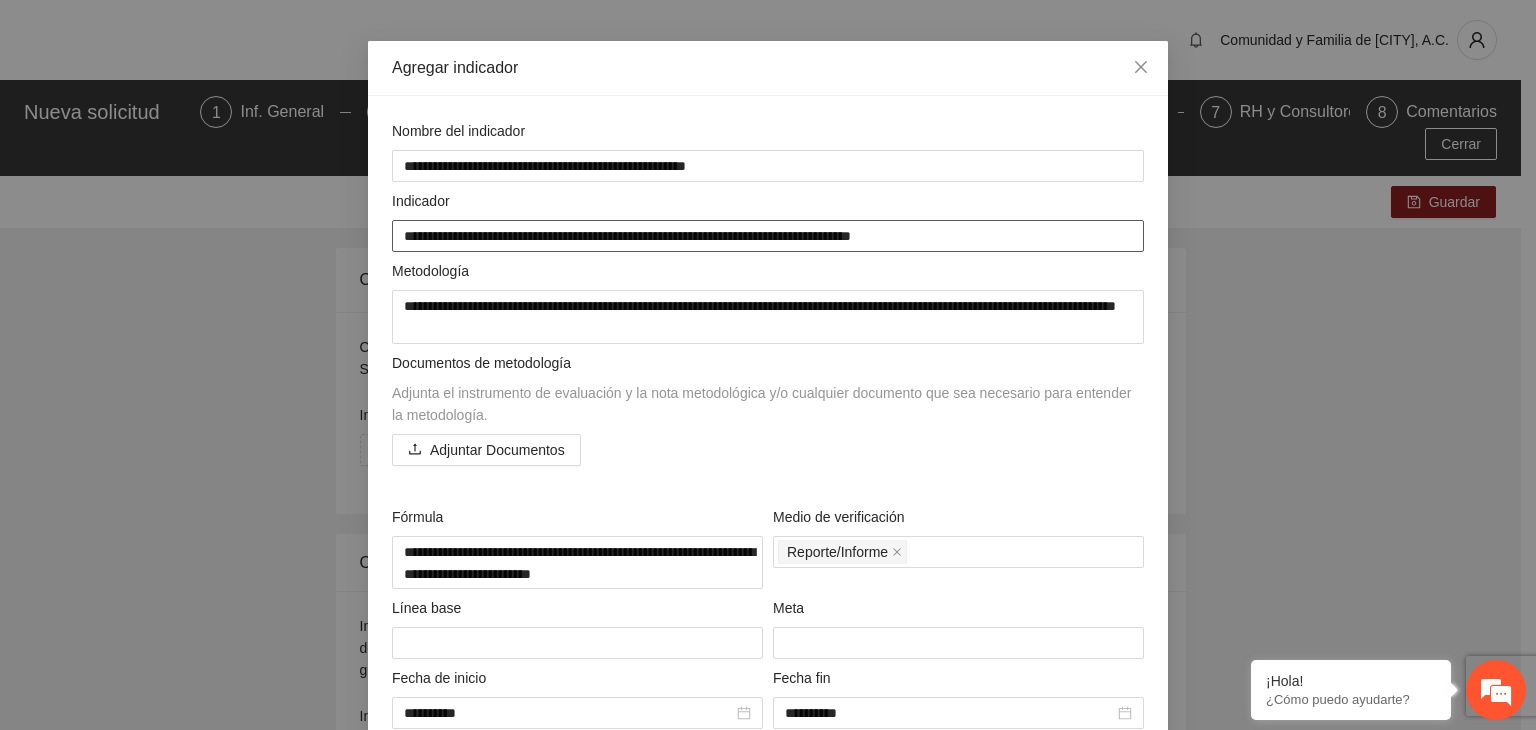 type on "**********" 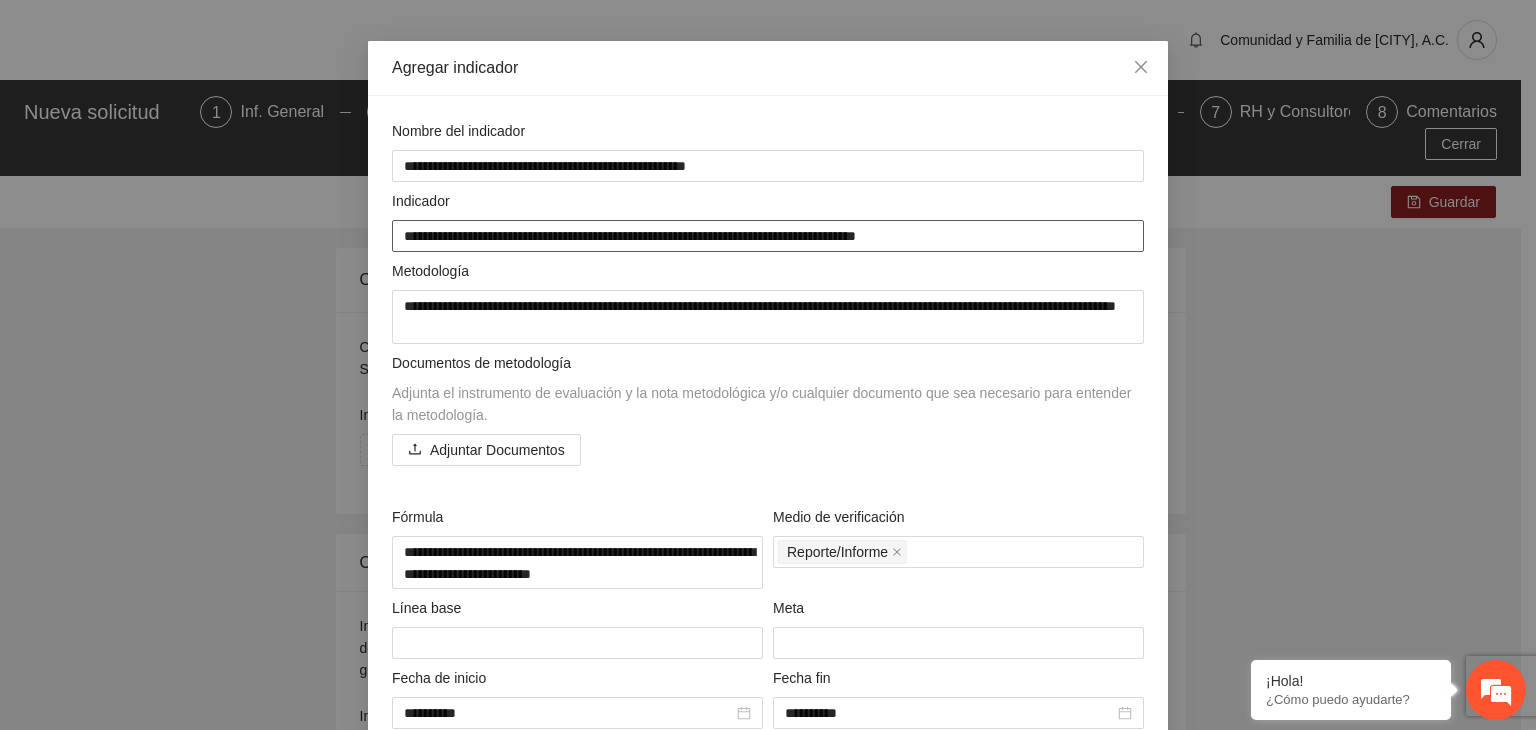 type on "**********" 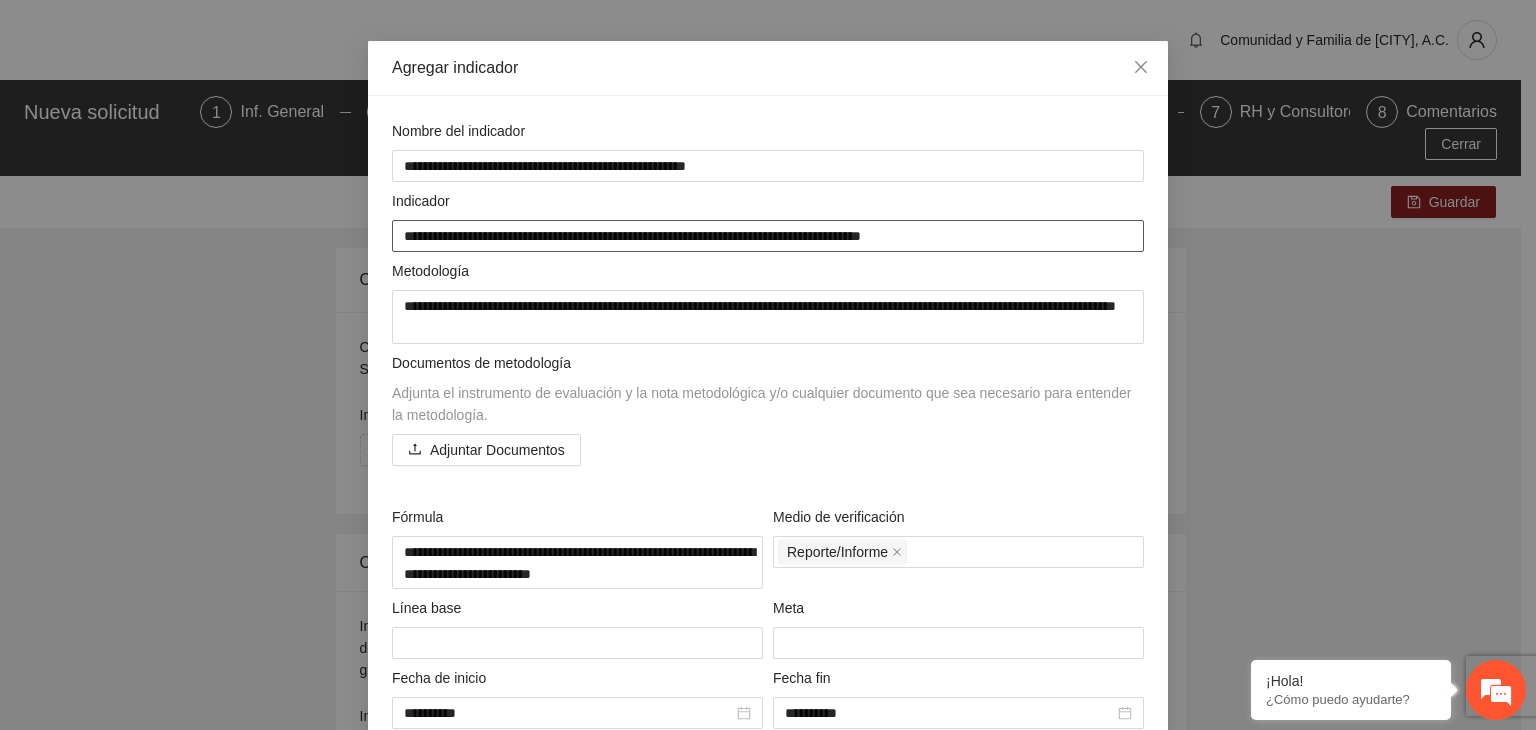 type on "**********" 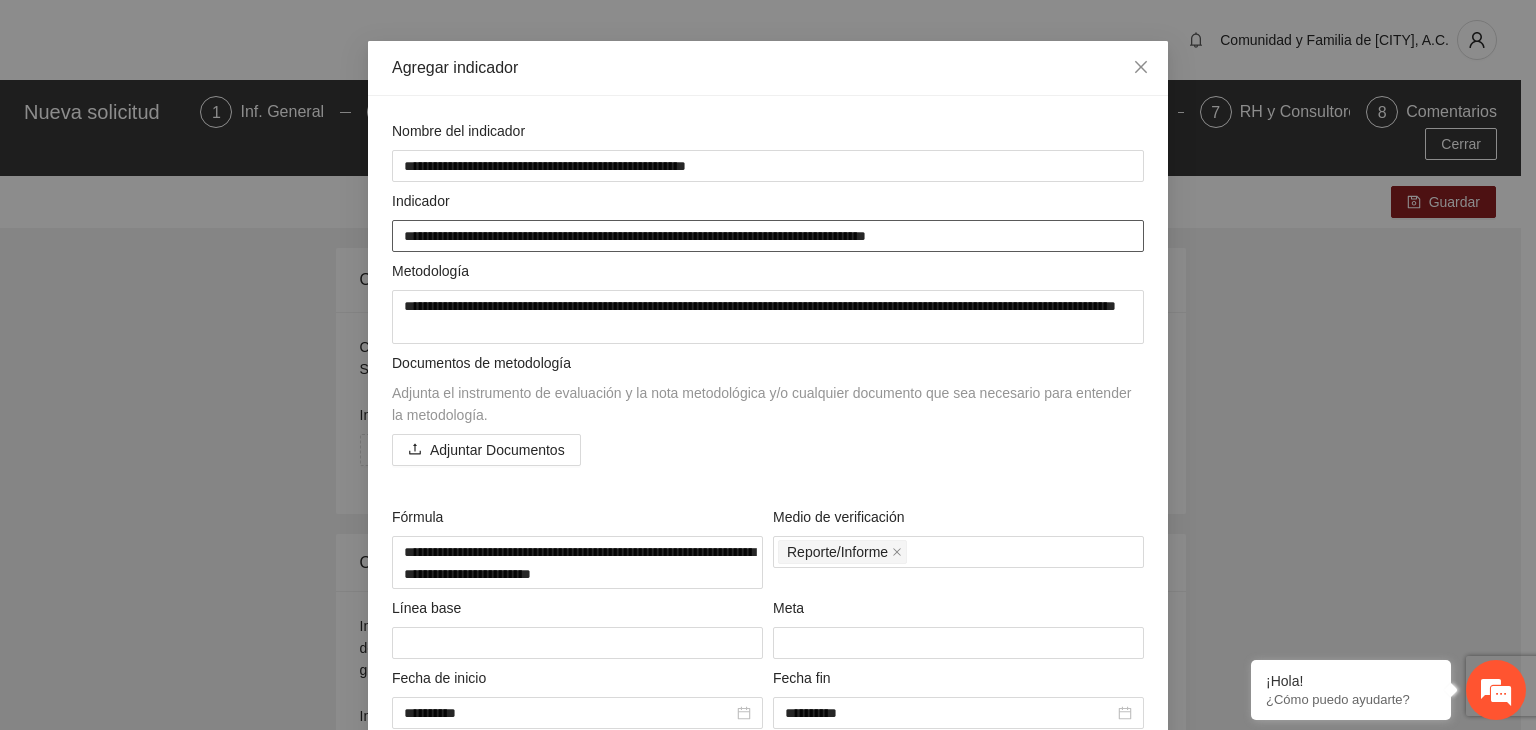 type on "**********" 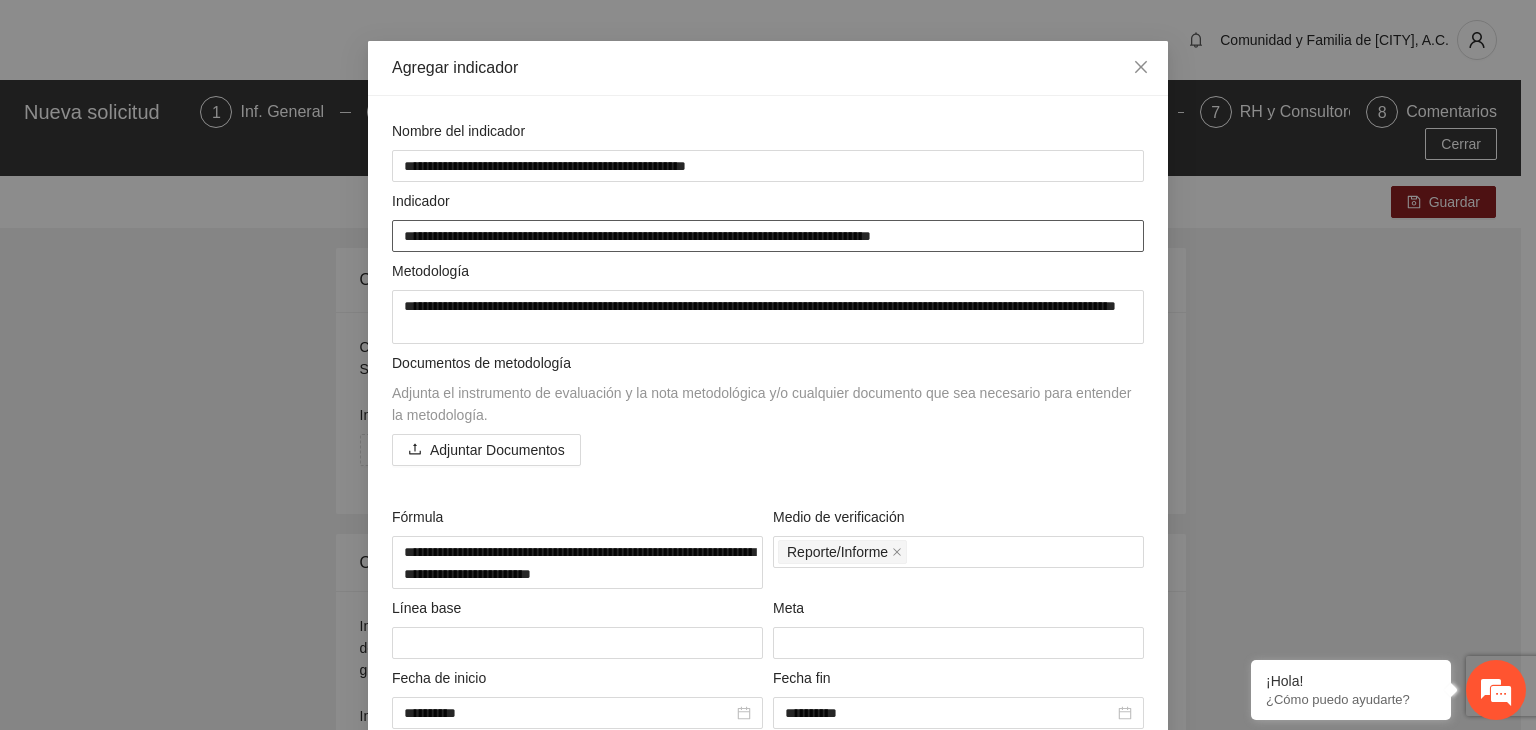 type on "**********" 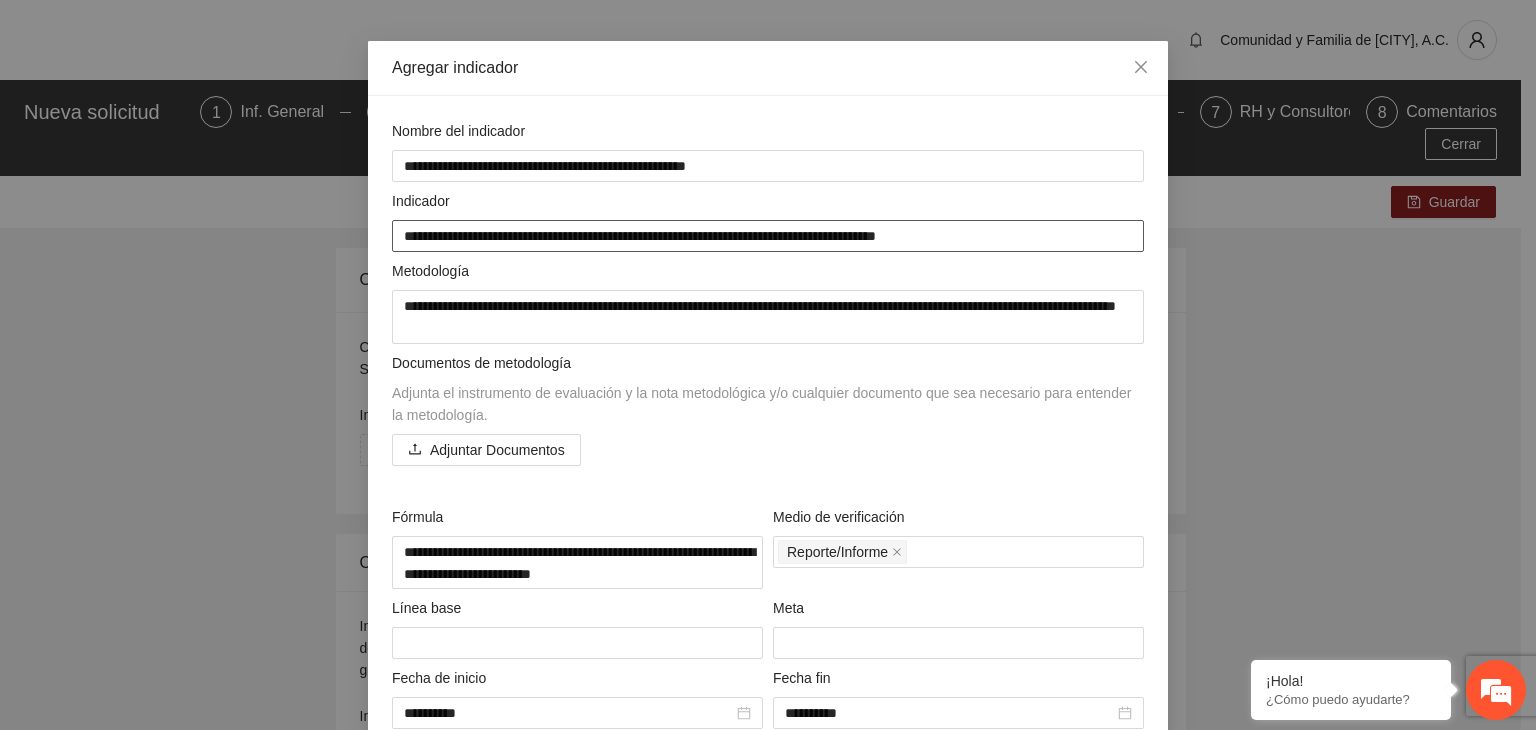 type on "**********" 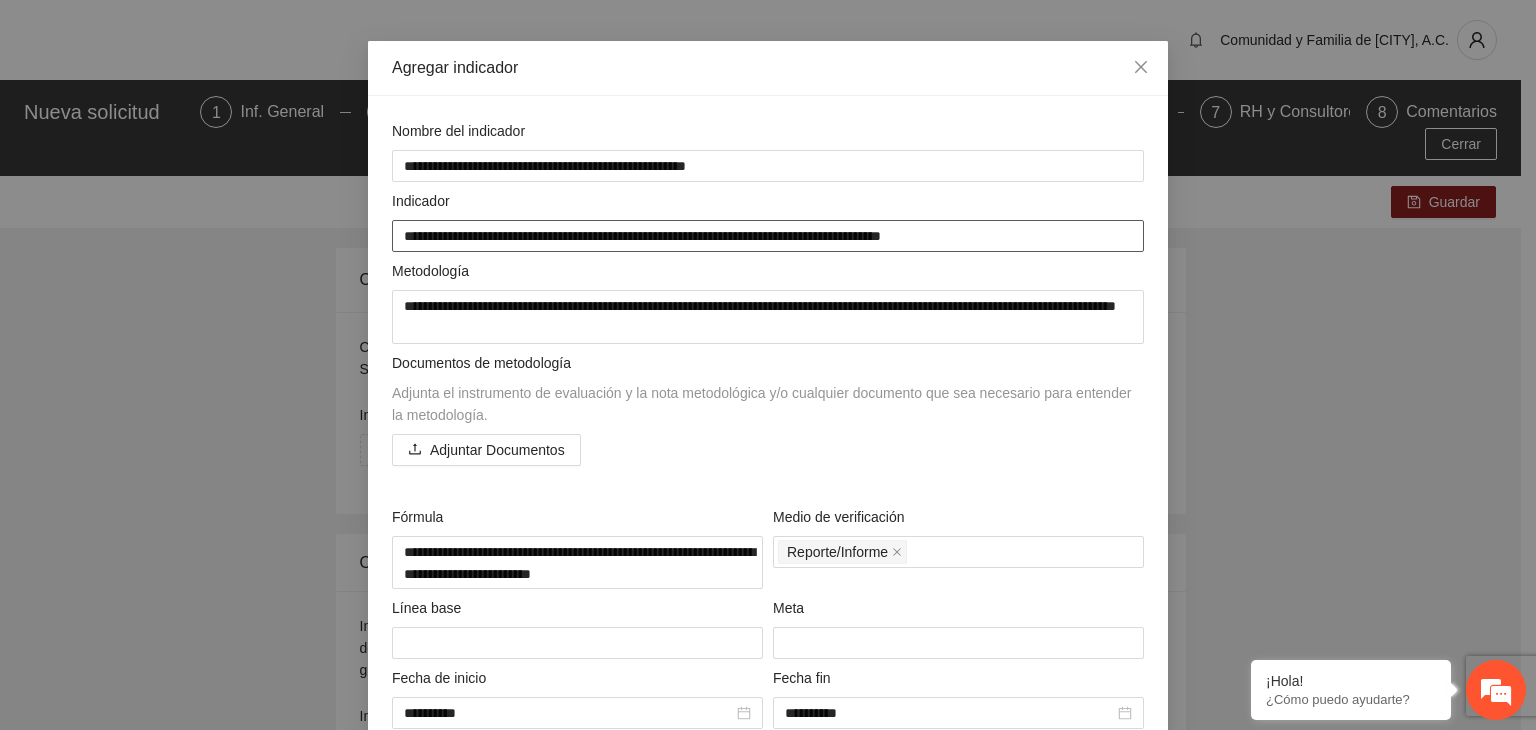 type on "**********" 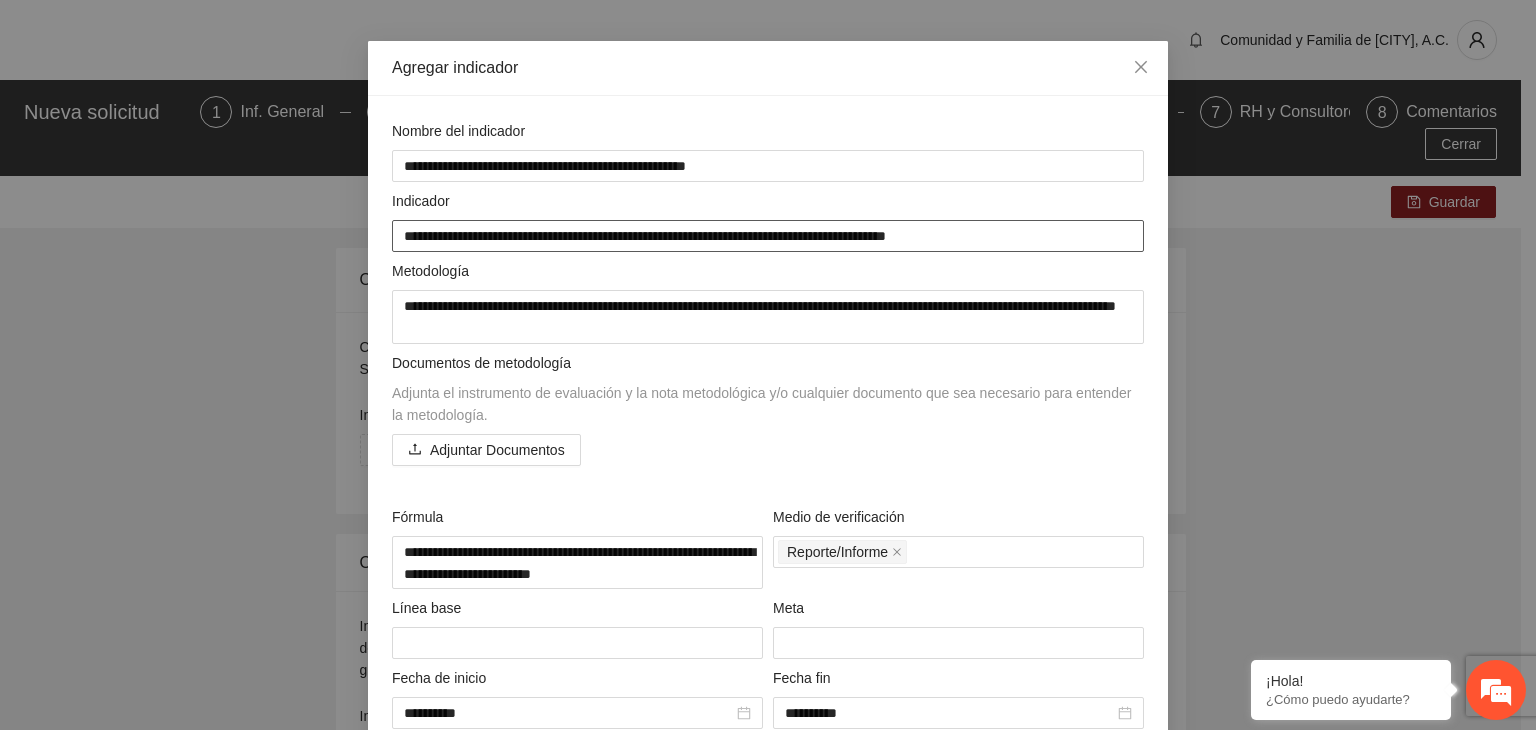 type on "**********" 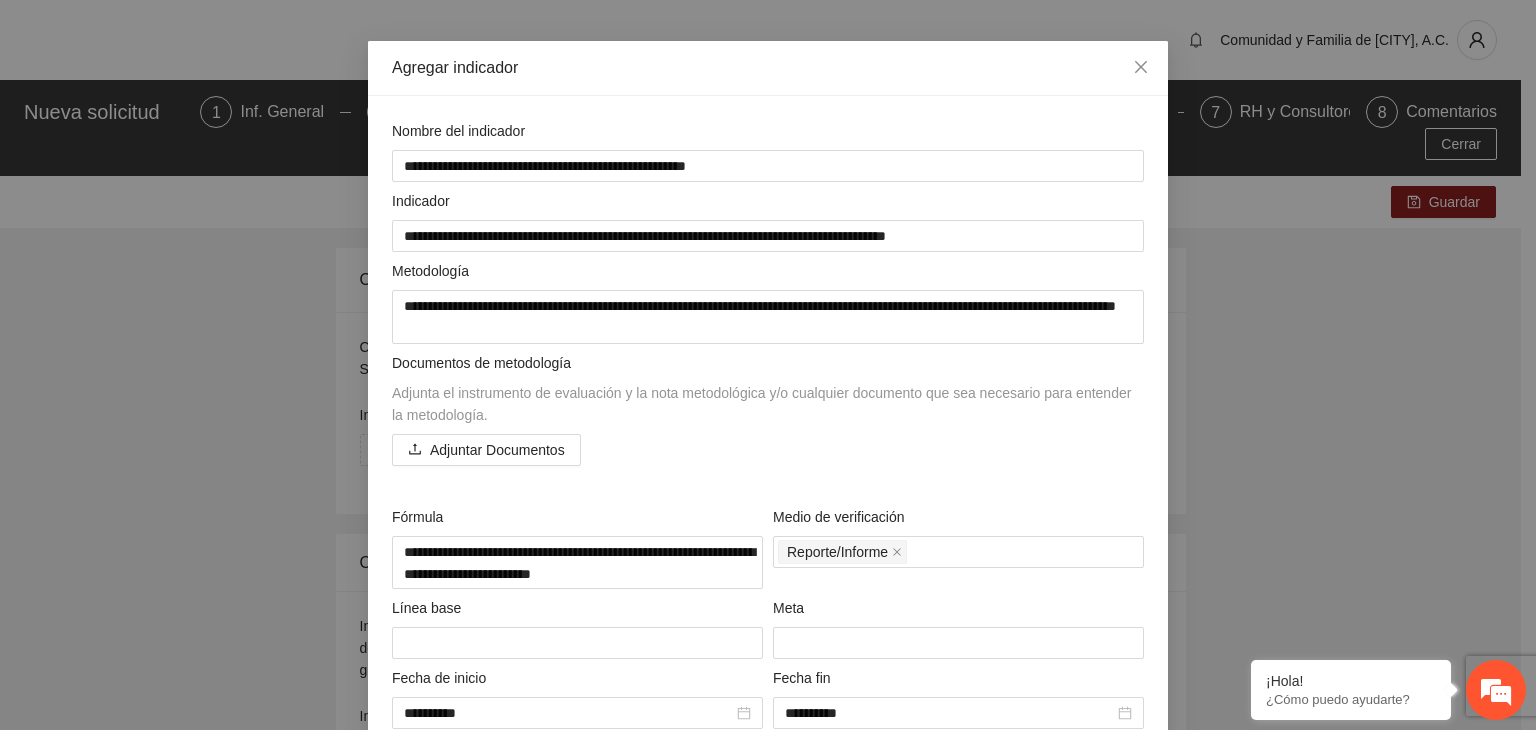 click on "**********" at bounding box center [768, 365] 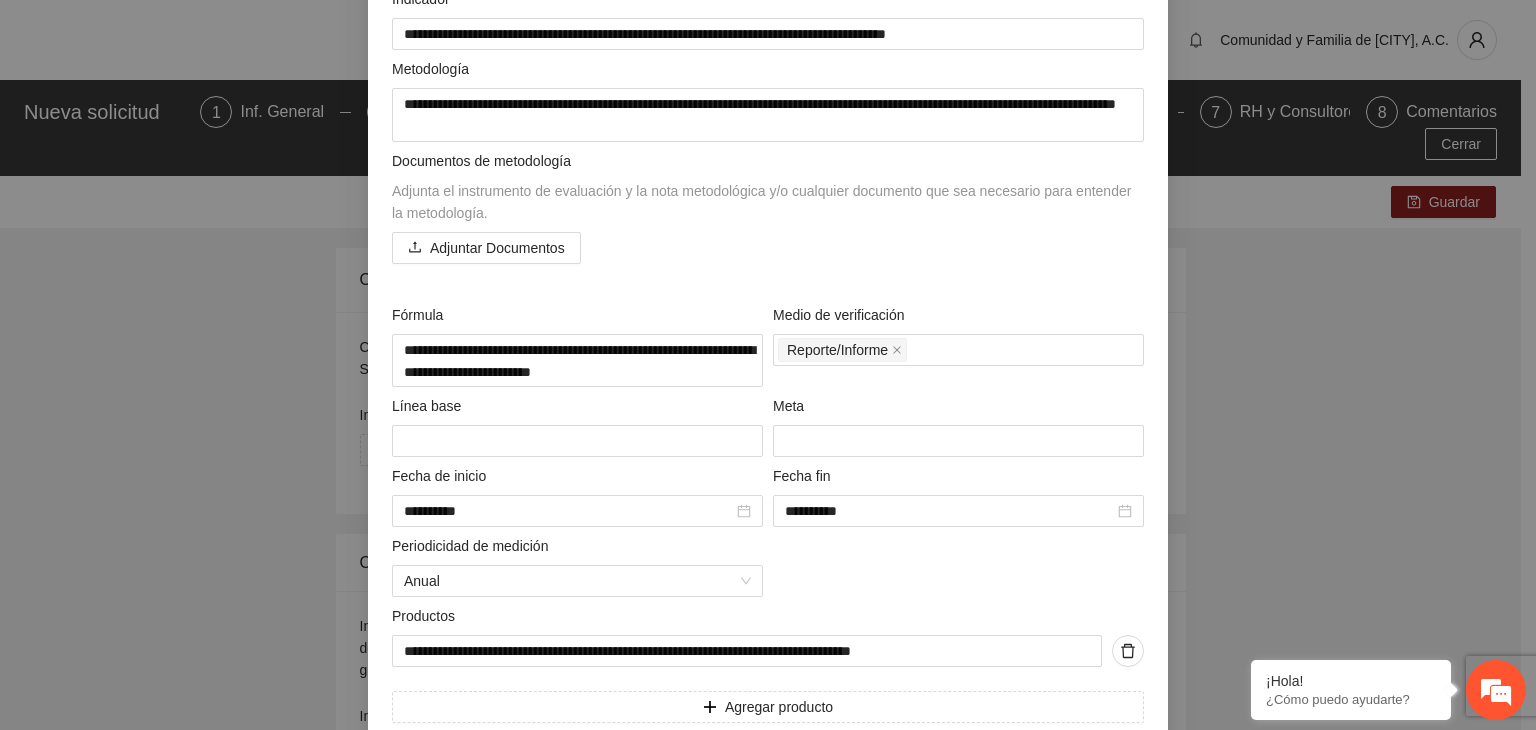scroll, scrollTop: 355, scrollLeft: 0, axis: vertical 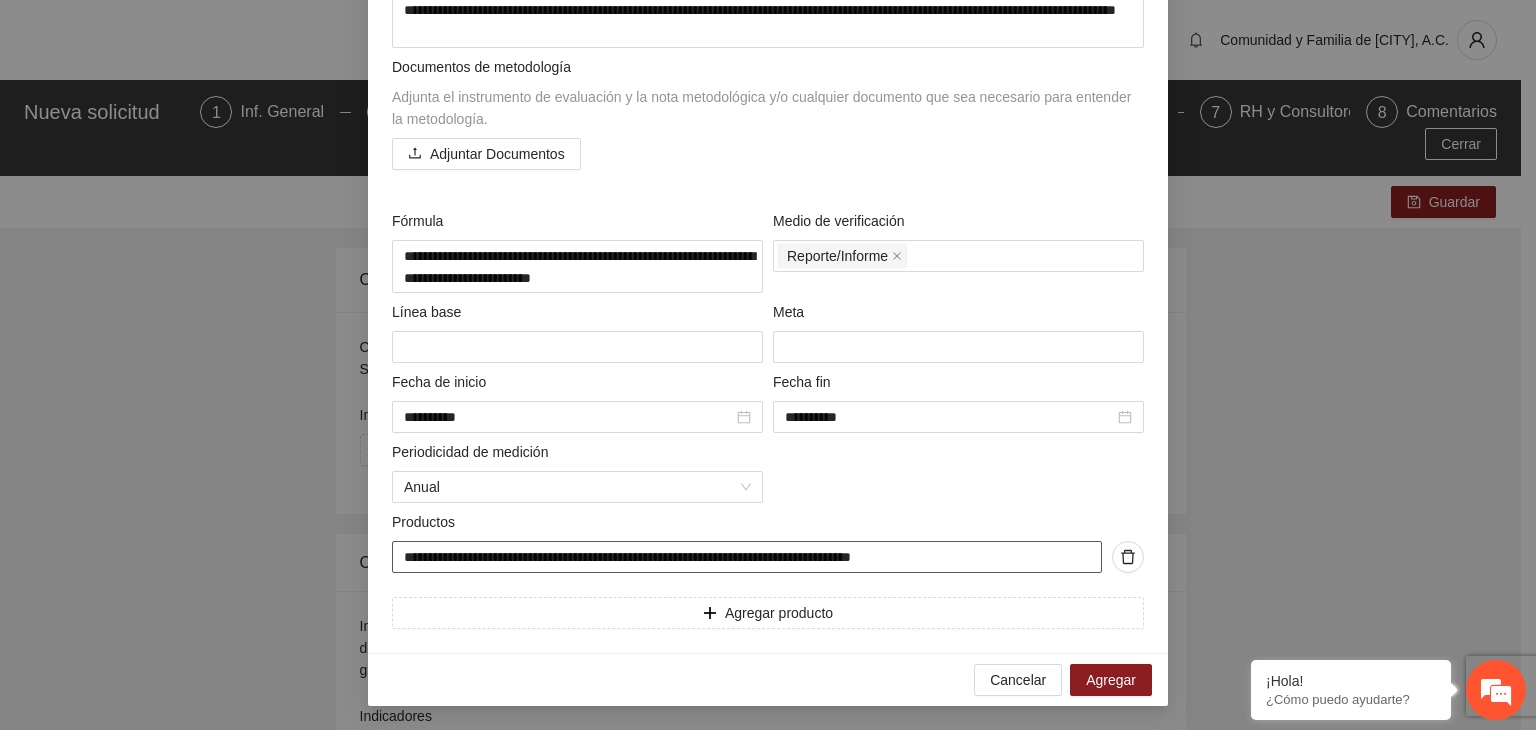 click on "**********" at bounding box center [747, 557] 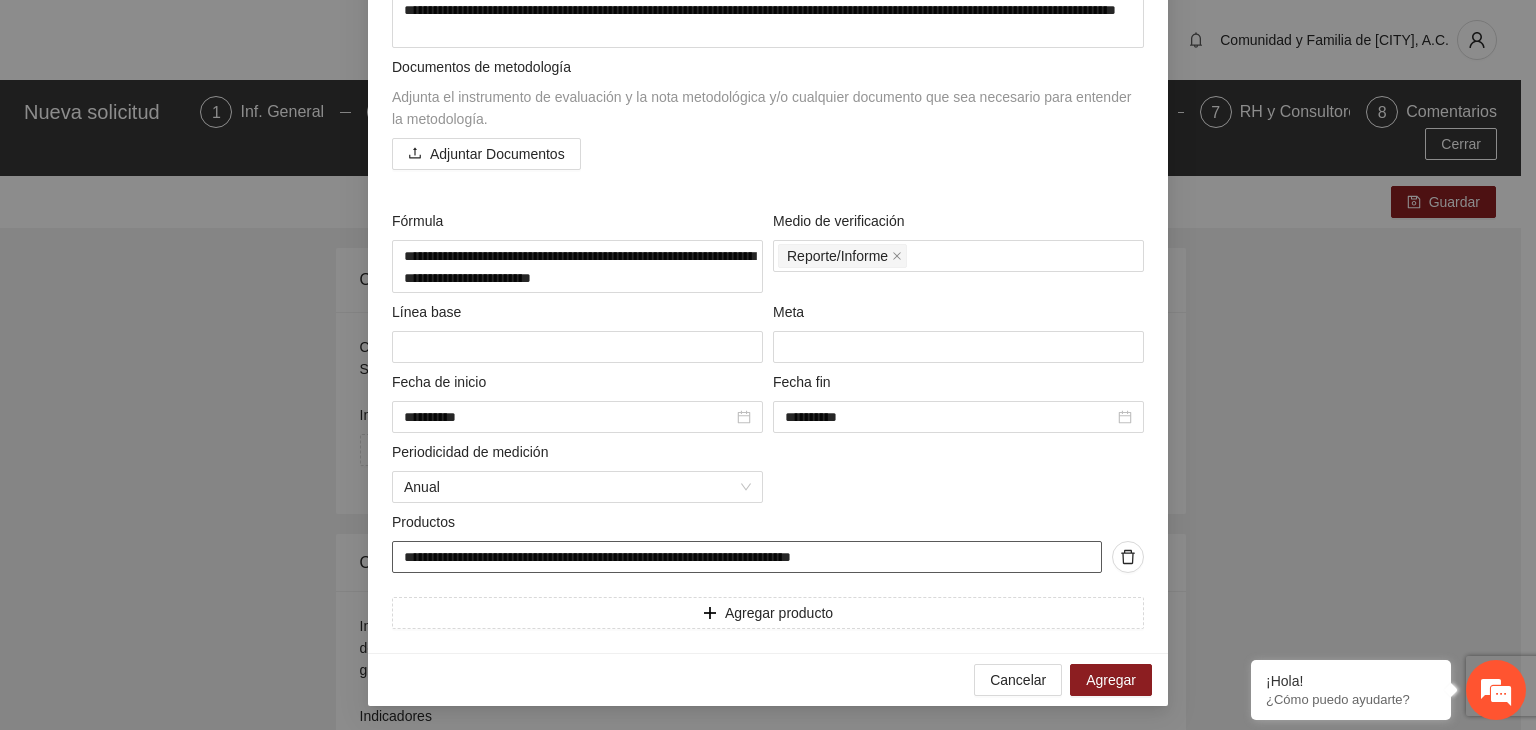 click on "**********" at bounding box center [747, 557] 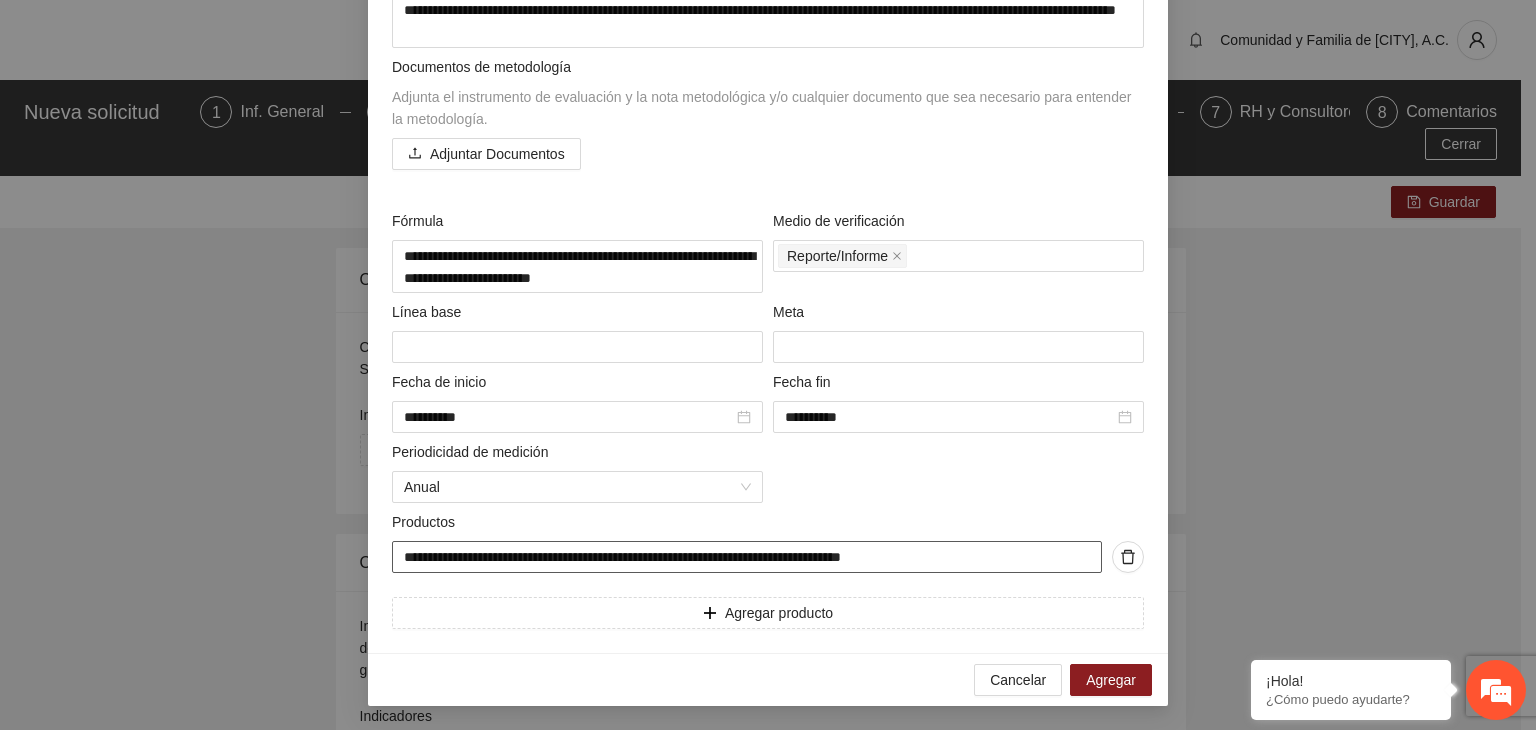 type on "**********" 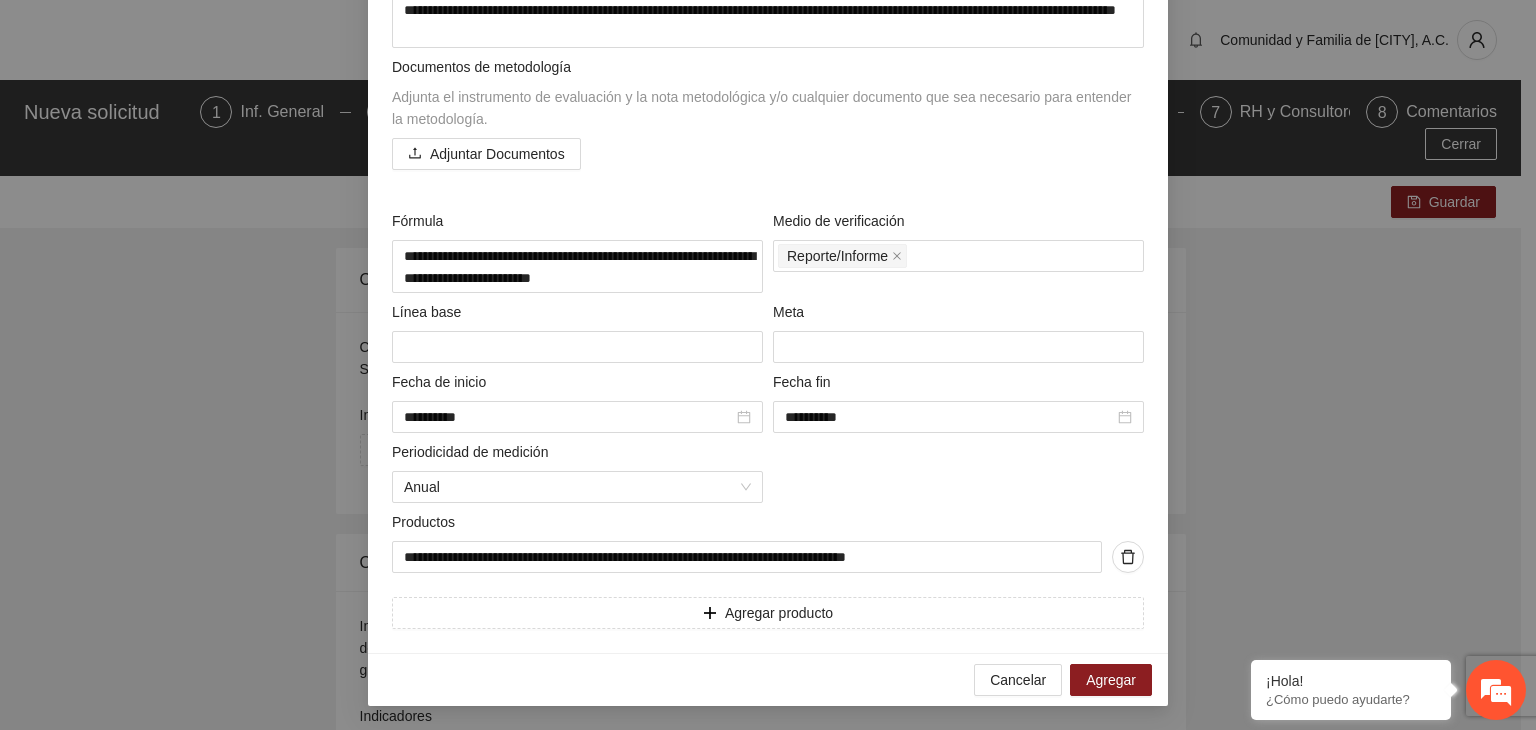 click on "**********" at bounding box center [768, 365] 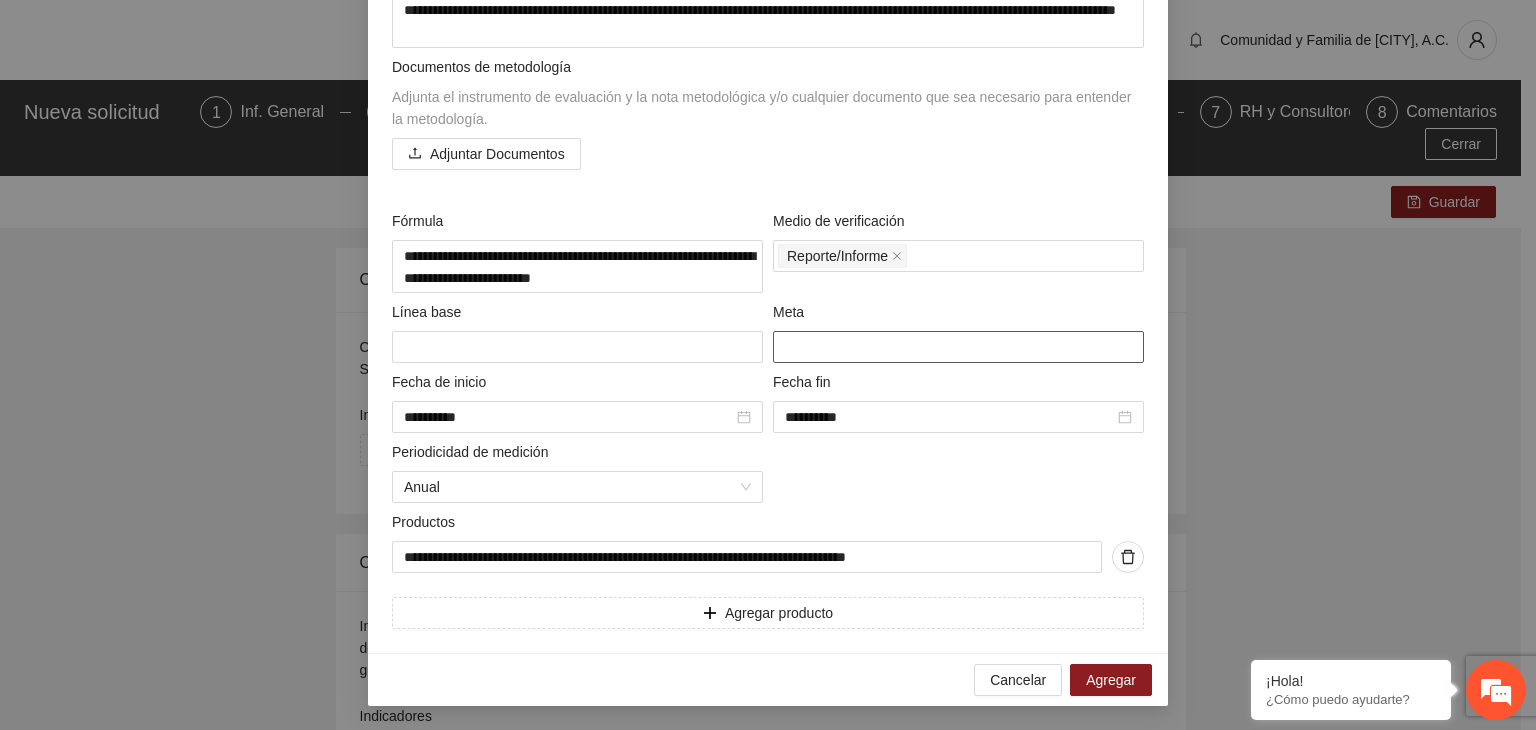 click at bounding box center (958, 347) 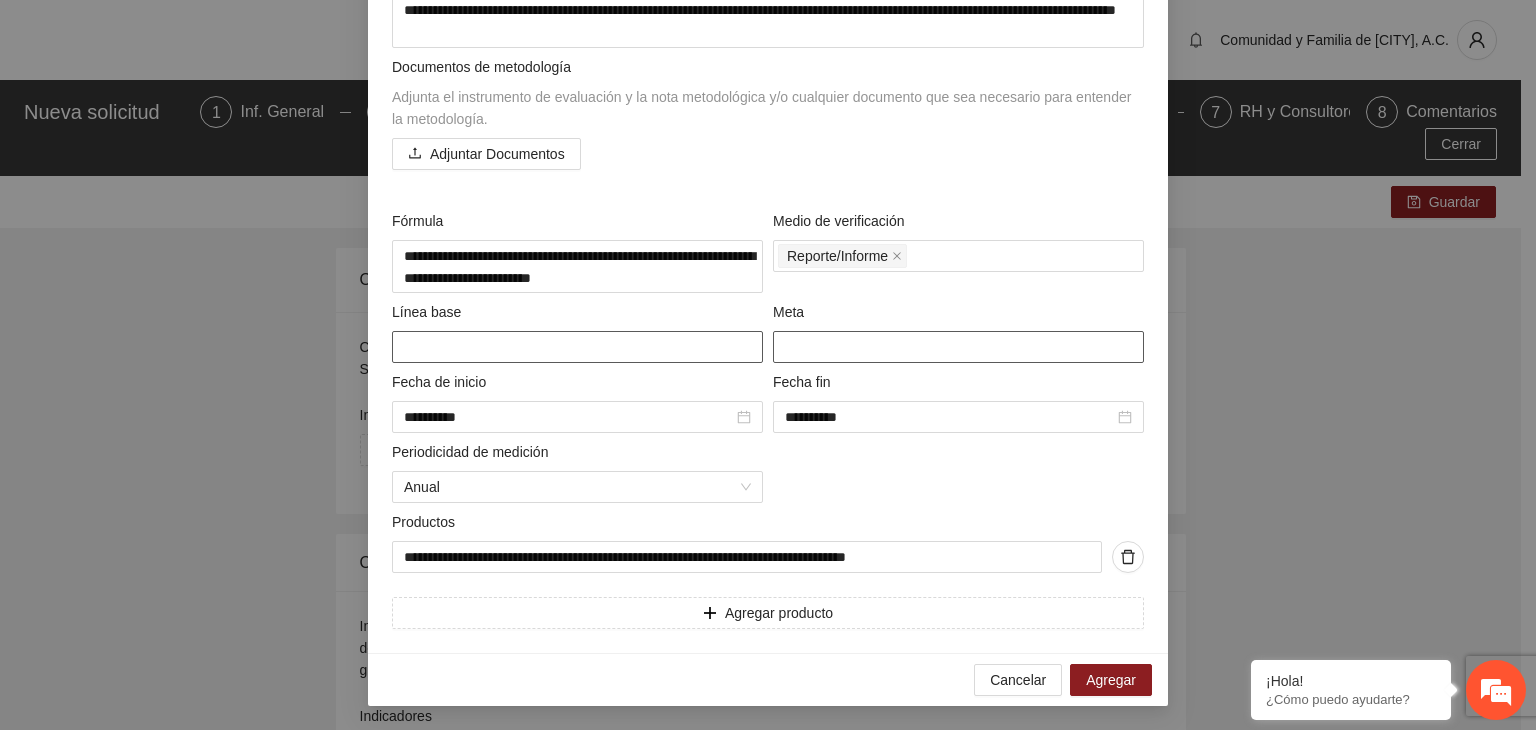 type on "**" 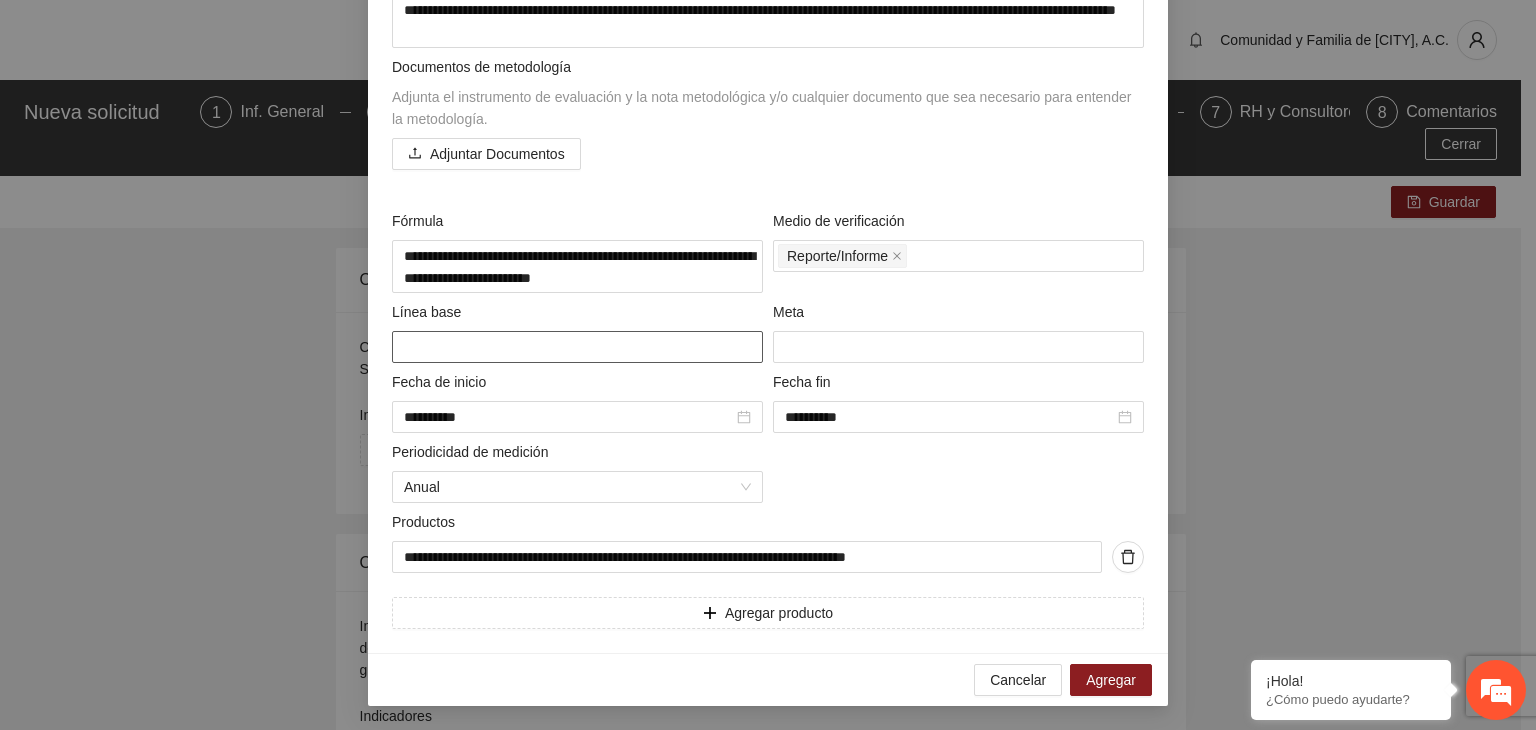 click at bounding box center (577, 347) 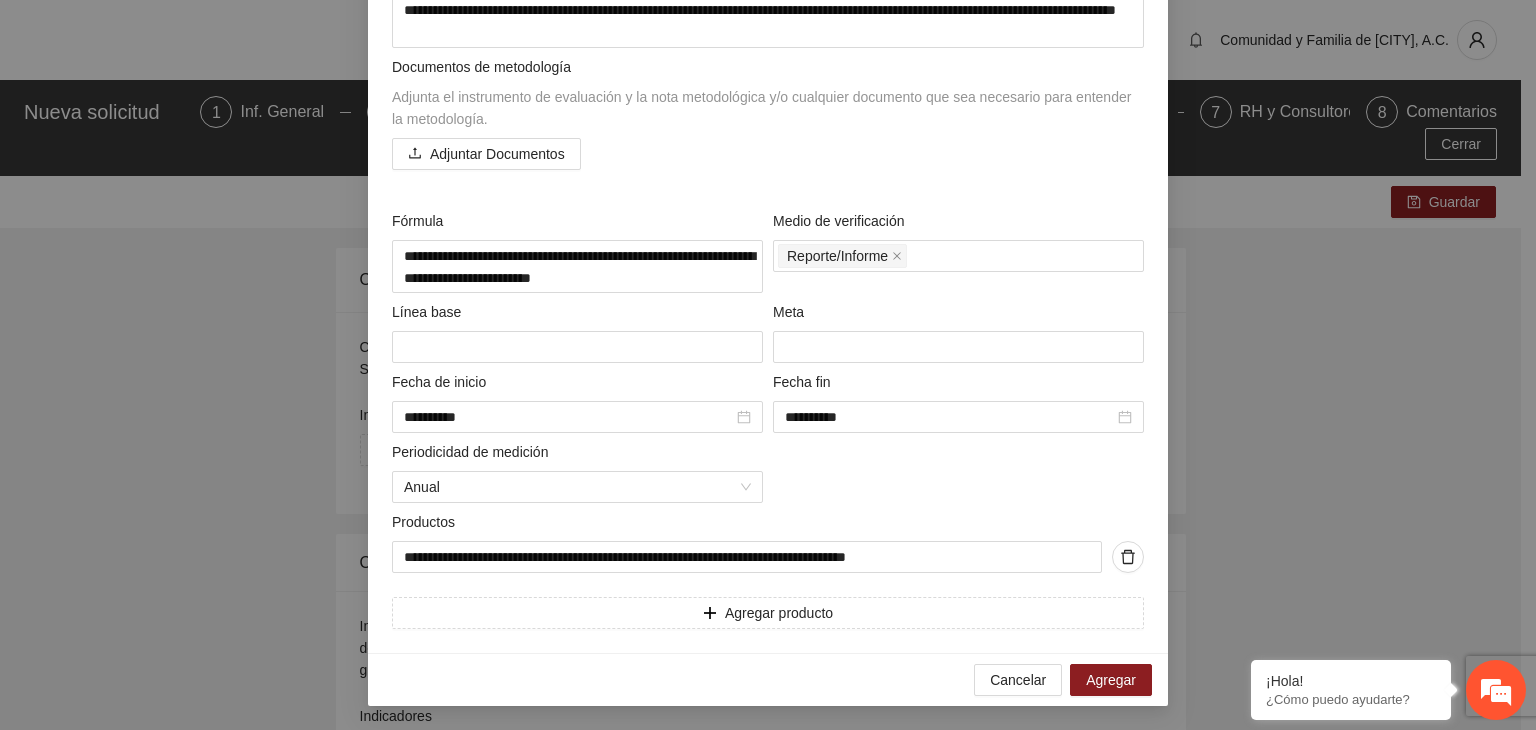 click on "**********" at bounding box center (768, 365) 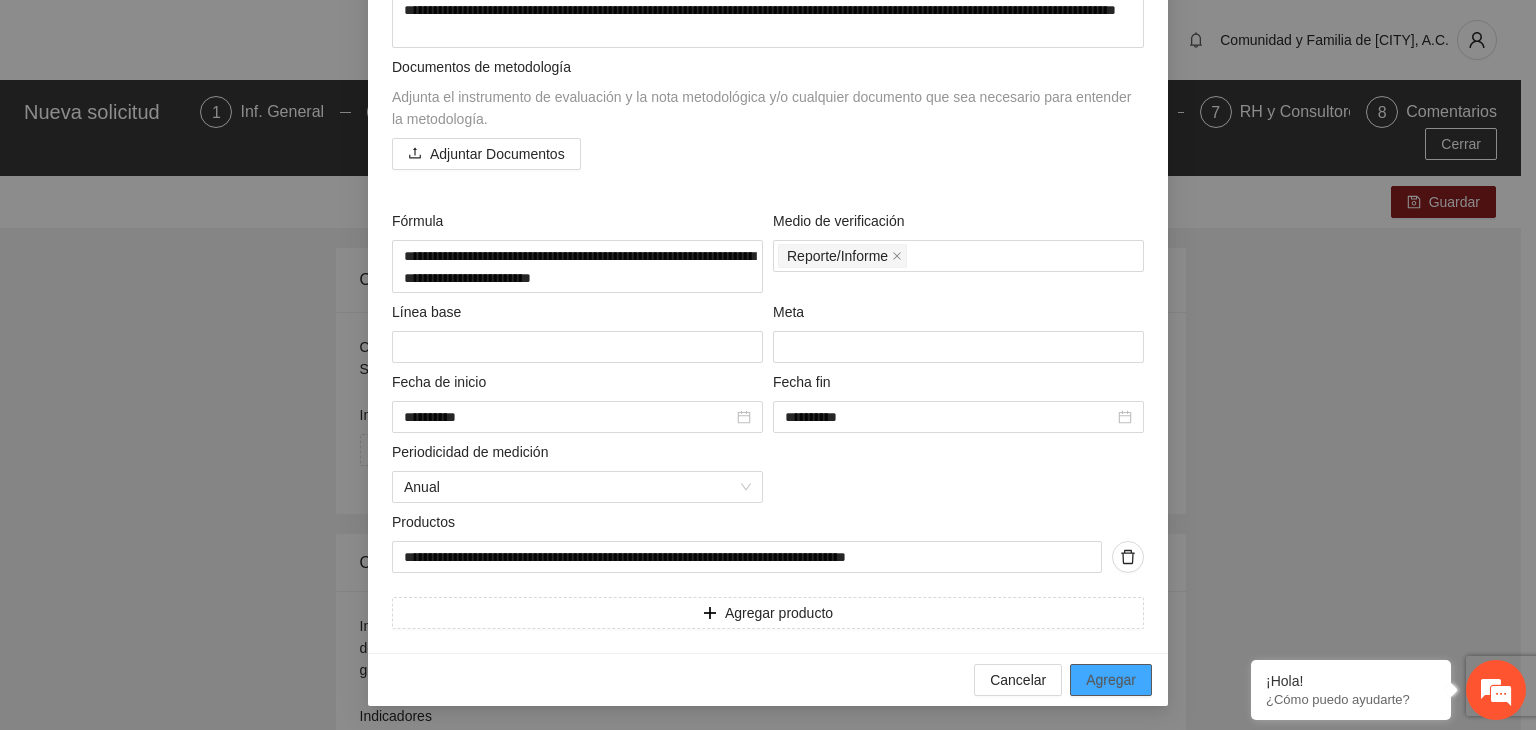 click on "Agregar" at bounding box center [1111, 680] 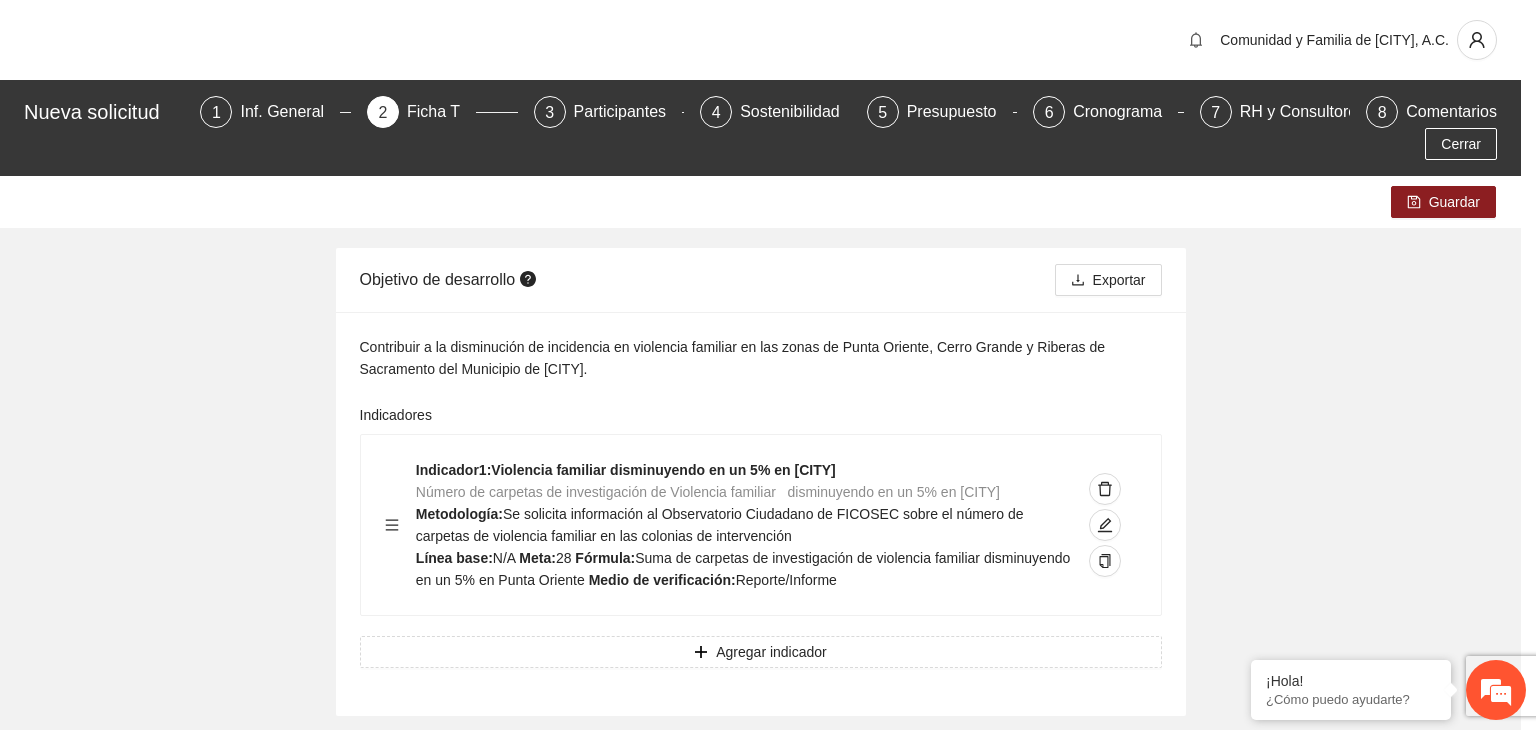 scroll, scrollTop: 156, scrollLeft: 0, axis: vertical 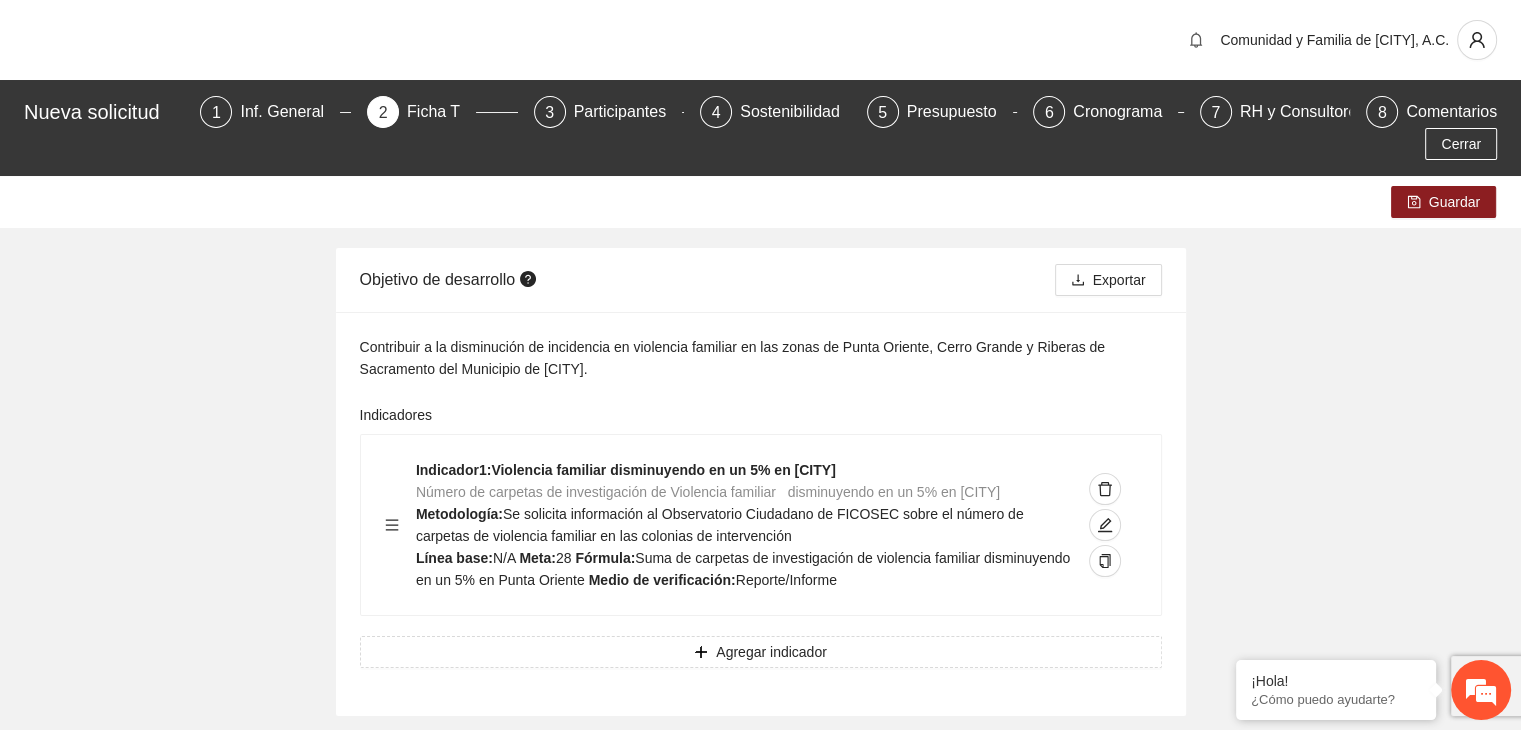 click on "Guardar Objetivo de desarrollo      Exportar Contribuir a la disminución de incidencia en violencia familiar en las zonas de Punta Oriente, Cerro Grande y Riberas de Sacramento del Municipio  de [CITY]. Indicadores Indicador  1 :  Violencia familiar disminuyendo en un 5% en Cerro grande Número de carpetas de investigación de Violencia familiar  disminuyendo en un 5% en Cerro grande Metodología:  Se solicita información al Observatorio Ciudadano de FICOSEC sobre el número de carpetas de violencia familiar en las colonias de intervención Línea base:  N/A   Meta:  28   Fórmula:  Suma de carpetas de investigación de violencia familiar disminuyendo  en un 5% en Punta Oriente   Medio de verificación:  Reporte/Informe Agregar indicador Objetivo general     Indicadores Agregar indicador Objetivo específico 1     Indicadores Agregar indicador Actividades Agregar actividad Objetivo específico 2     Indicadores Agregar actividad Objetivo específico 3" at bounding box center [760, 1138] 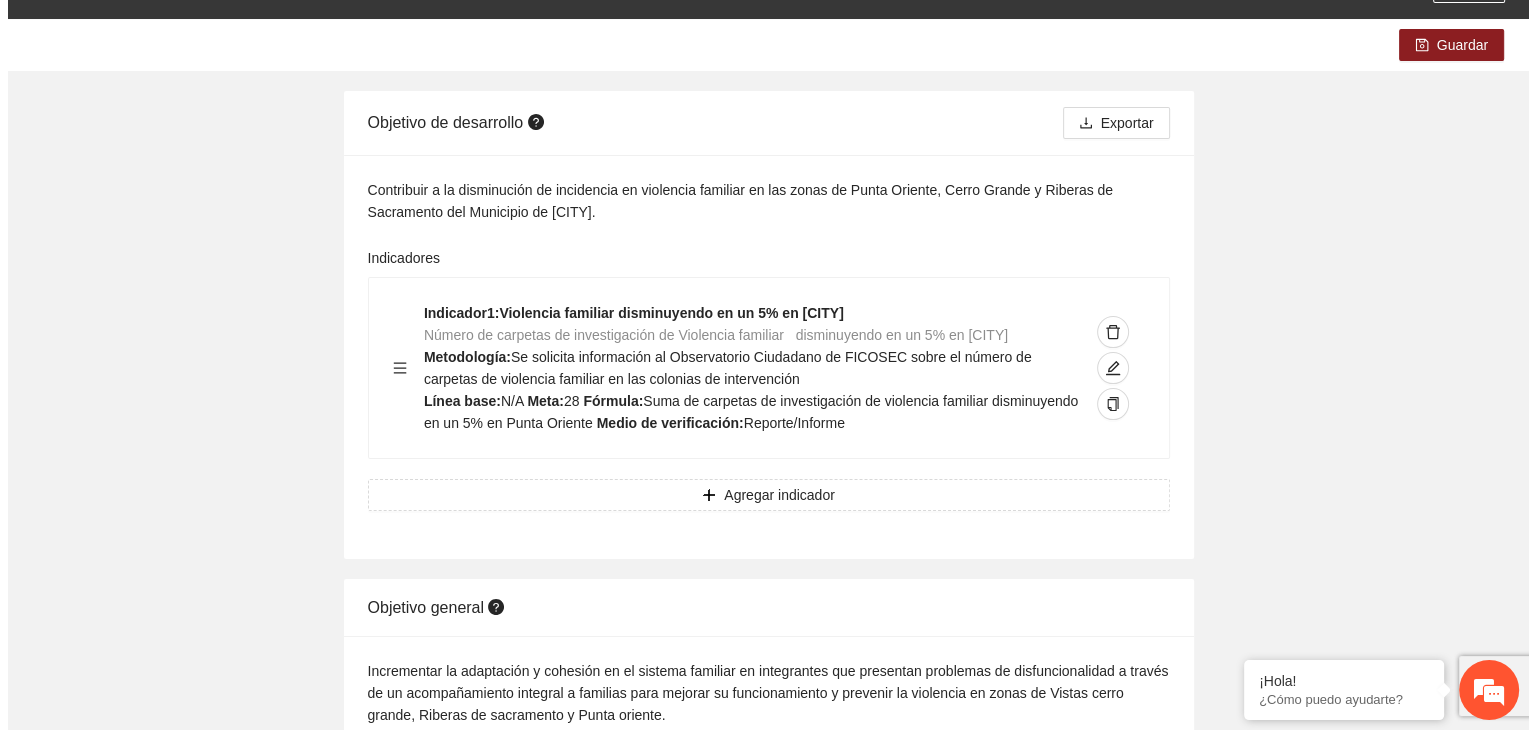 scroll, scrollTop: 160, scrollLeft: 0, axis: vertical 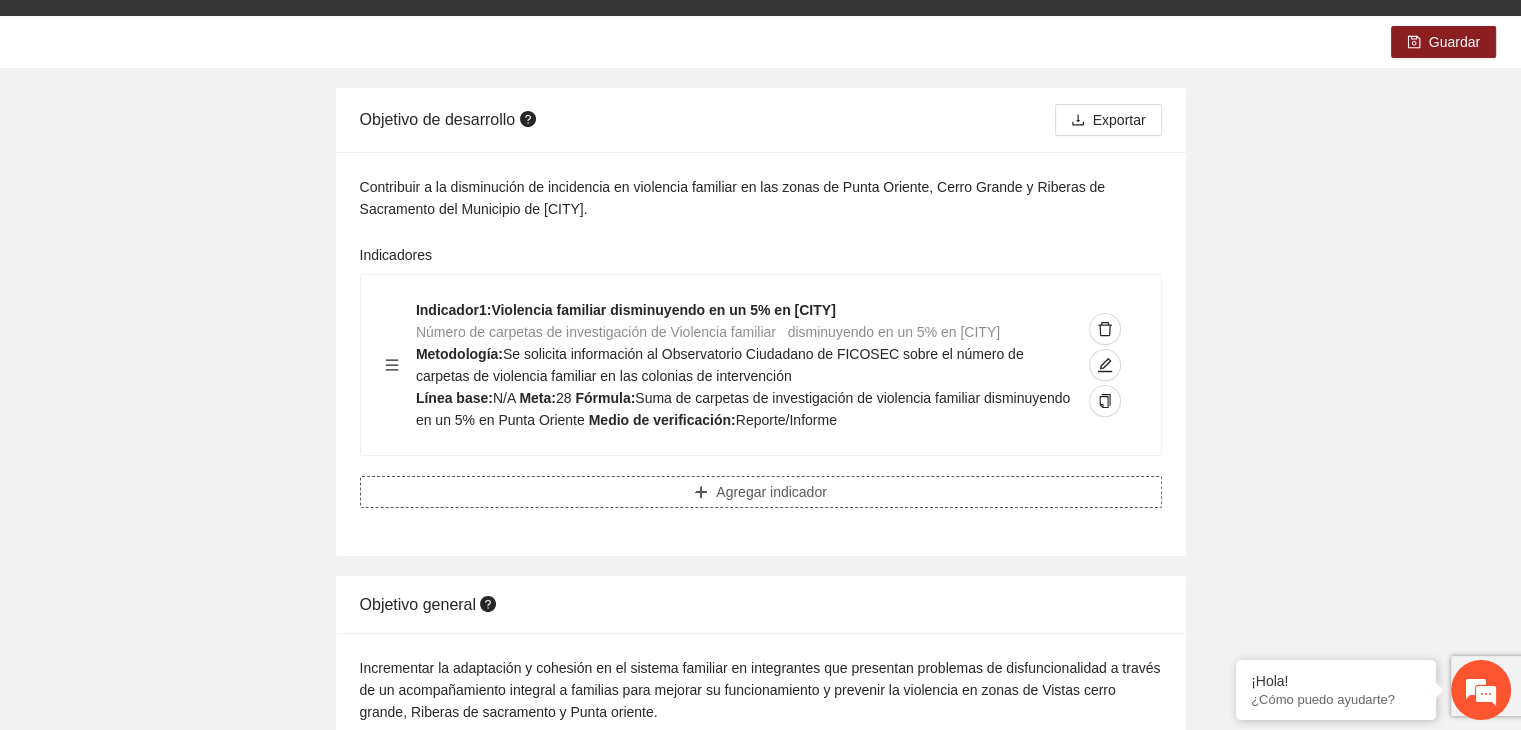 click on "Agregar indicador" at bounding box center [771, 492] 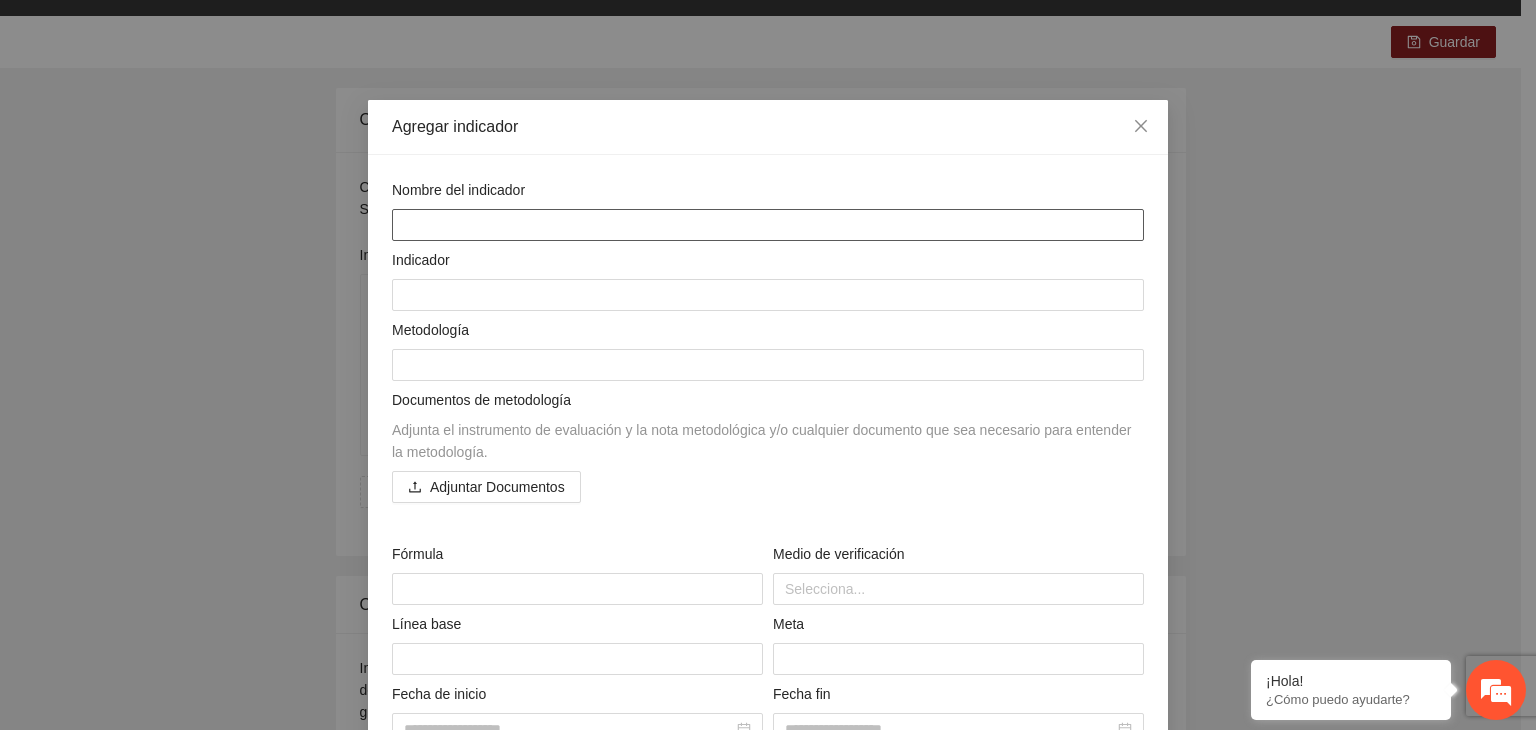 click at bounding box center (768, 225) 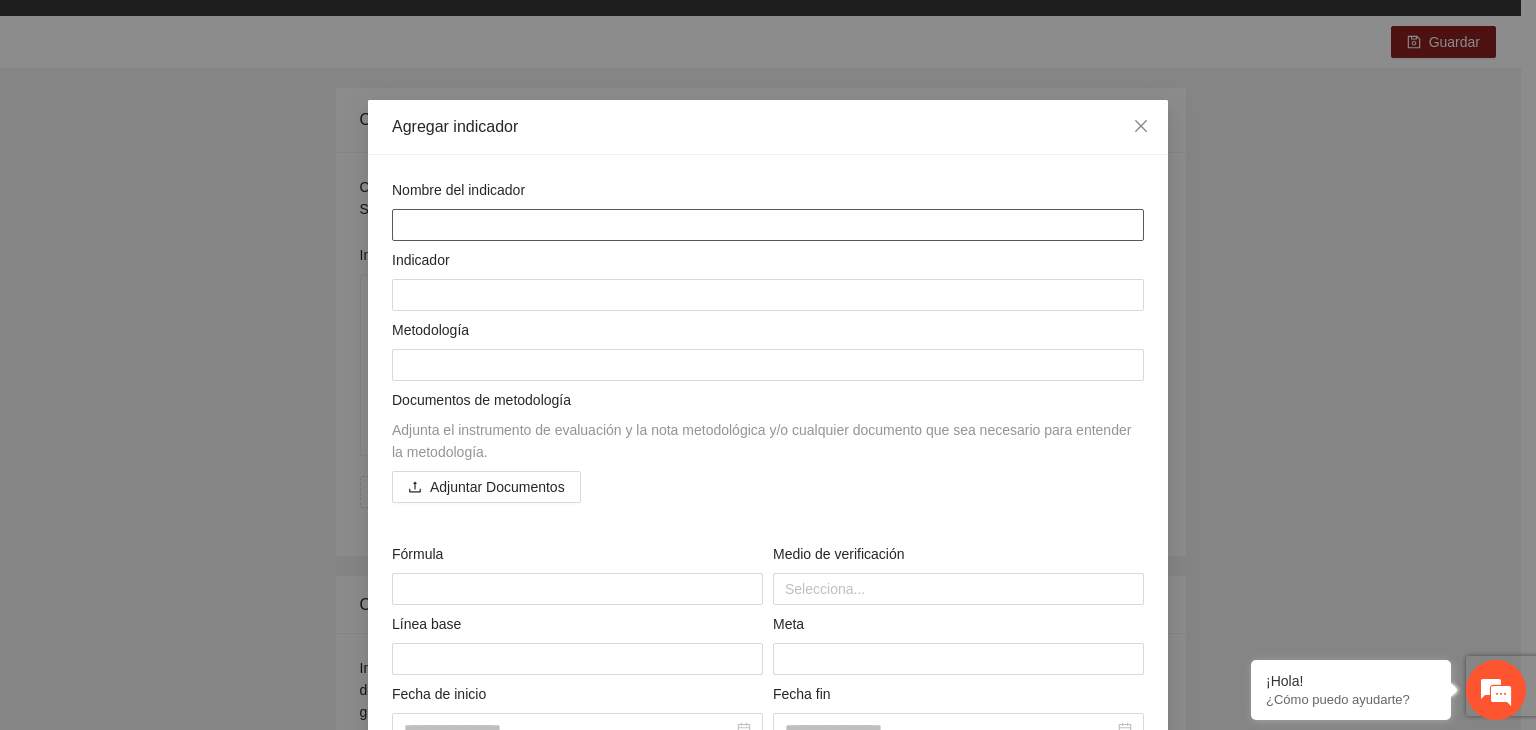 click at bounding box center [768, 225] 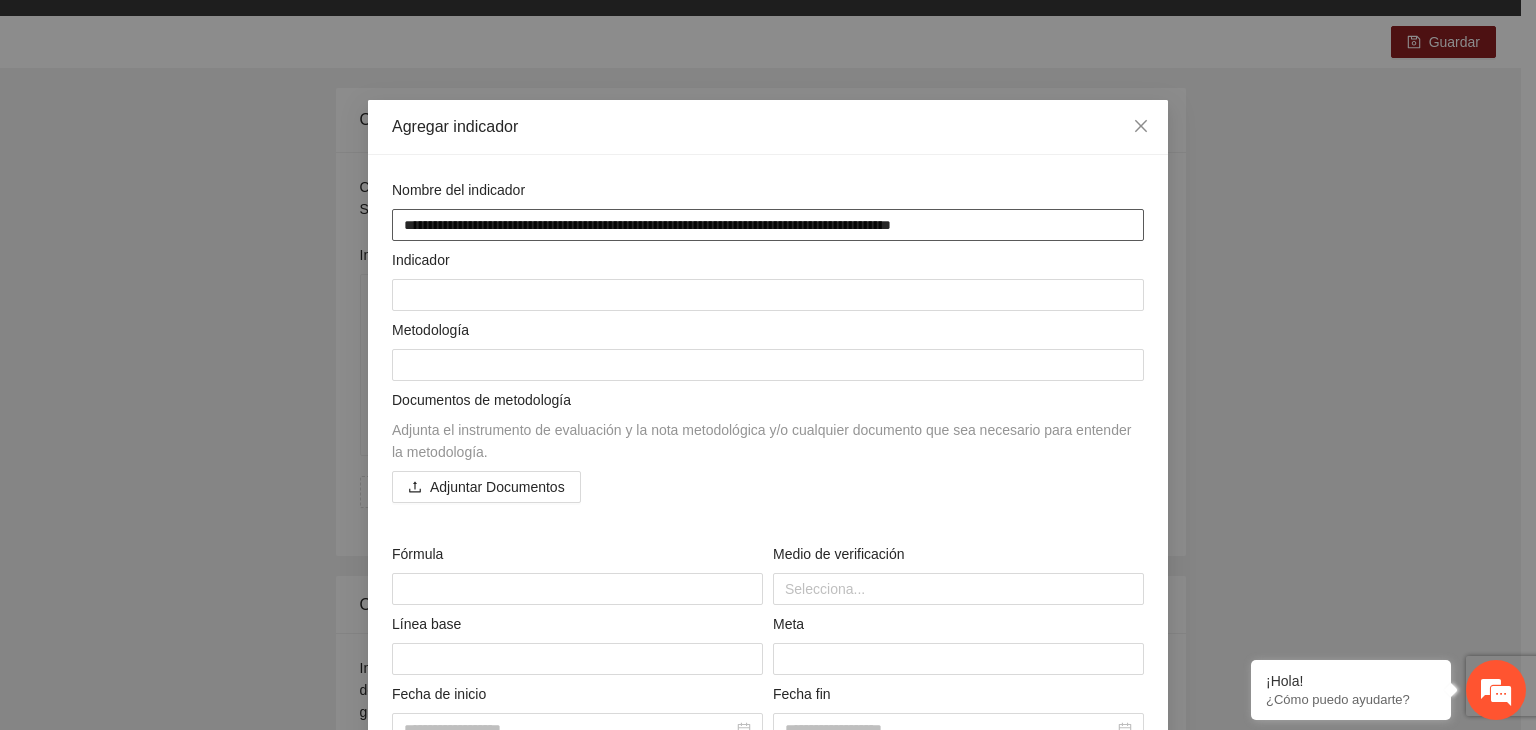 type on "**********" 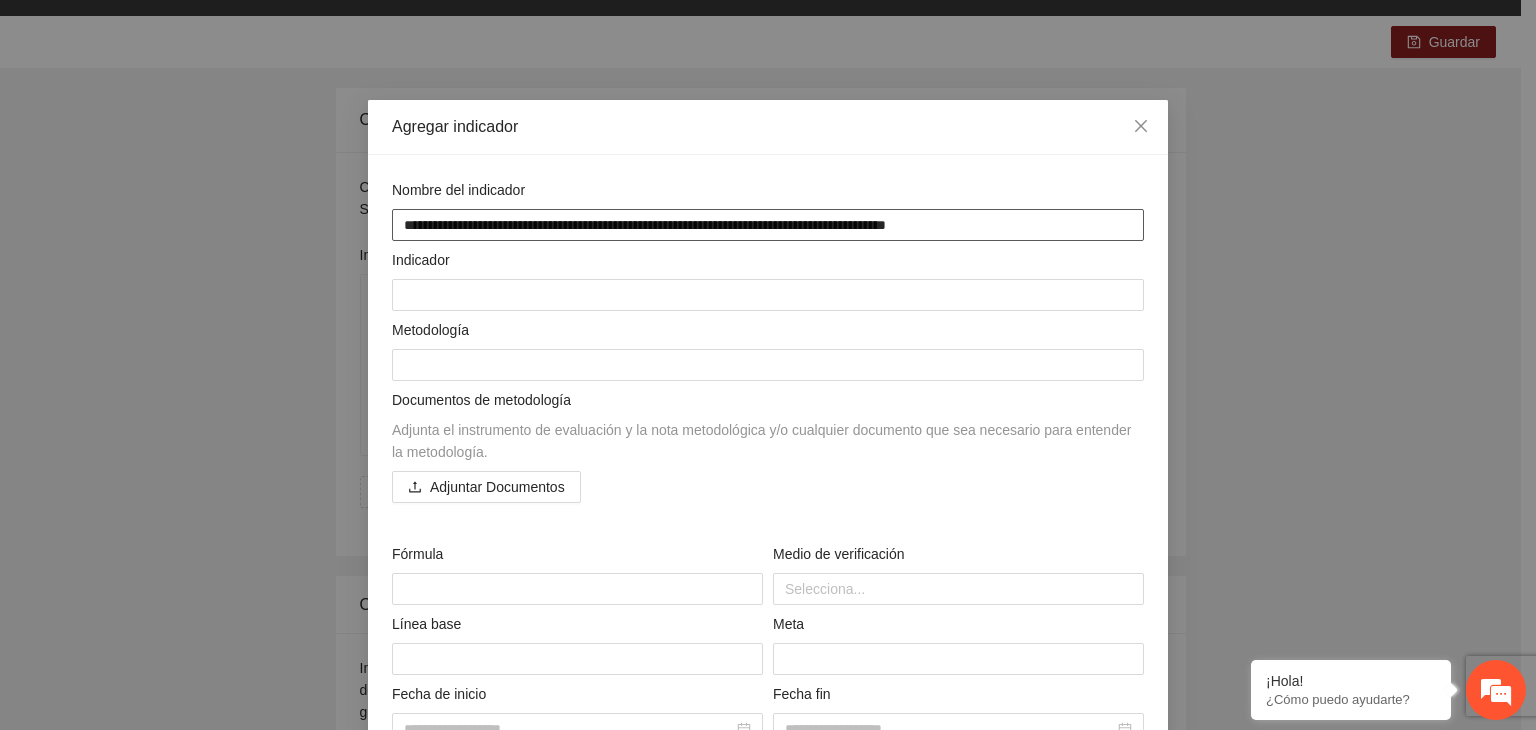 type on "**********" 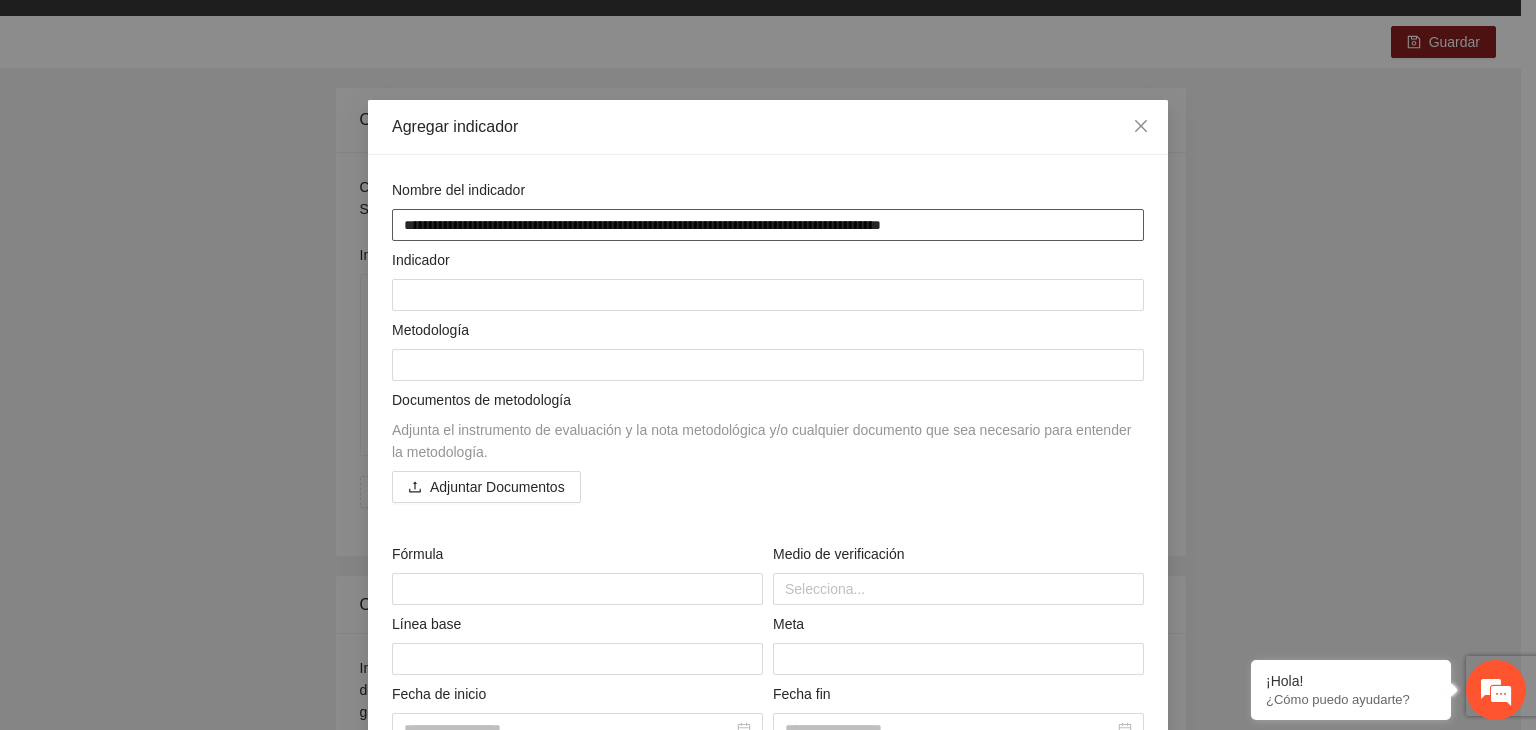 type on "**********" 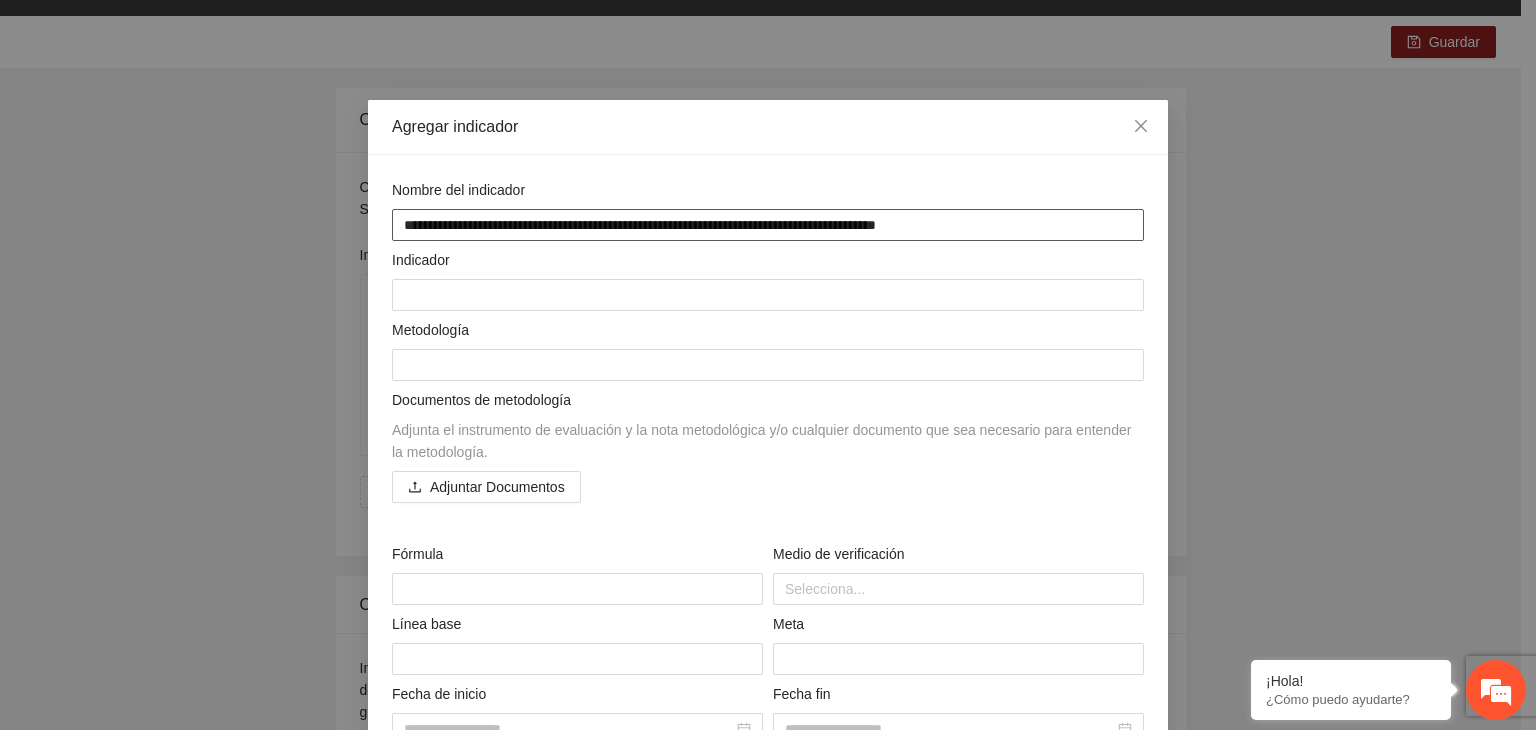 type on "**********" 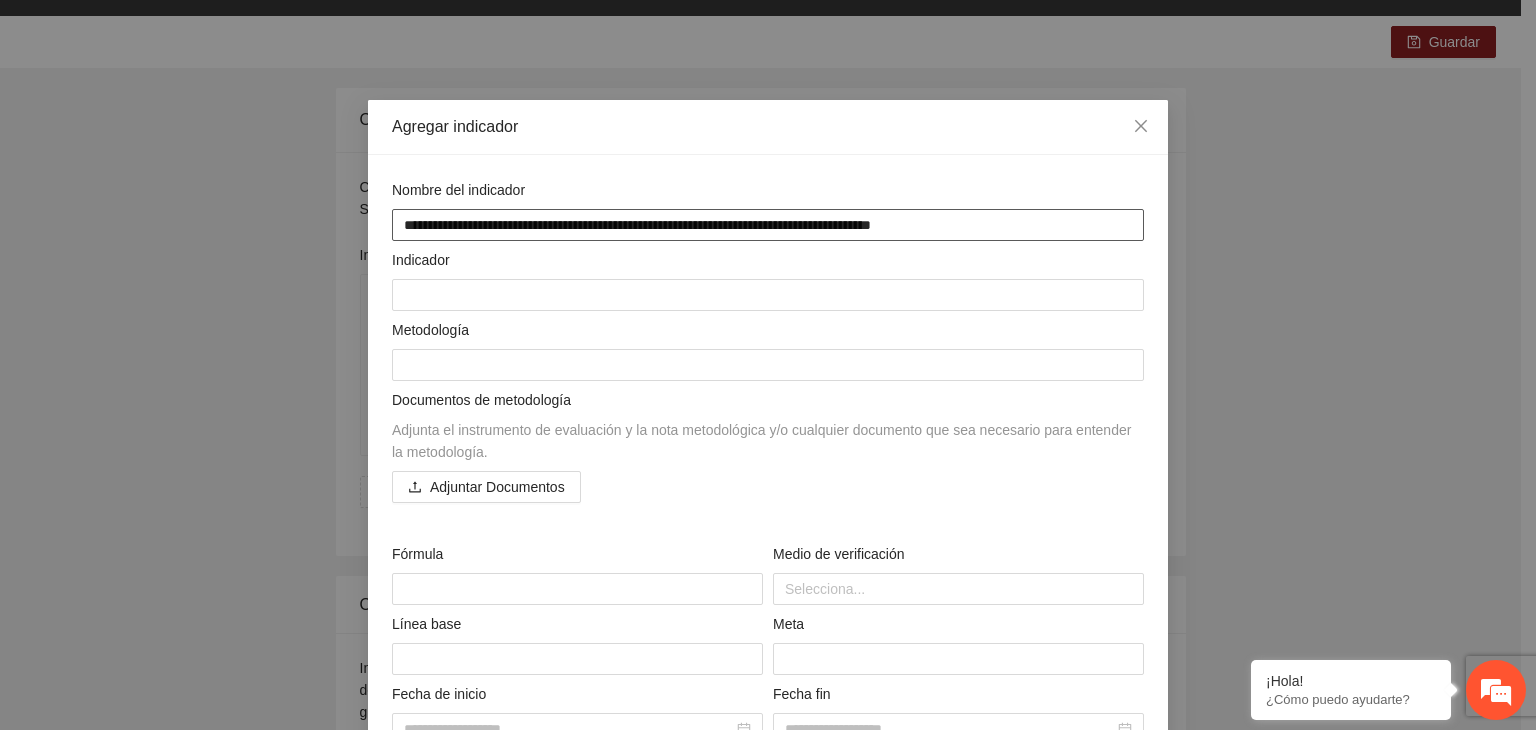 type on "**********" 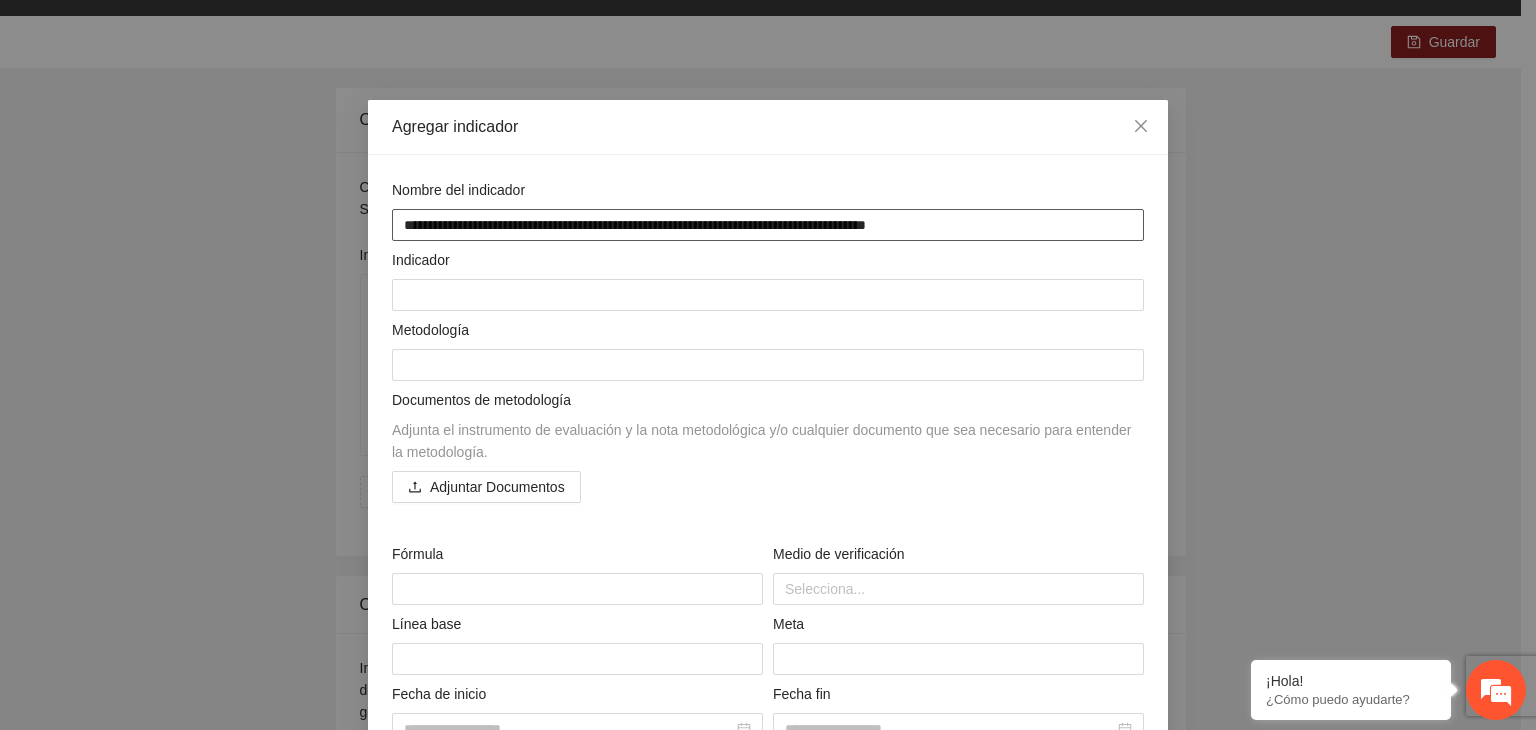 type on "**********" 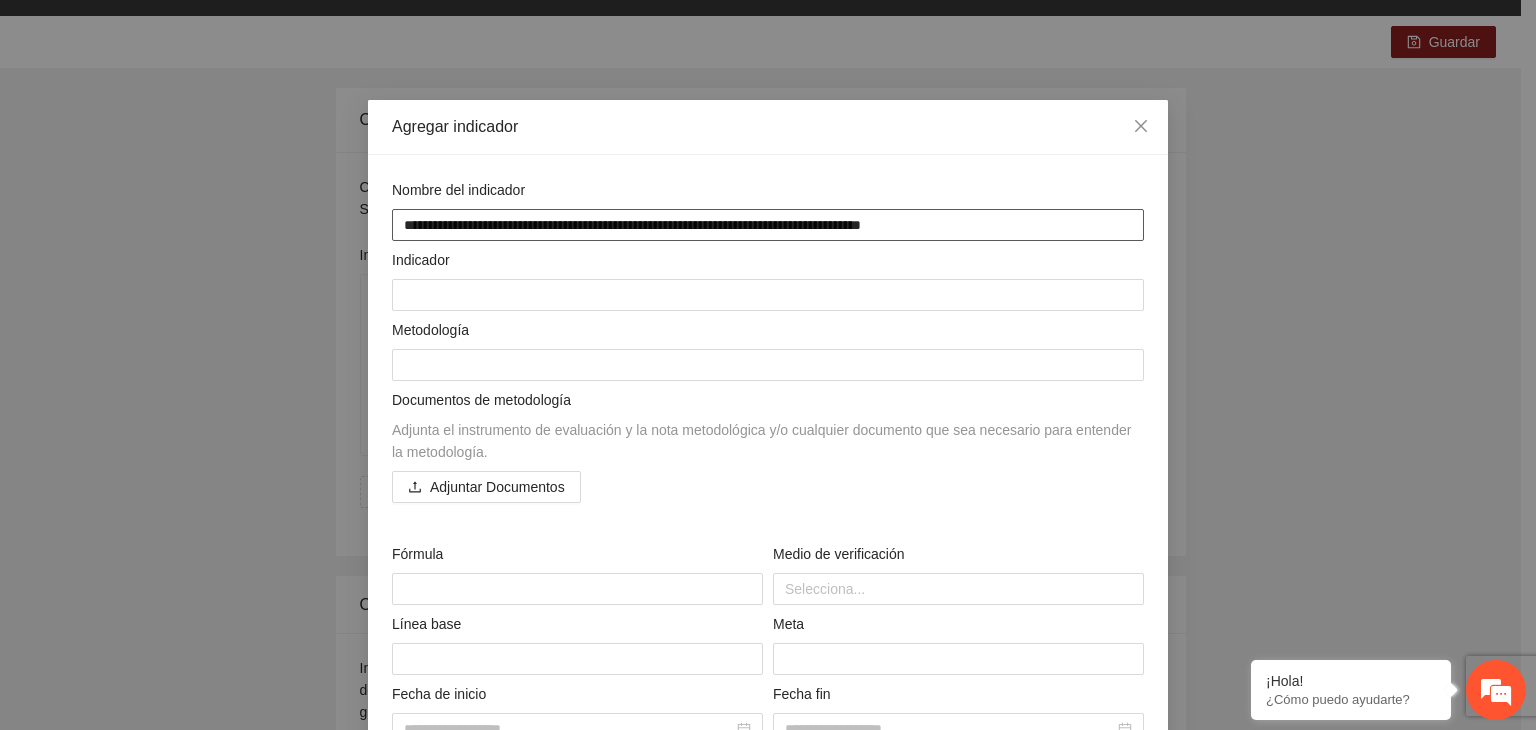 type on "**********" 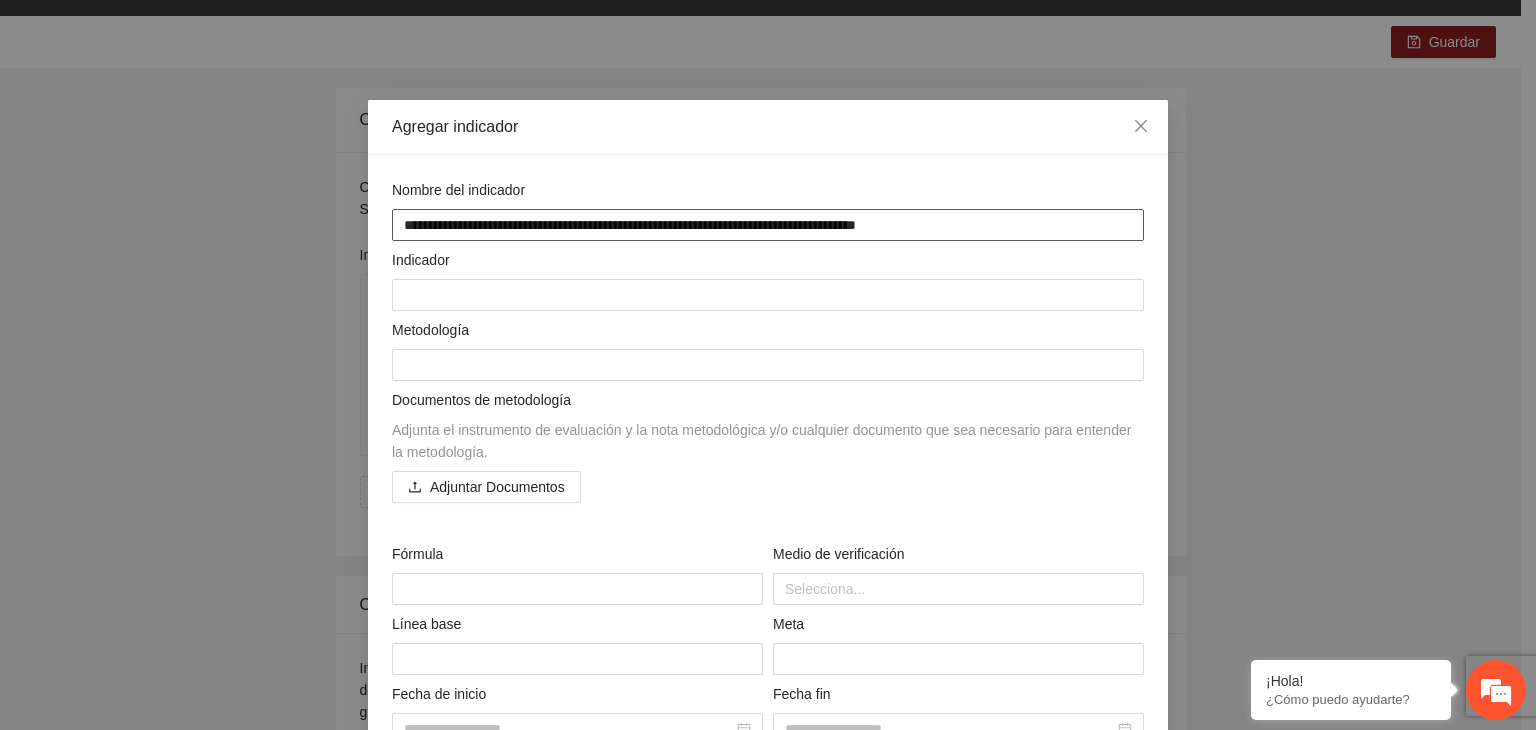 type on "**********" 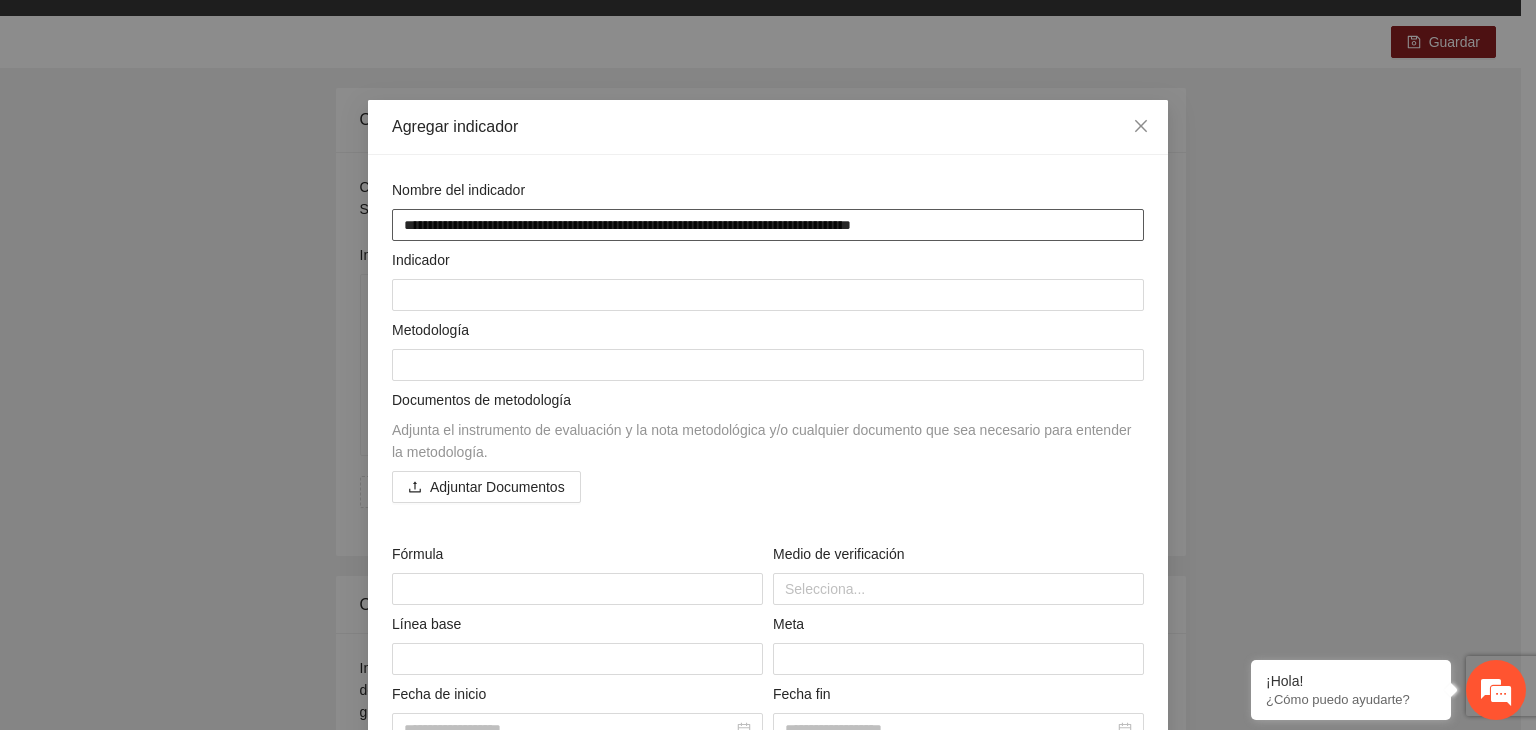 type on "**********" 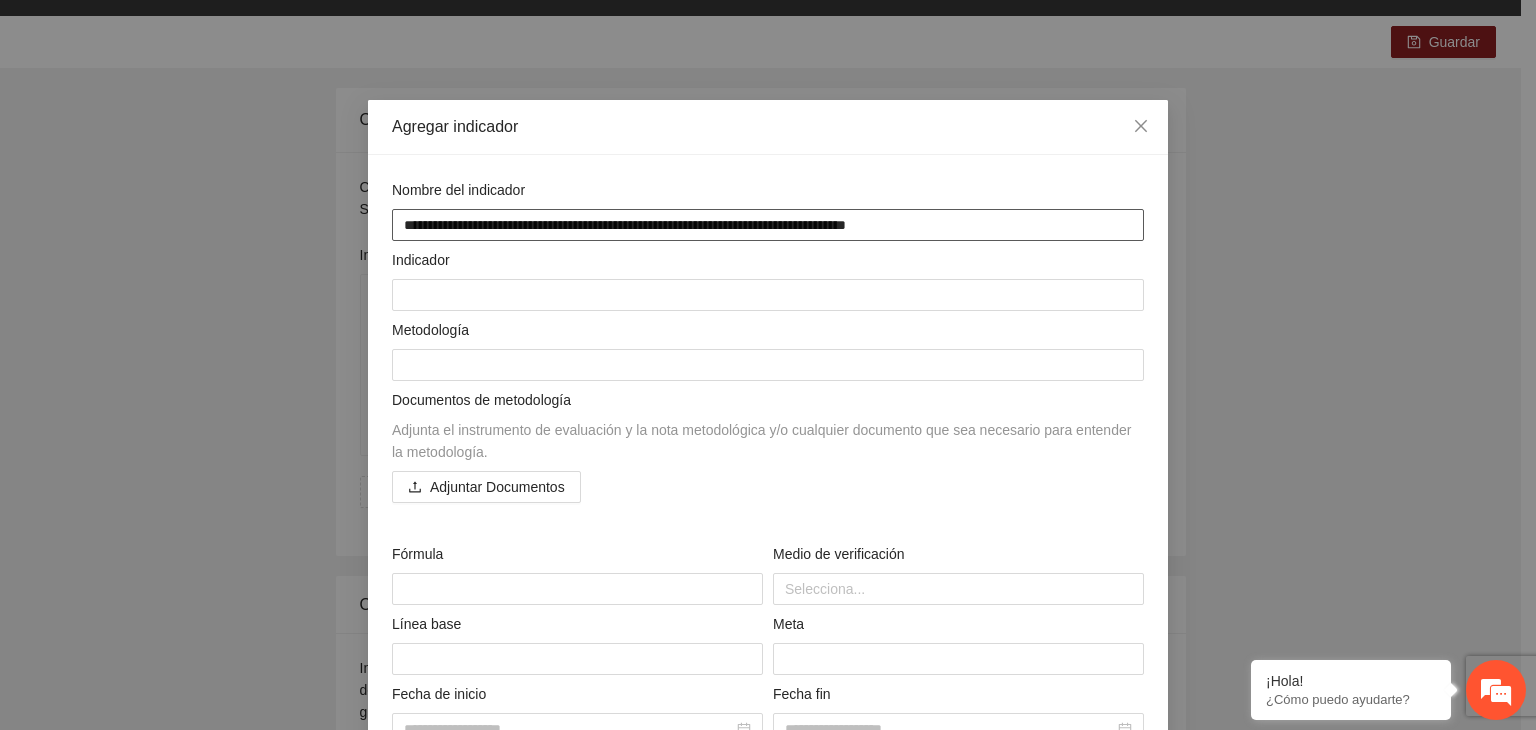type on "**********" 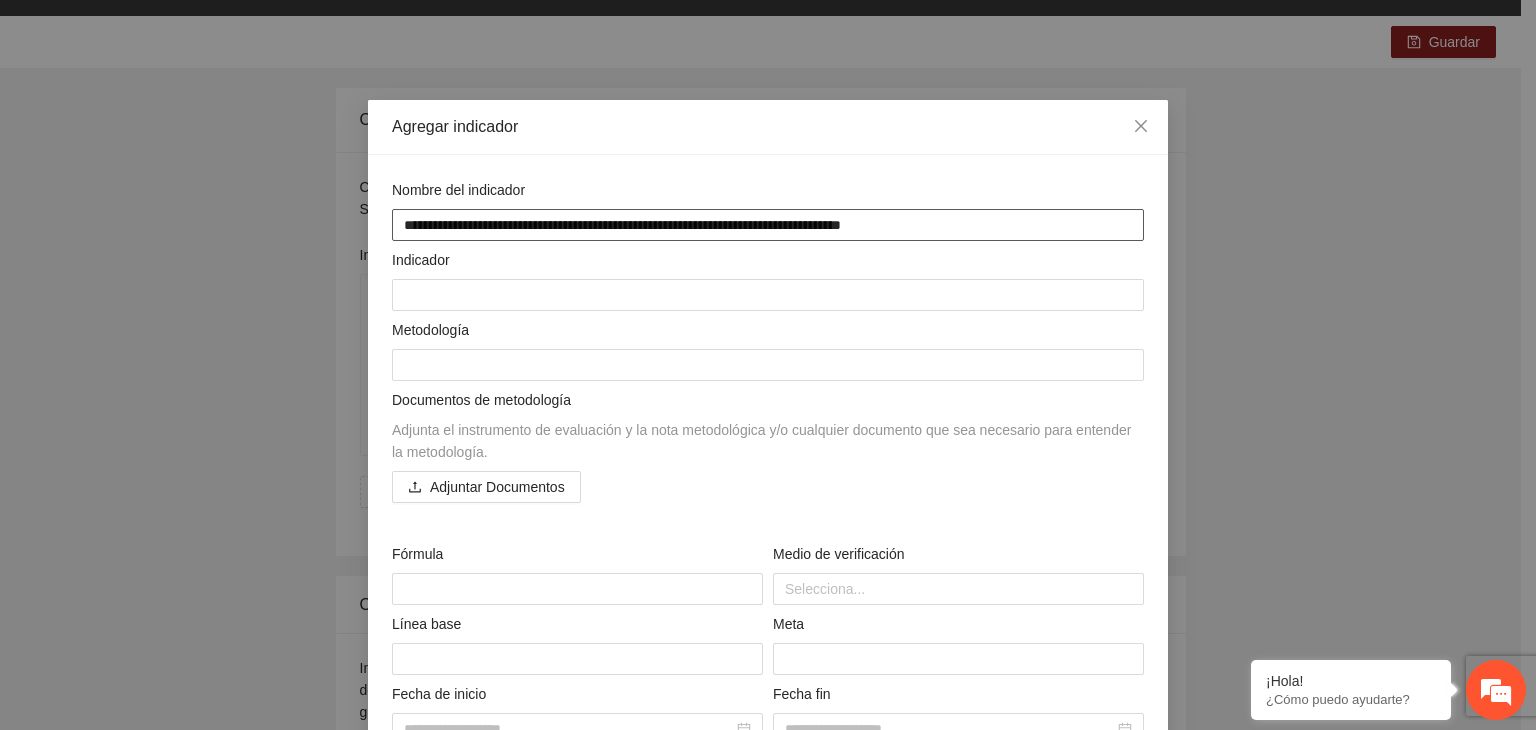 type on "**********" 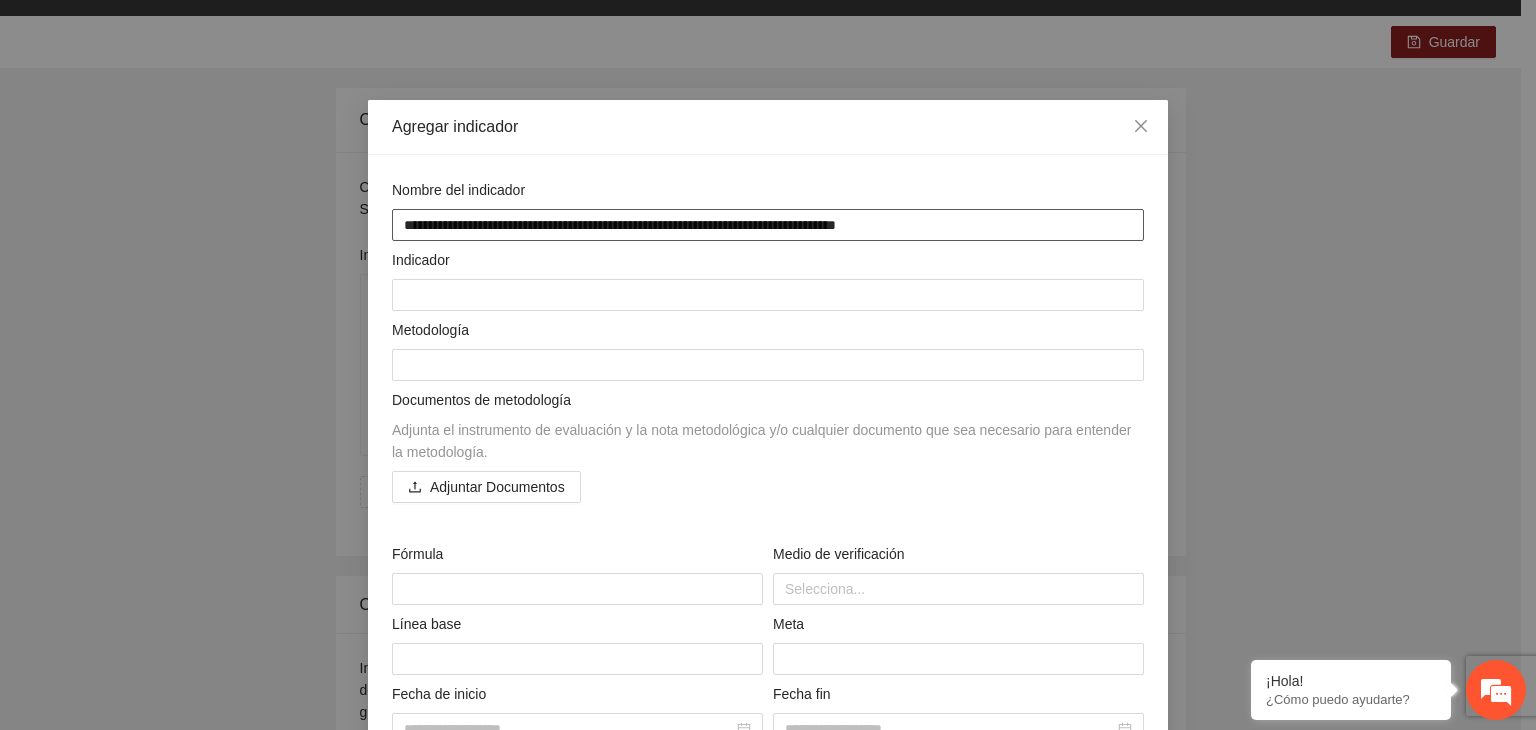 type on "**********" 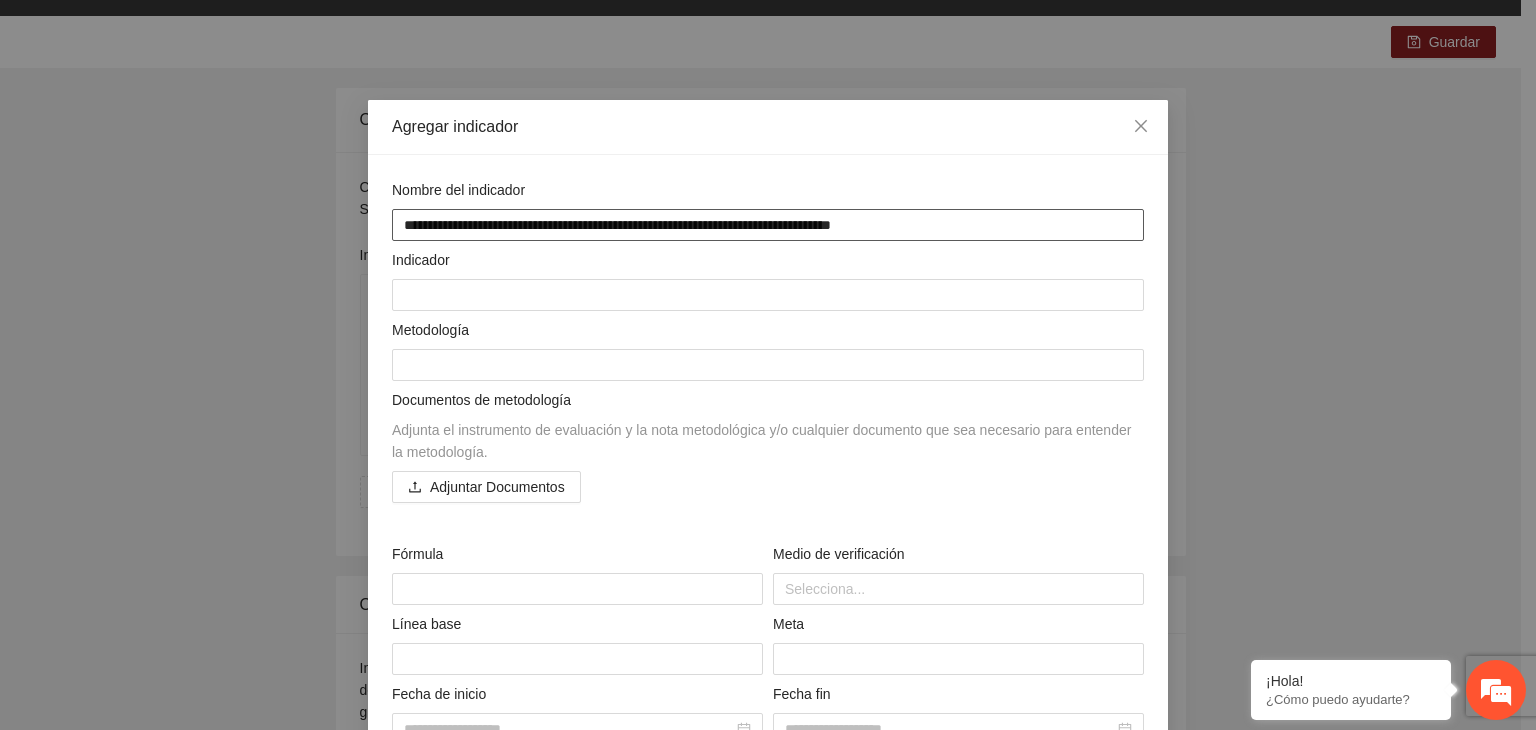 type on "**********" 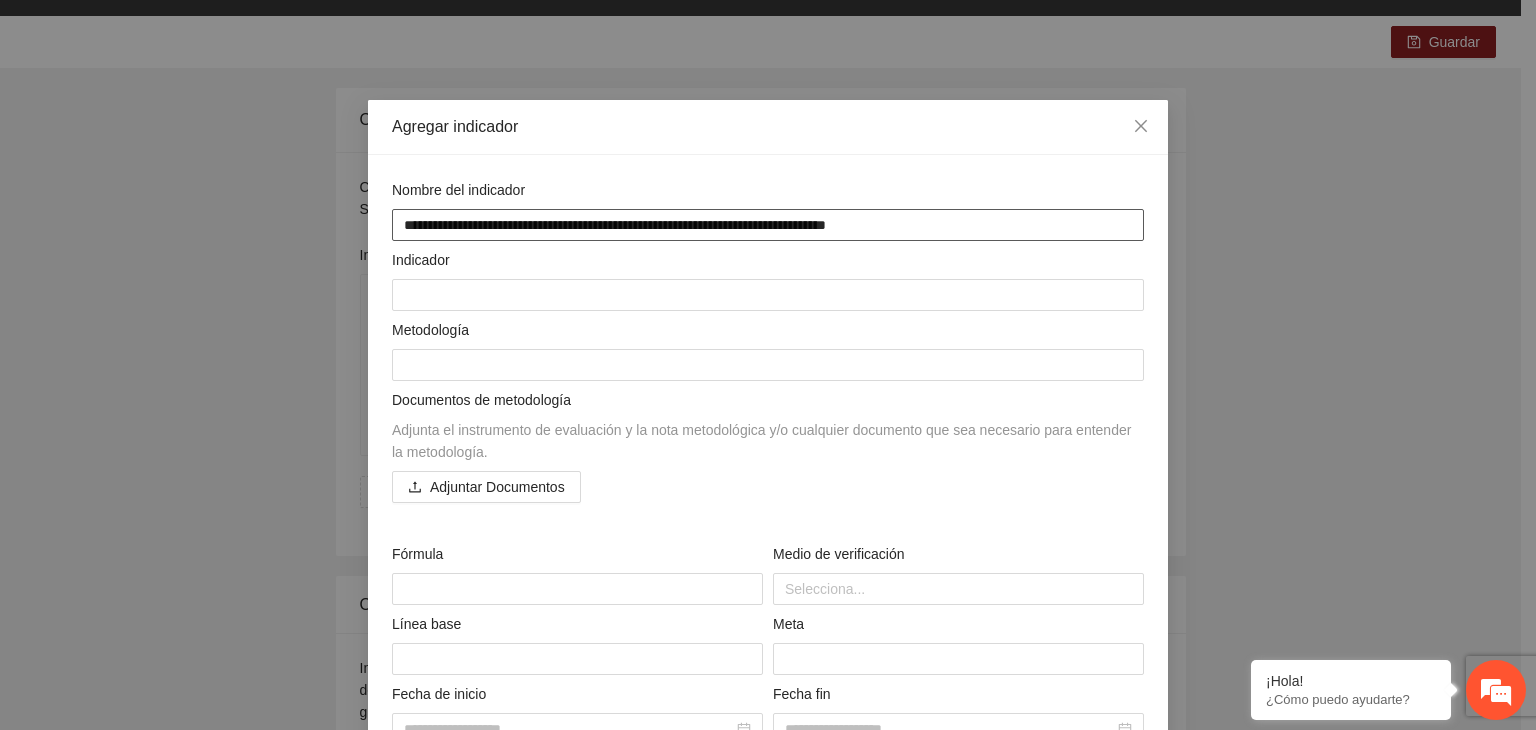 type on "**********" 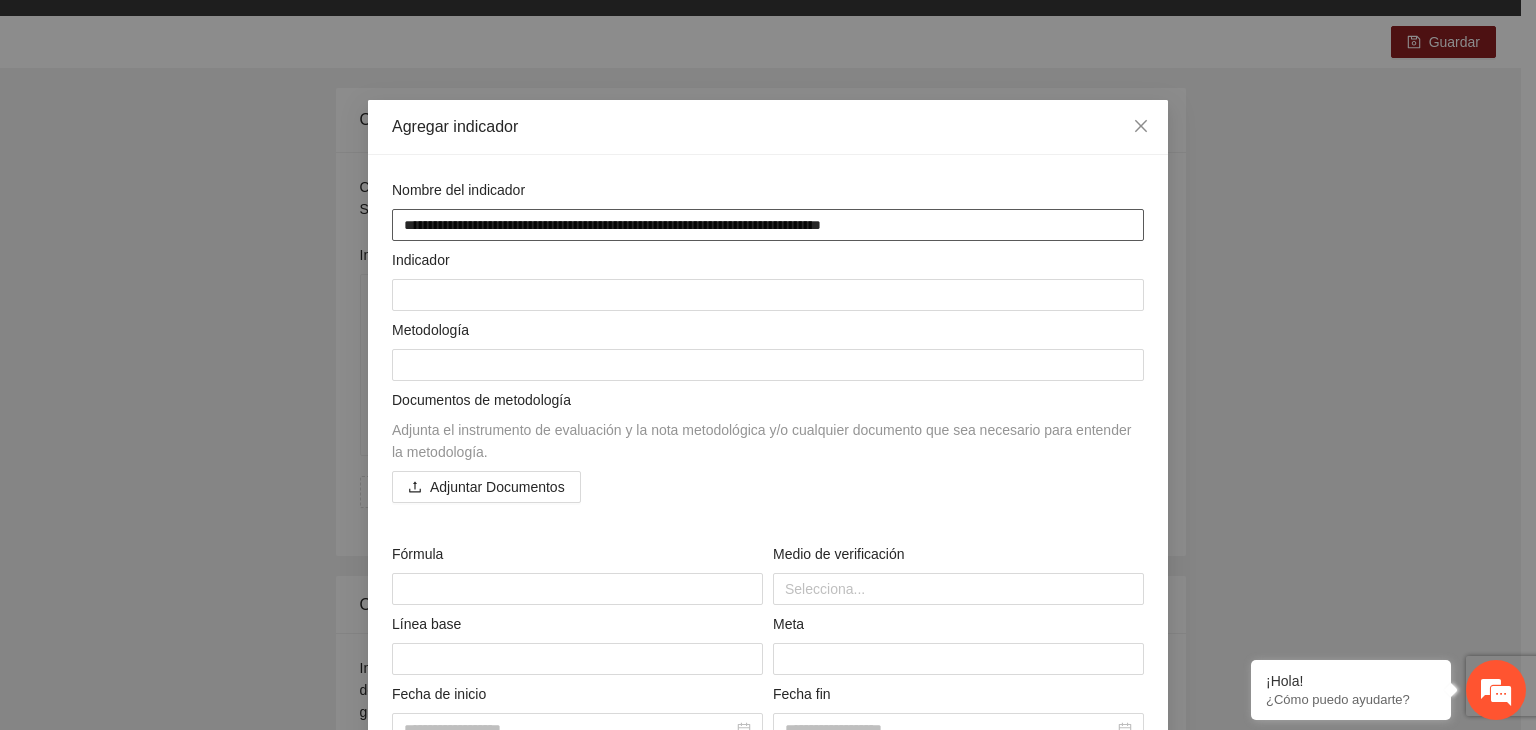 type on "**********" 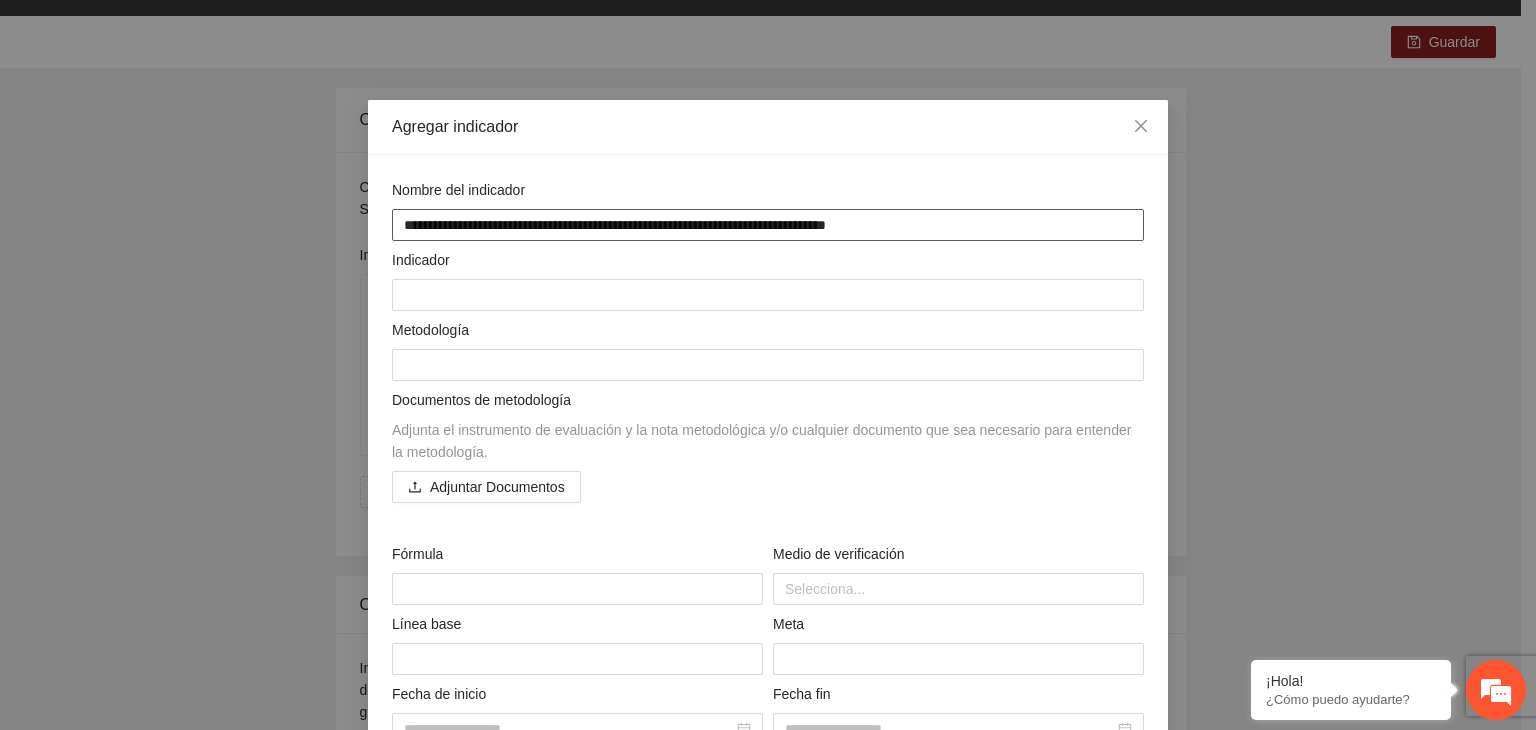 type on "**********" 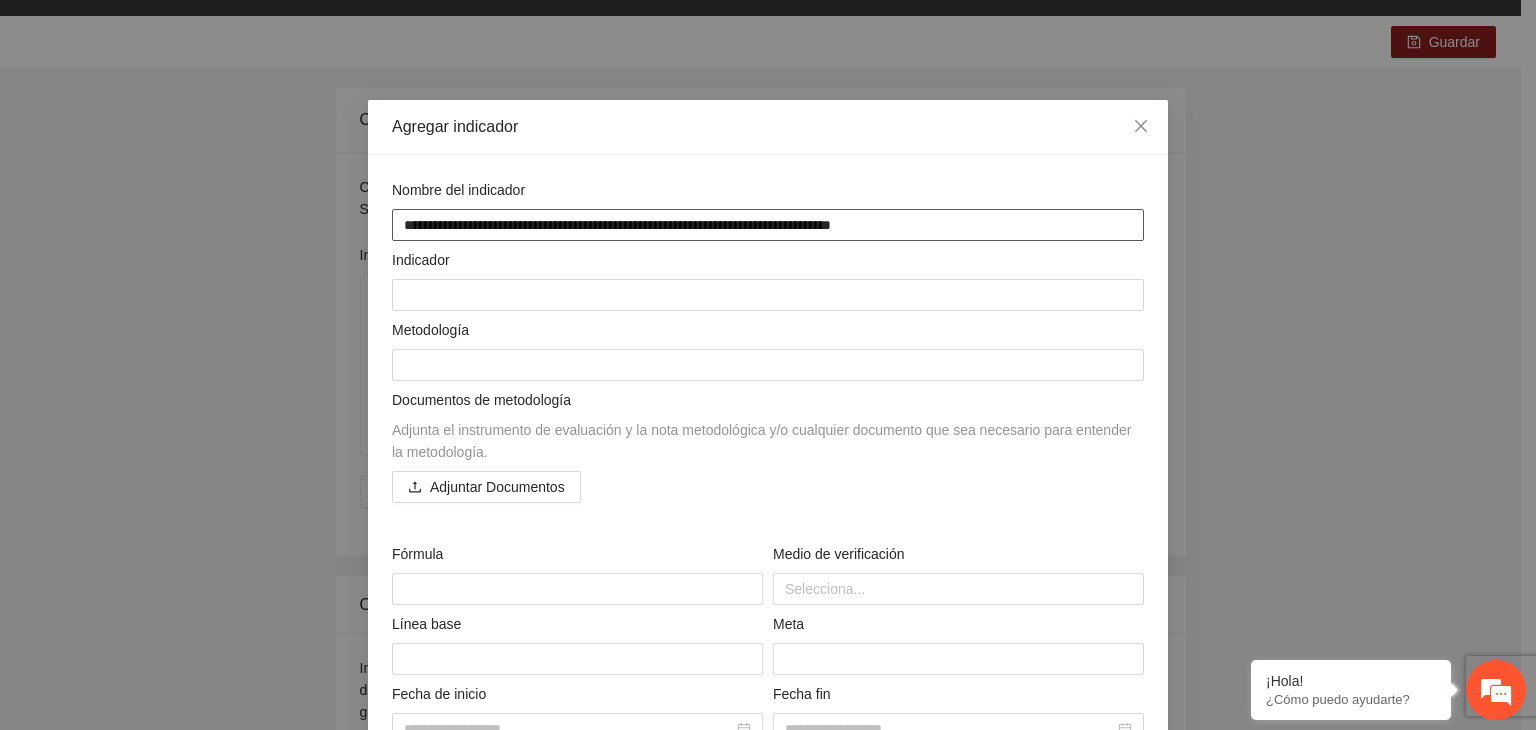 type on "**********" 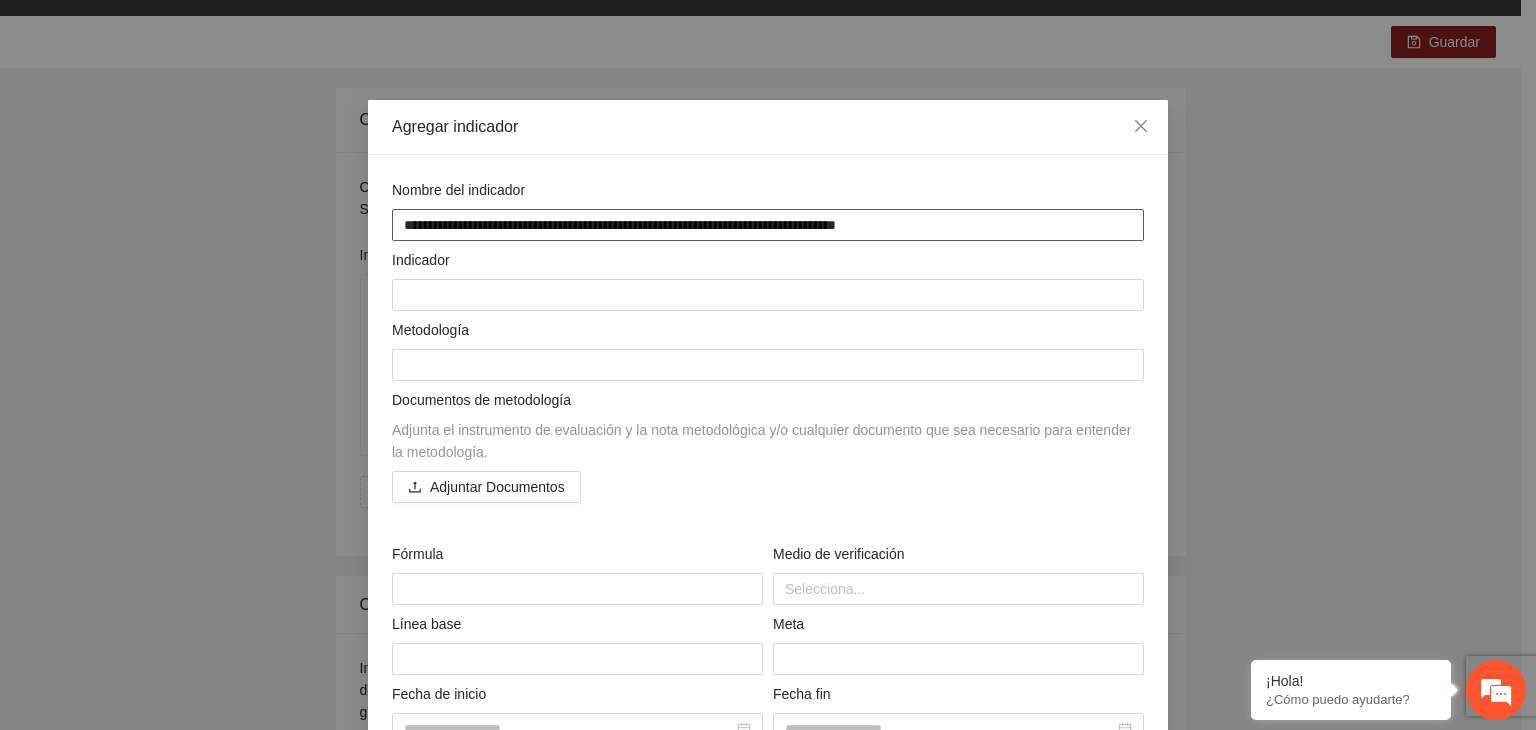 type on "**********" 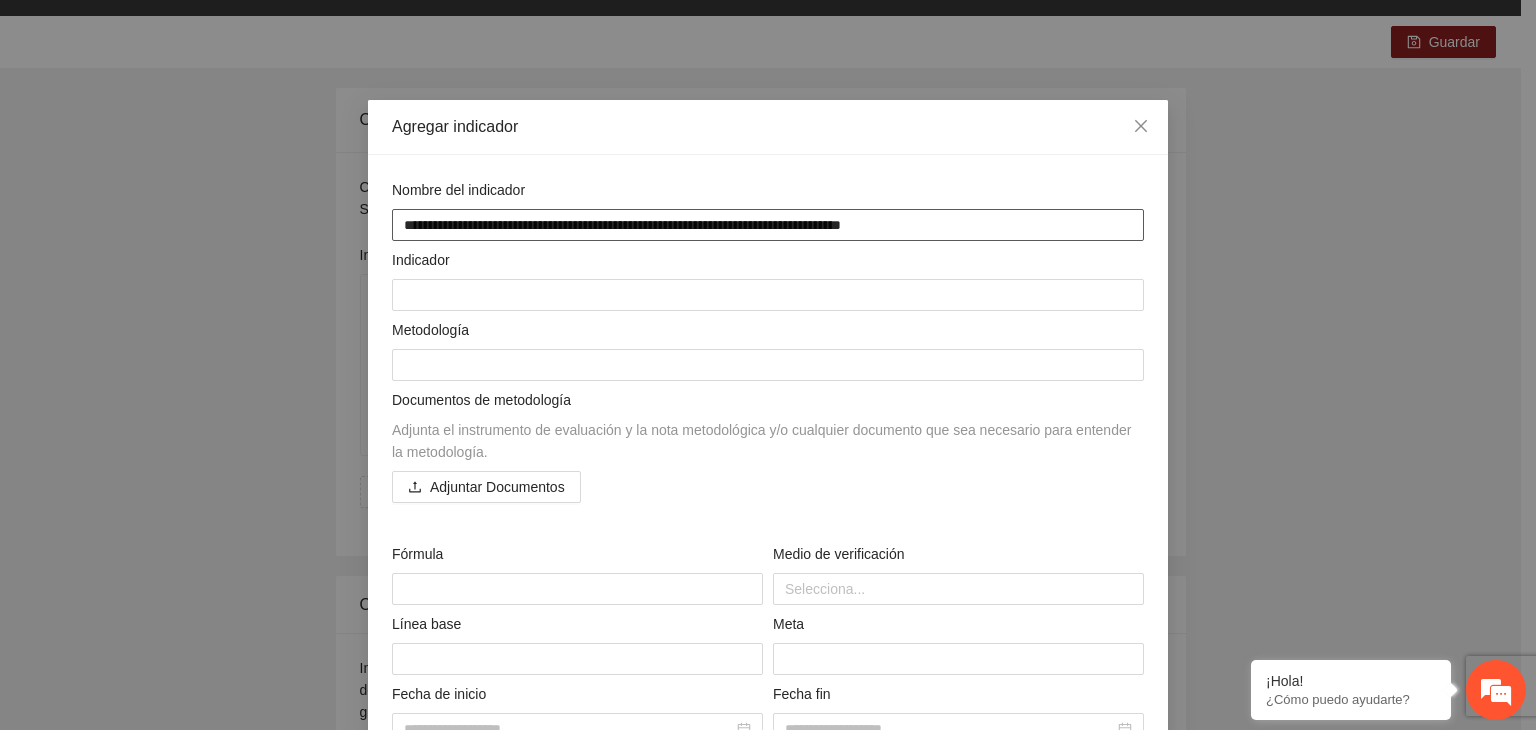 type on "**********" 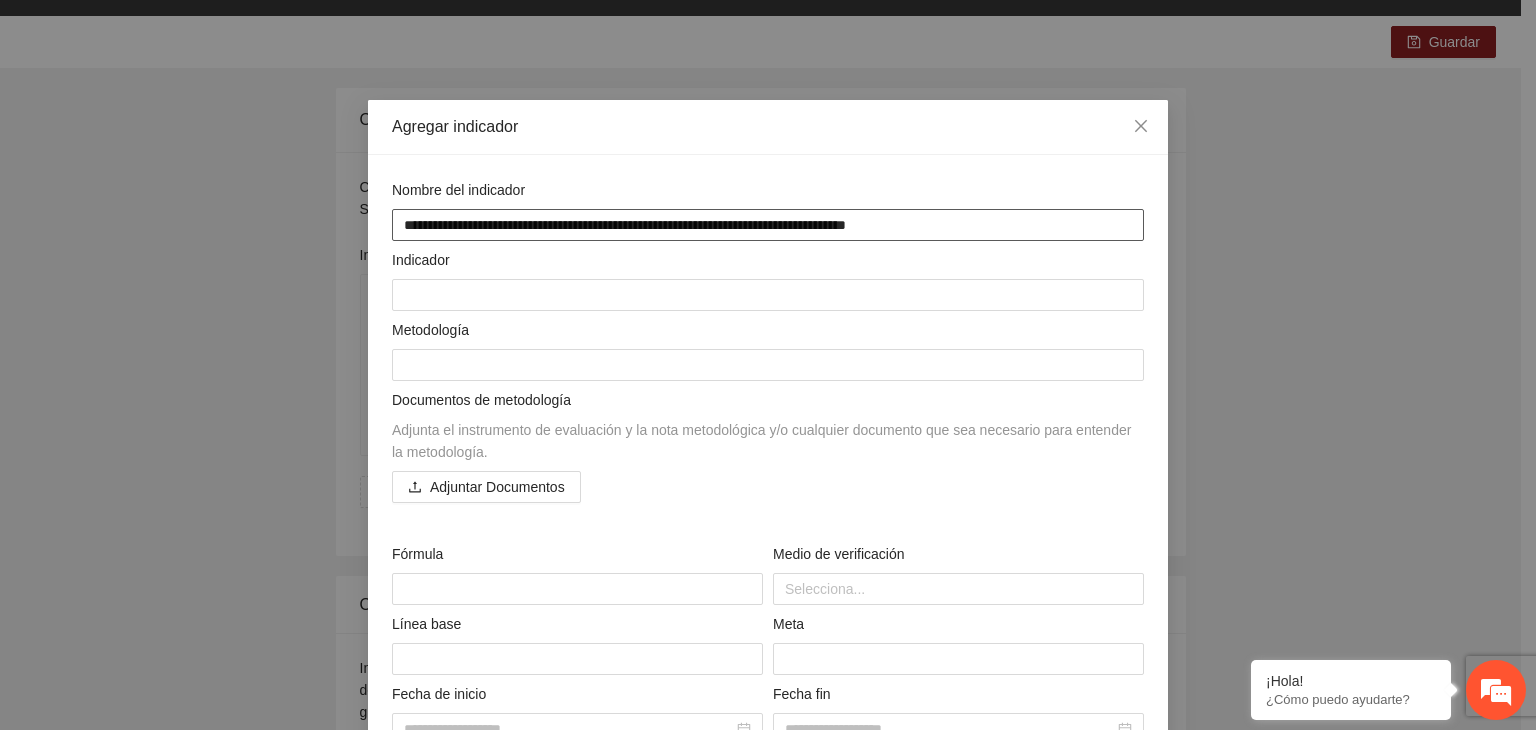 type on "**********" 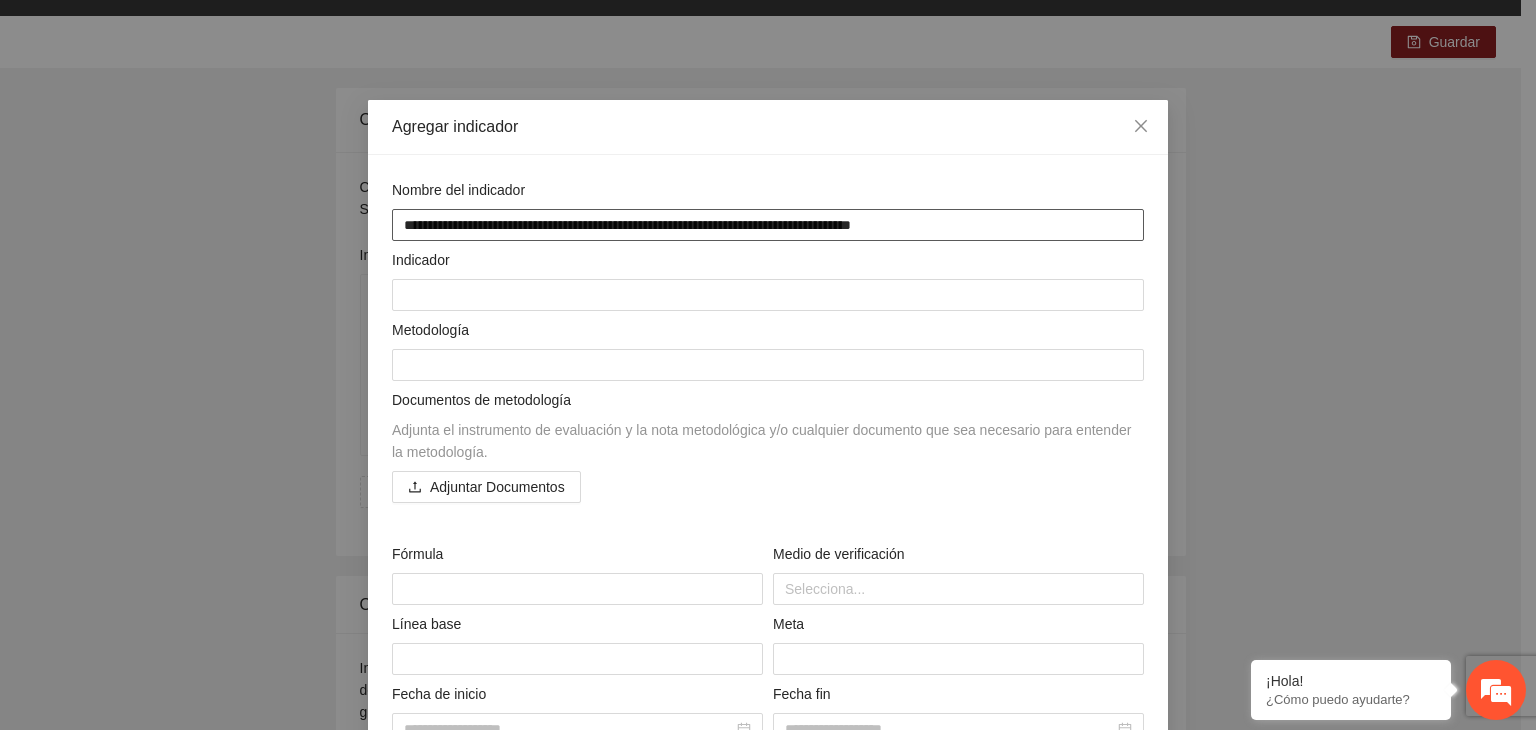 type on "**********" 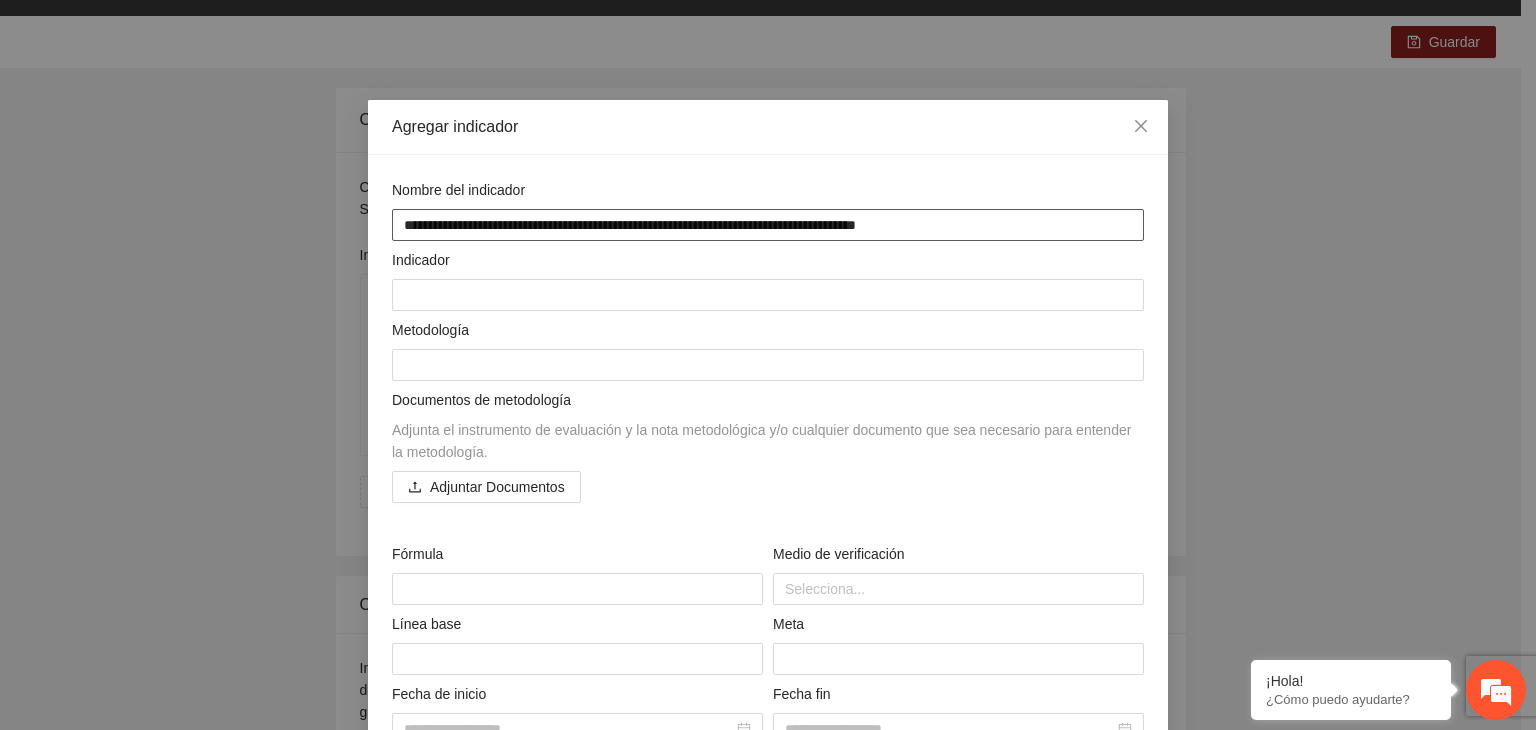 type on "**********" 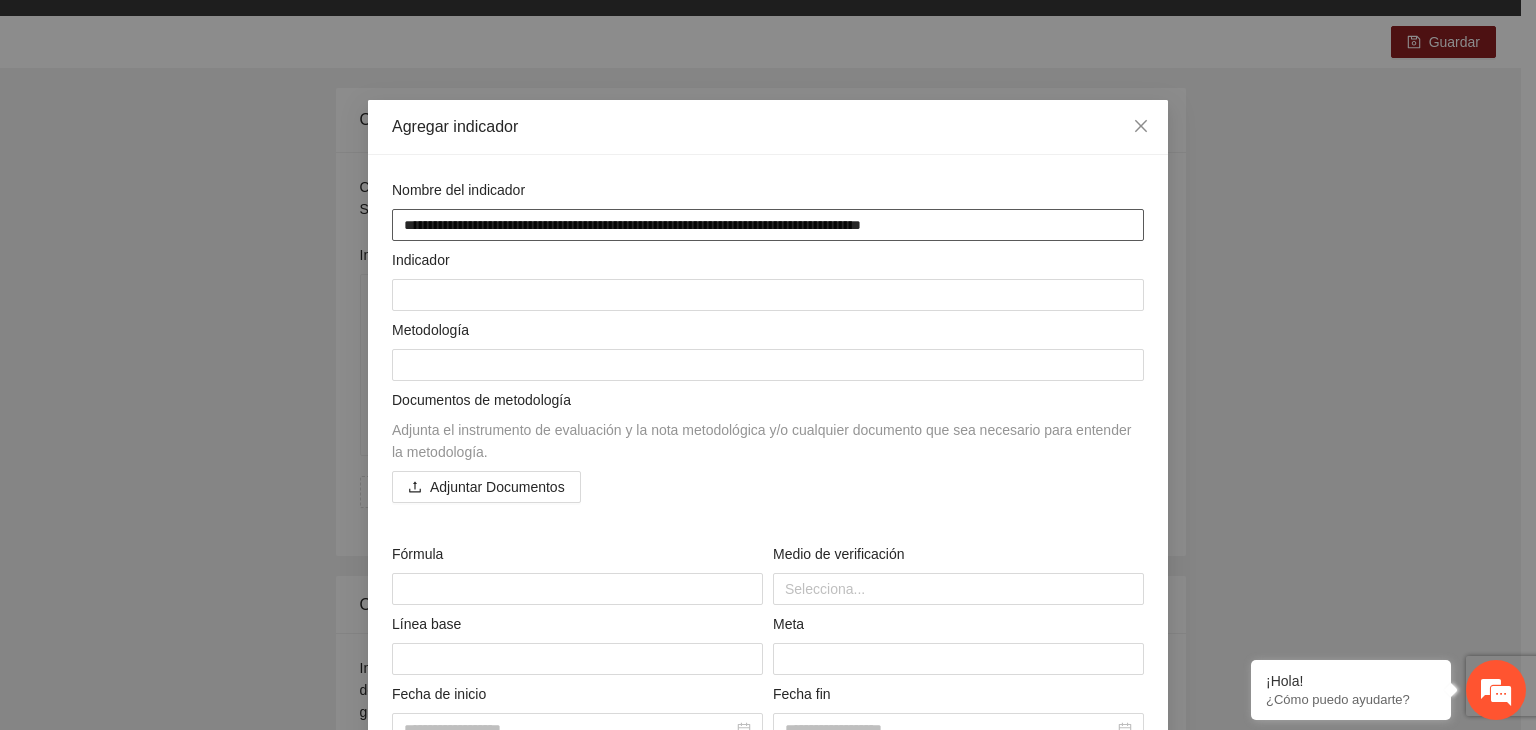type on "**********" 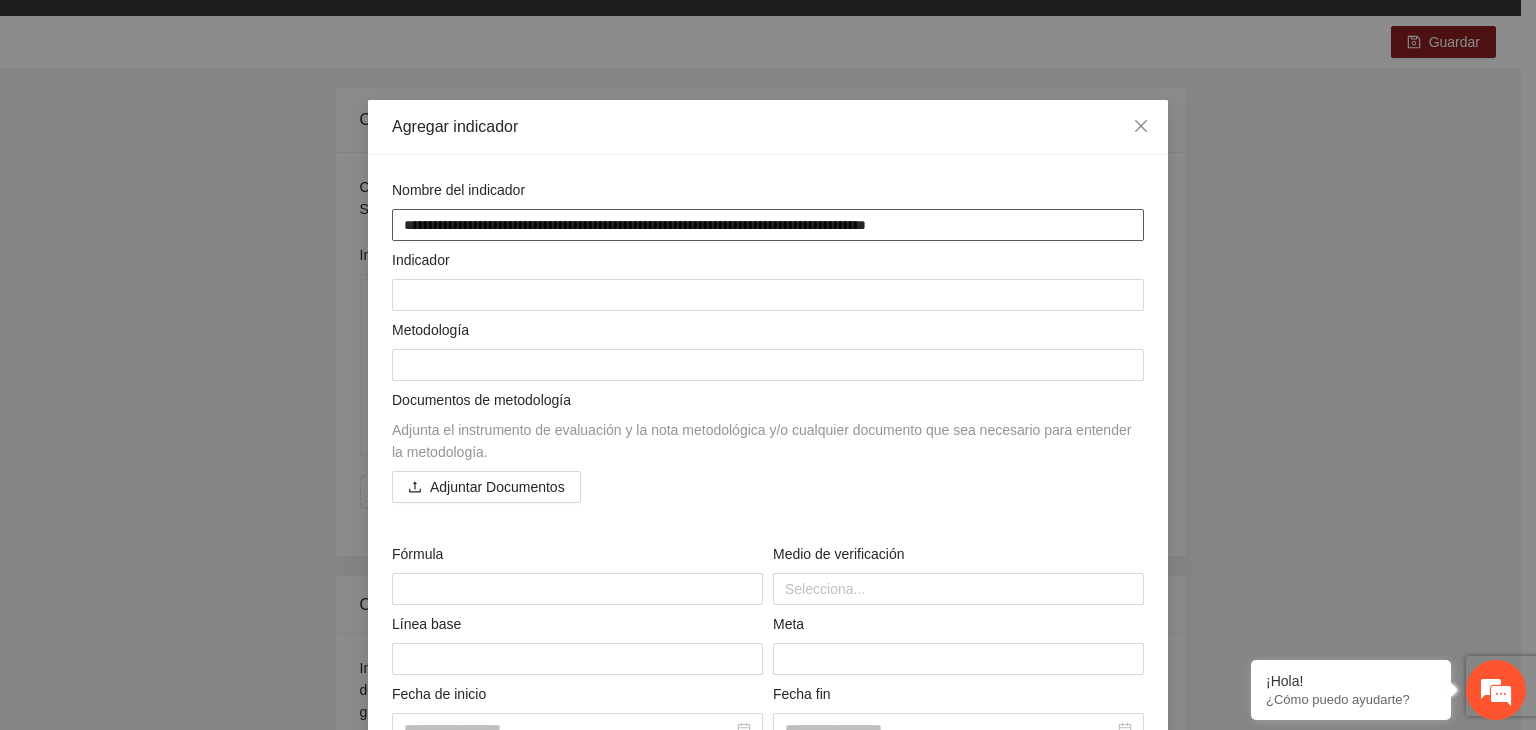 type on "**********" 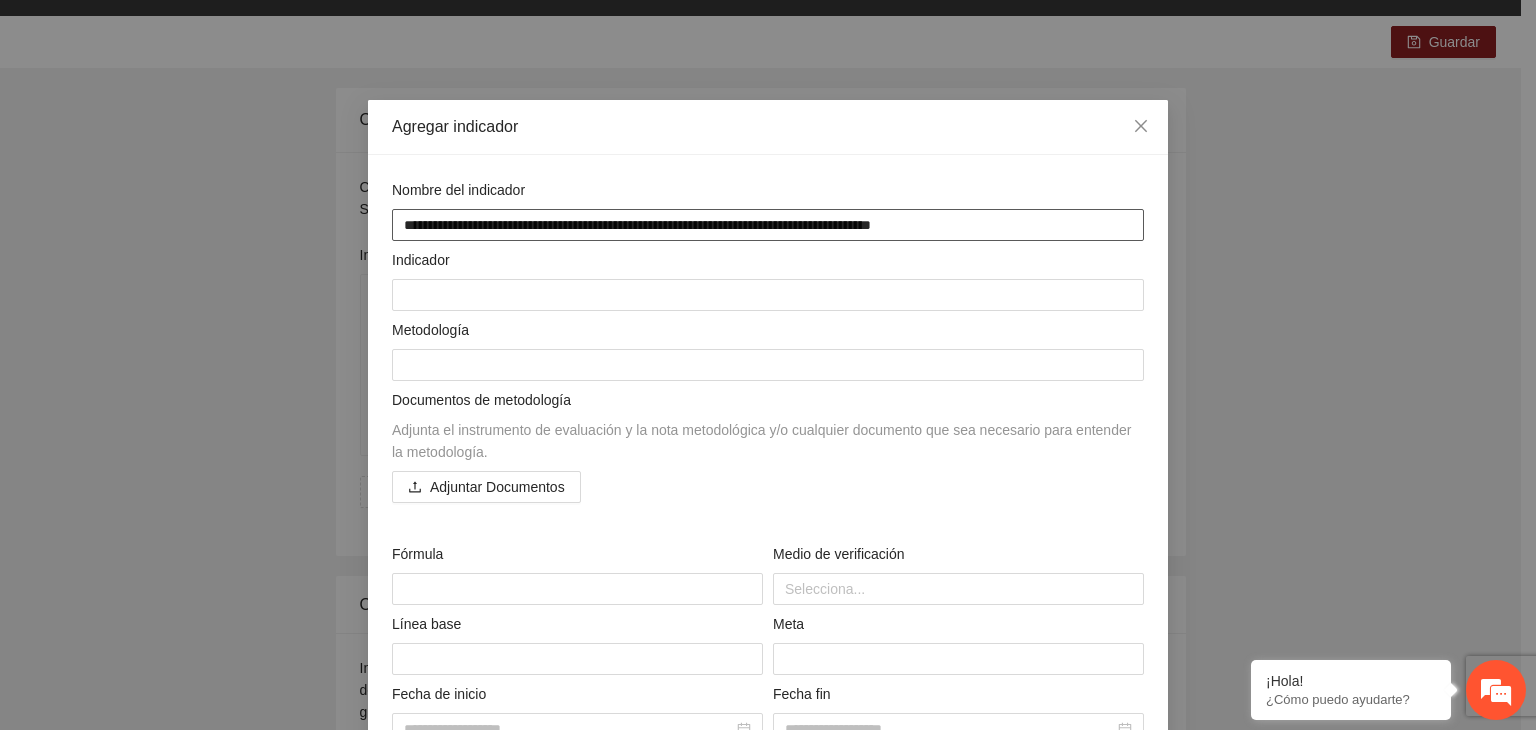 type on "**********" 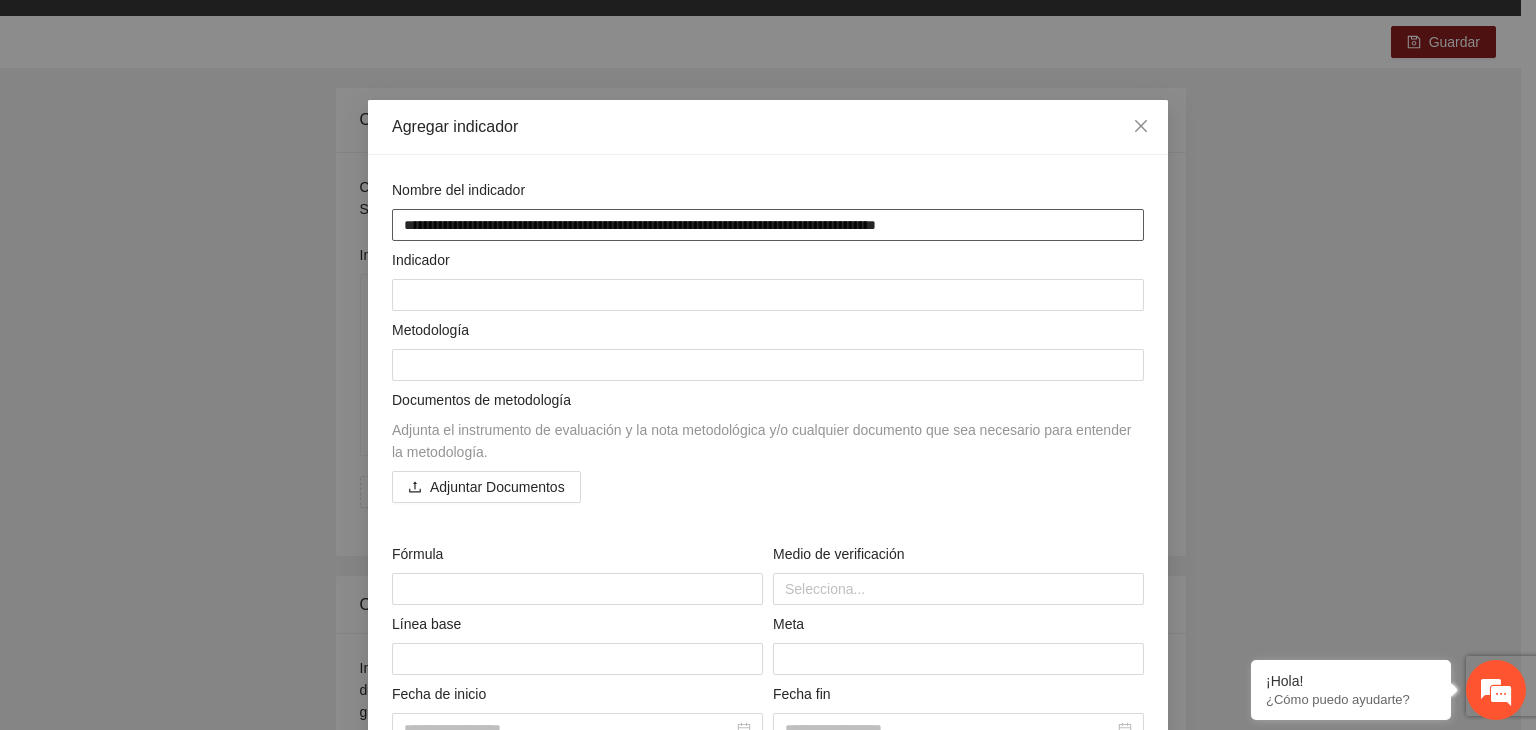 type on "**********" 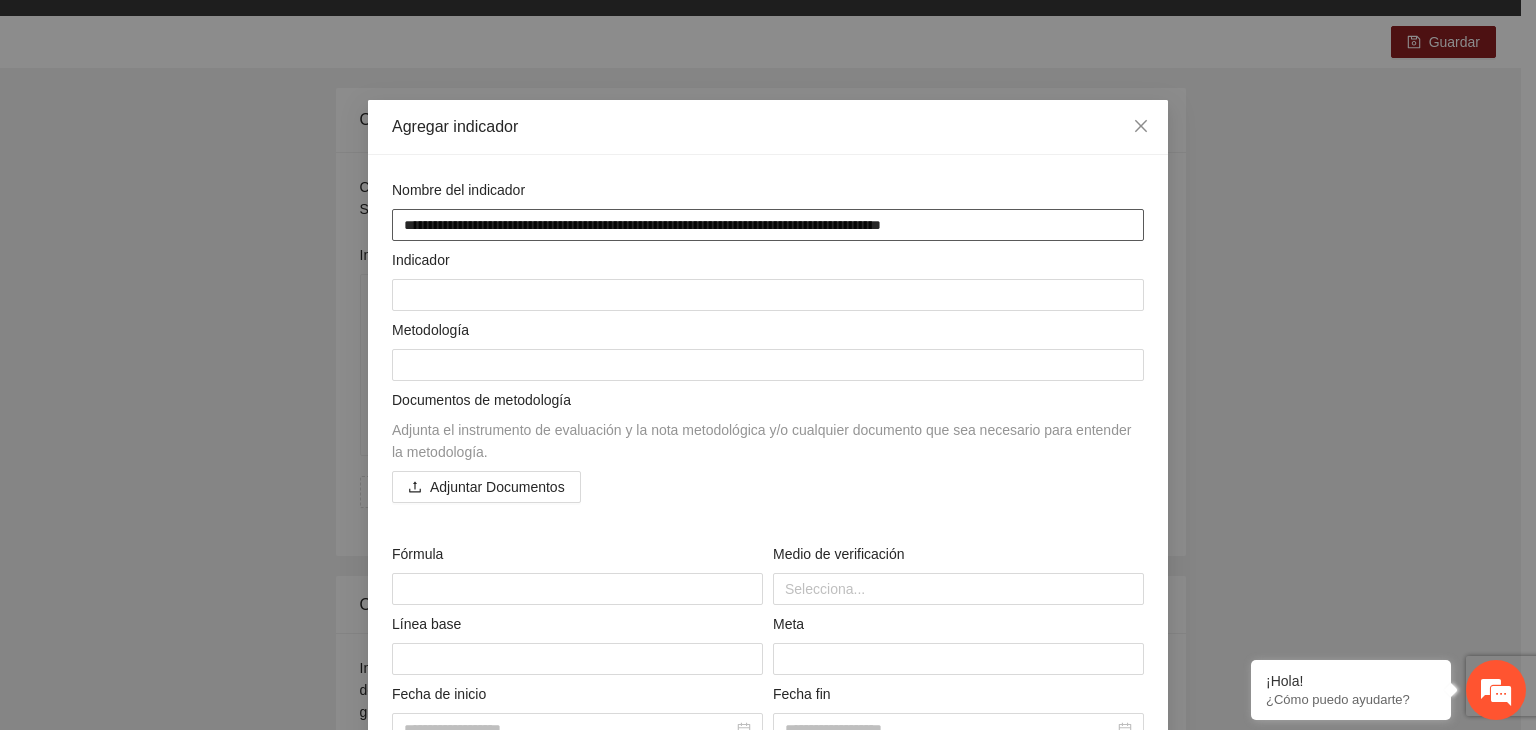 type on "**********" 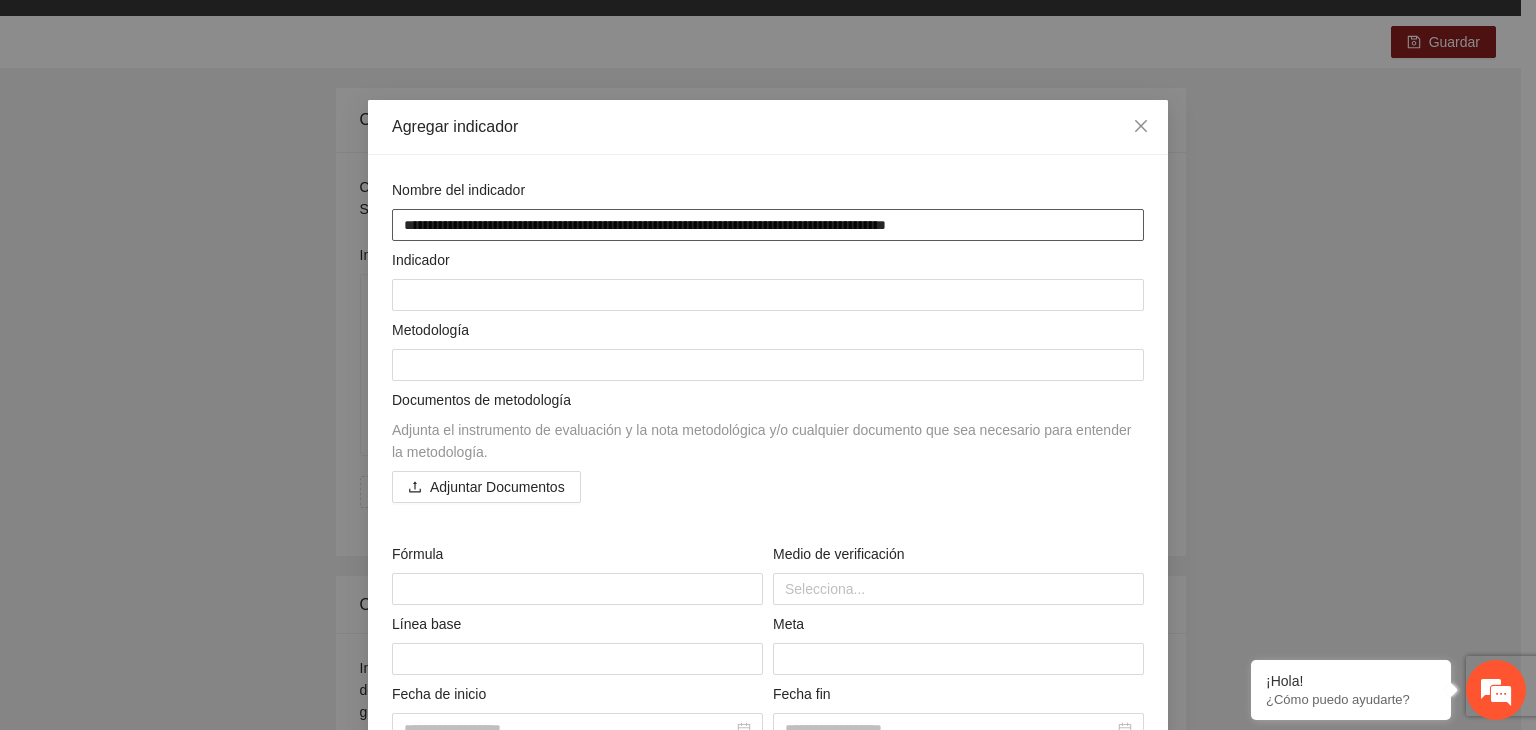 type on "**********" 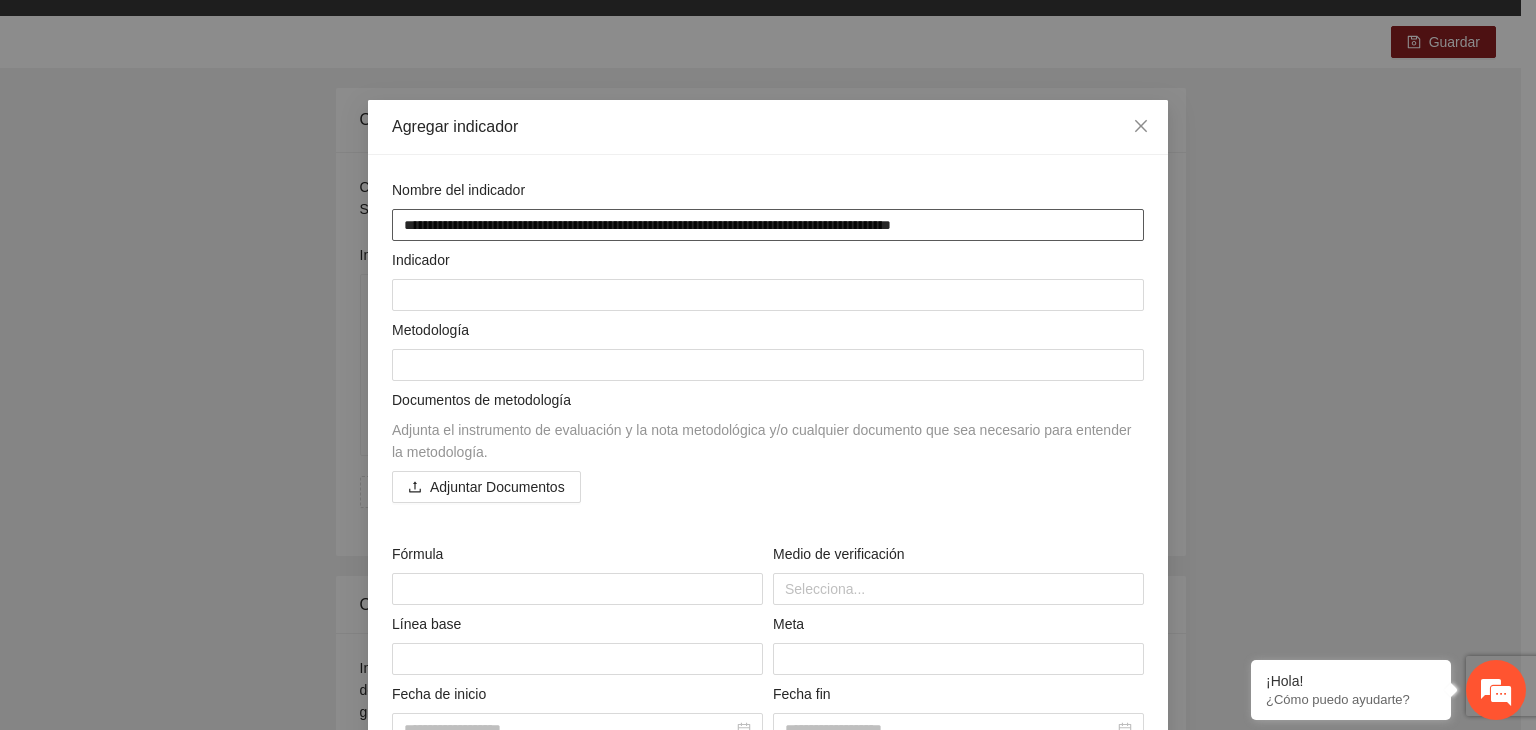type on "**********" 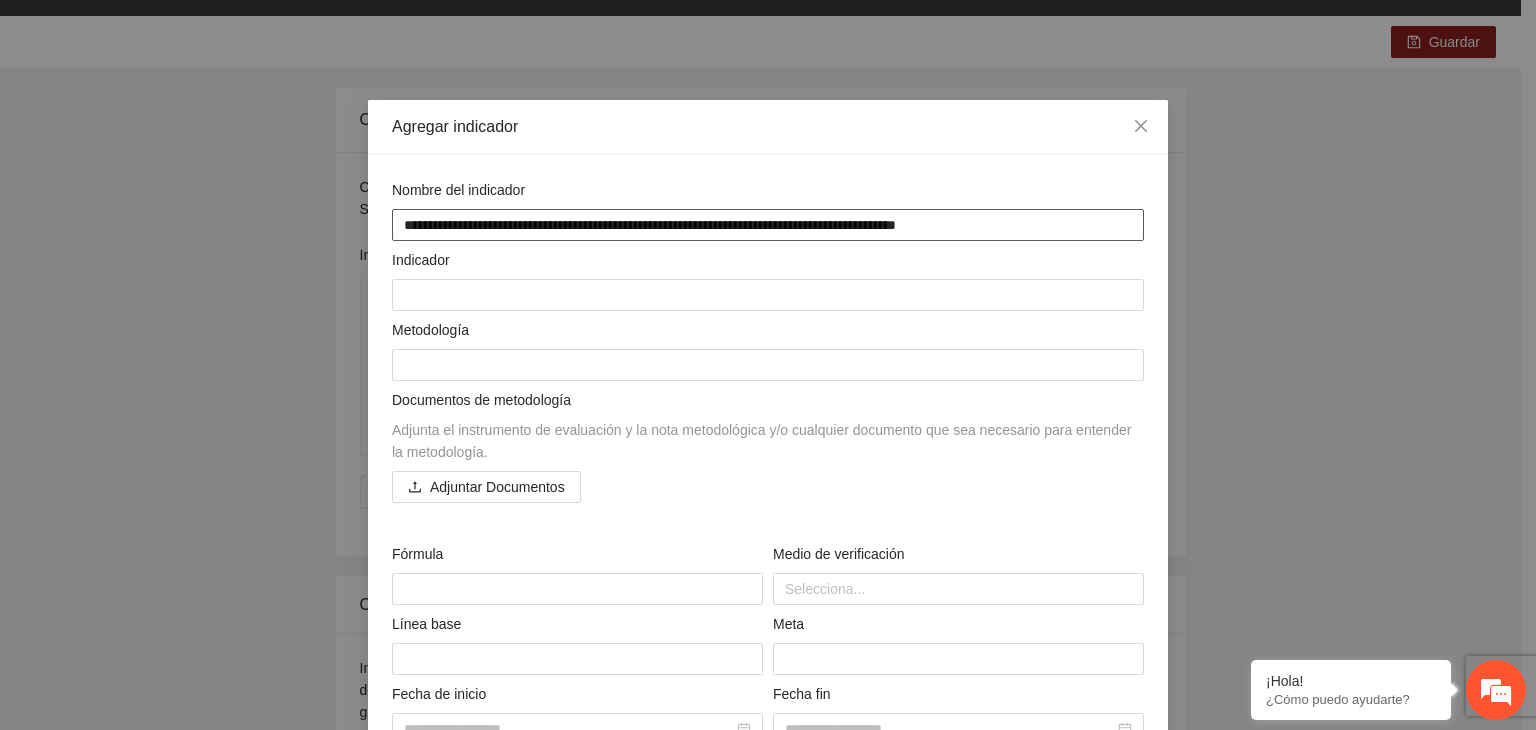 type 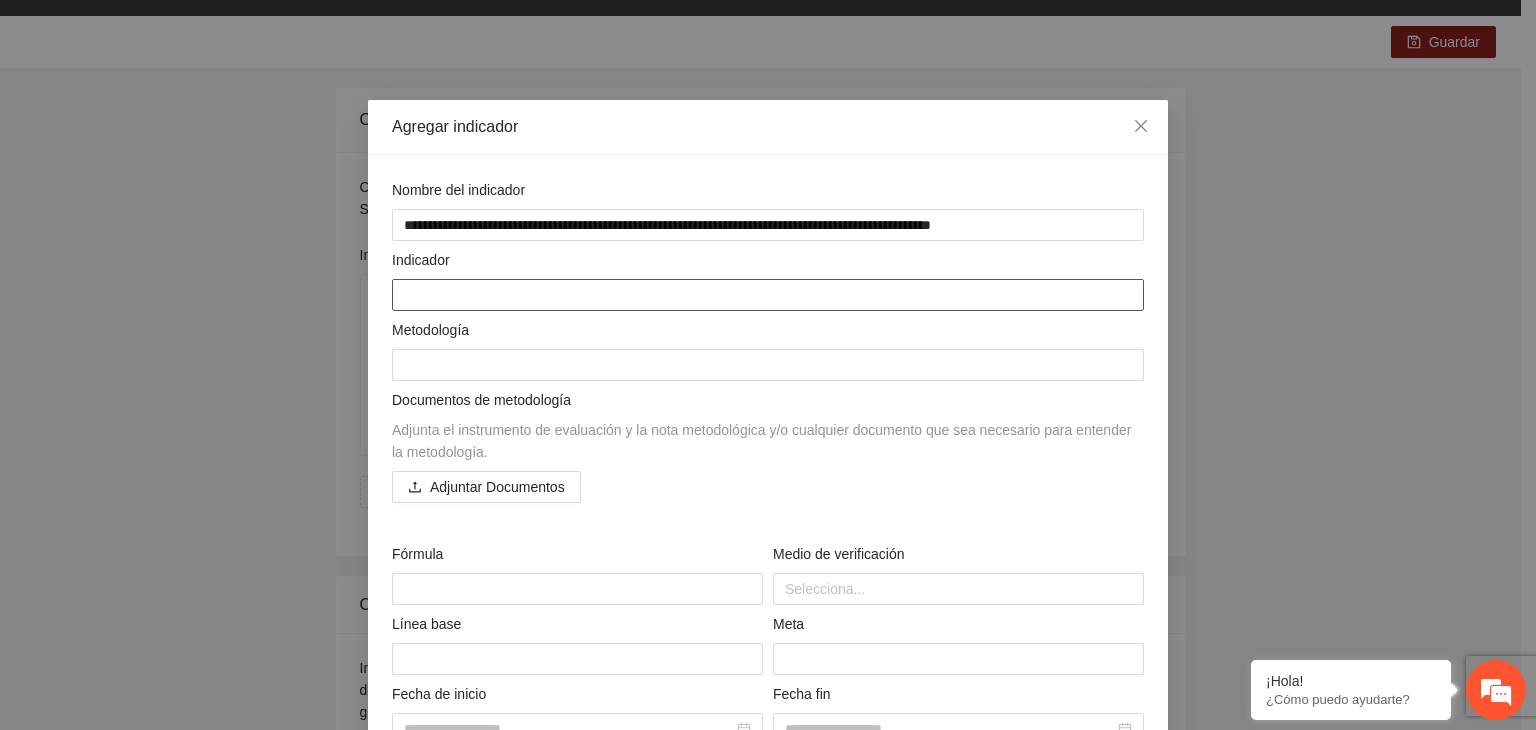 click at bounding box center [768, 295] 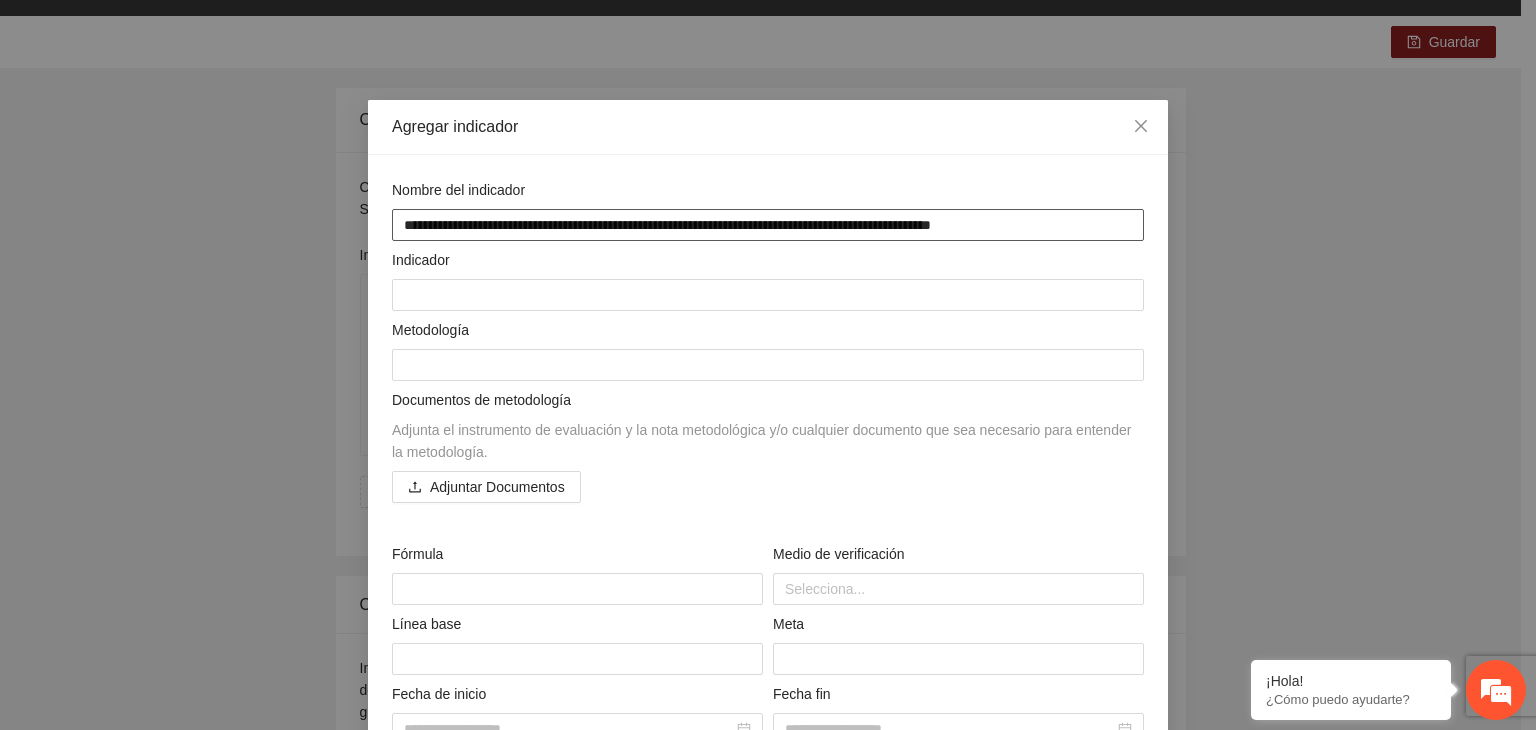 drag, startPoint x: 397, startPoint y: 221, endPoint x: 1188, endPoint y: 240, distance: 791.22815 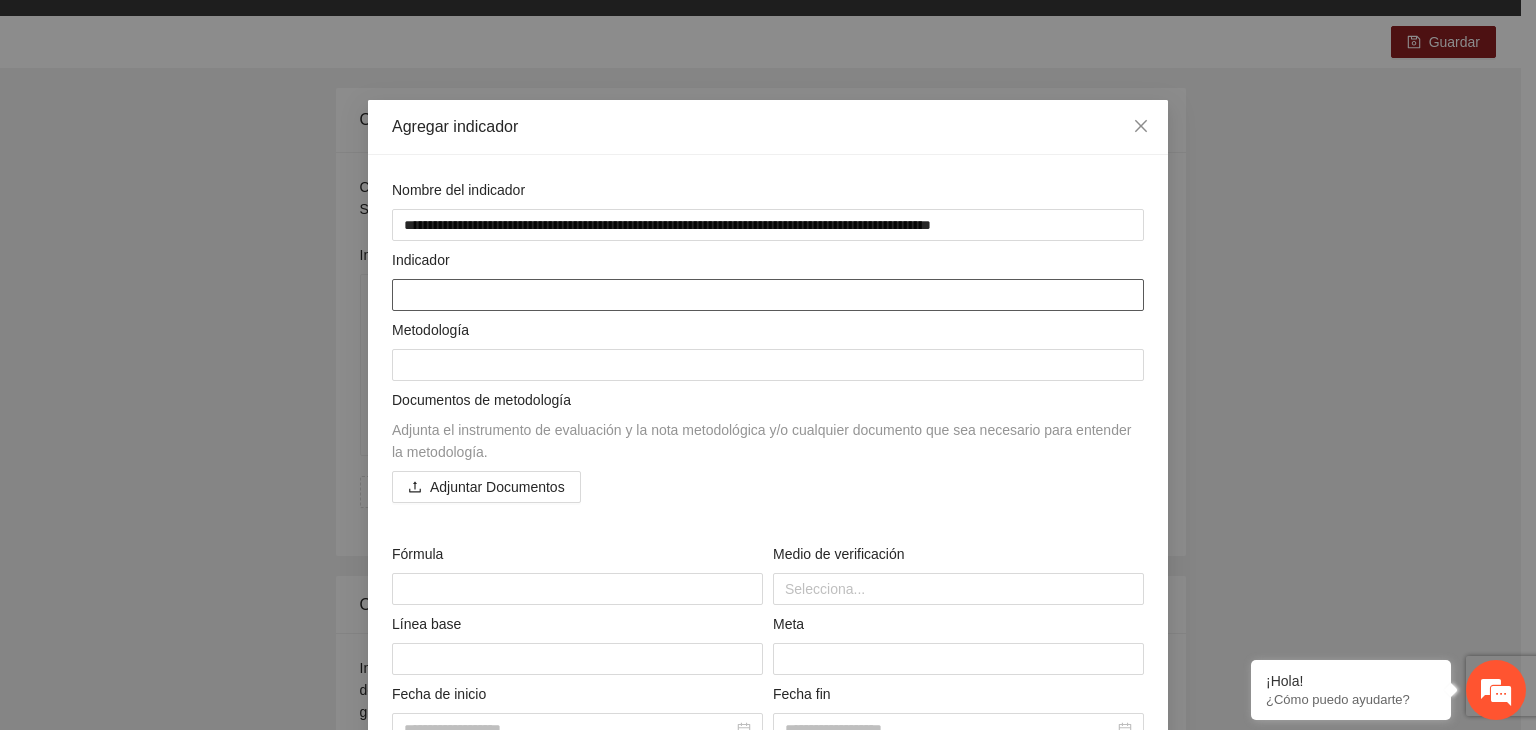 click at bounding box center (768, 295) 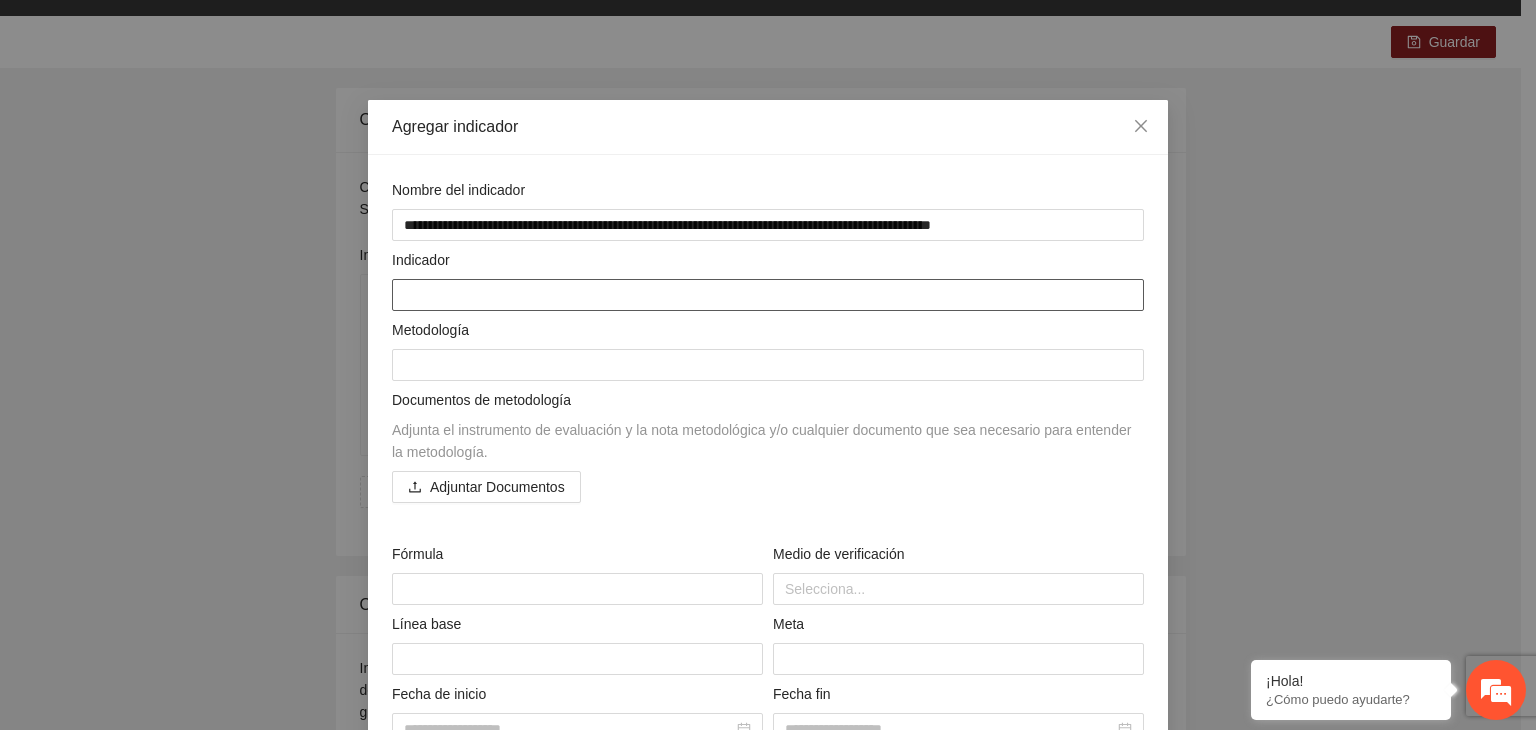 paste on "**********" 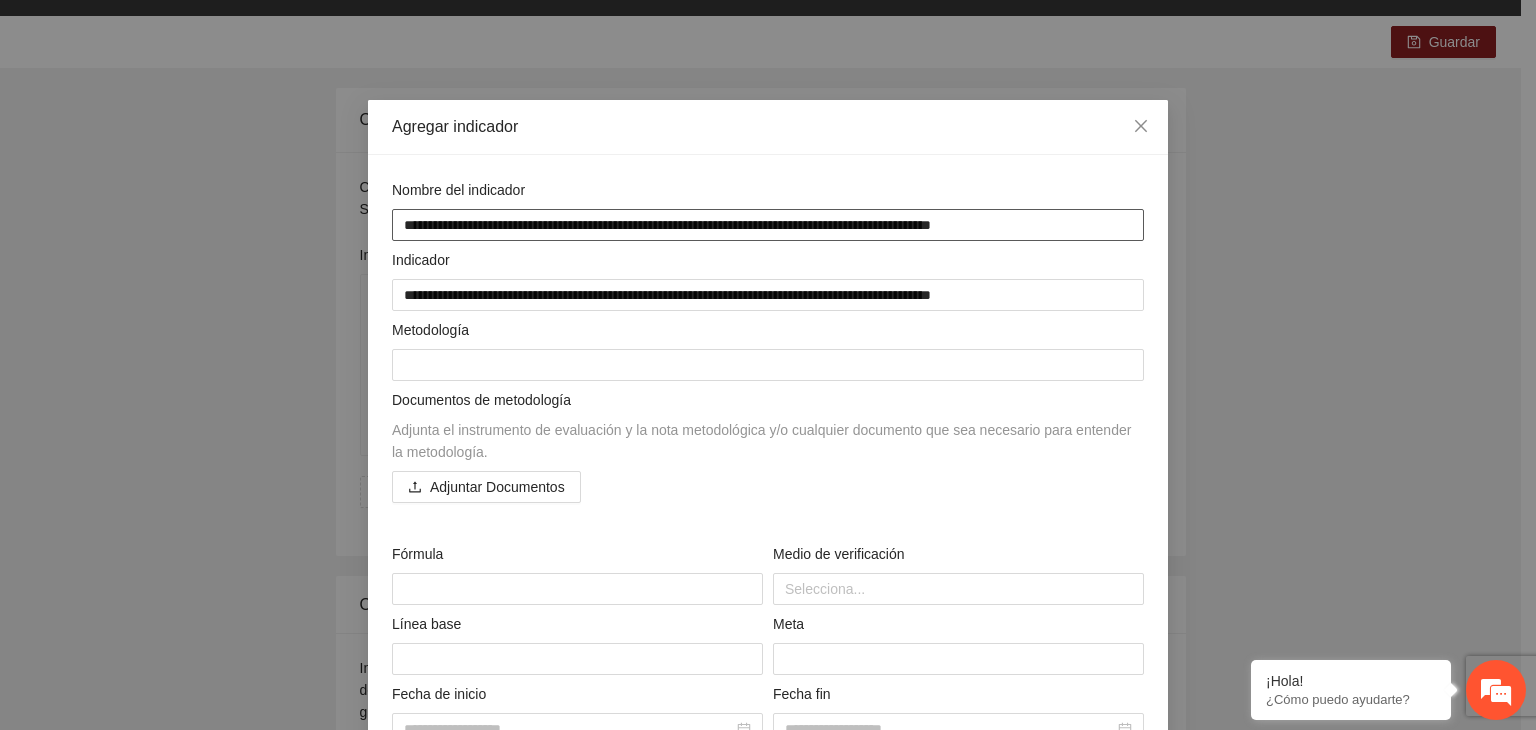 drag, startPoint x: 850, startPoint y: 225, endPoint x: 377, endPoint y: 227, distance: 473.00424 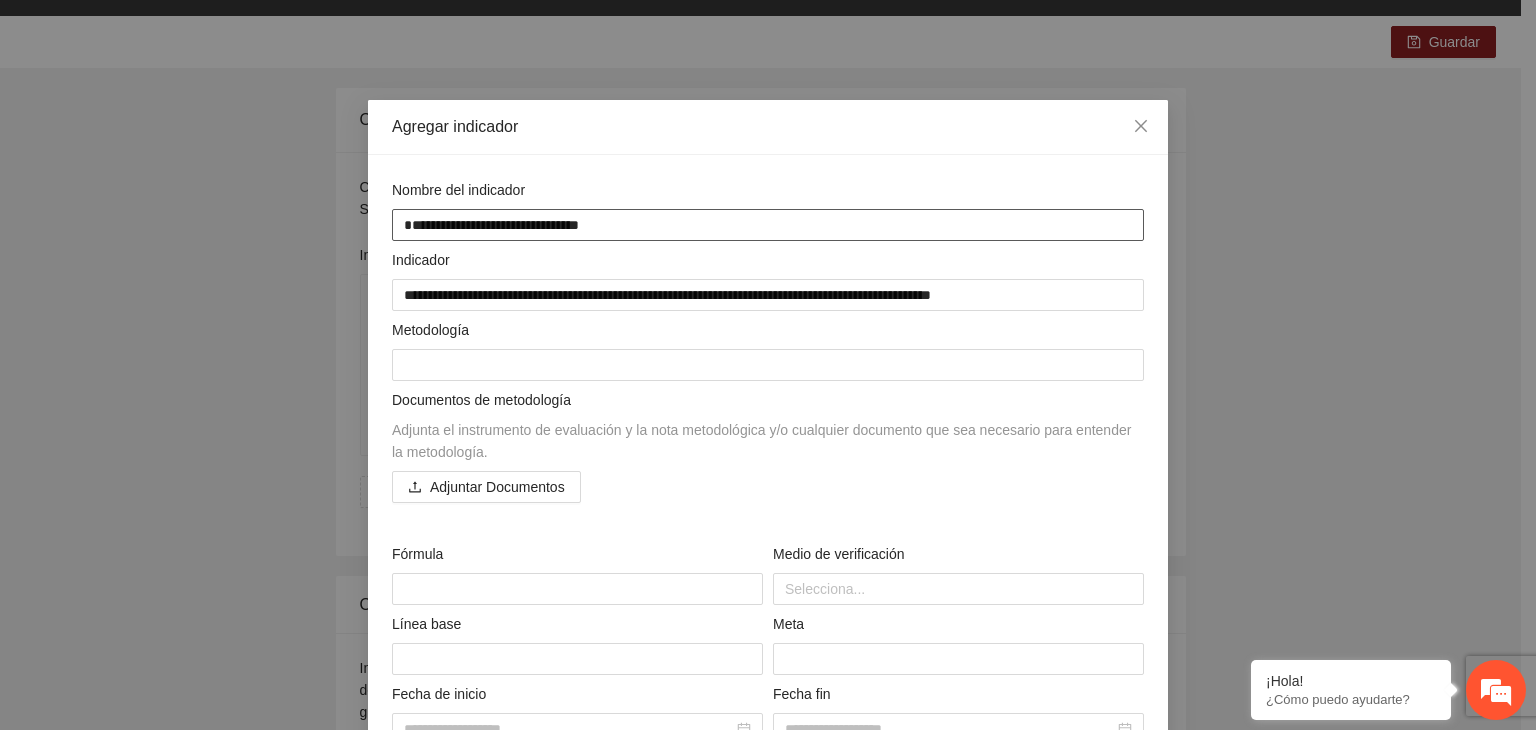 click on "**********" at bounding box center [768, 225] 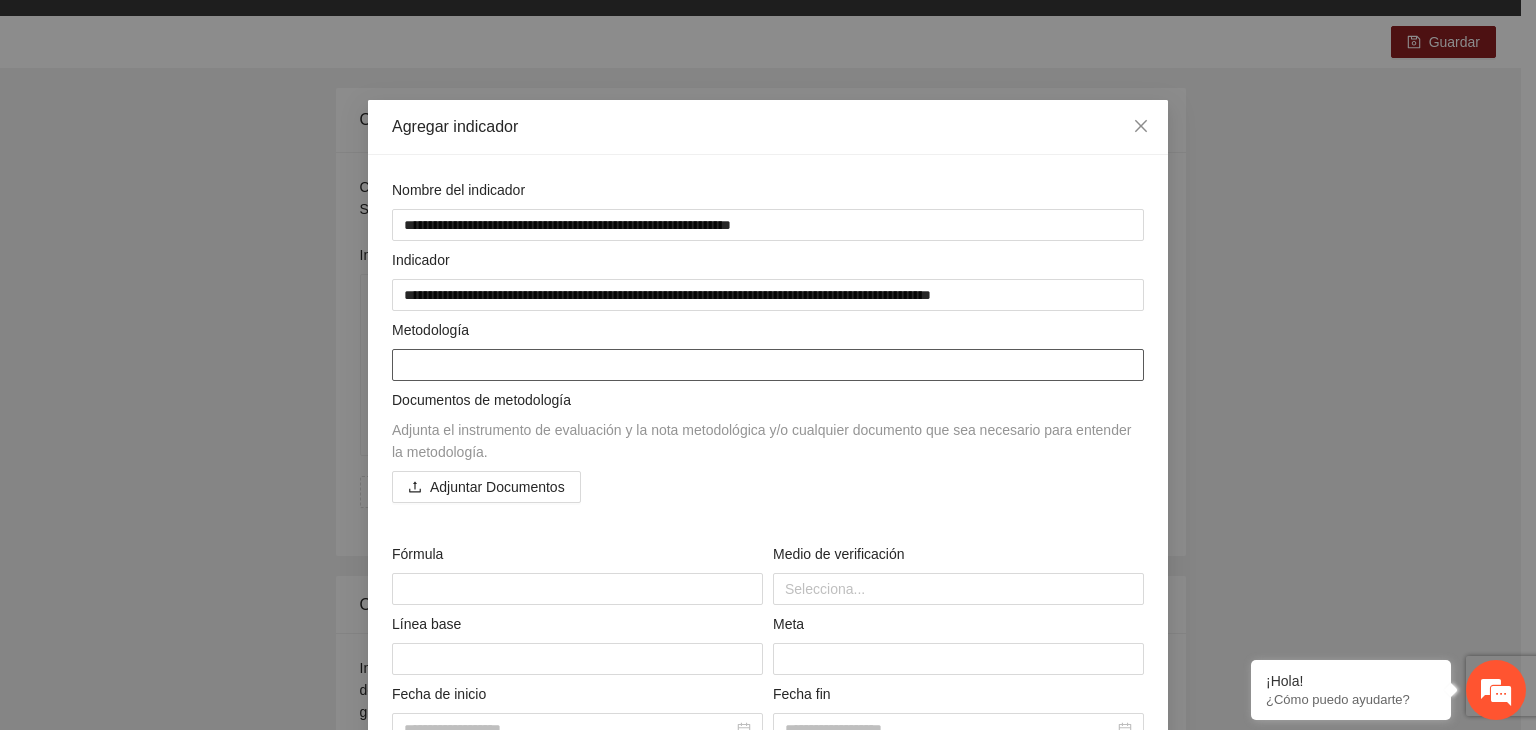 click at bounding box center [768, 365] 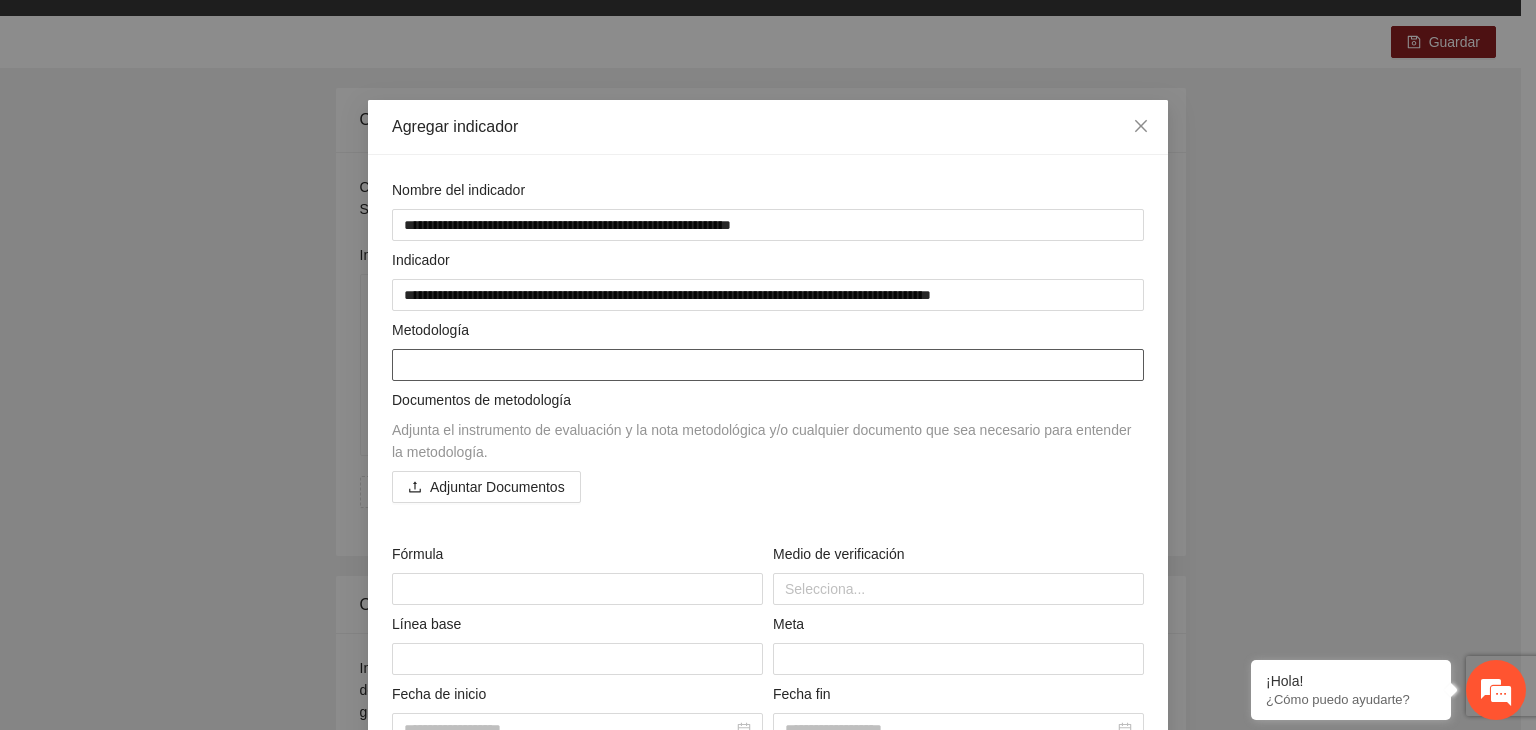 paste on "**********" 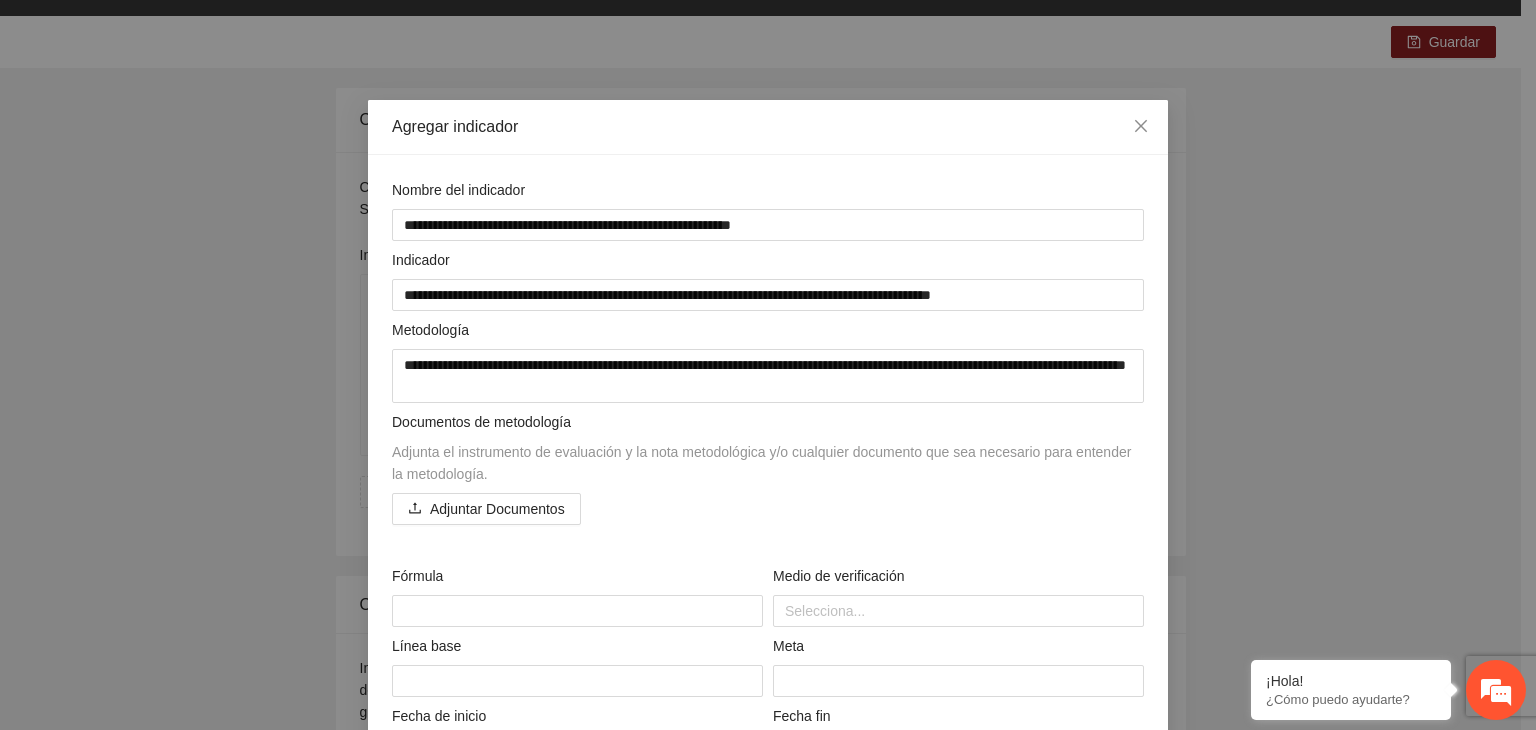 click on "**********" at bounding box center [768, 365] 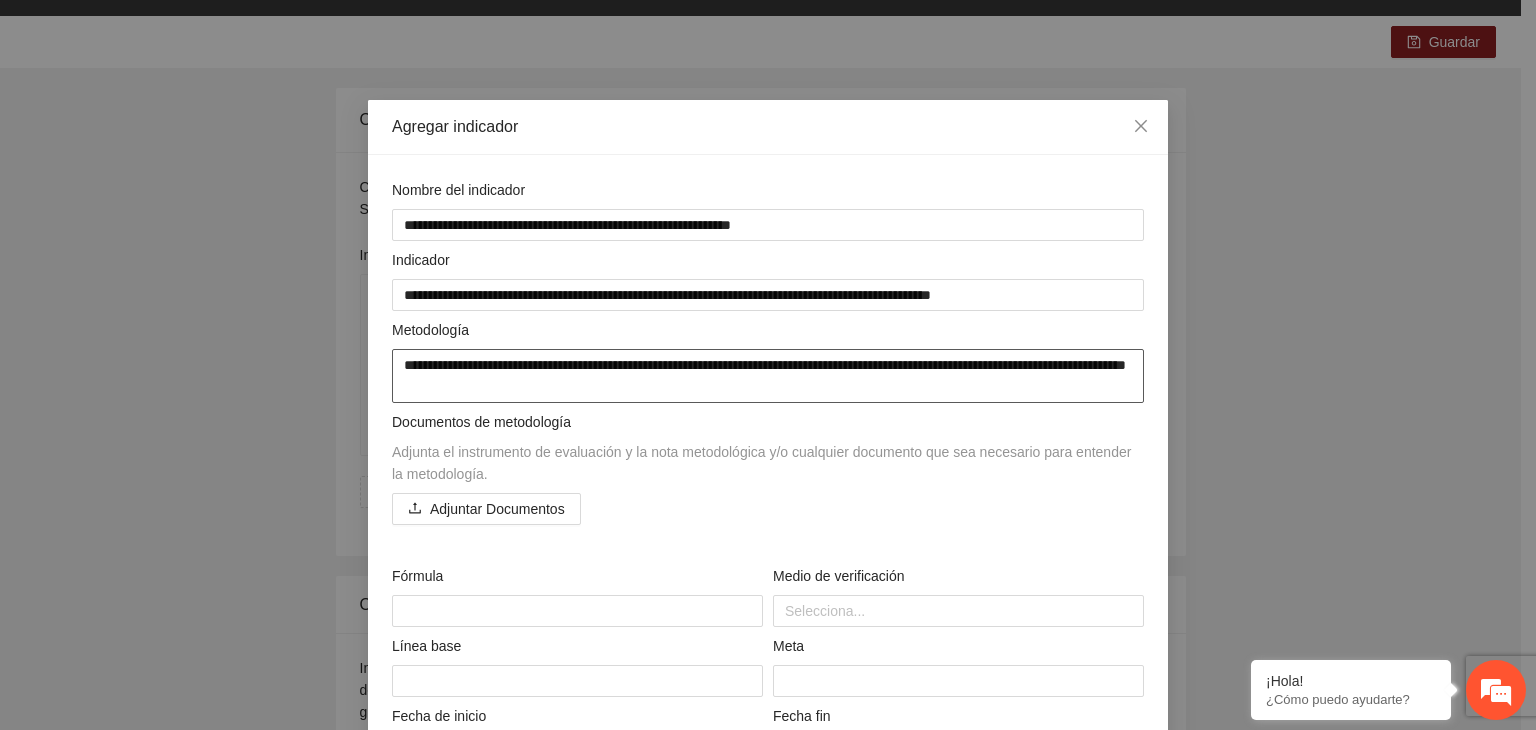click on "**********" at bounding box center [768, 376] 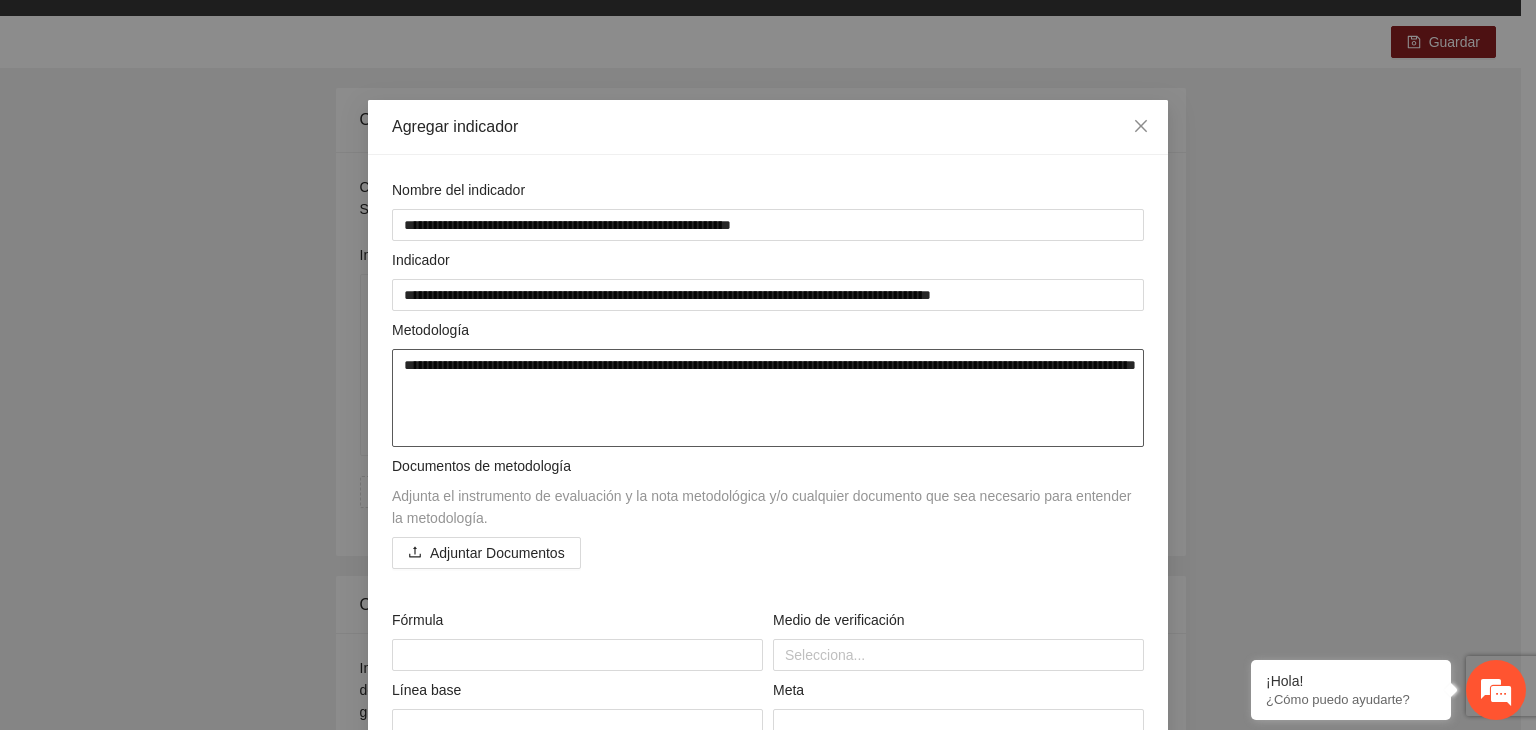 paste on "**********" 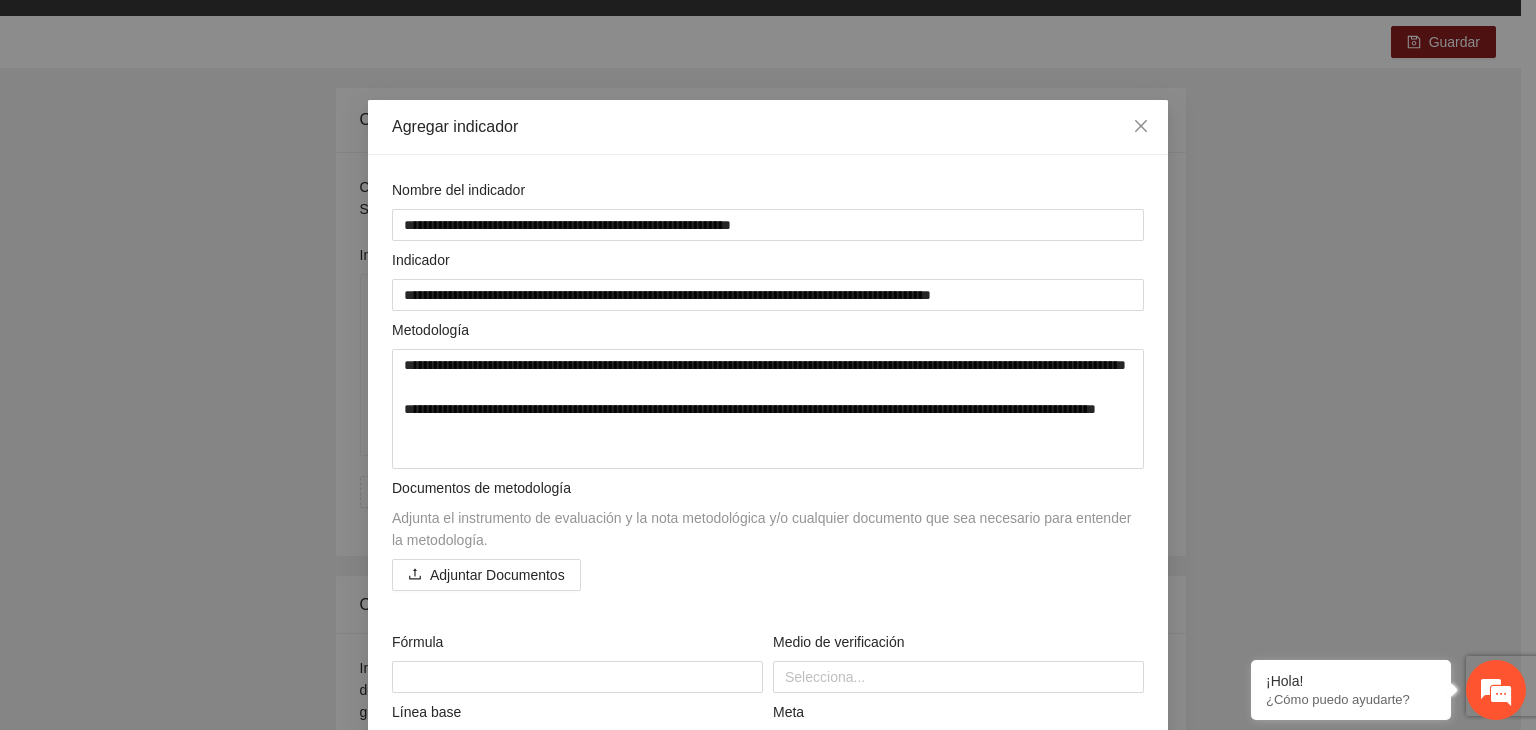 click on "**********" at bounding box center (768, 365) 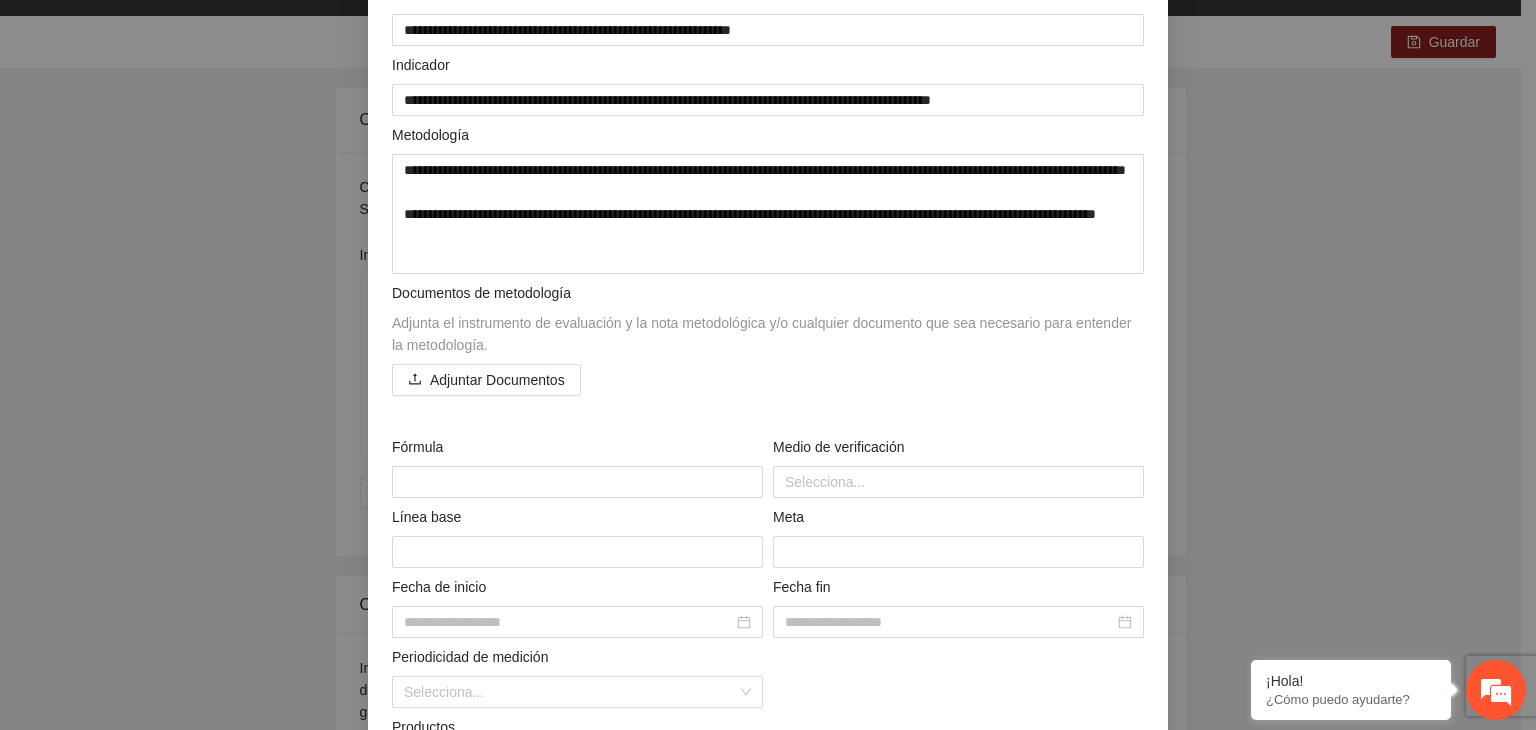 scroll, scrollTop: 200, scrollLeft: 0, axis: vertical 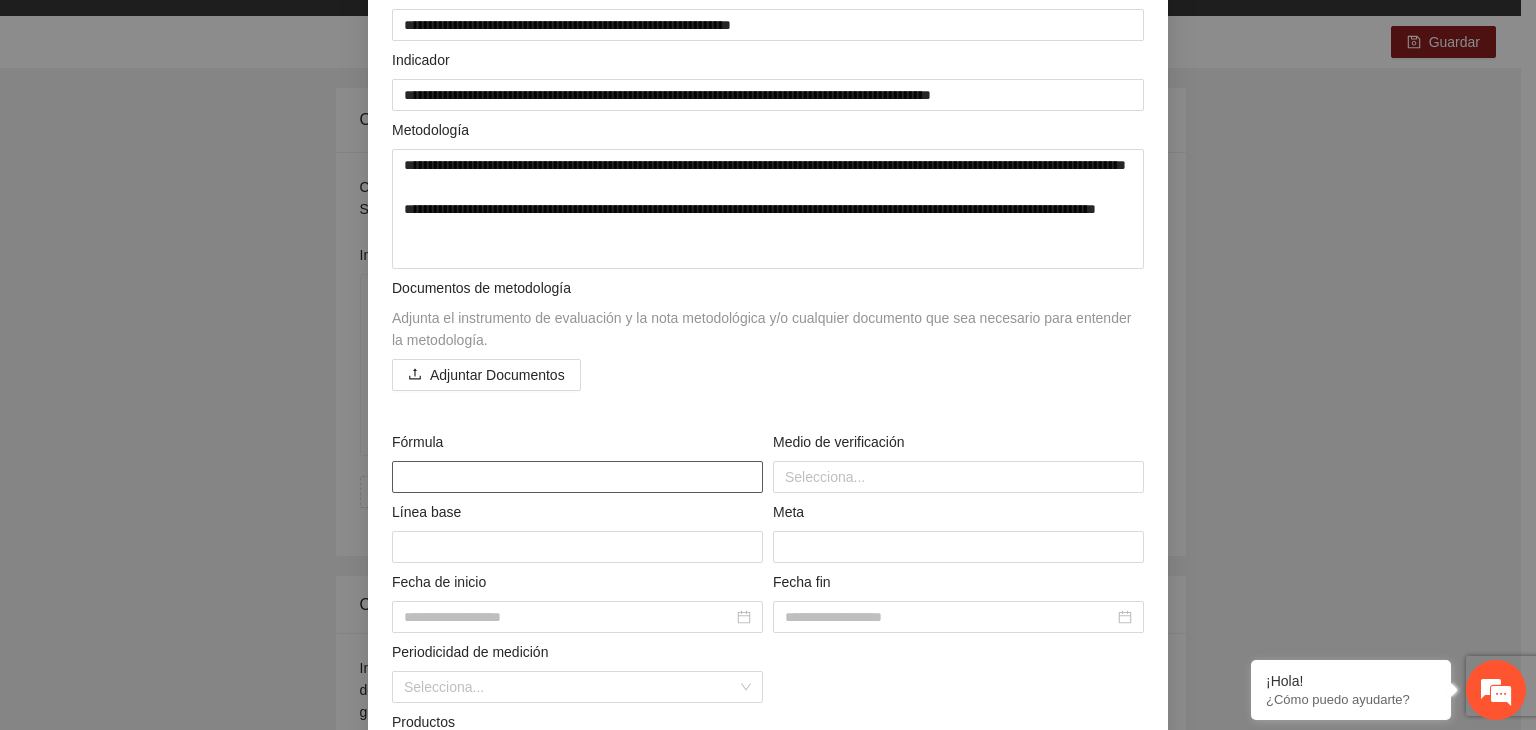 click at bounding box center (577, 477) 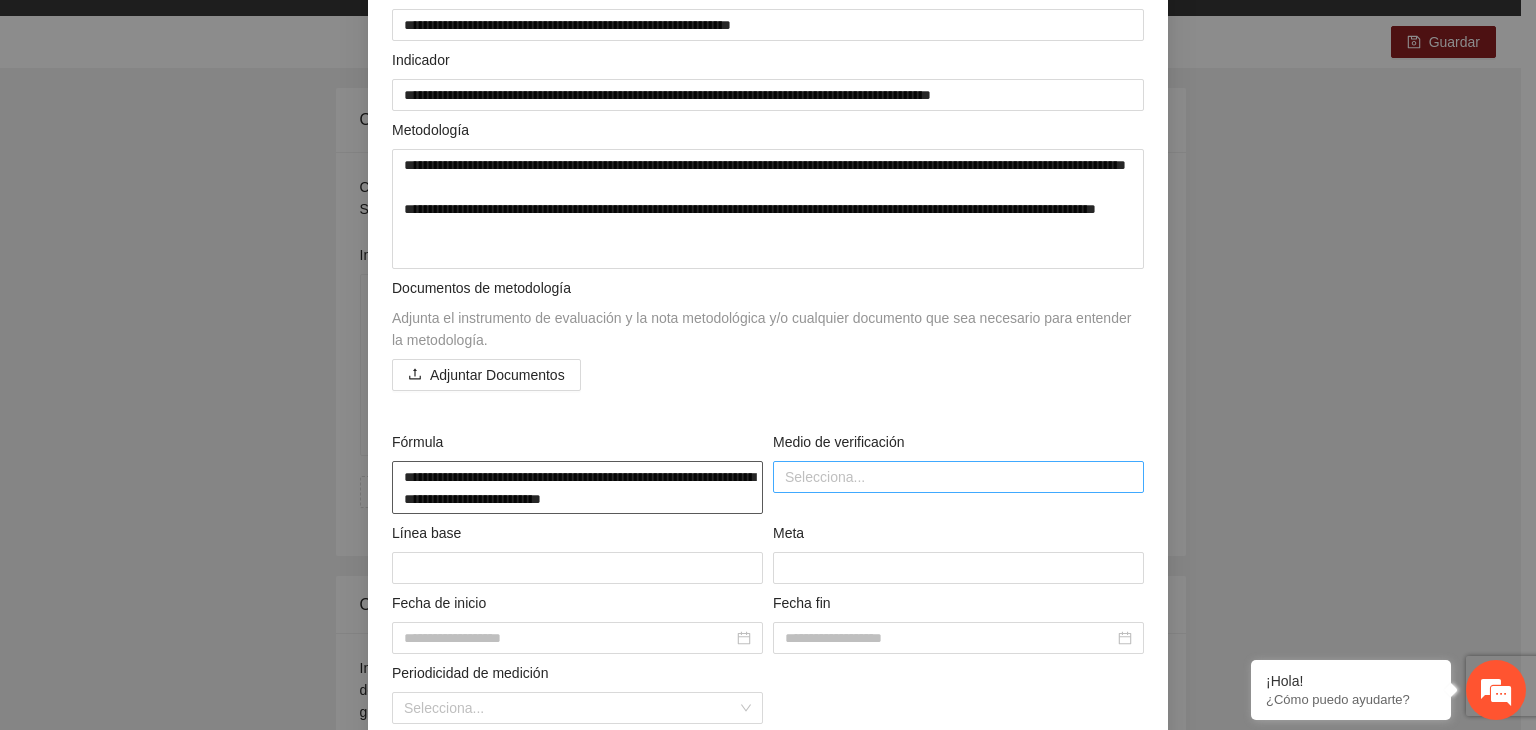 click at bounding box center (958, 477) 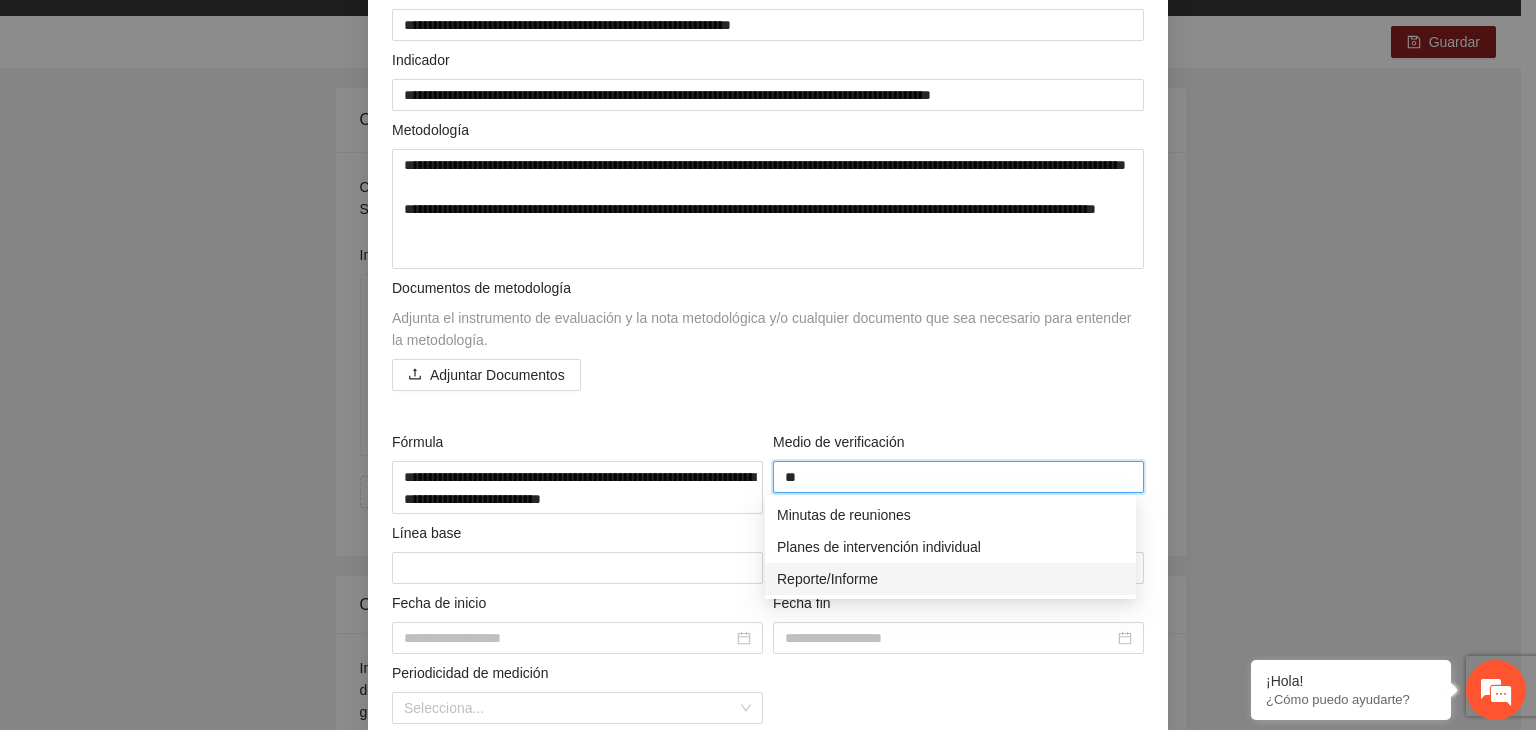 click on "Reporte/Informe" at bounding box center (950, 579) 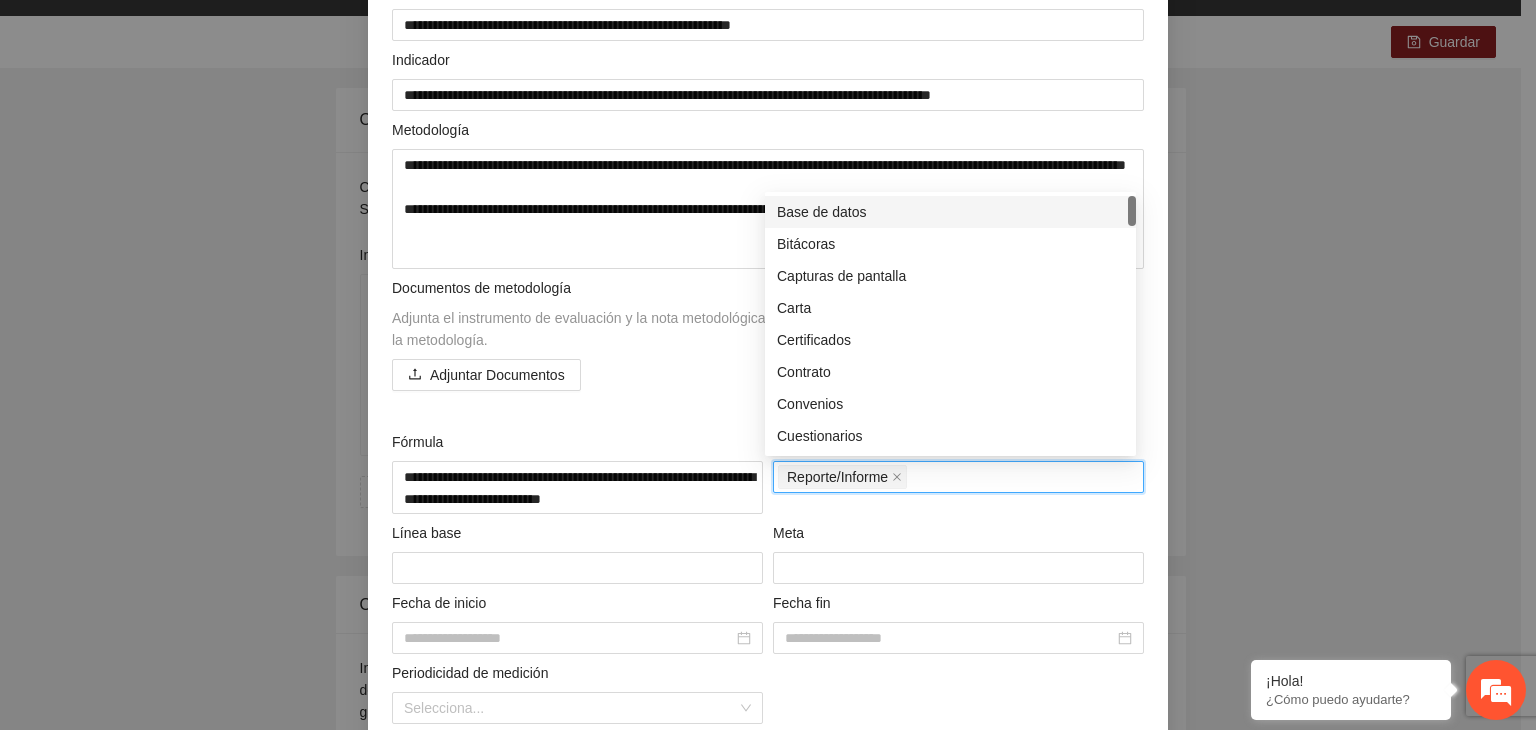 click on "**********" at bounding box center (768, 365) 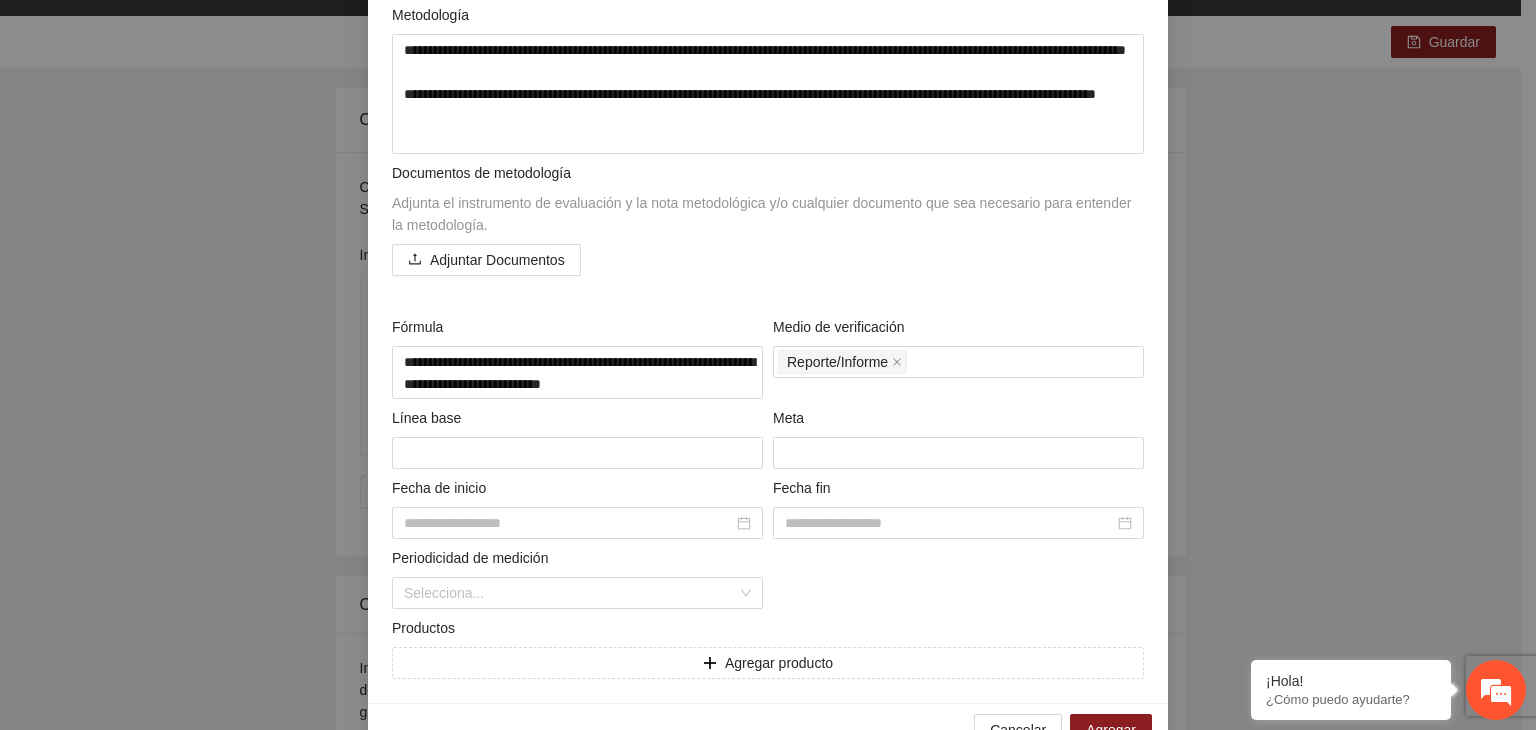 scroll, scrollTop: 320, scrollLeft: 0, axis: vertical 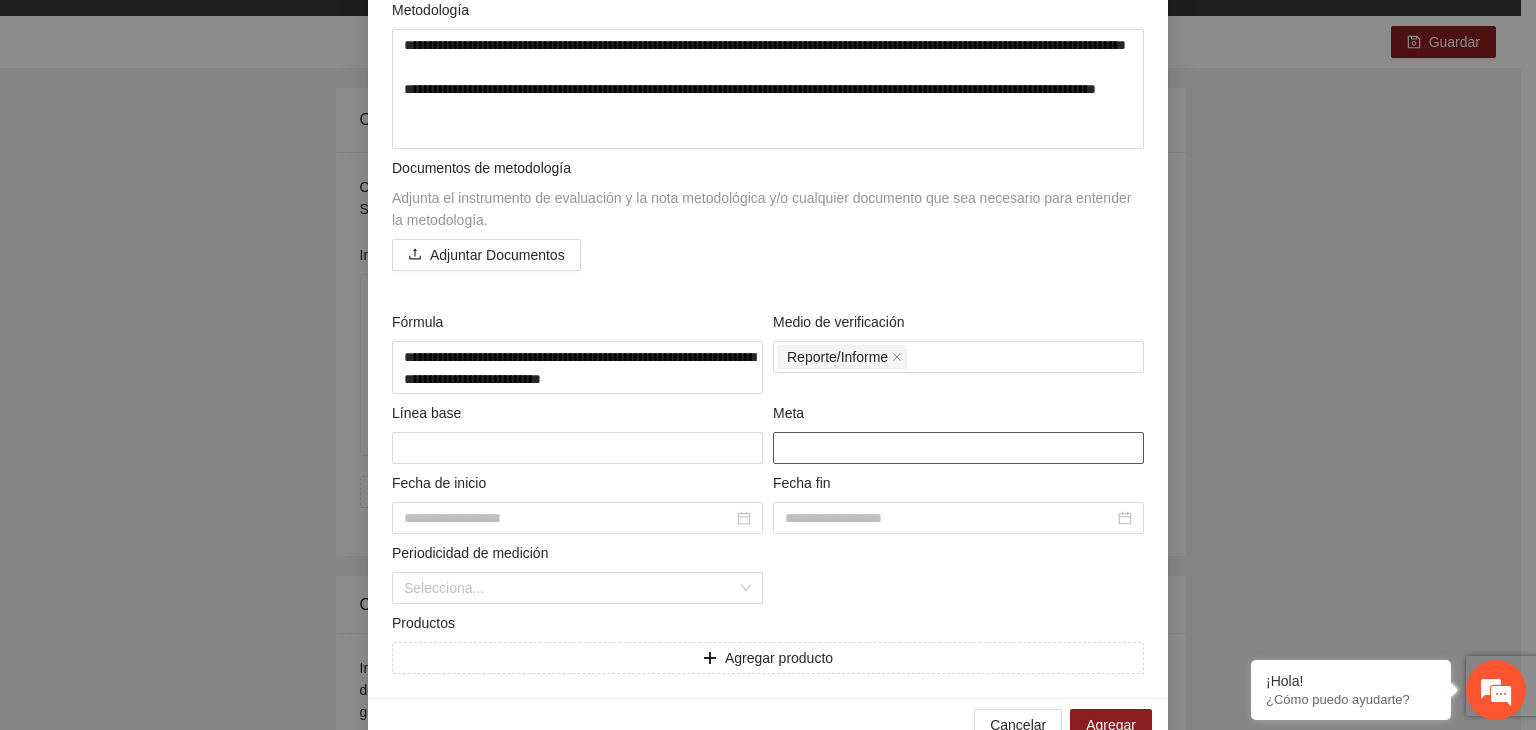 click at bounding box center [958, 448] 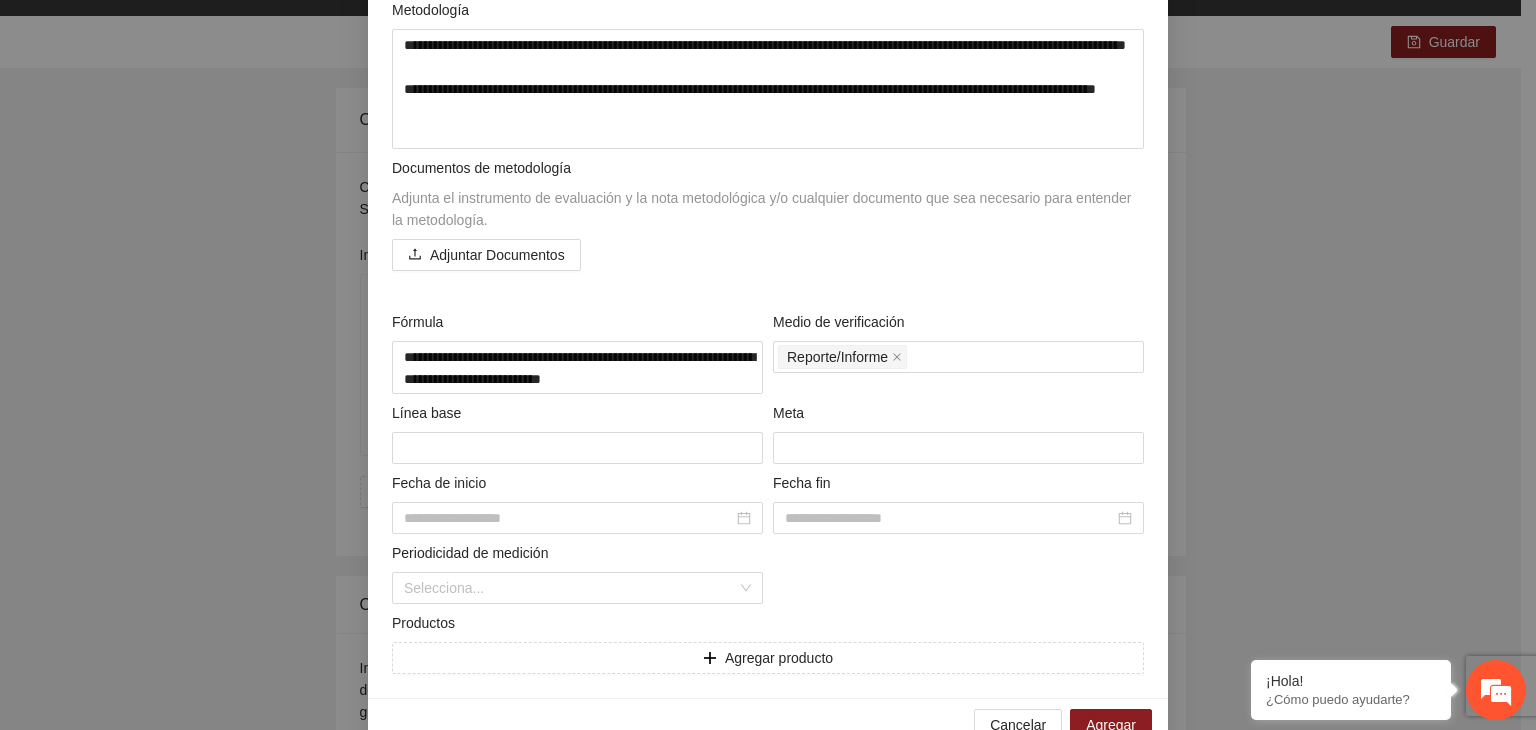 click on "**********" at bounding box center (768, 365) 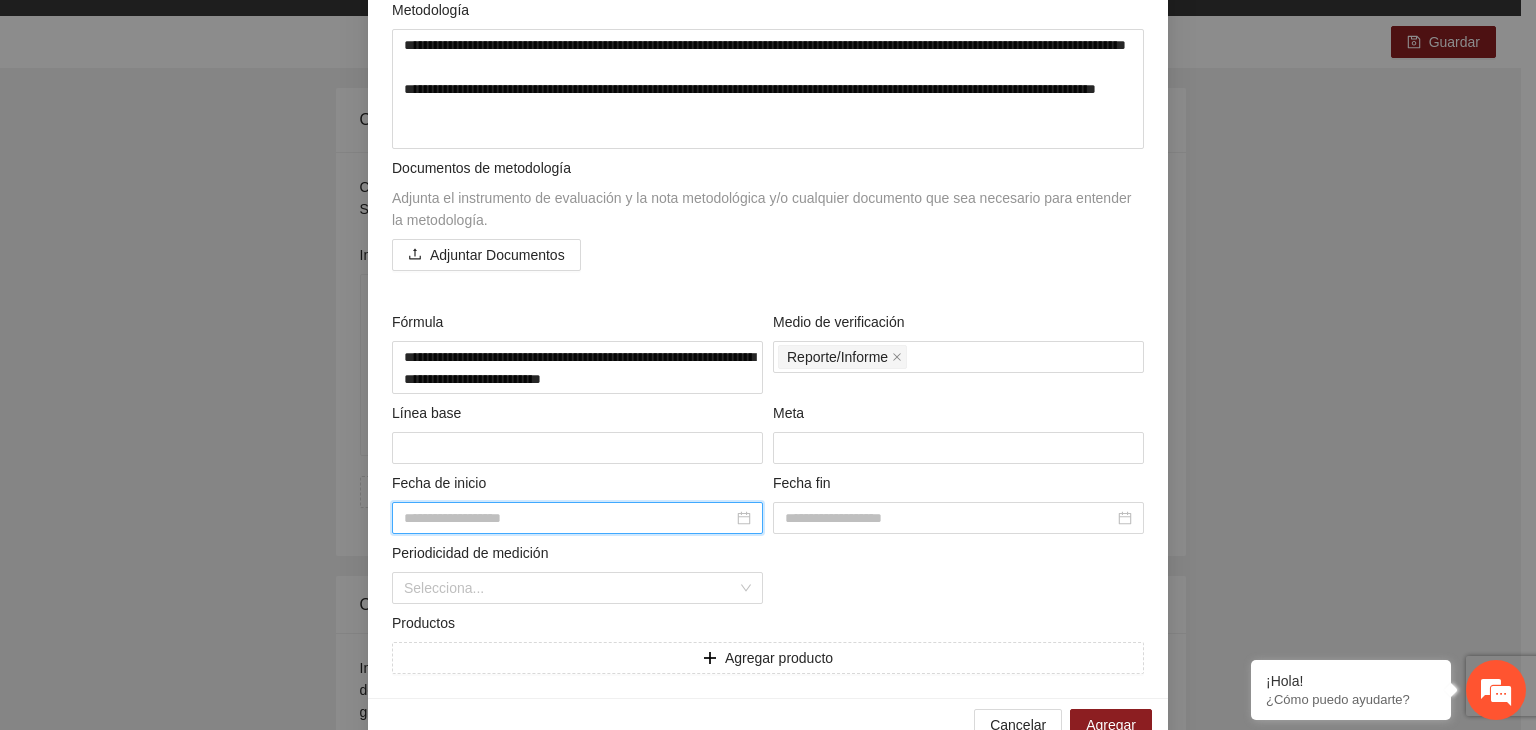 click at bounding box center [568, 518] 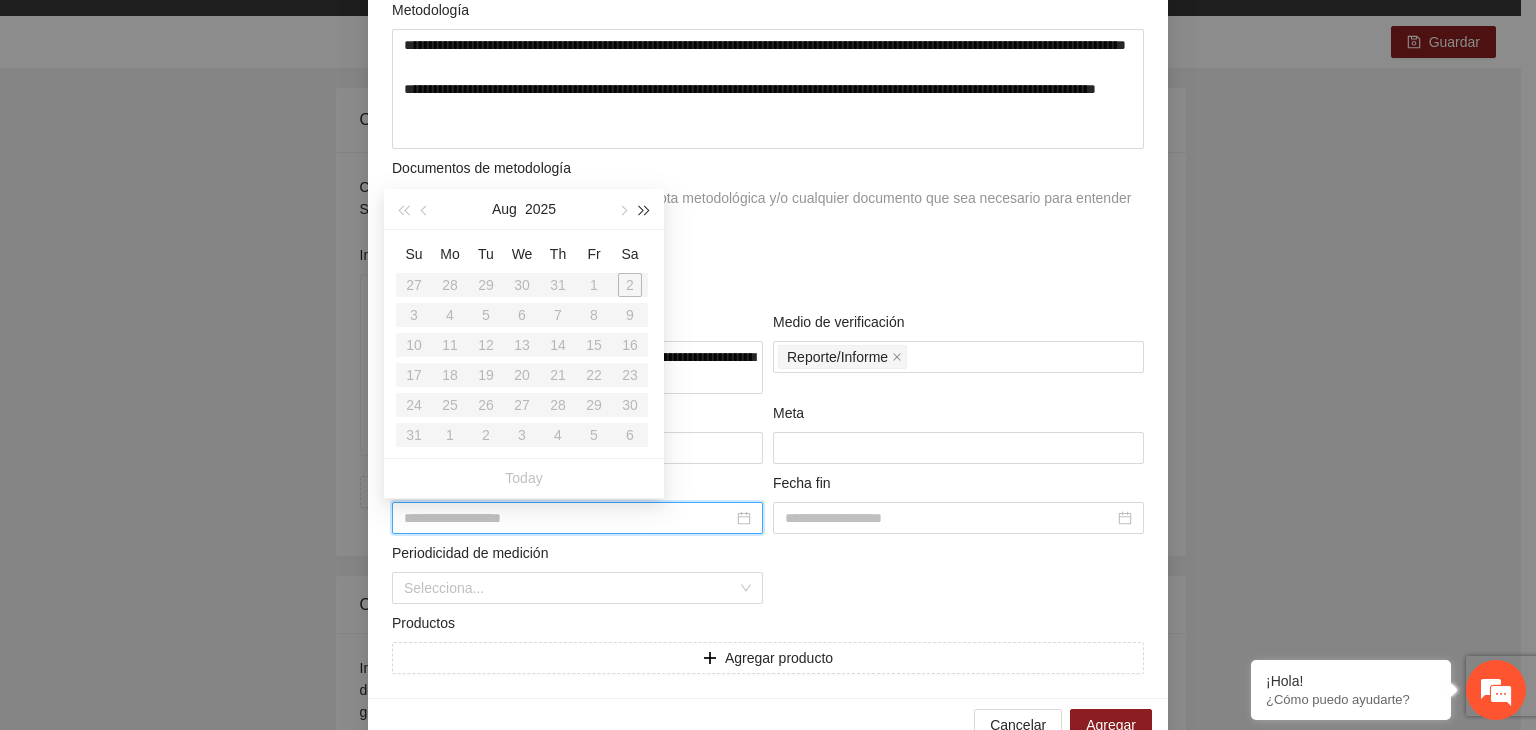 click at bounding box center (645, 211) 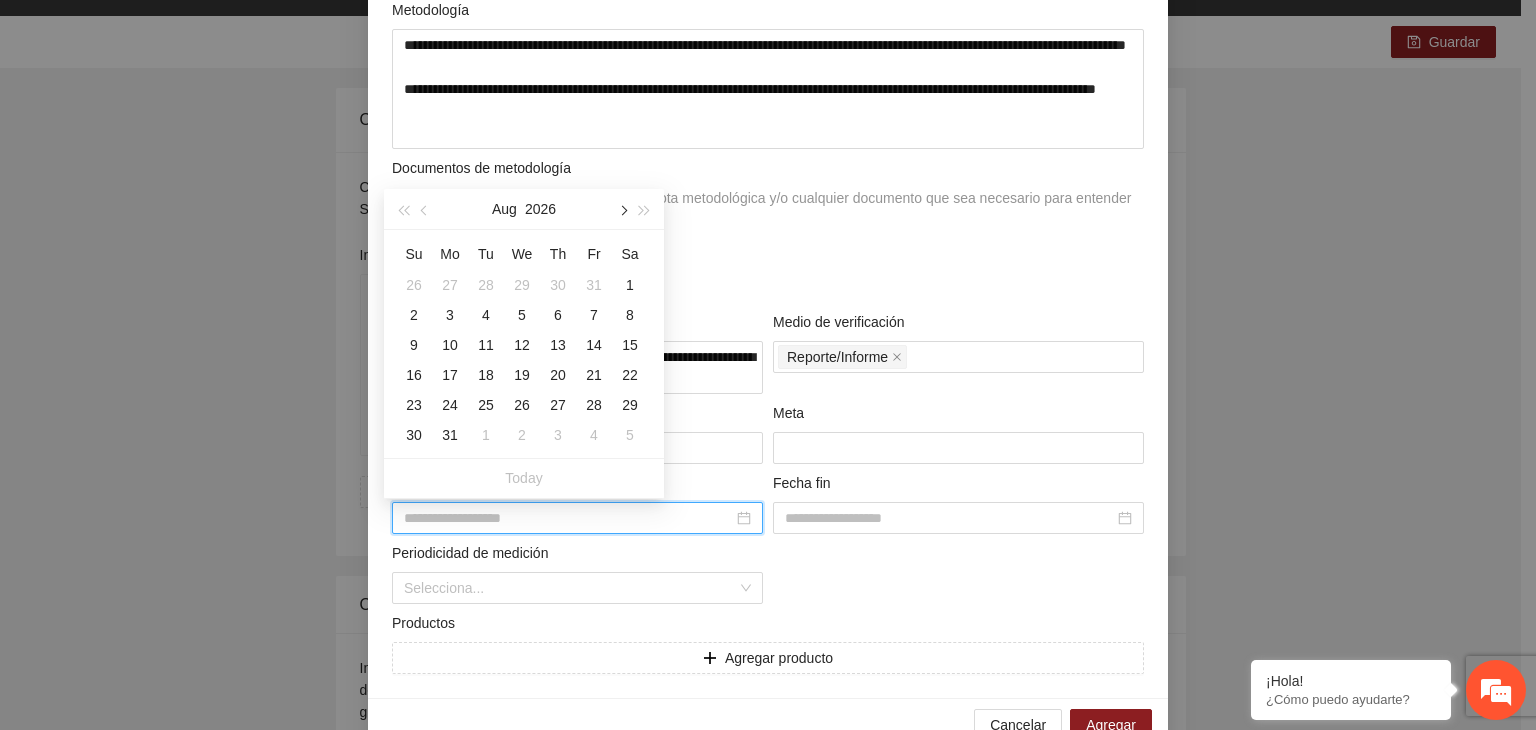 click at bounding box center [622, 211] 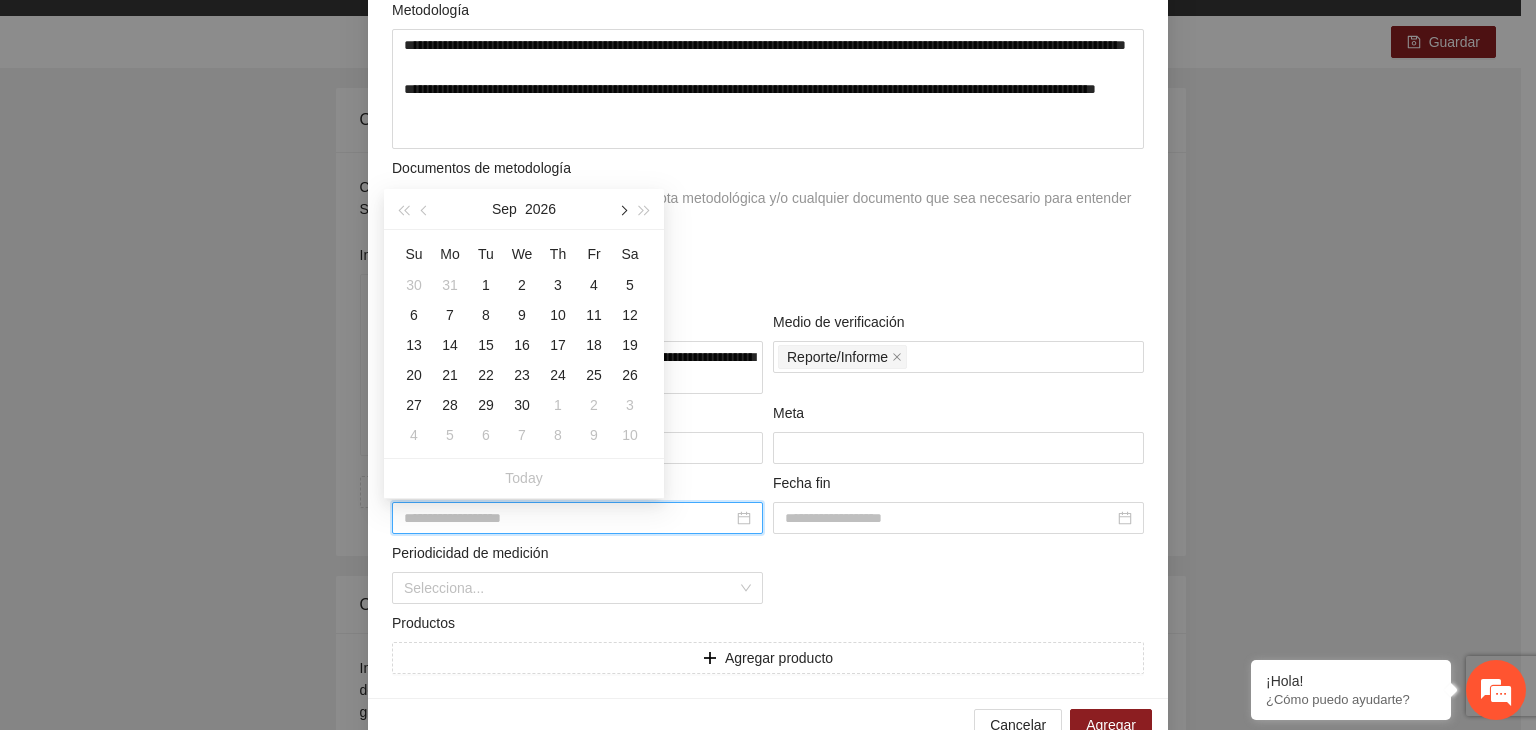 click at bounding box center [622, 211] 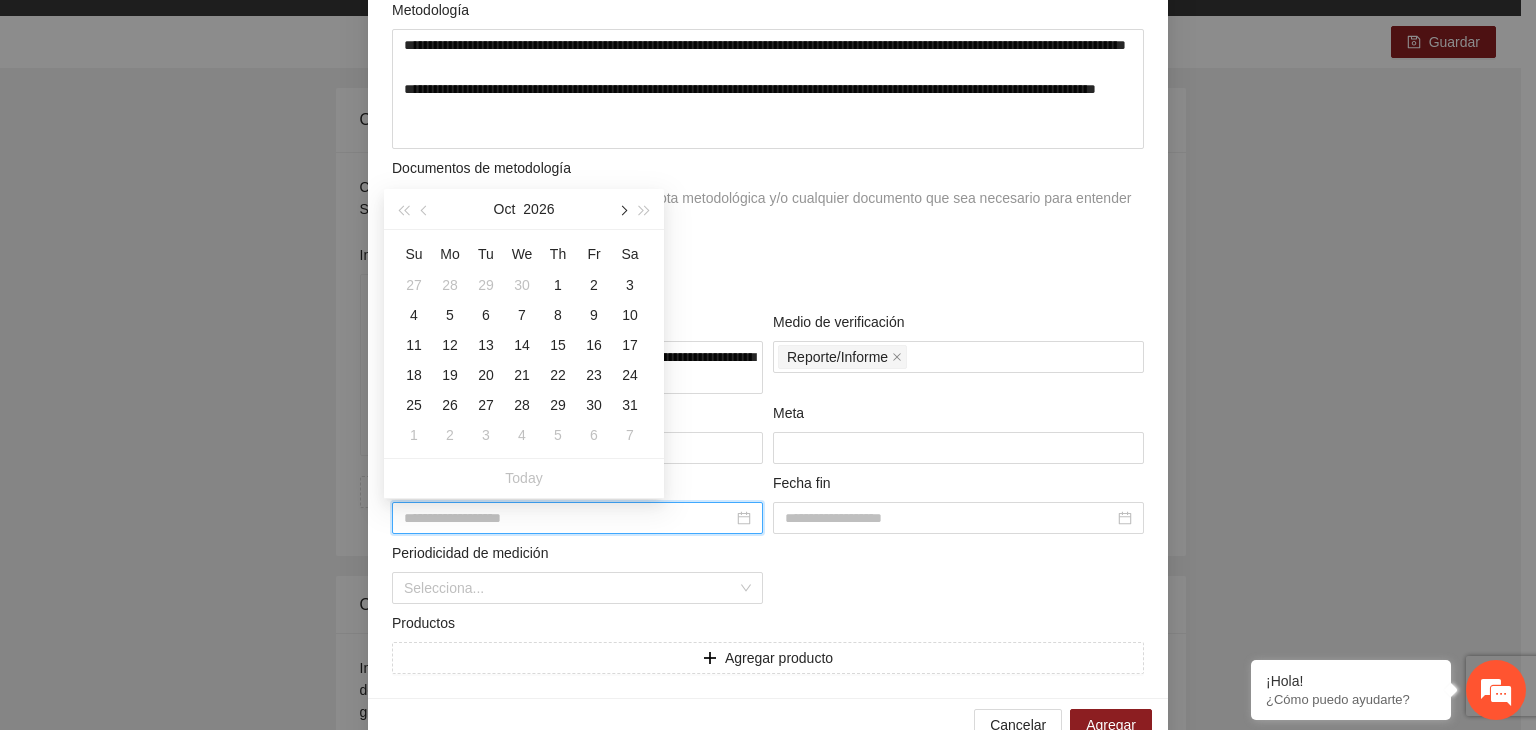 click at bounding box center (622, 211) 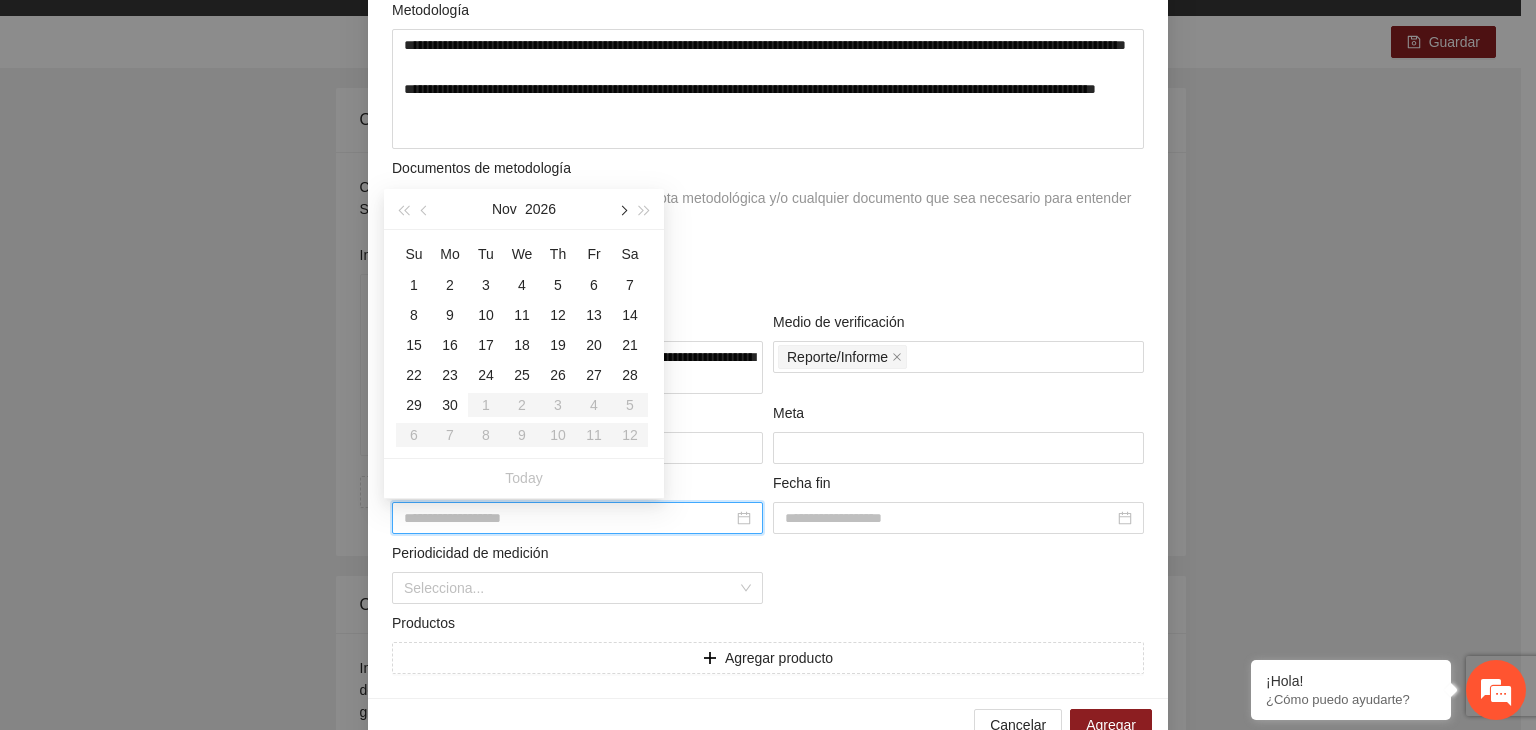 click at bounding box center (622, 211) 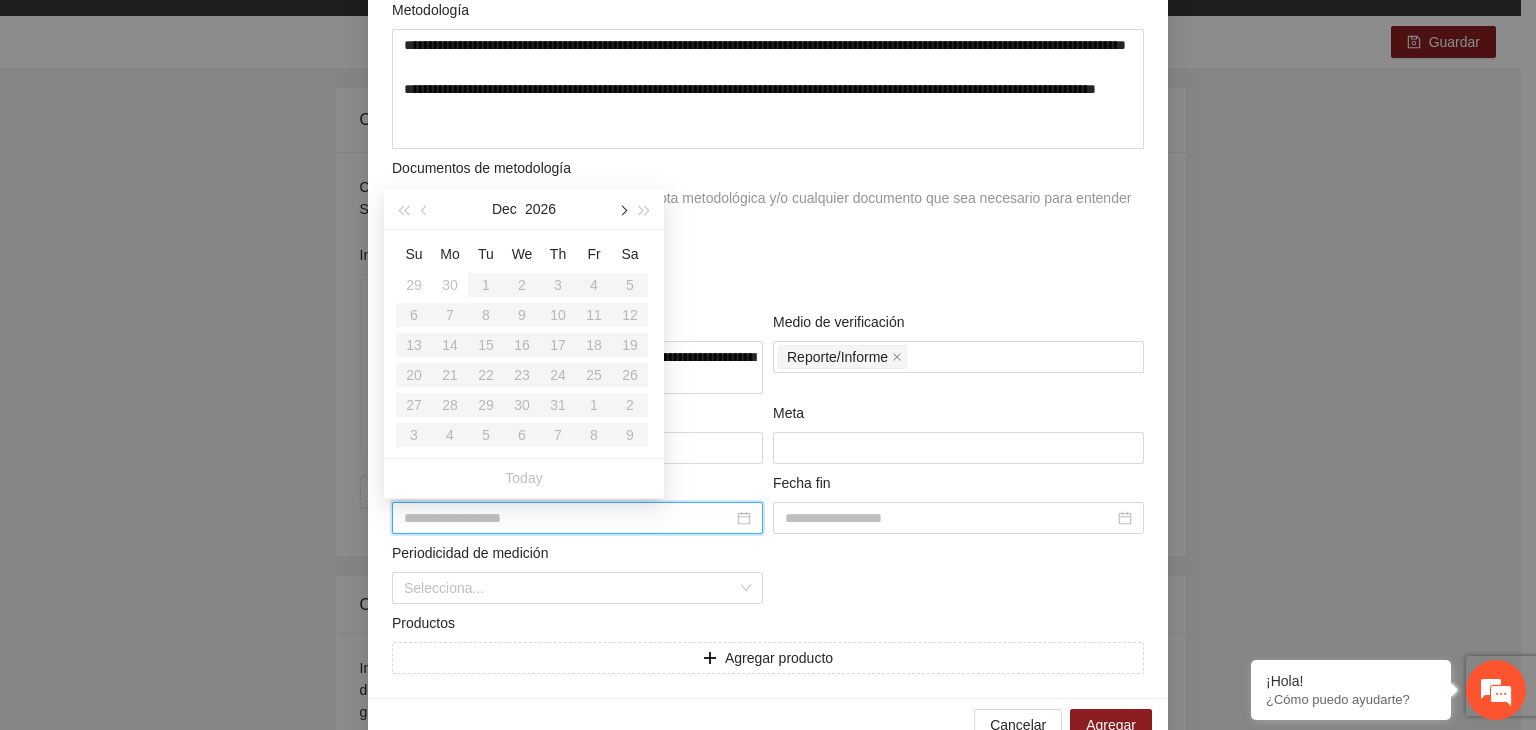 click at bounding box center (622, 211) 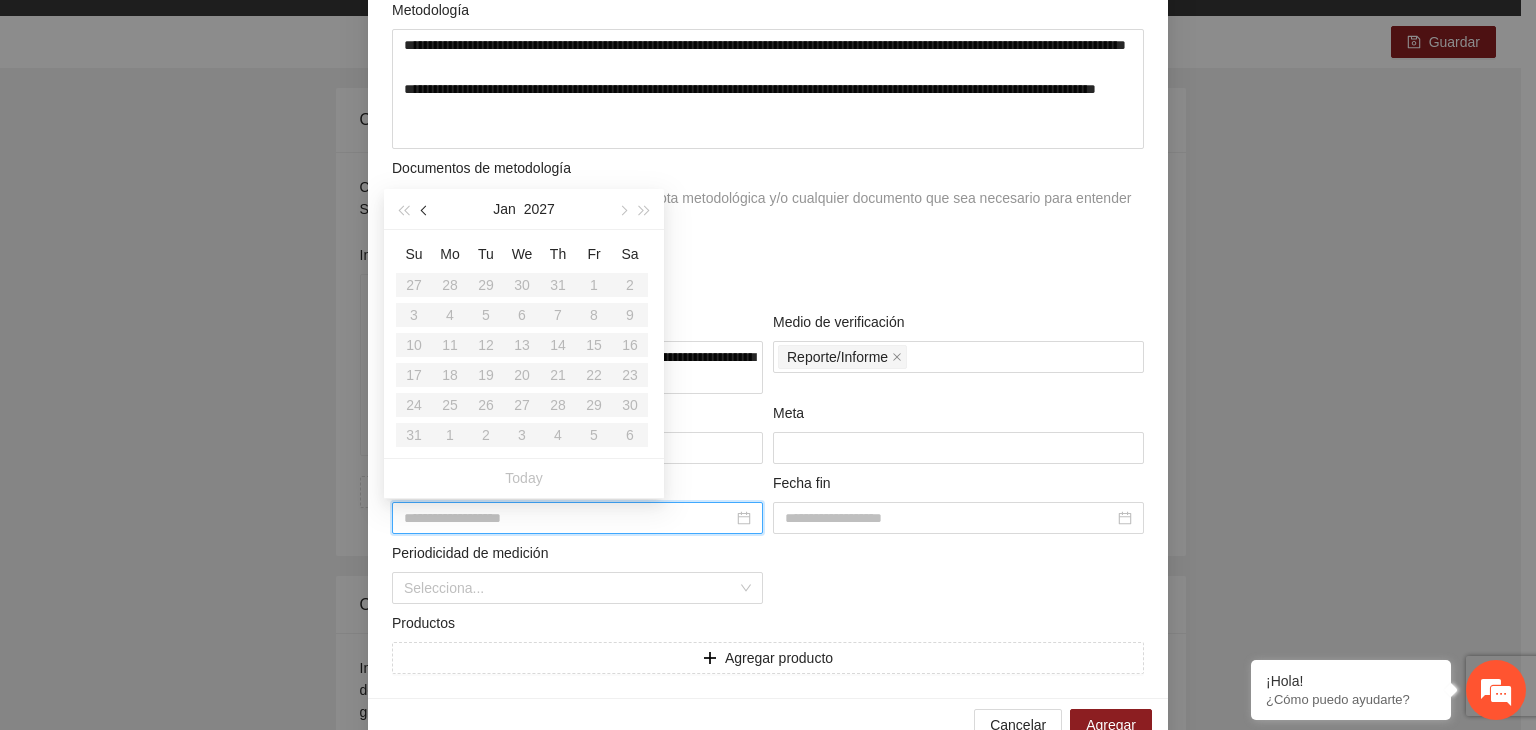 click at bounding box center [426, 211] 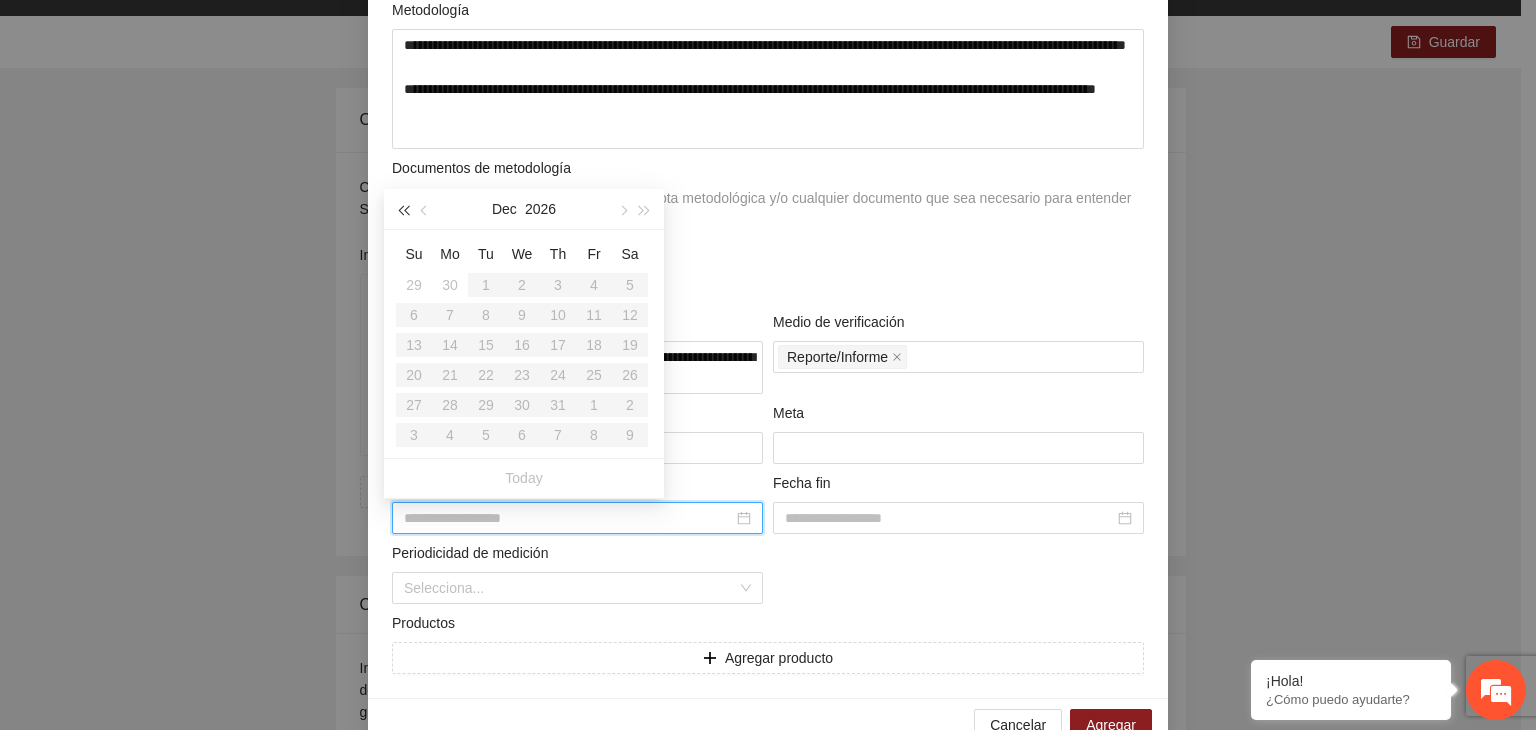 click at bounding box center (403, 211) 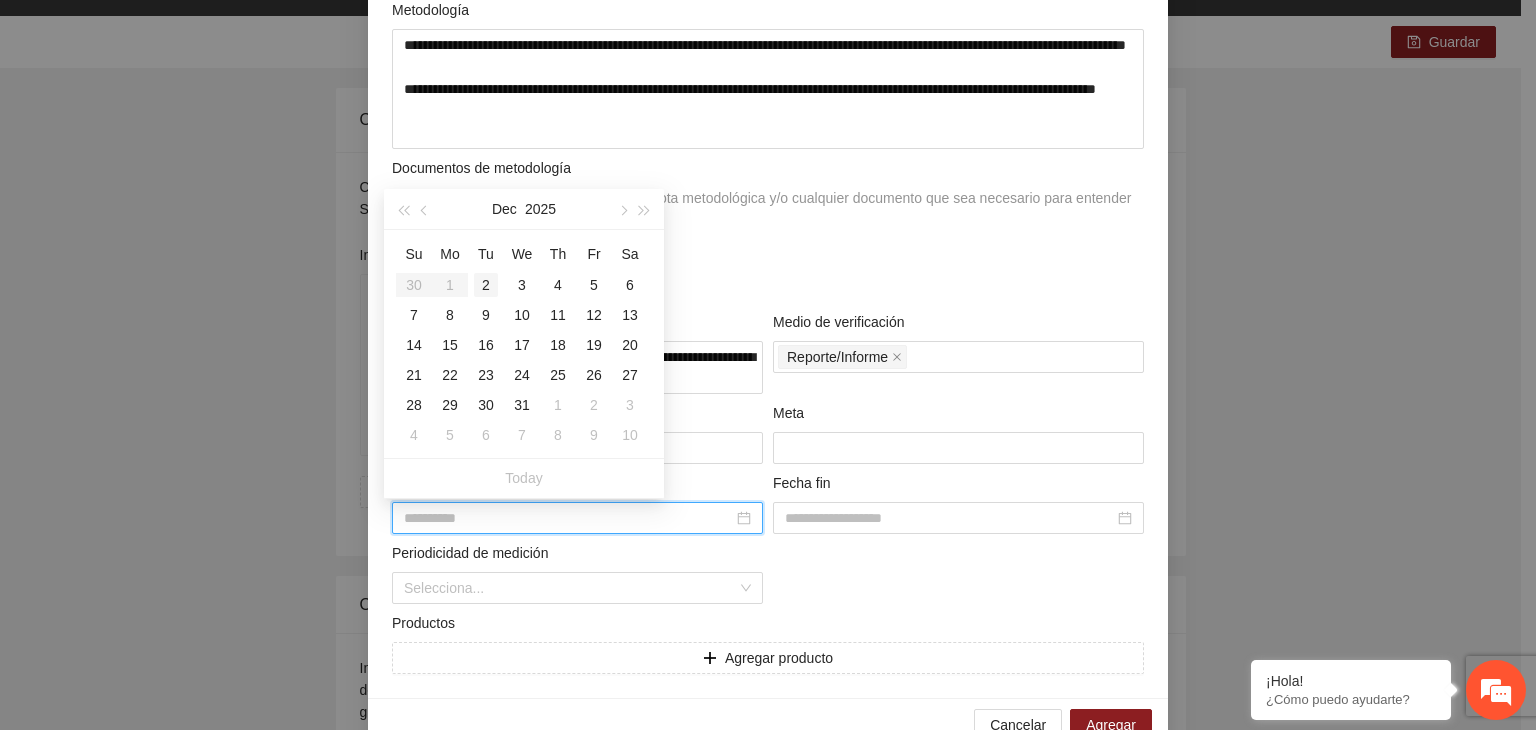 click on "2" at bounding box center (486, 285) 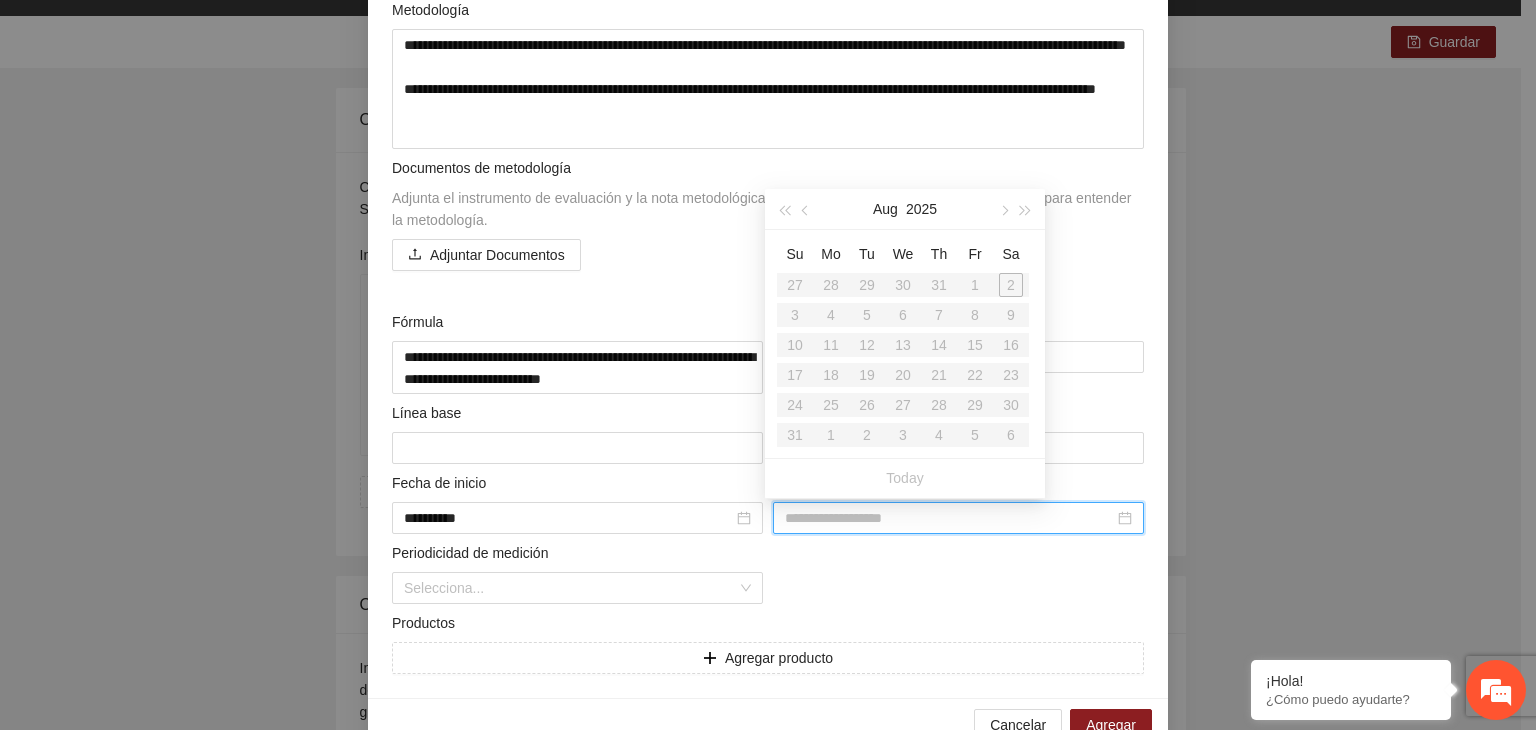 click at bounding box center (949, 518) 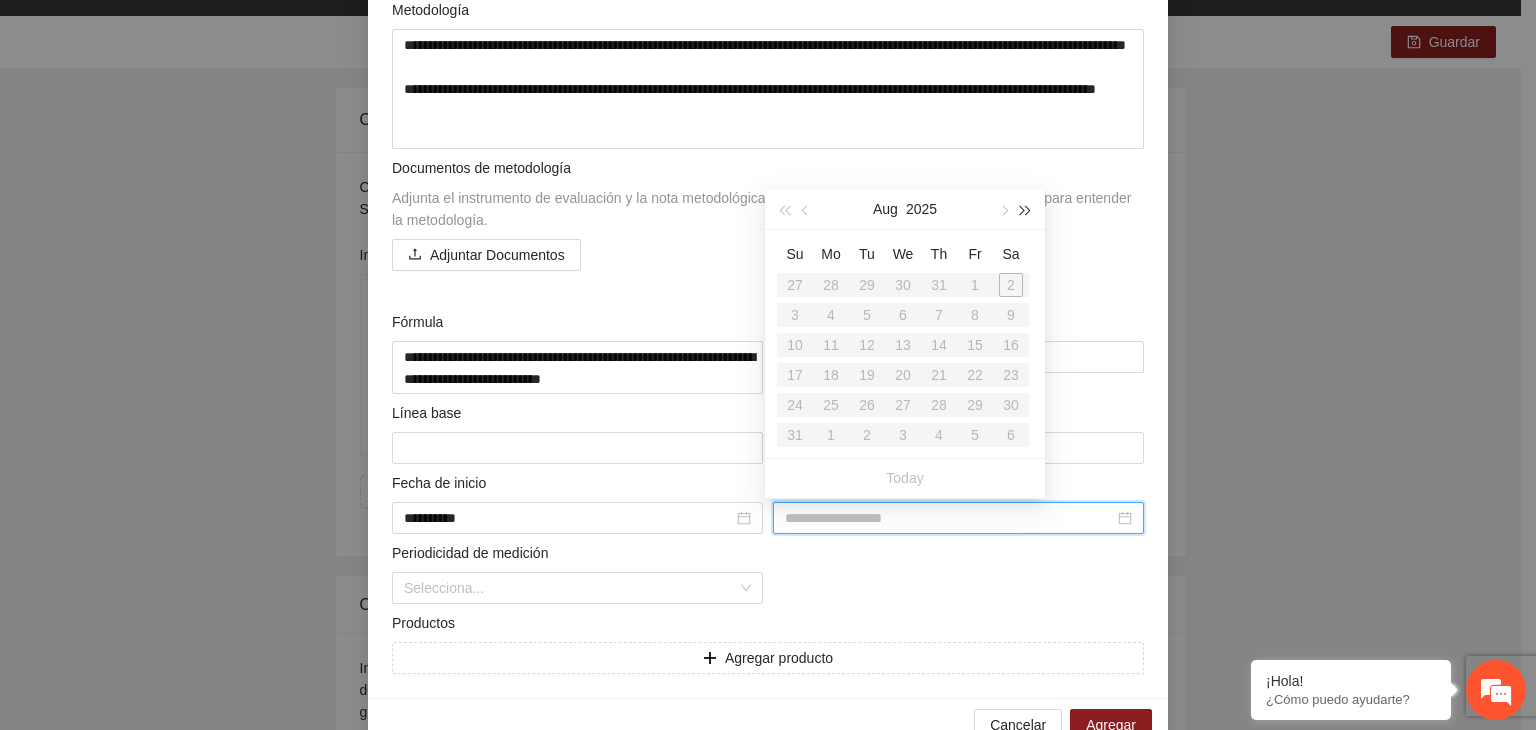 click at bounding box center (1026, 209) 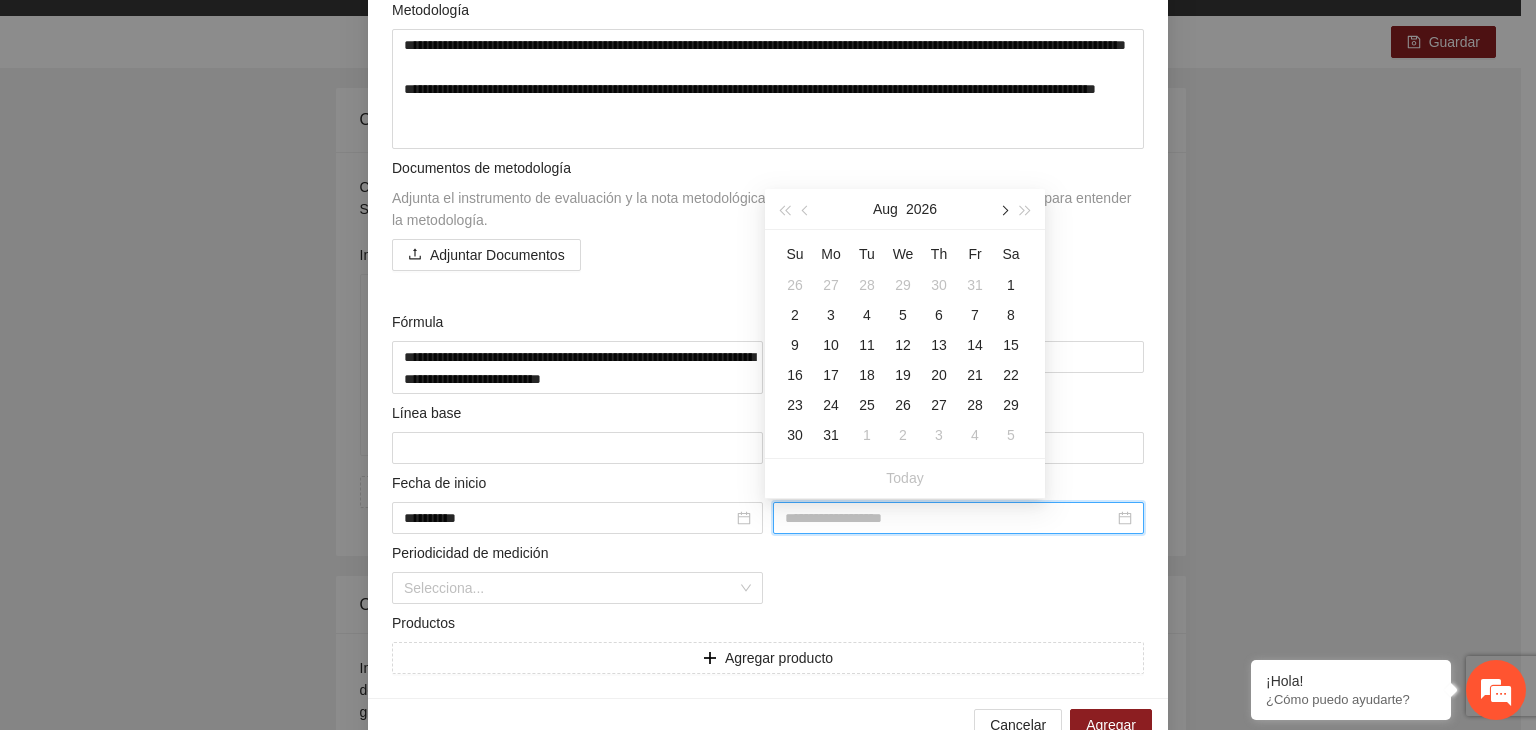 click at bounding box center (1003, 211) 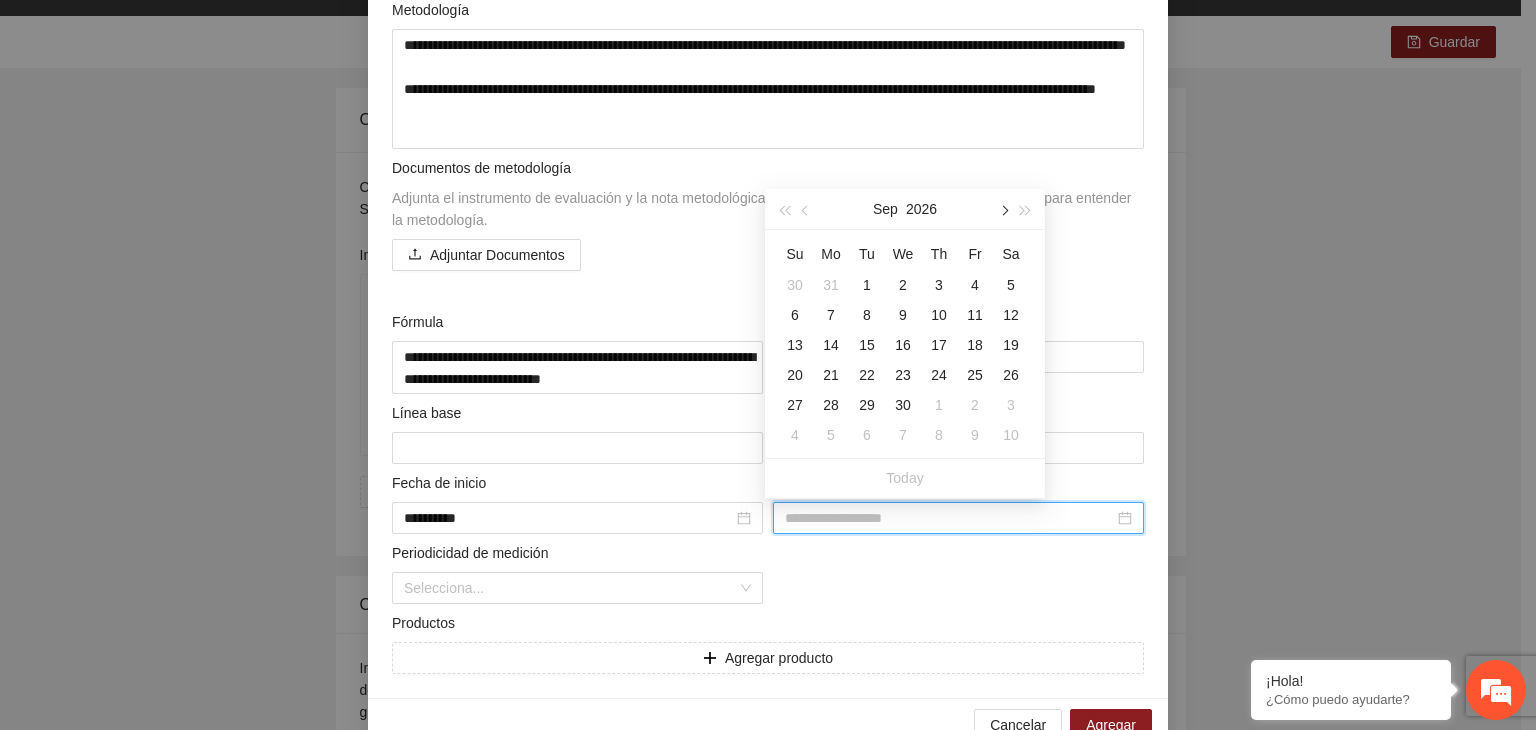 click at bounding box center (1003, 211) 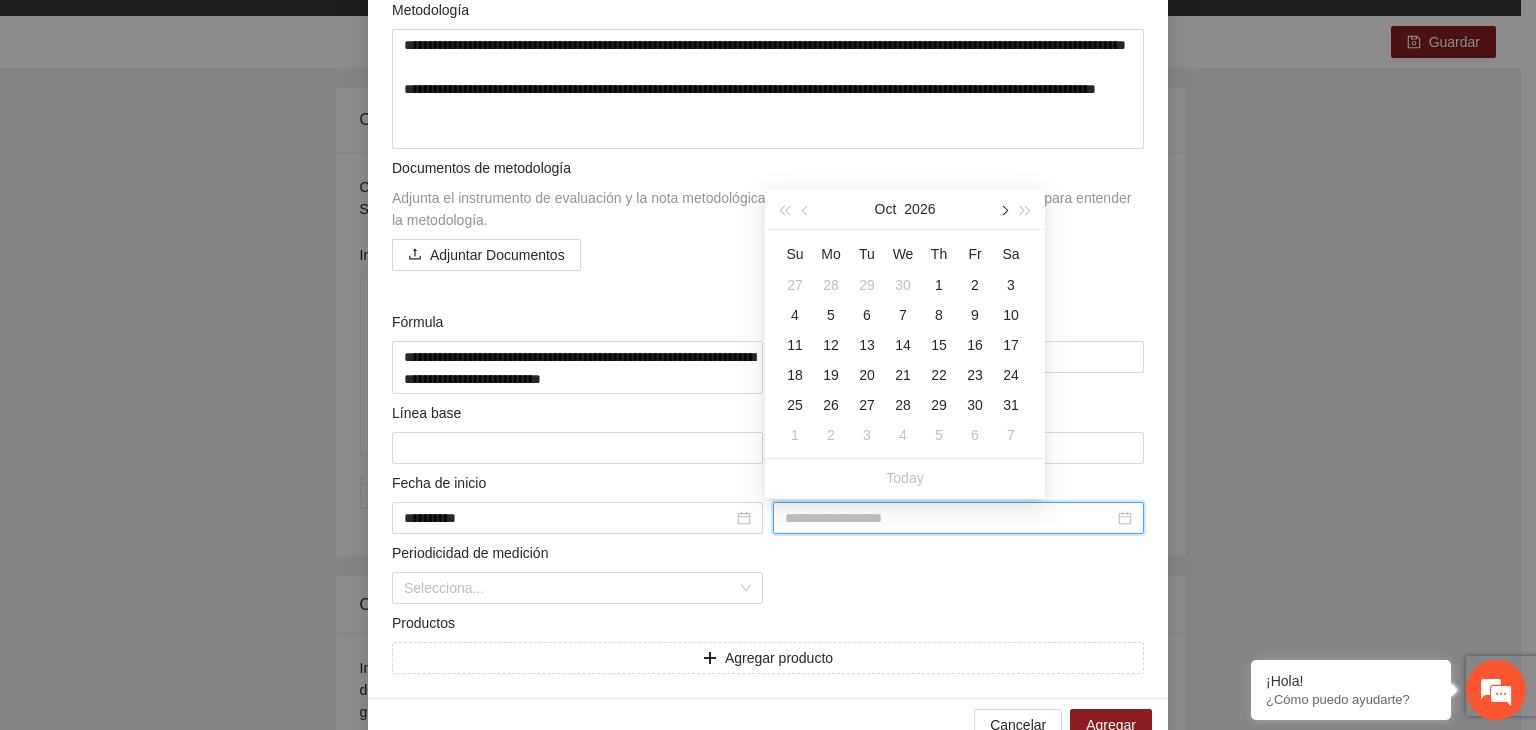 click at bounding box center [1003, 211] 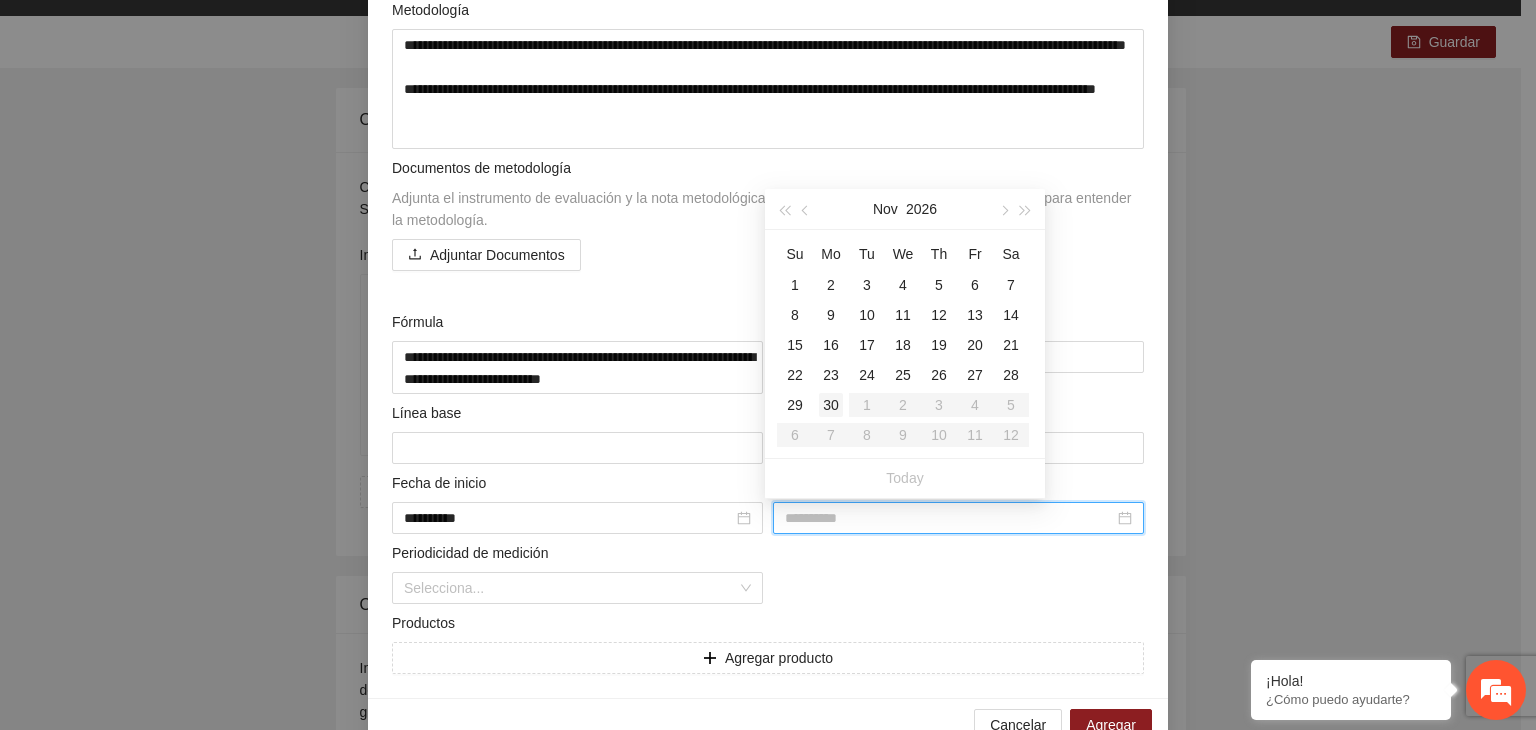 click on "30" at bounding box center (831, 405) 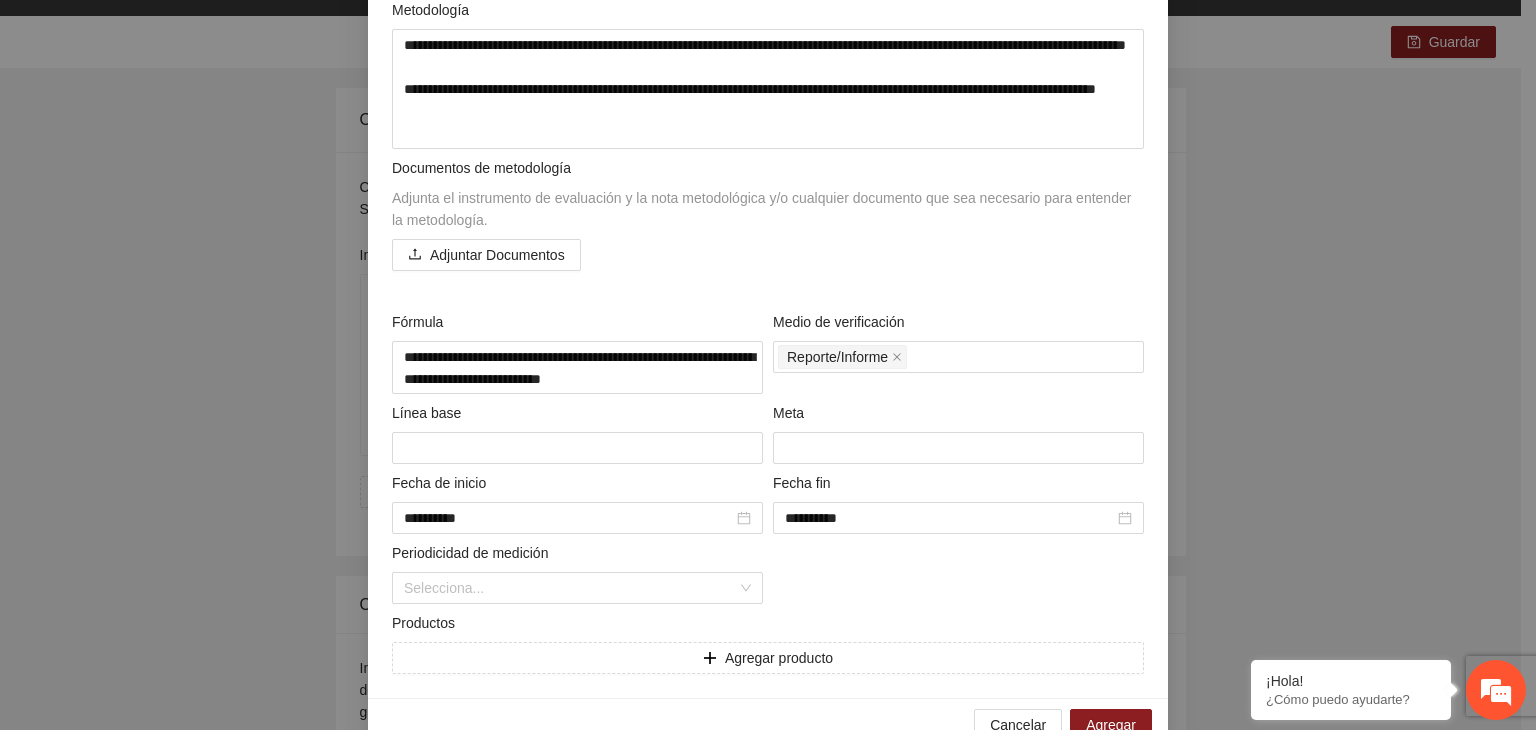 click on "**********" at bounding box center [768, 365] 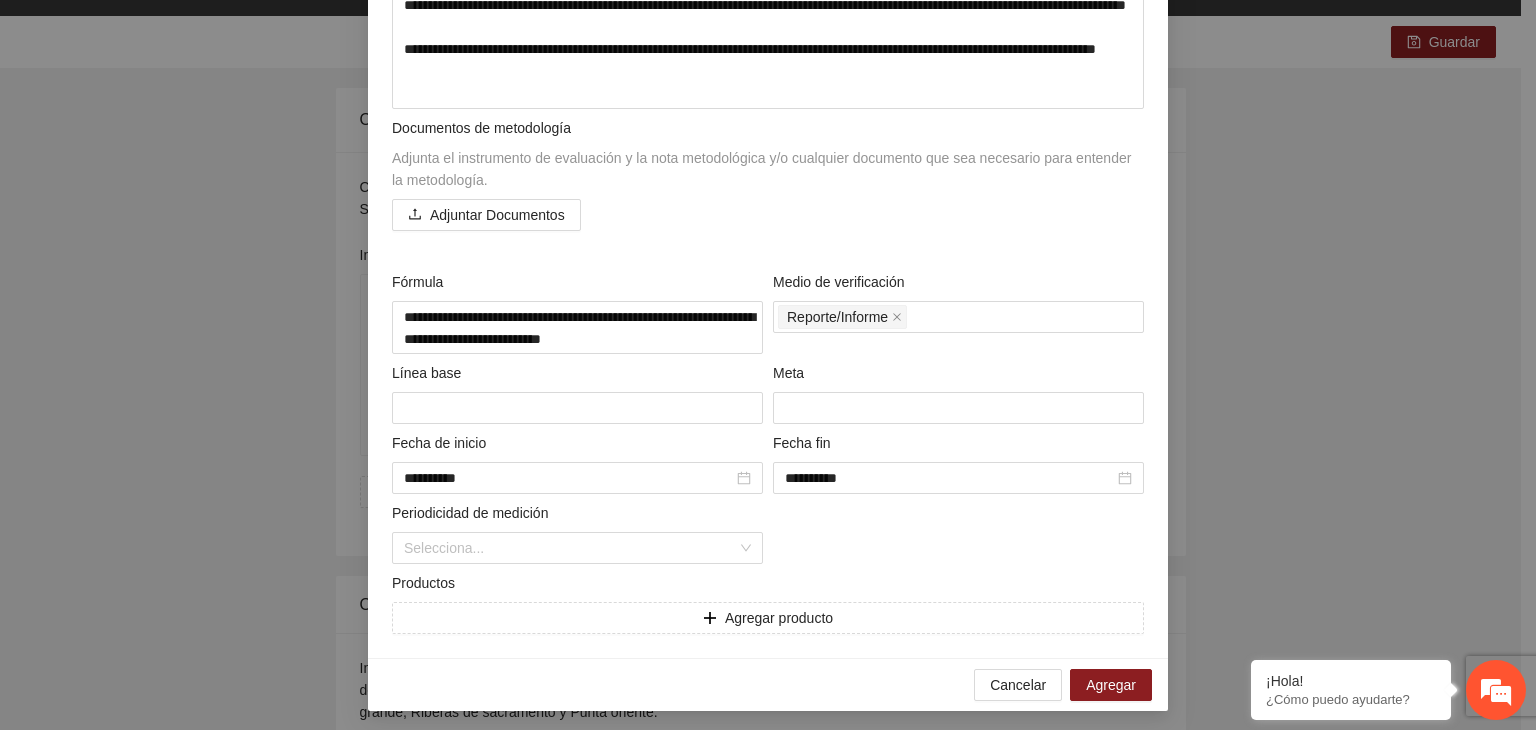 scroll, scrollTop: 365, scrollLeft: 0, axis: vertical 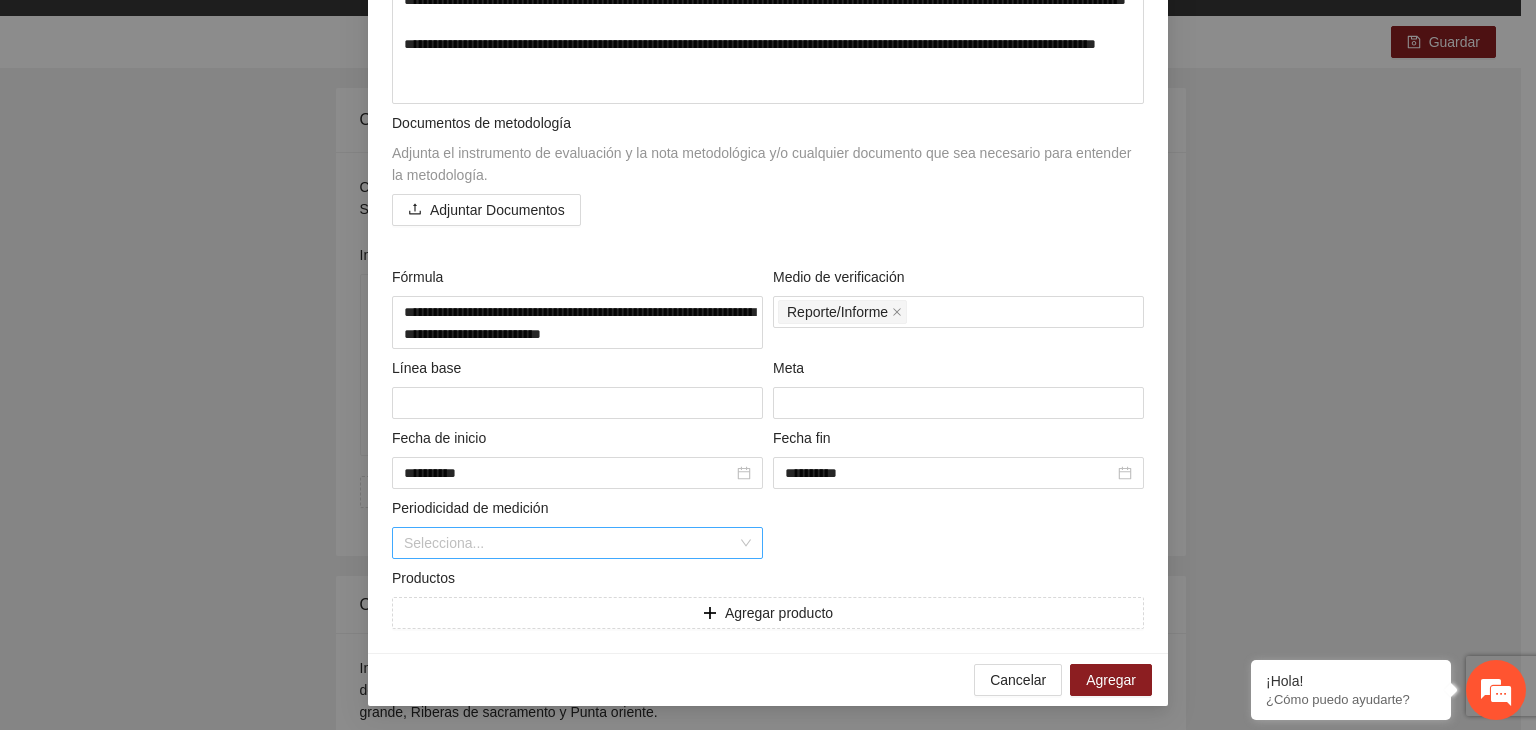 click at bounding box center [570, 543] 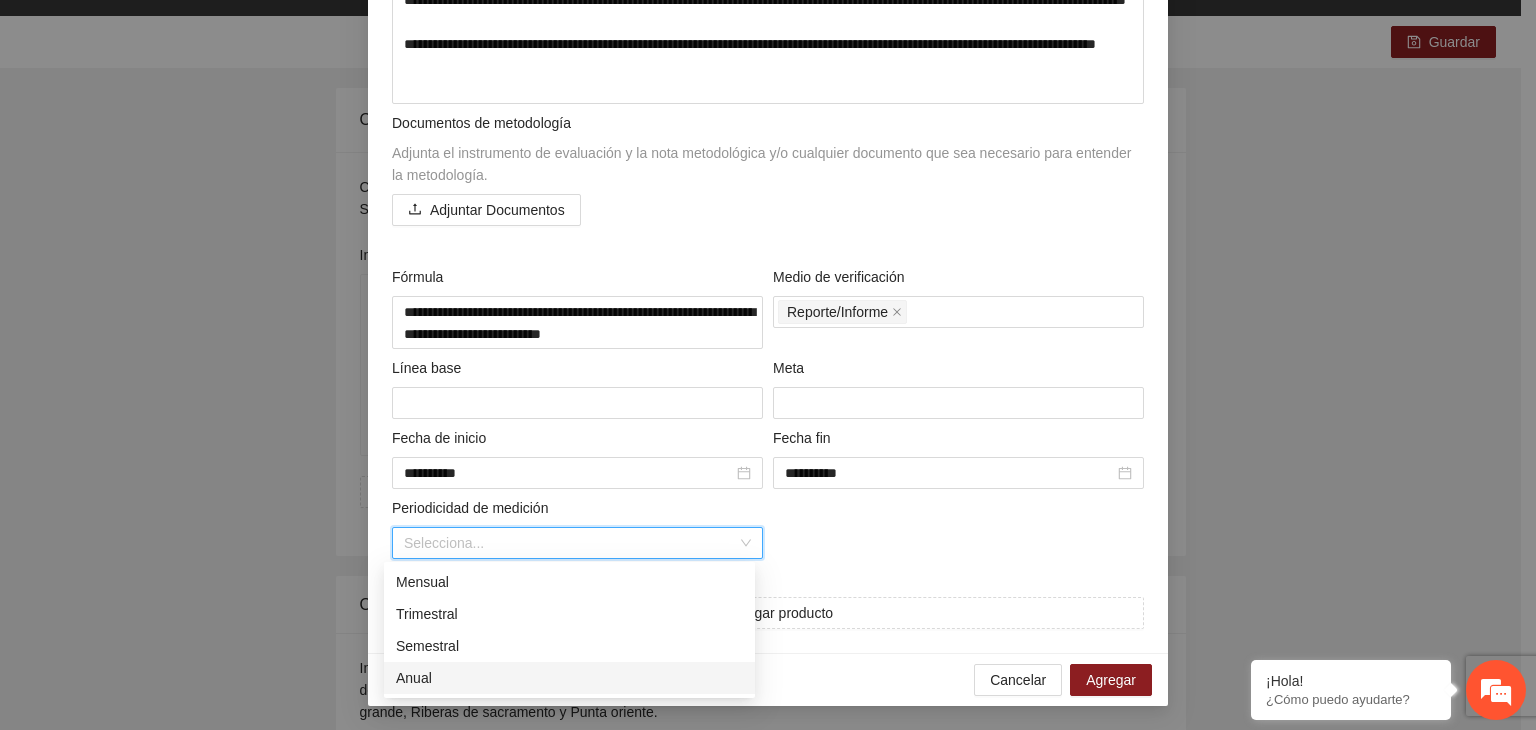 click on "Anual" at bounding box center (569, 678) 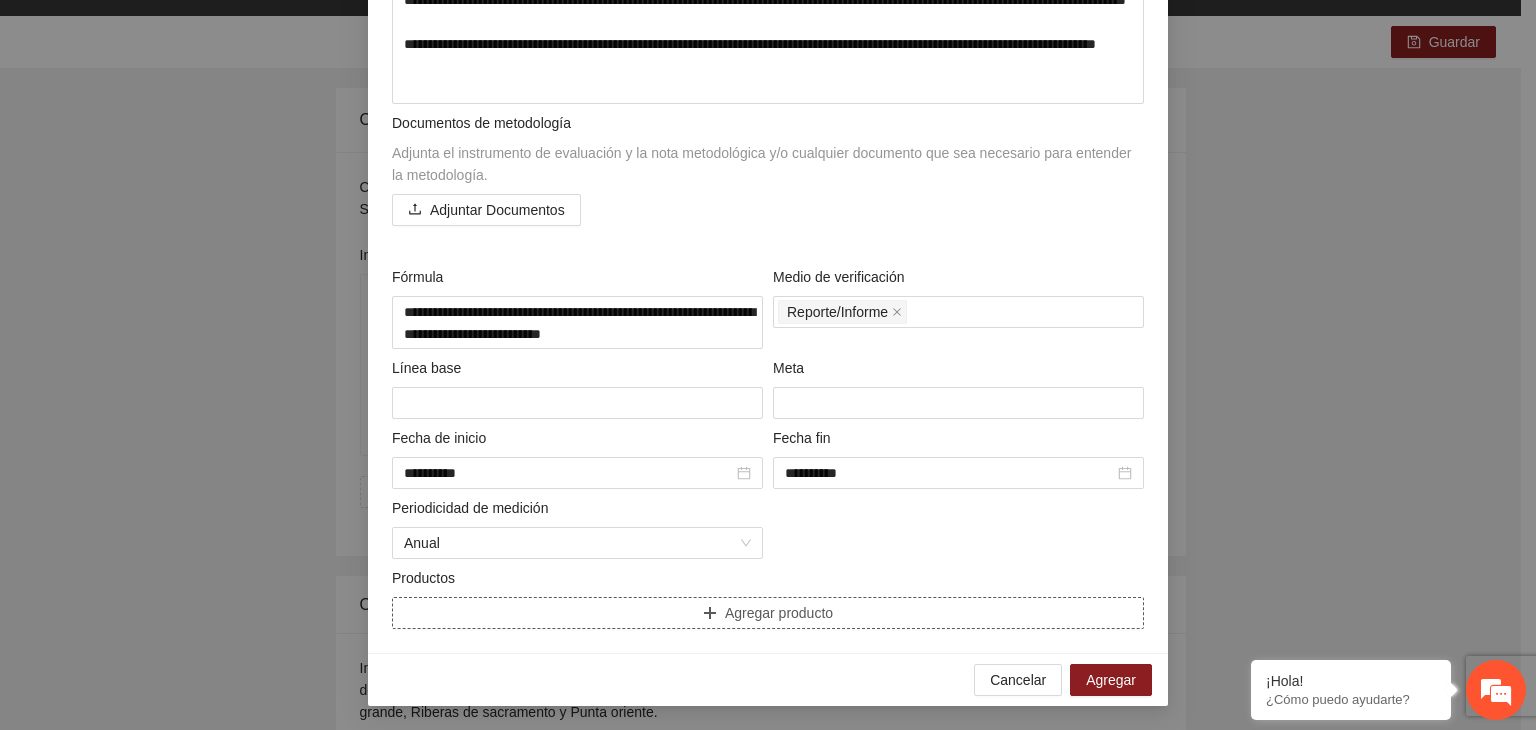 click on "Agregar producto" at bounding box center (768, 613) 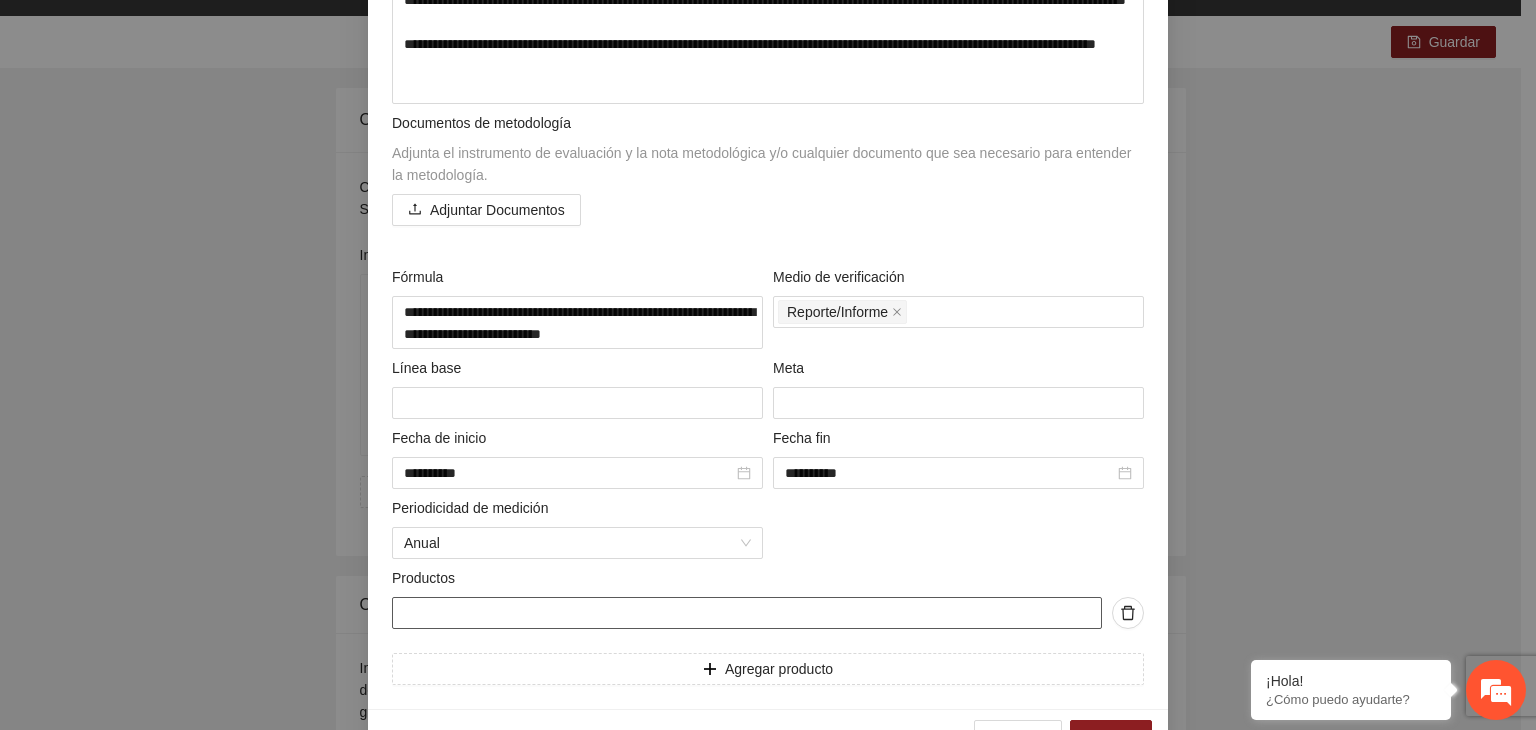 click at bounding box center (747, 613) 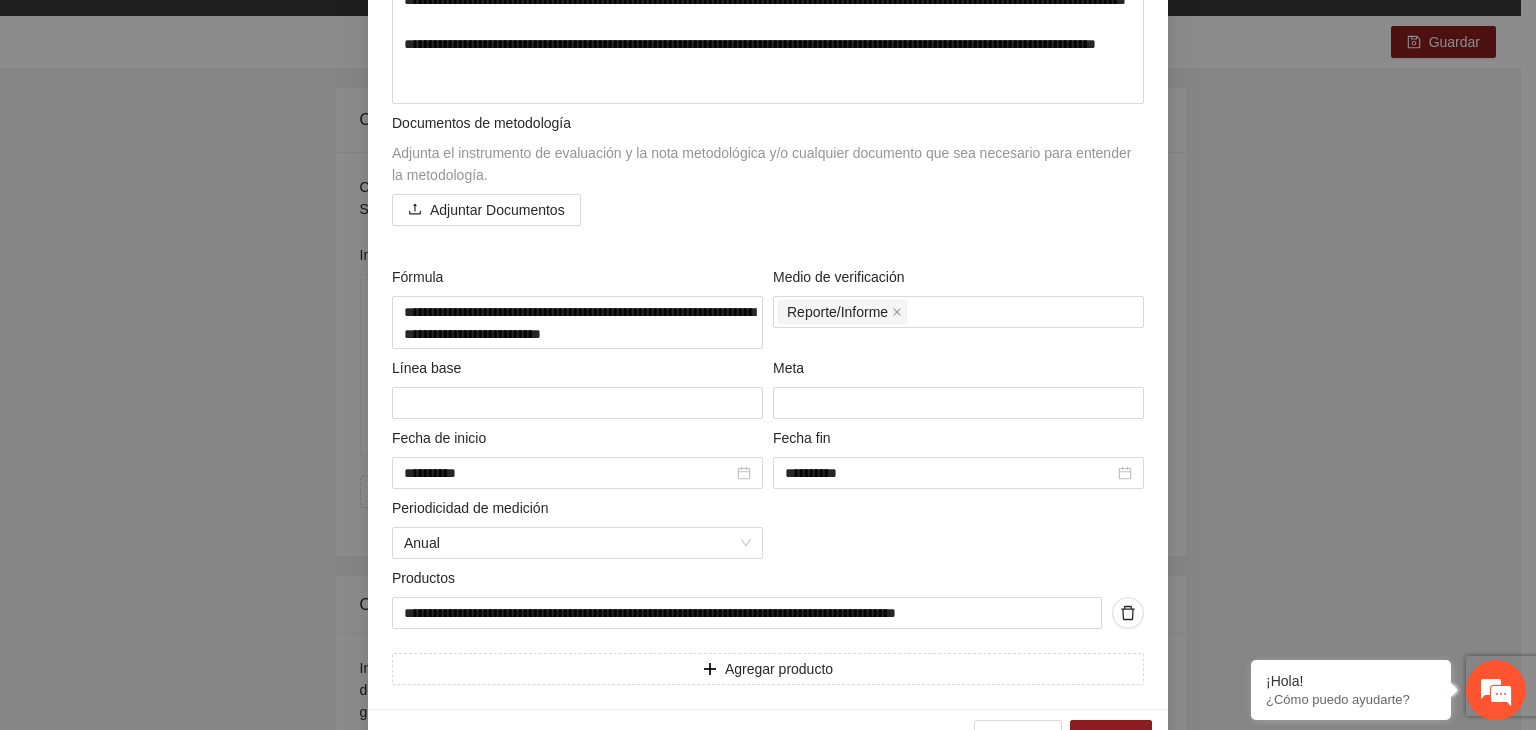 click on "**********" at bounding box center [768, 365] 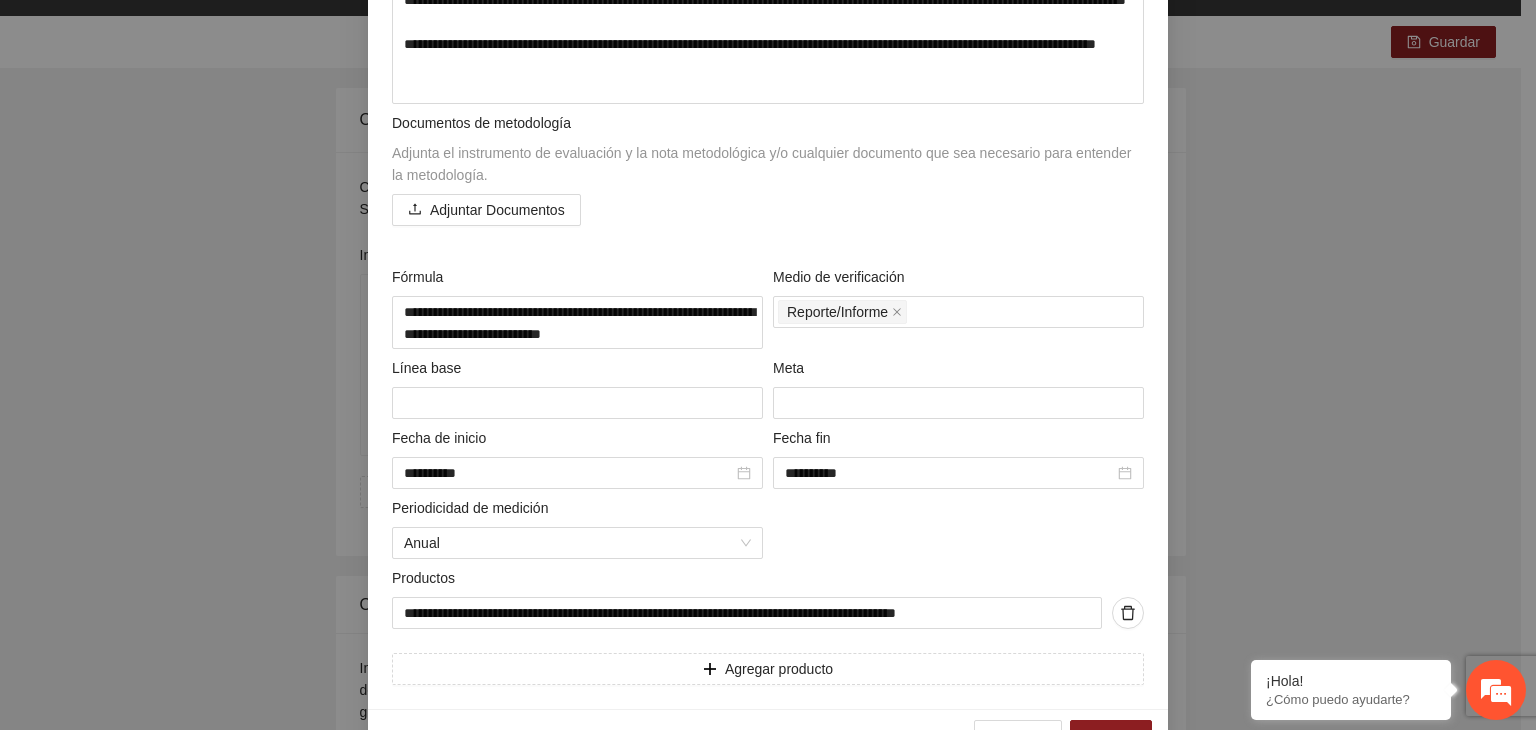 click on "**********" at bounding box center (768, 365) 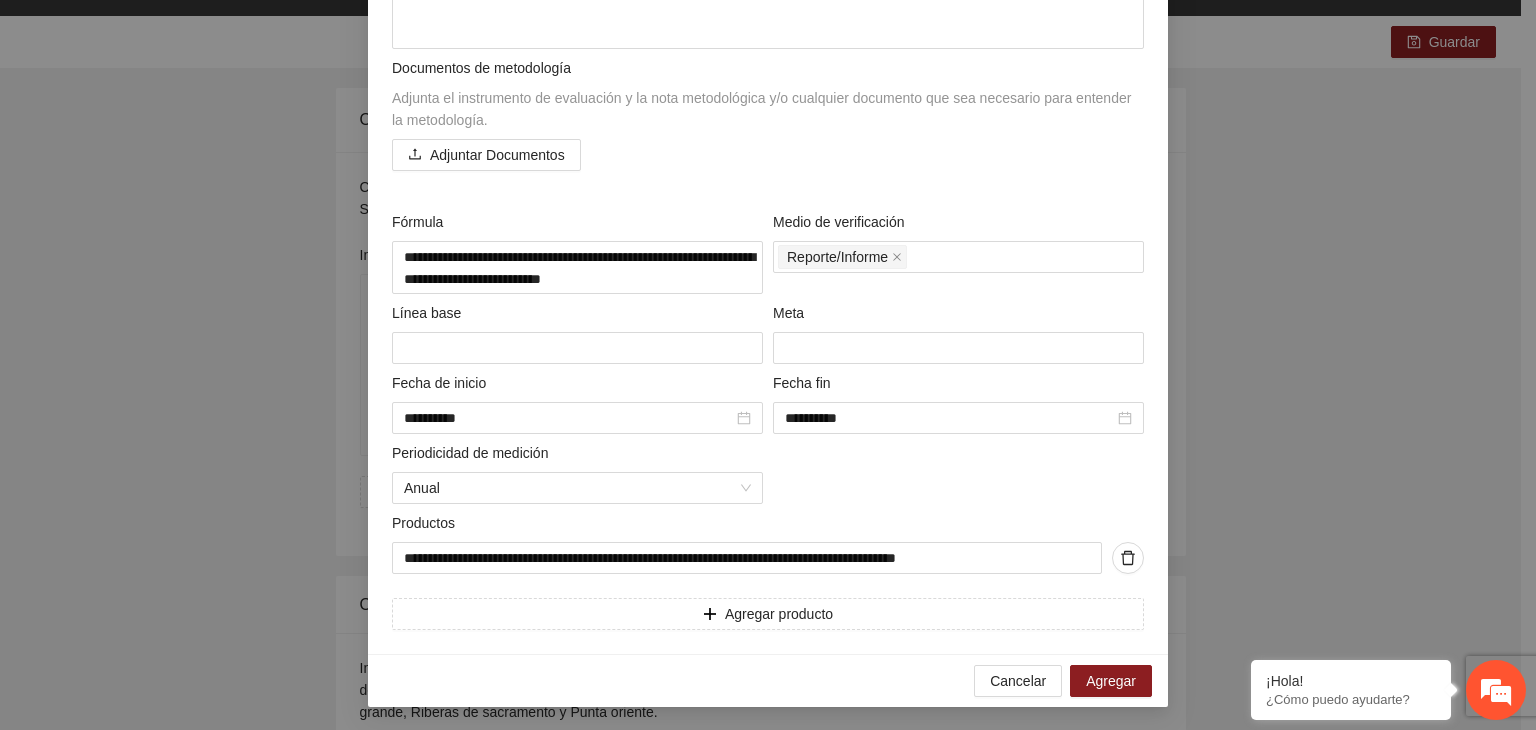 scroll, scrollTop: 421, scrollLeft: 0, axis: vertical 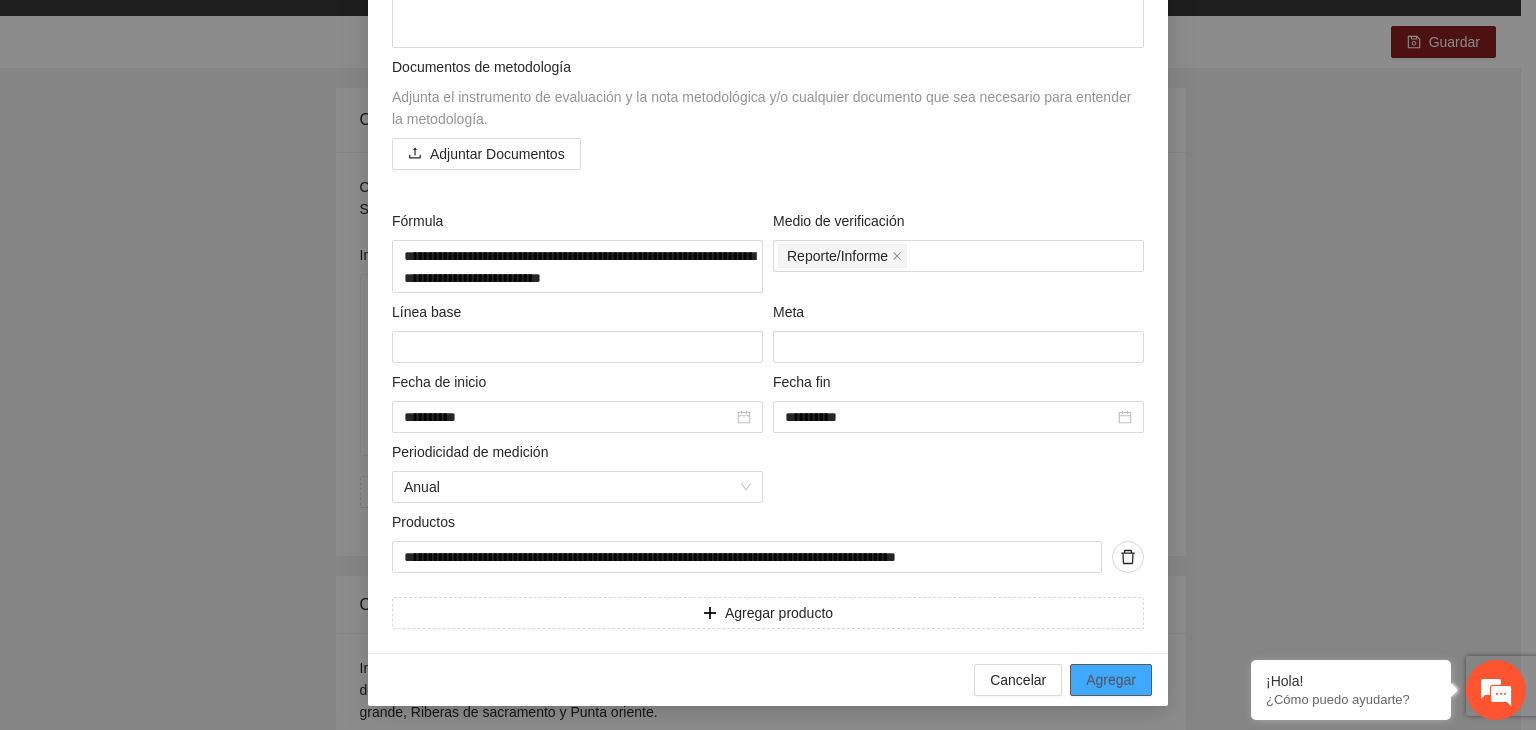 click on "Agregar" at bounding box center [1111, 680] 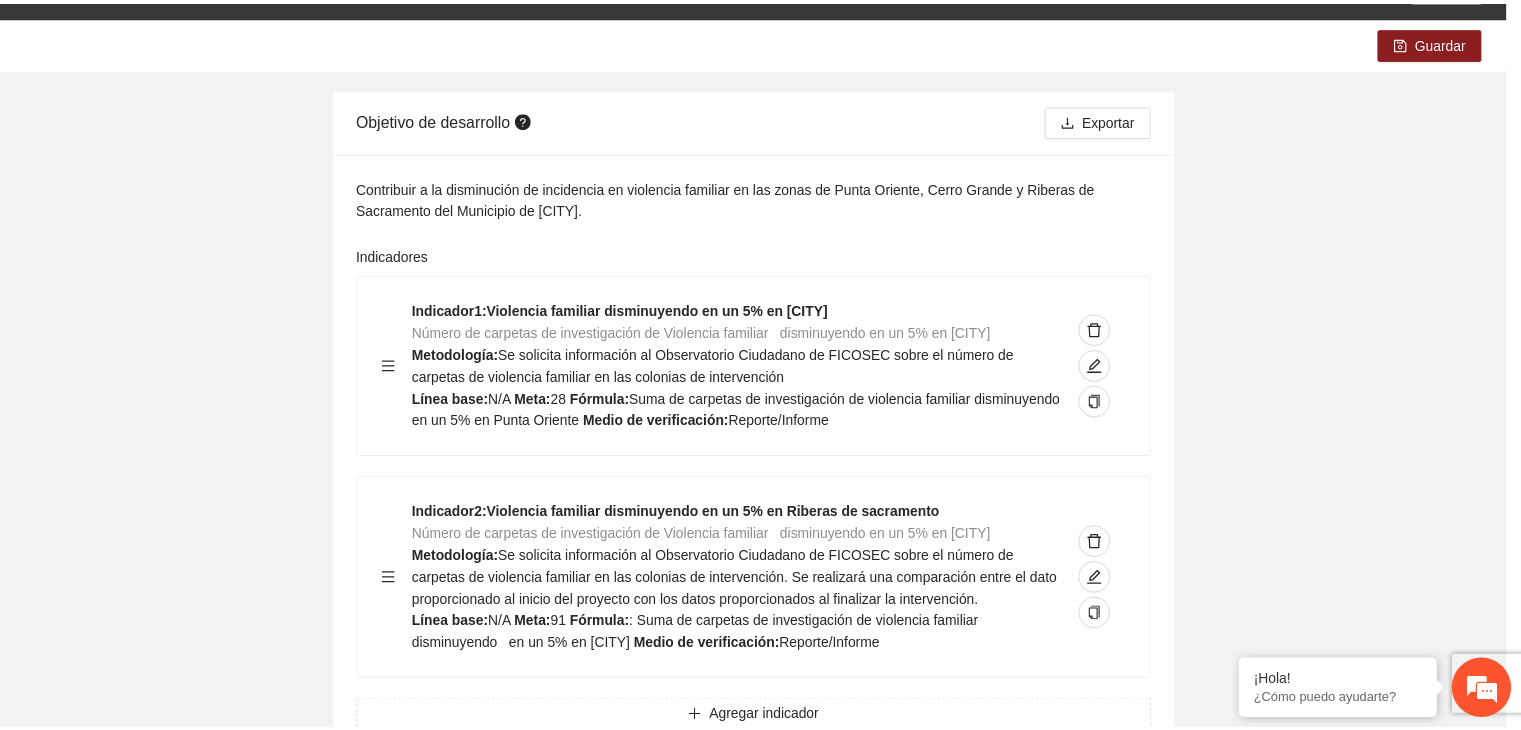 scroll, scrollTop: 156, scrollLeft: 0, axis: vertical 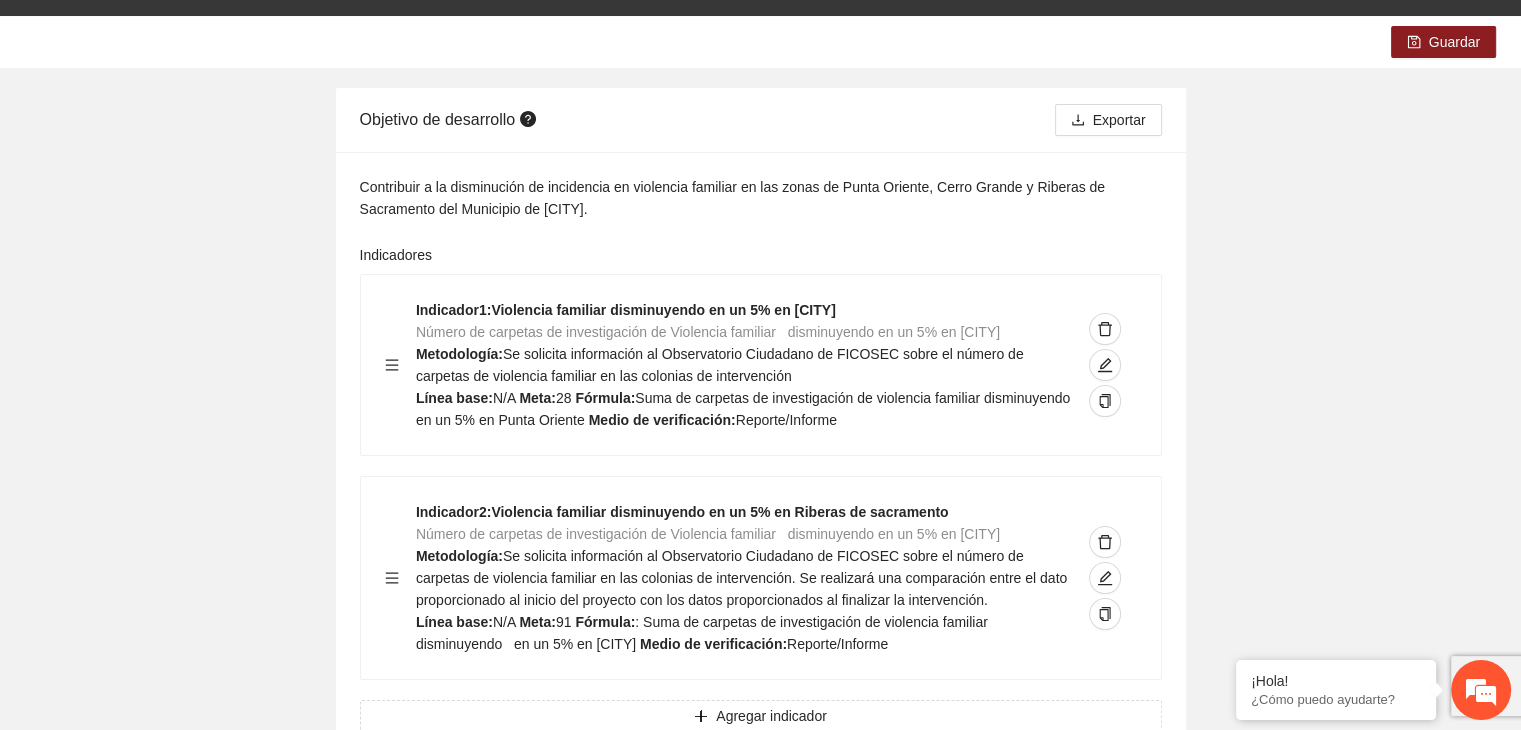 click on "Guardar Objetivo de desarrollo      Exportar Contribuir a la disminución de incidencia en violencia familiar en las zonas de Punta Oriente, Cerro Grande y Riberas de Sacramento del Municipio  de [CITY]. Indicadores Indicador  1 :  Violencia familiar disminuyendo en un 5% en Cerro grande Número de carpetas de investigación de Violencia familiar  disminuyendo en un 5% en Cerro grande Metodología:  Se solicita información al Observatorio Ciudadano de FICOSEC sobre el número de carpetas de violencia familiar en las colonias de intervención Línea base:  N/A   Meta:  28   Fórmula:  Suma de carpetas de investigación de violencia familiar disminuyendo  en un 5% en Punta Oriente   Medio de verificación:  Reporte/Informe Indicador  2 :  Violencia familiar disminuyendo en un 5% en Riberas de sacramento Número de carpetas de investigación de Violencia familiar  disminuyendo en un 5% en Riberas de sacramento Metodología:  Línea base:  N/A   Meta:  91   Fórmula:    Medio de verificación:" at bounding box center [760, 1090] 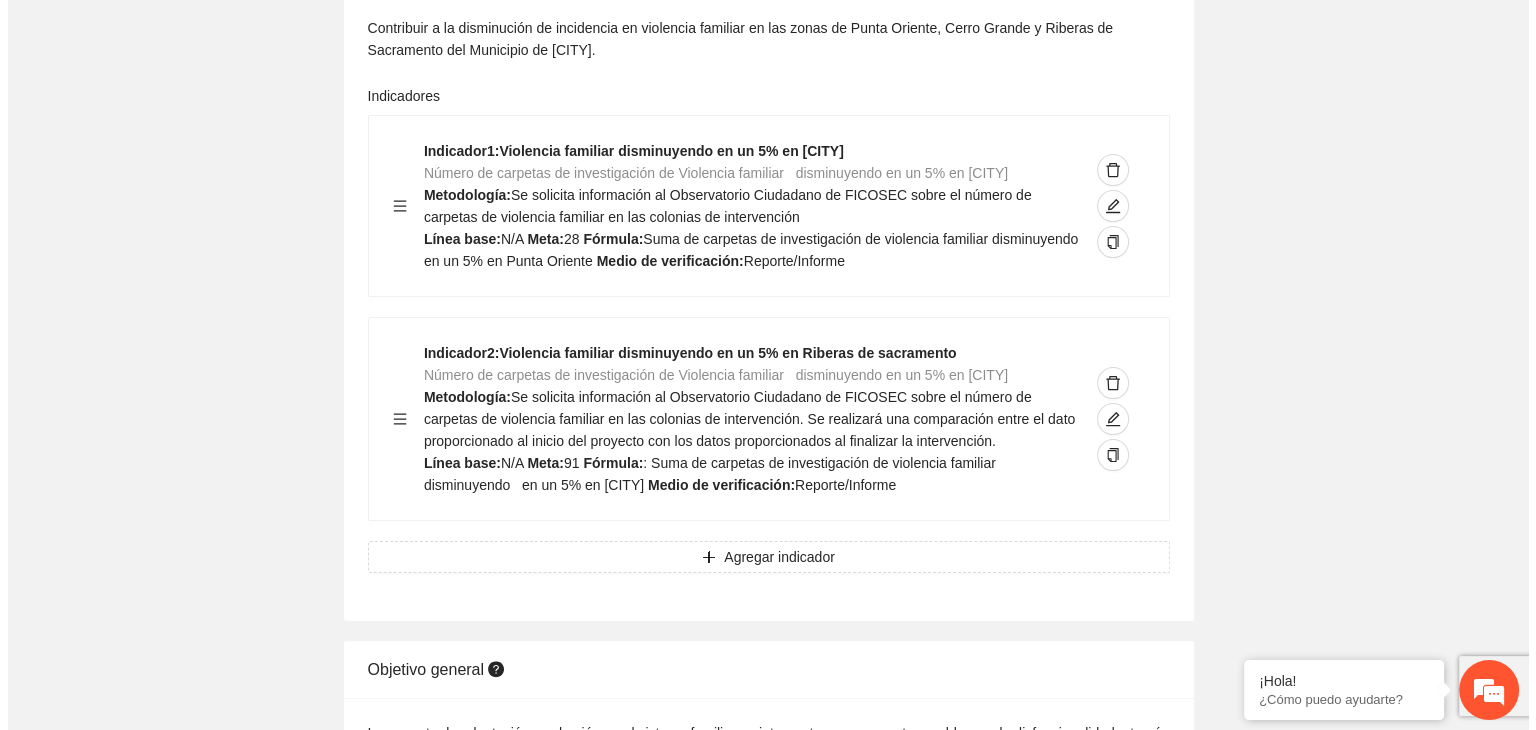 scroll, scrollTop: 320, scrollLeft: 0, axis: vertical 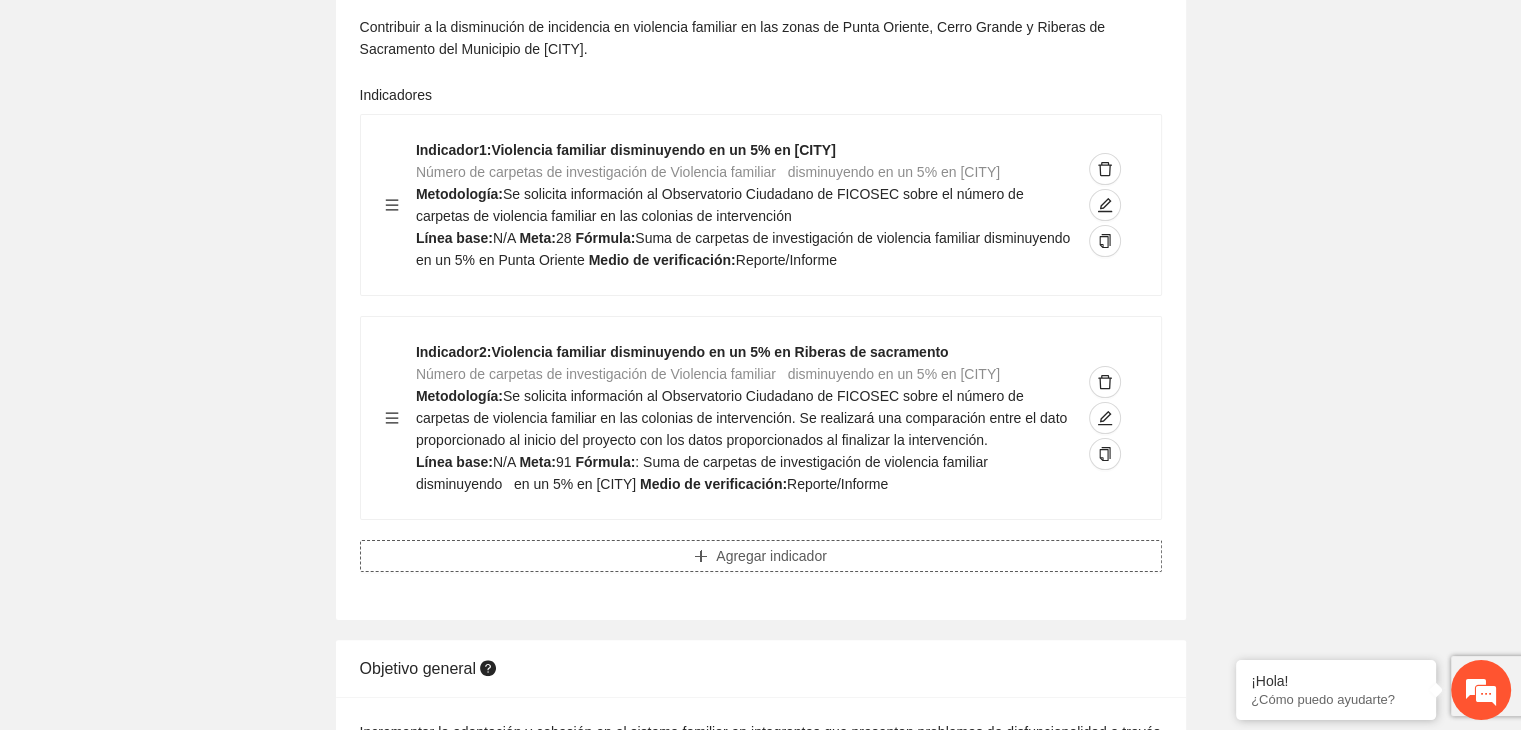 click on "Agregar indicador" at bounding box center [771, 556] 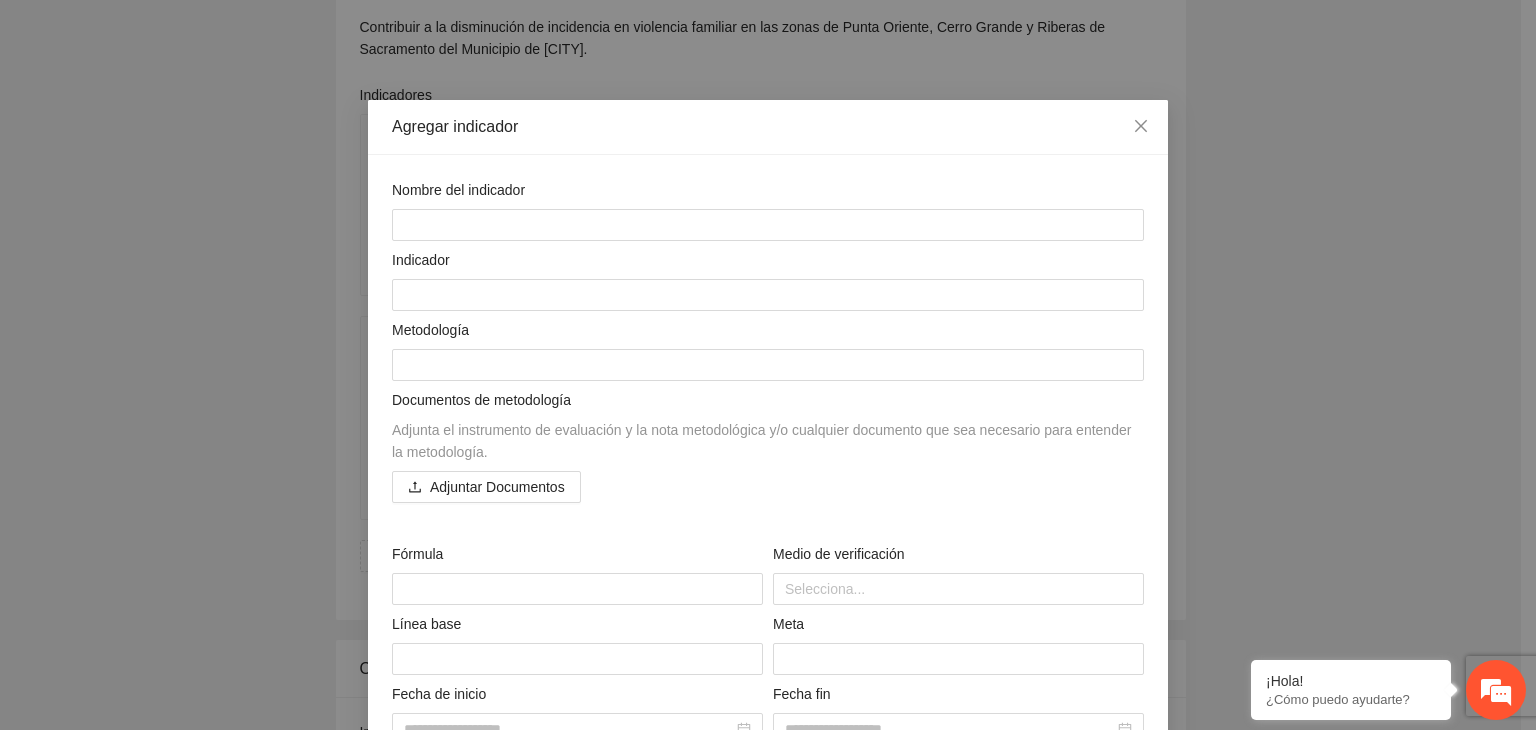 click on "Agregar indicador Nombre del indicador  Indicador  Metodología  Documentos de metodología Adjunta el instrumento de evaluación y la nota metodológica y/o   cualquier documento que sea necesario para entender la metodología.  Adjuntar Documentos Fórmula  Medio de verificación  Selecciona... Línea base  Meta  Fecha de inicio  Fecha fin  Periodicidad de medición  Selecciona... Productos  Agregar producto Cancelar Agregar" at bounding box center [768, 365] 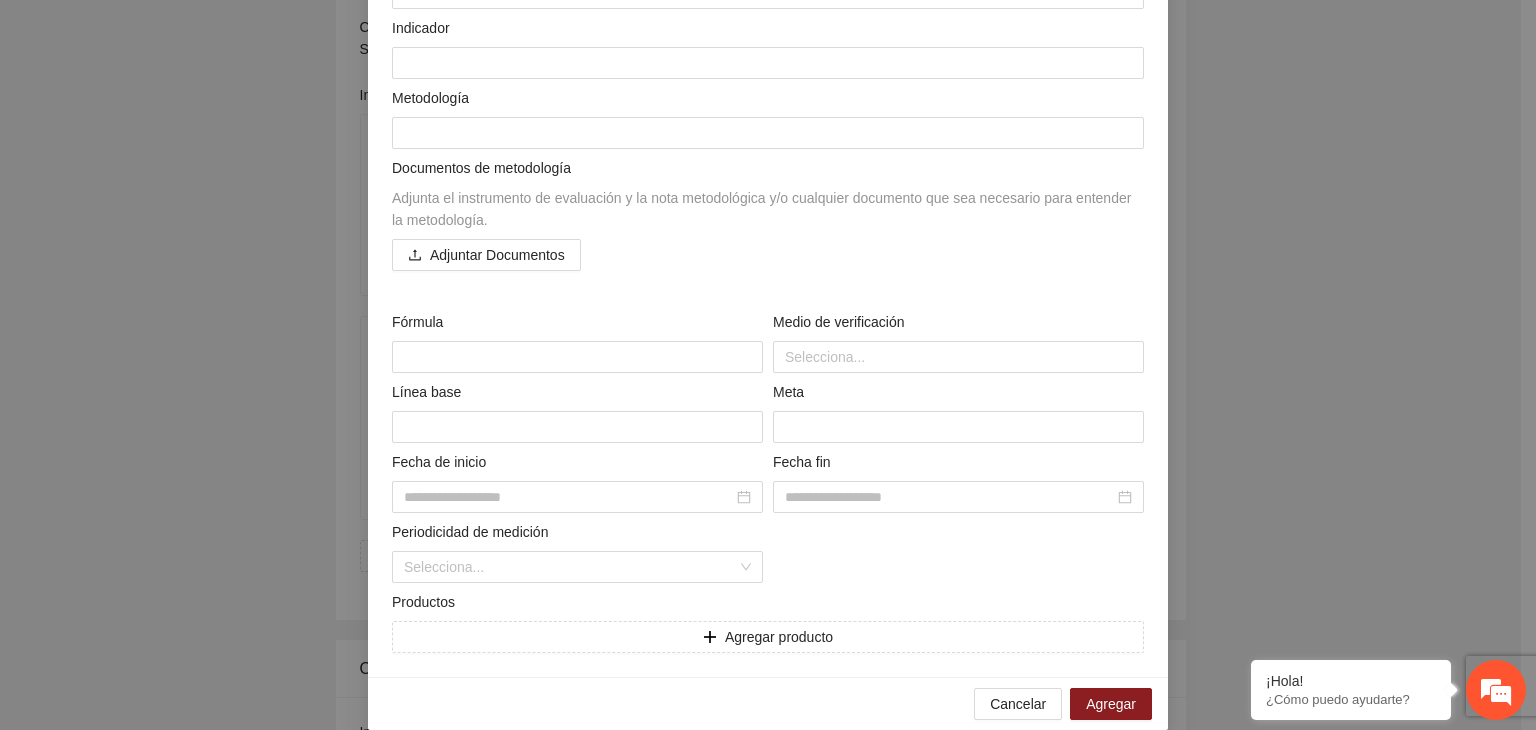 scroll, scrollTop: 256, scrollLeft: 0, axis: vertical 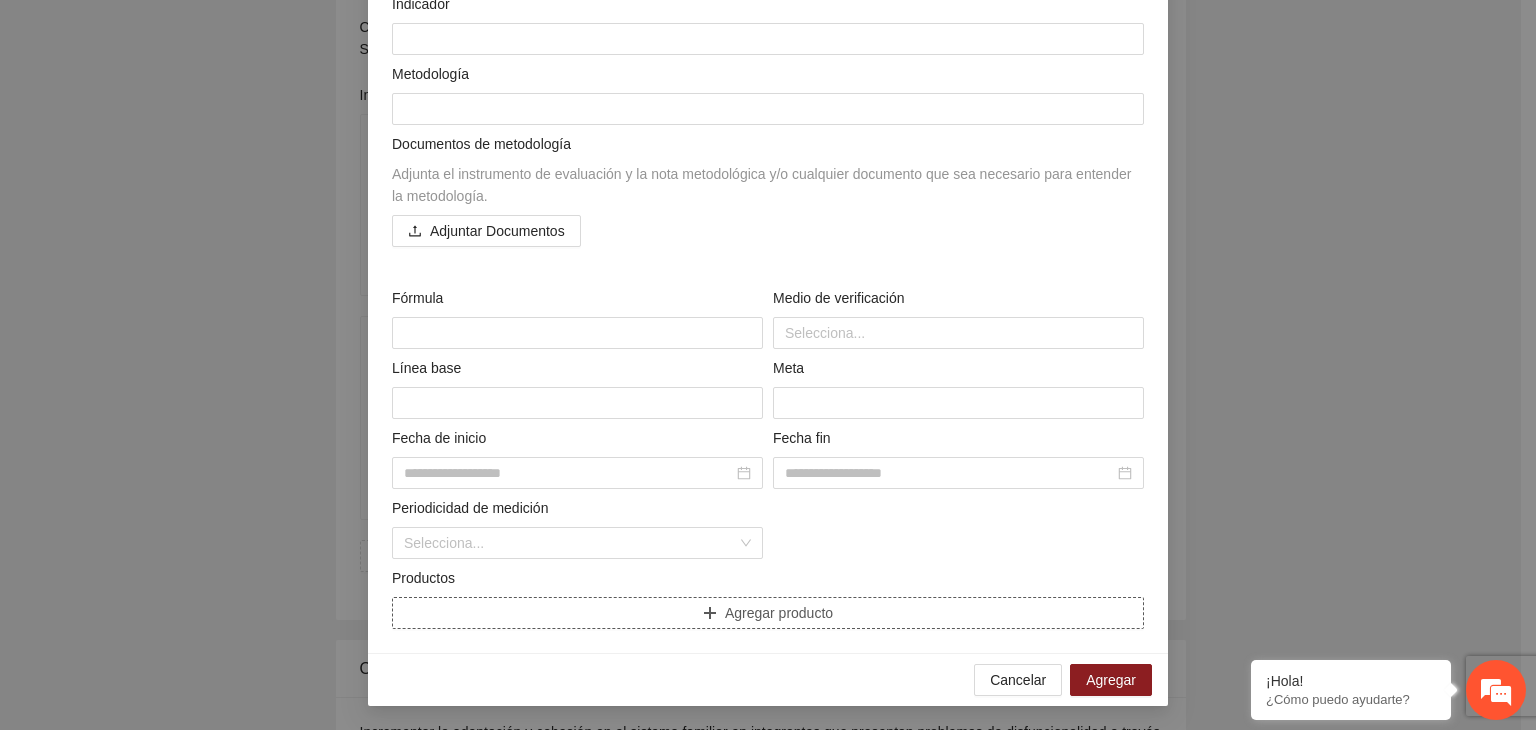 click on "Agregar producto" at bounding box center [768, 613] 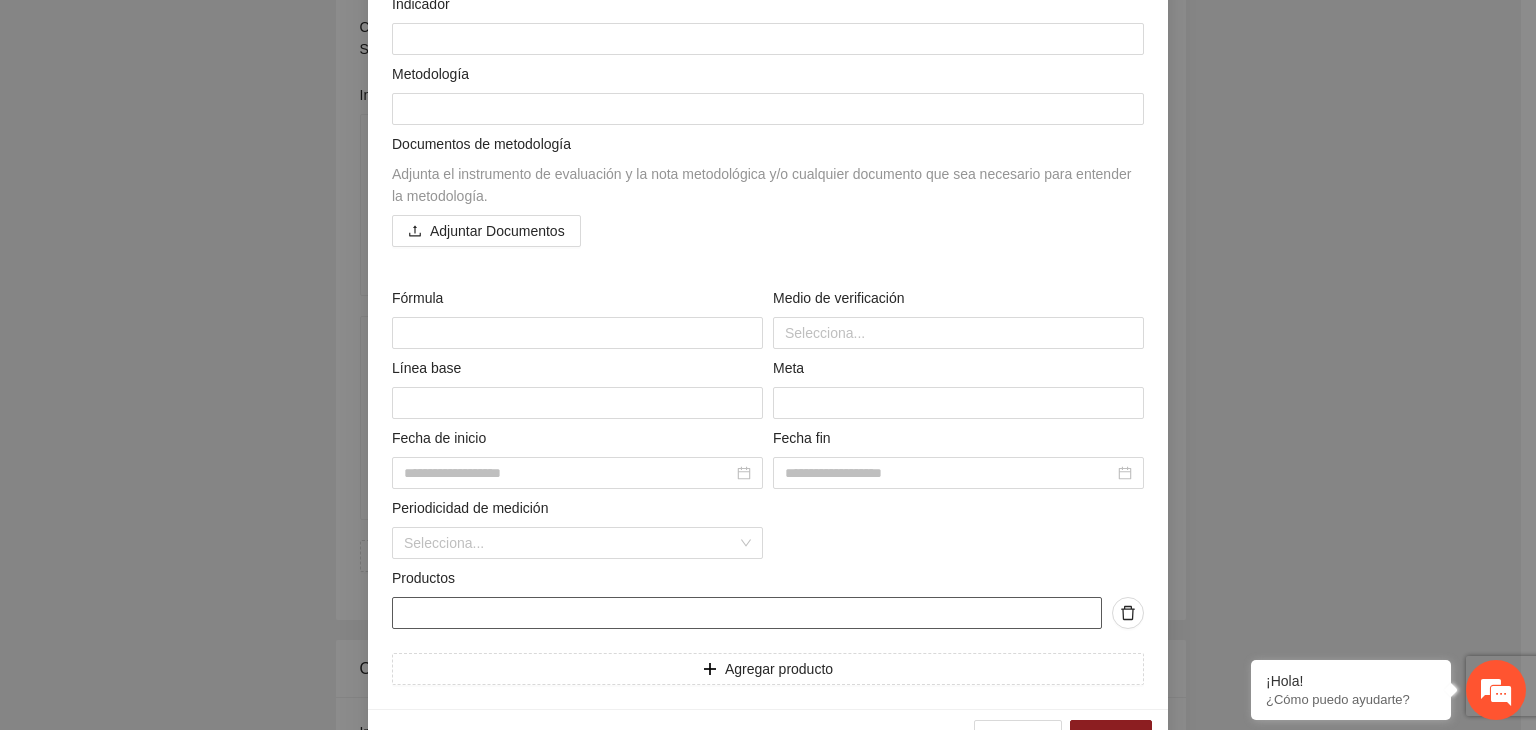 click at bounding box center [747, 613] 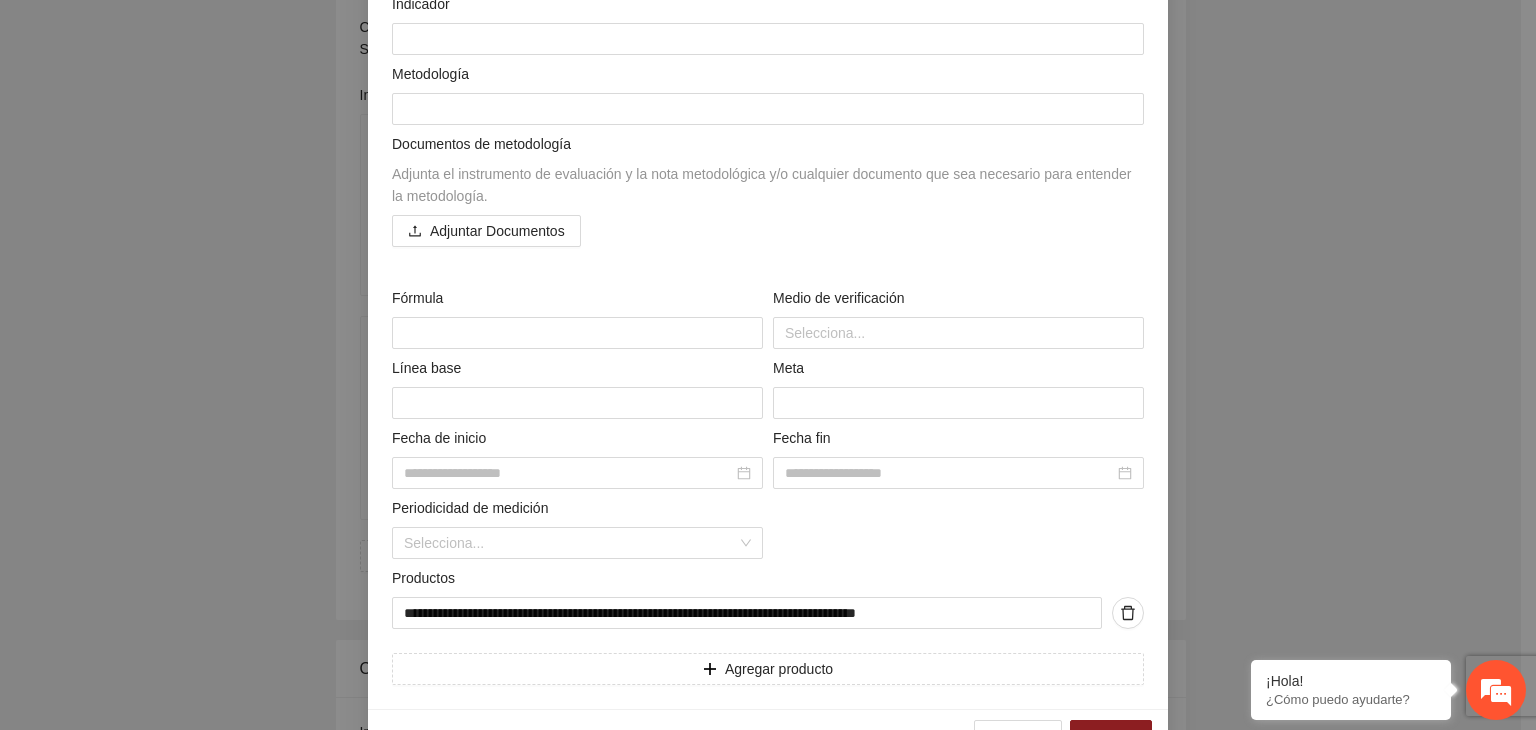 click on "**********" at bounding box center (768, 365) 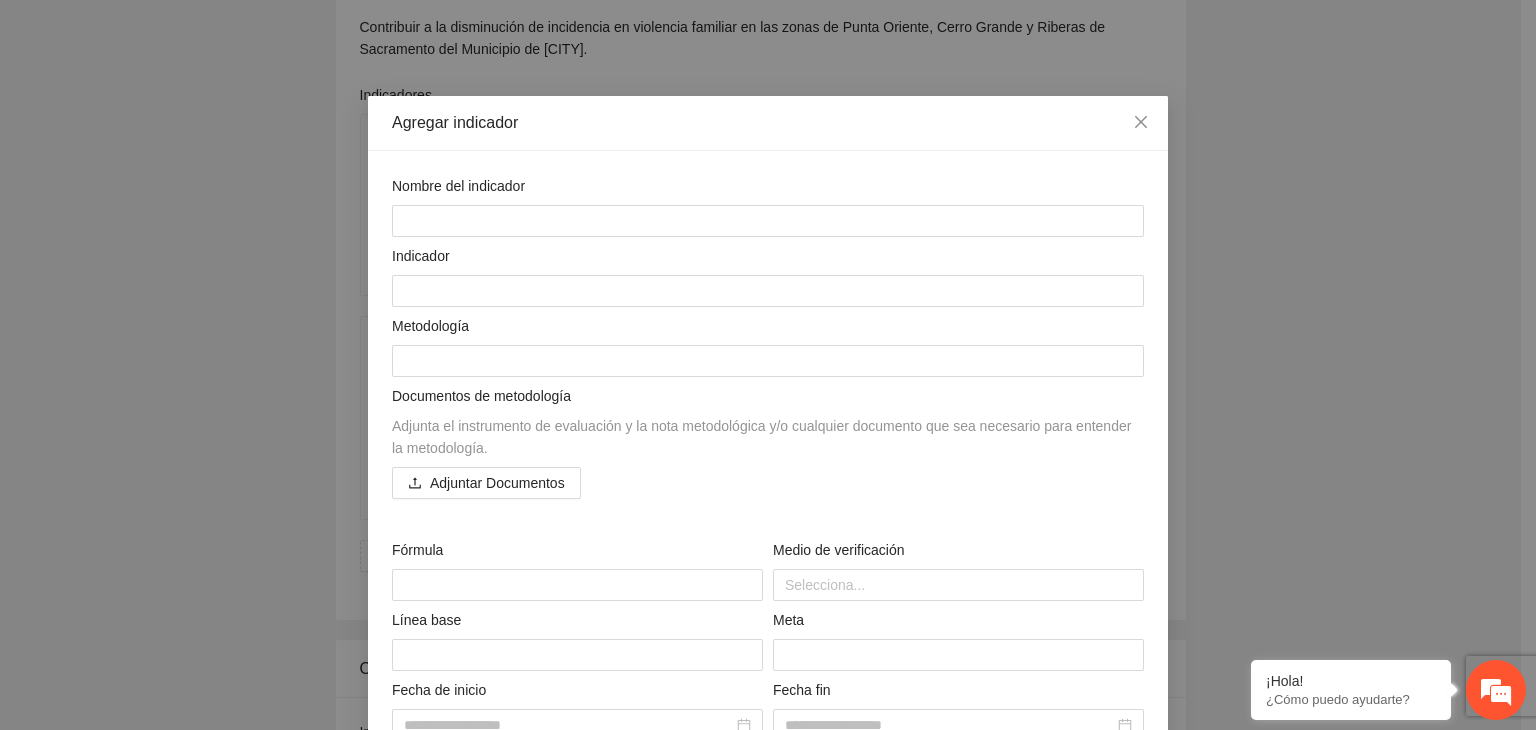 scroll, scrollTop: 0, scrollLeft: 0, axis: both 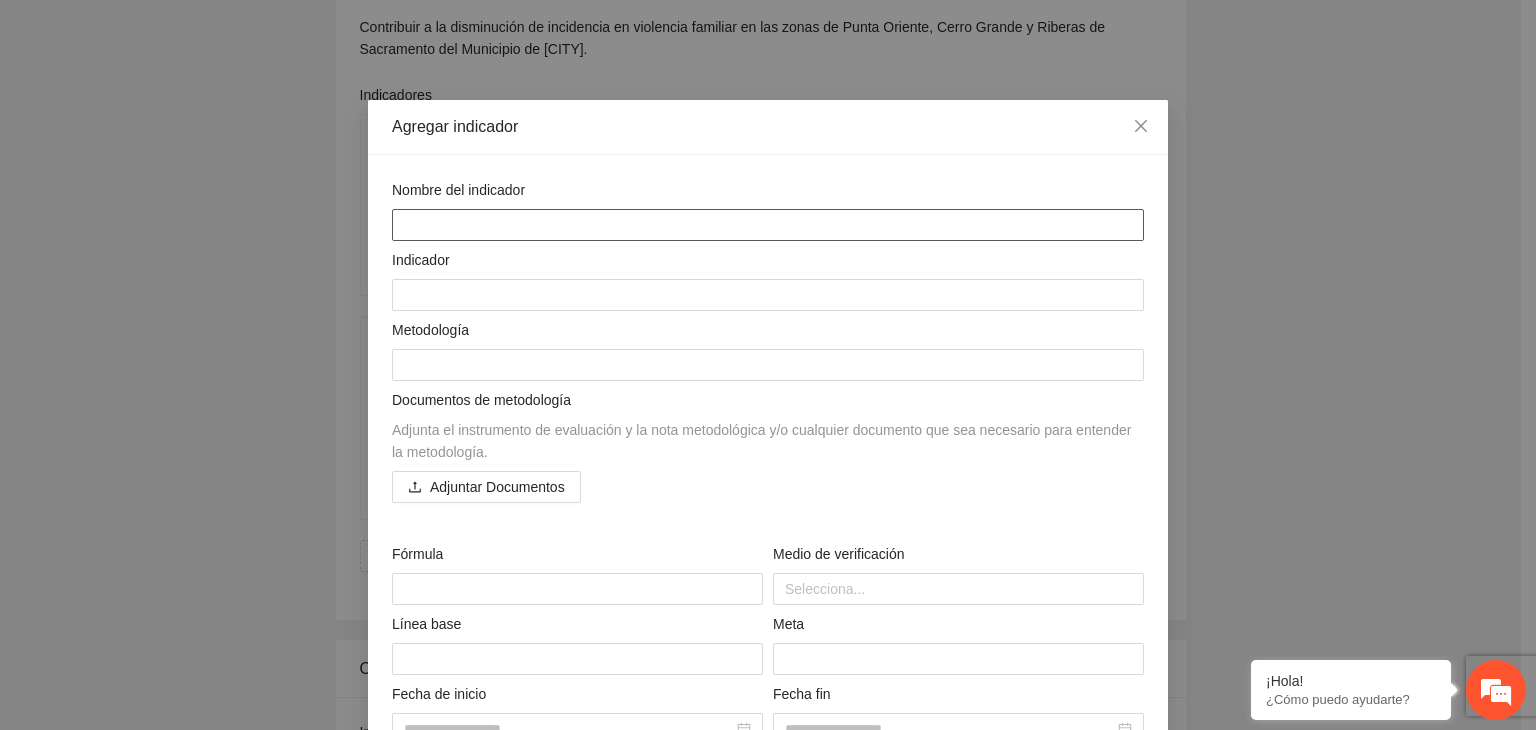click at bounding box center [768, 225] 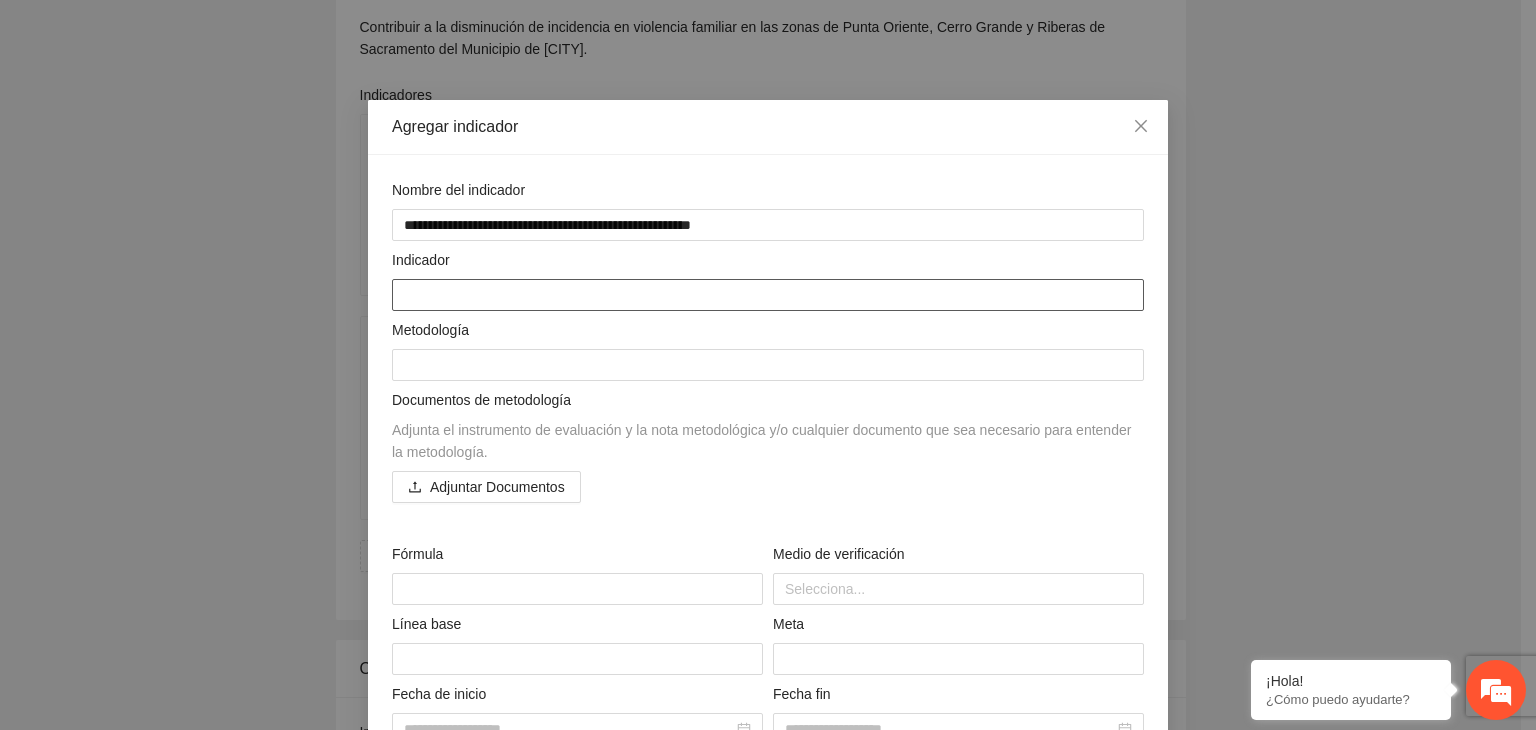 click at bounding box center [768, 295] 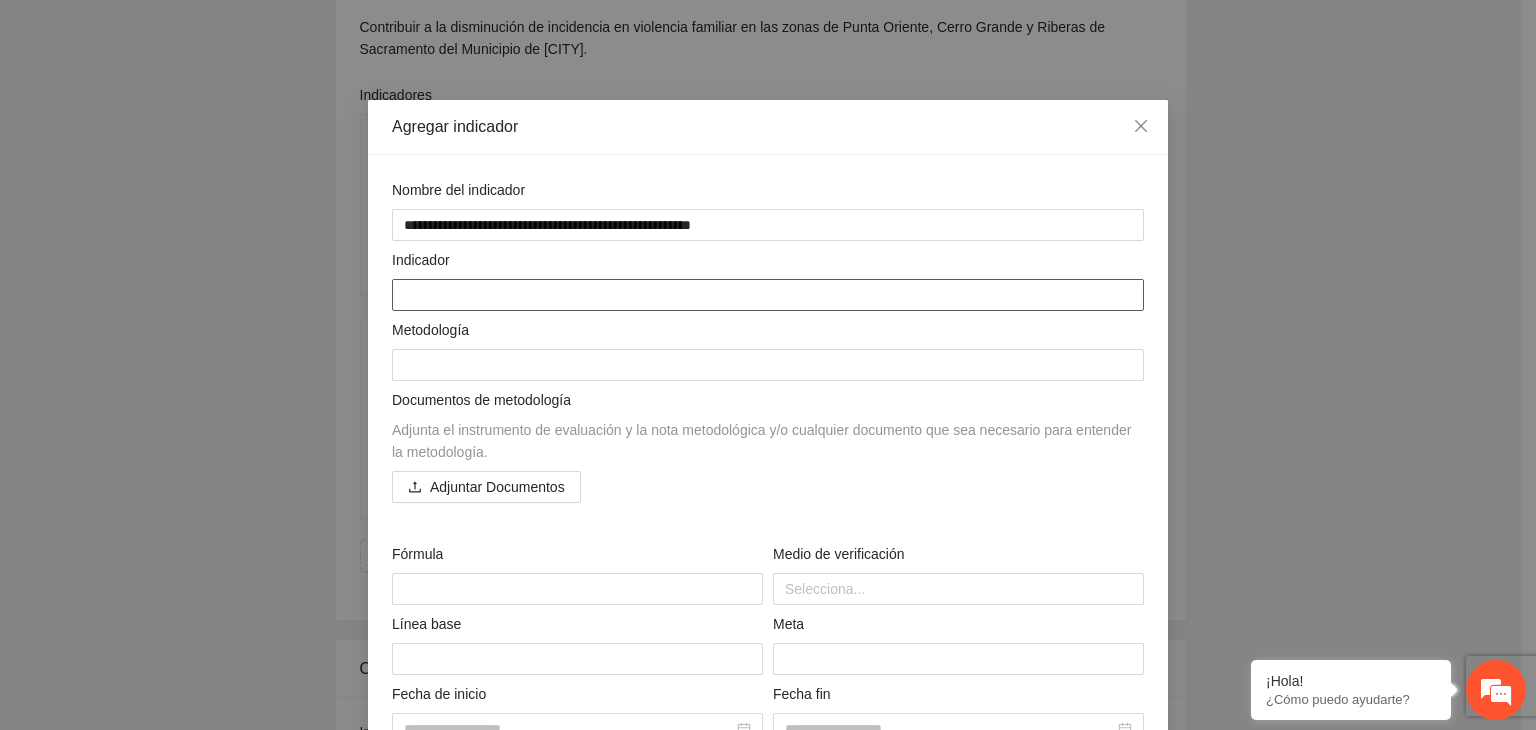 paste on "**********" 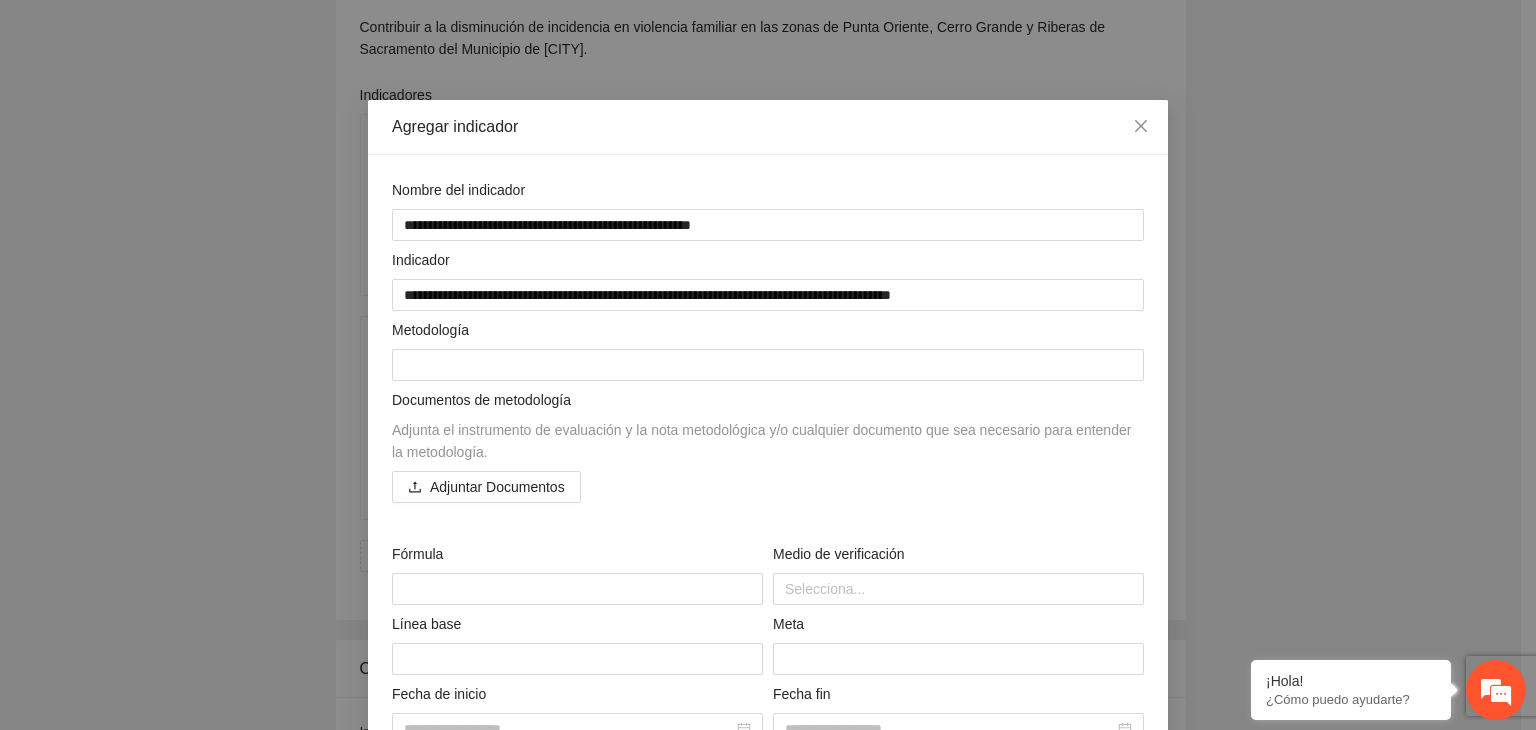 click on "**********" at bounding box center (768, 365) 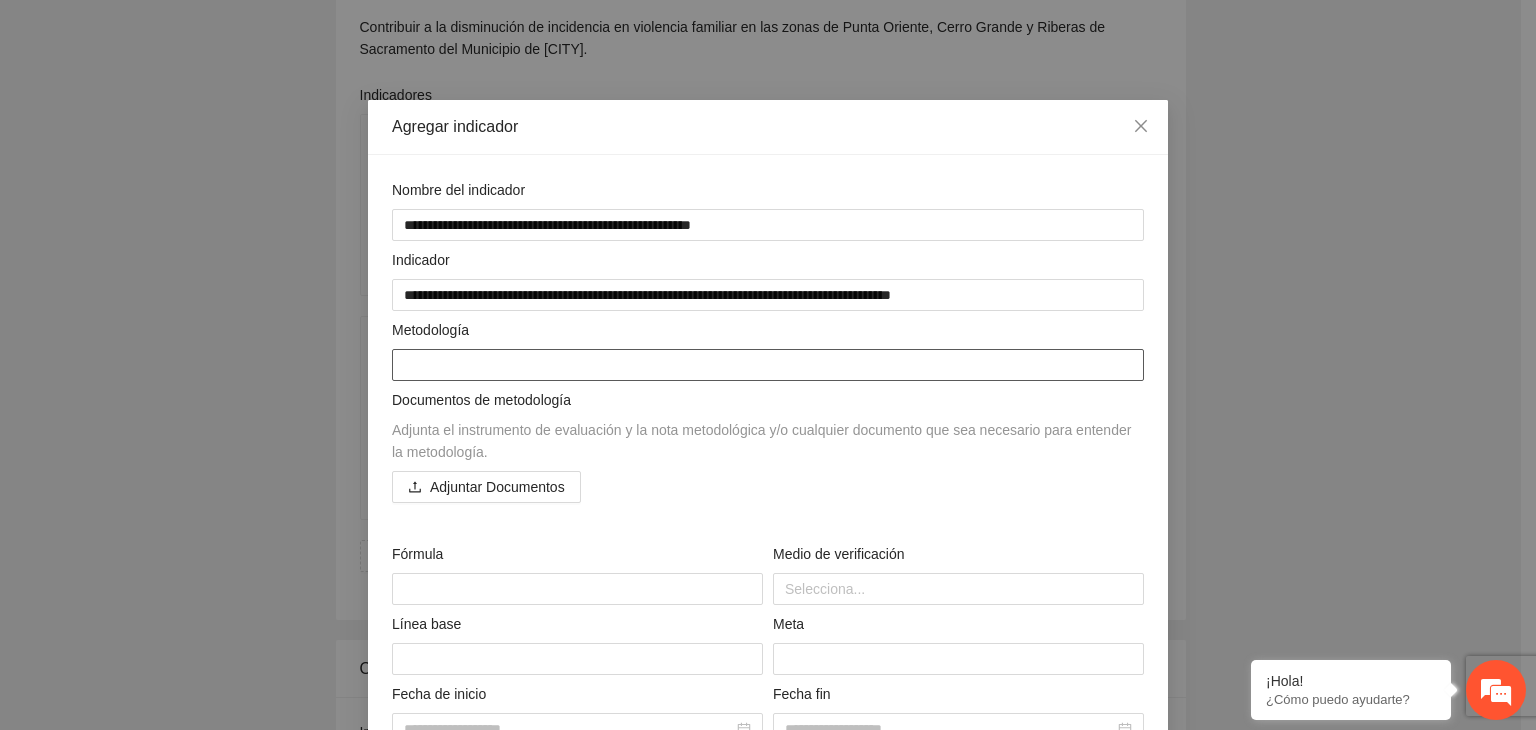 click at bounding box center (768, 365) 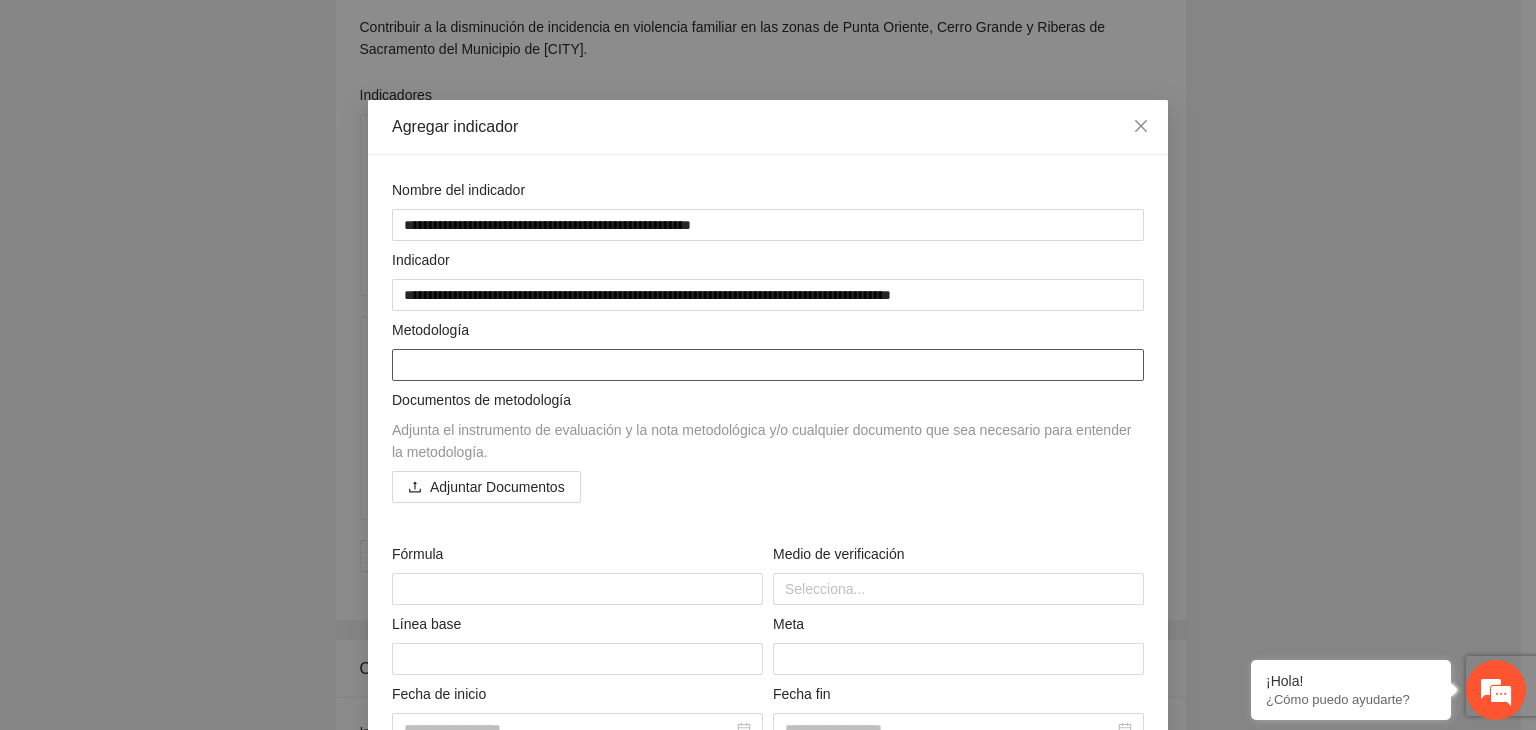 paste on "**********" 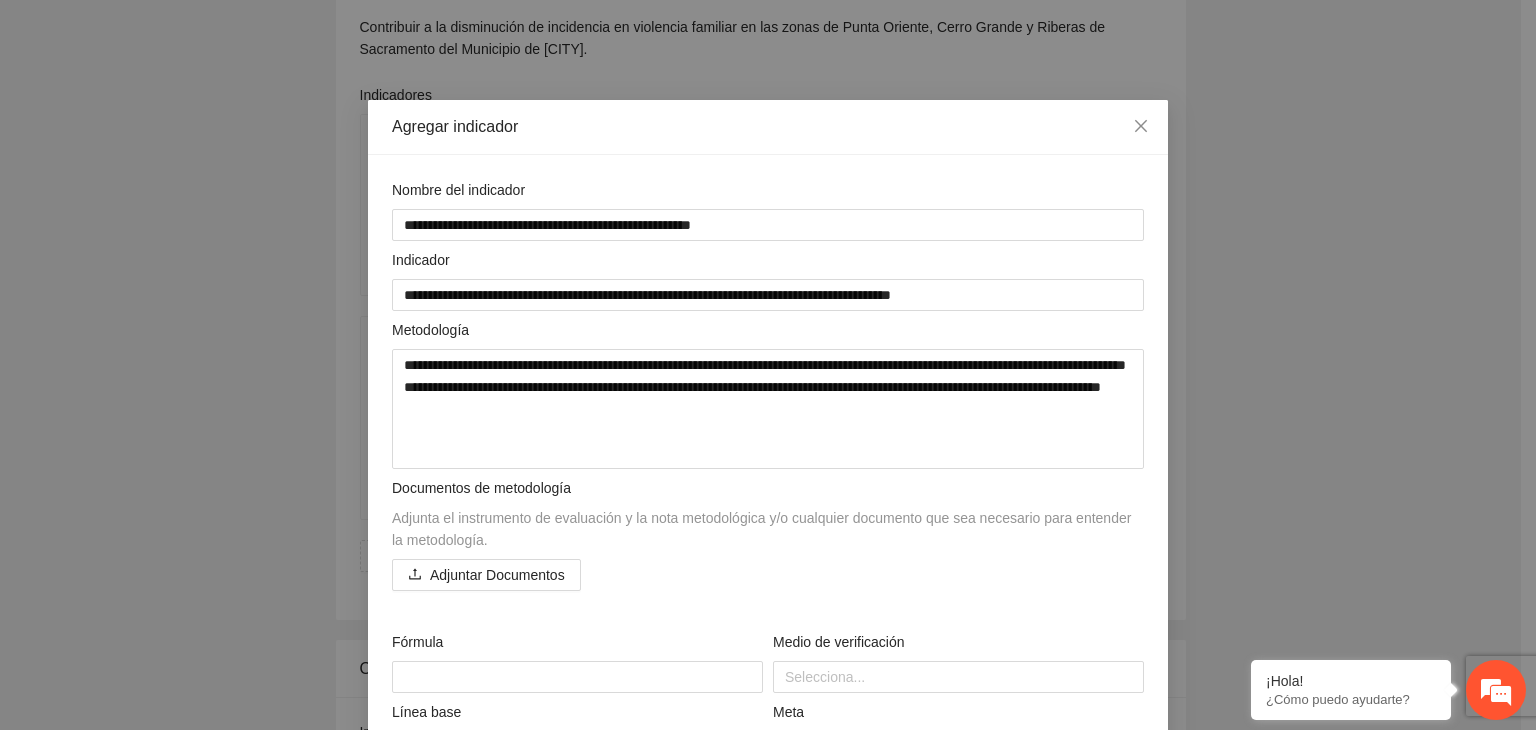 click on "**********" at bounding box center (768, 365) 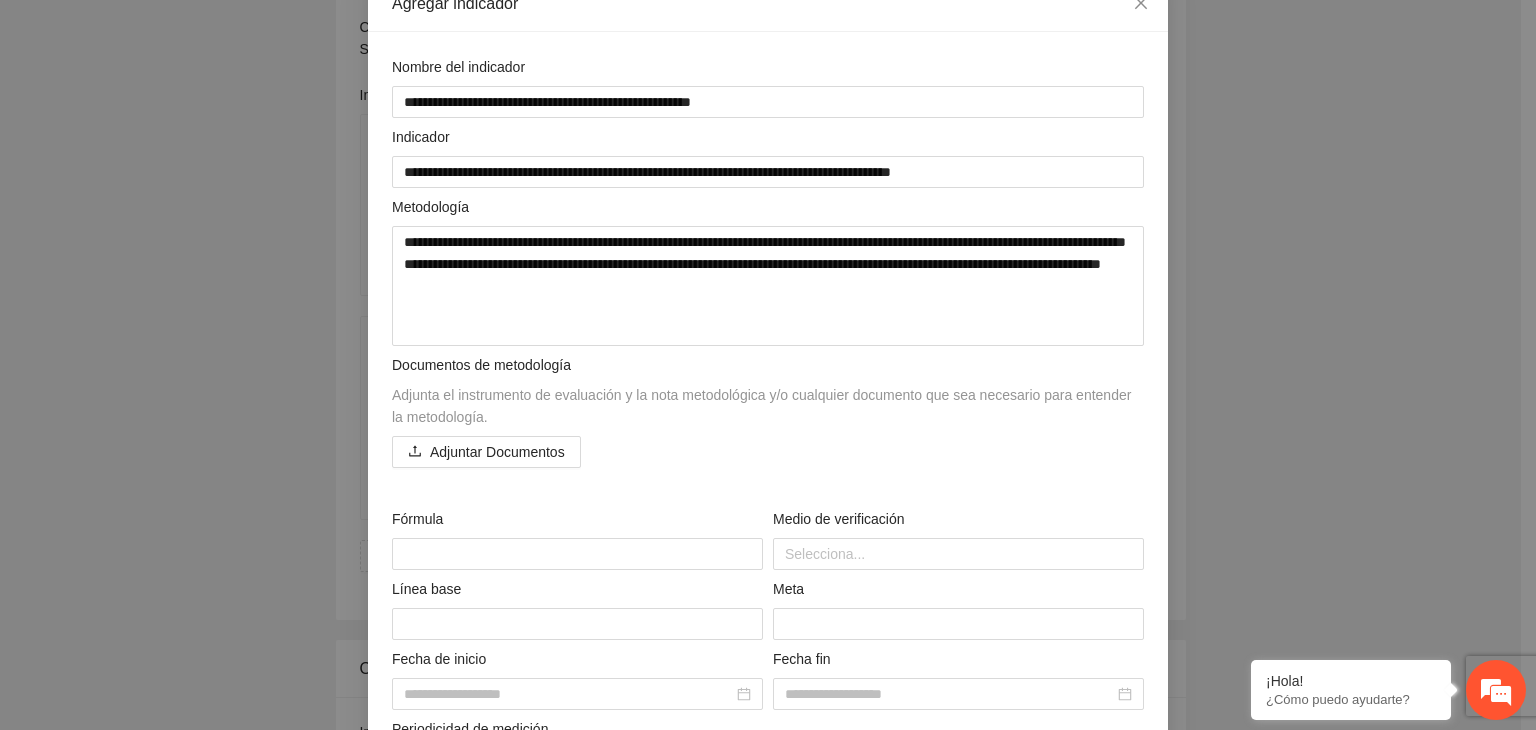 scroll, scrollTop: 160, scrollLeft: 0, axis: vertical 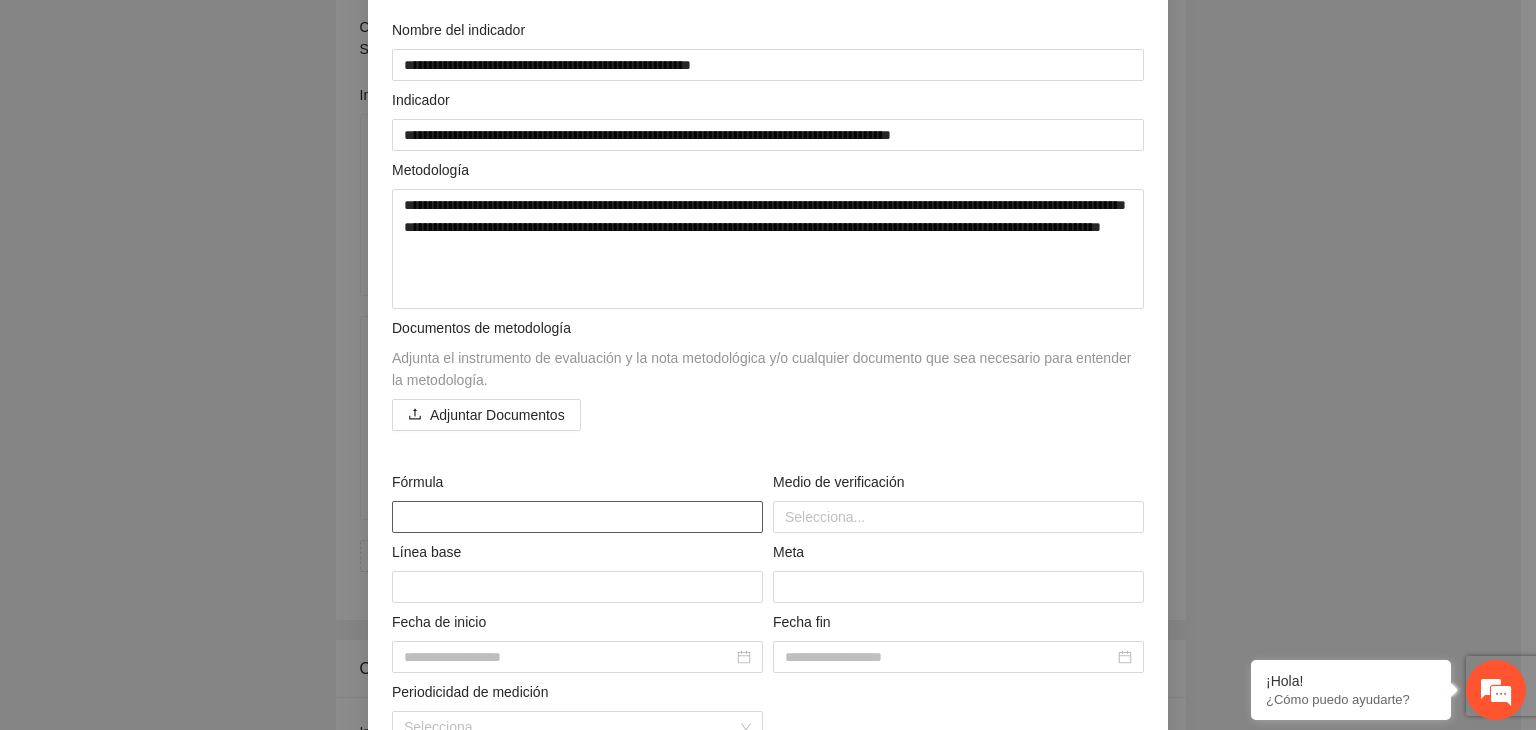 click at bounding box center [577, 517] 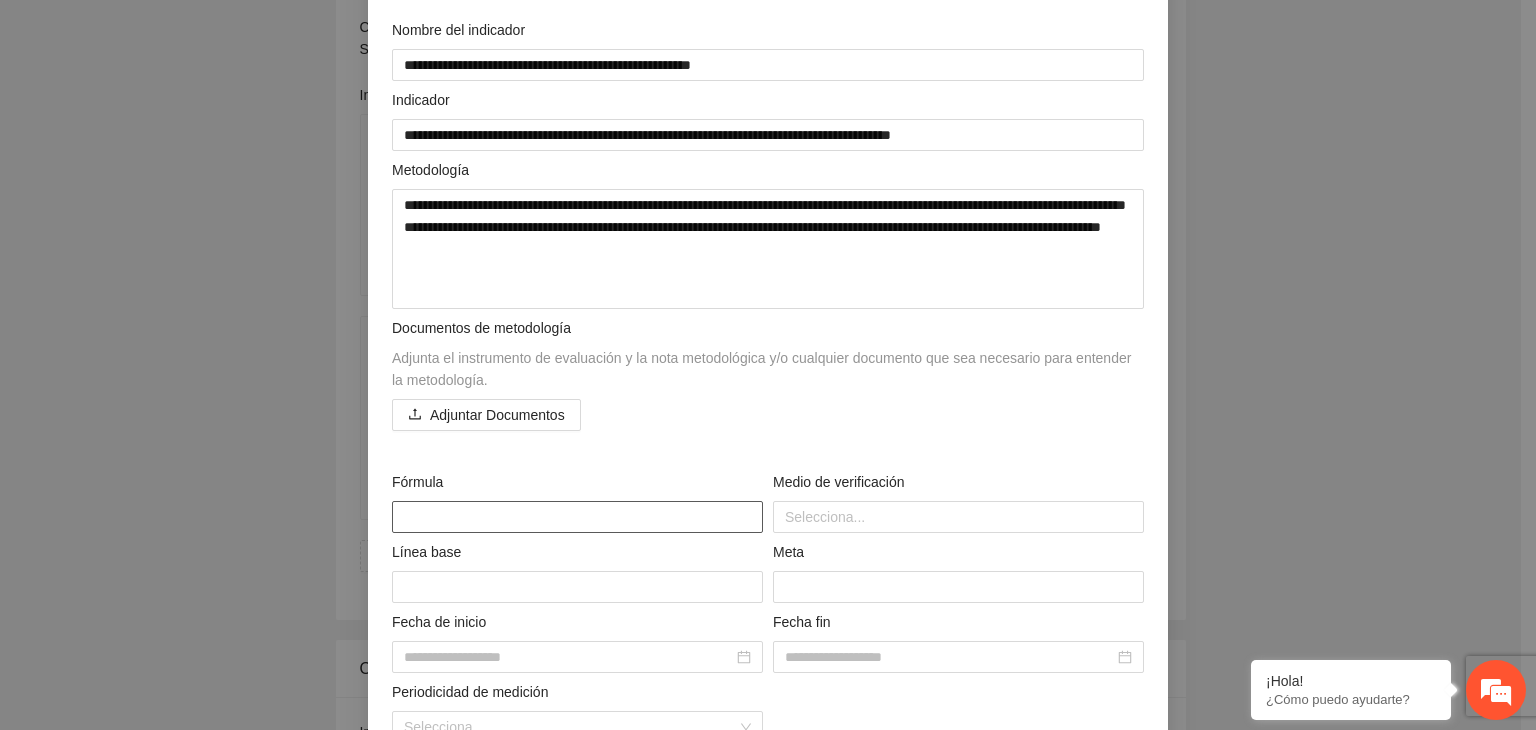 paste on "**********" 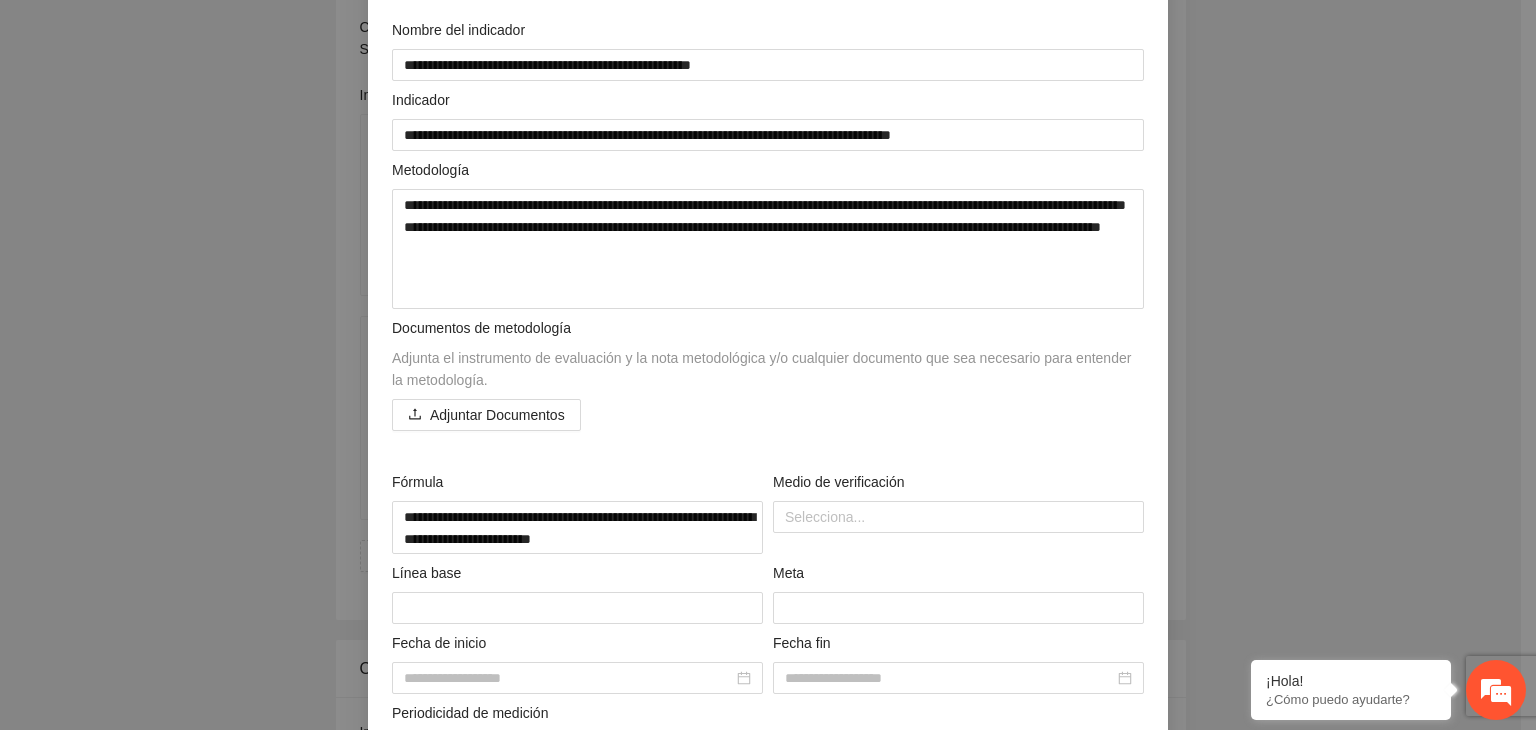 click on "**********" at bounding box center [768, 365] 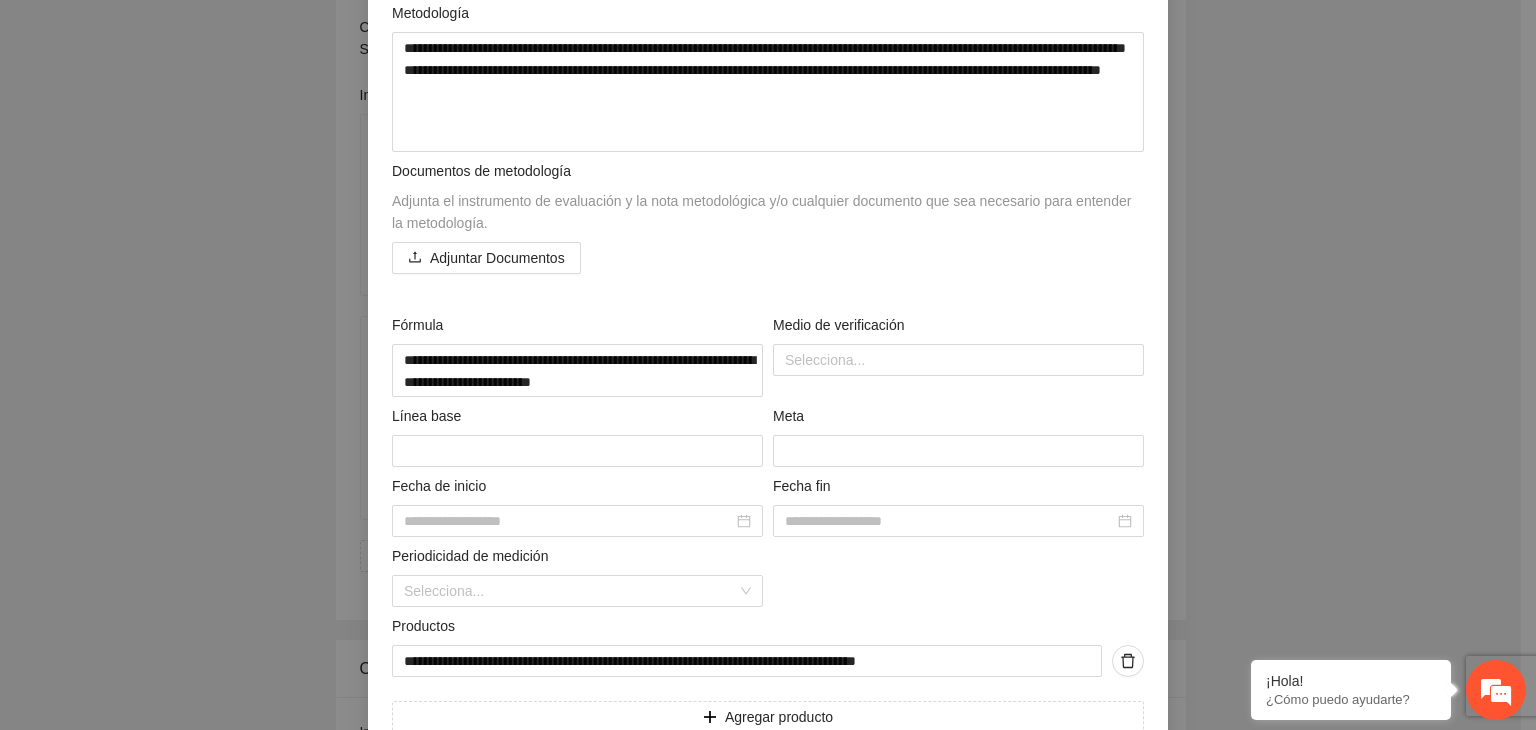 scroll, scrollTop: 320, scrollLeft: 0, axis: vertical 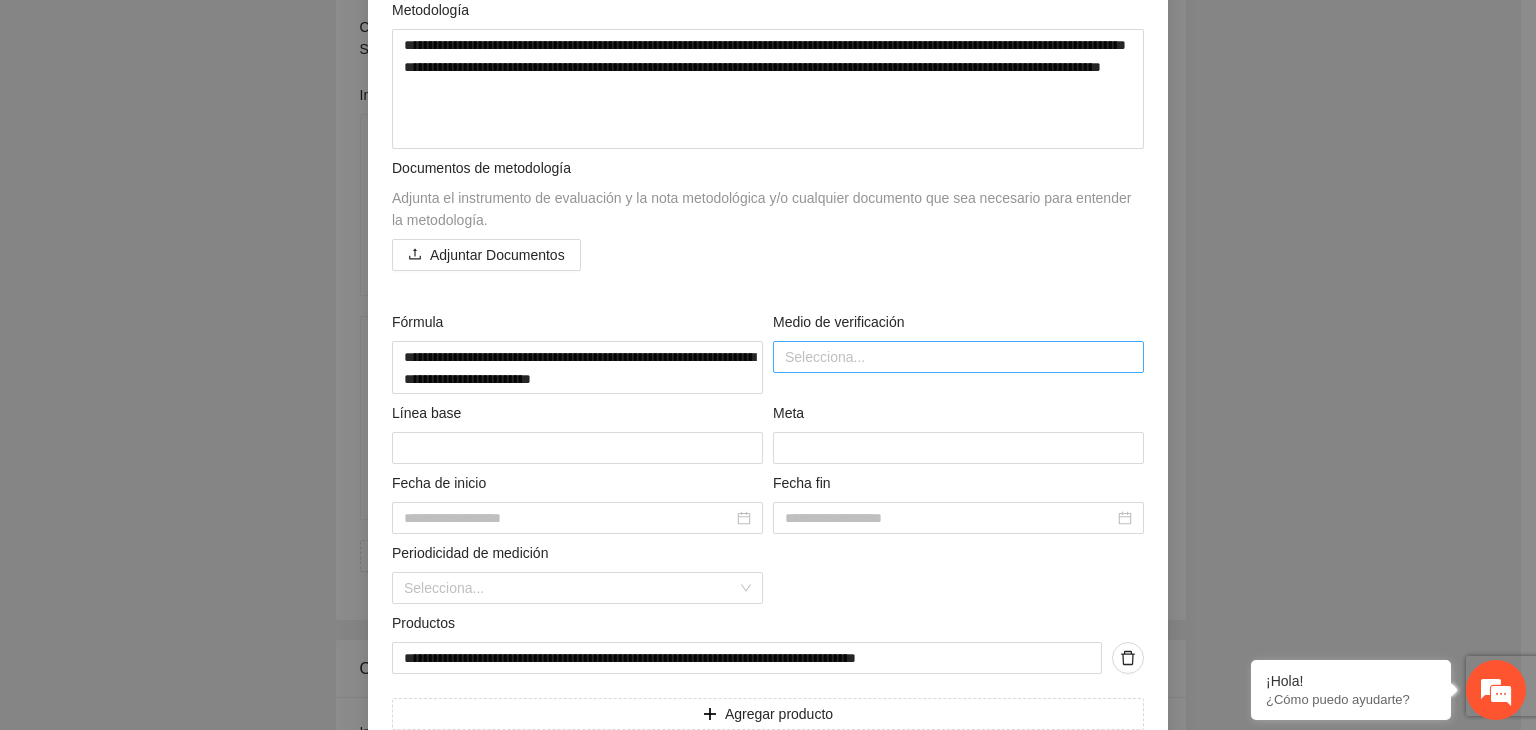click at bounding box center (958, 357) 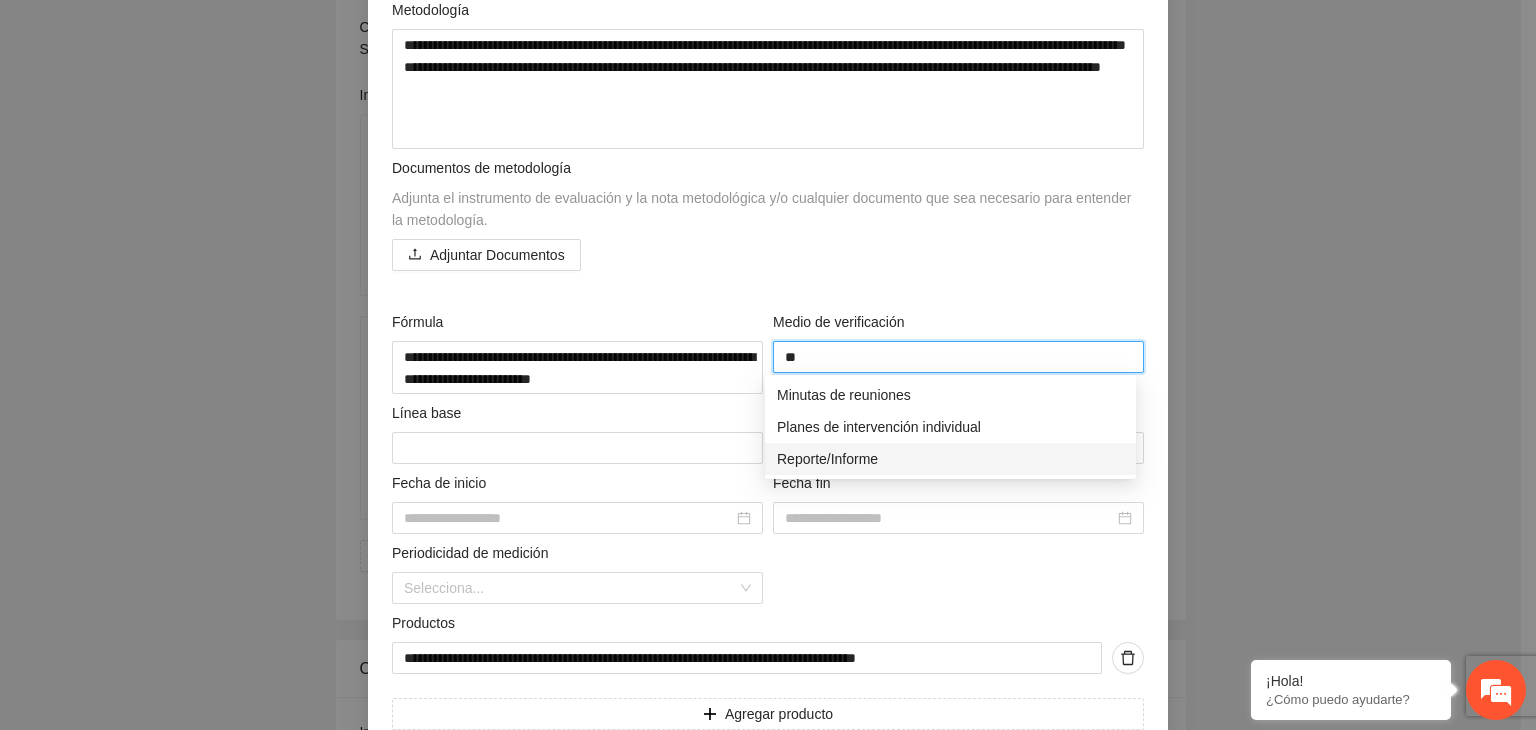 click on "Reporte/Informe" at bounding box center [950, 459] 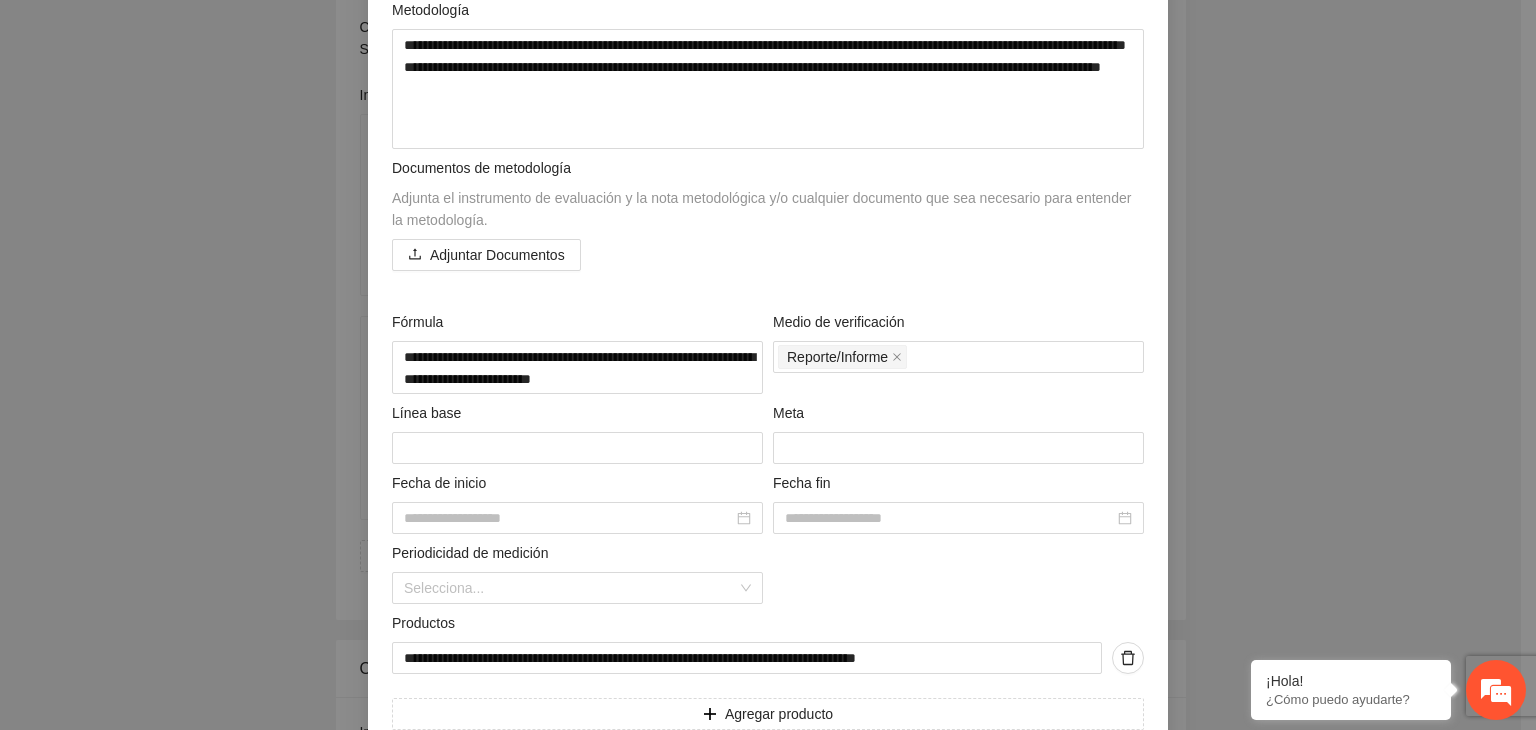 click on "**********" at bounding box center [768, 365] 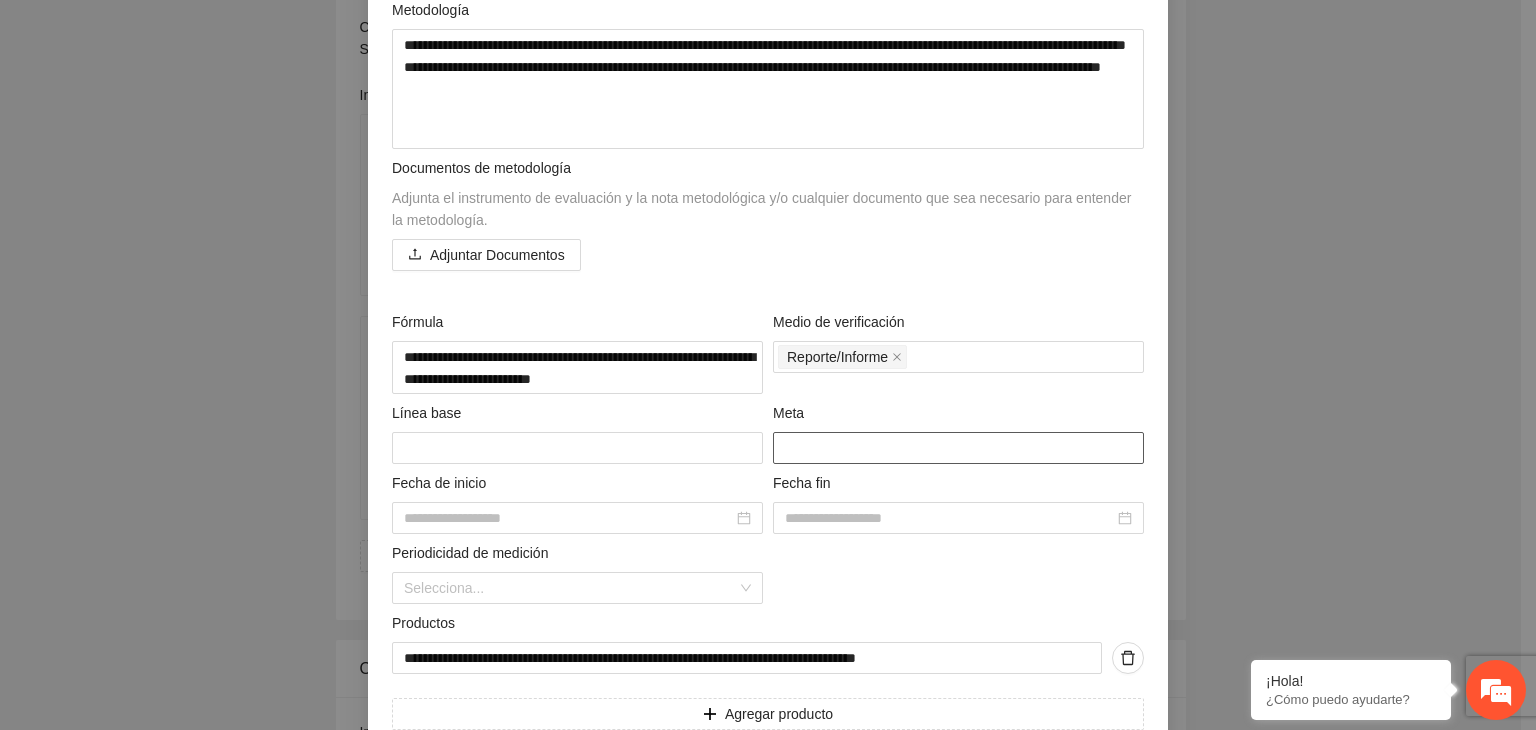 click at bounding box center [958, 448] 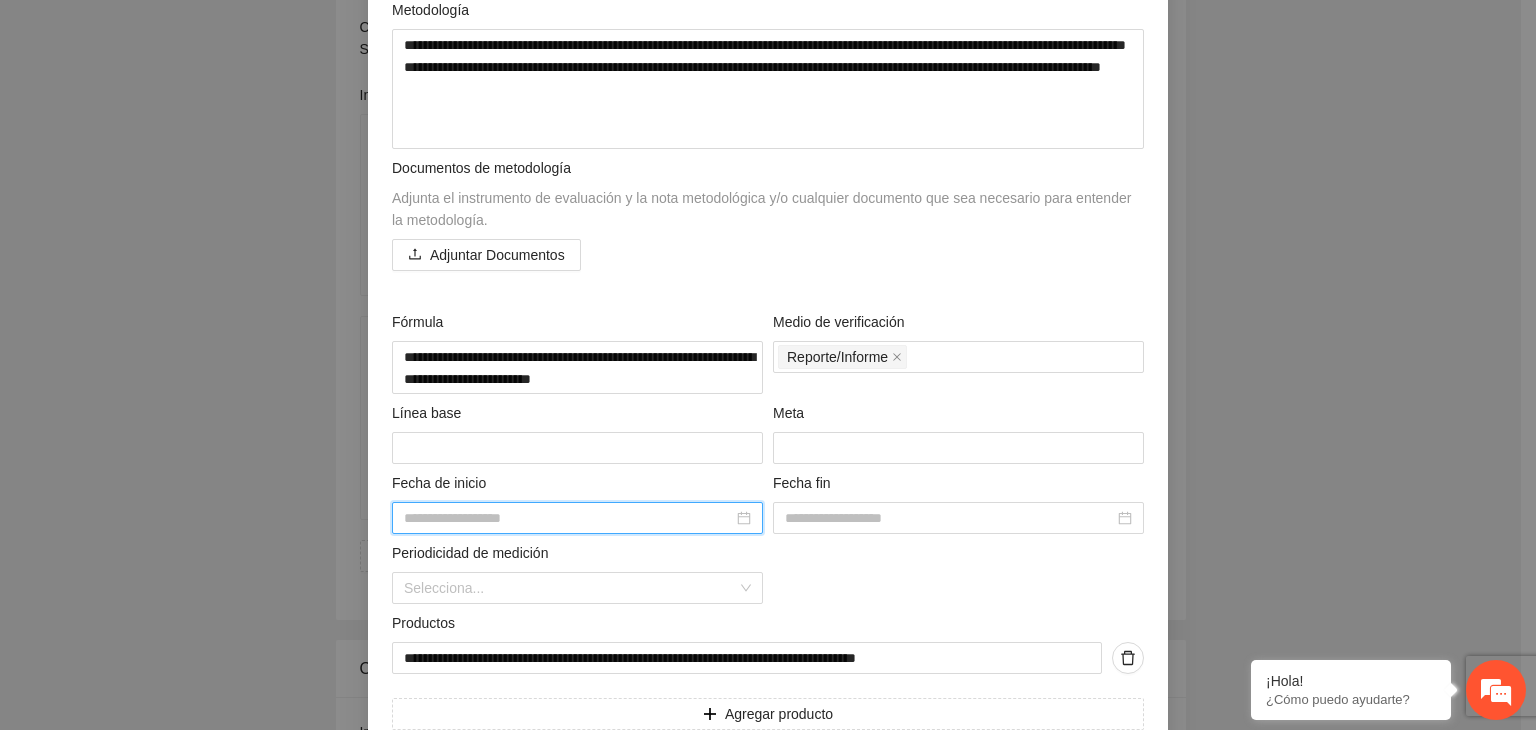 click at bounding box center [568, 518] 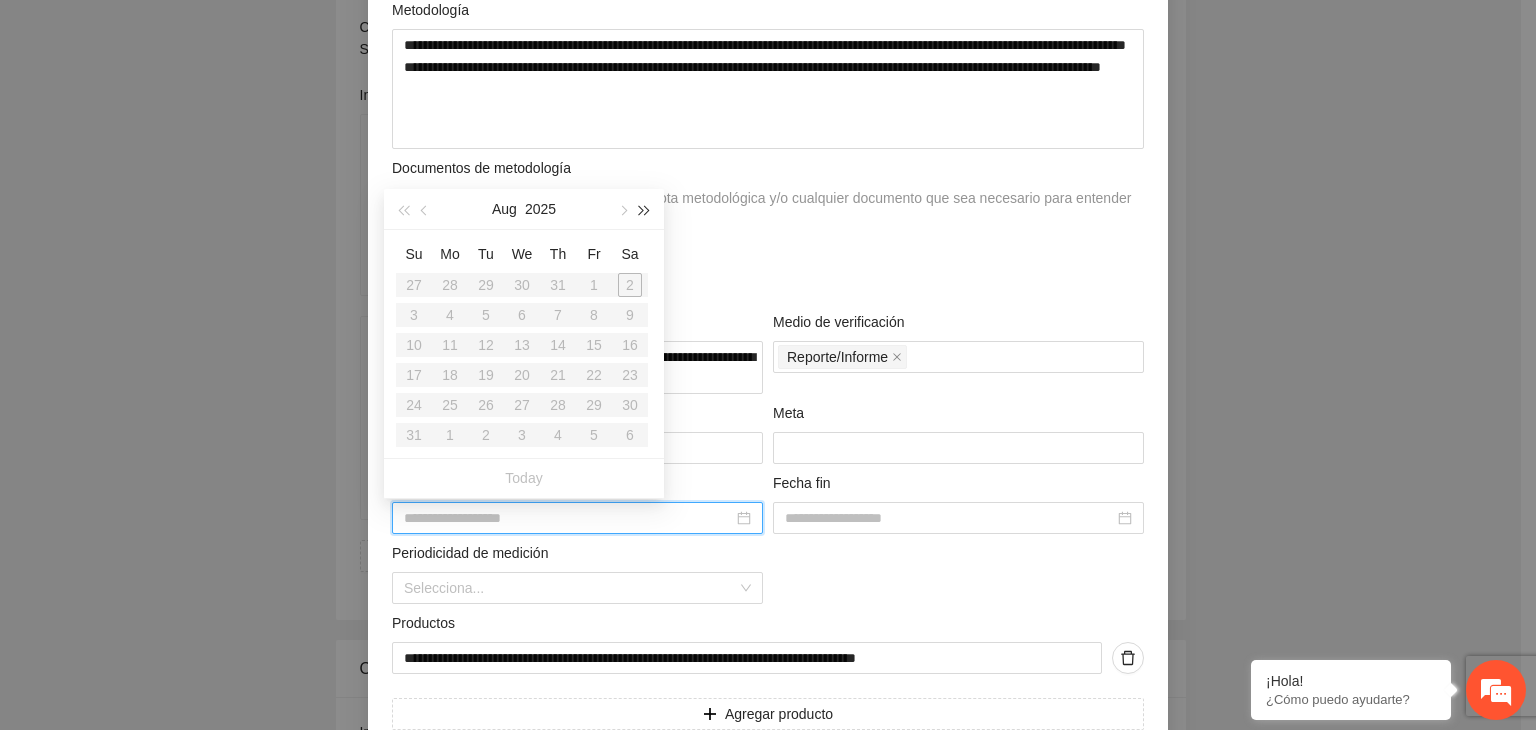 click at bounding box center (645, 209) 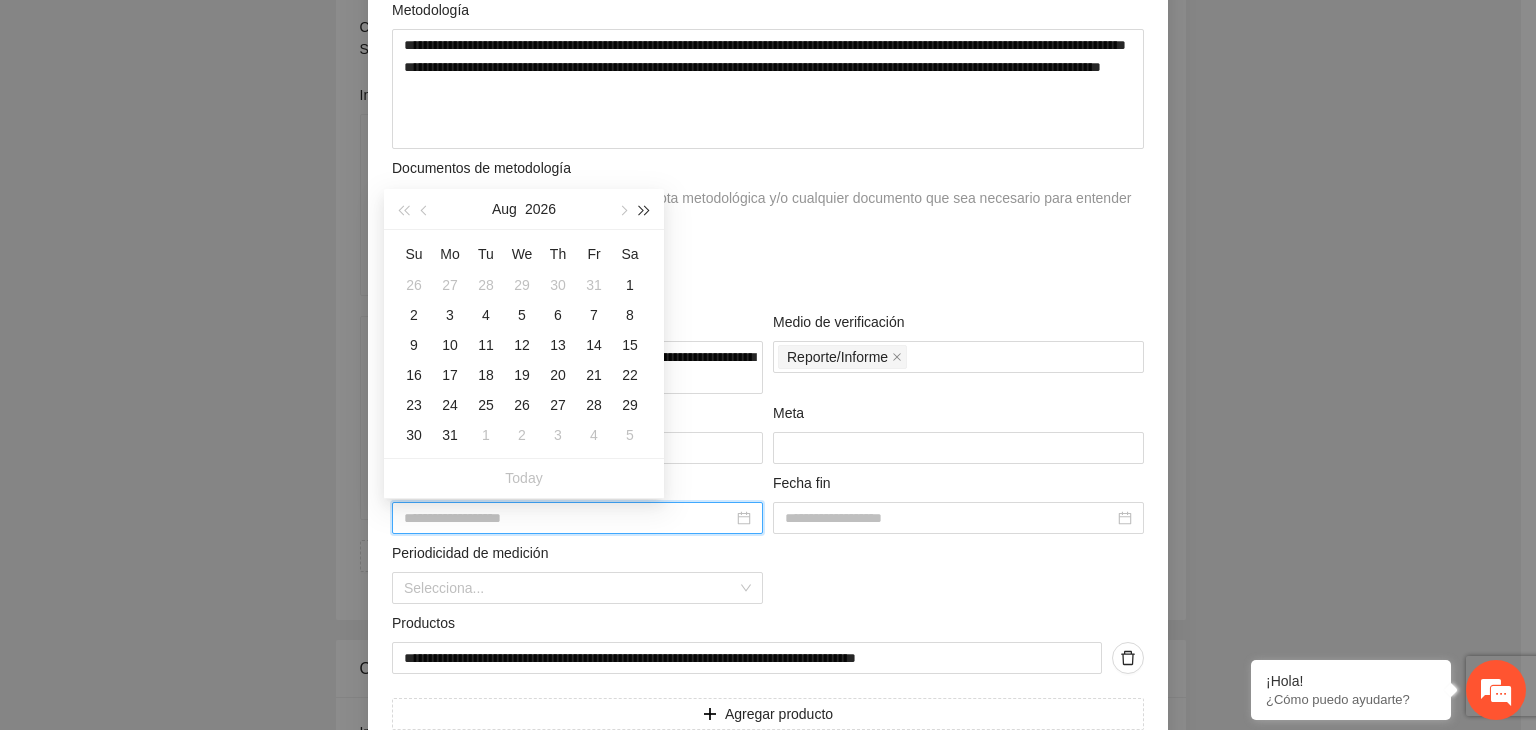 click at bounding box center (645, 209) 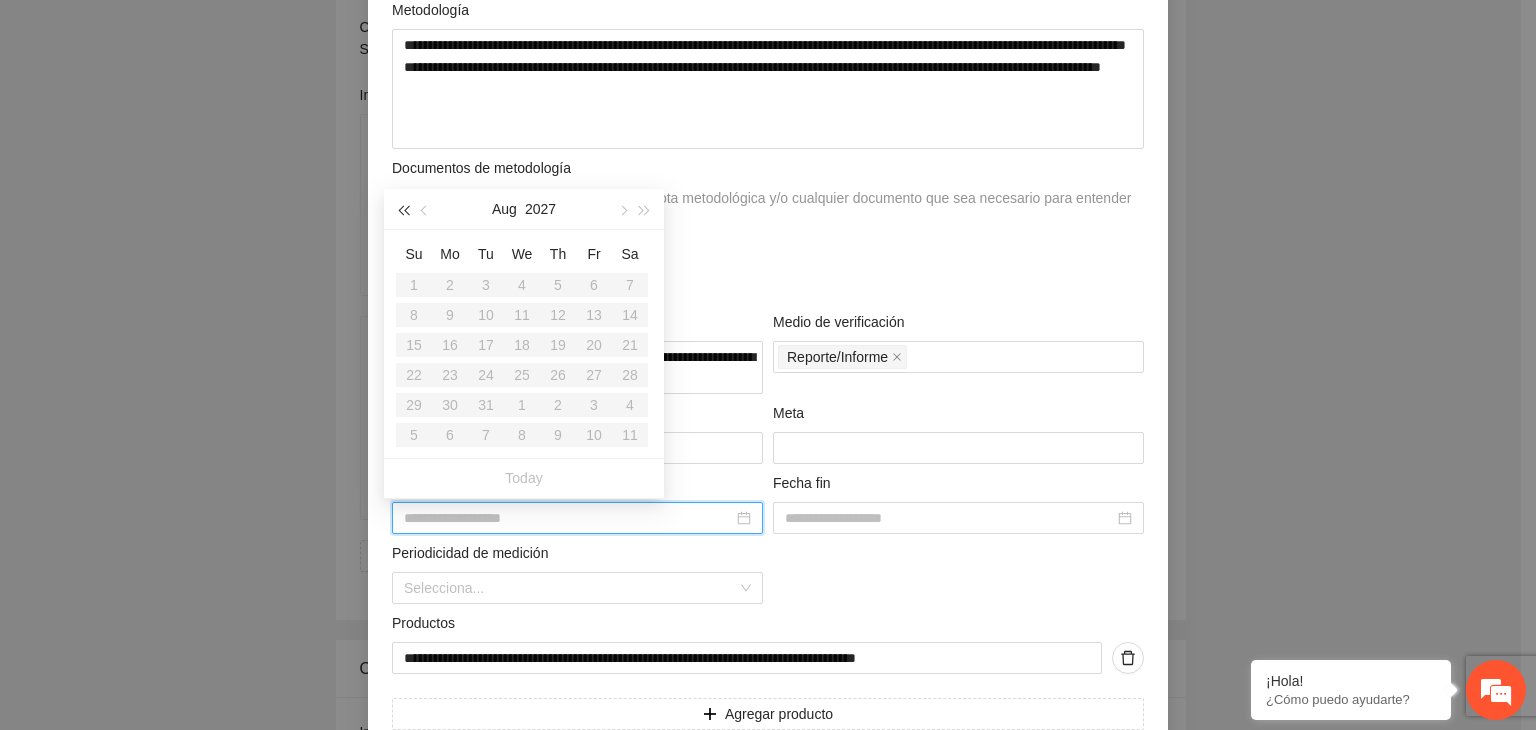 click at bounding box center [403, 209] 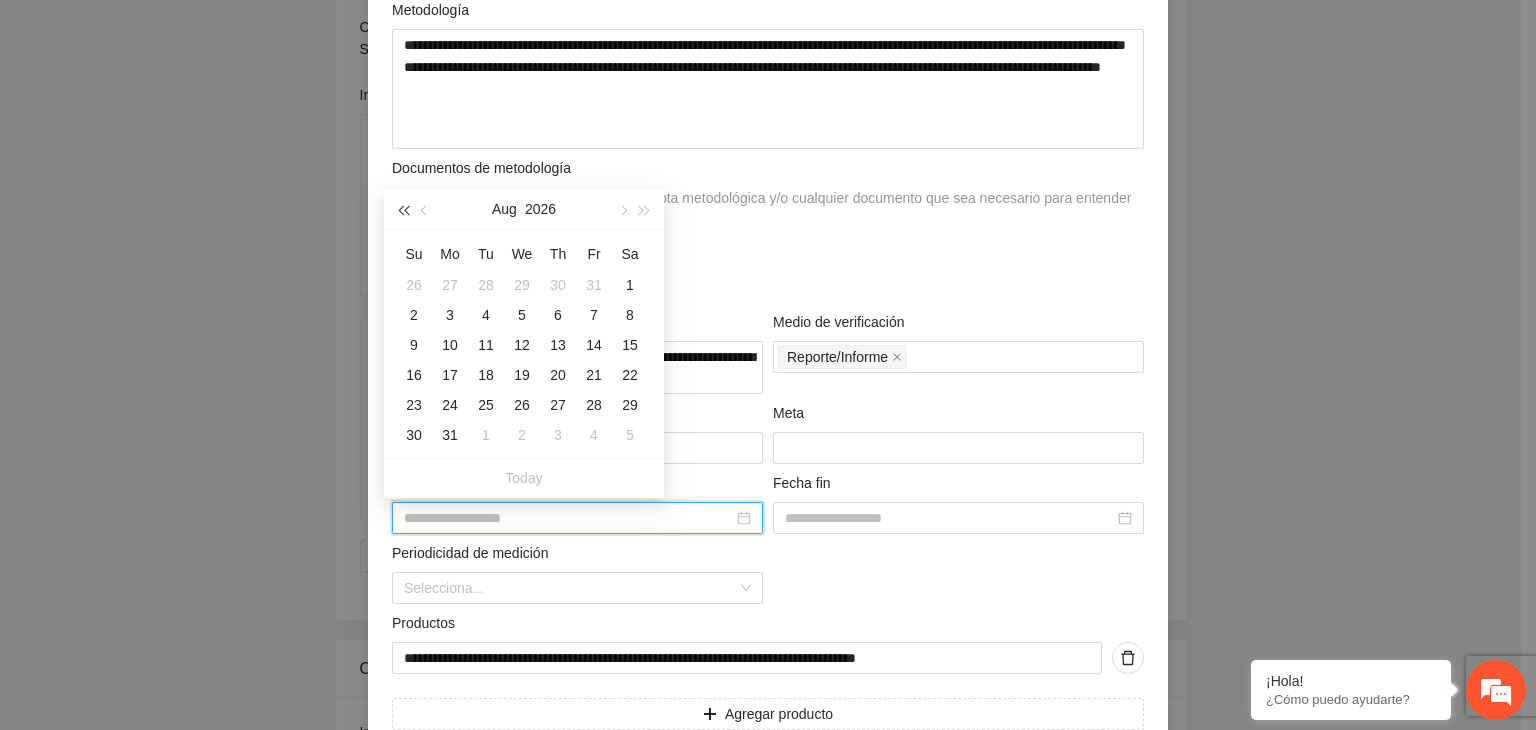 click at bounding box center [403, 209] 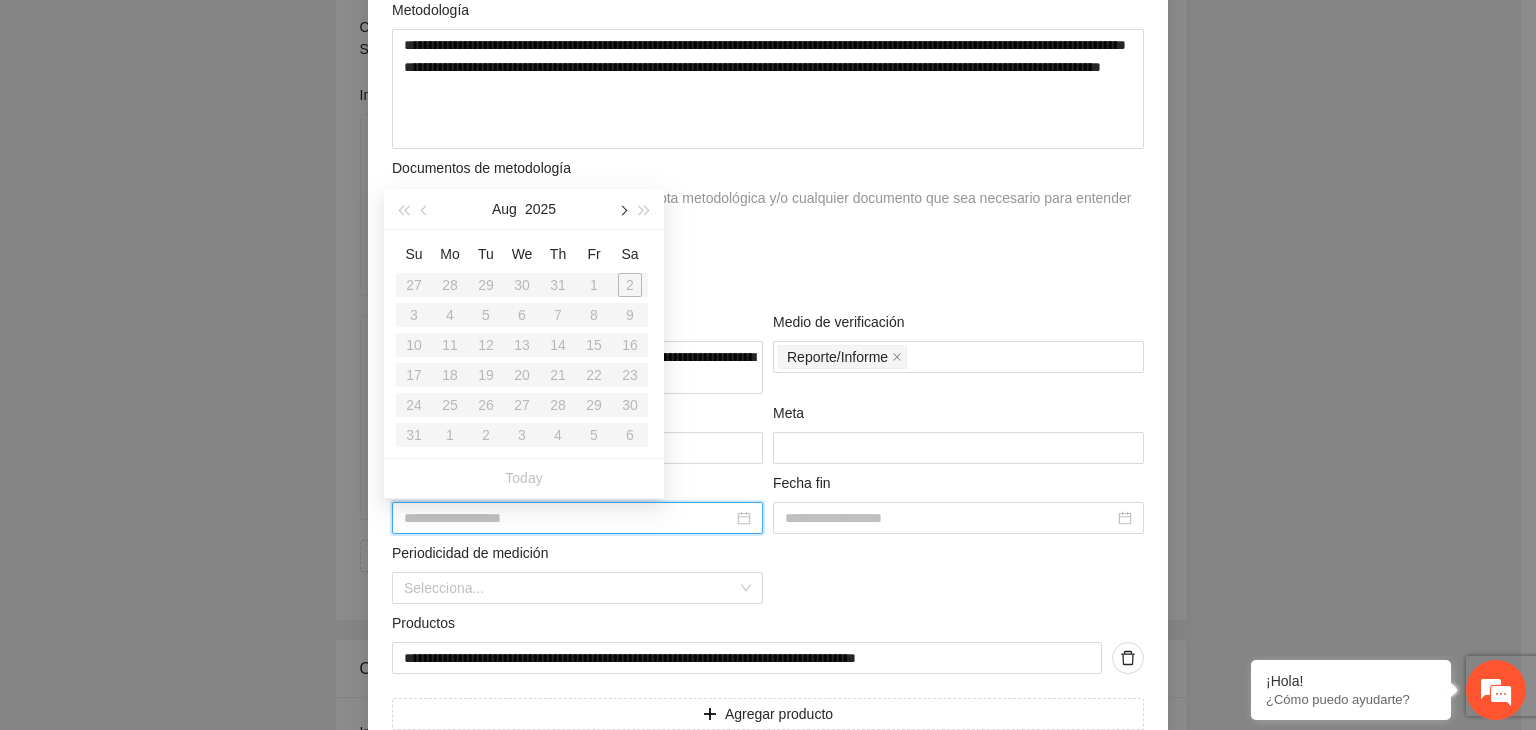 click at bounding box center [622, 211] 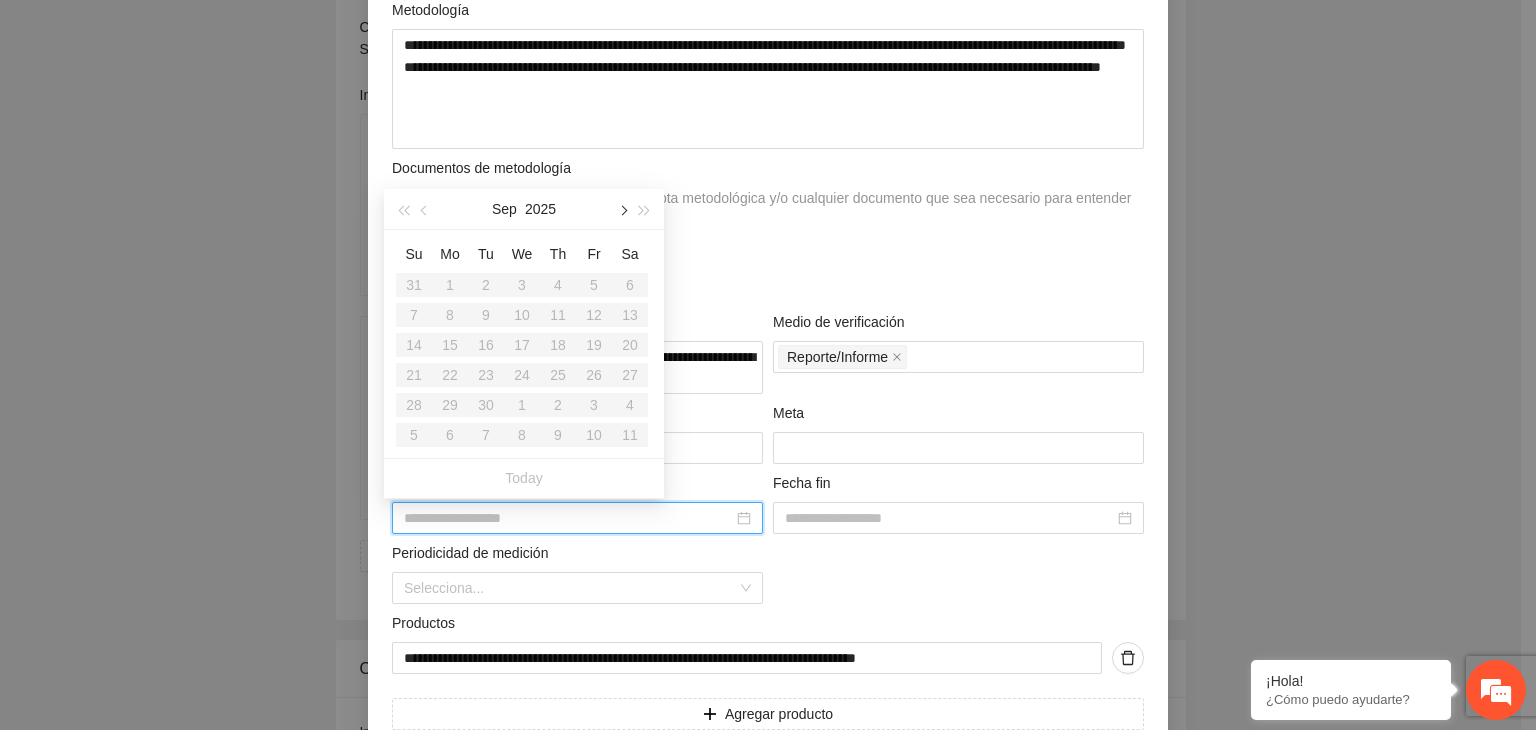 click at bounding box center [622, 211] 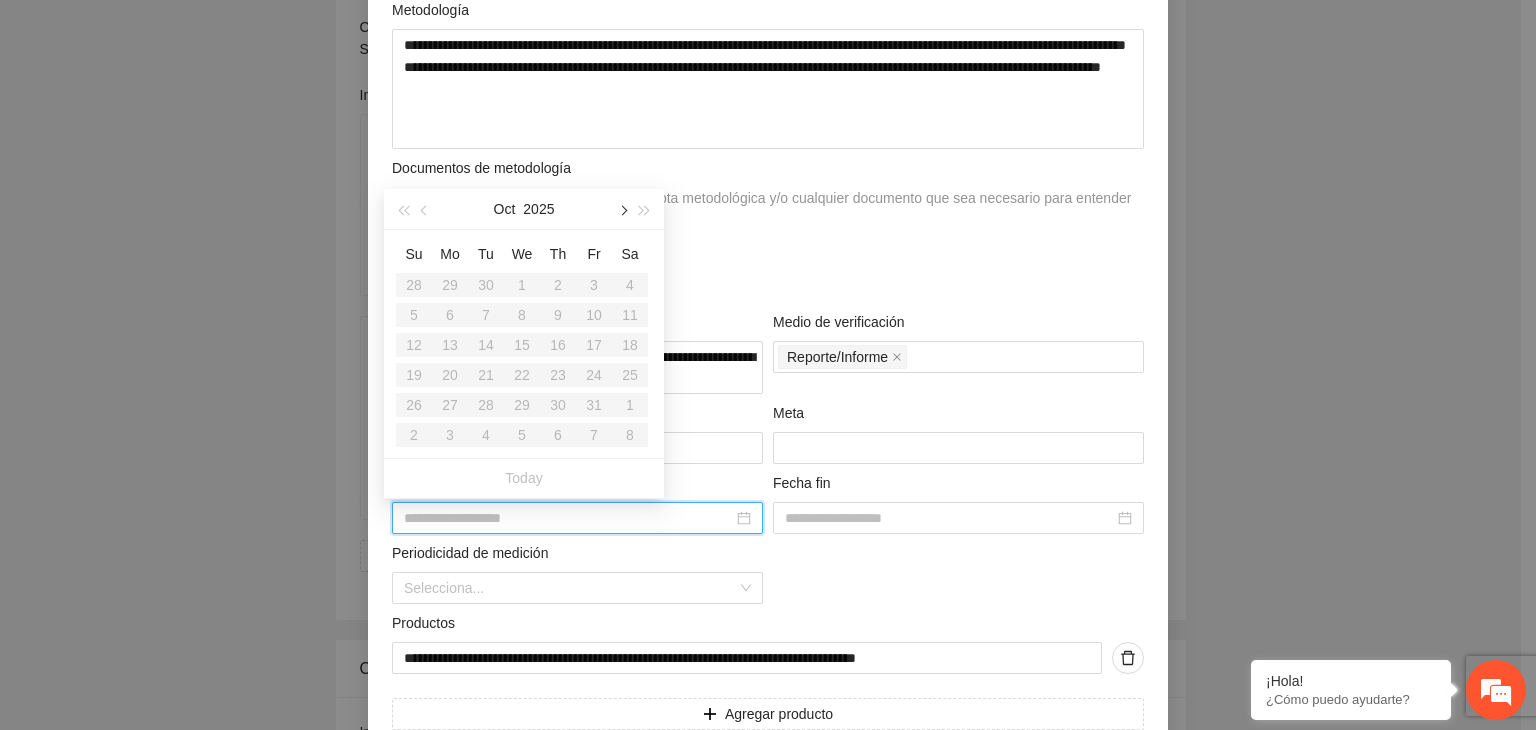 click at bounding box center [622, 211] 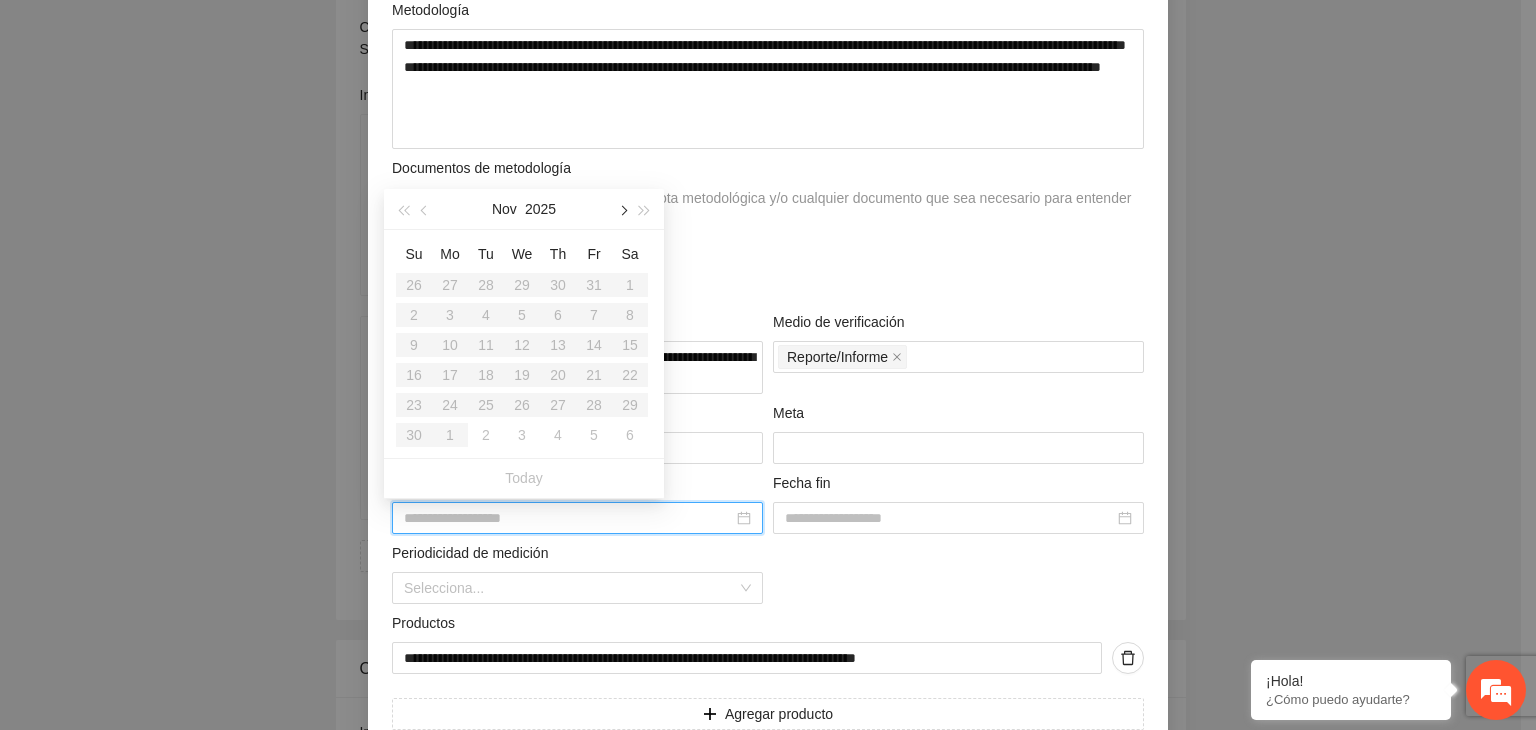 click at bounding box center (622, 211) 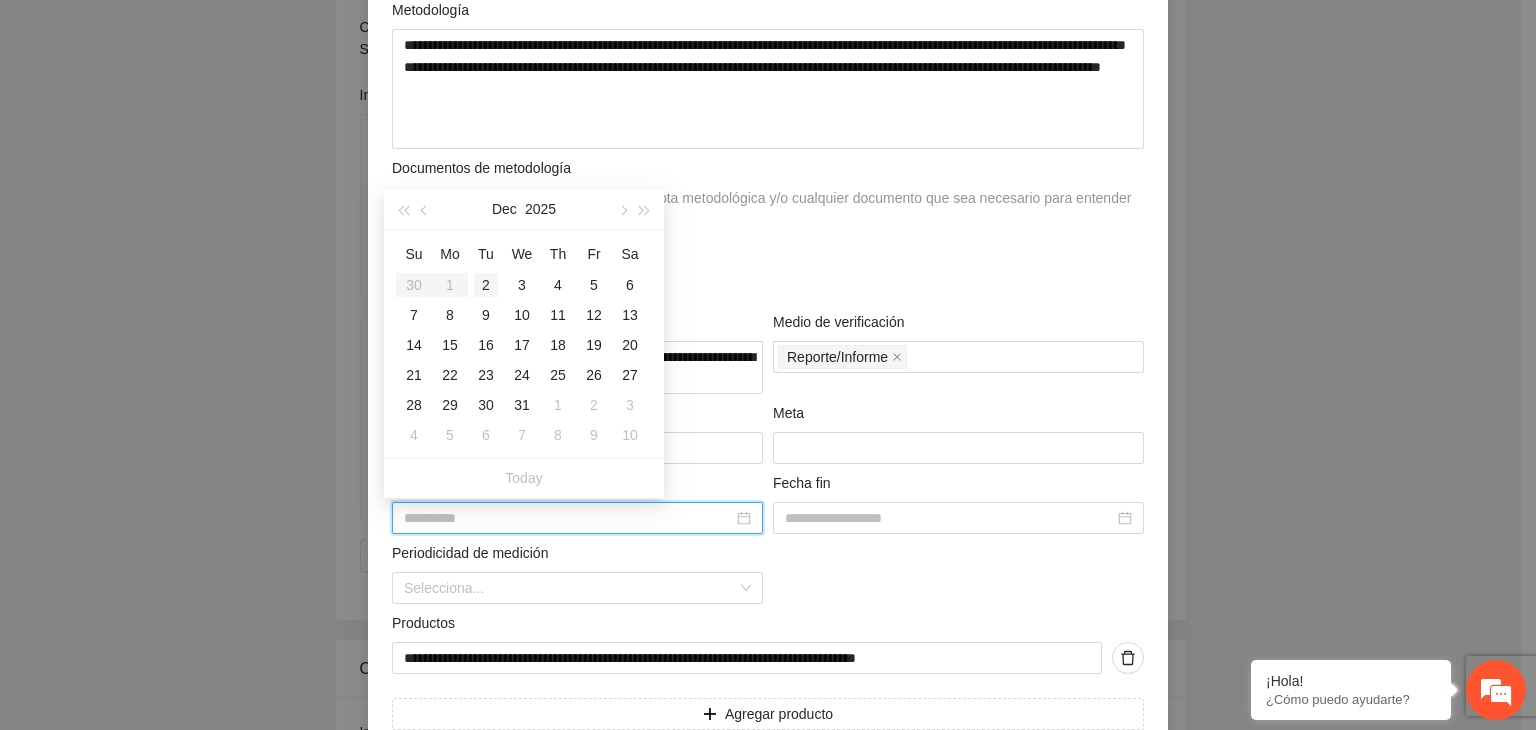 click on "2" at bounding box center [486, 285] 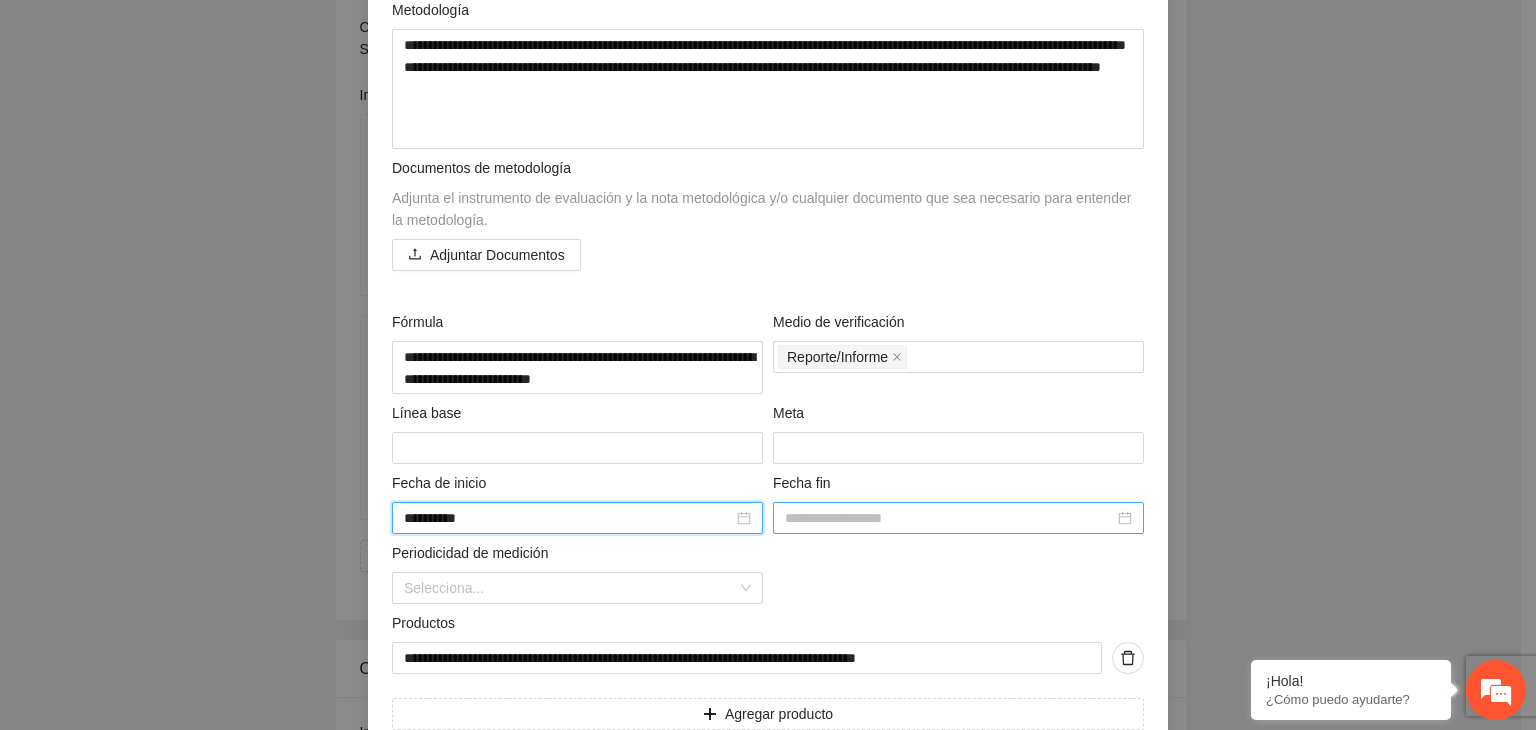 click at bounding box center (949, 518) 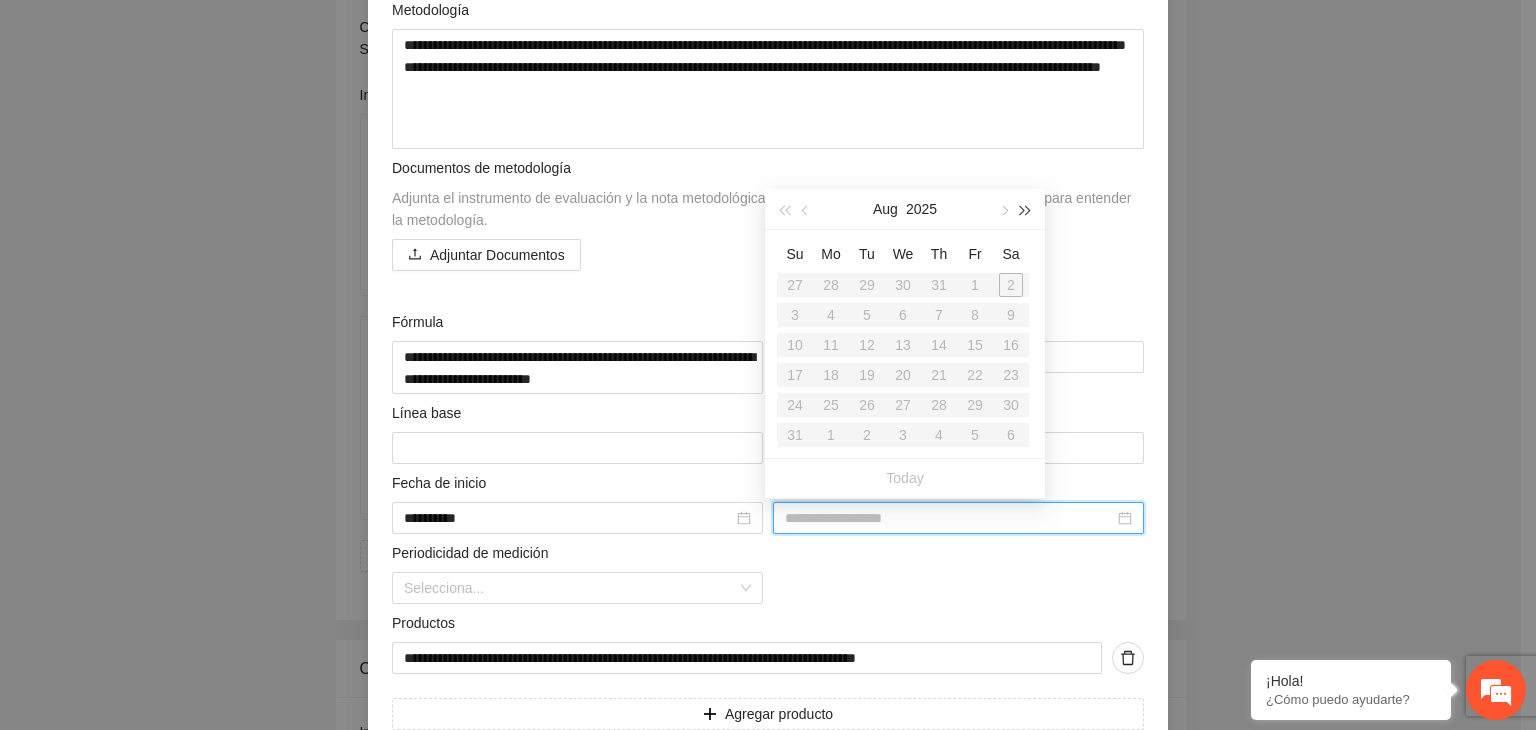 click at bounding box center [1026, 211] 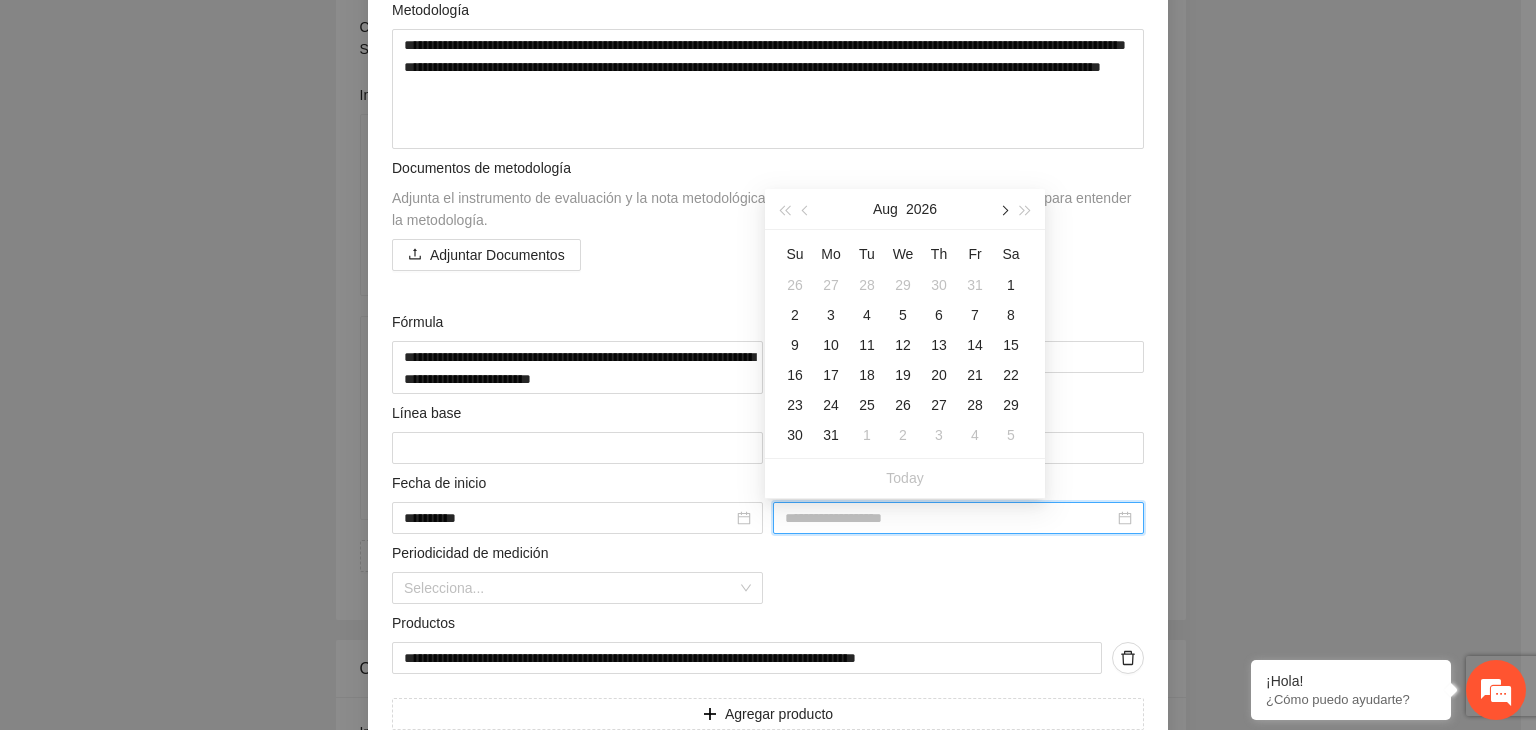 click at bounding box center [1003, 211] 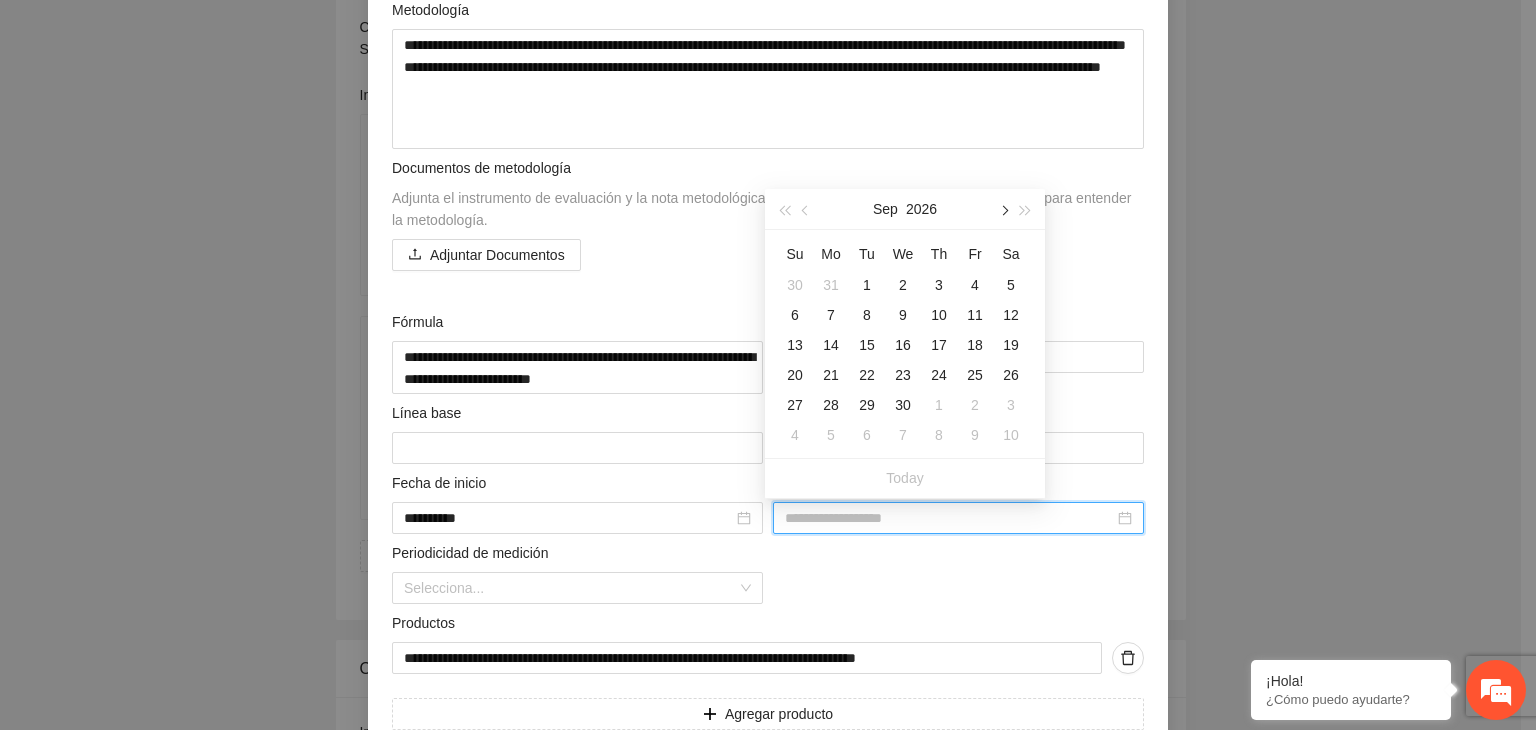 click at bounding box center [1003, 211] 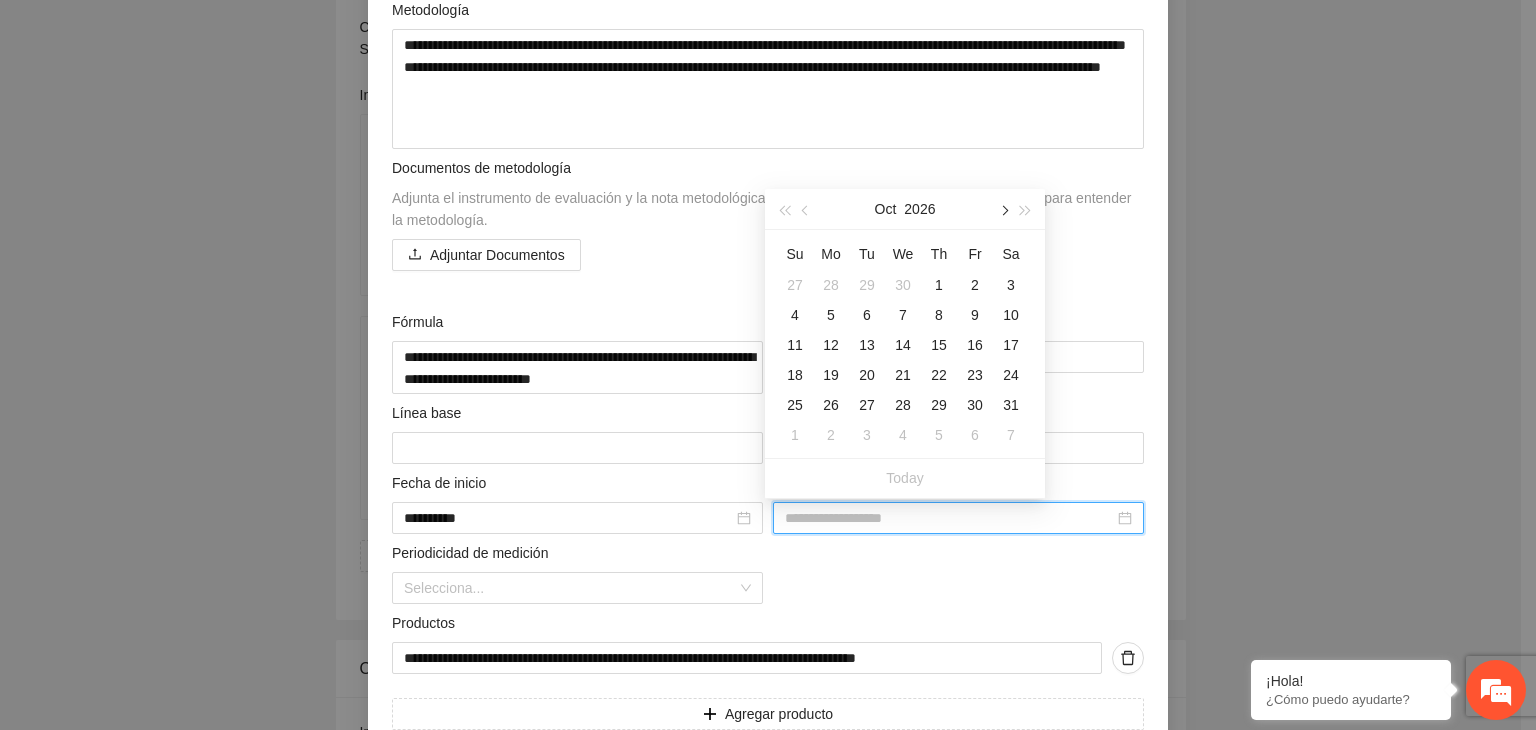 click at bounding box center (1003, 211) 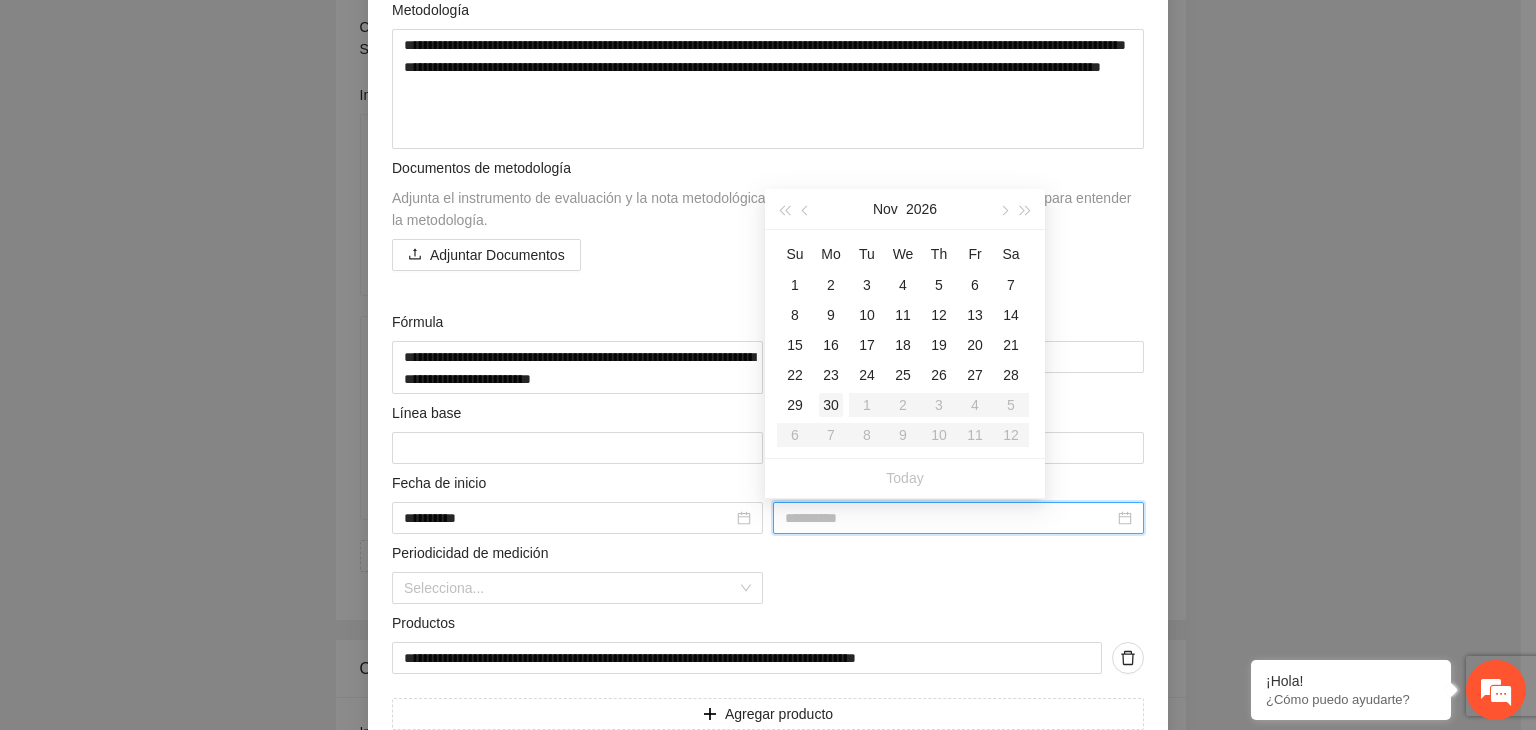click on "30" at bounding box center [831, 405] 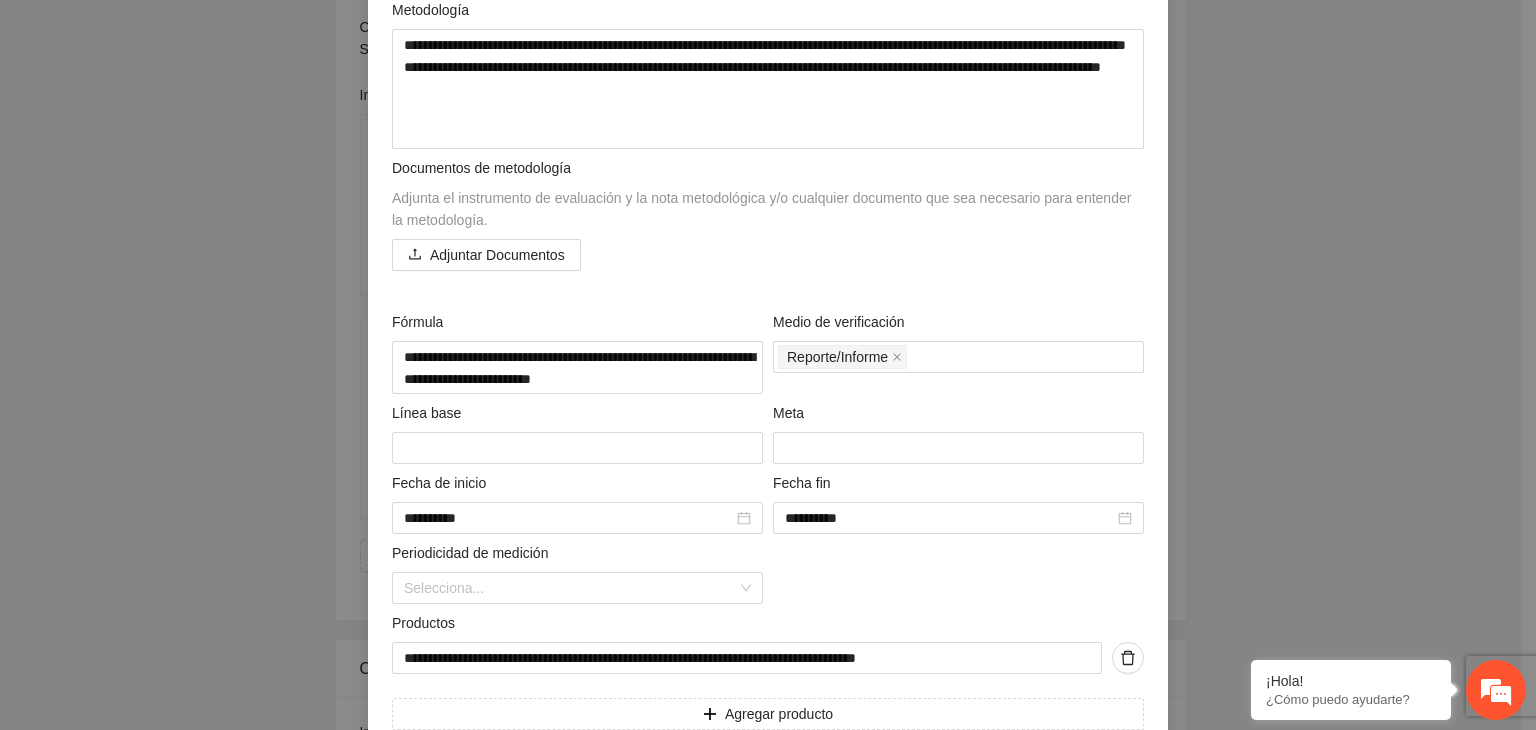 click on "**********" at bounding box center (768, 365) 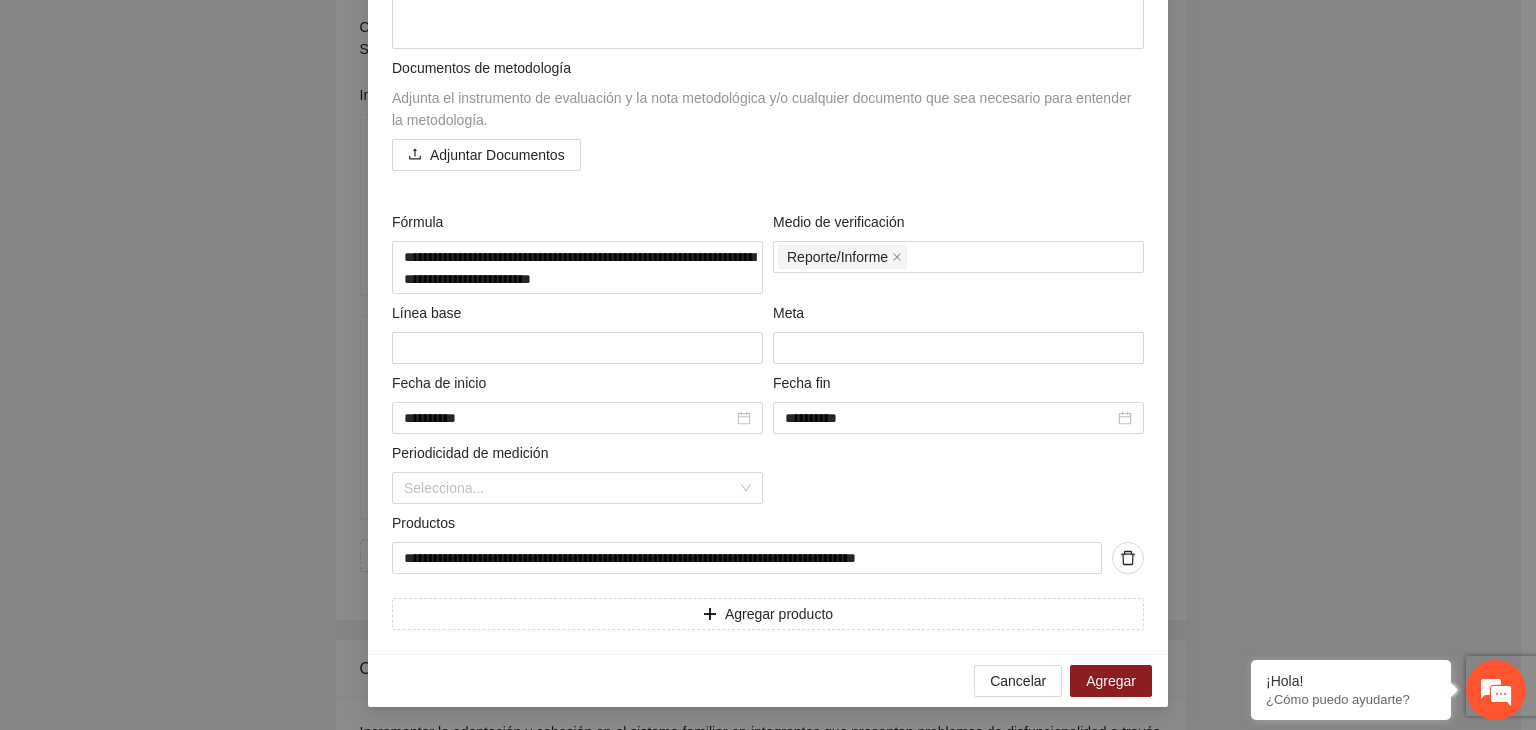 scroll, scrollTop: 421, scrollLeft: 0, axis: vertical 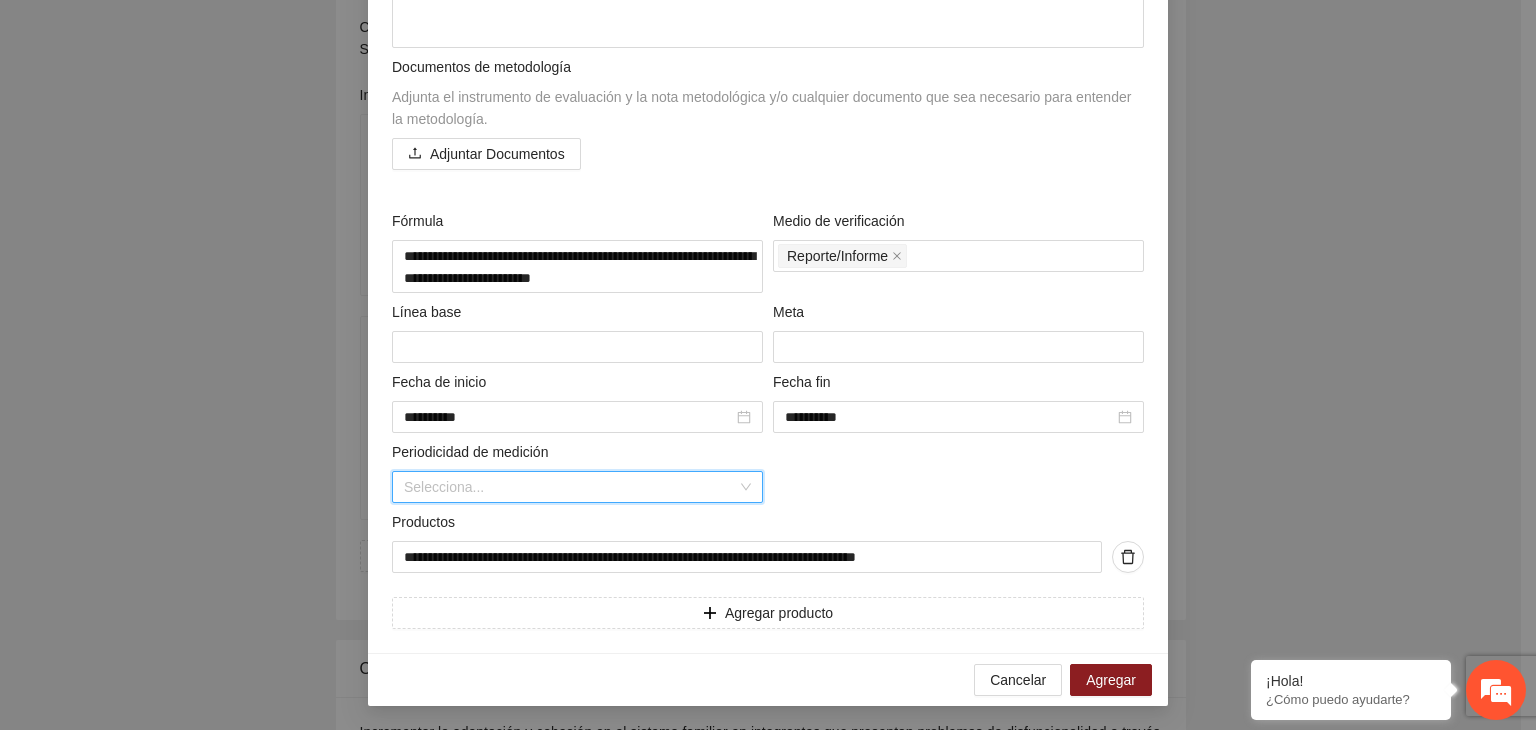 click at bounding box center [570, 487] 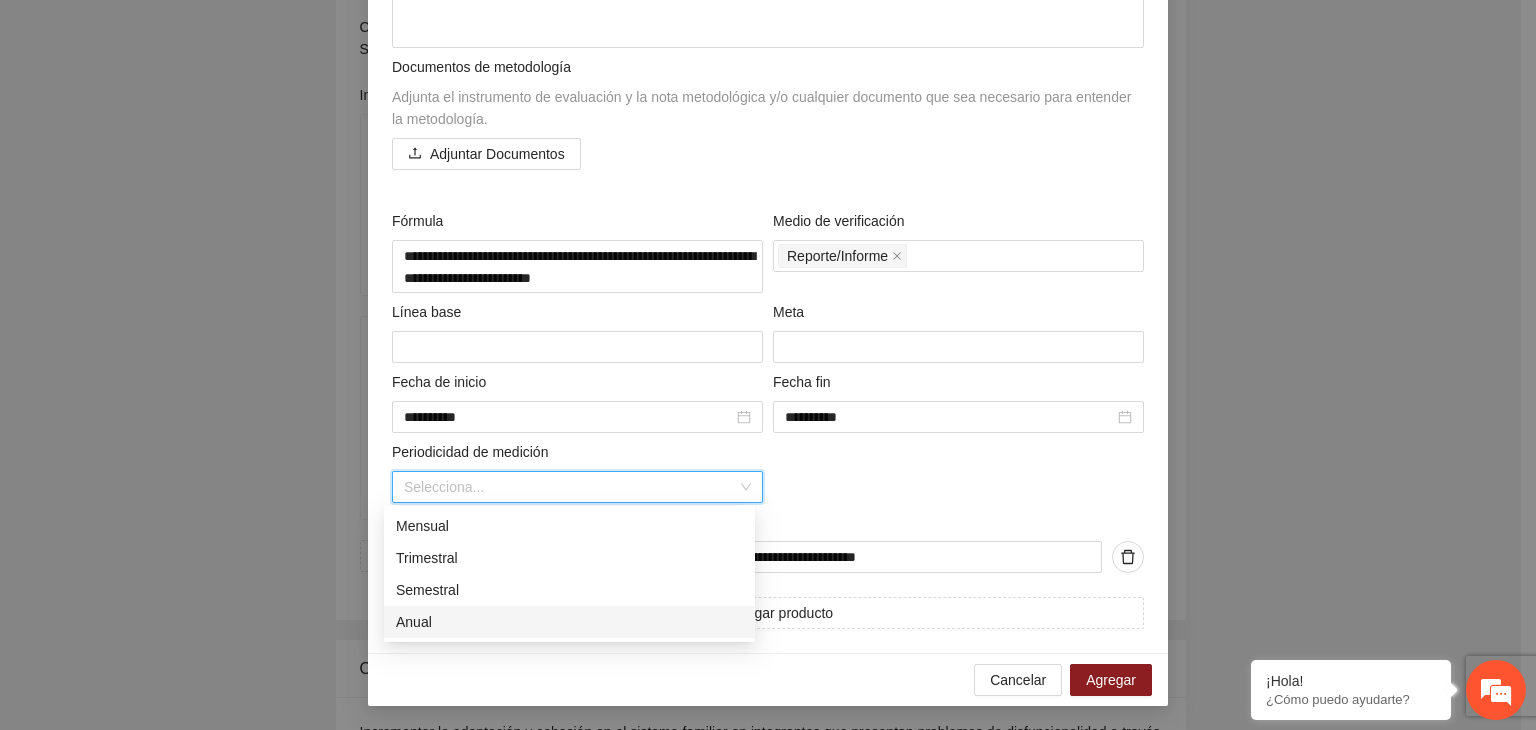 click on "Anual" at bounding box center (569, 622) 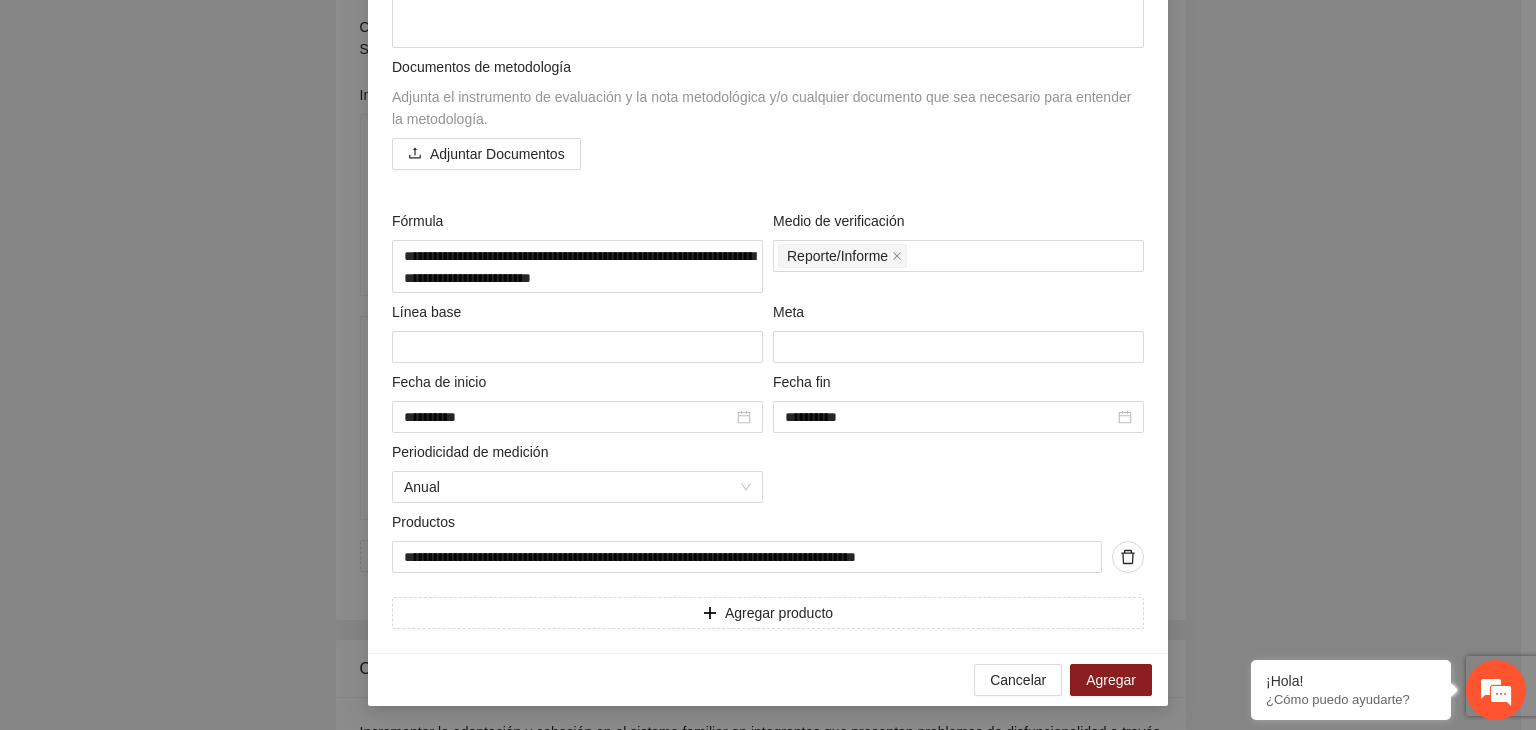 click on "**********" at bounding box center [768, 365] 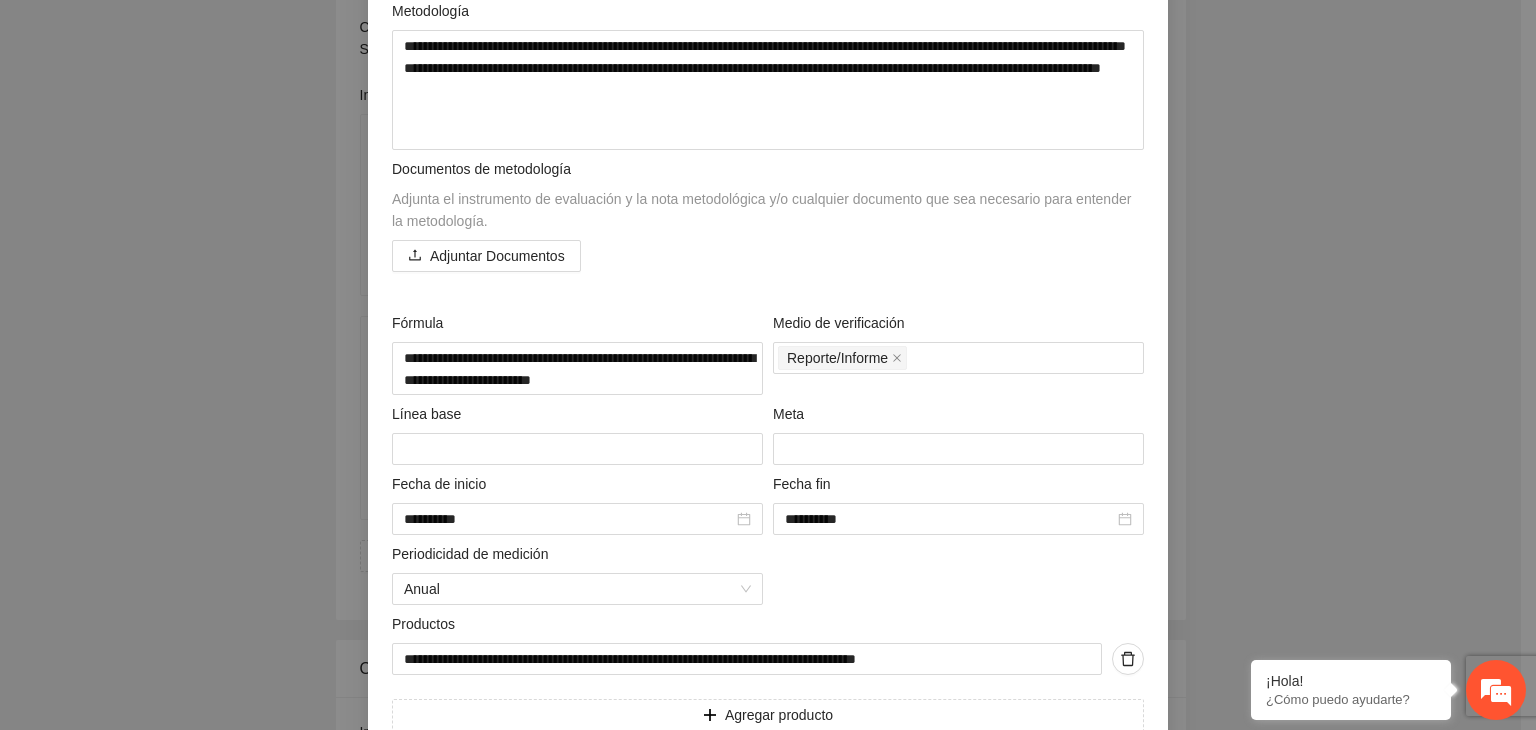 scroll, scrollTop: 421, scrollLeft: 0, axis: vertical 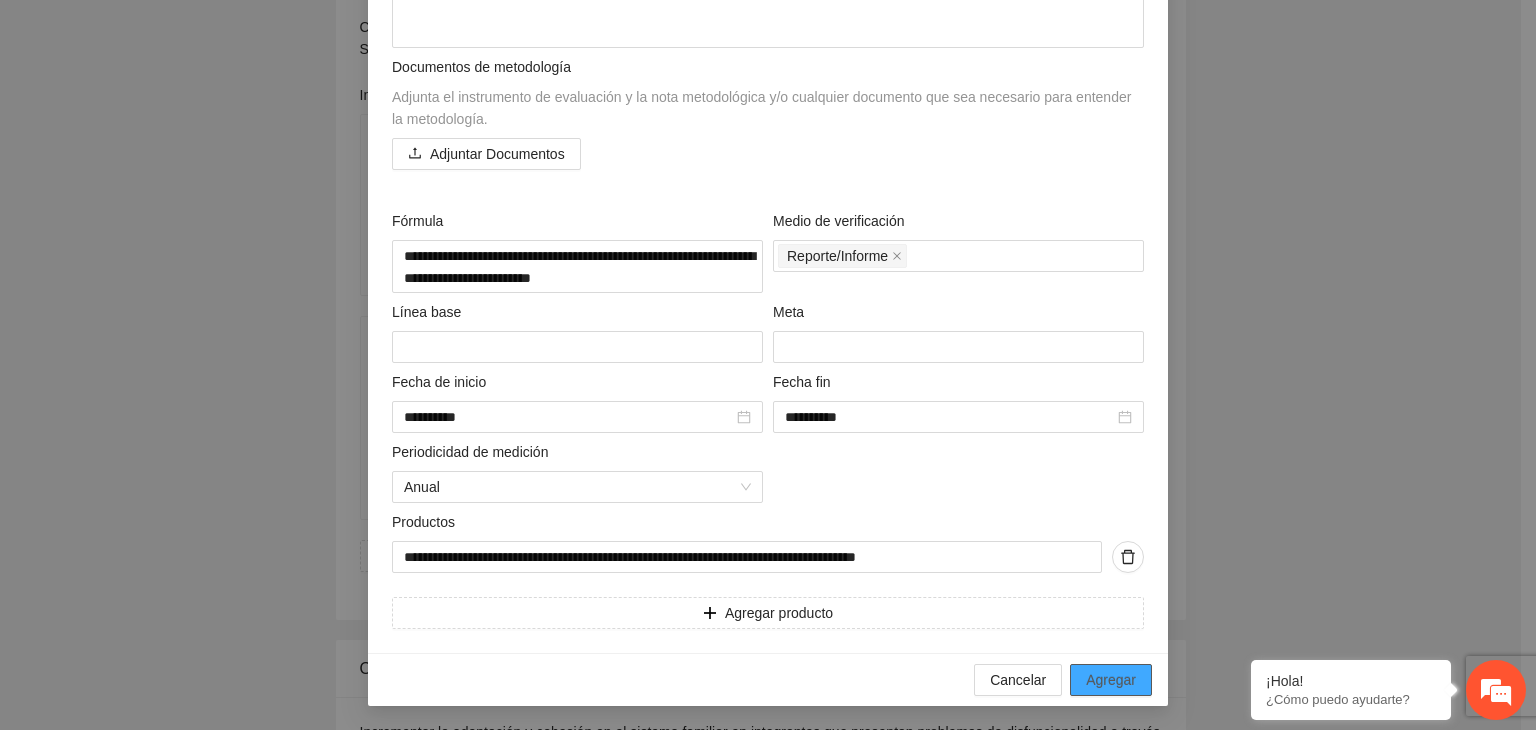 click on "Agregar" at bounding box center [1111, 680] 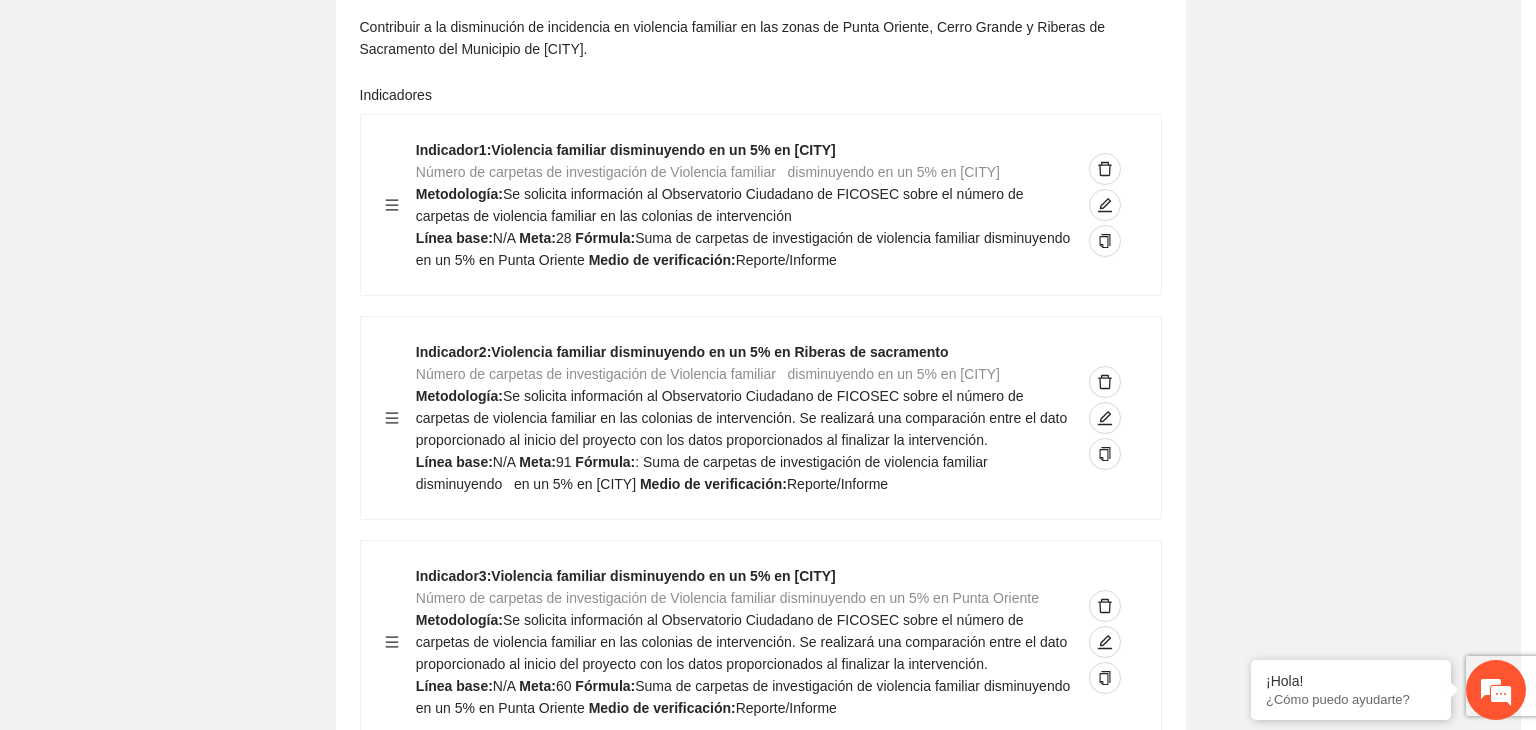 scroll, scrollTop: 156, scrollLeft: 0, axis: vertical 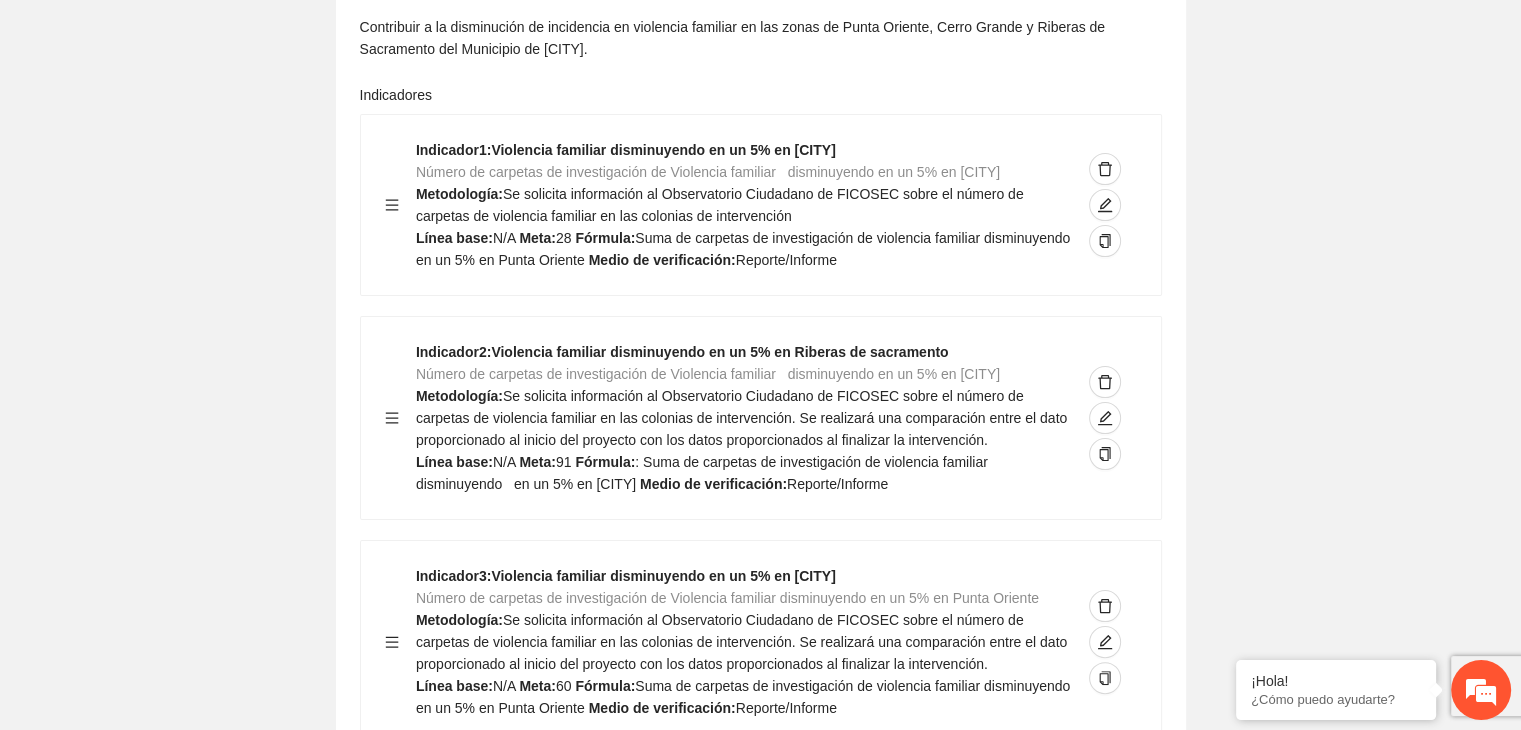 click on "Guardar Objetivo de desarrollo  Exportar Contribuir a la disminución de incidencia en violencia familiar en las zonas de Punta Oriente, Cerro Grande y Riberas de Sacramento del Municipio  de Chihuahua. Indicadores Indicador  1 :  Violencia familiar disminuyendo en un 5% en Cerro grande Número de carpetas de investigación de Violencia familiar  disminuyendo en un 5% en Cerro grande Metodología:  Se solicita información al Observatorio Ciudadano de FICOSEC sobre el número de carpetas de violencia familiar en las colonias de intervención Línea base:  N/A  Meta:  28  Fórmula:  Suma de carpetas de investigación de violencia familiar disminuyendo  en un 5% en Punta Oriente  Medio de verificación:  Reporte/Informe Indicador  2 :  Violencia familiar disminuyendo en un 5% en Riberas de sacramento Número de carpetas de investigación de Violencia familiar  disminuyendo en un 5% en Riberas de sacramento Metodología:  Línea base:  N/A  Meta:  91  Fórmula:   Medio de verificación:  3 :" at bounding box center (760, 1042) 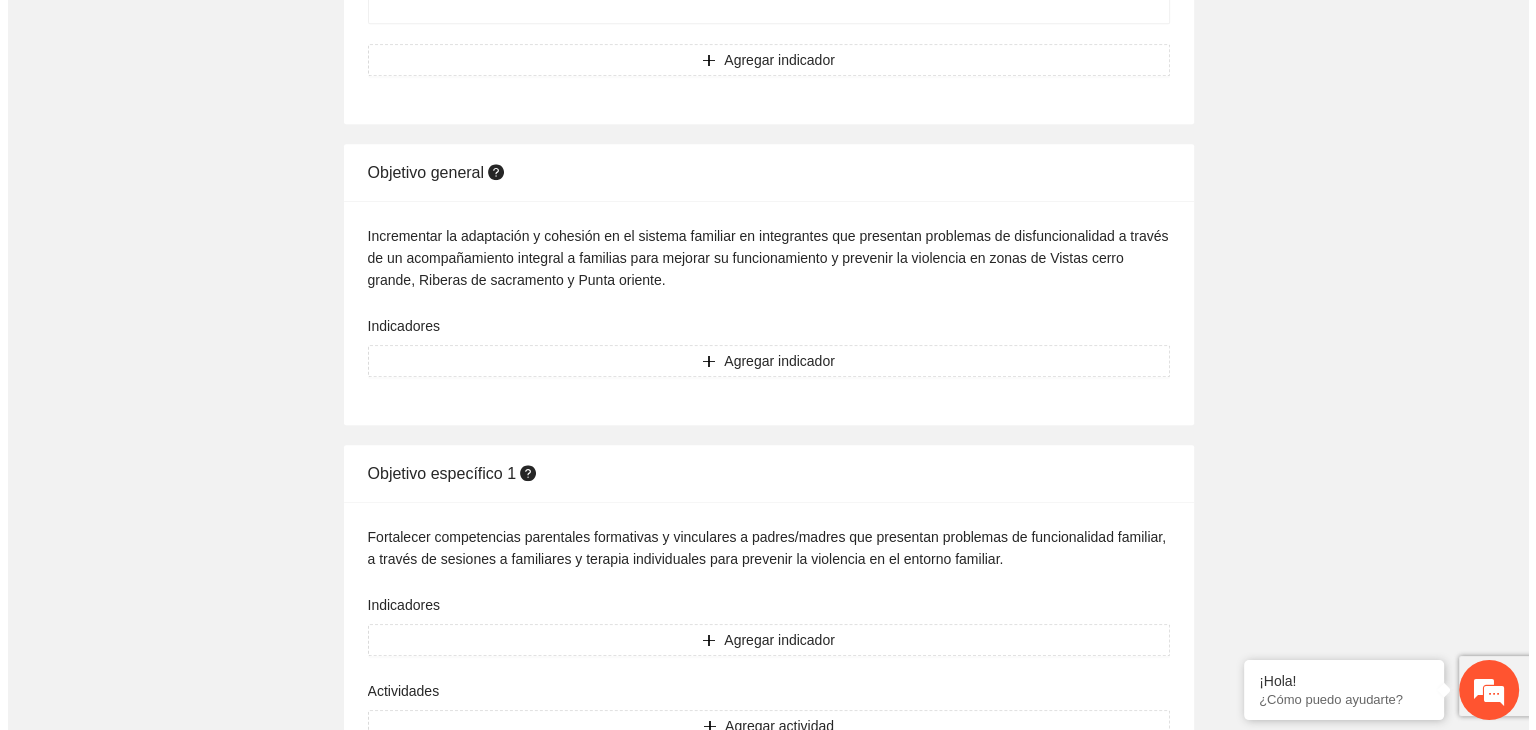 scroll, scrollTop: 1080, scrollLeft: 0, axis: vertical 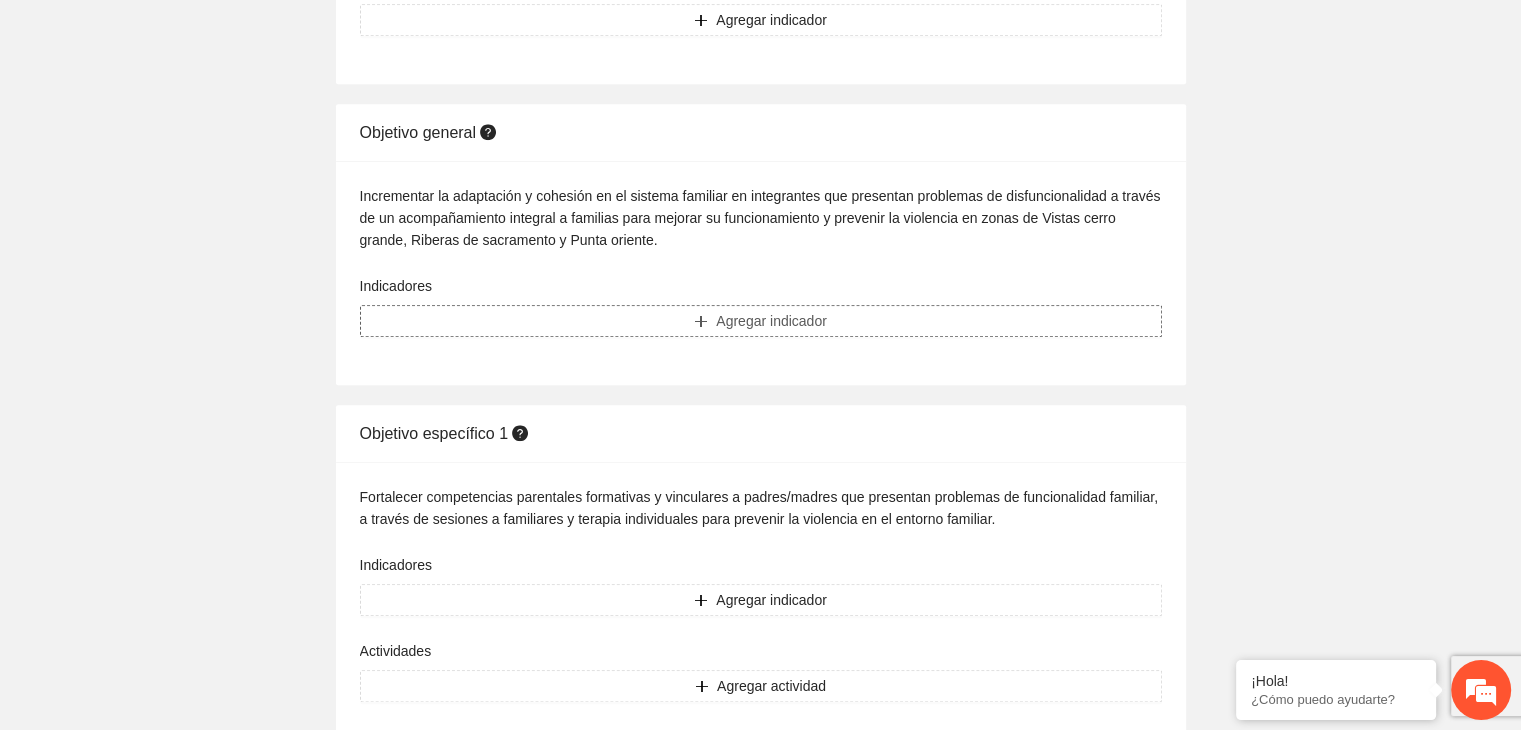 click on "Agregar indicador" at bounding box center [761, 20] 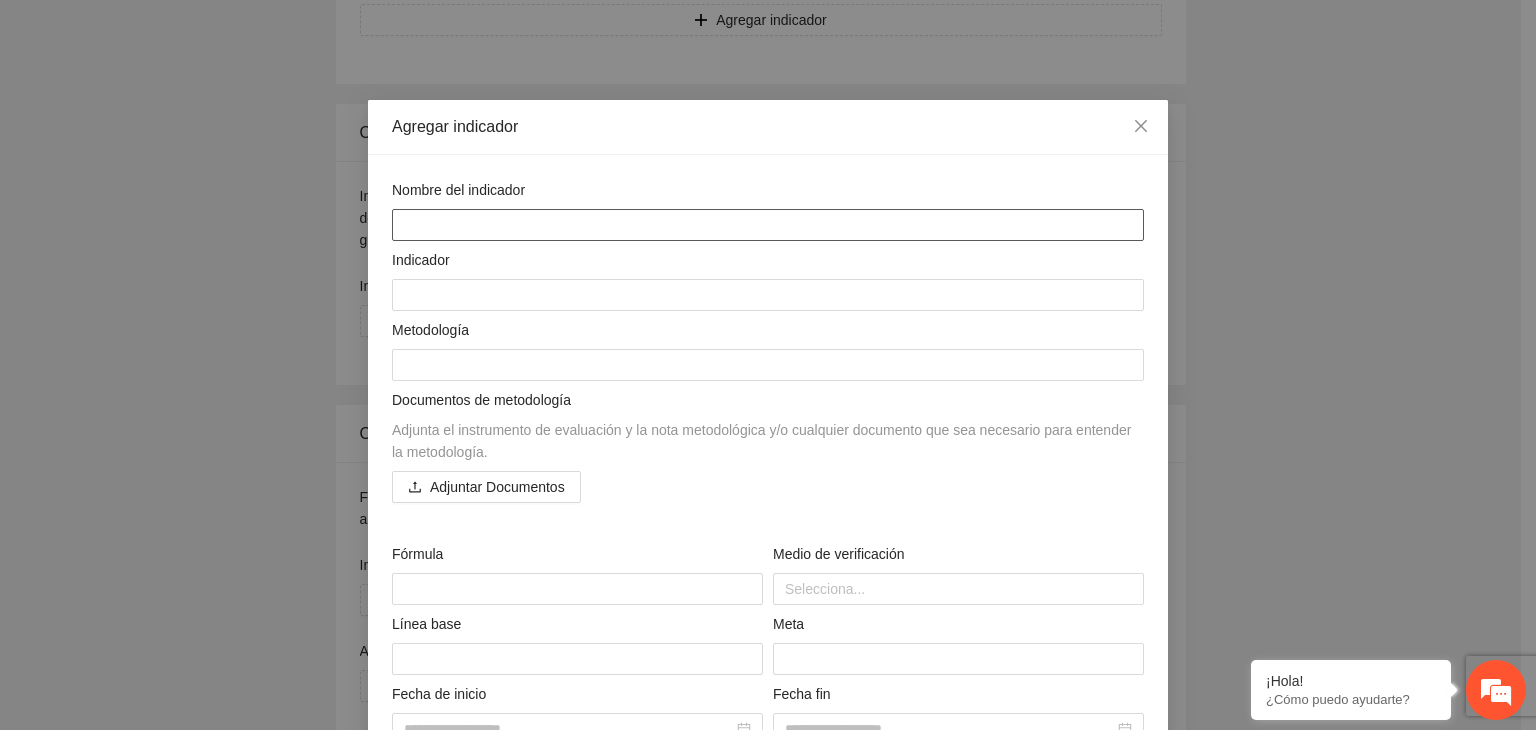 click at bounding box center [768, 225] 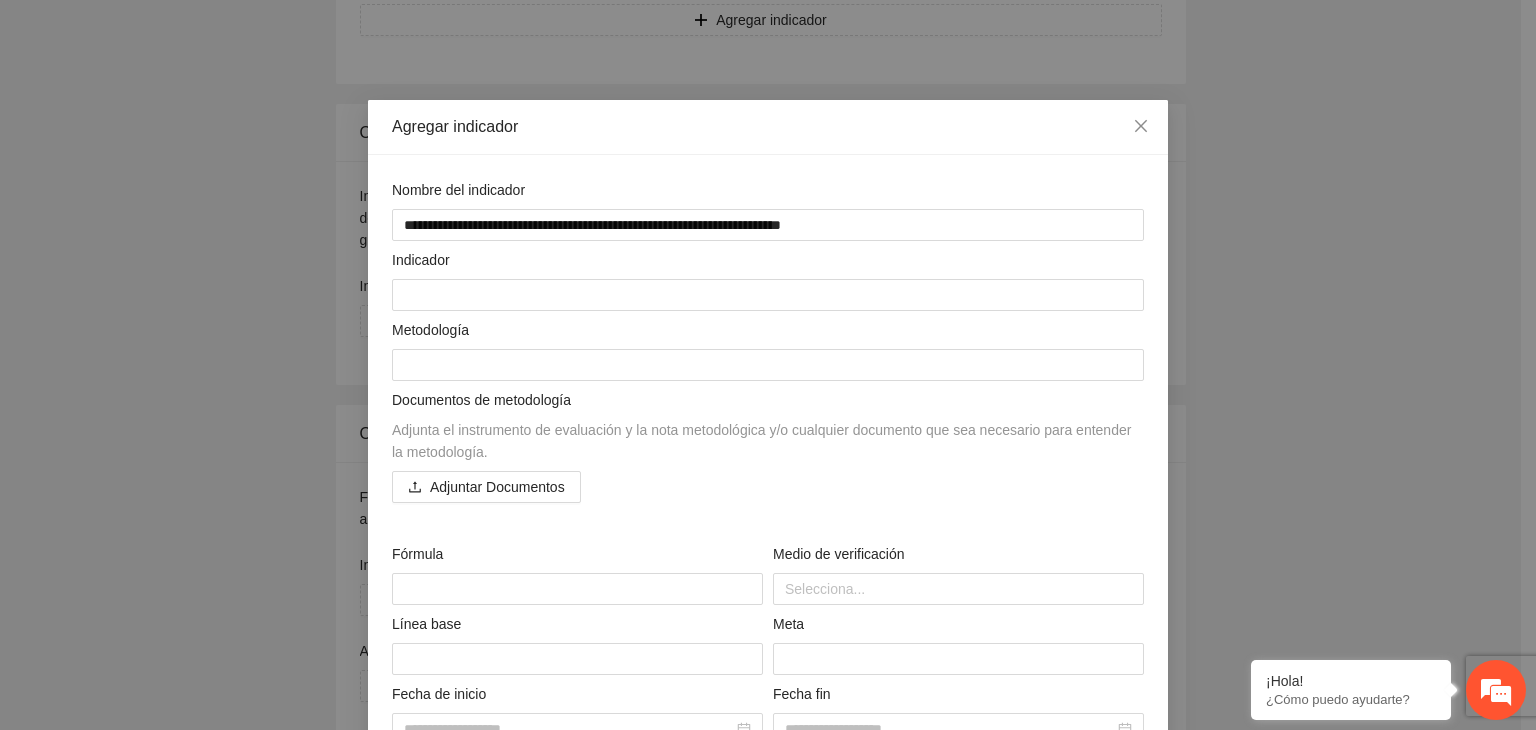 click on "**********" at bounding box center [768, 365] 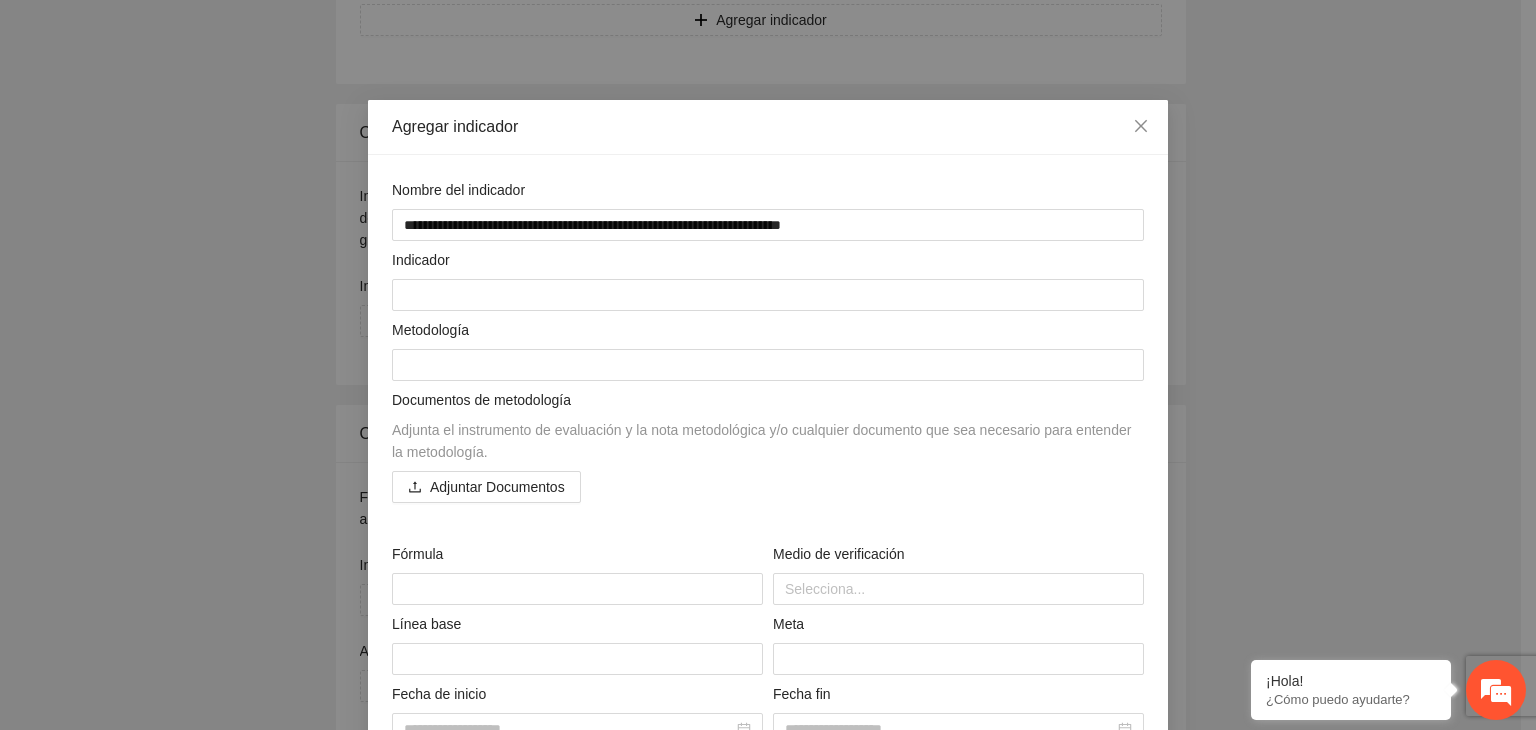 click on "Indicador" at bounding box center [768, 264] 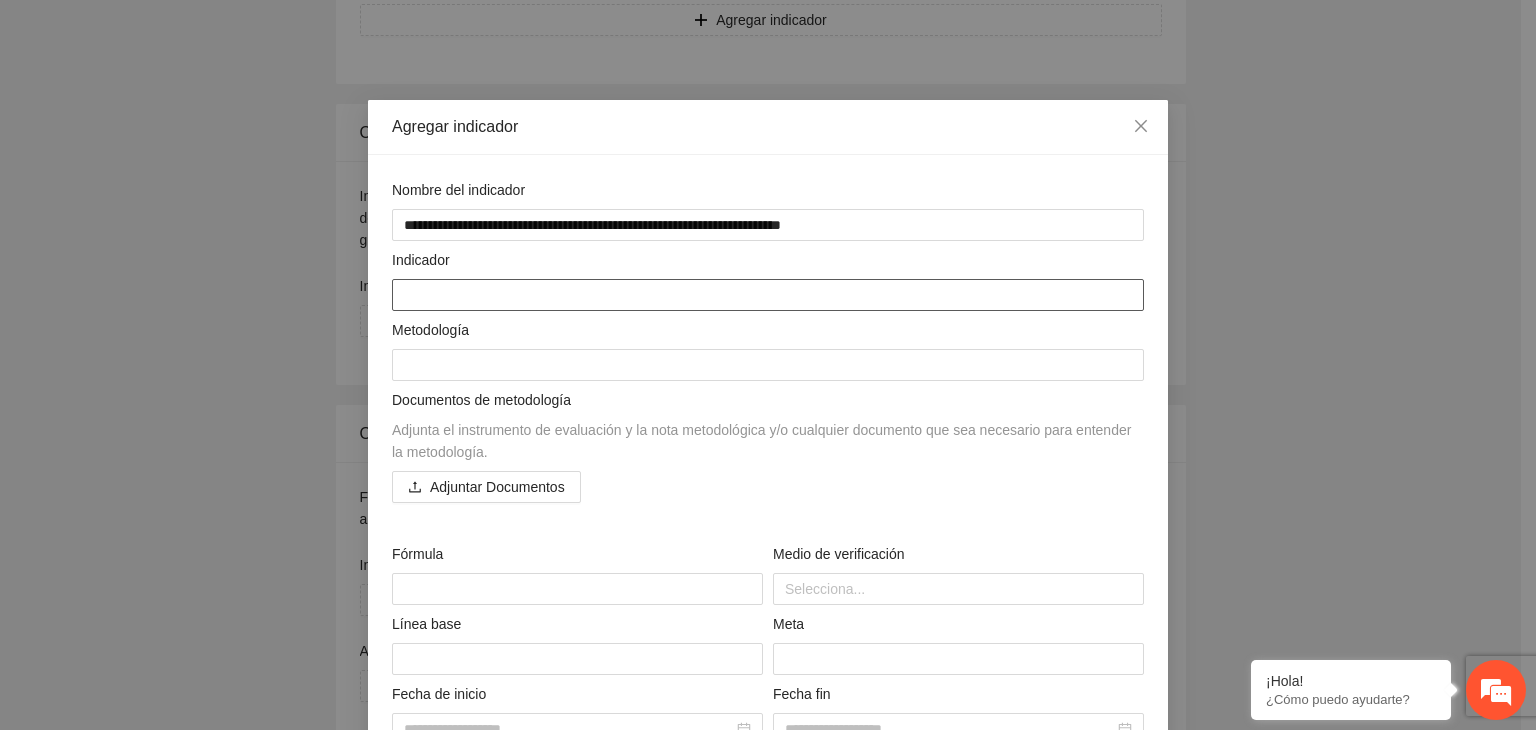 click at bounding box center [768, 295] 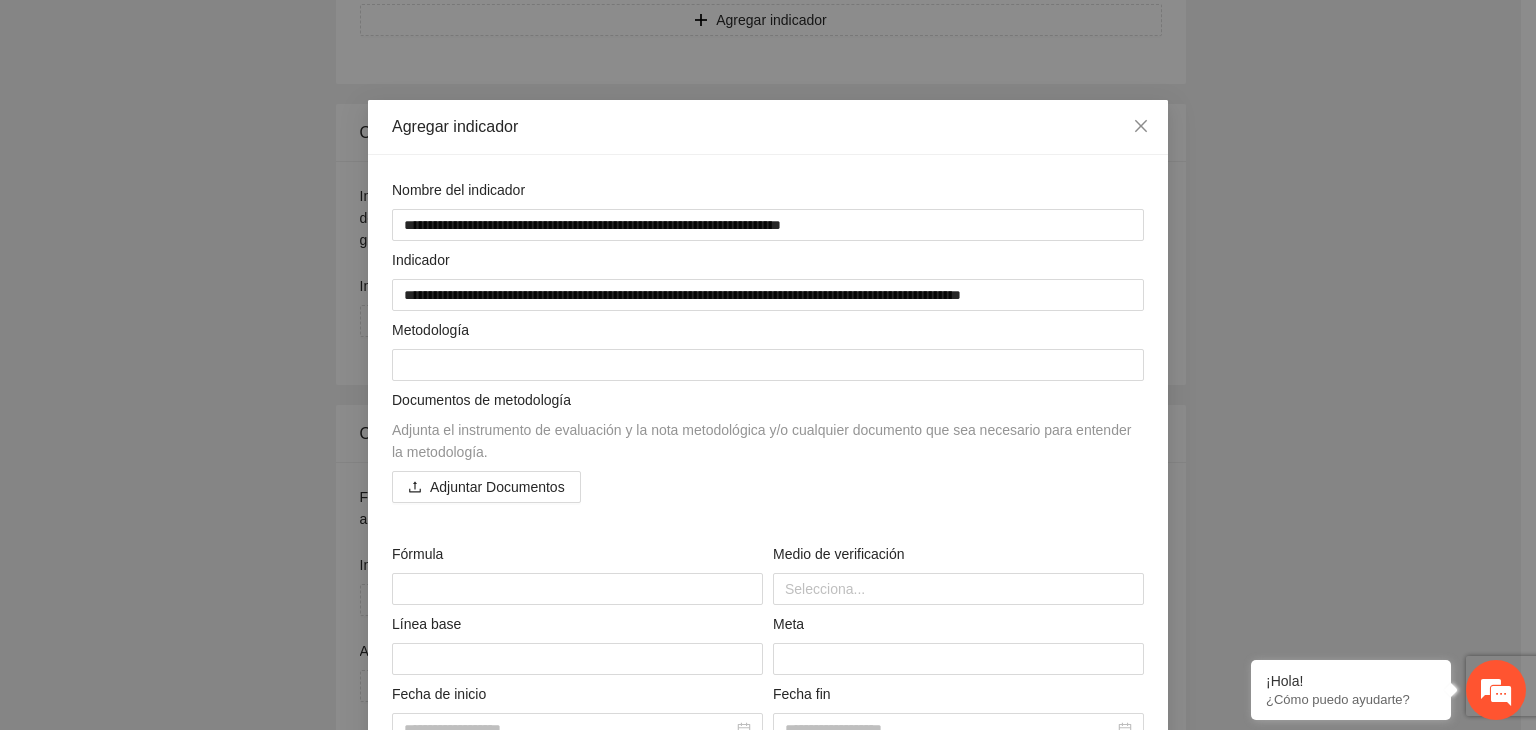 click on "**********" at bounding box center (768, 365) 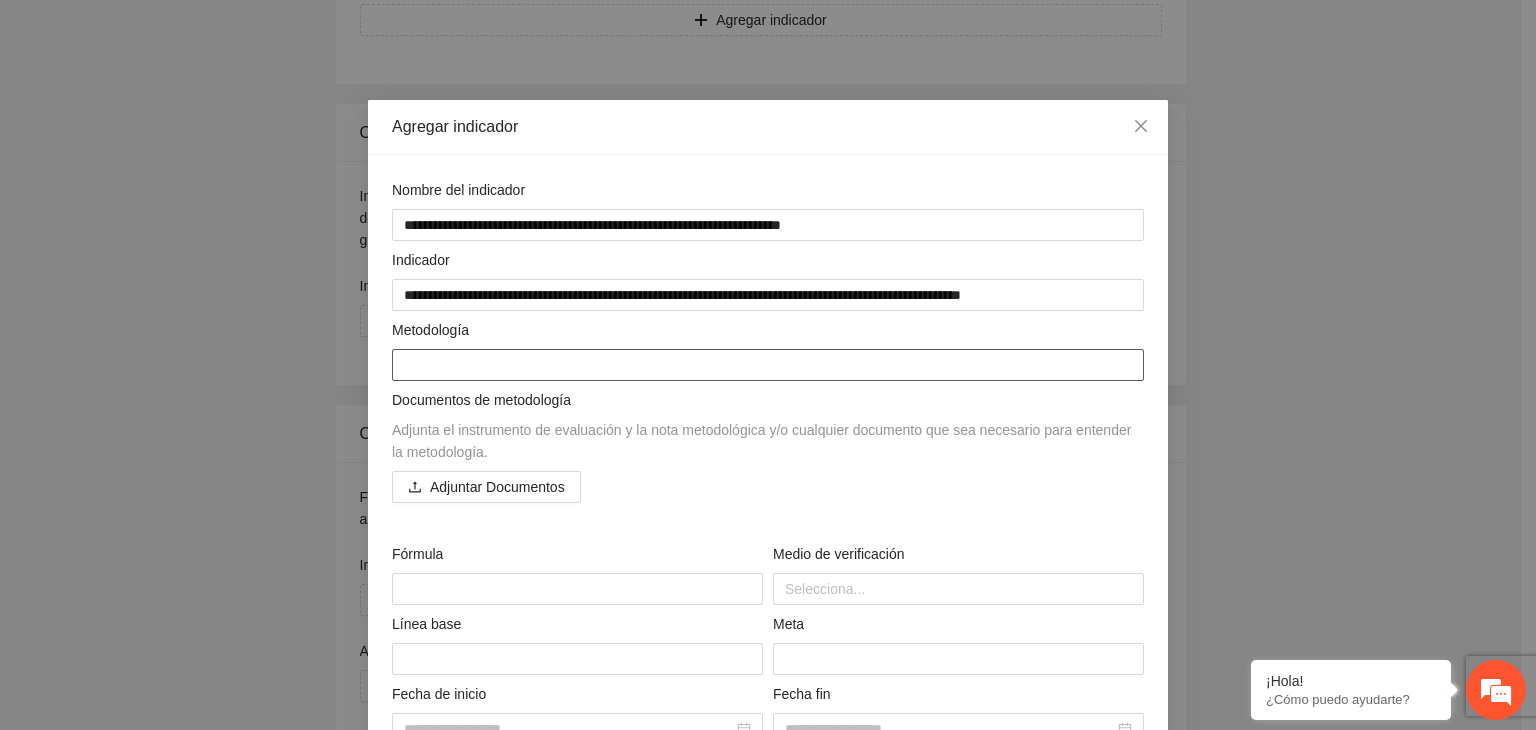 click at bounding box center (768, 365) 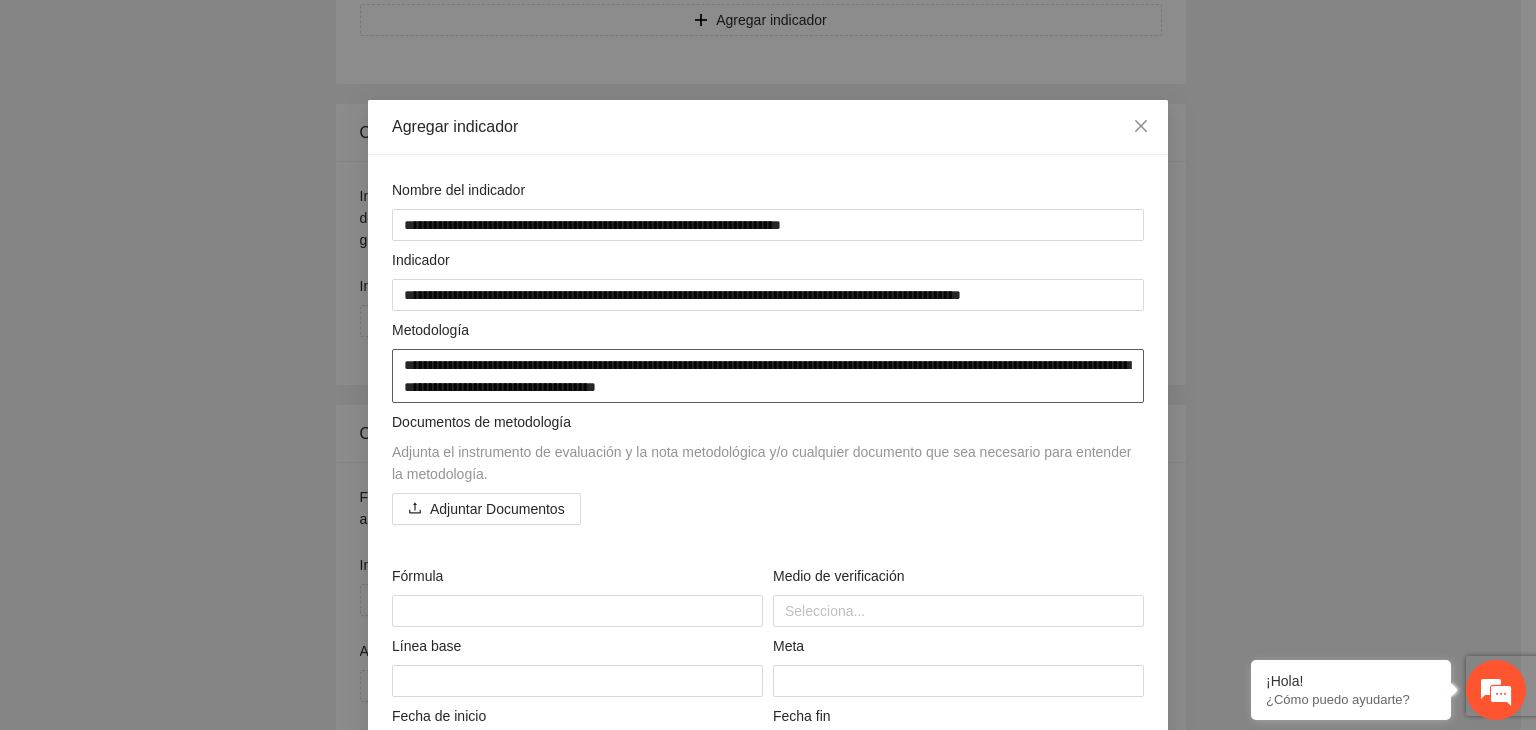 drag, startPoint x: 688, startPoint y: 381, endPoint x: 295, endPoint y: 365, distance: 393.32556 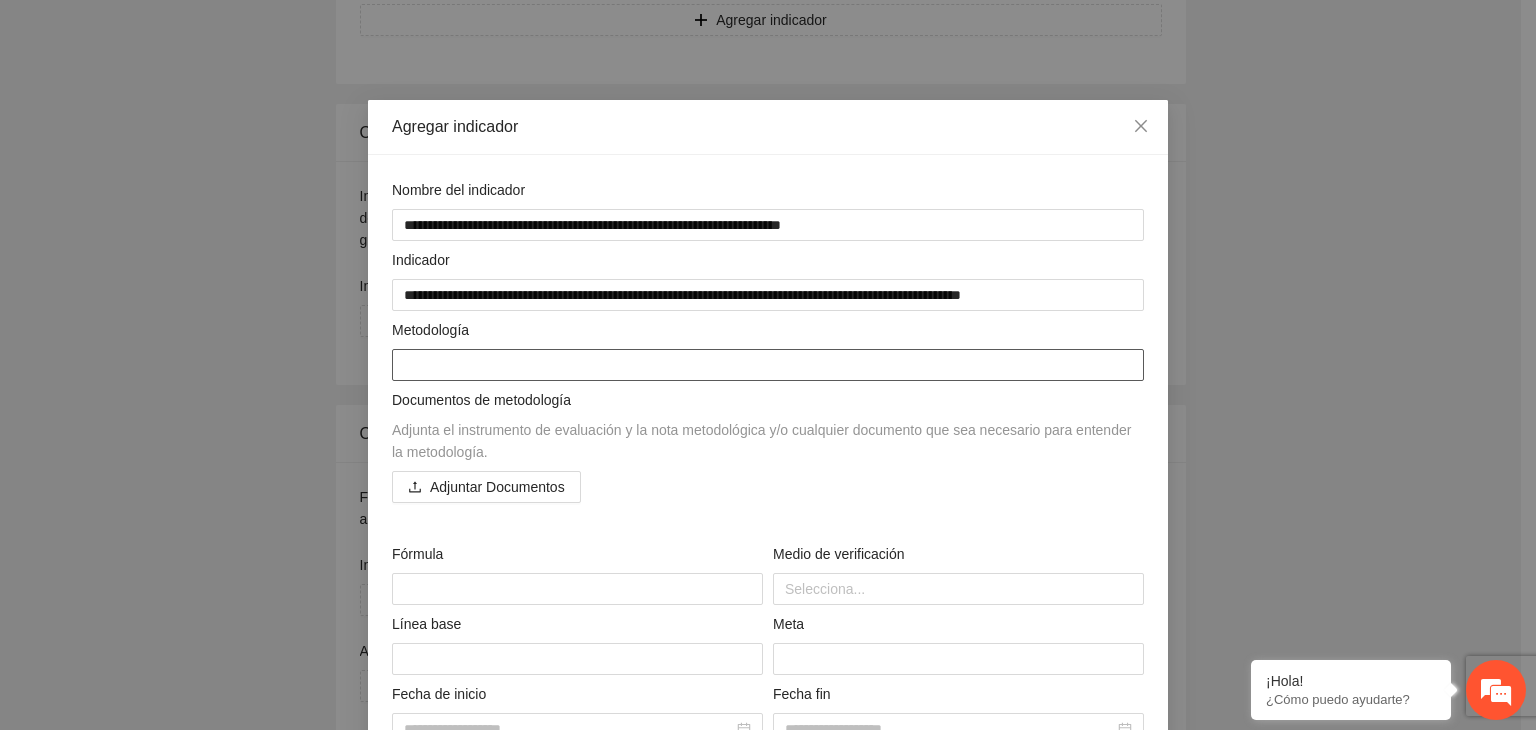 paste on "**********" 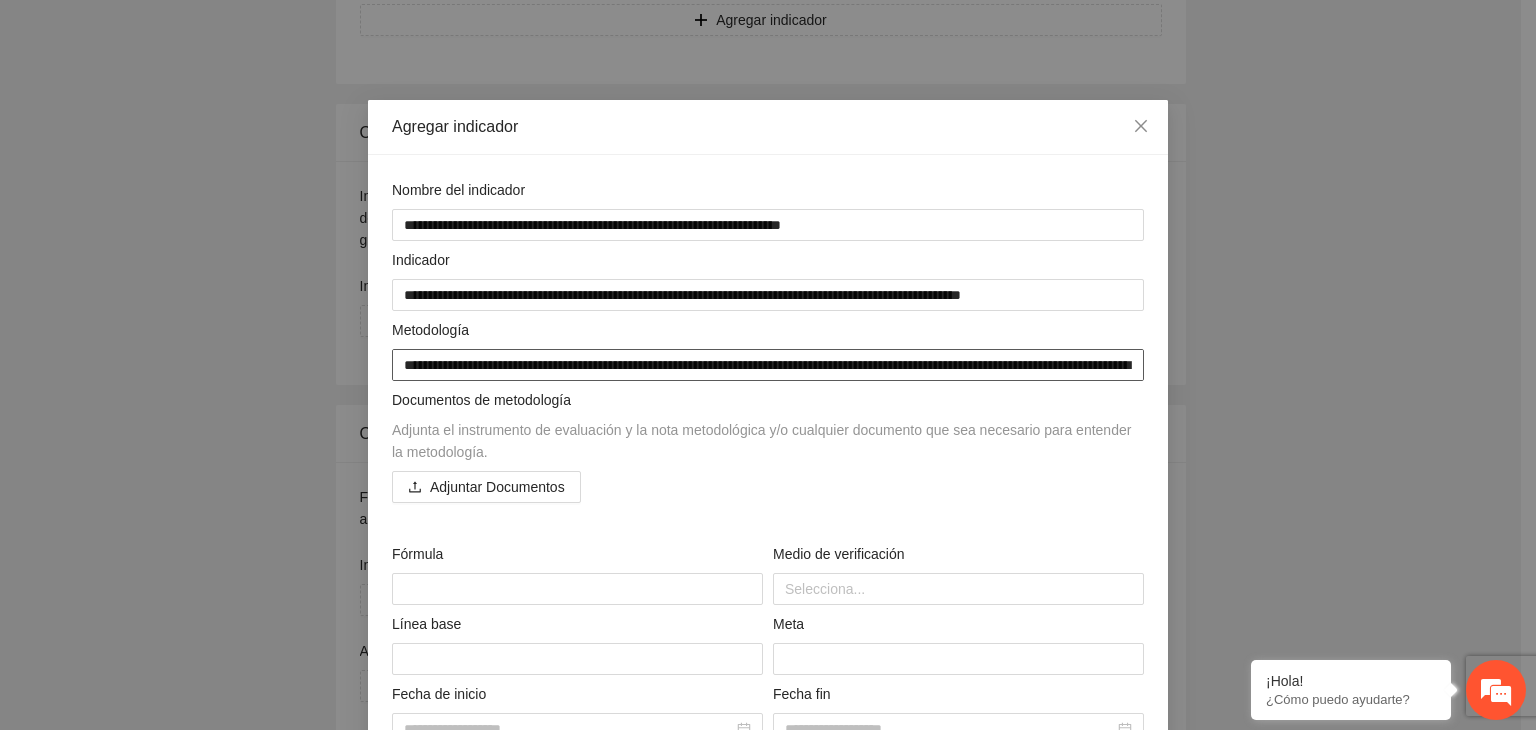 scroll, scrollTop: 1558, scrollLeft: 0, axis: vertical 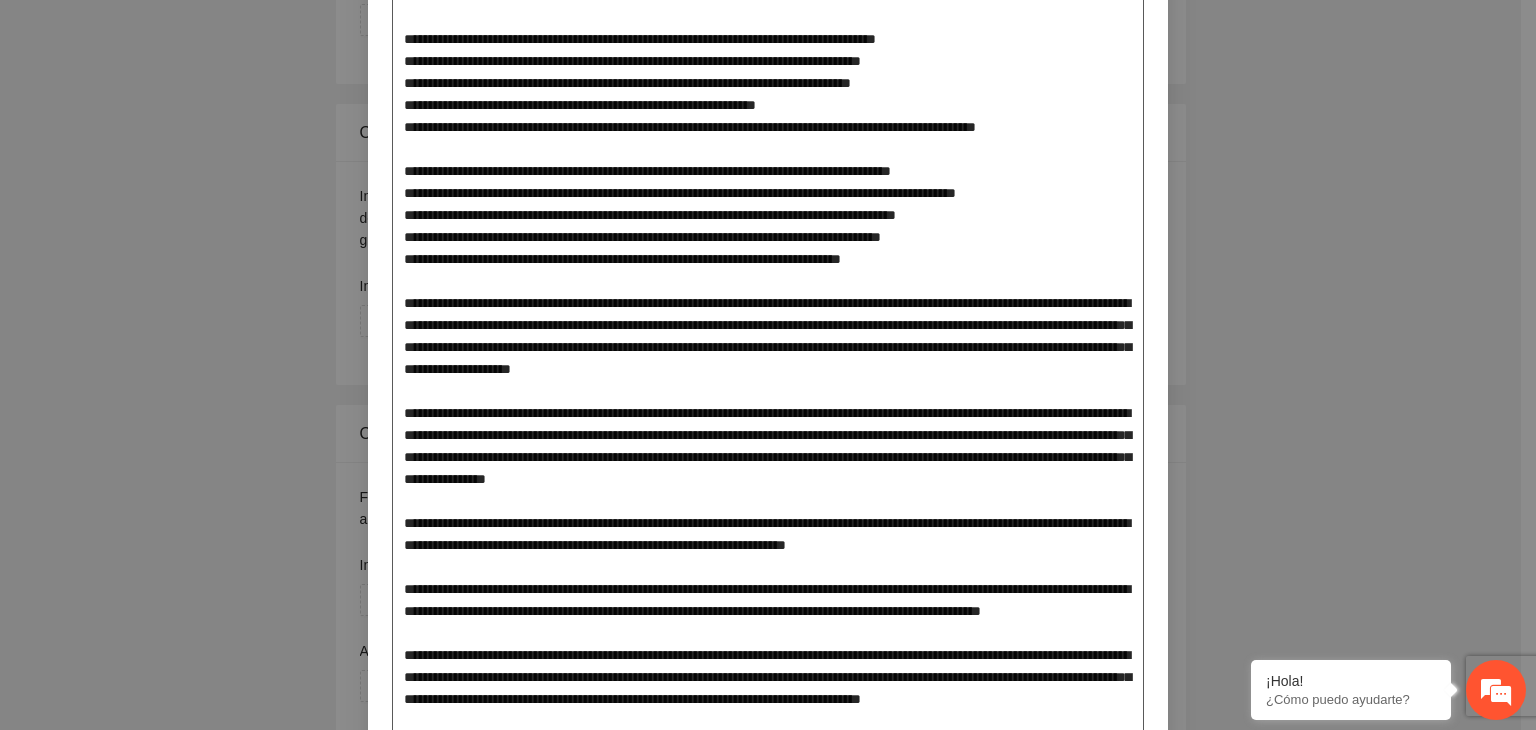 click at bounding box center (768, -236) 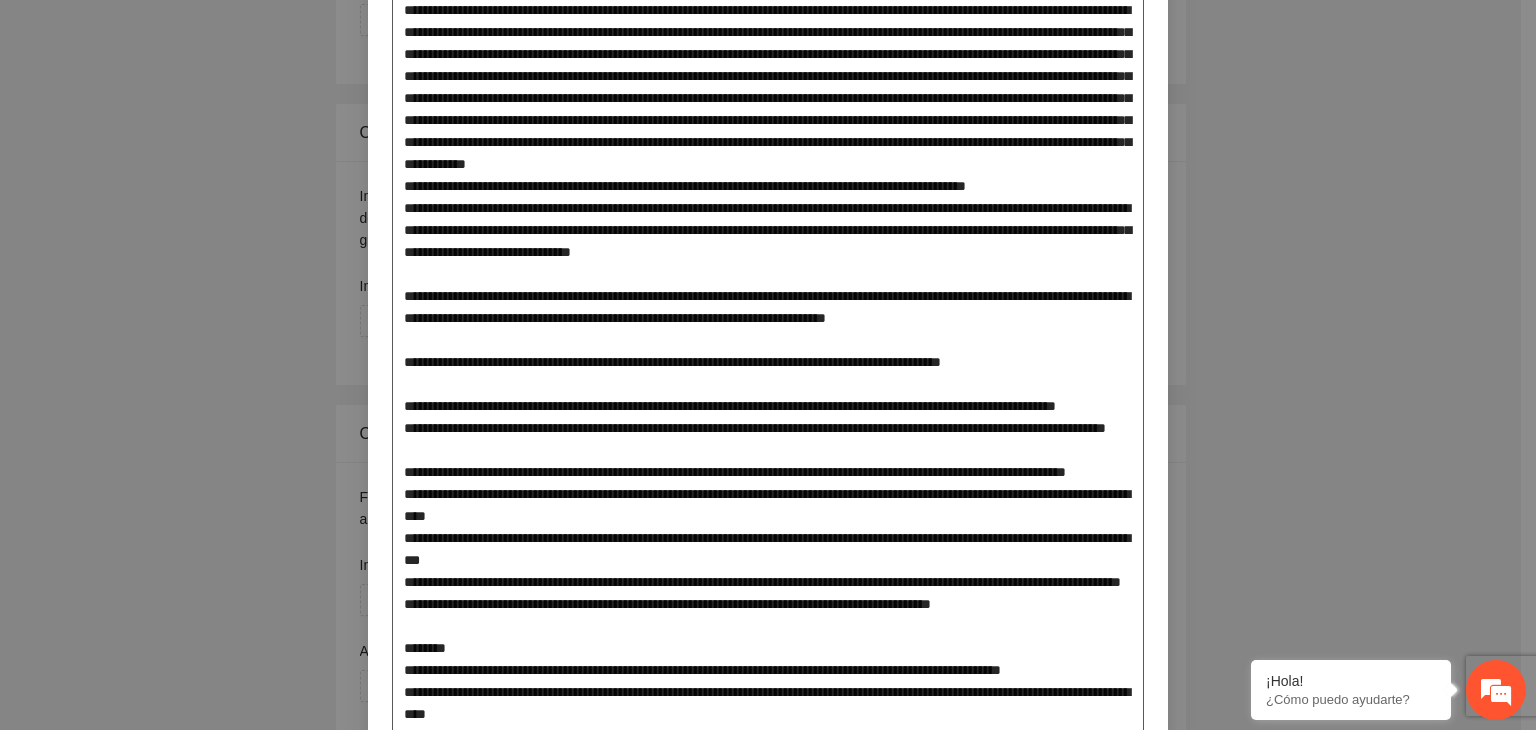 scroll, scrollTop: 355, scrollLeft: 0, axis: vertical 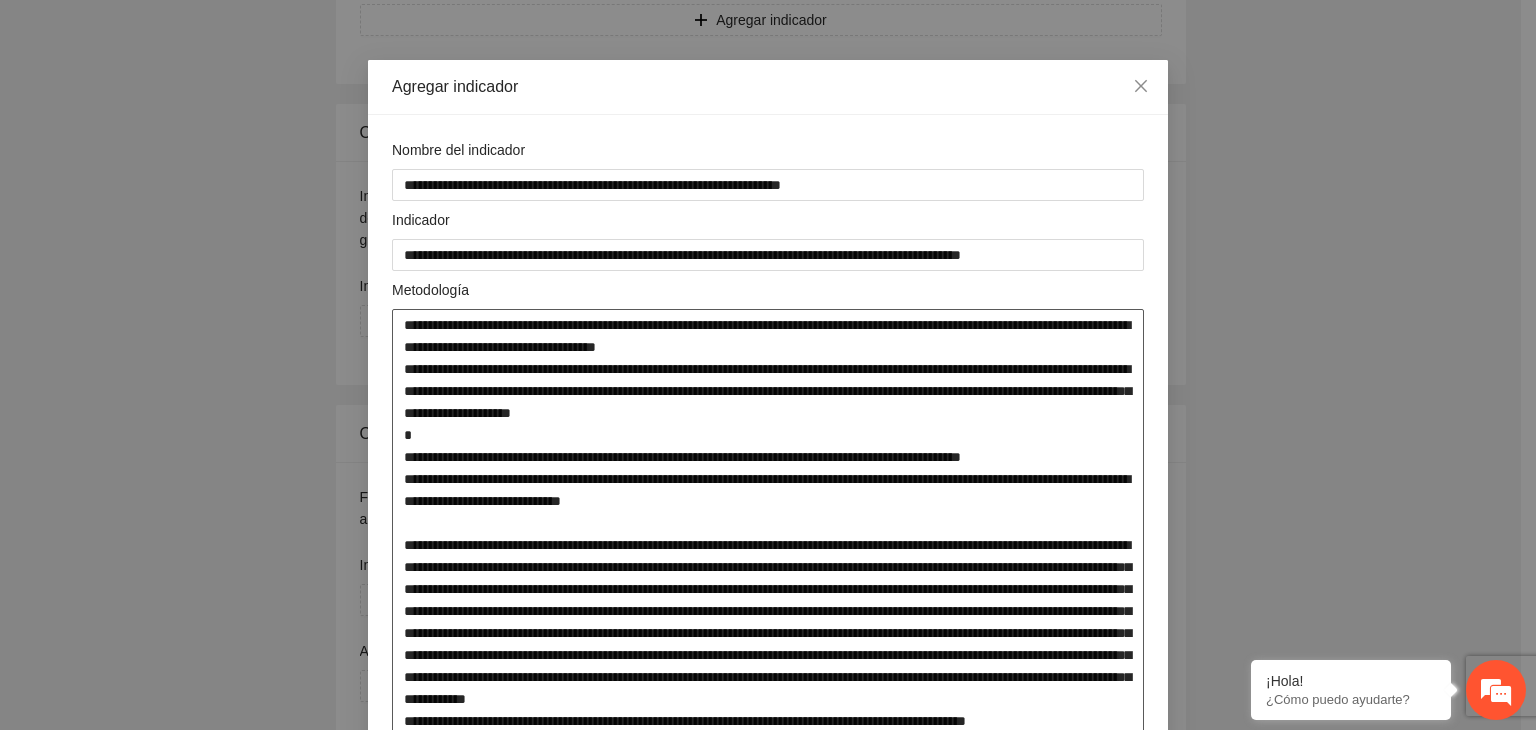 drag, startPoint x: 644, startPoint y: 346, endPoint x: 362, endPoint y: 327, distance: 282.63934 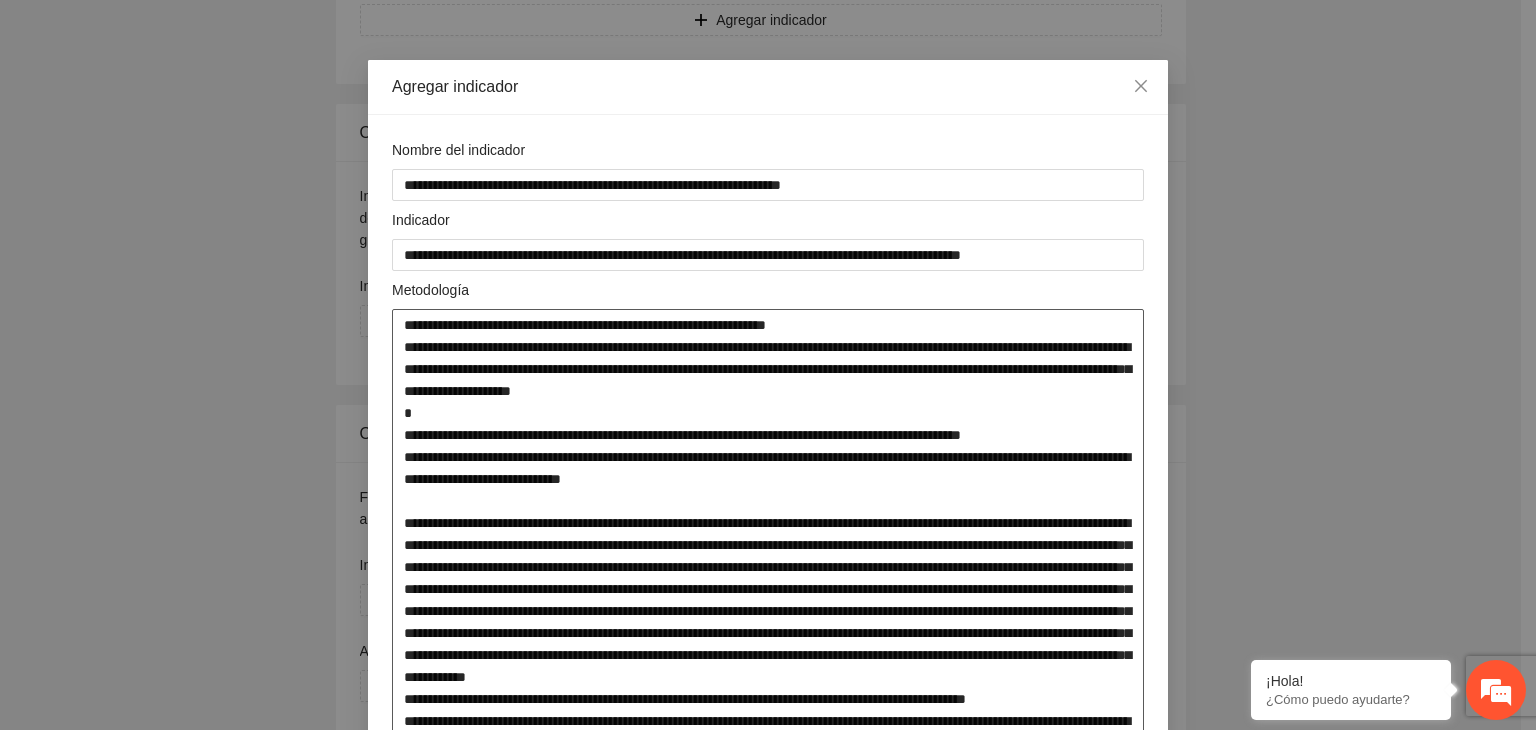 click at bounding box center [768, 1271] 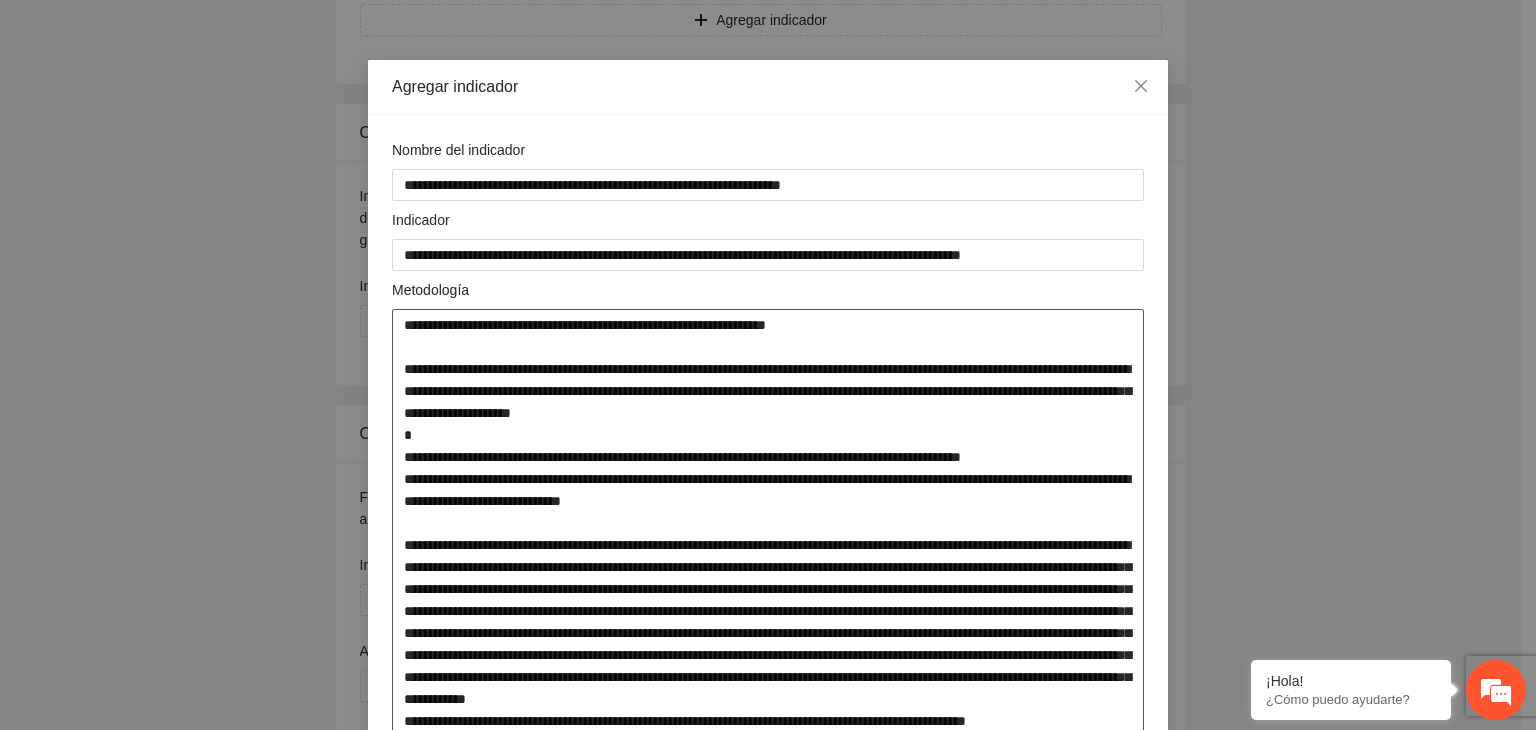 click at bounding box center [768, 1282] 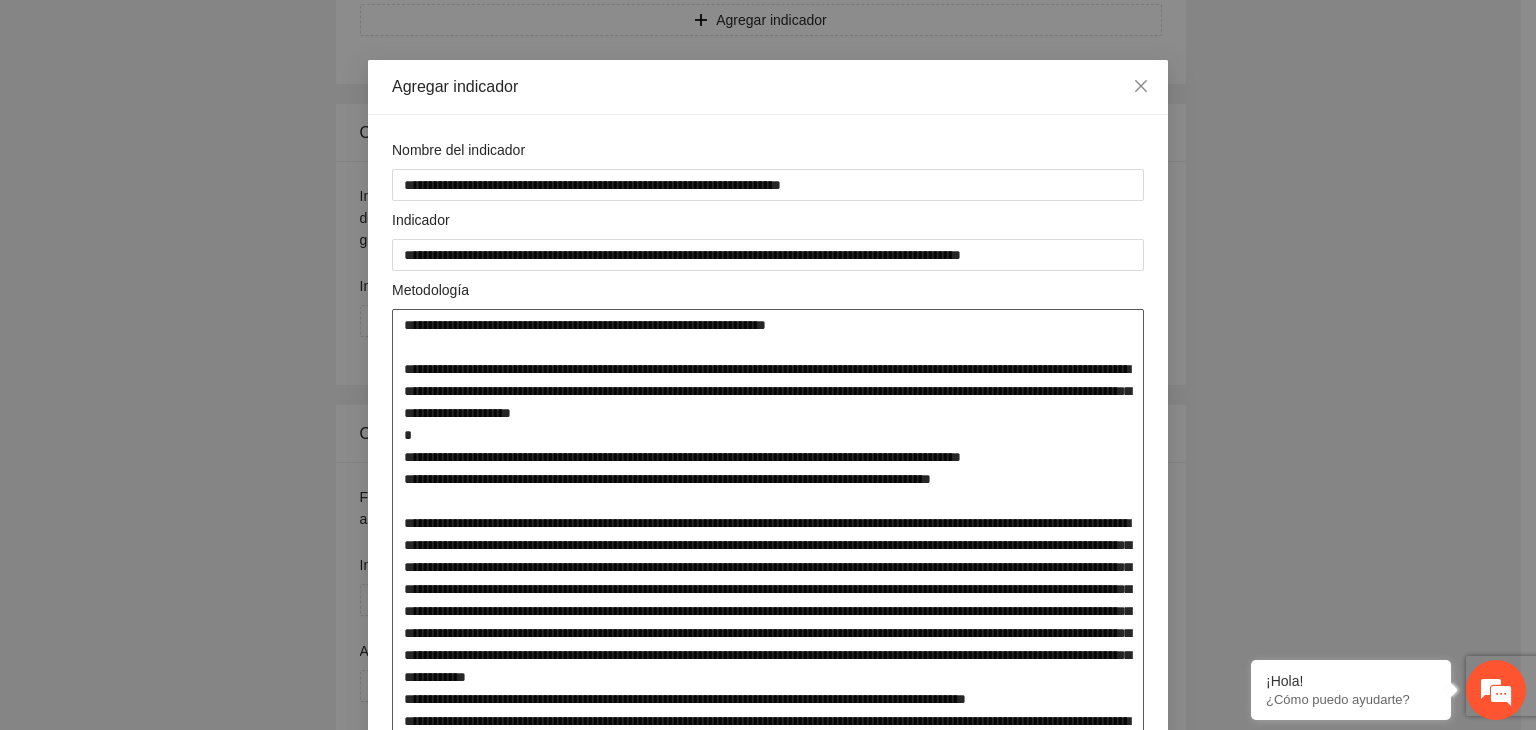click at bounding box center [768, 1271] 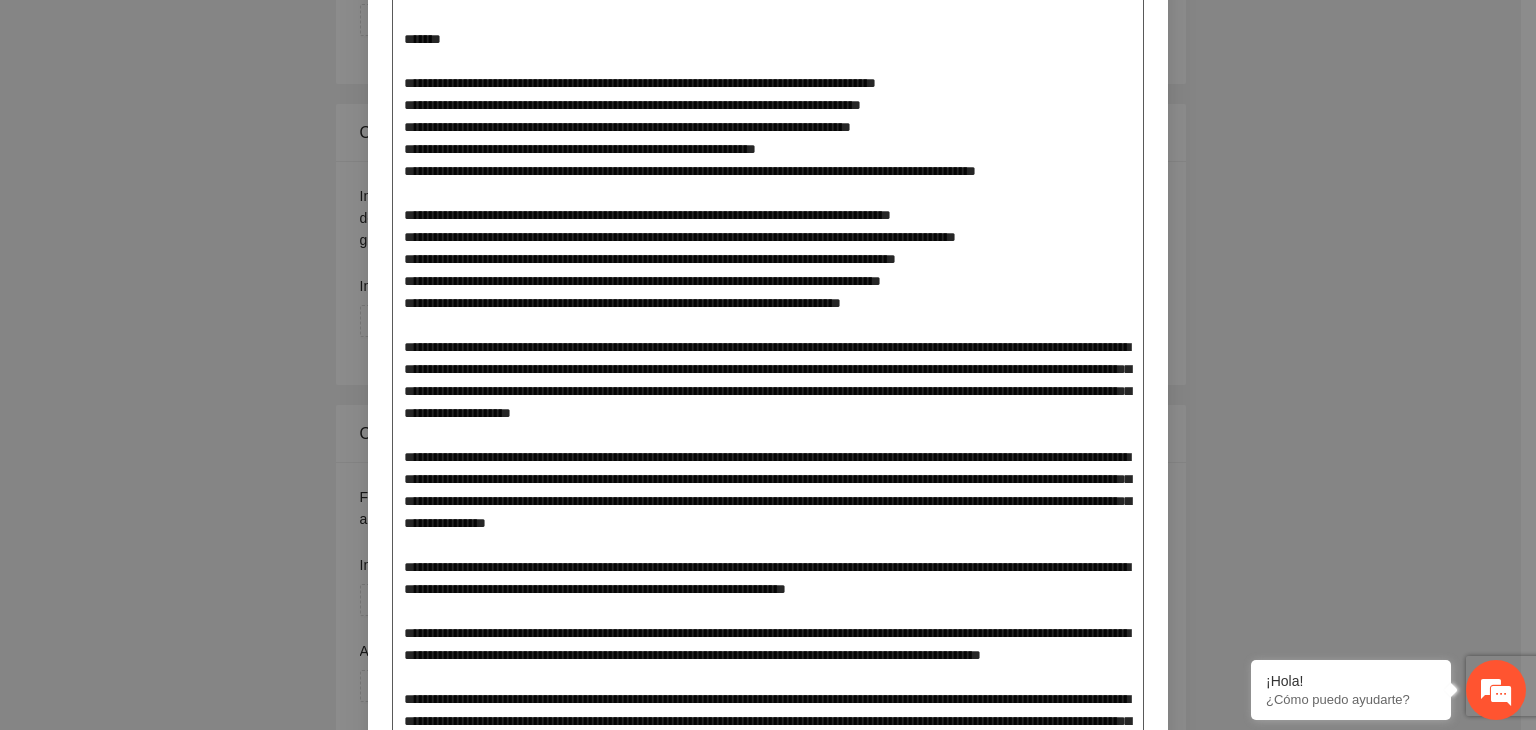 scroll, scrollTop: 1536, scrollLeft: 0, axis: vertical 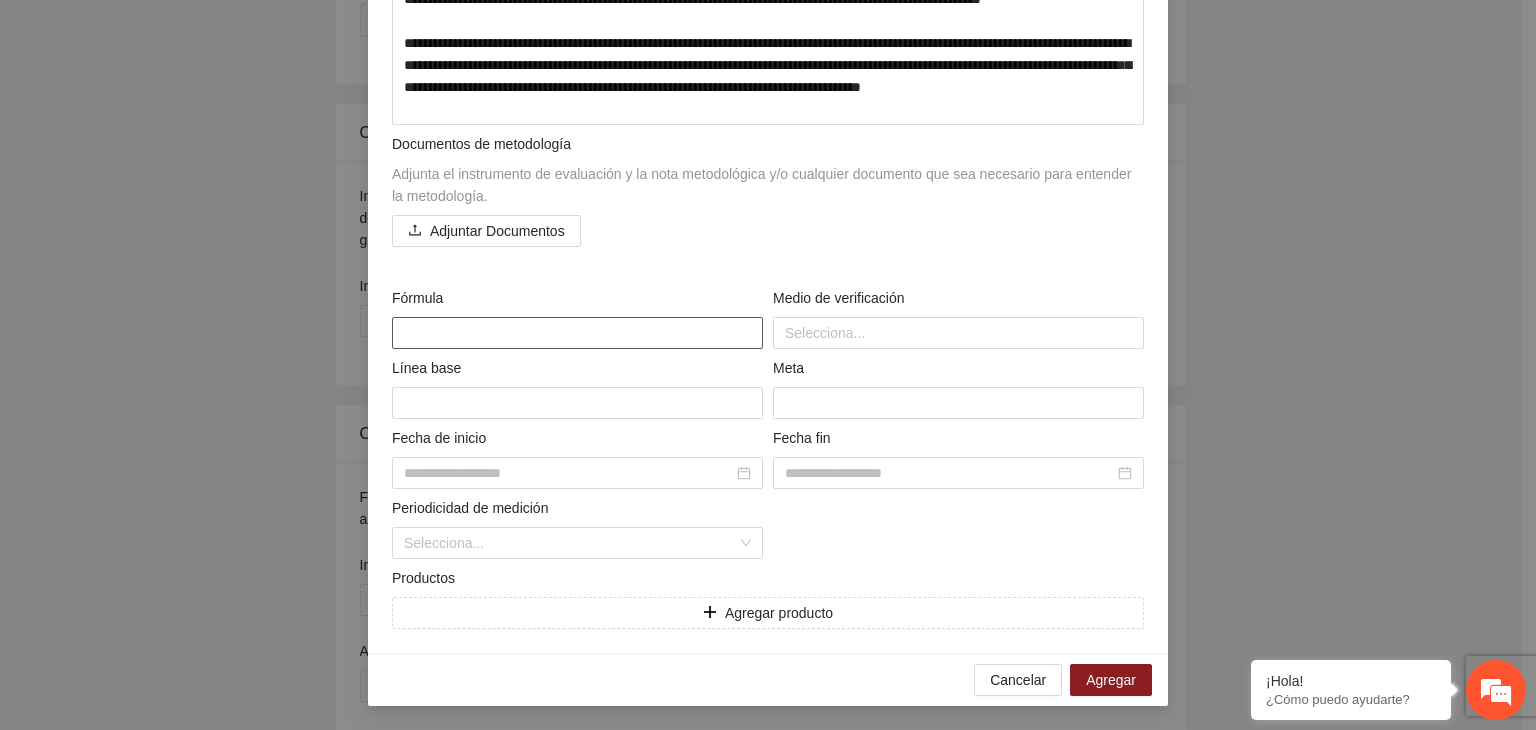 click at bounding box center (577, 333) 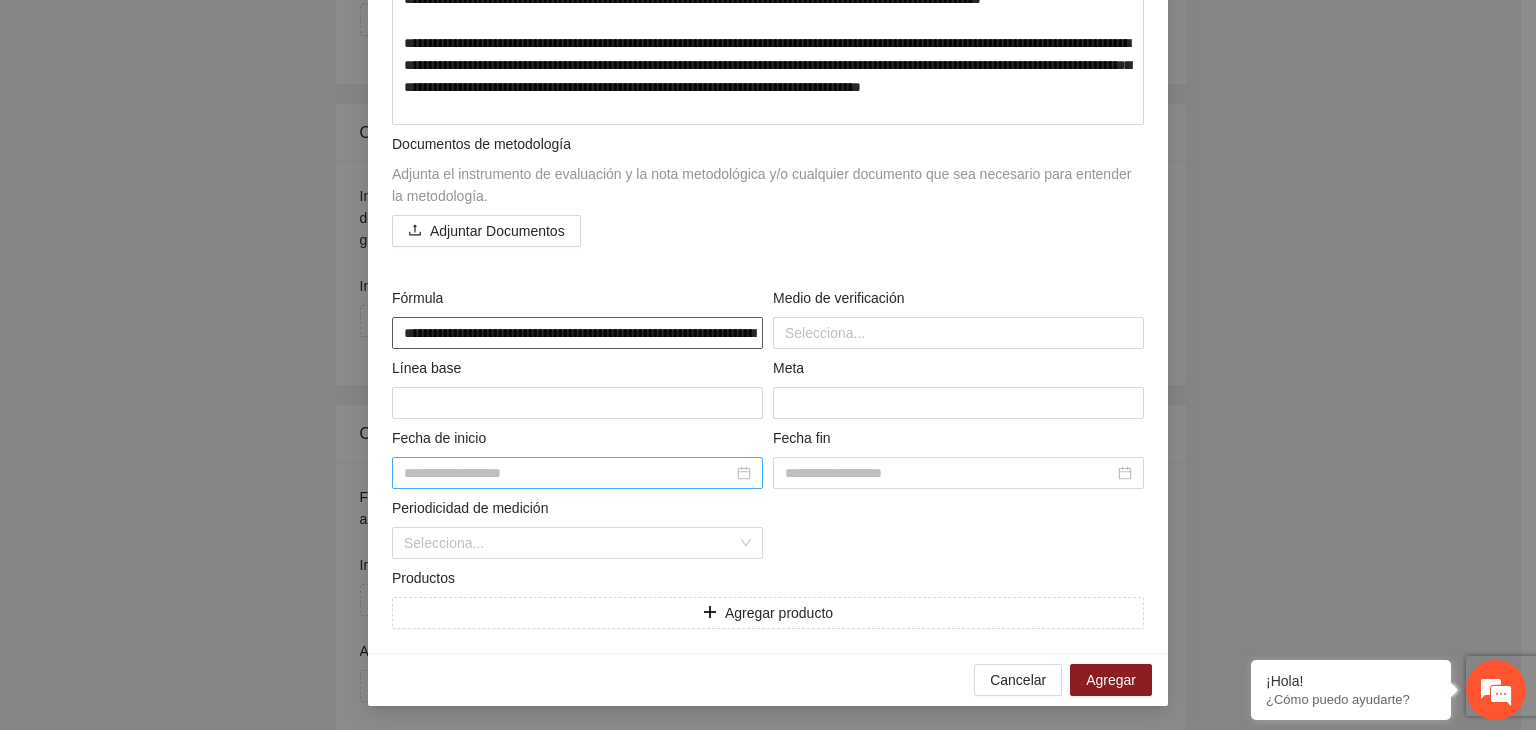 scroll, scrollTop: 0, scrollLeft: 0, axis: both 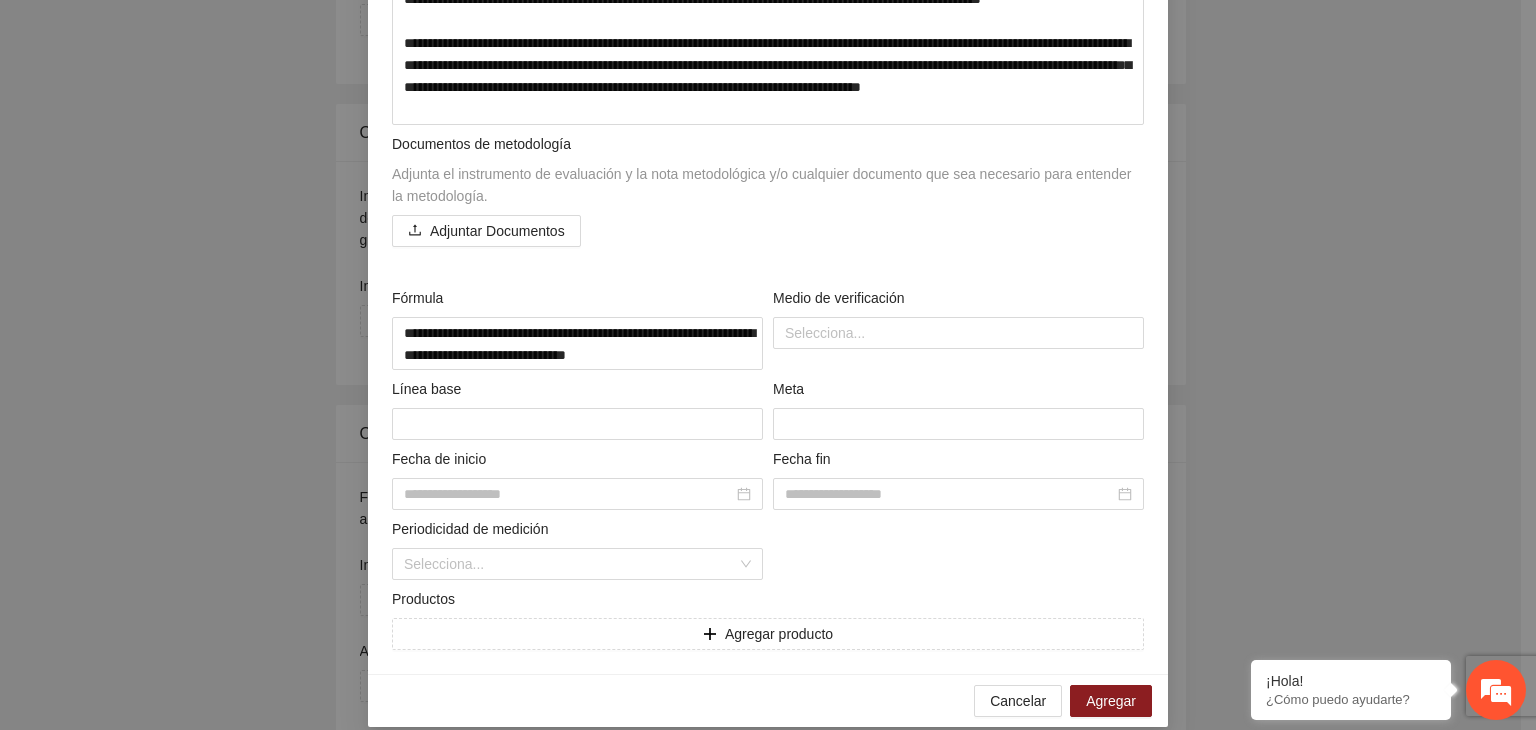 click on "**********" at bounding box center (768, 365) 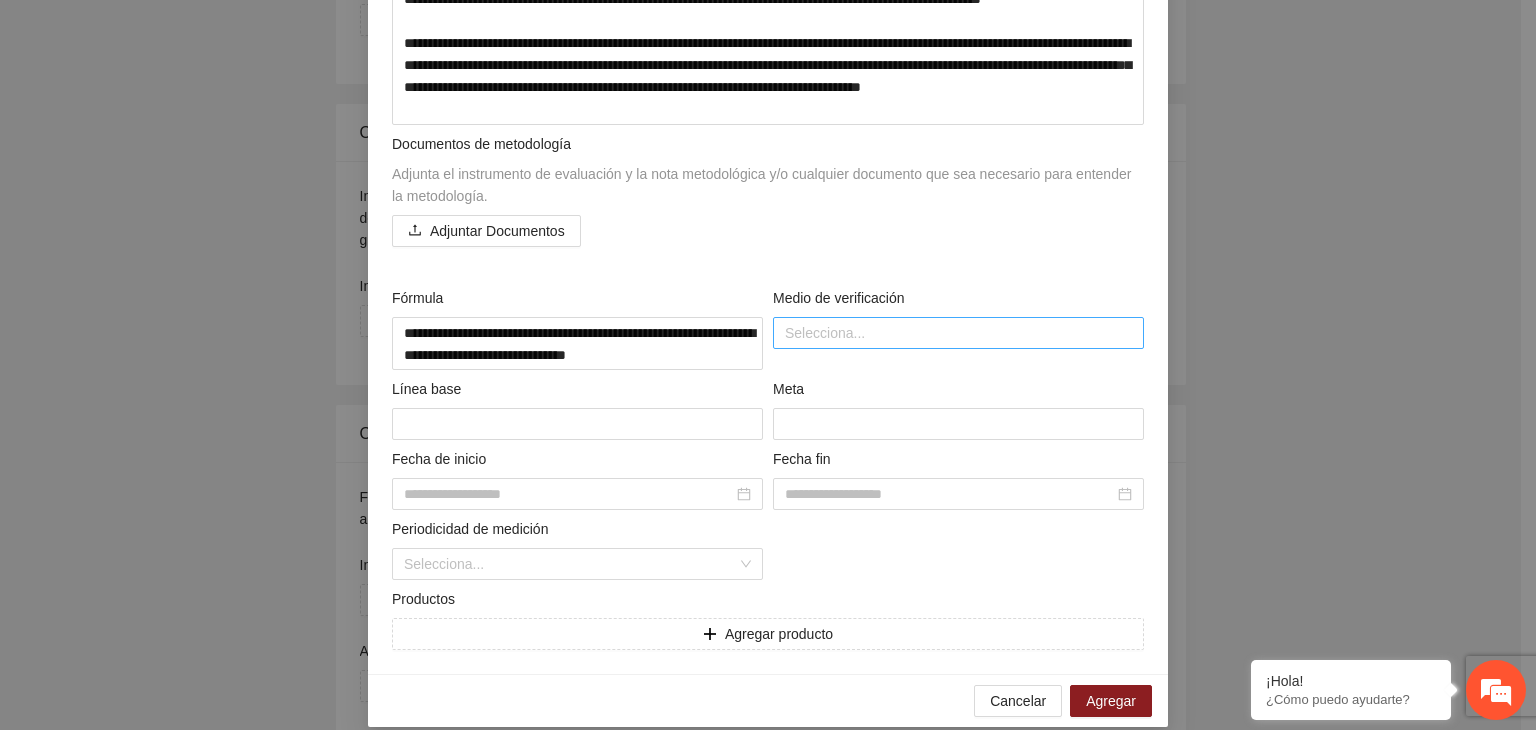 click at bounding box center [958, 333] 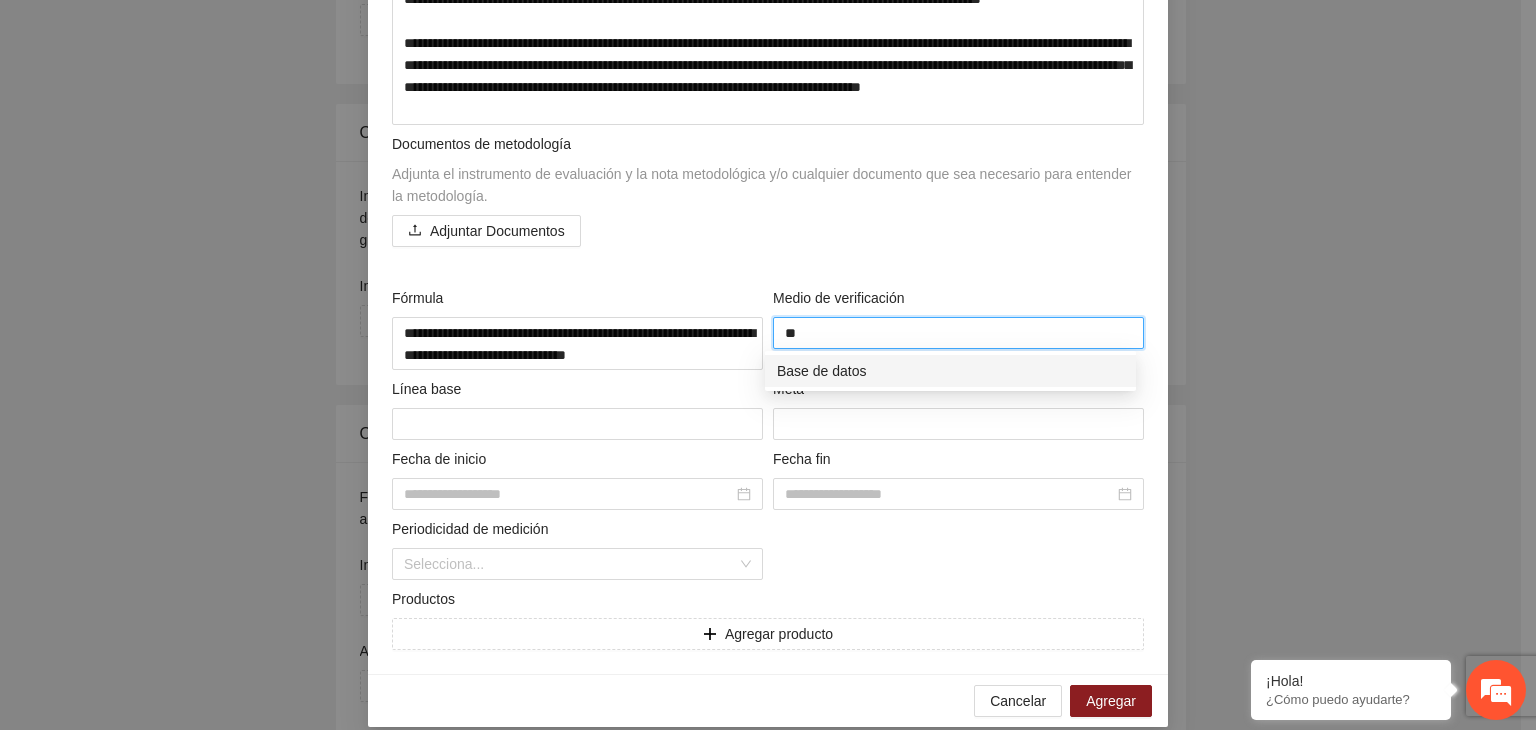 click on "Base de datos" at bounding box center (950, 371) 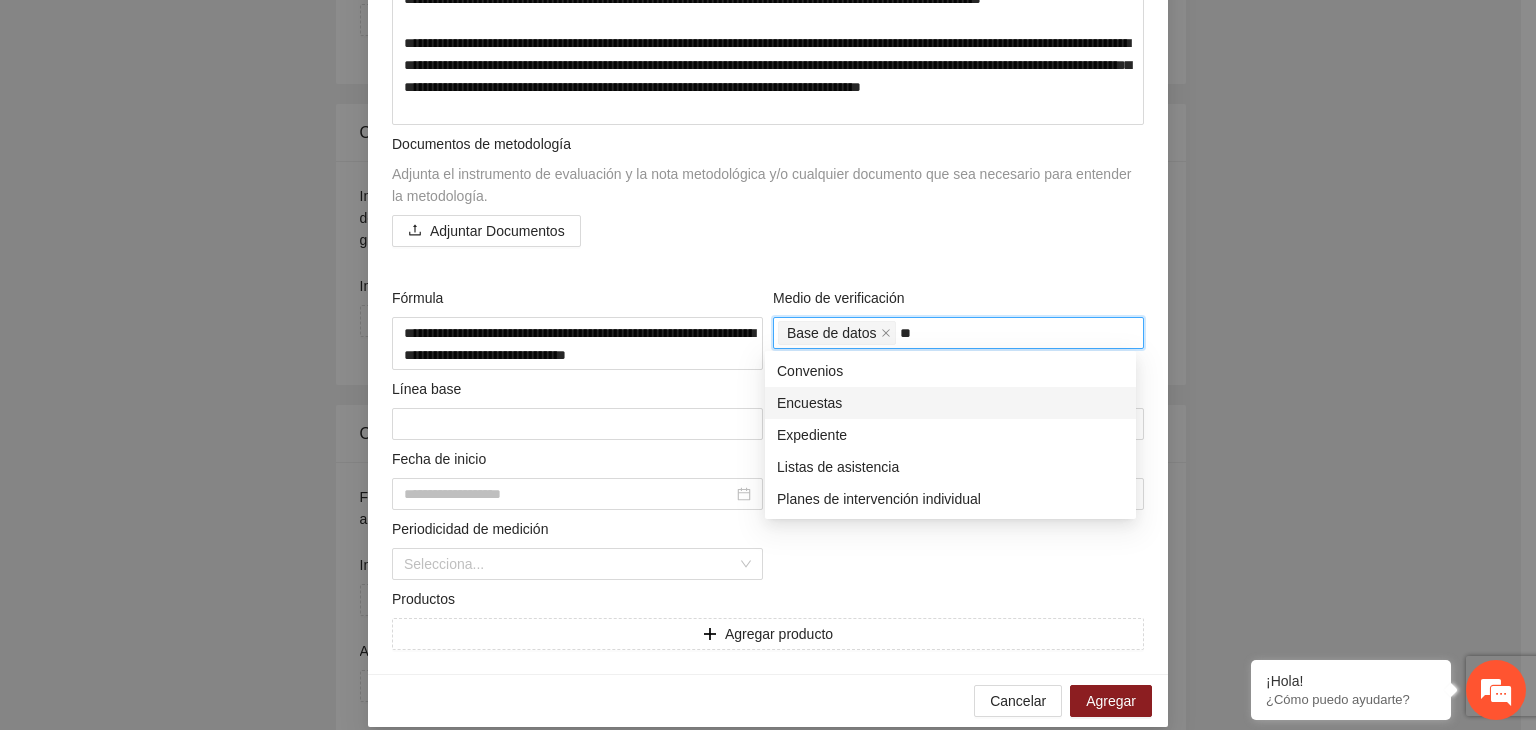 click on "Encuestas" at bounding box center (950, 403) 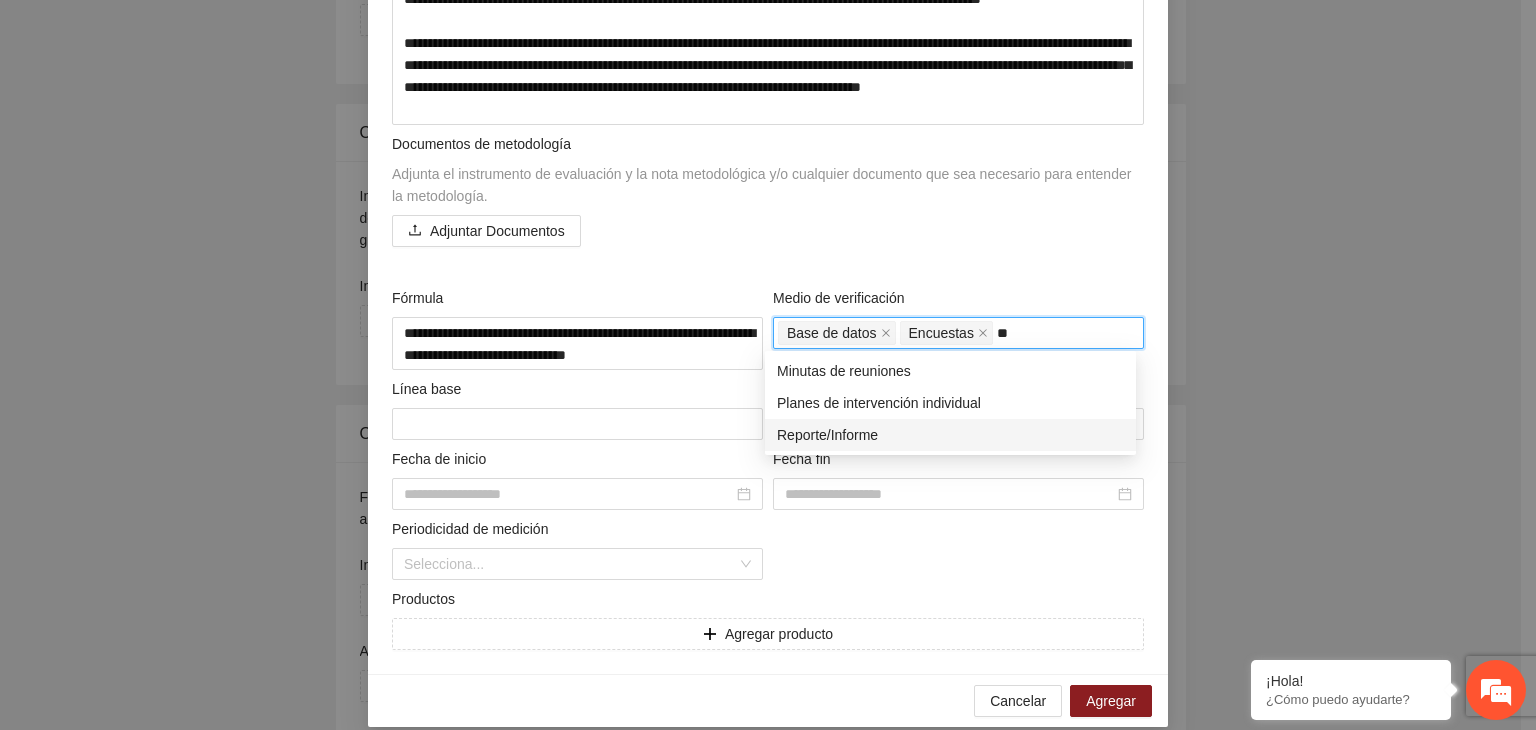 click on "Reporte/Informe" at bounding box center [950, 435] 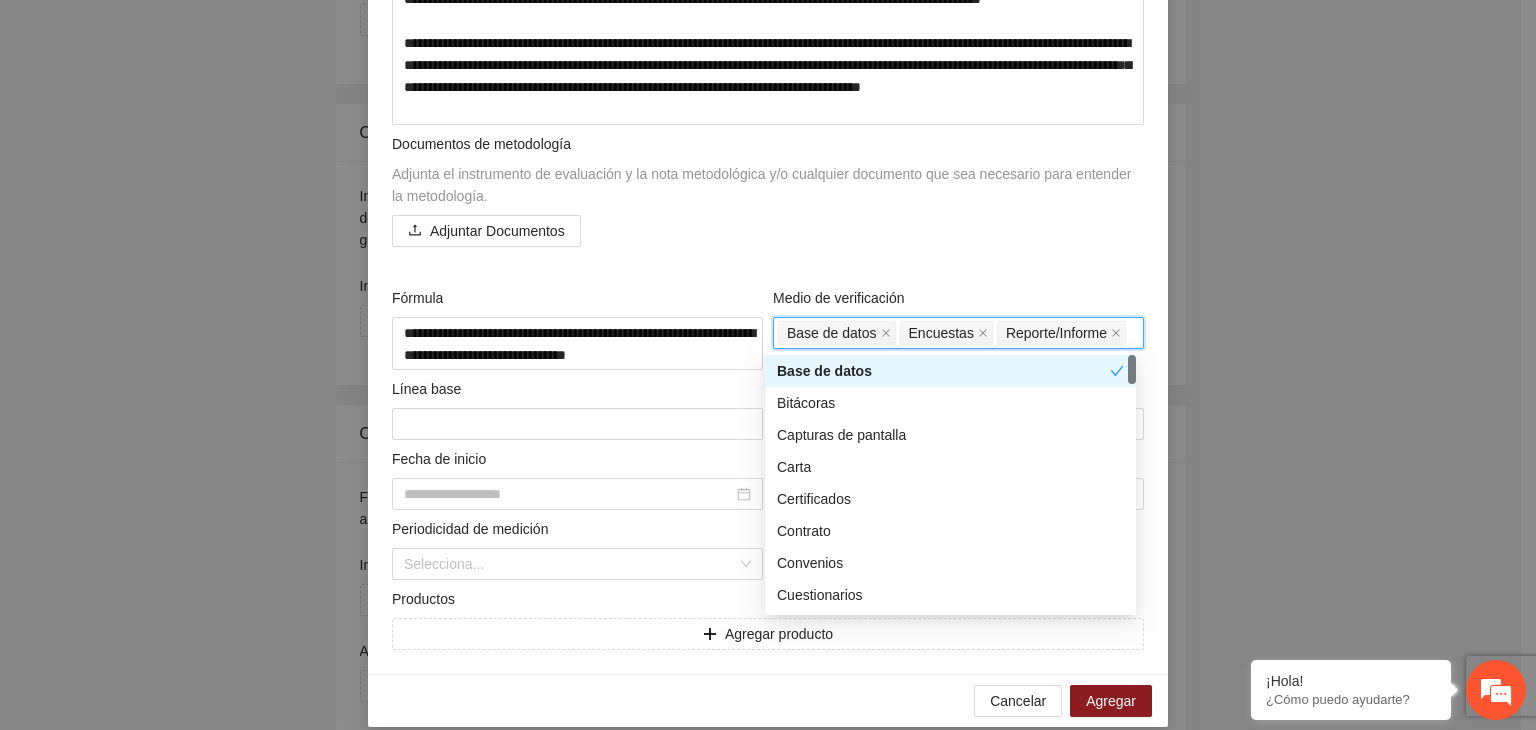 click on "**********" at bounding box center (768, 365) 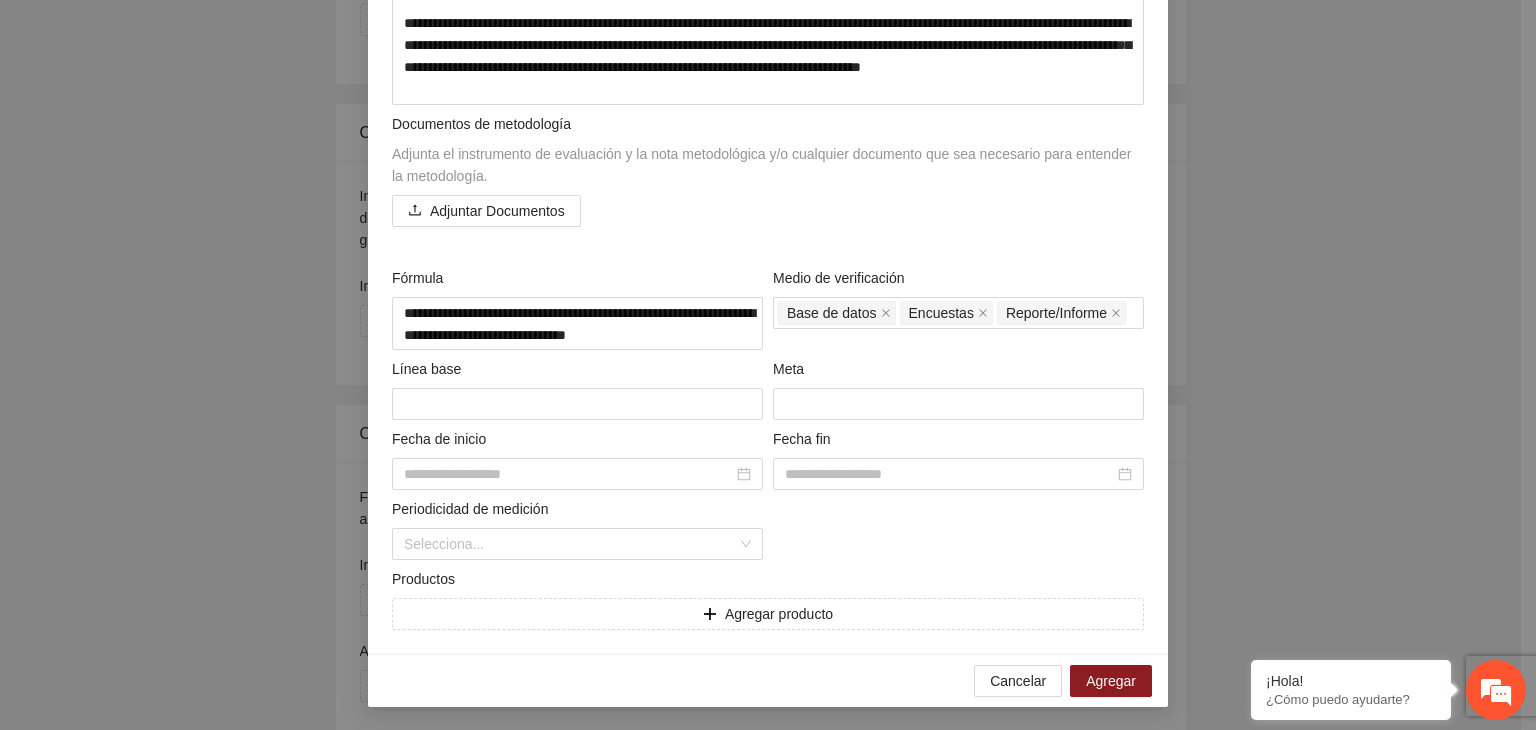 scroll, scrollTop: 2169, scrollLeft: 0, axis: vertical 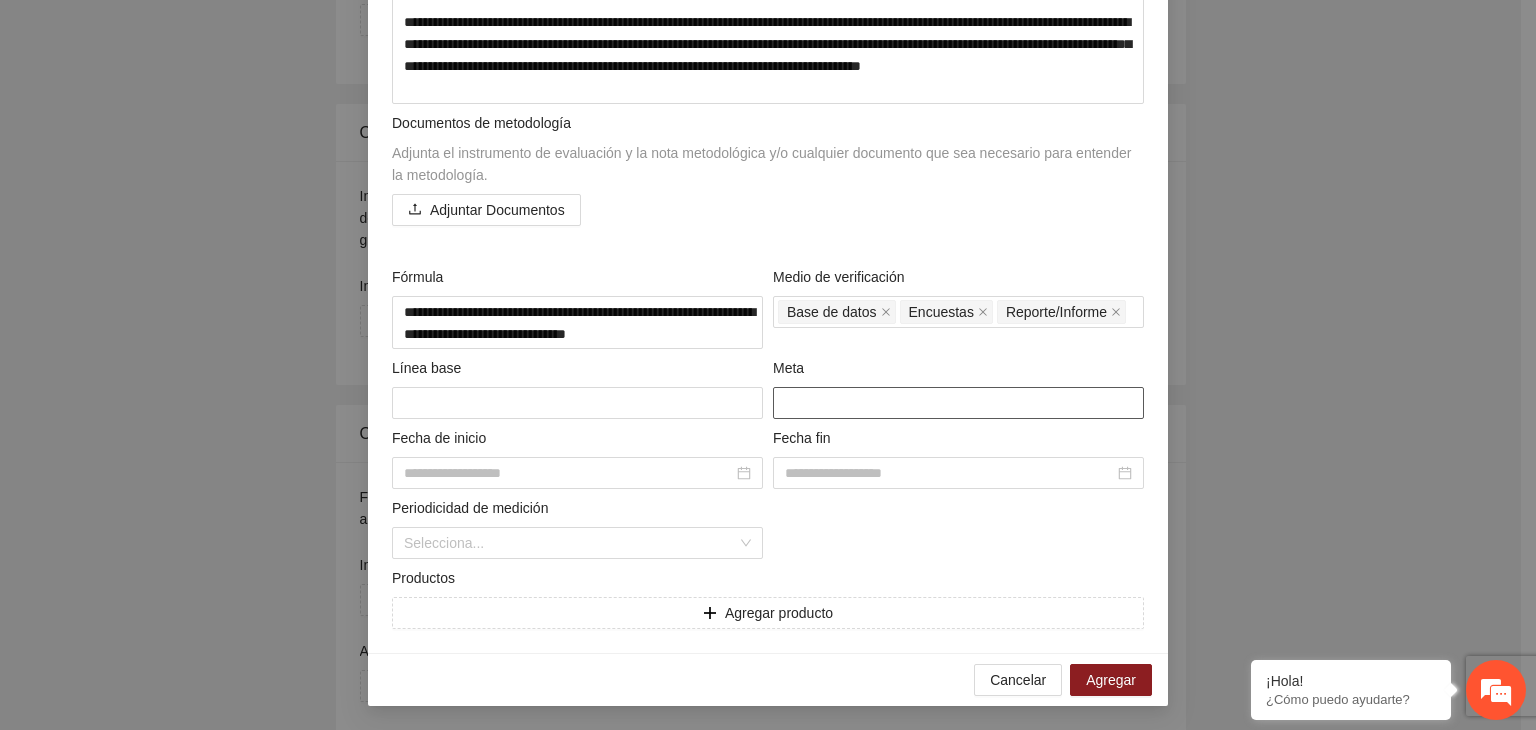click at bounding box center (958, 403) 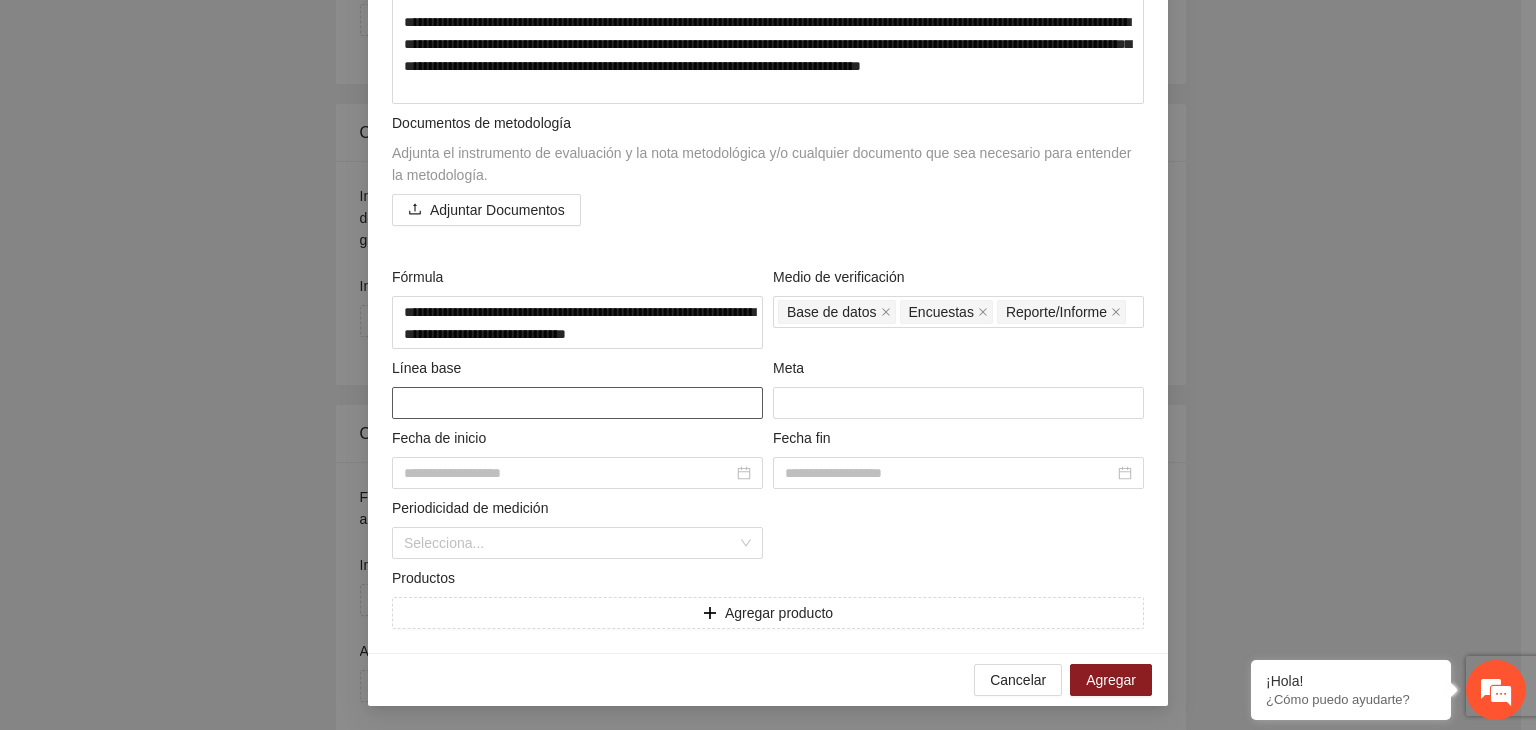 click at bounding box center [577, 403] 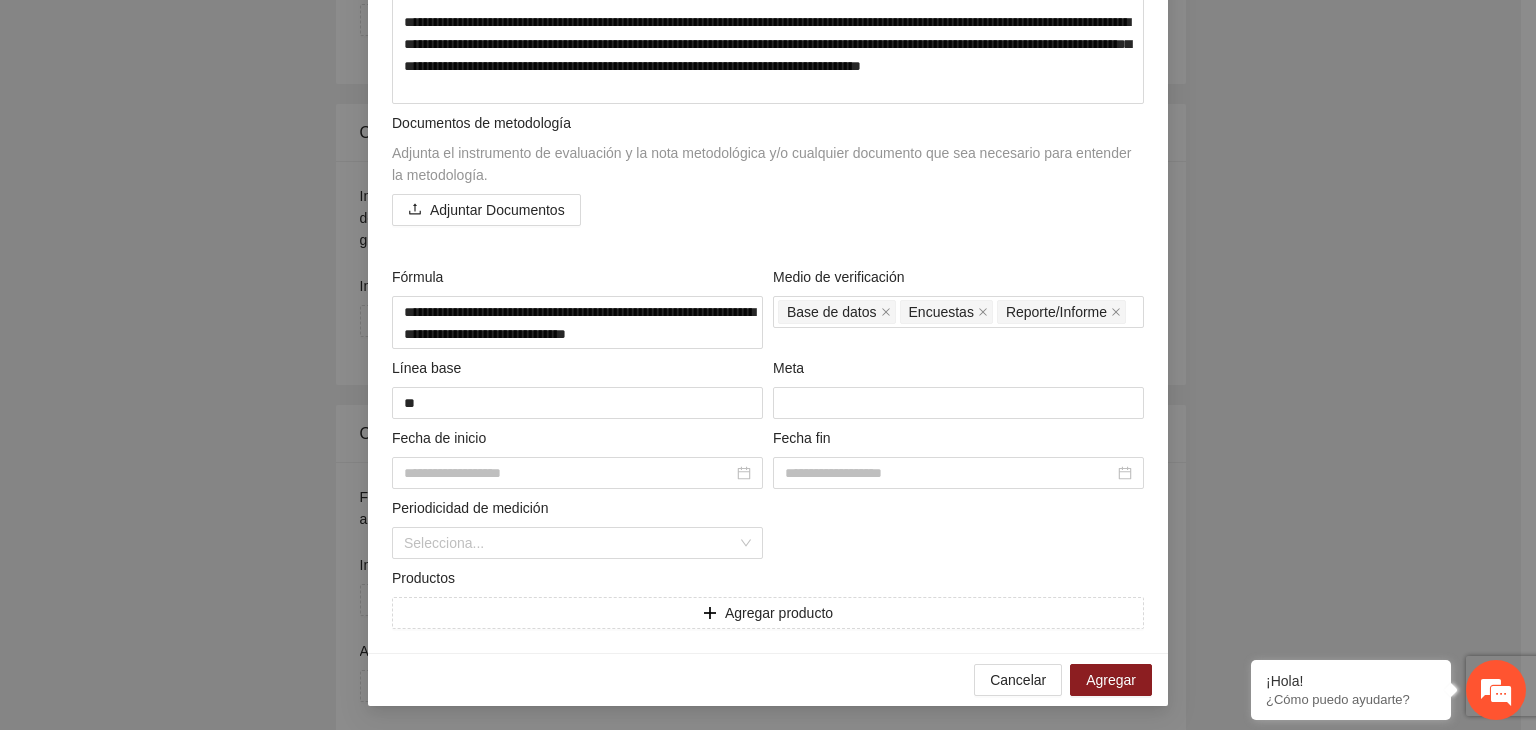click on "**********" at bounding box center [768, 365] 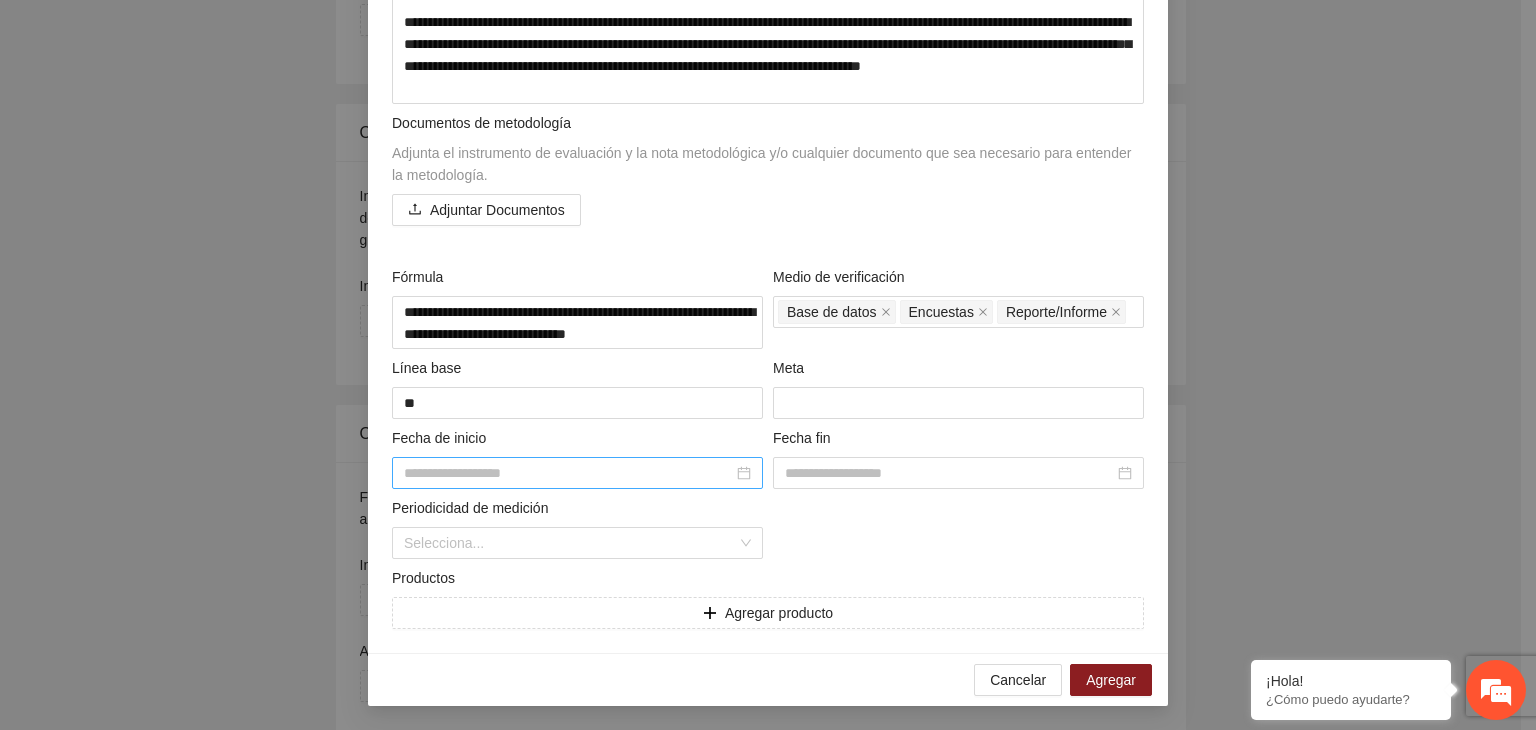 click at bounding box center [568, 473] 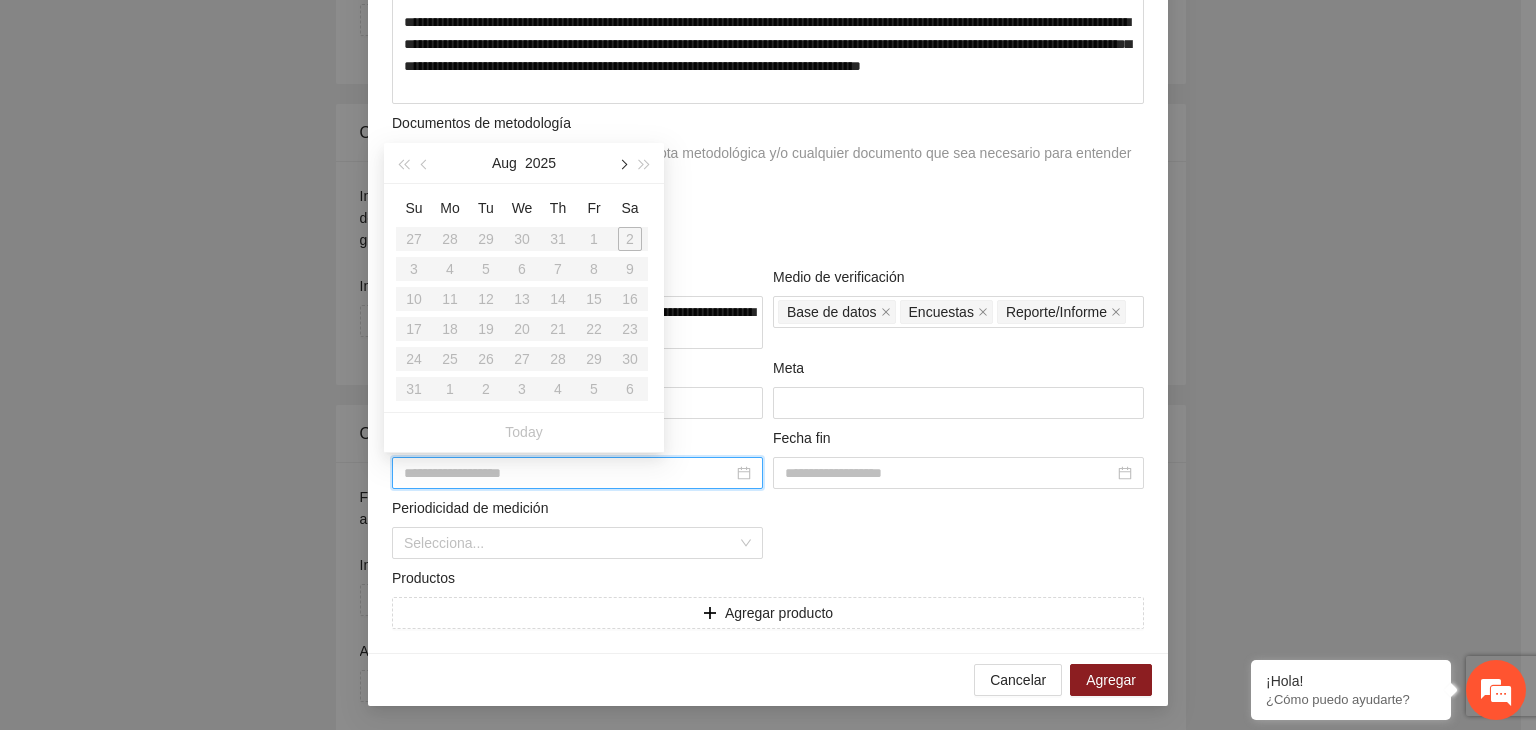 click at bounding box center [622, 163] 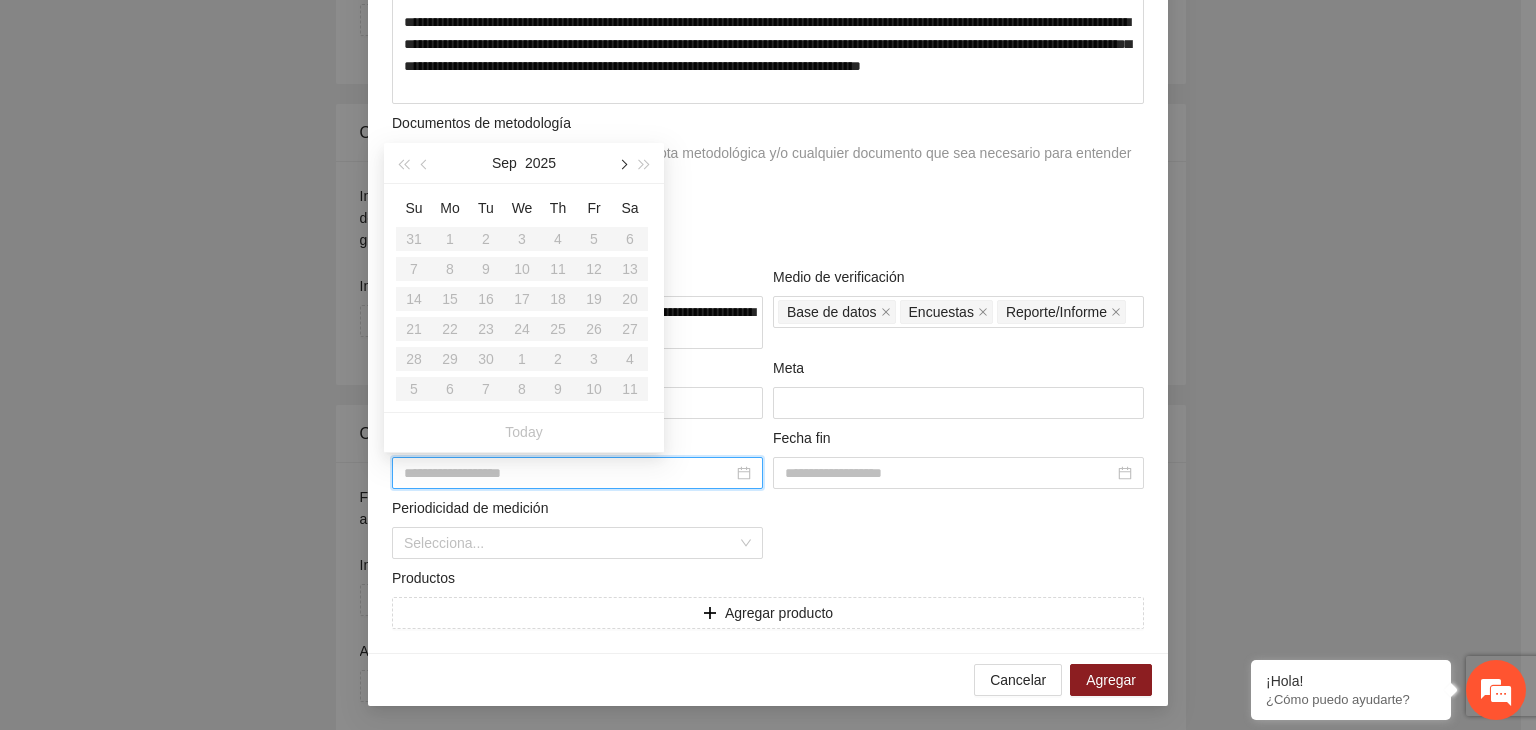click at bounding box center [622, 163] 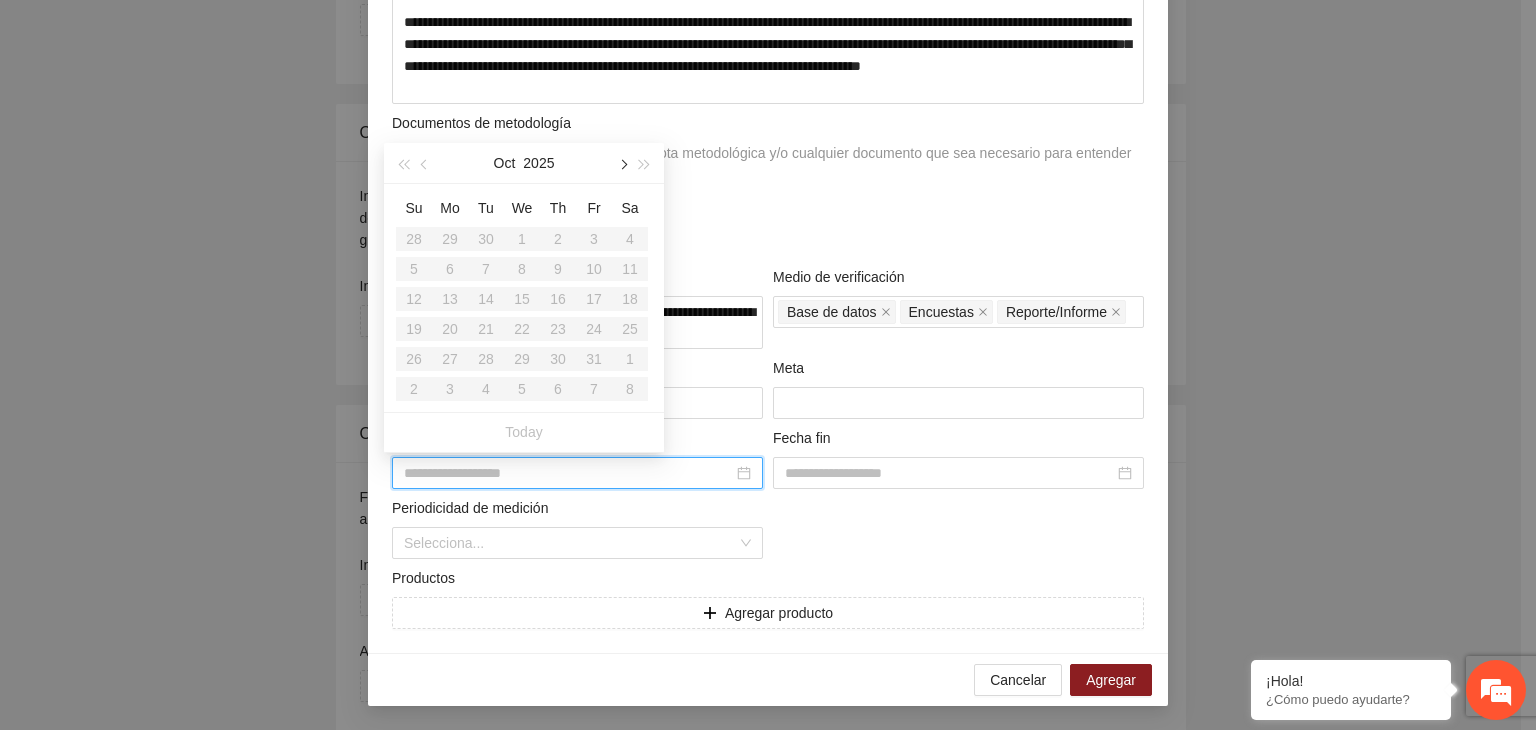 click at bounding box center (622, 163) 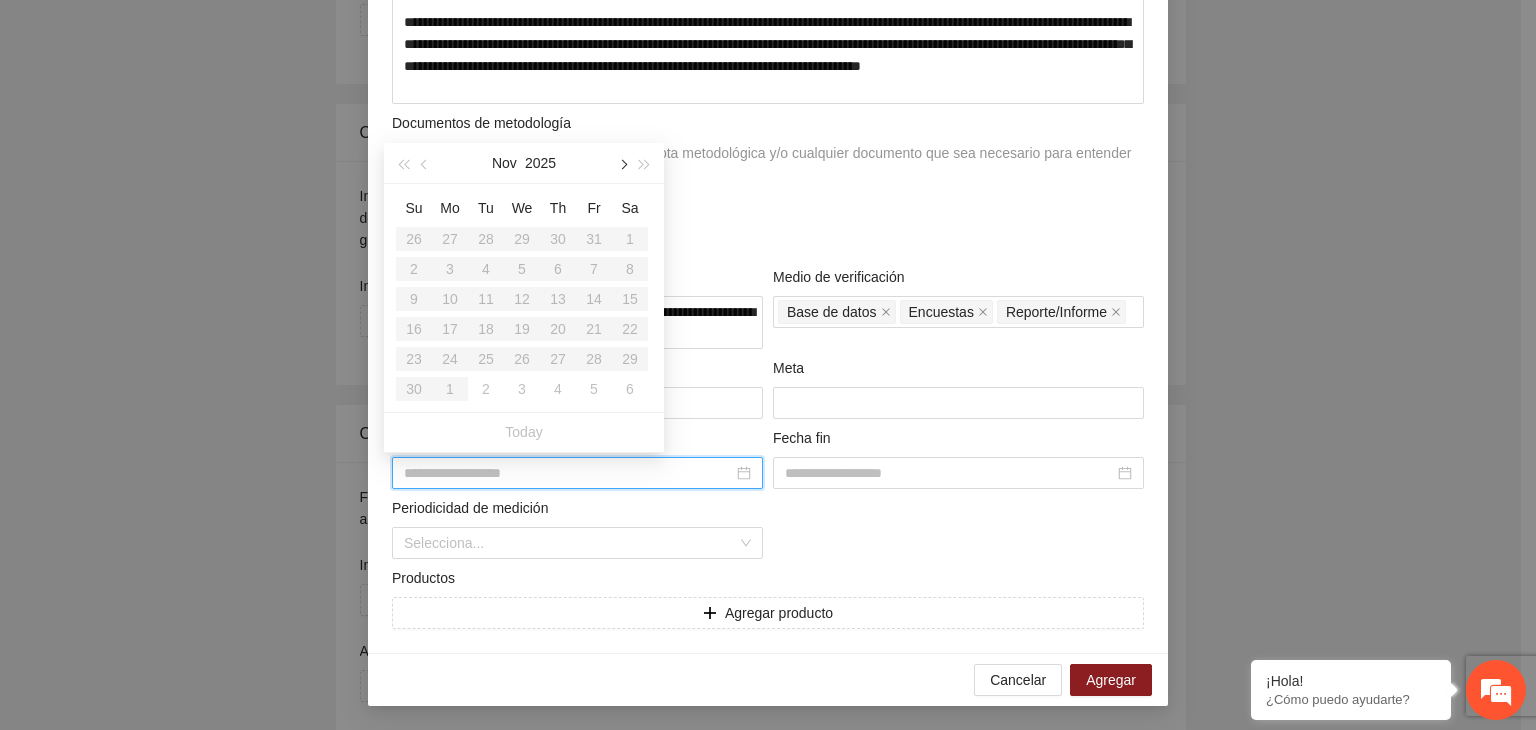 click at bounding box center [622, 163] 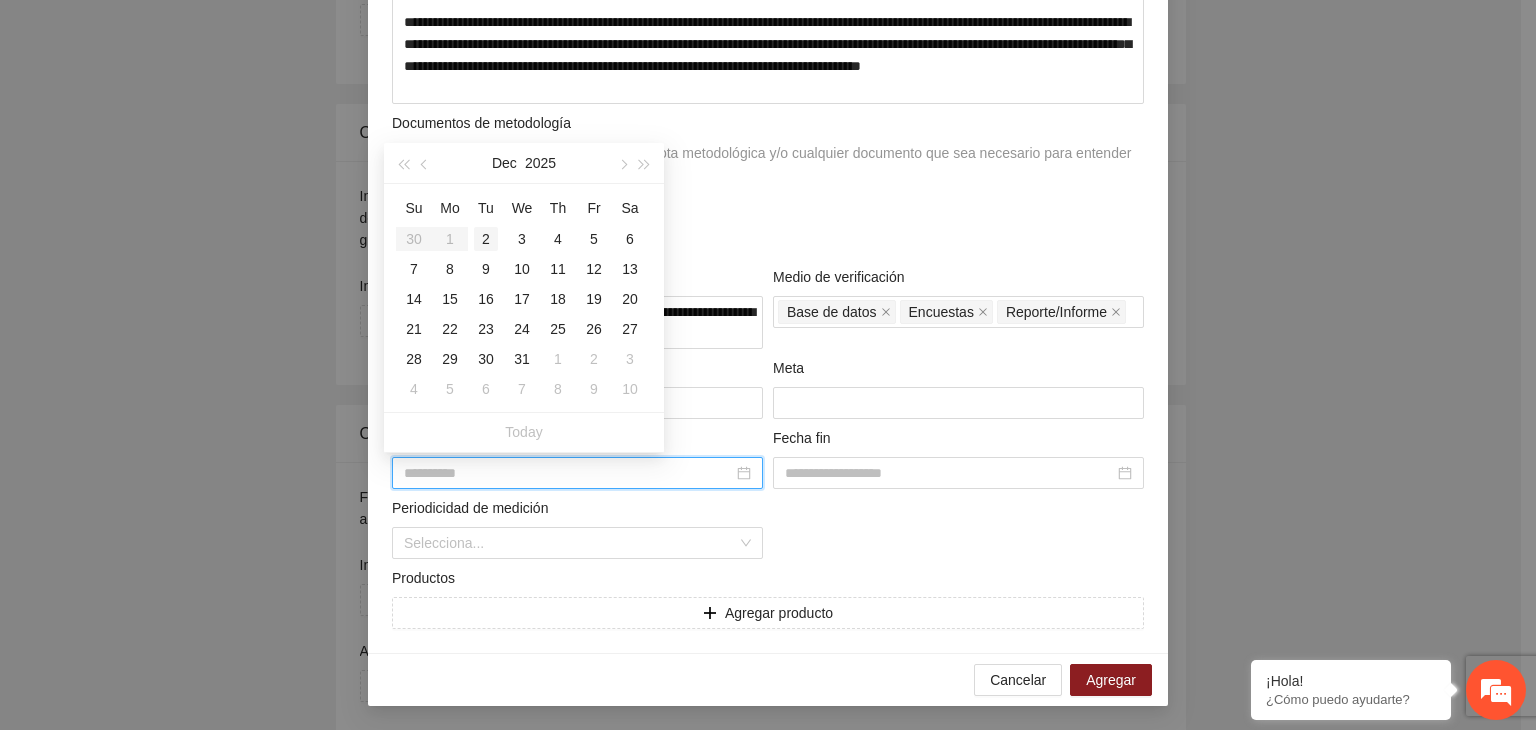 click on "2" at bounding box center (486, 239) 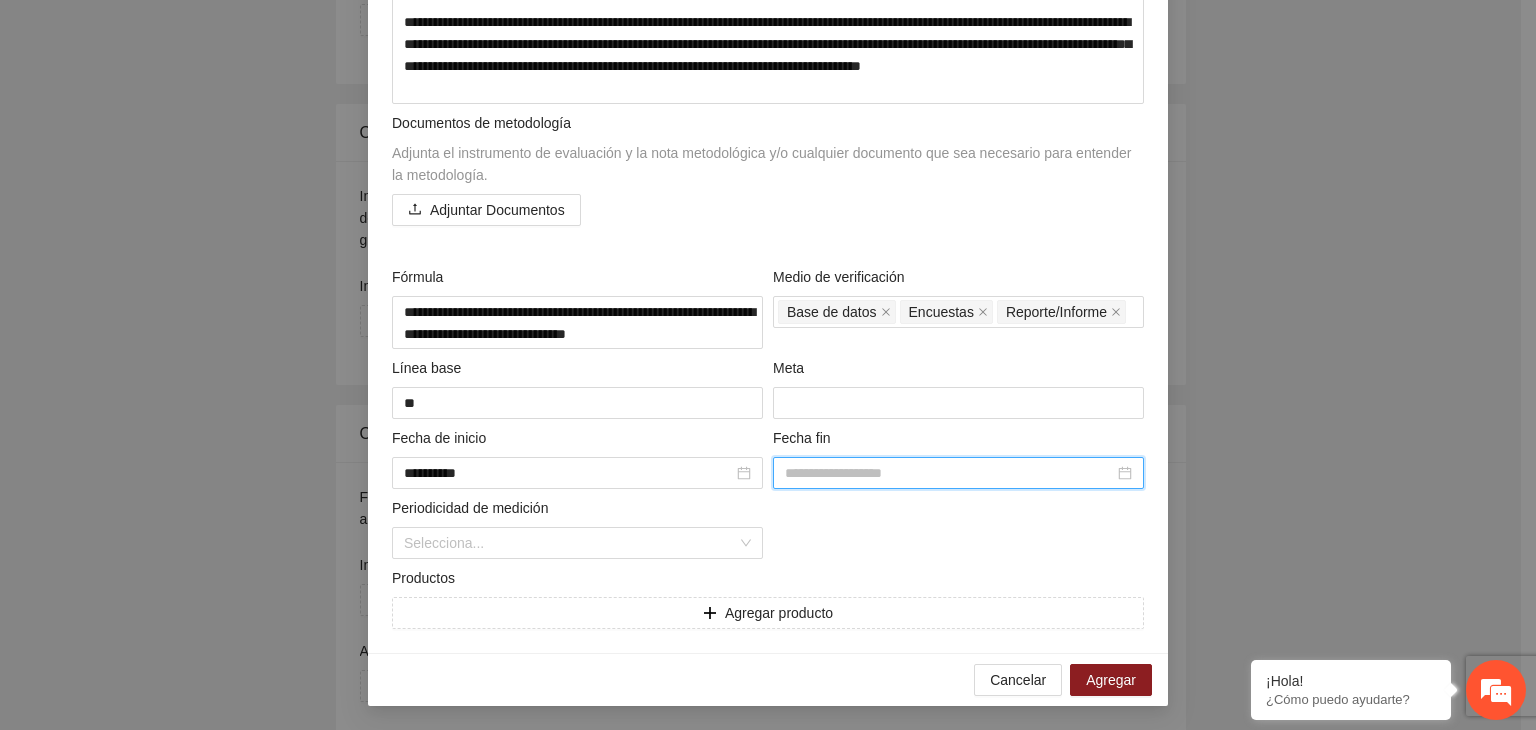 click at bounding box center [949, 473] 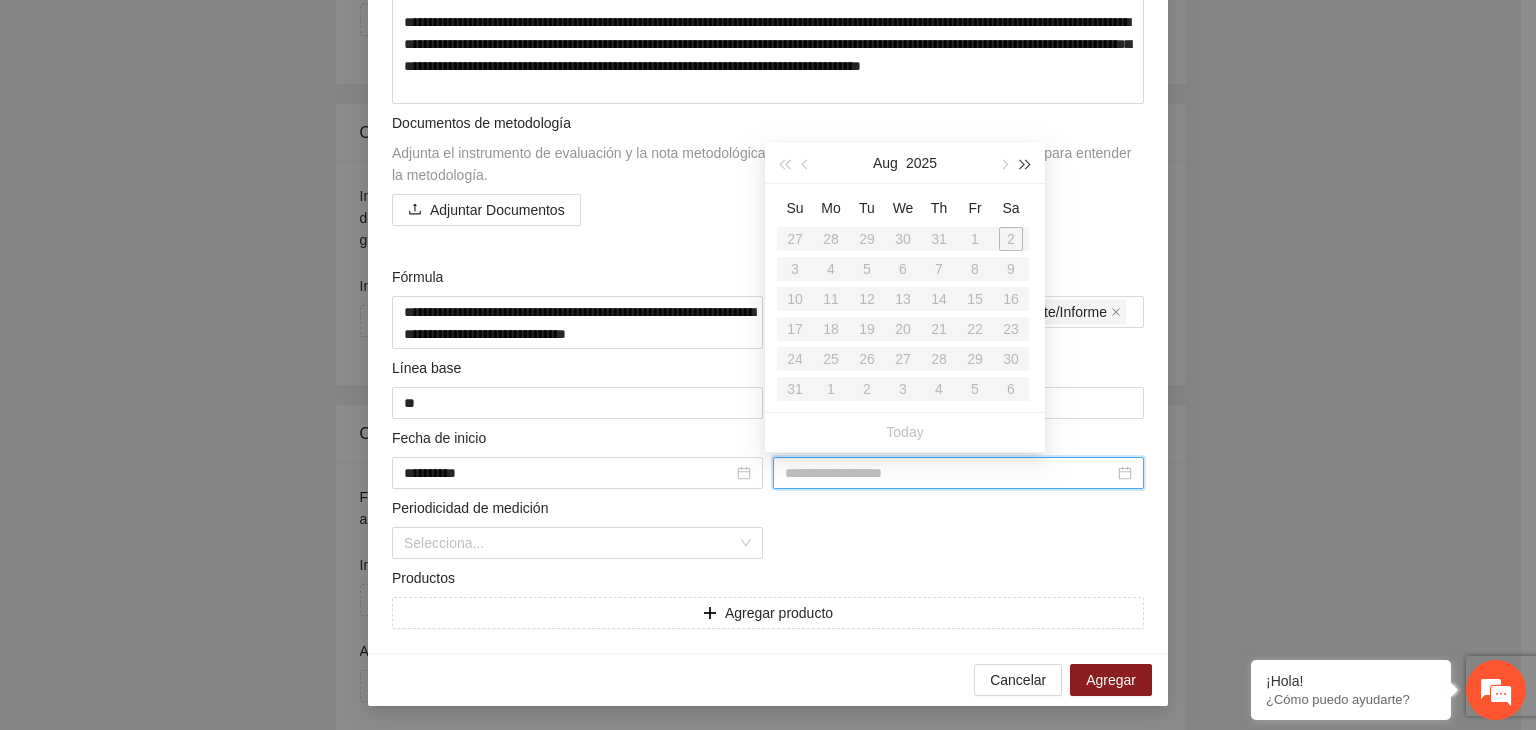 click at bounding box center (1026, 165) 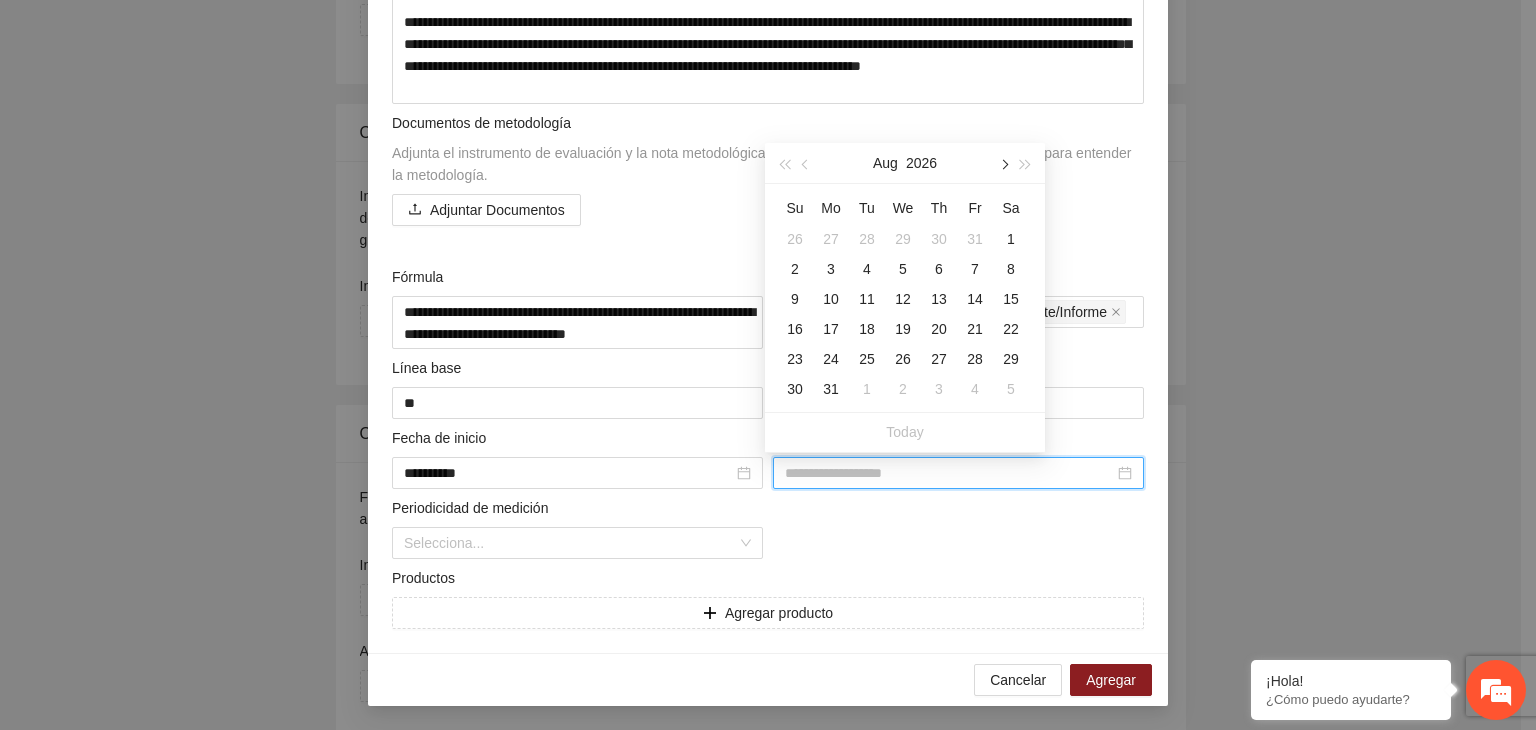 click at bounding box center [1003, 163] 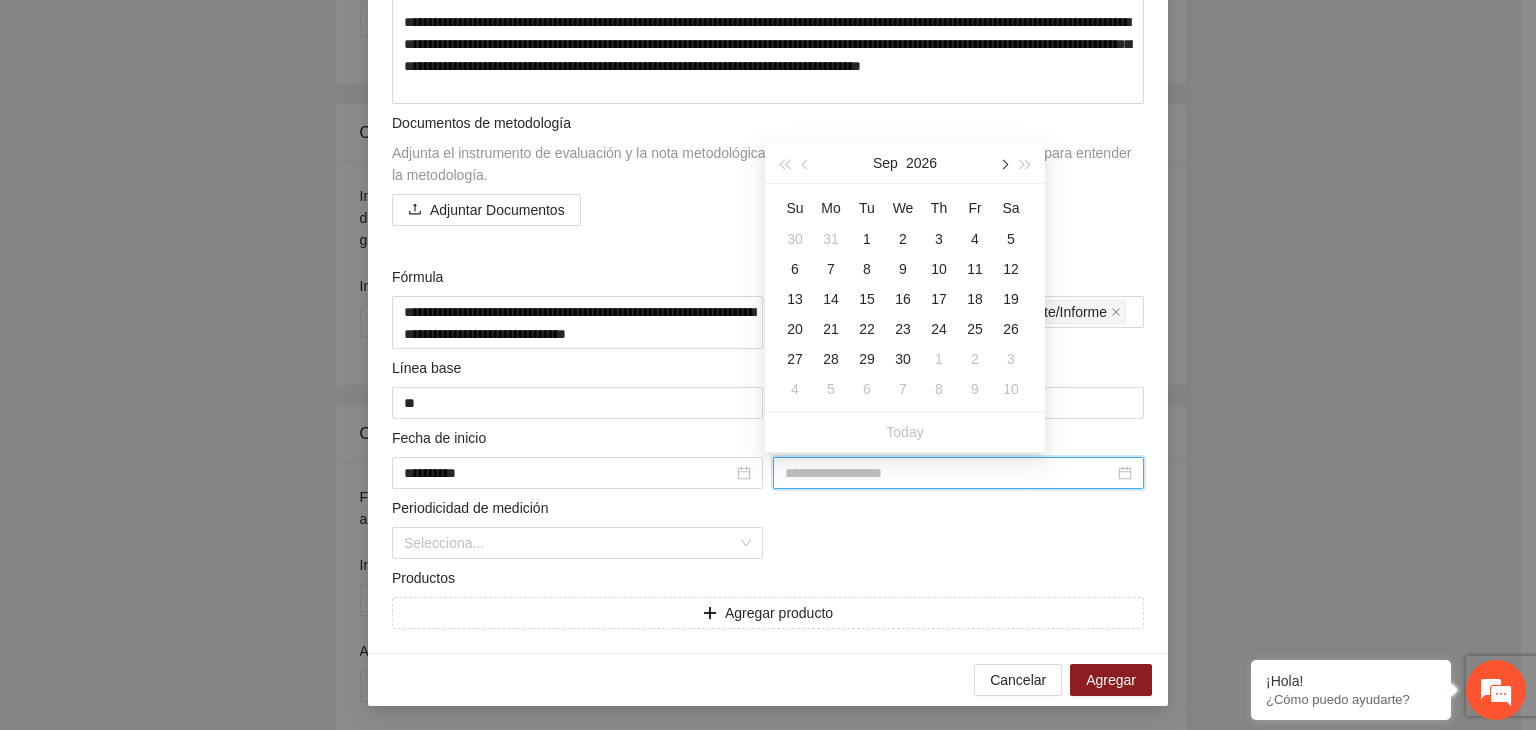 click at bounding box center (1003, 163) 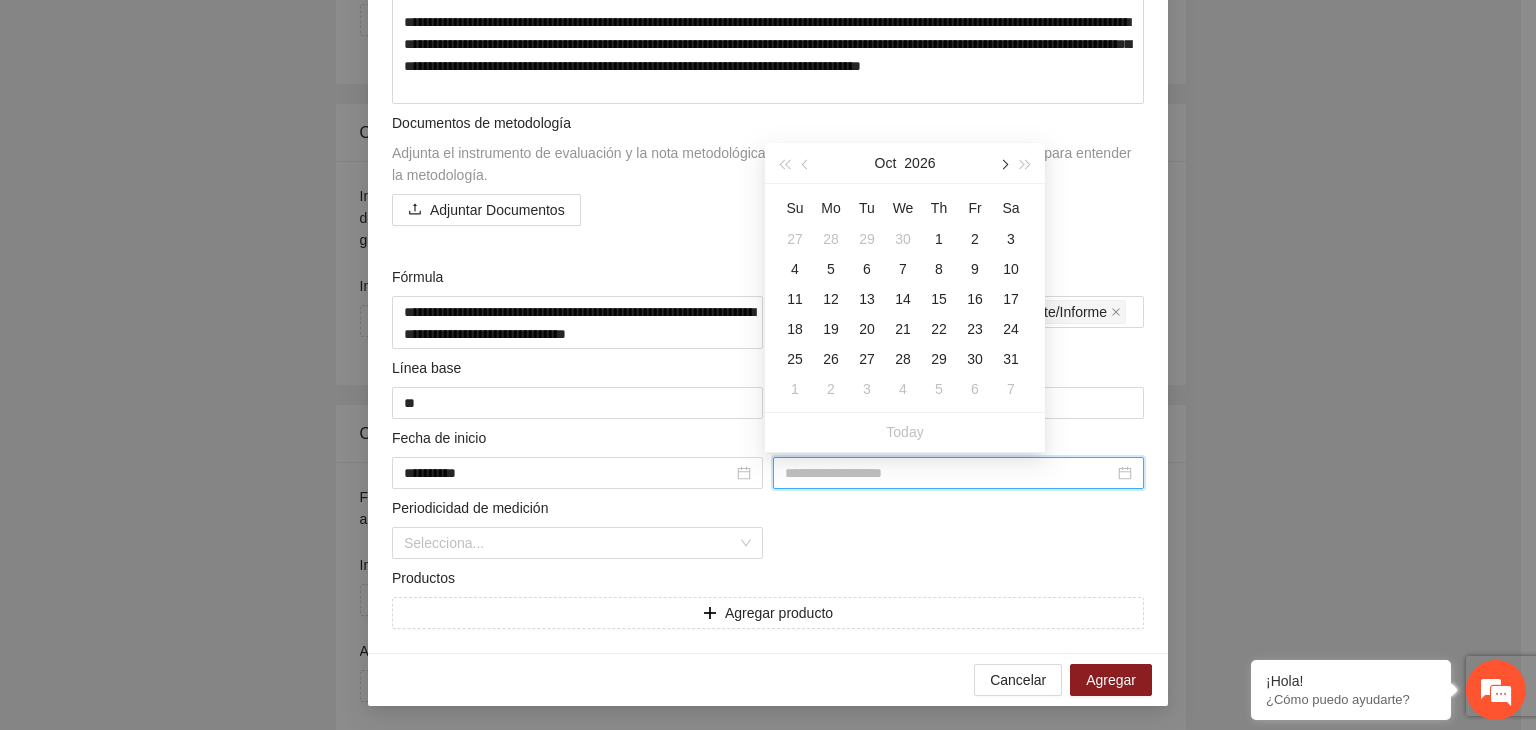 click at bounding box center [1003, 163] 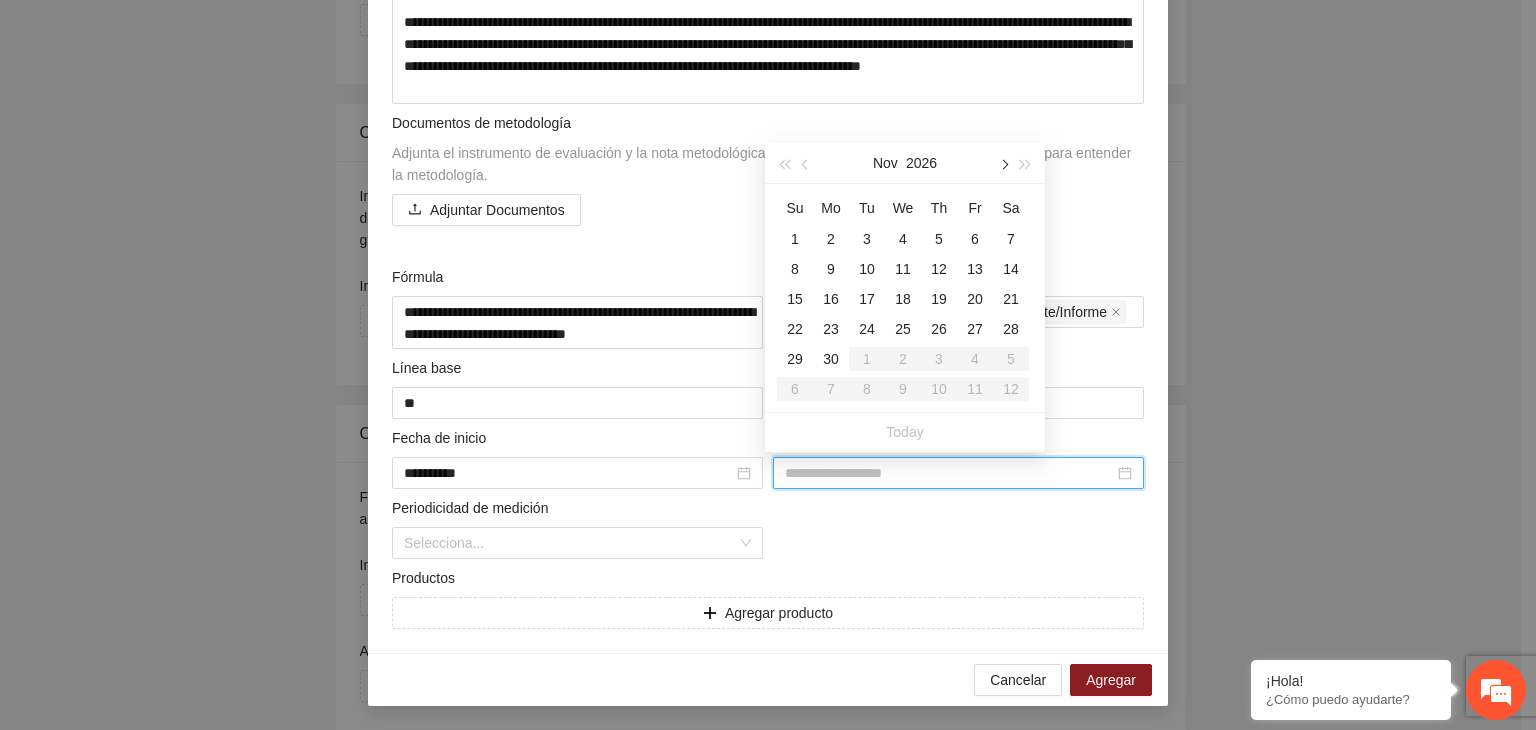 click at bounding box center (1003, 163) 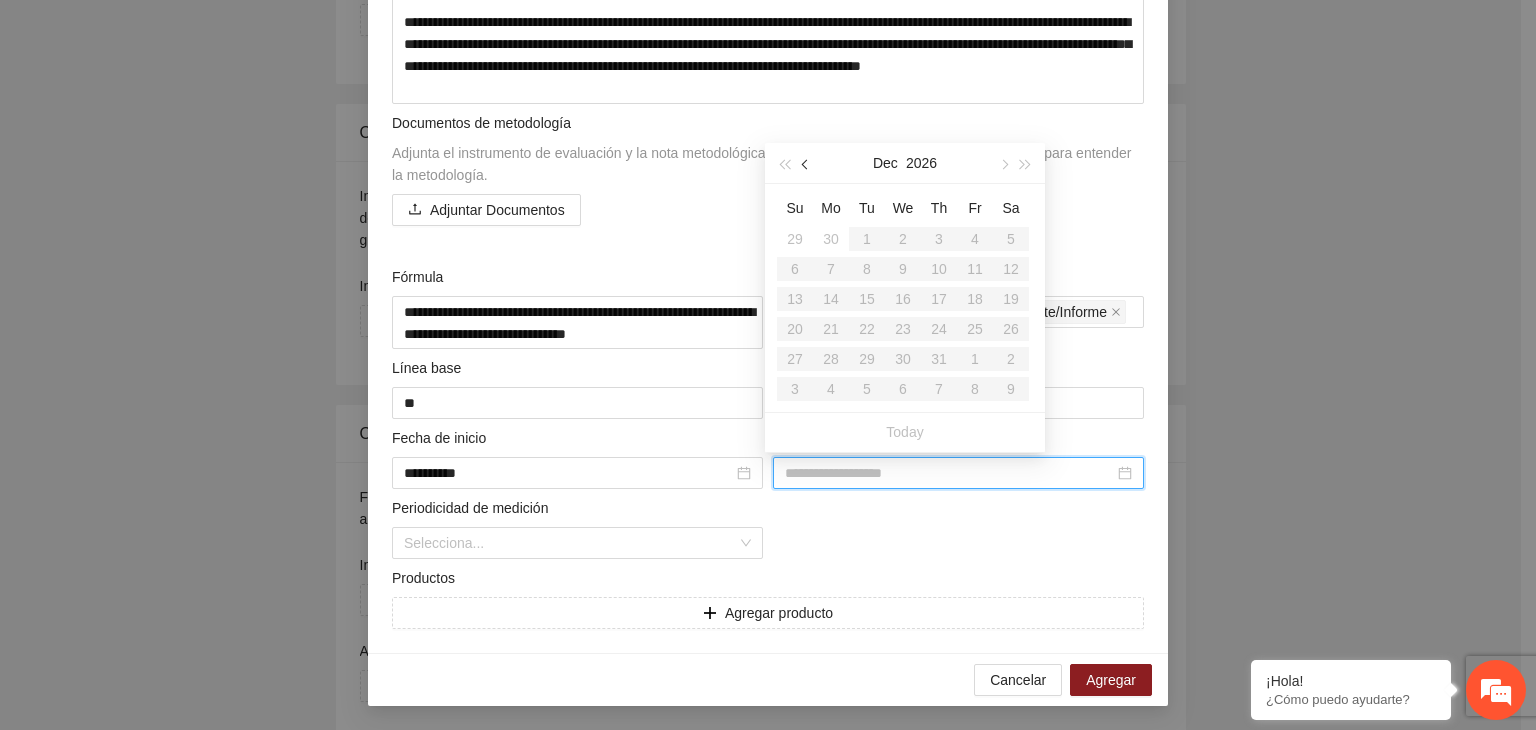 click at bounding box center [806, 163] 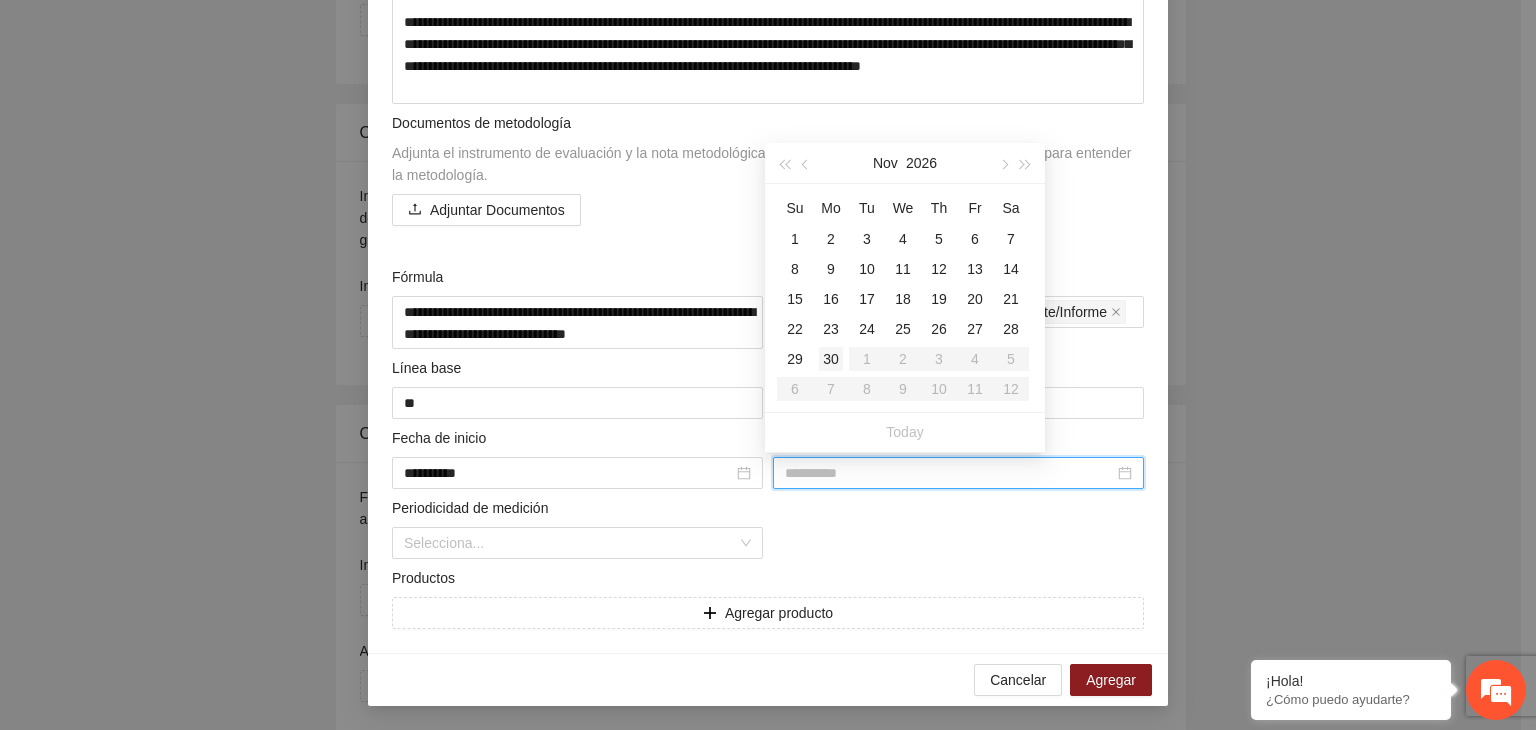 click on "30" at bounding box center [831, 359] 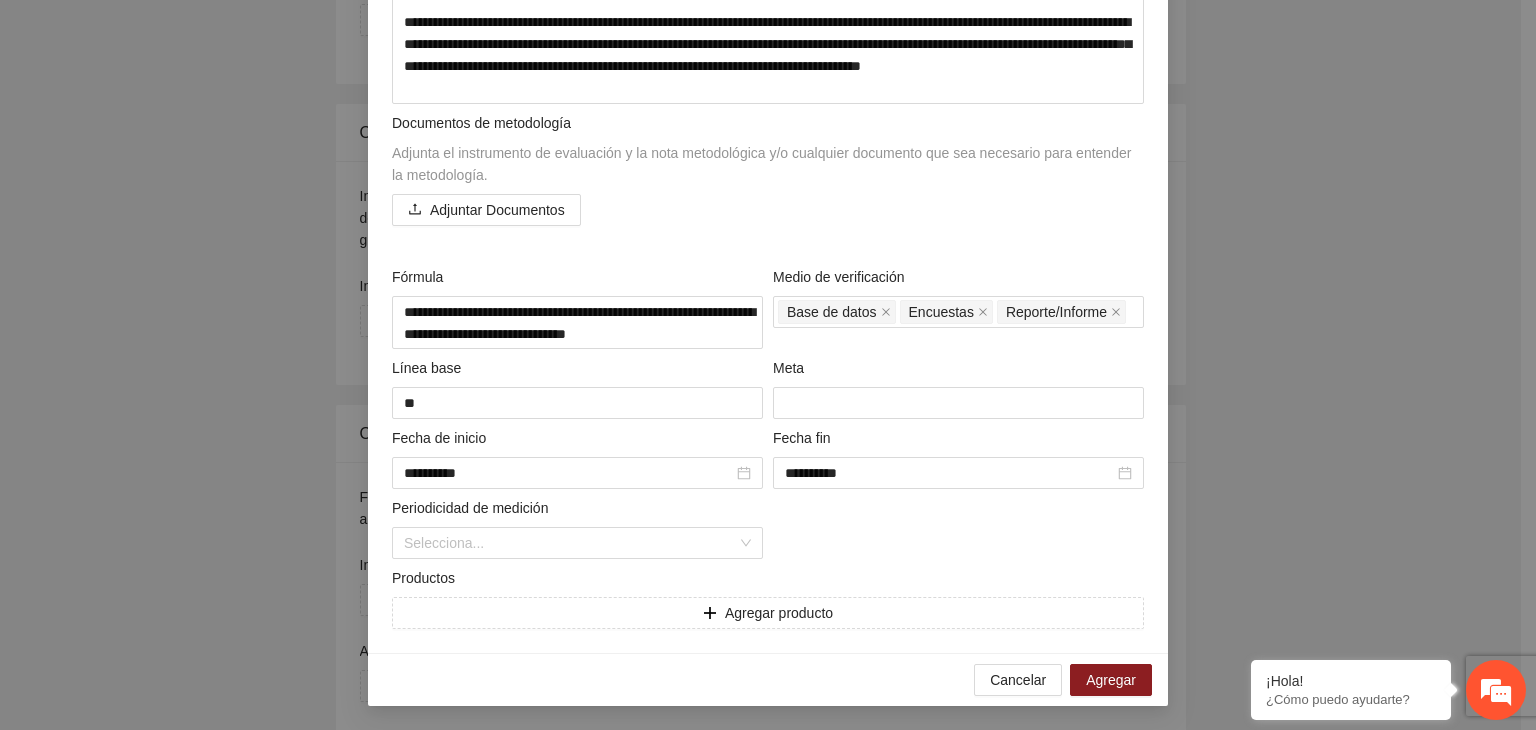 click on "**********" at bounding box center (768, 365) 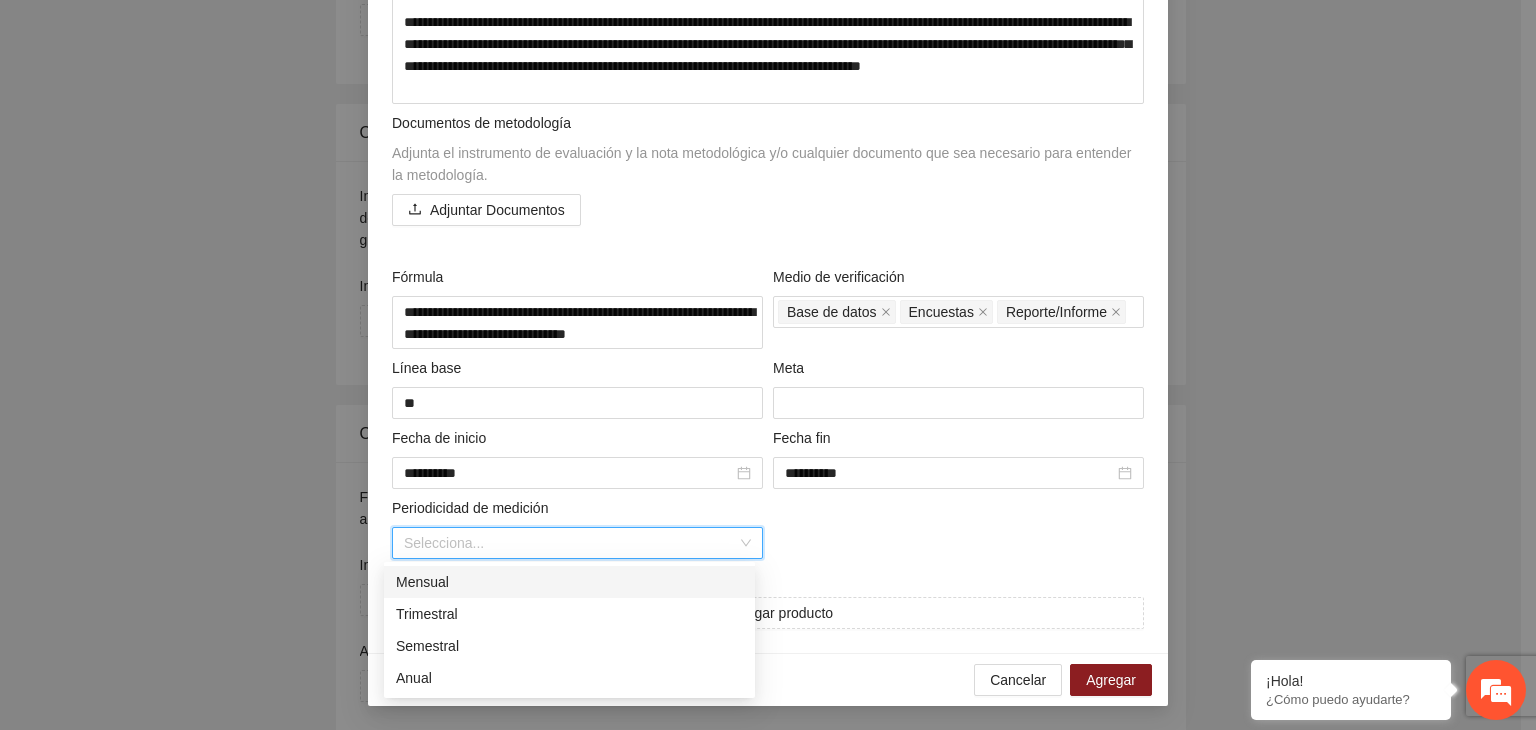 click at bounding box center [570, 543] 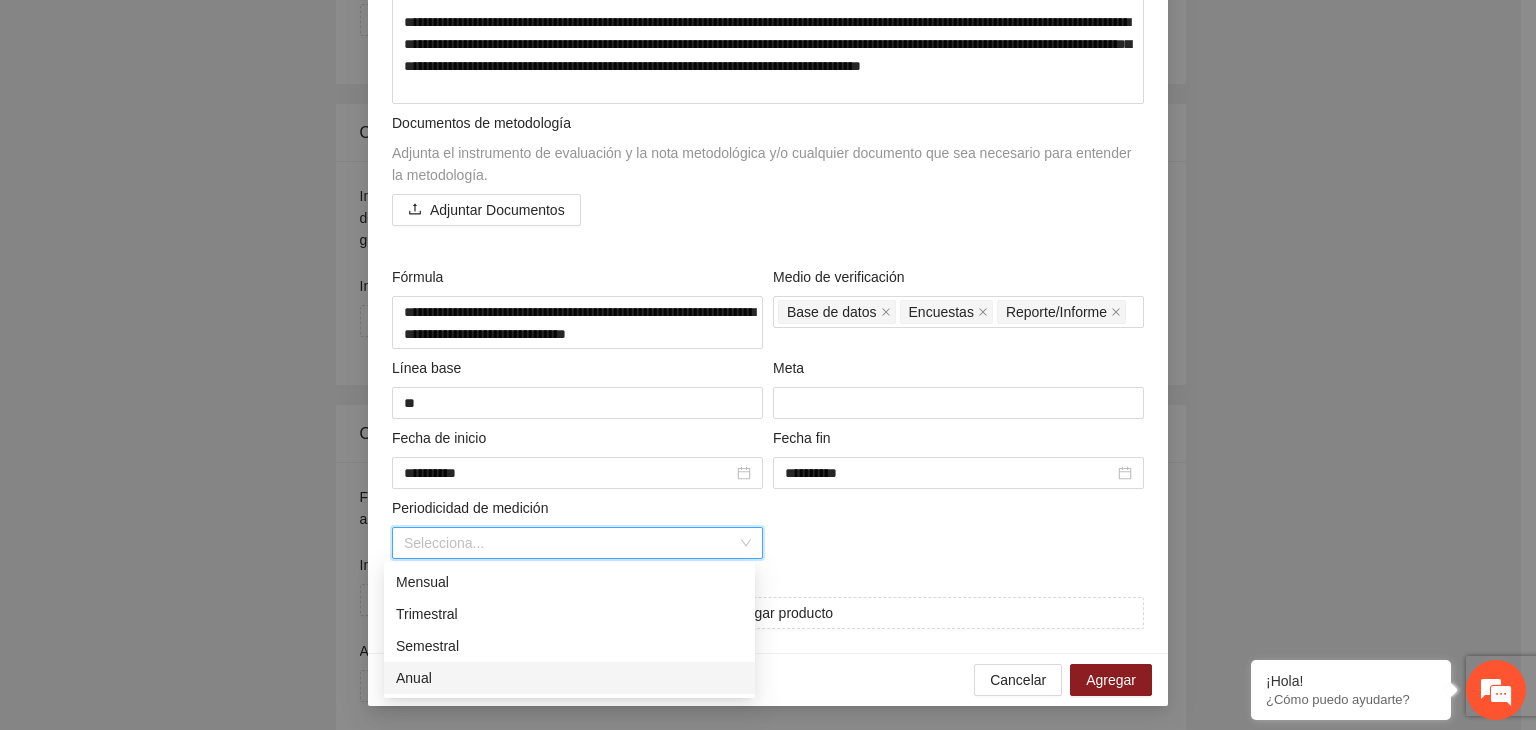 click on "Anual" at bounding box center [569, 678] 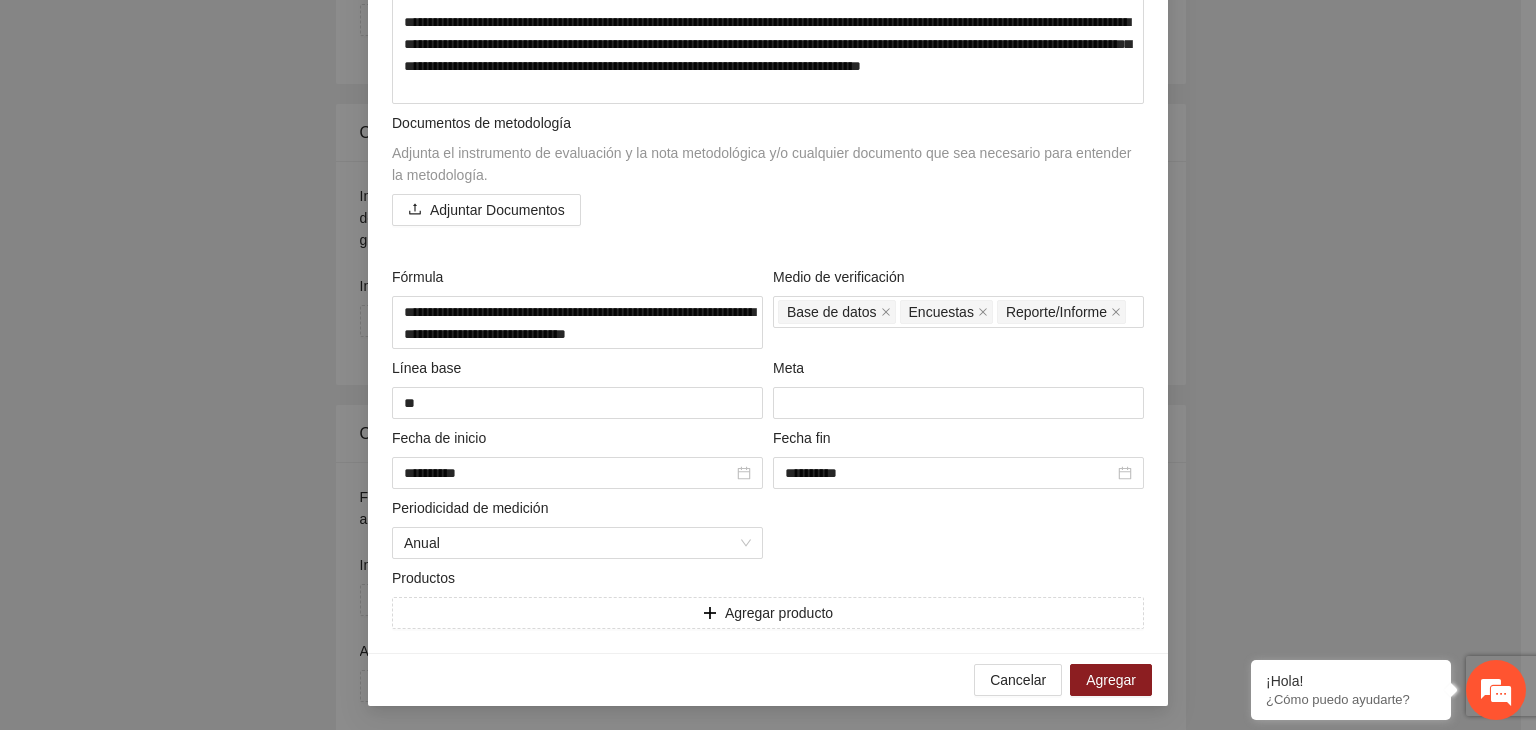 click on "**********" at bounding box center (768, 365) 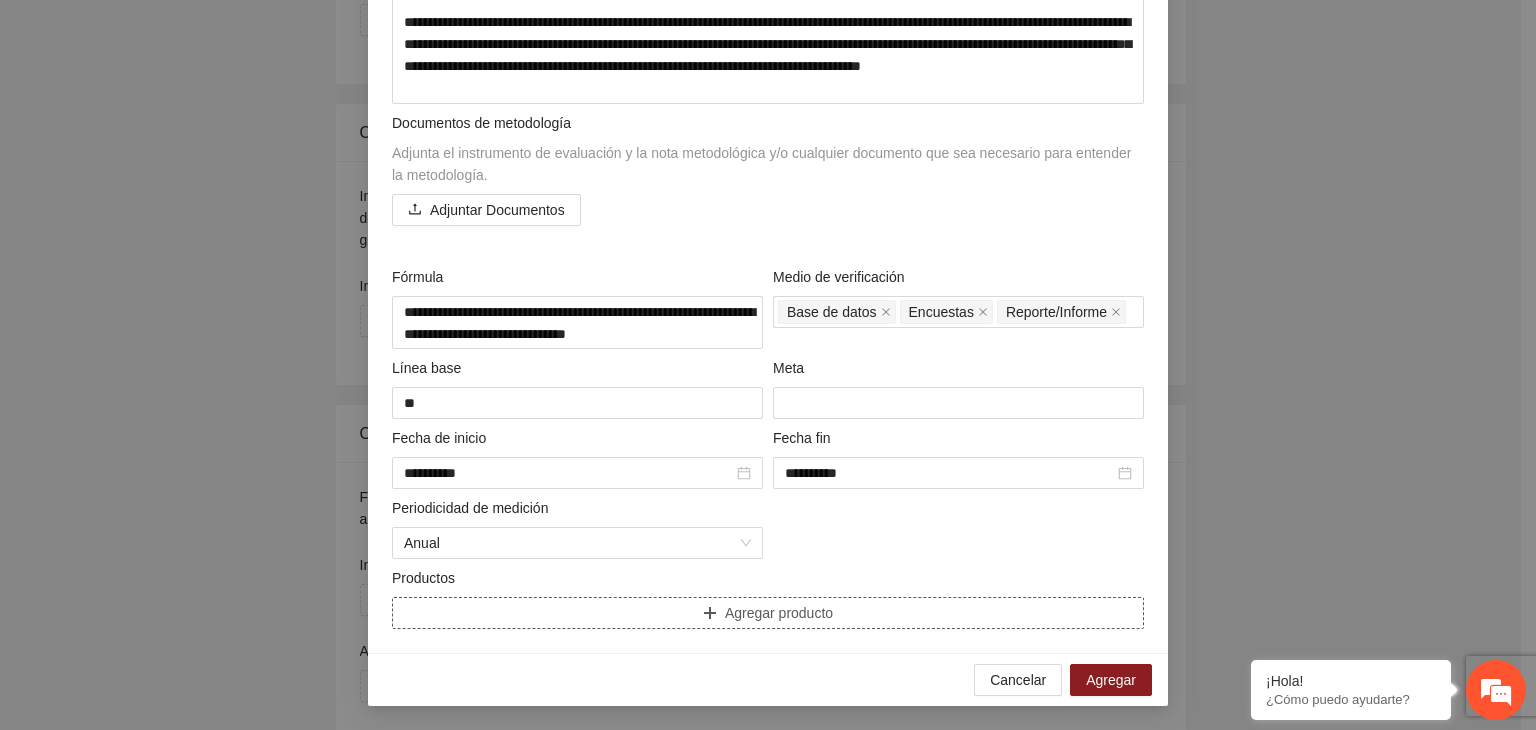 click on "Agregar producto" at bounding box center (768, 613) 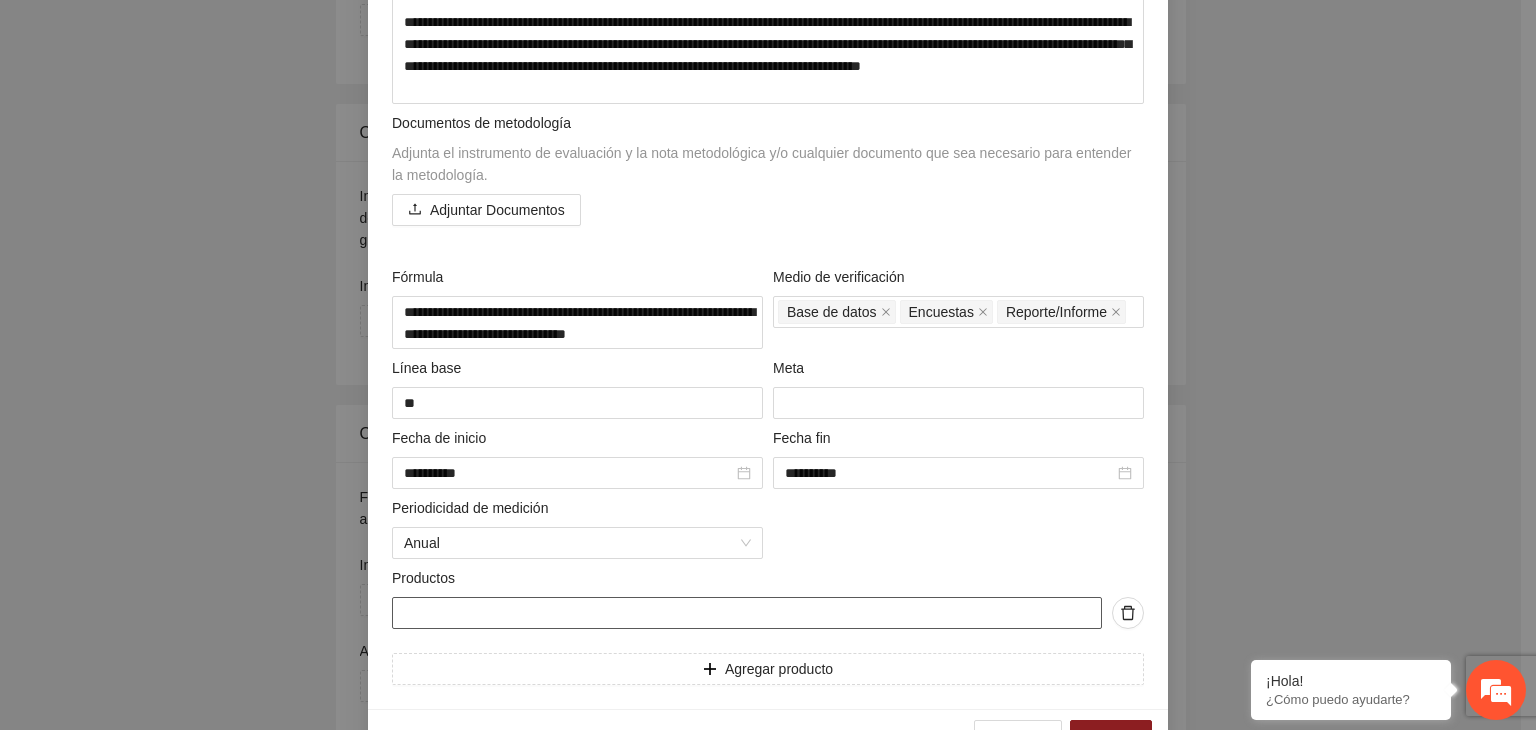 click at bounding box center [747, 613] 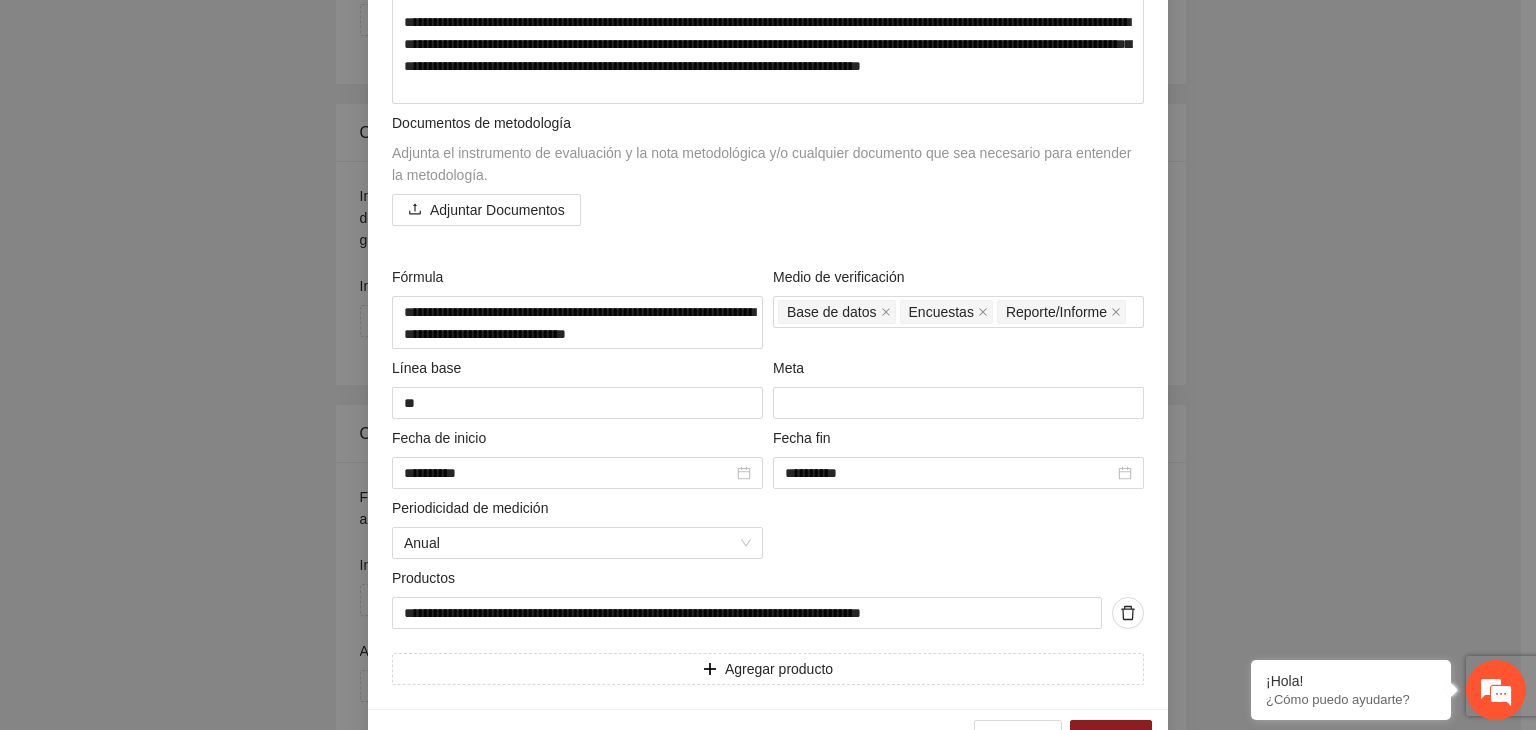 click on "**********" at bounding box center [768, 365] 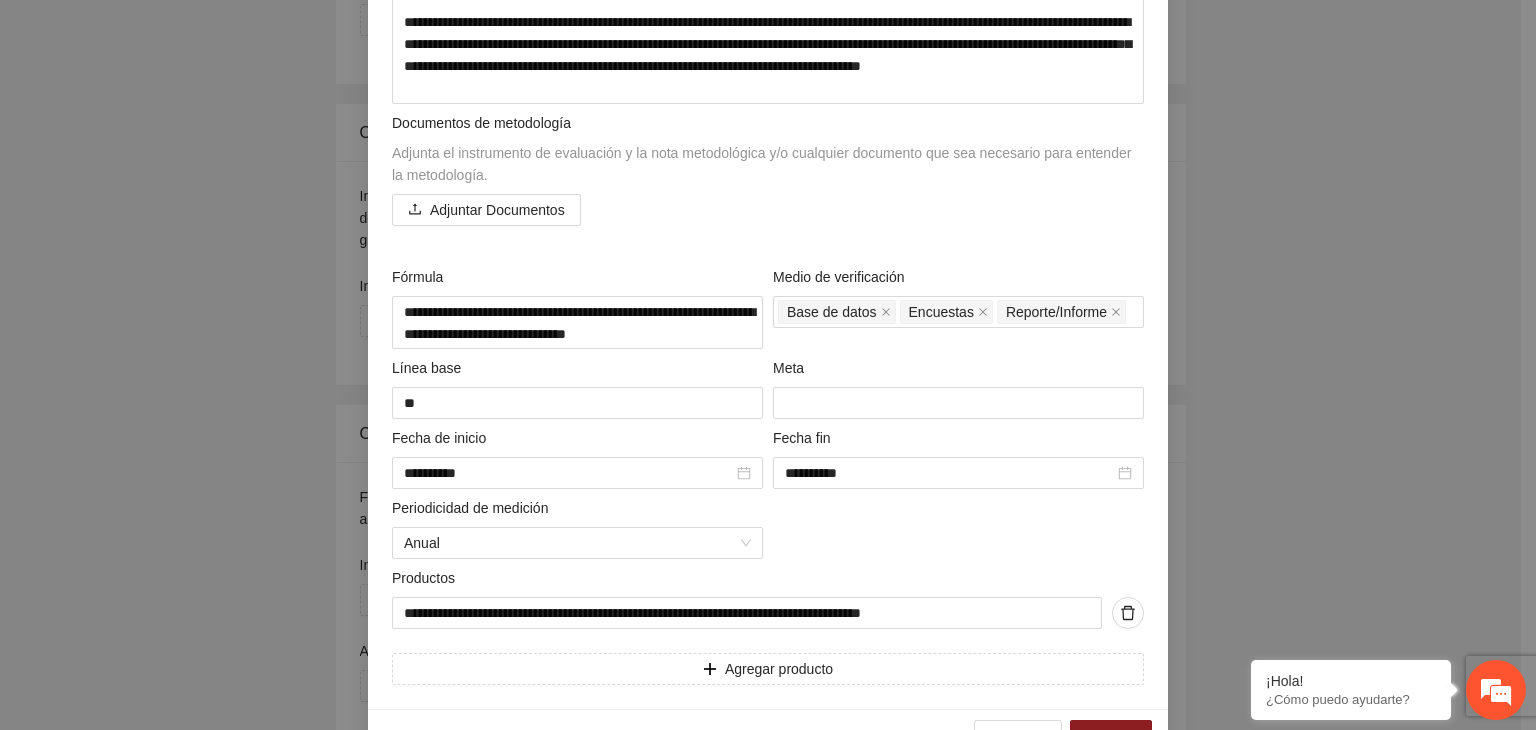 click on "**********" at bounding box center [768, 365] 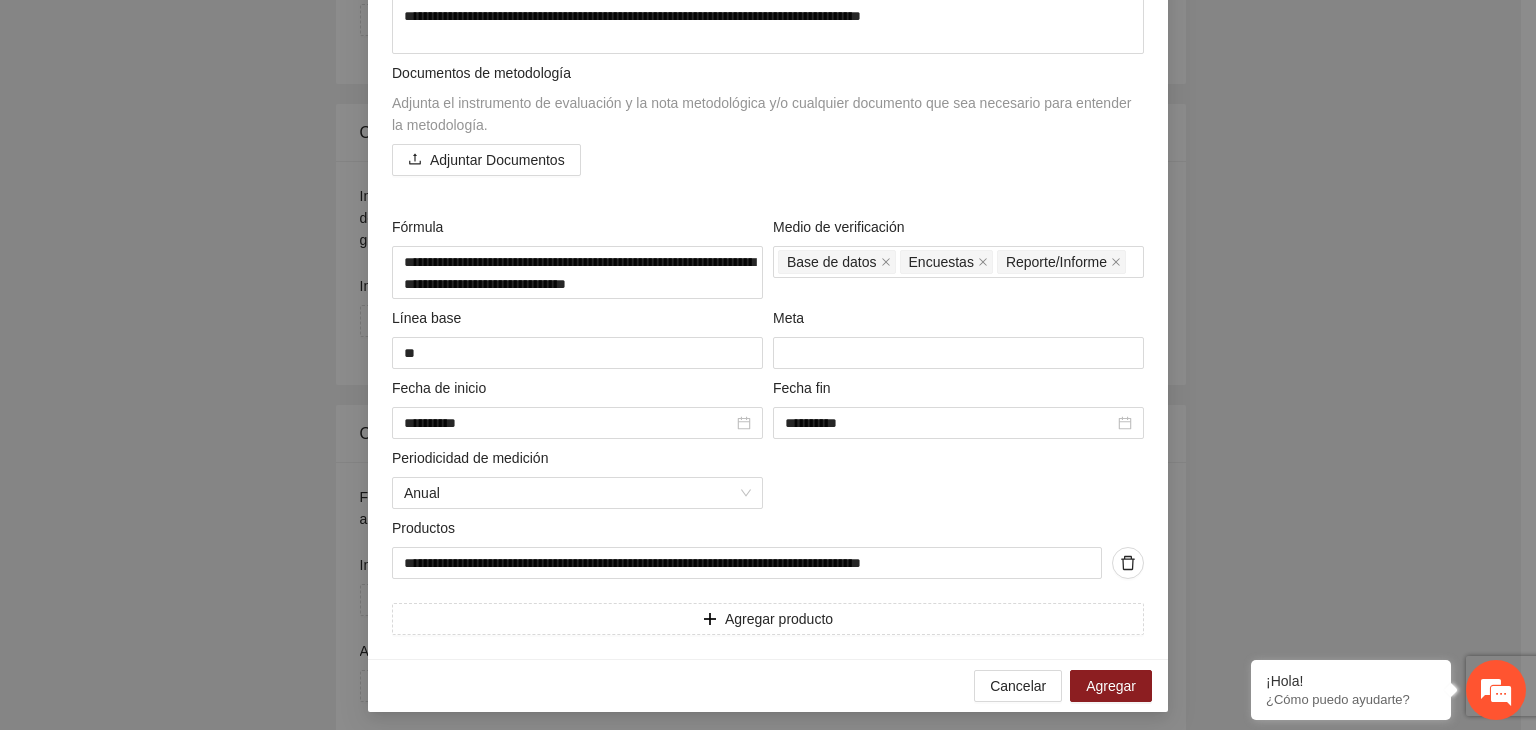 scroll, scrollTop: 2225, scrollLeft: 0, axis: vertical 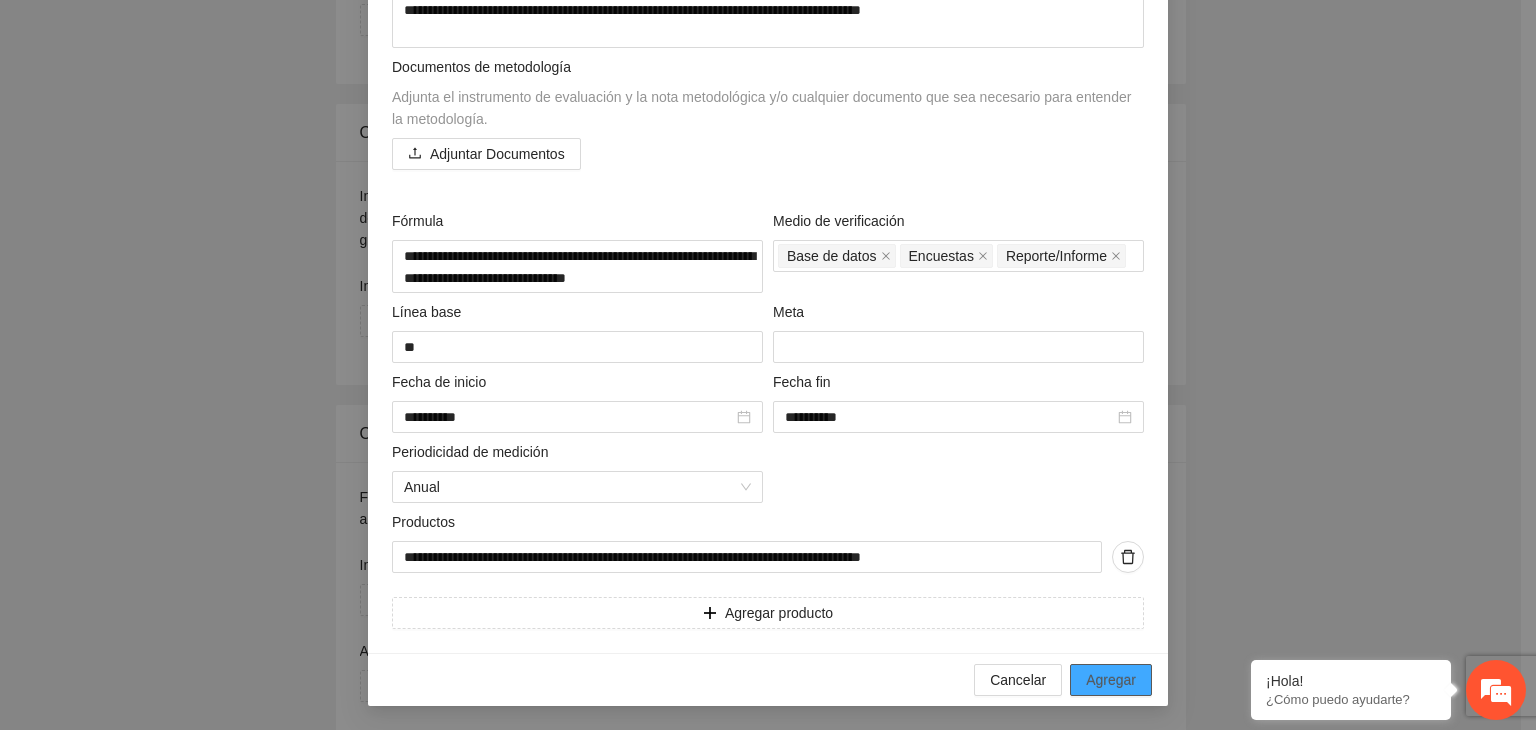 click on "Agregar" at bounding box center [1111, 680] 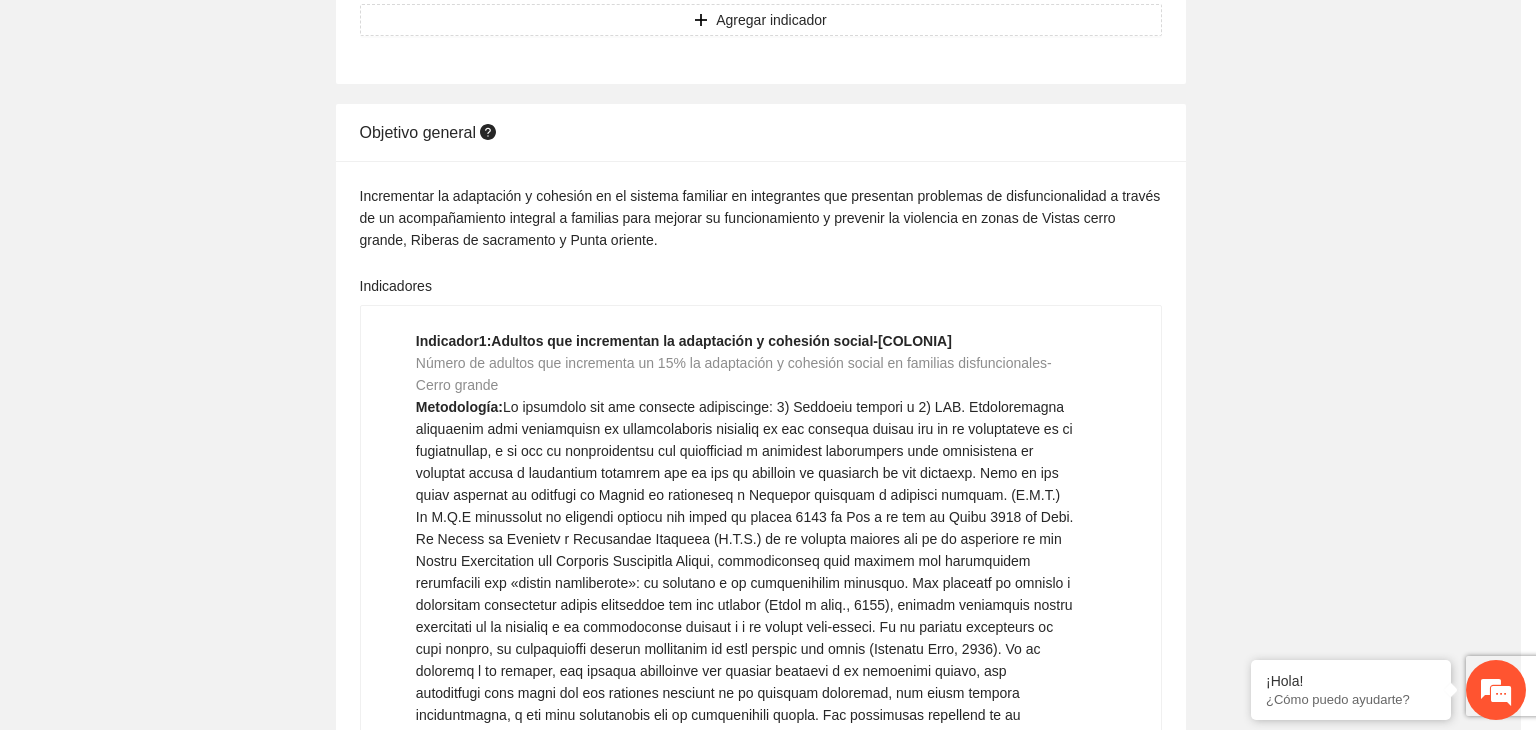 scroll, scrollTop: 156, scrollLeft: 0, axis: vertical 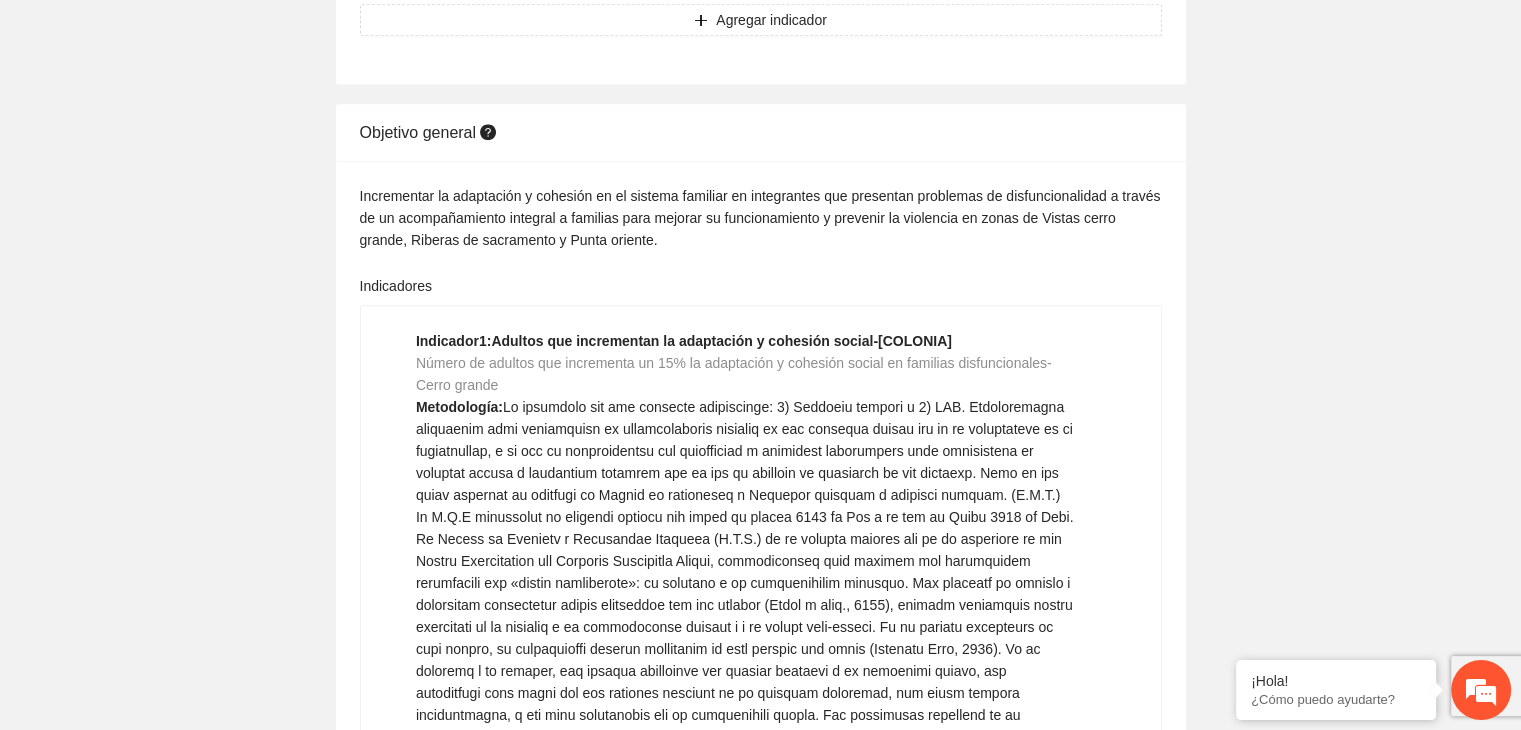 click on "Guardar Objetivo de desarrollo  Exportar Contribuir a la disminución de incidencia en violencia familiar en las zonas de Punta Oriente, Cerro Grande y Riberas de Sacramento del Municipio  de Chihuahua. Indicadores Indicador  1 :  Violencia familiar disminuyendo en un 5% en Cerro grande Número de carpetas de investigación de Violencia familiar  disminuyendo en un 5% en Cerro grande Metodología:  Se solicita información al Observatorio Ciudadano de FICOSEC sobre el número de carpetas de violencia familiar en las colonias de intervención Línea base:  N/A  Meta:  28  Fórmula:  Suma de carpetas de investigación de violencia familiar disminuyendo  en un 5% en Punta Oriente  Medio de verificación:  Reporte/Informe Indicador  2 :  Violencia familiar disminuyendo en un 5% en Riberas de sacramento Número de carpetas de investigación de Violencia familiar  disminuyendo en un 5% en Riberas de sacramento Metodología:  Línea base:  N/A  Meta:  91  Fórmula:   Medio de verificación:  3 :  1" at bounding box center (760, 955) 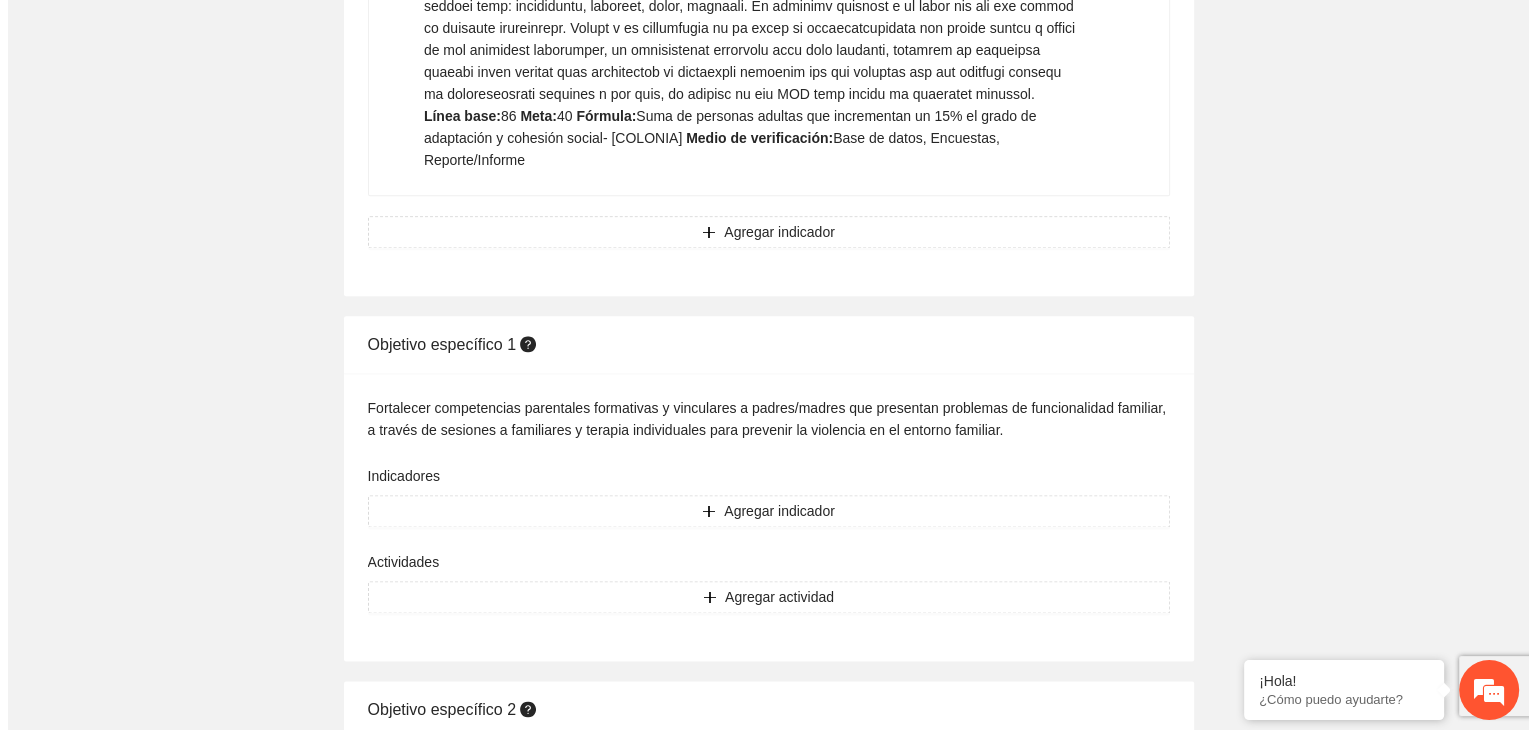 scroll, scrollTop: 2520, scrollLeft: 0, axis: vertical 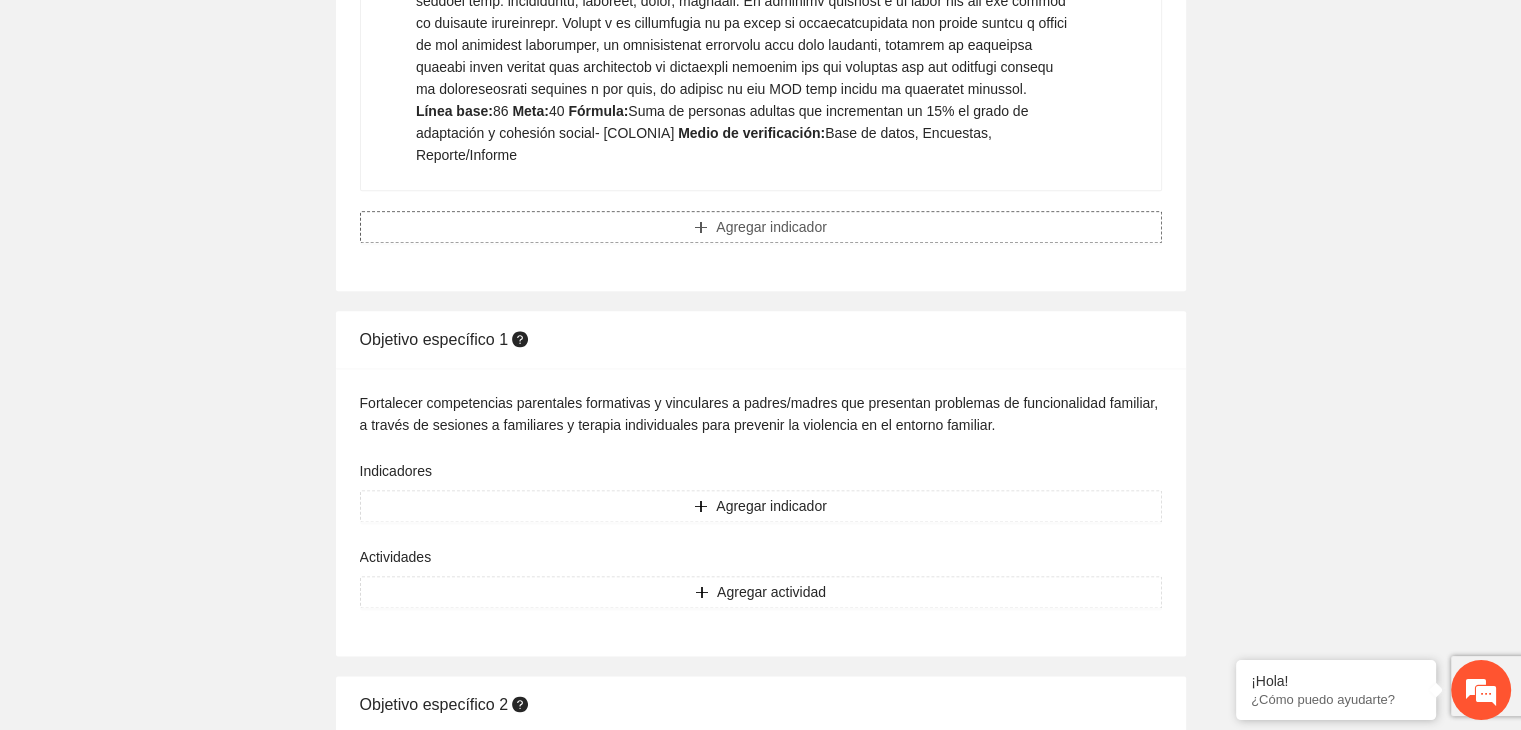 click on "Agregar indicador" at bounding box center [771, -1420] 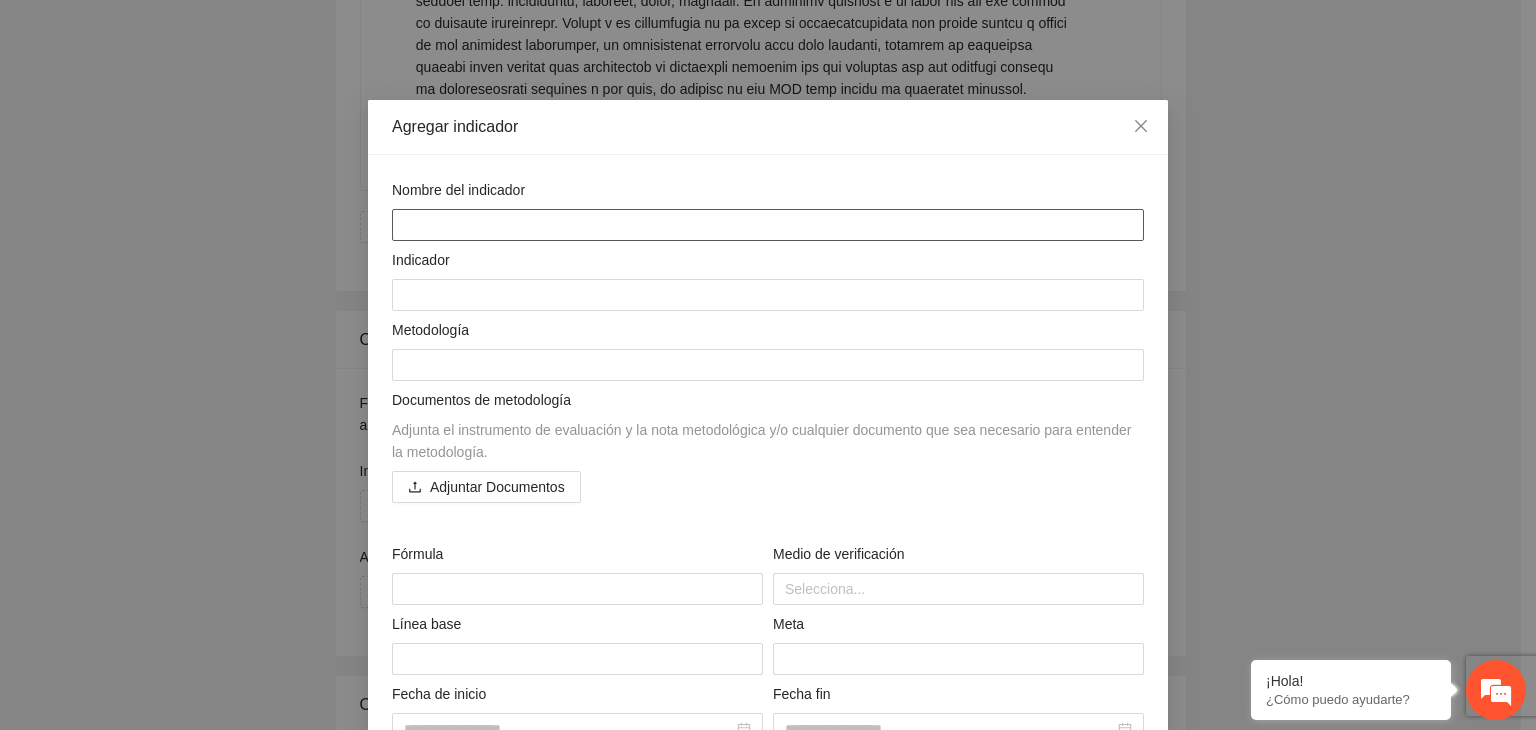 click at bounding box center [768, 225] 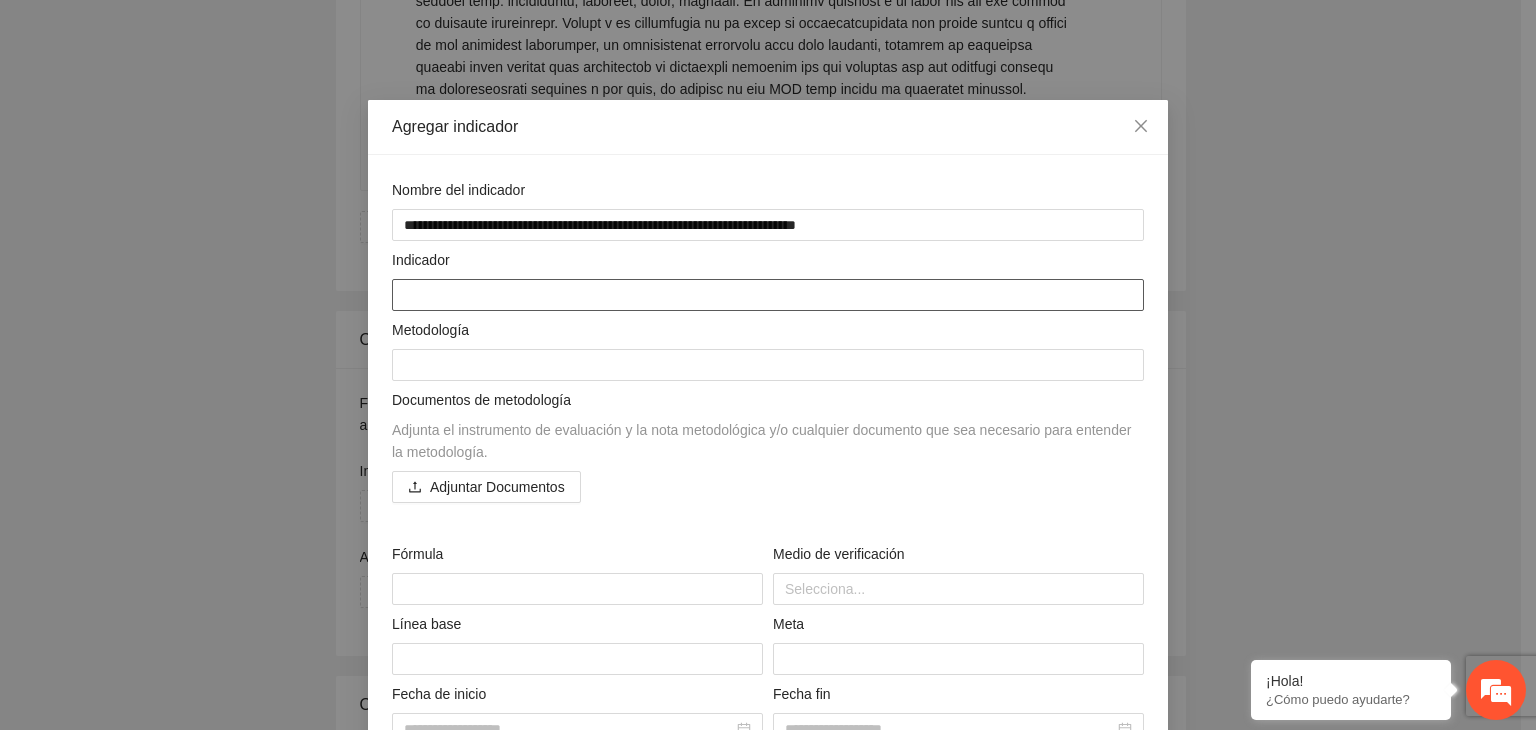 click at bounding box center [768, 295] 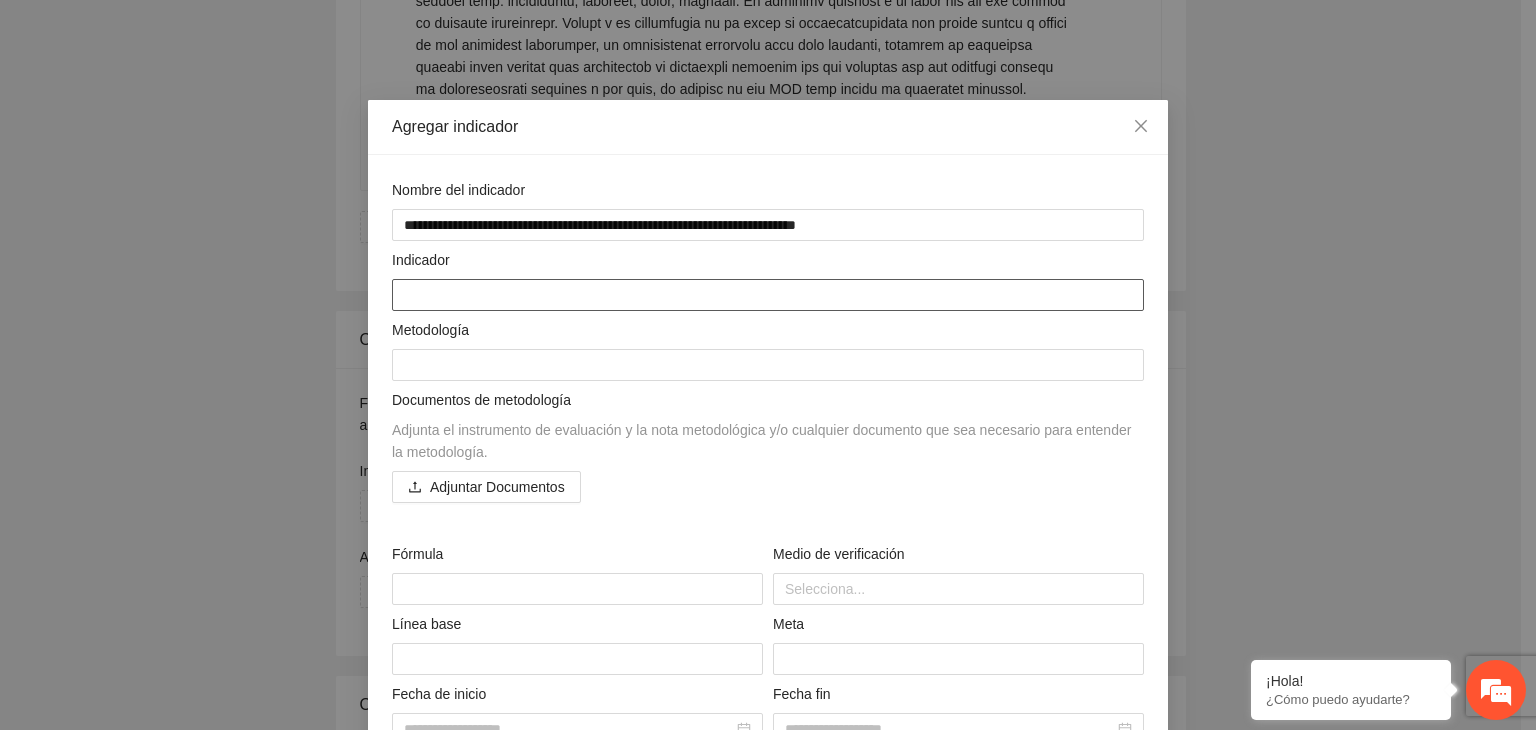 paste on "**********" 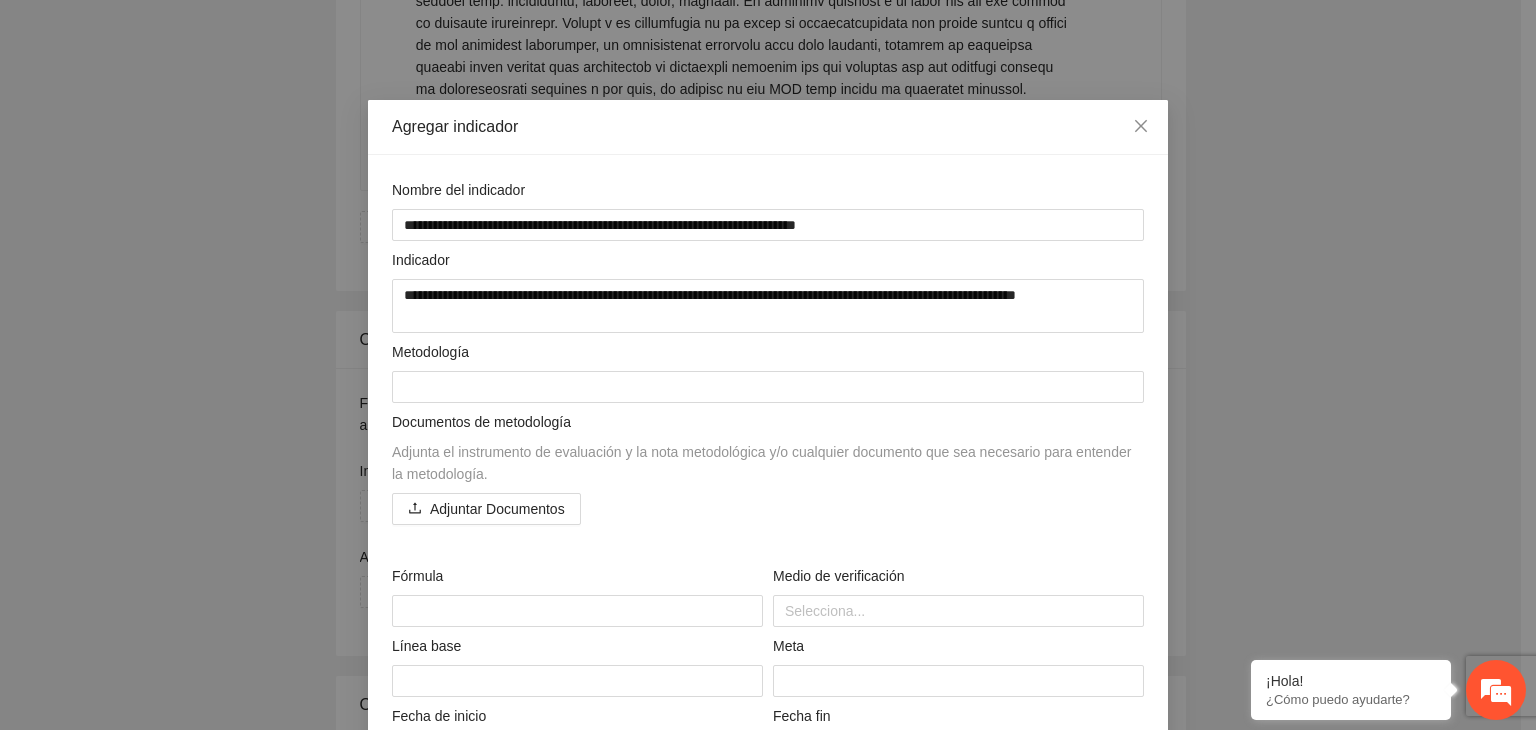click on "**********" at bounding box center [768, 365] 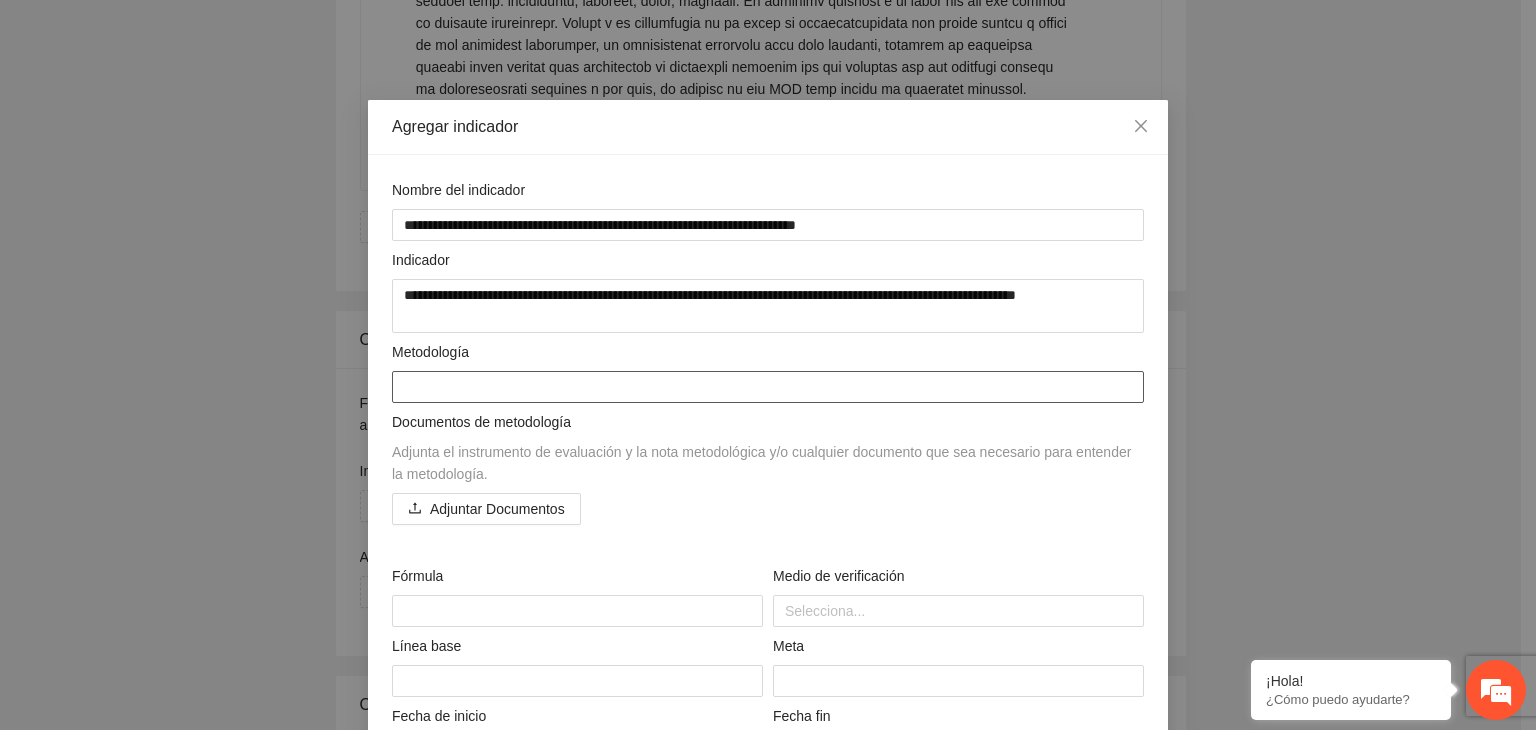 click at bounding box center (768, 387) 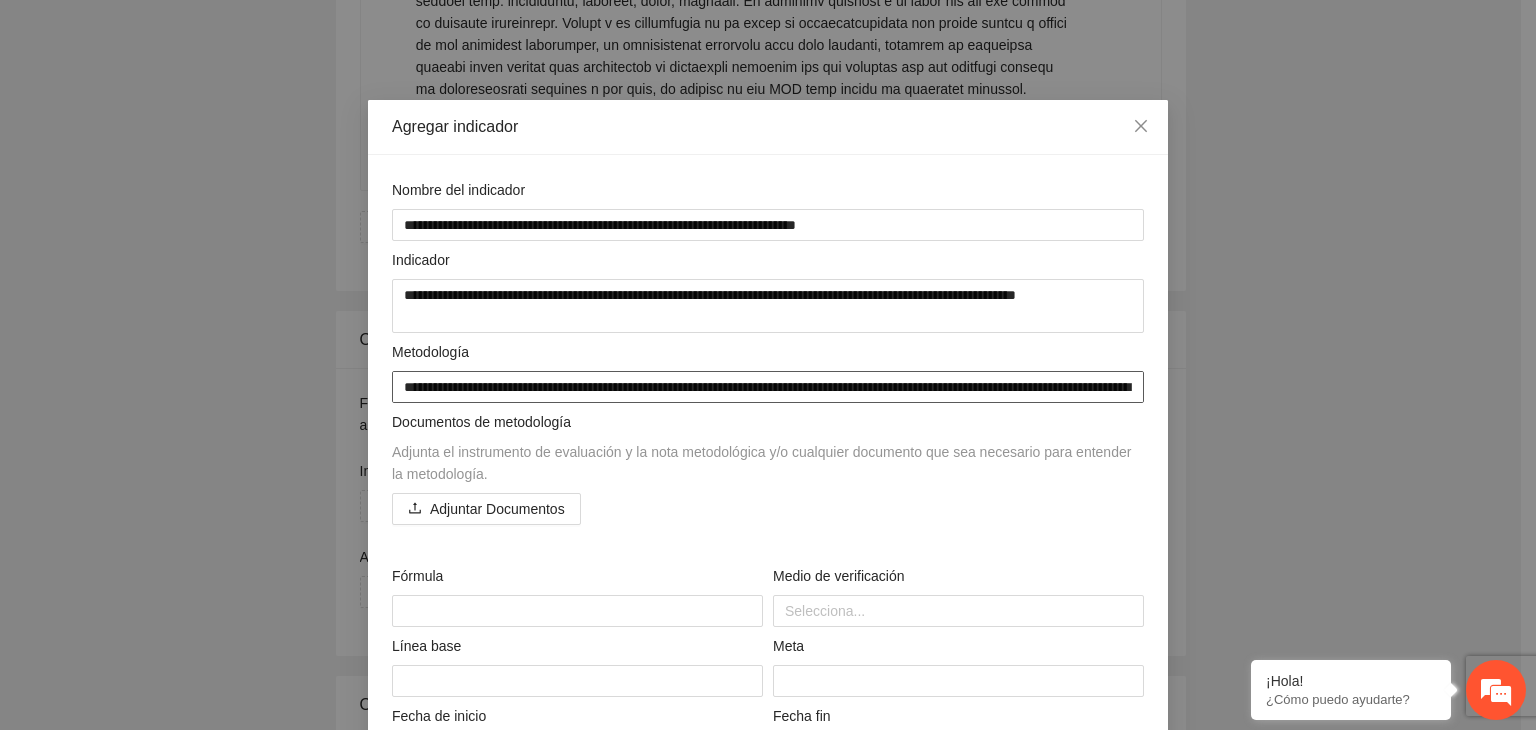 scroll, scrollTop: 0, scrollLeft: 0, axis: both 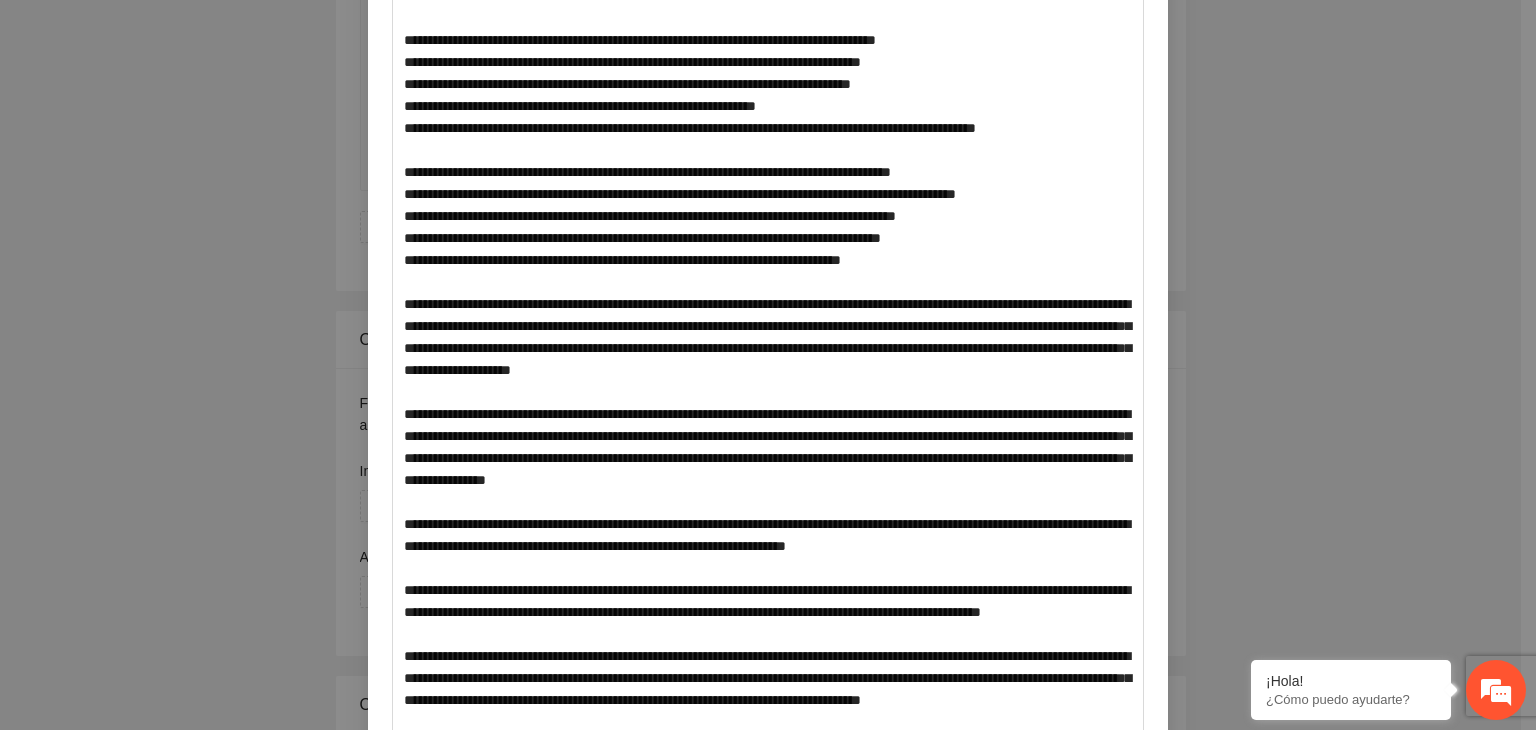 click on "**********" at bounding box center (768, 365) 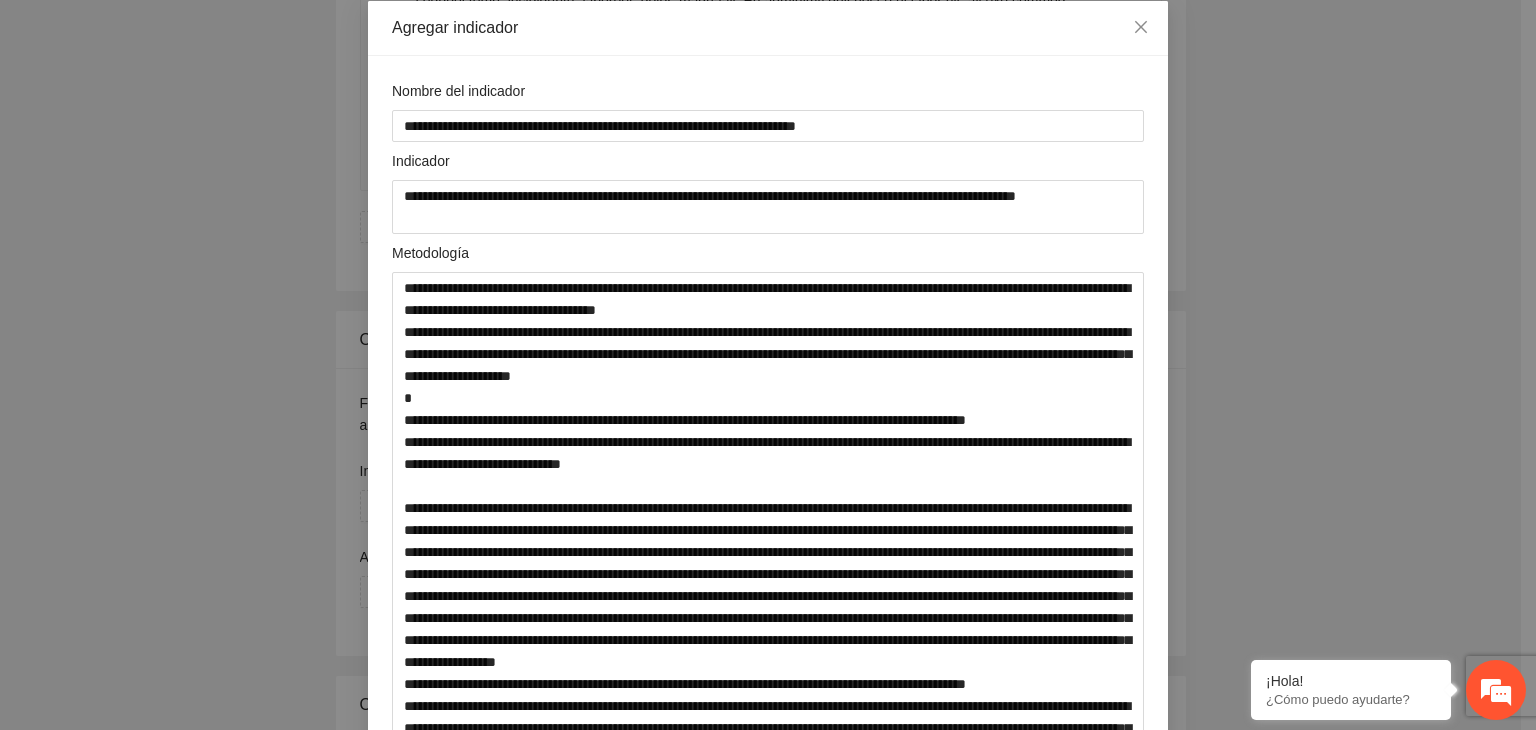 scroll, scrollTop: 59, scrollLeft: 0, axis: vertical 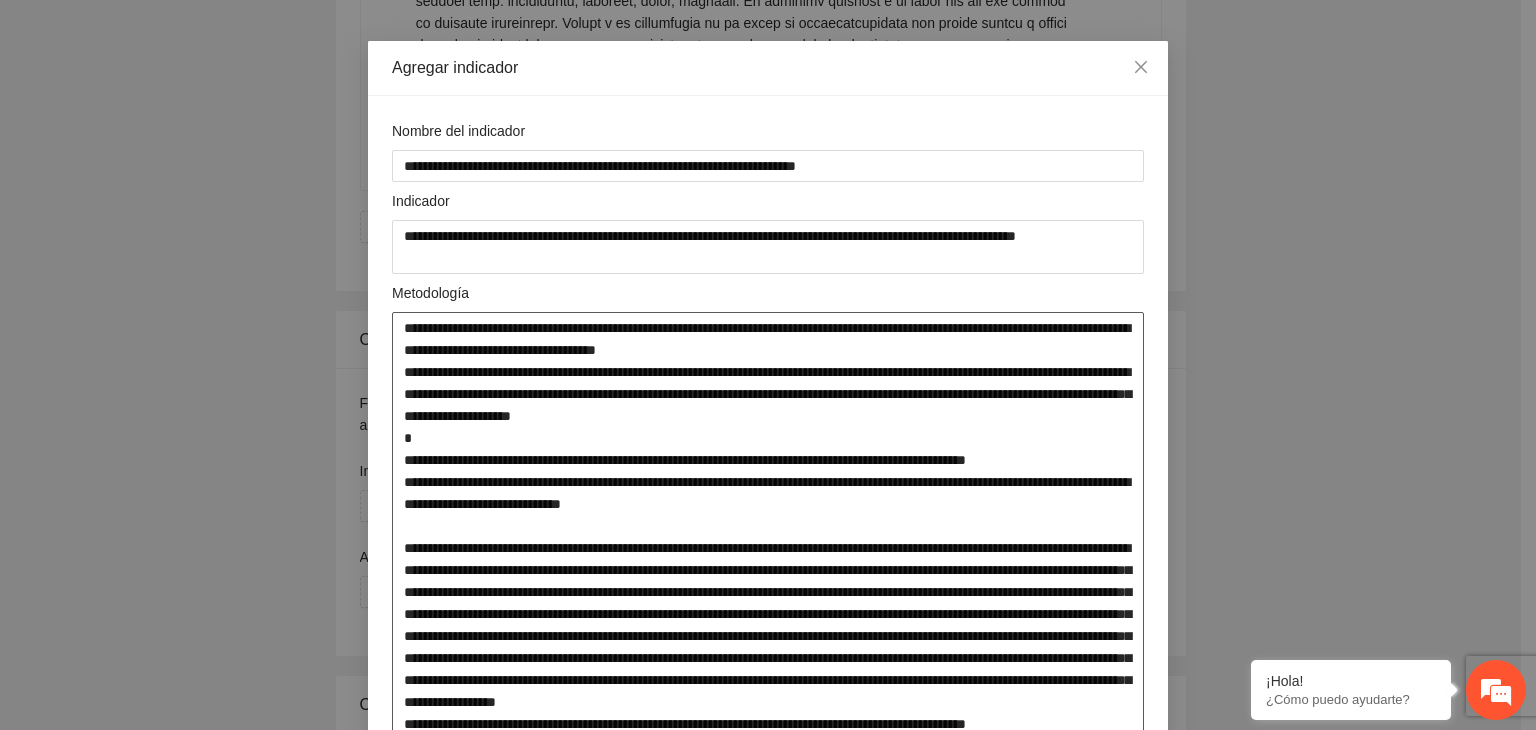 drag, startPoint x: 1034, startPoint y: 482, endPoint x: 1056, endPoint y: 522, distance: 45.65085 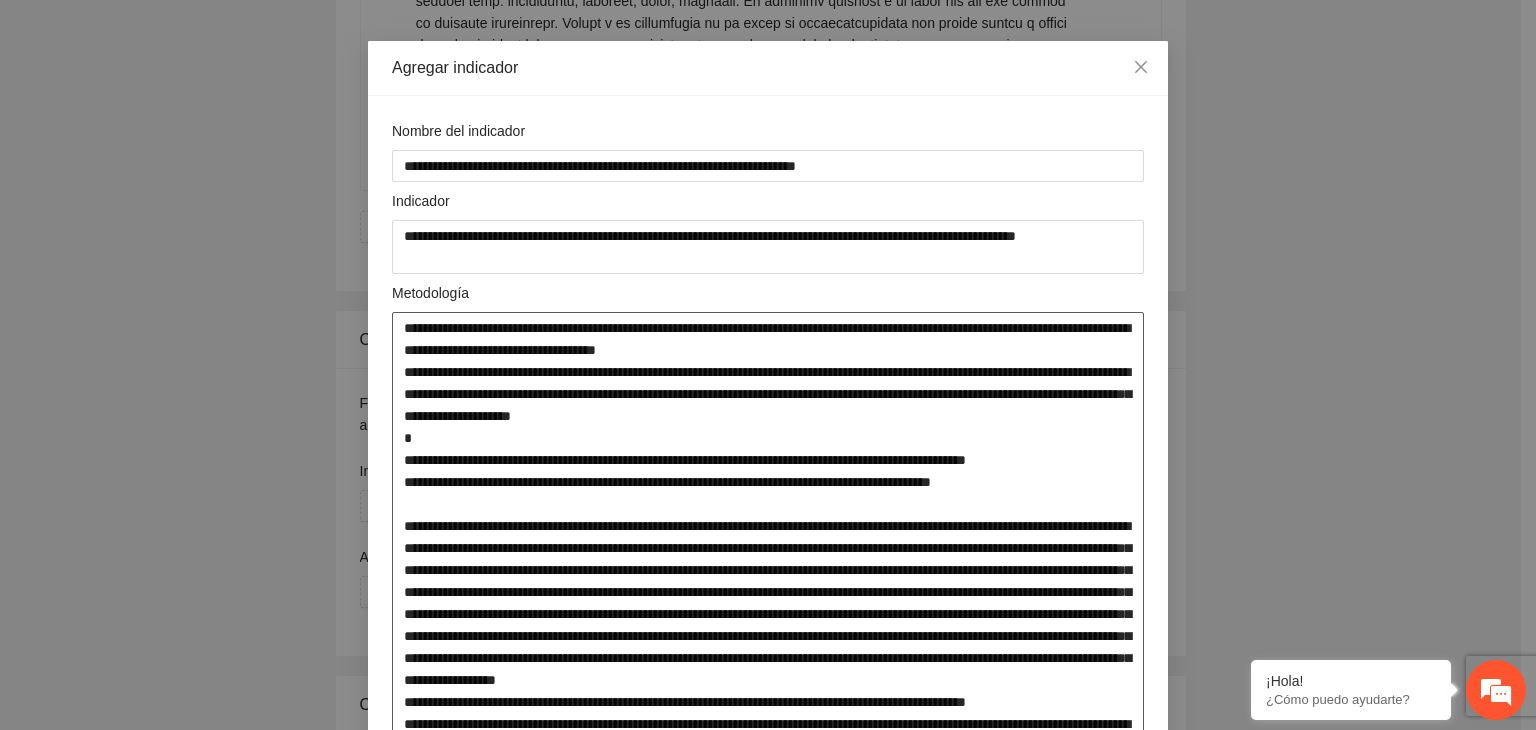 click at bounding box center [768, 1274] 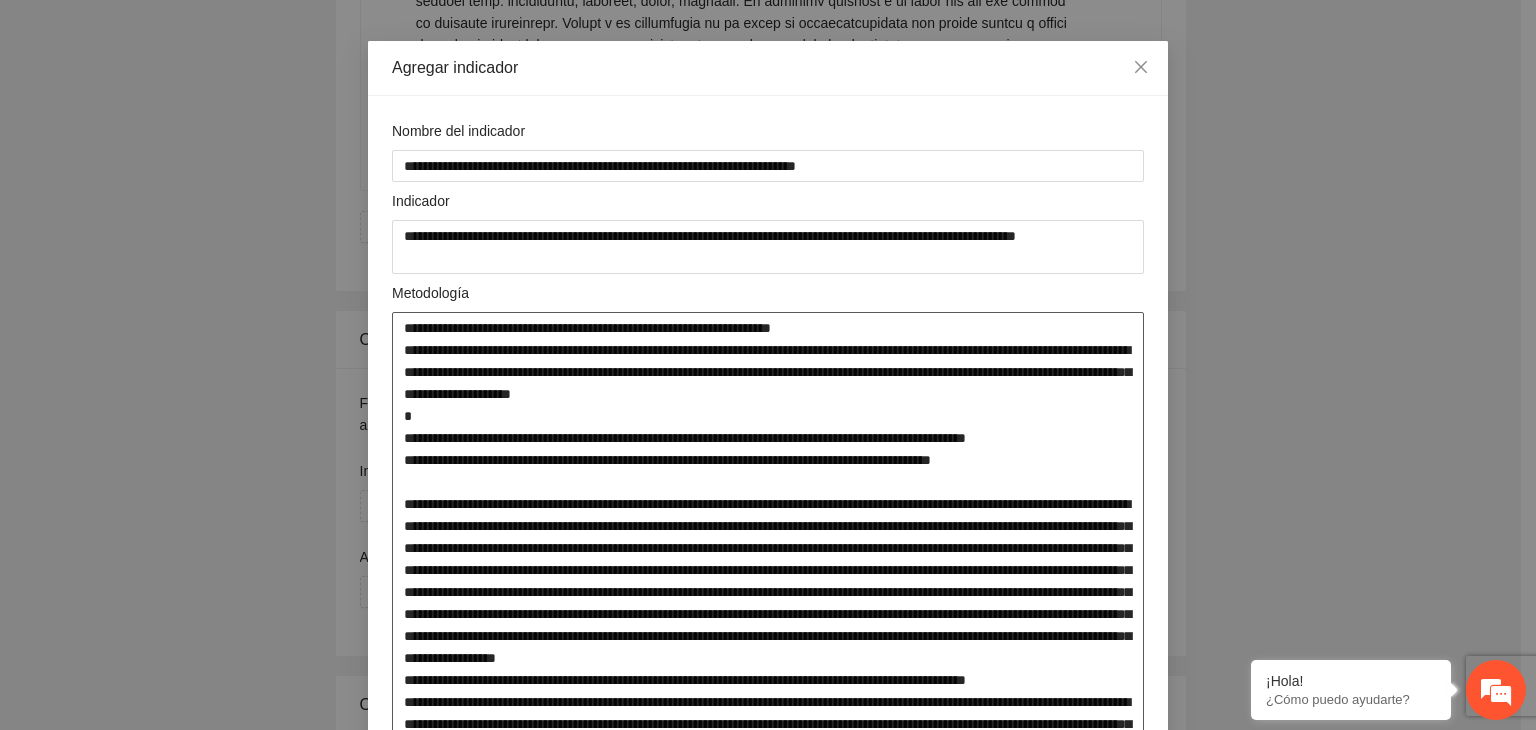 click at bounding box center [768, 1263] 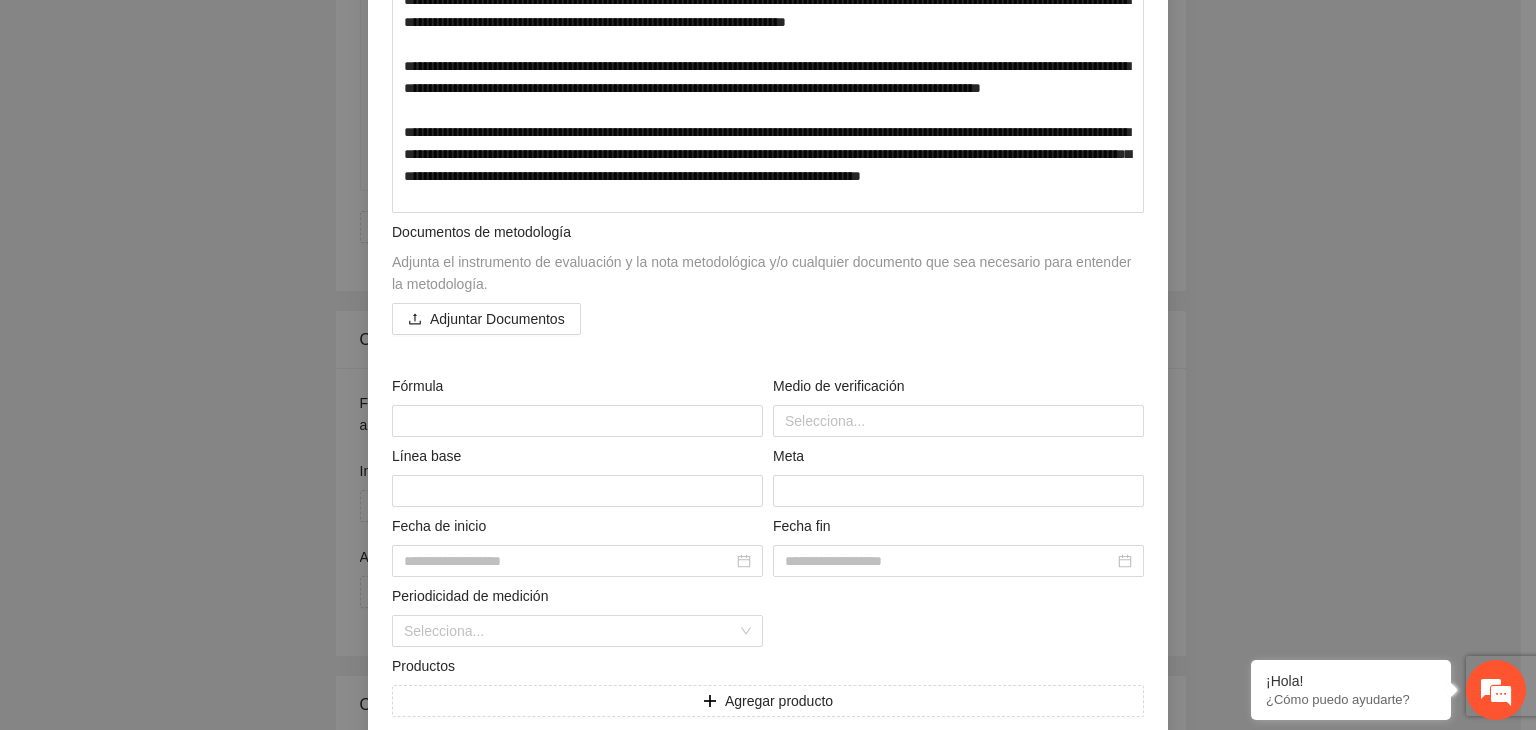 scroll, scrollTop: 2062, scrollLeft: 0, axis: vertical 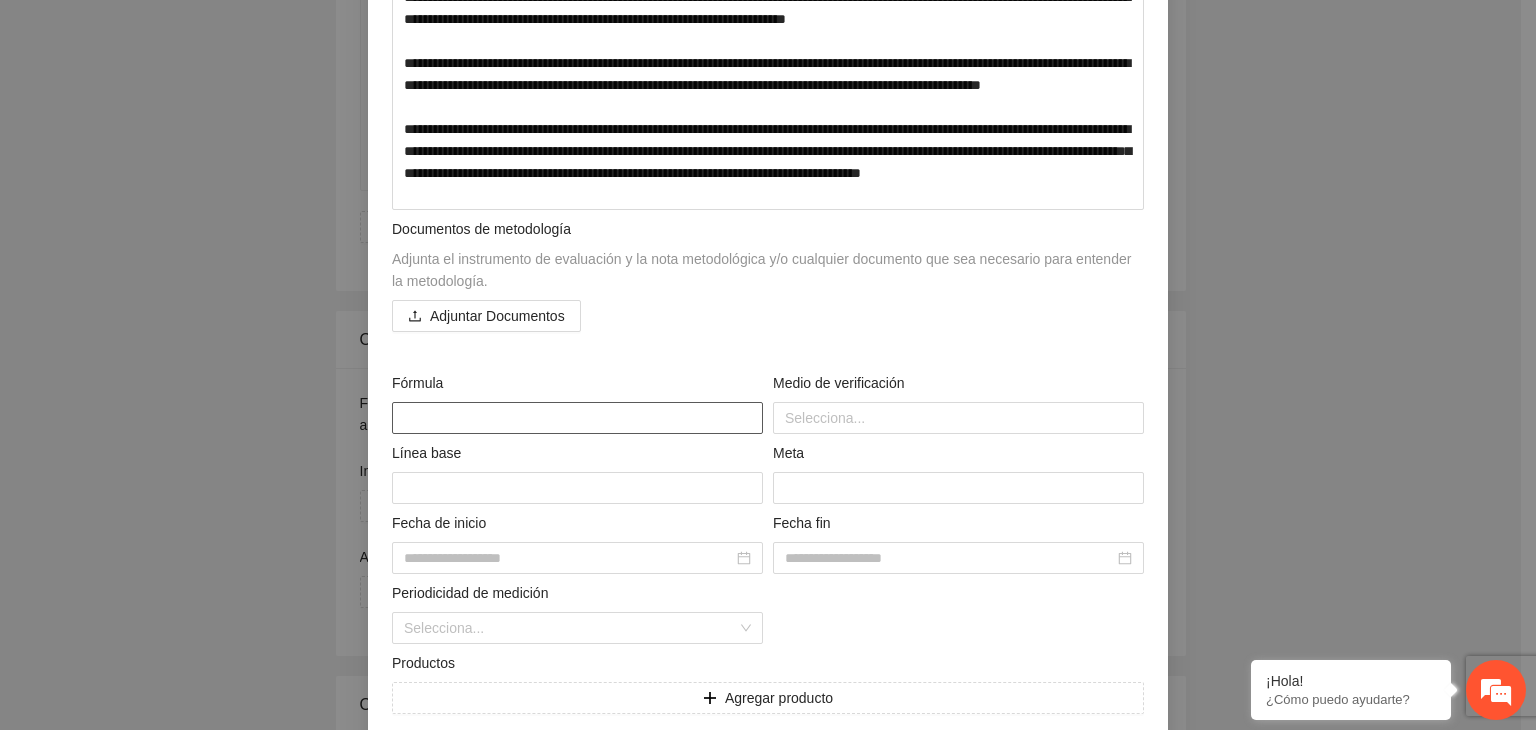 click at bounding box center (577, 418) 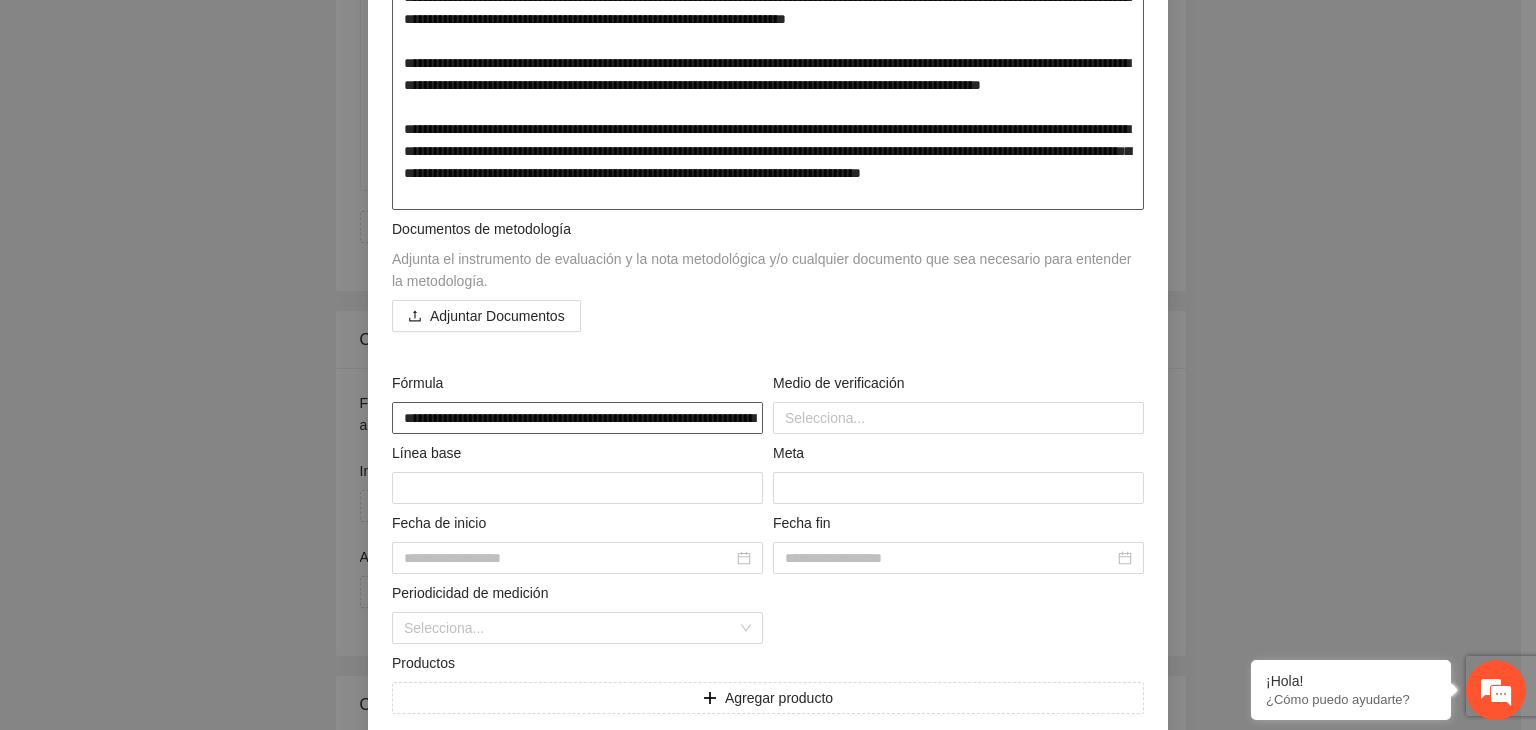 scroll, scrollTop: 0, scrollLeft: 0, axis: both 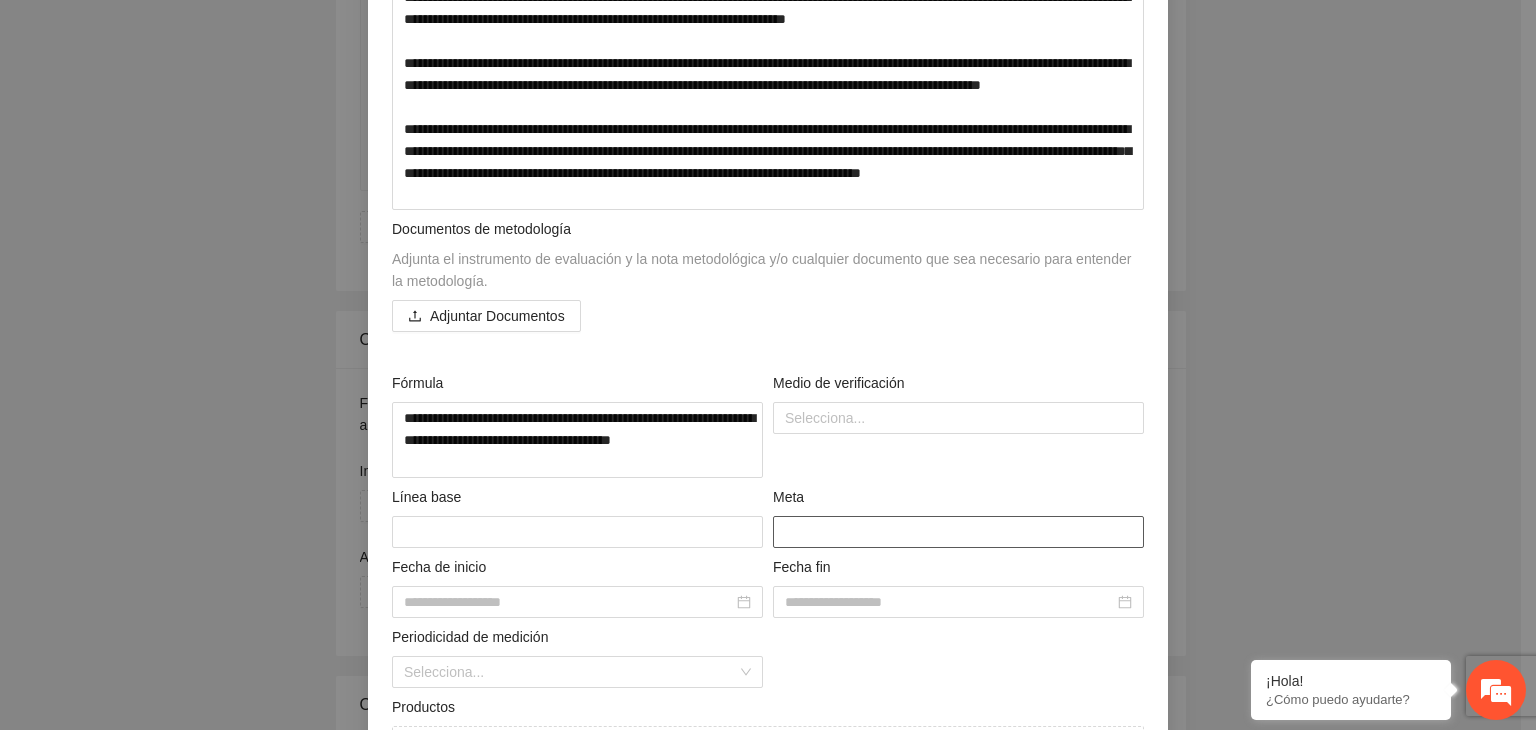 click at bounding box center (958, 532) 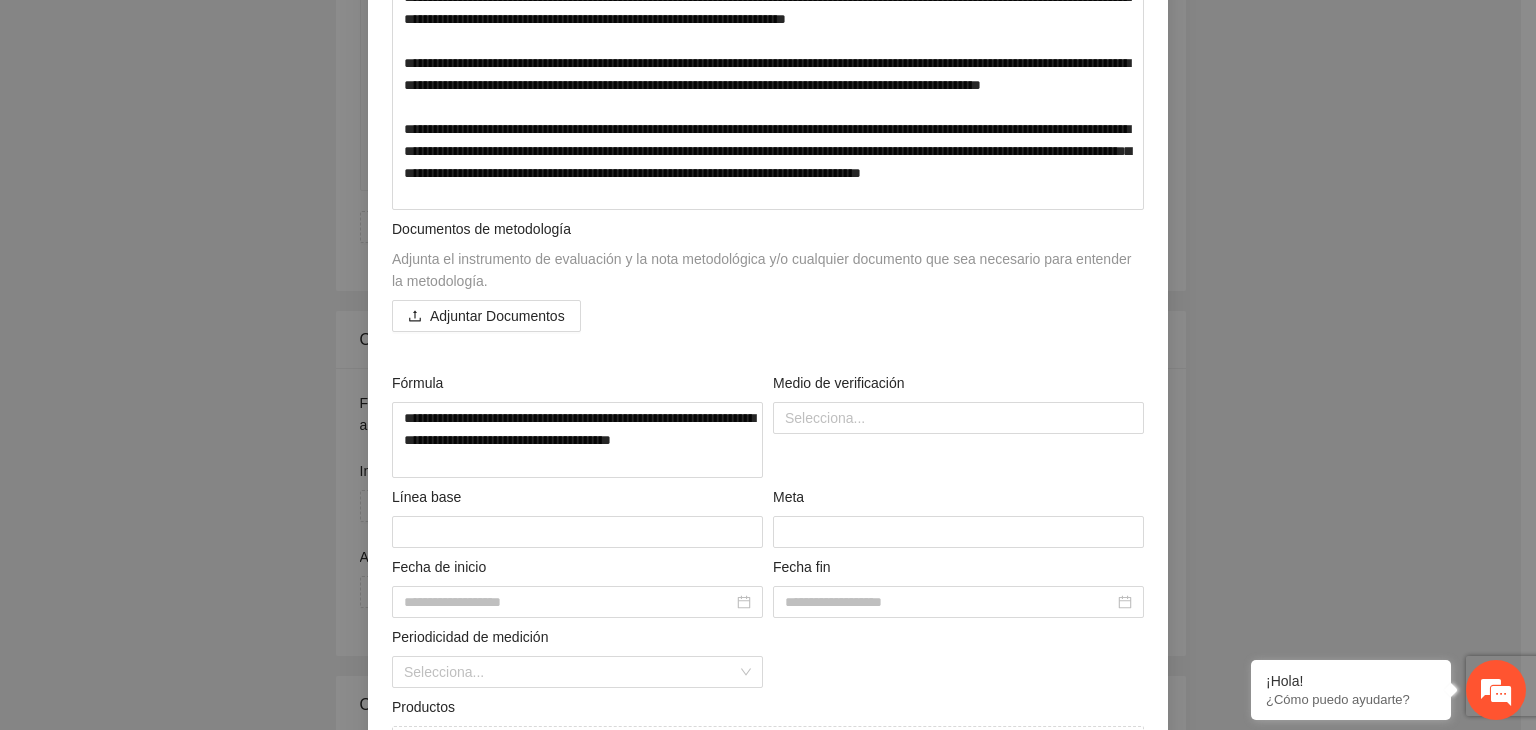 click on "**********" at bounding box center (768, 365) 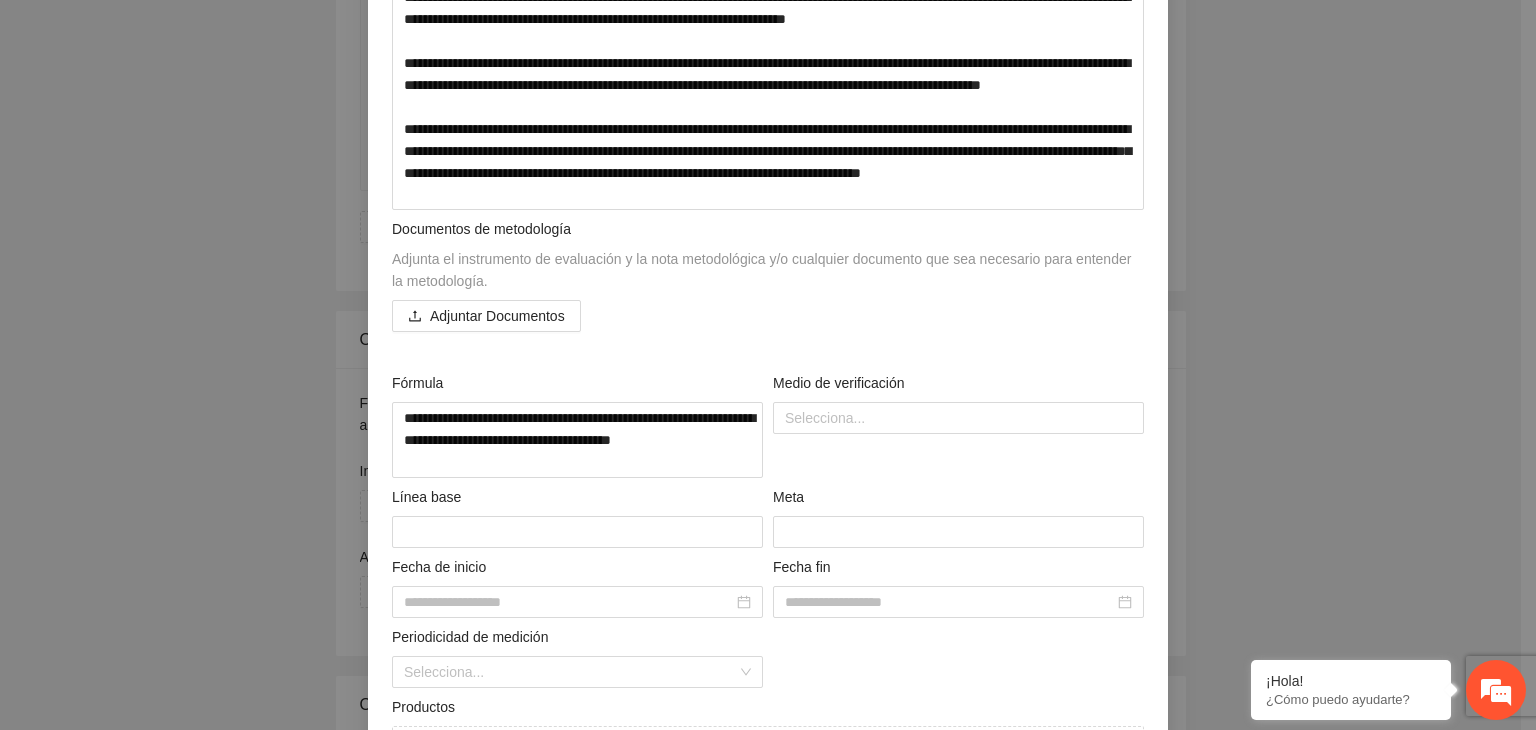 click on "**********" at bounding box center (768, 365) 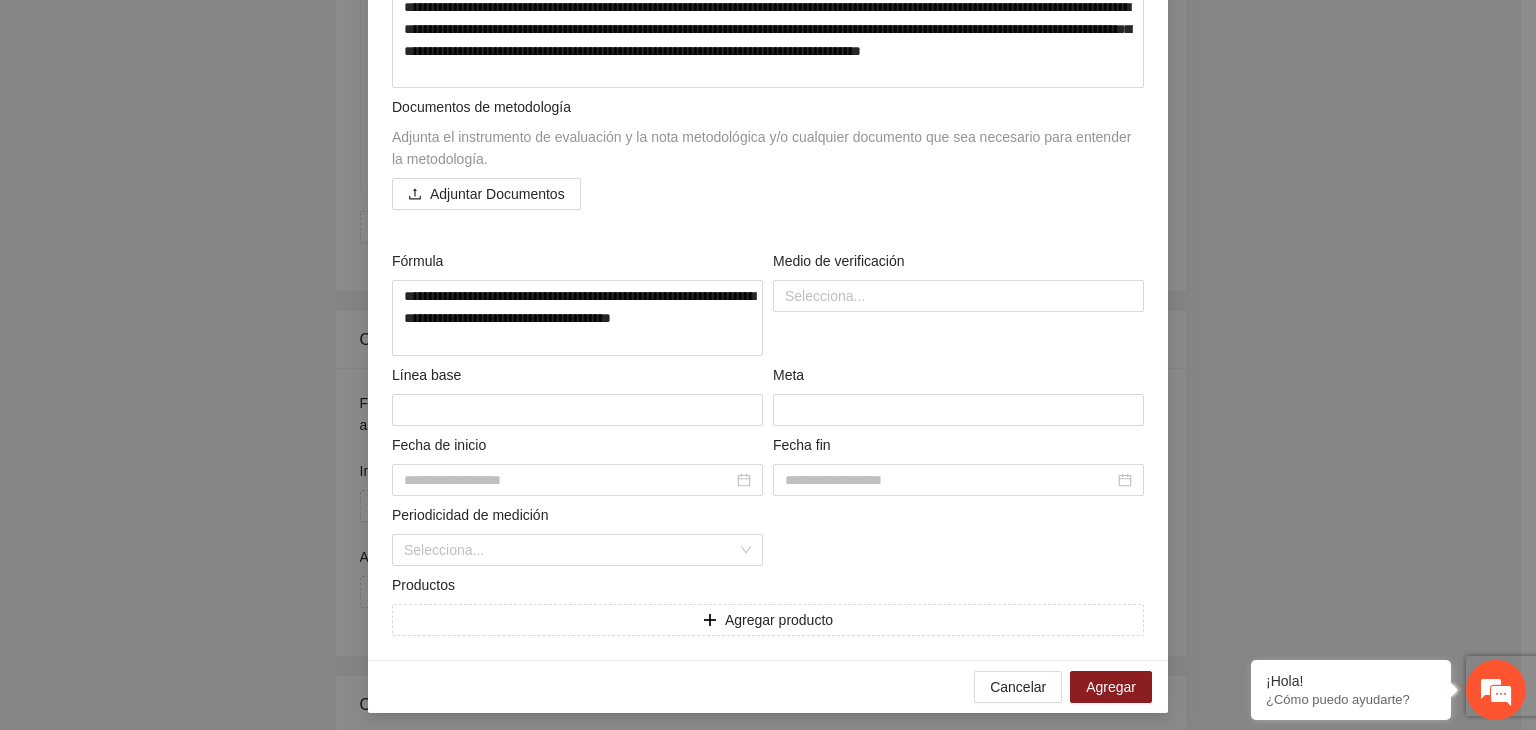 scroll, scrollTop: 2191, scrollLeft: 0, axis: vertical 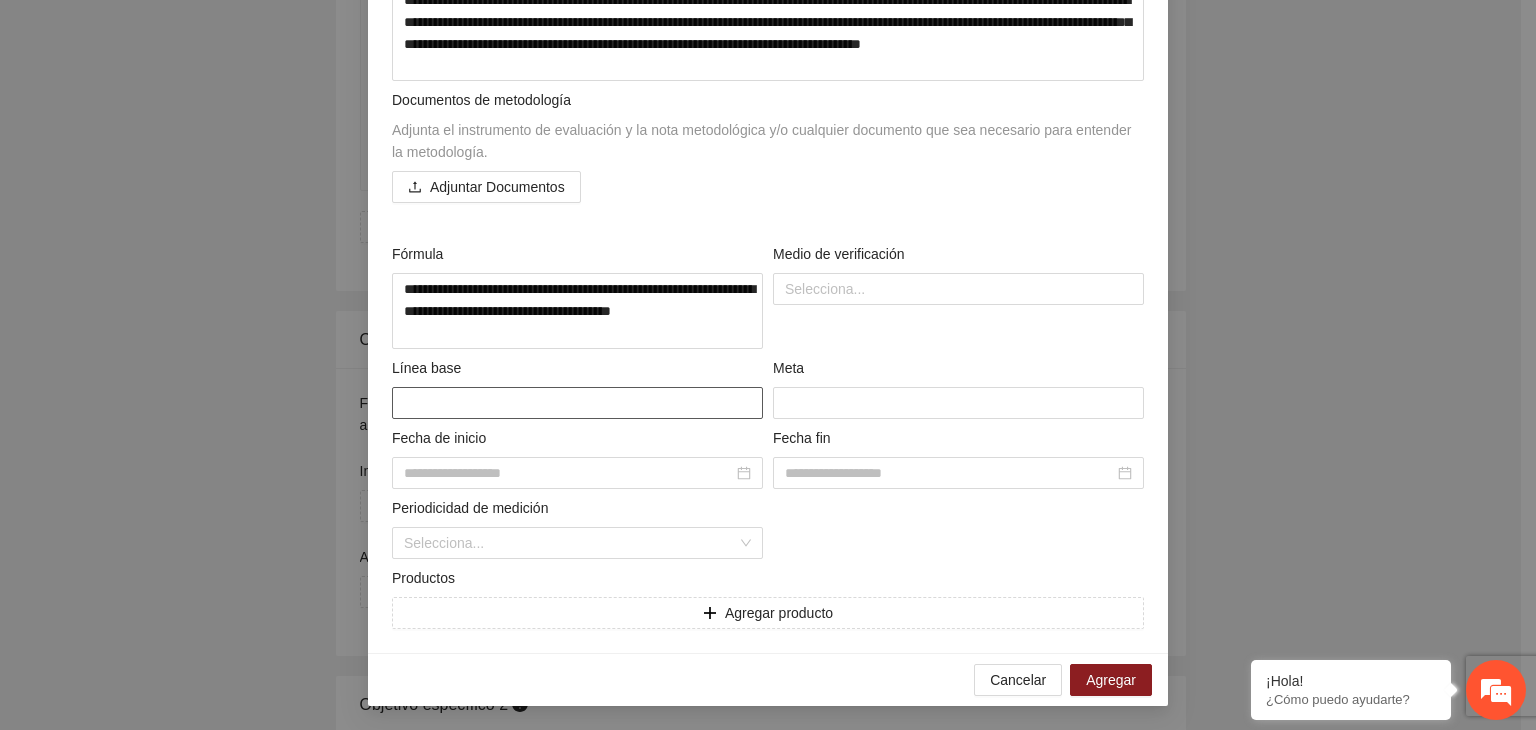 click at bounding box center (577, 403) 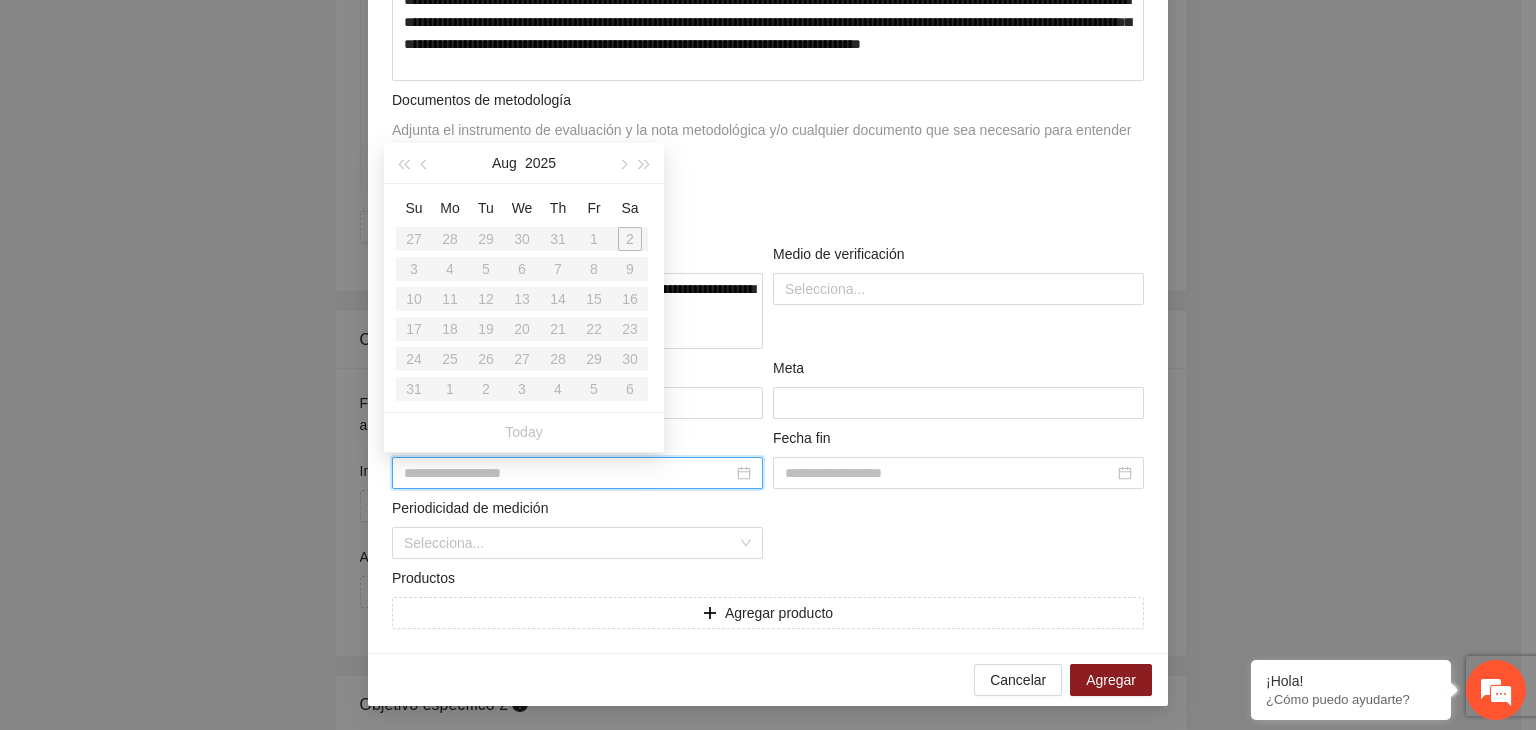 click at bounding box center (568, 473) 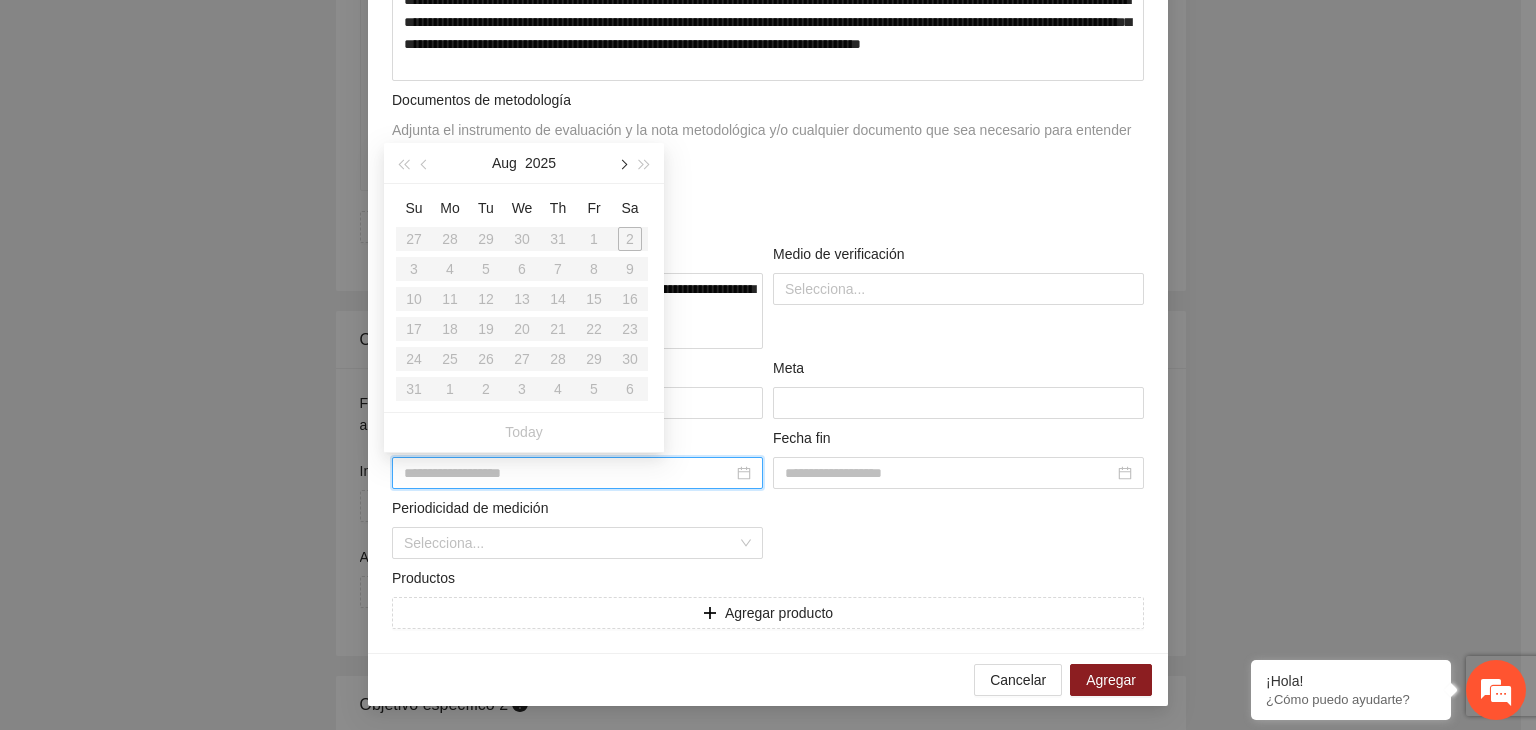 click at bounding box center [622, 163] 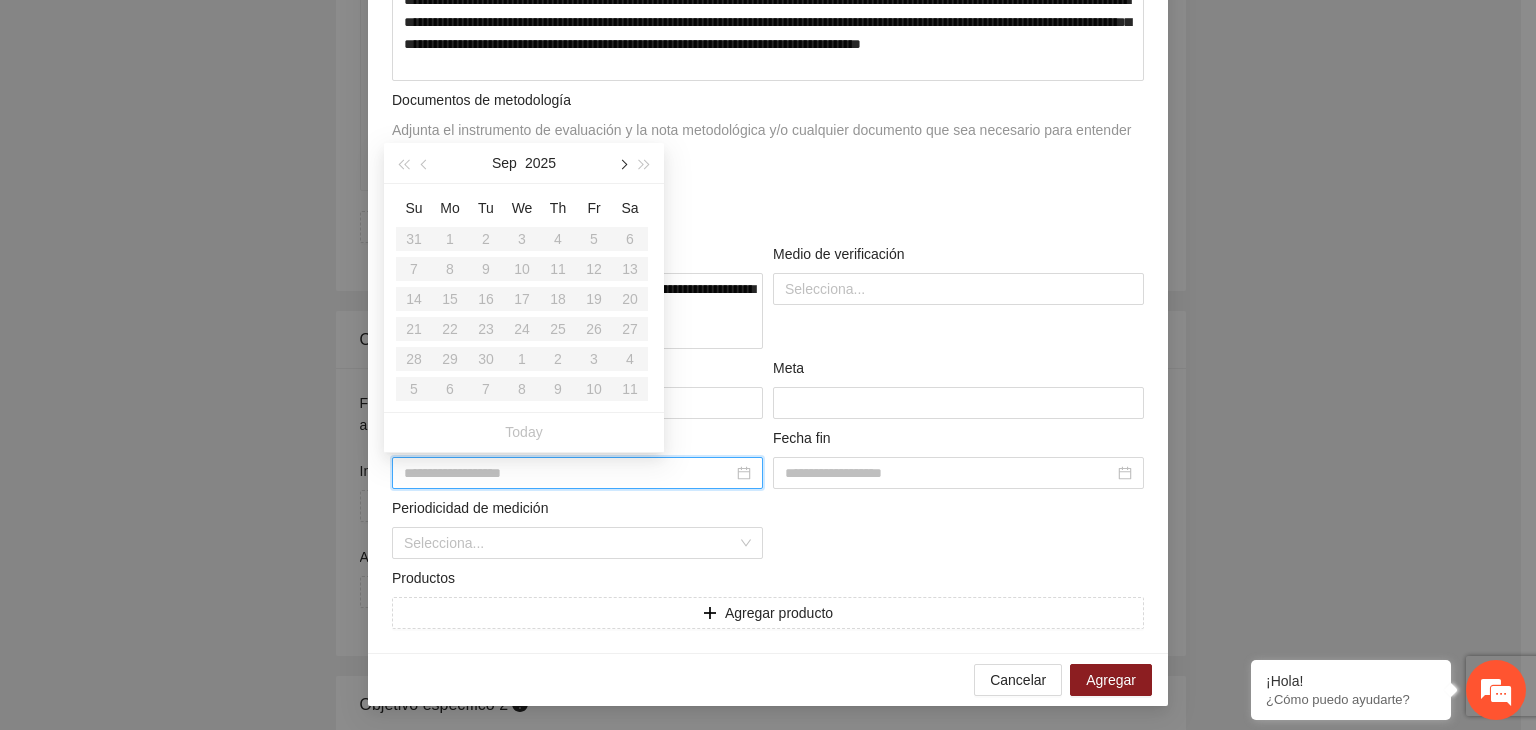 click at bounding box center (622, 163) 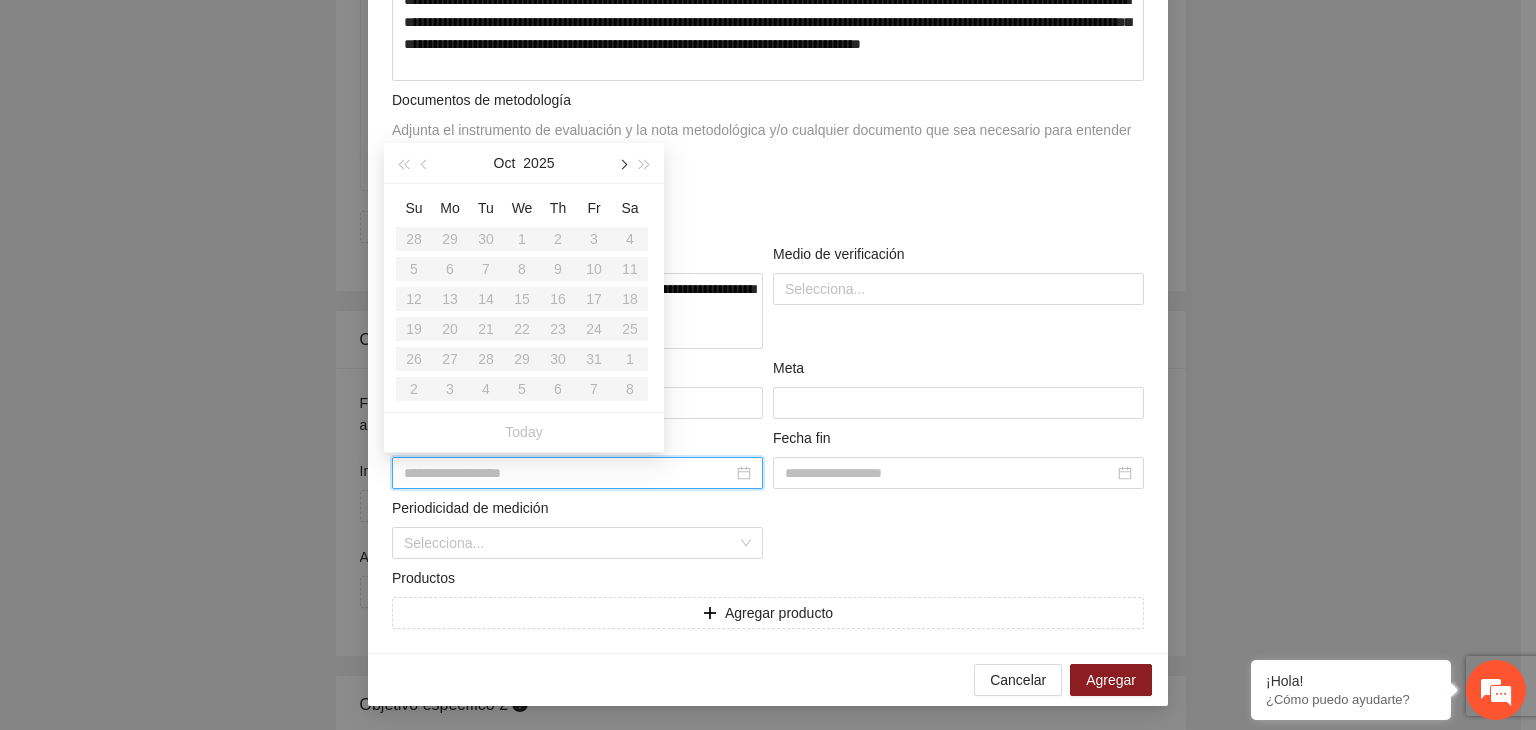 click at bounding box center [622, 163] 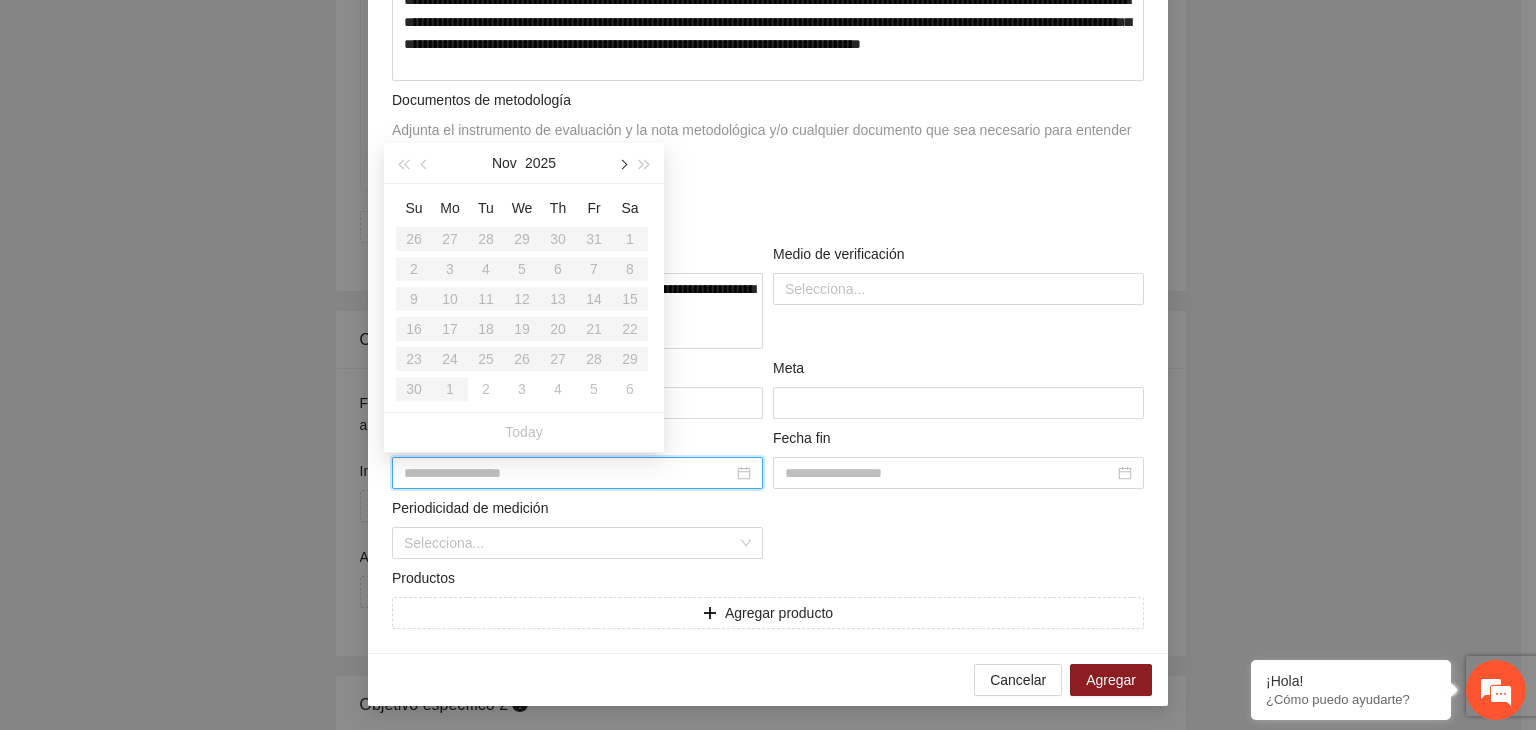 click at bounding box center (622, 163) 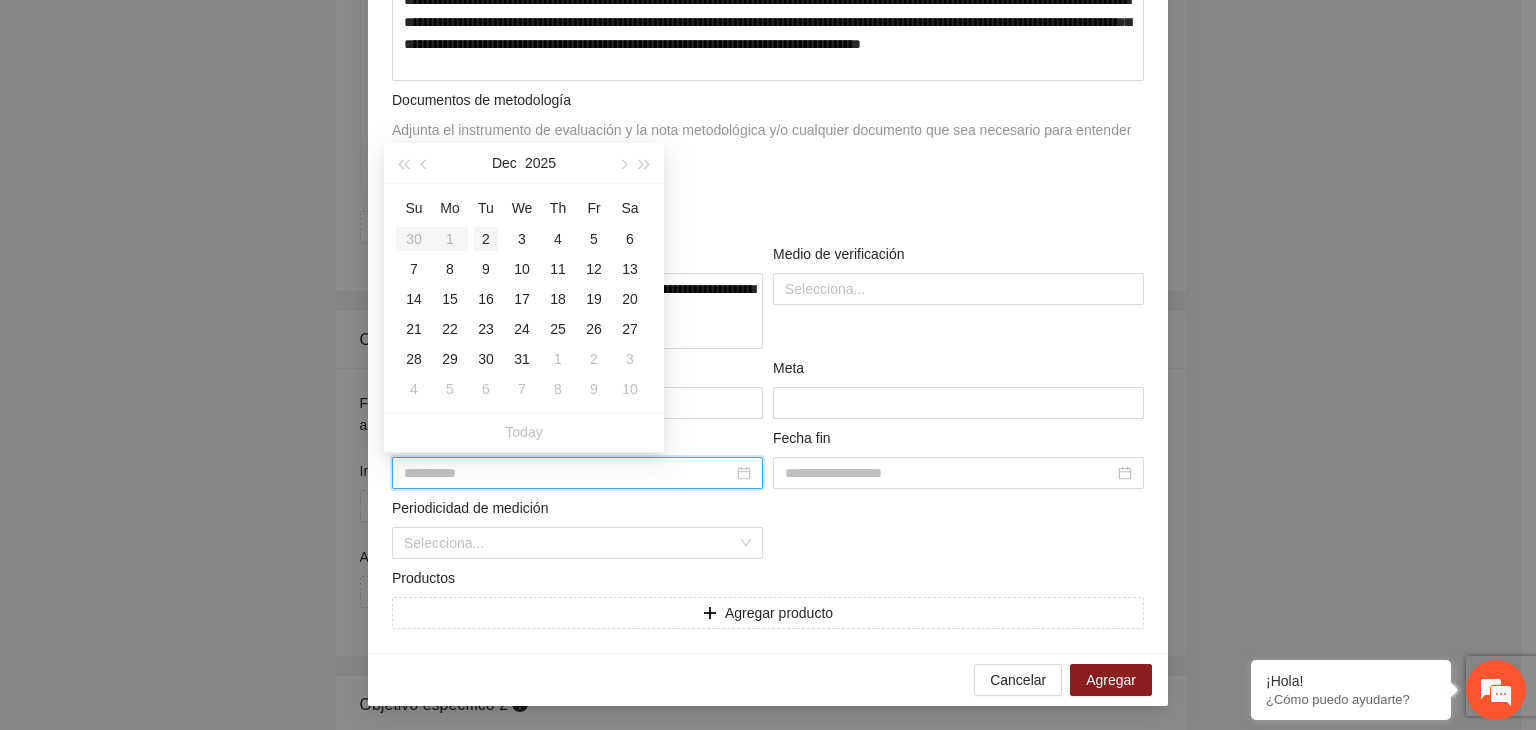 click on "2" at bounding box center [486, 239] 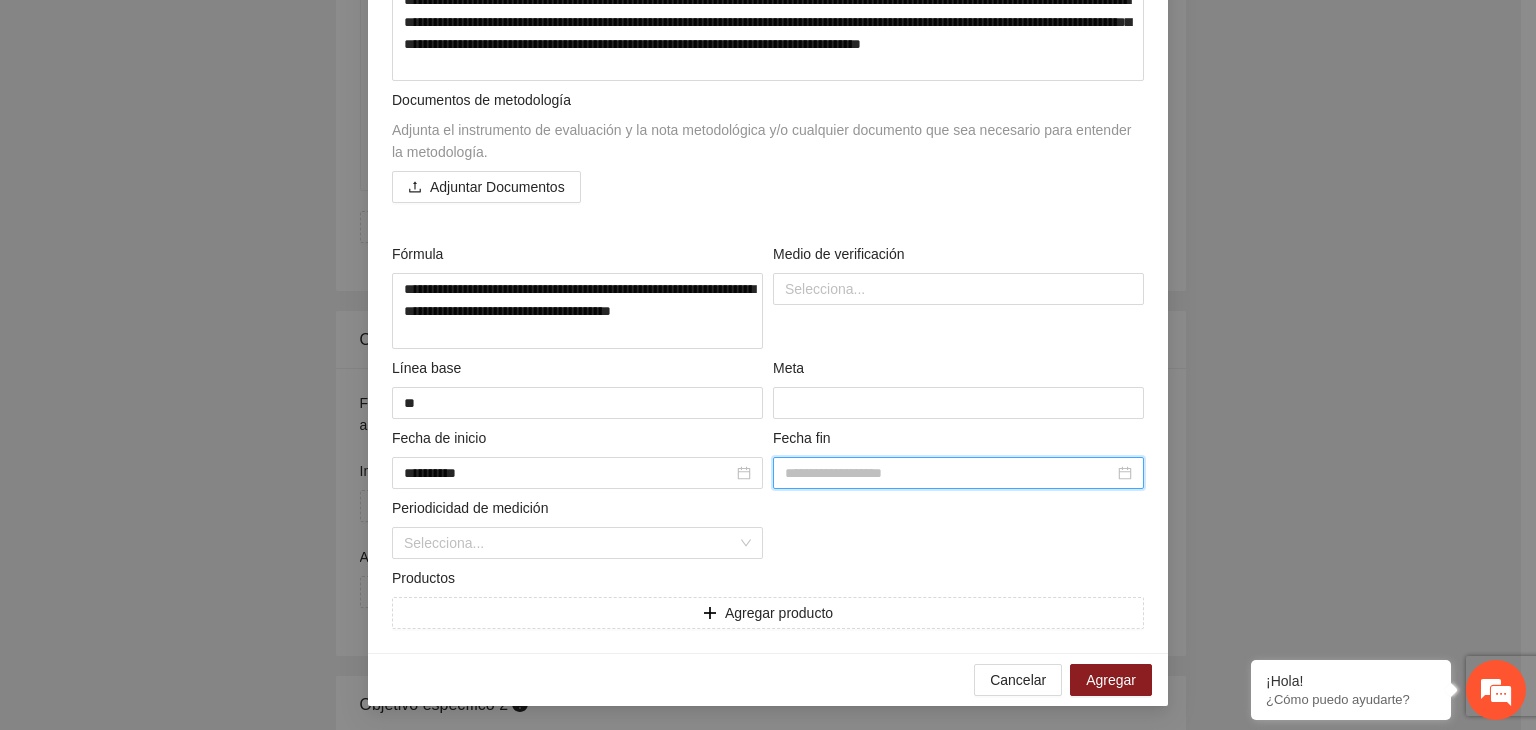 click at bounding box center [949, 473] 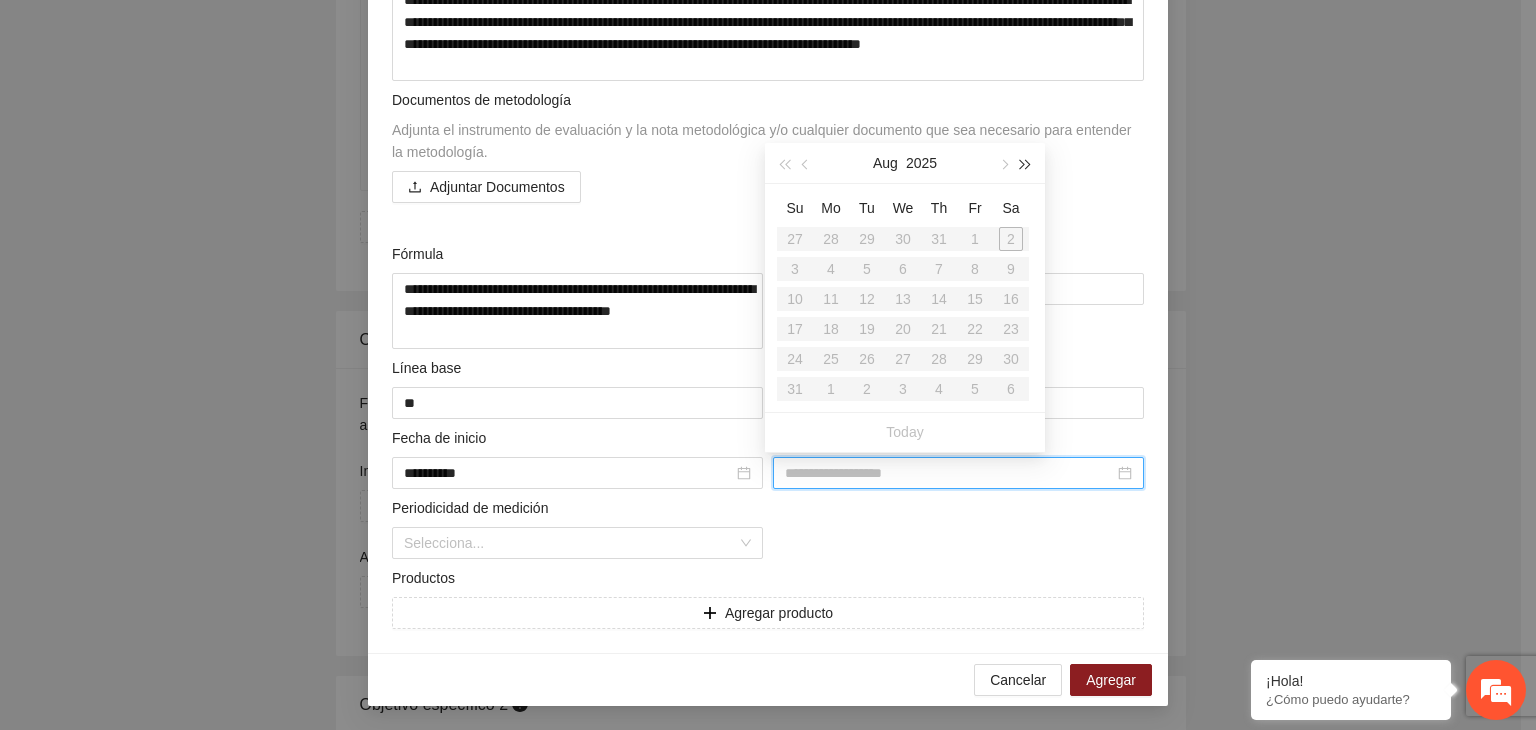 click at bounding box center (1026, 163) 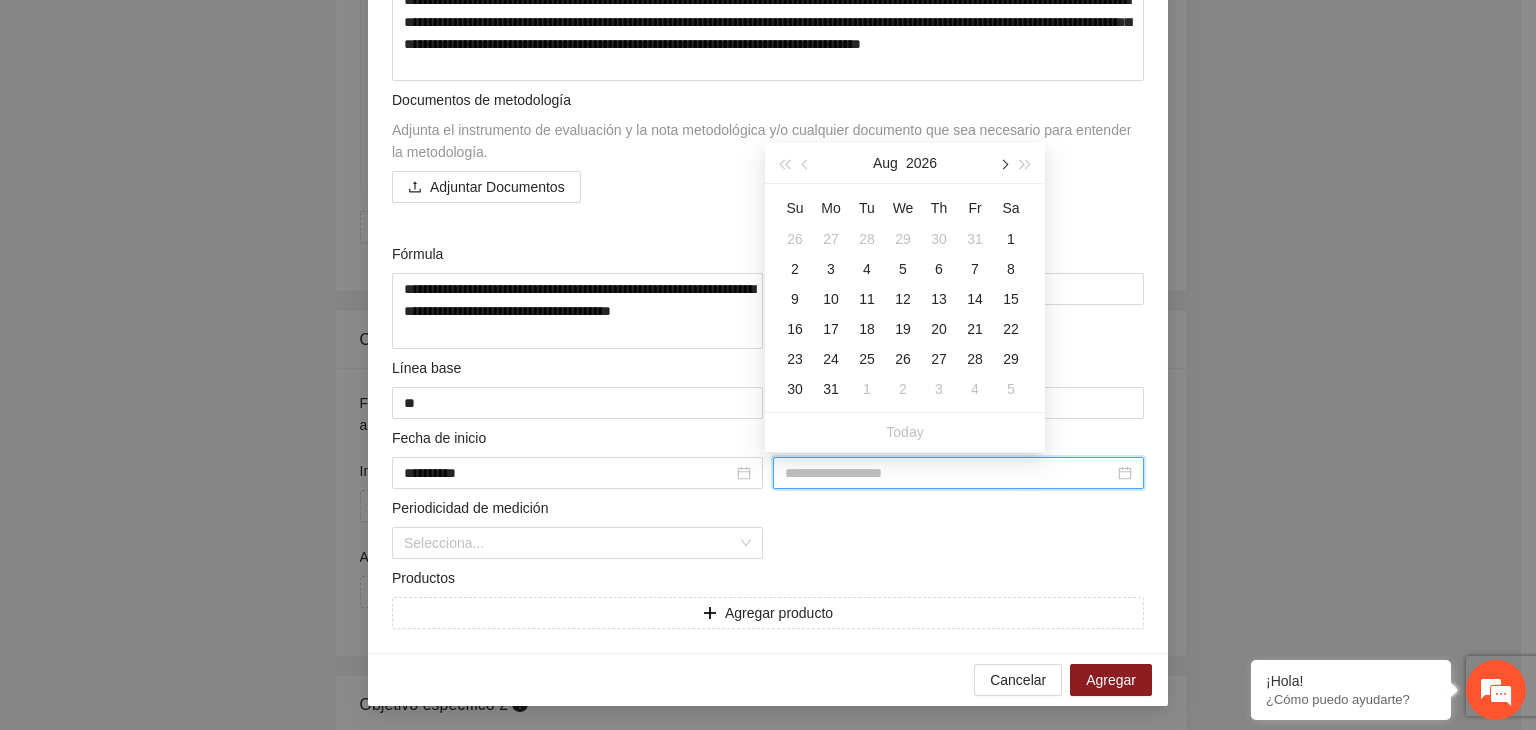 click at bounding box center (1003, 163) 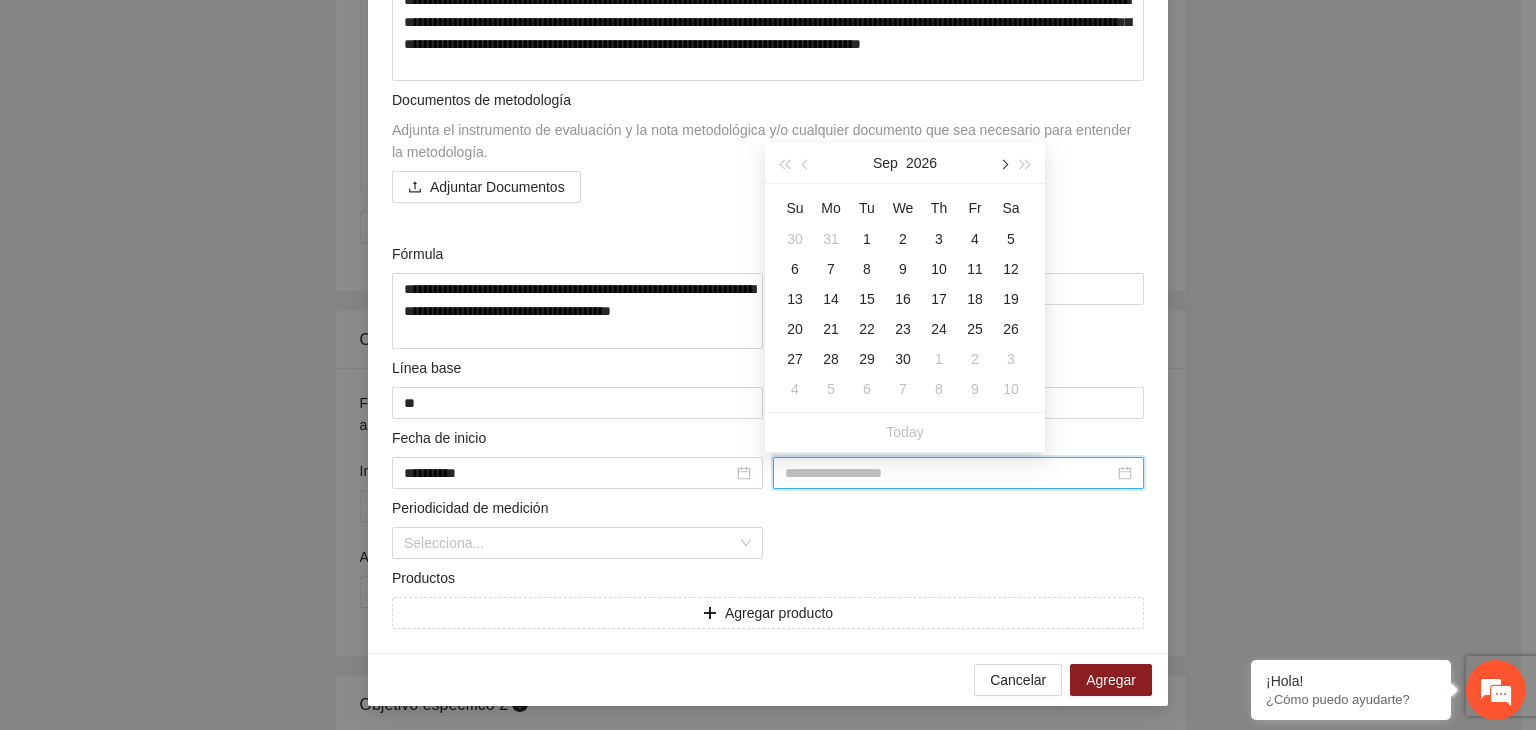 click at bounding box center (1003, 163) 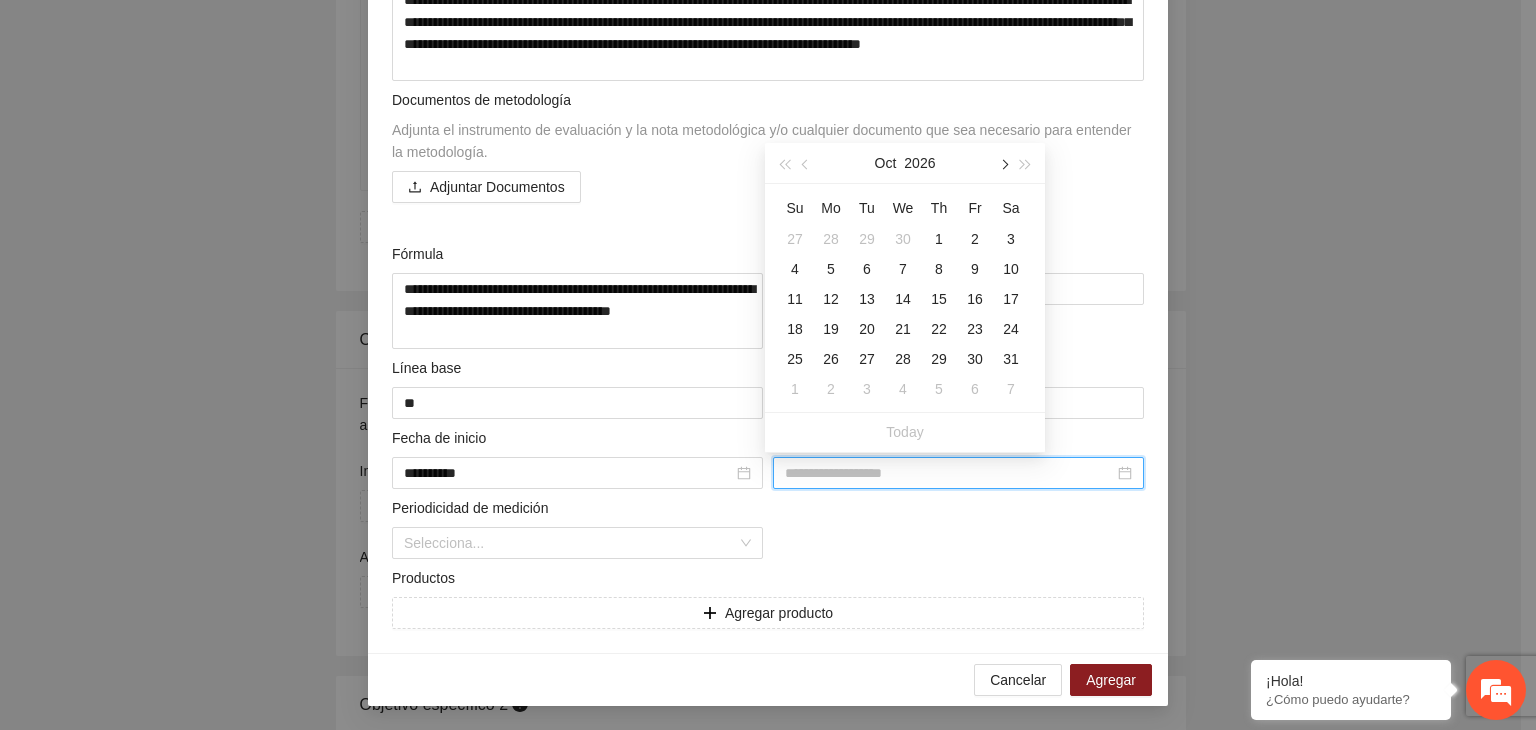 click at bounding box center [1003, 163] 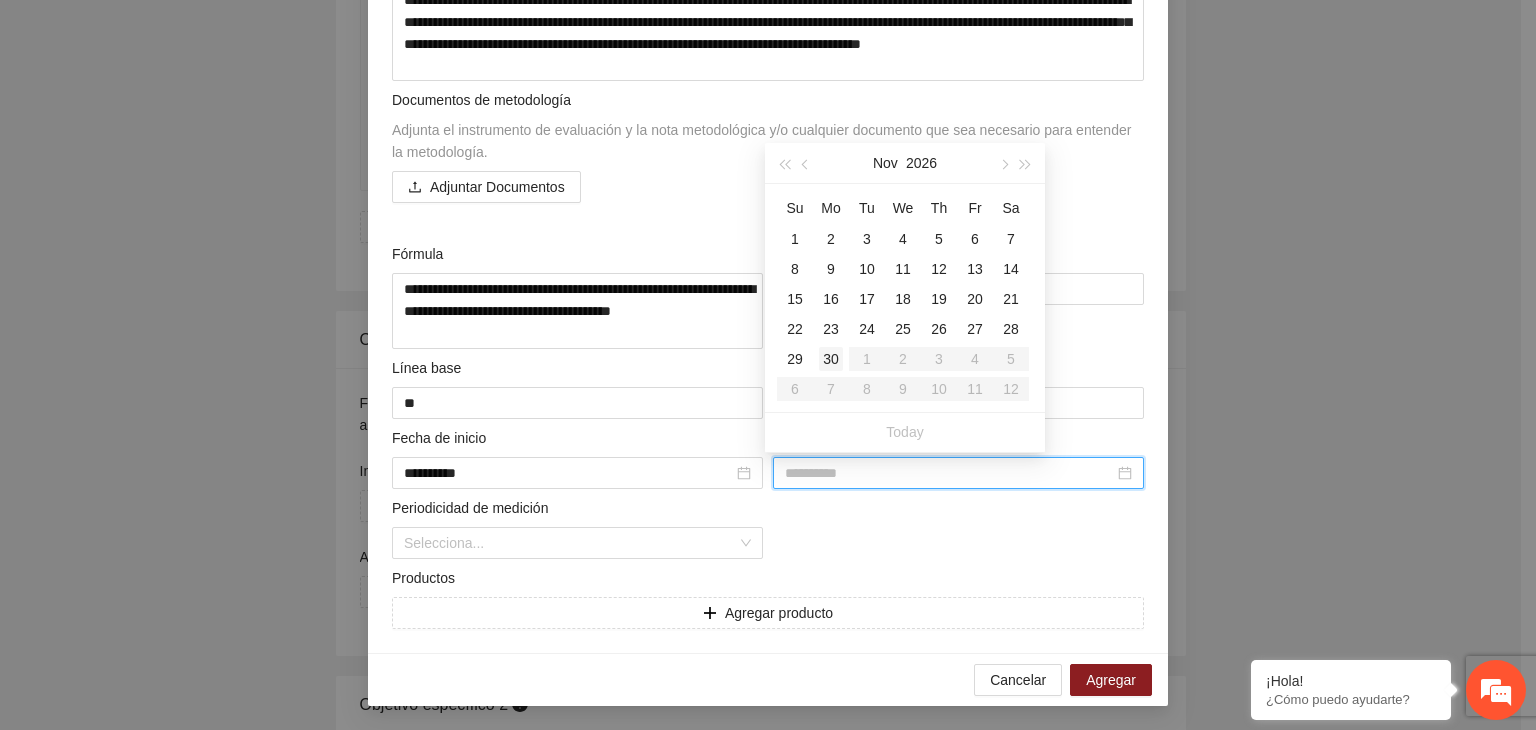 click on "30" at bounding box center (831, 359) 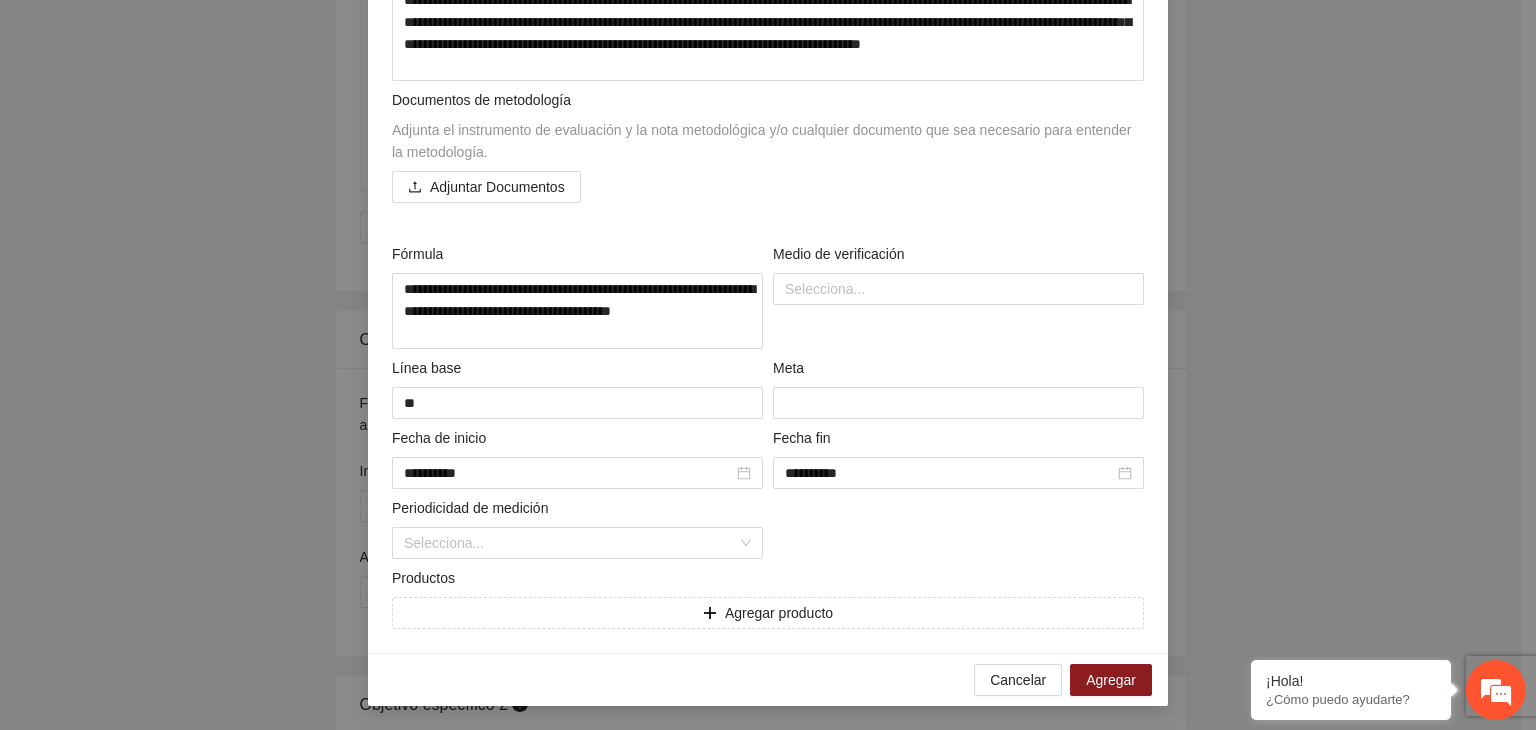 click on "**********" at bounding box center (768, 365) 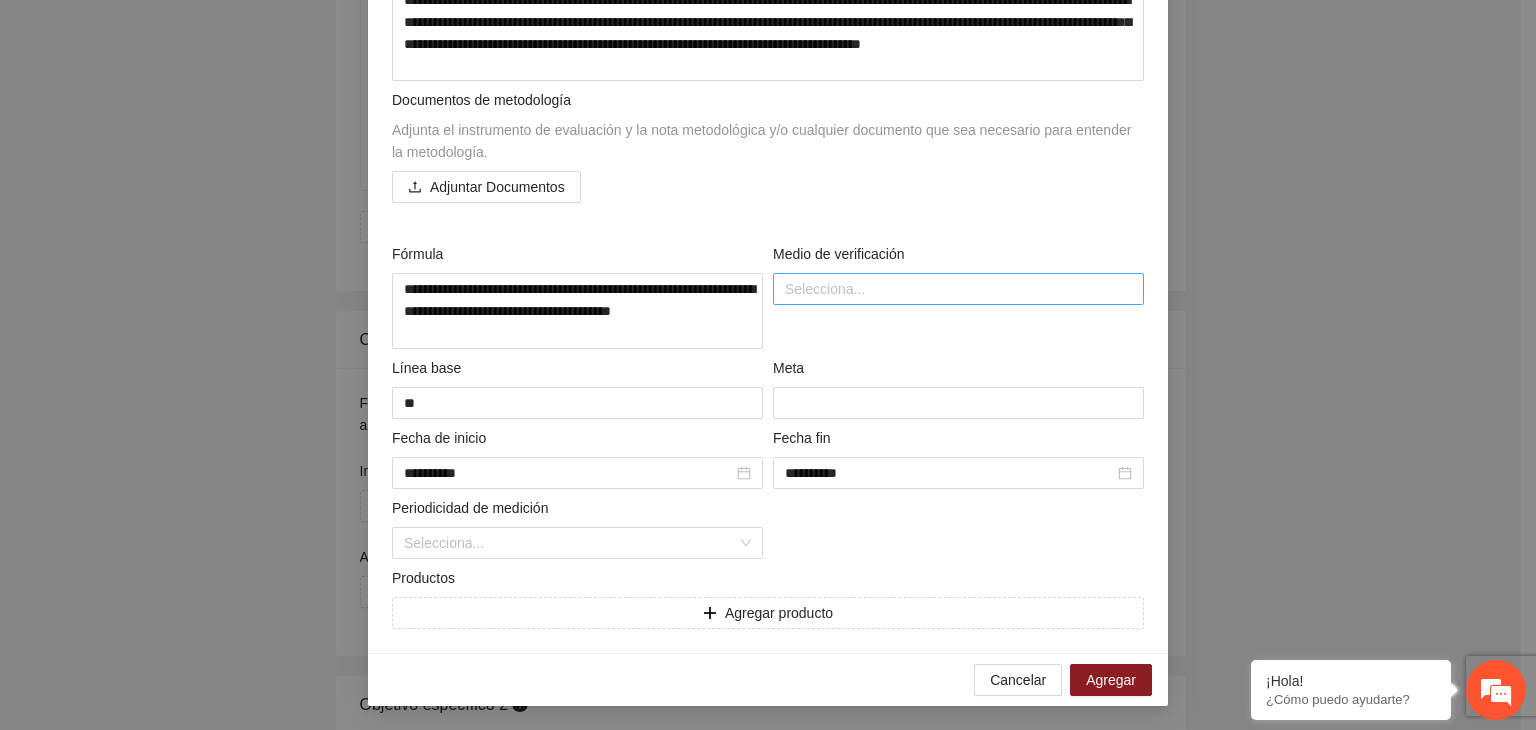 click at bounding box center [958, 289] 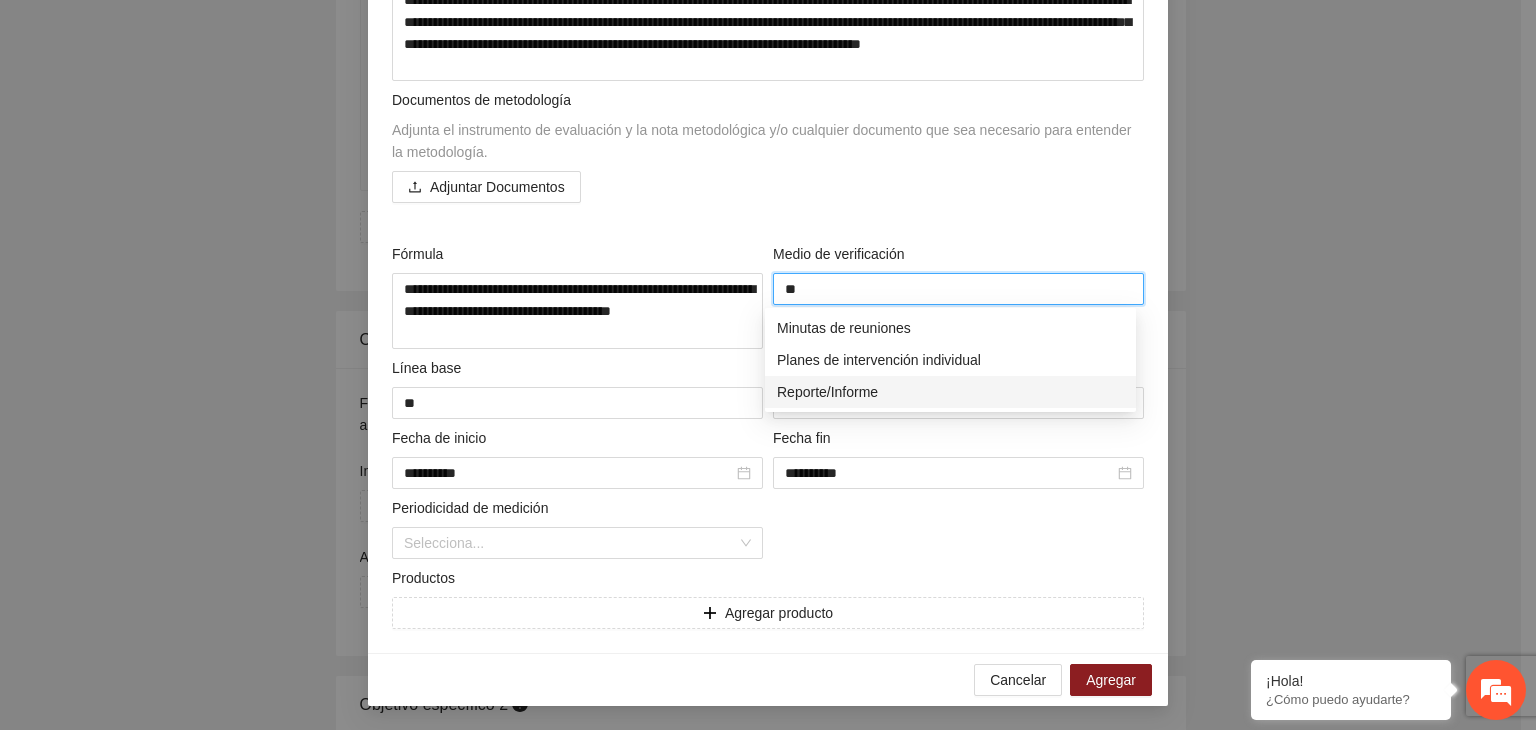 click on "Reporte/Informe" at bounding box center [950, 392] 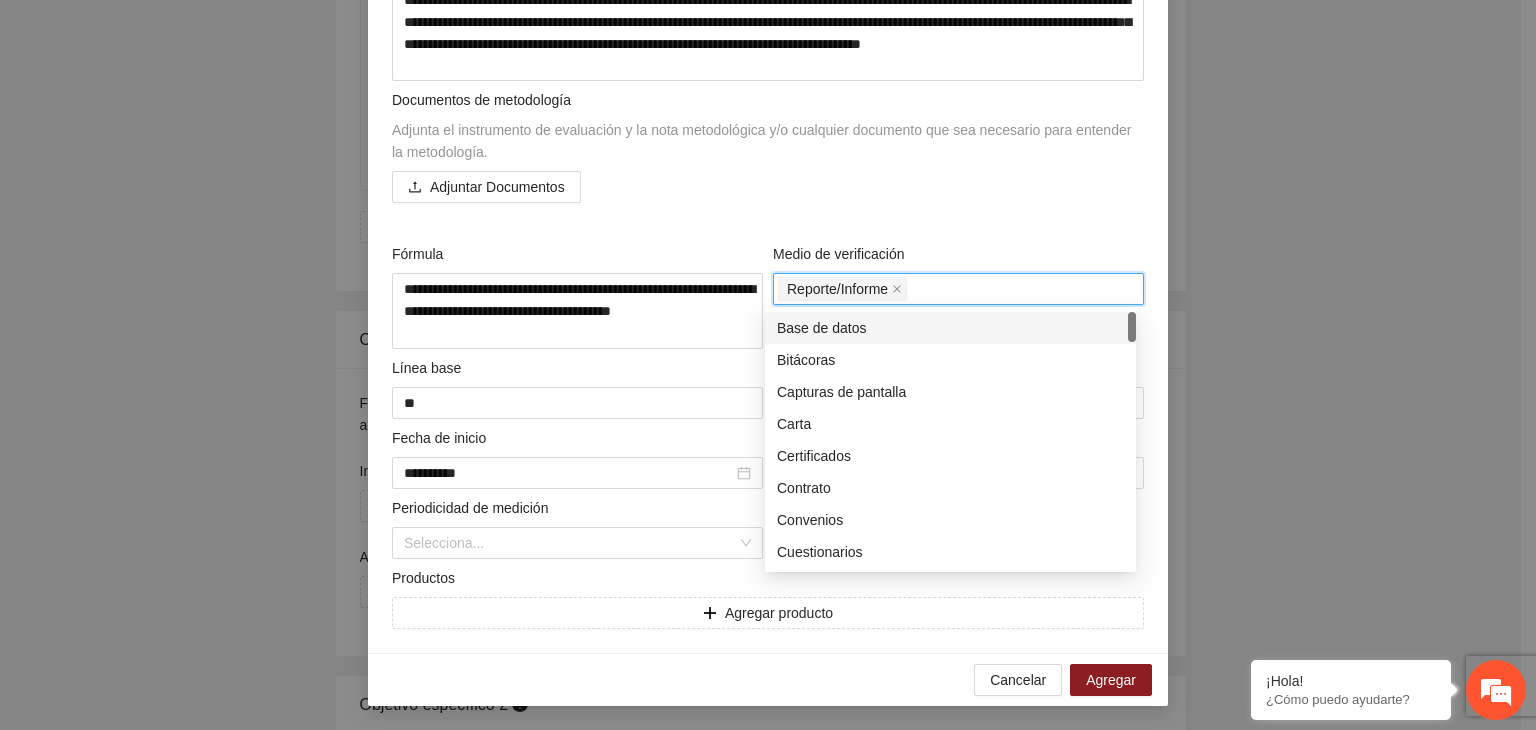 click on "**********" at bounding box center [768, 365] 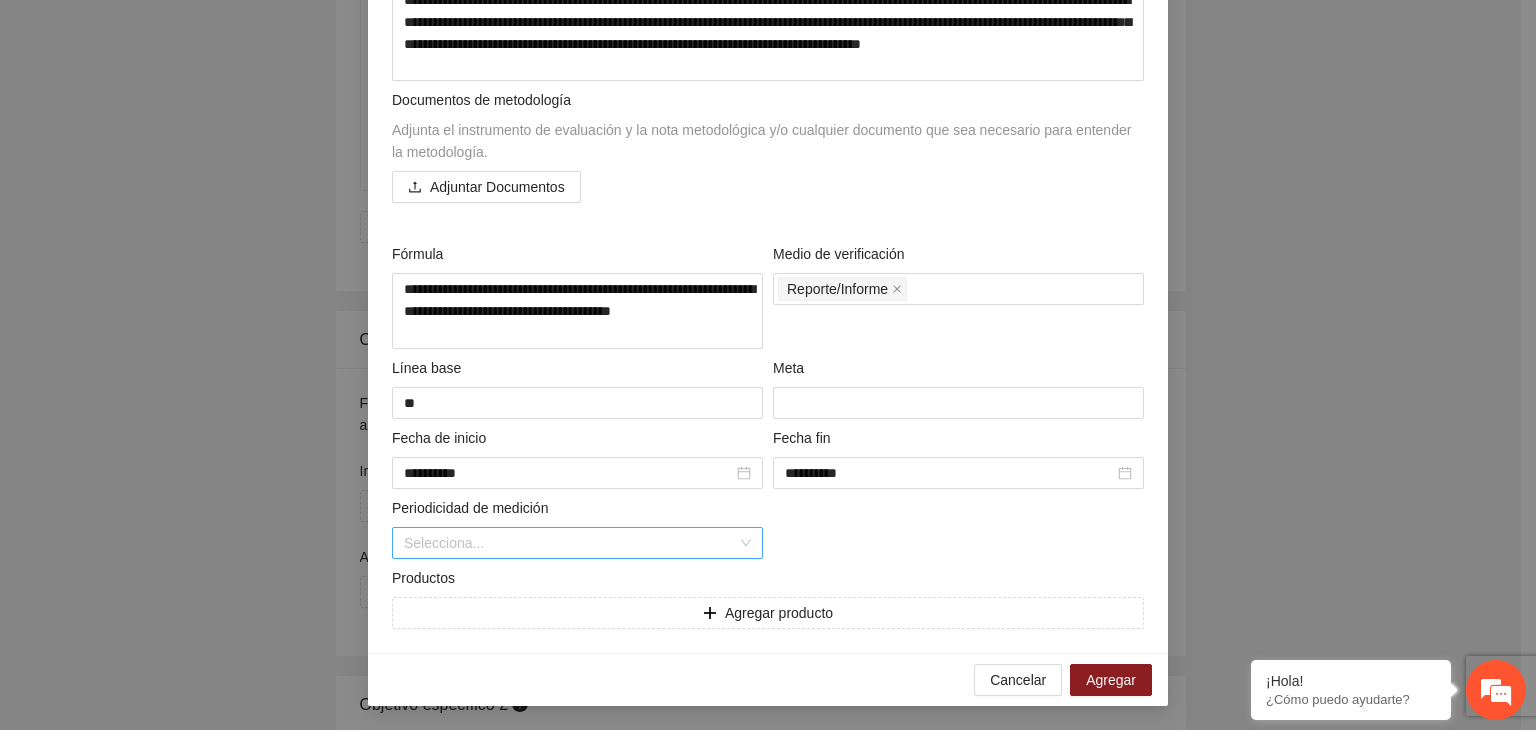 click at bounding box center [570, 543] 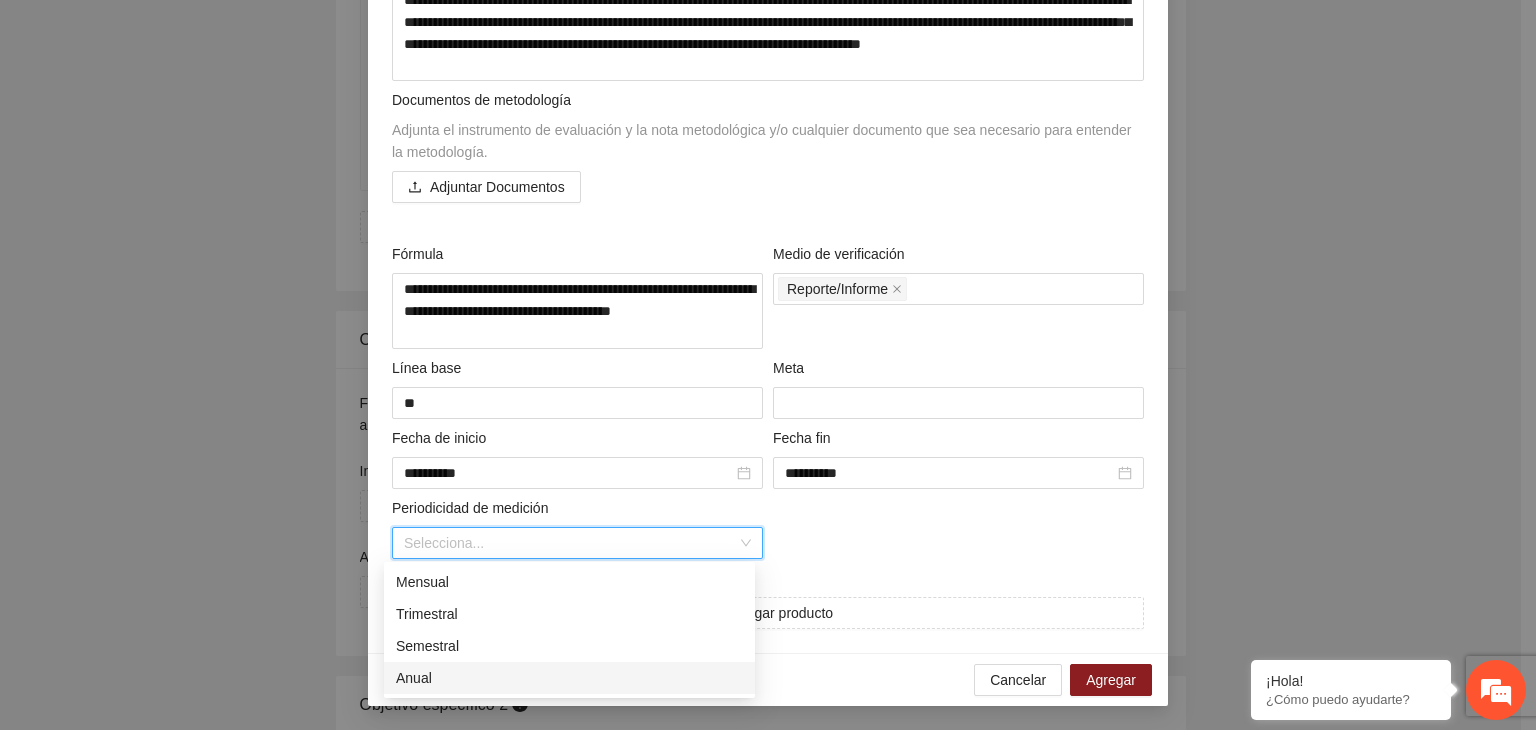 click on "Anual" at bounding box center [569, 678] 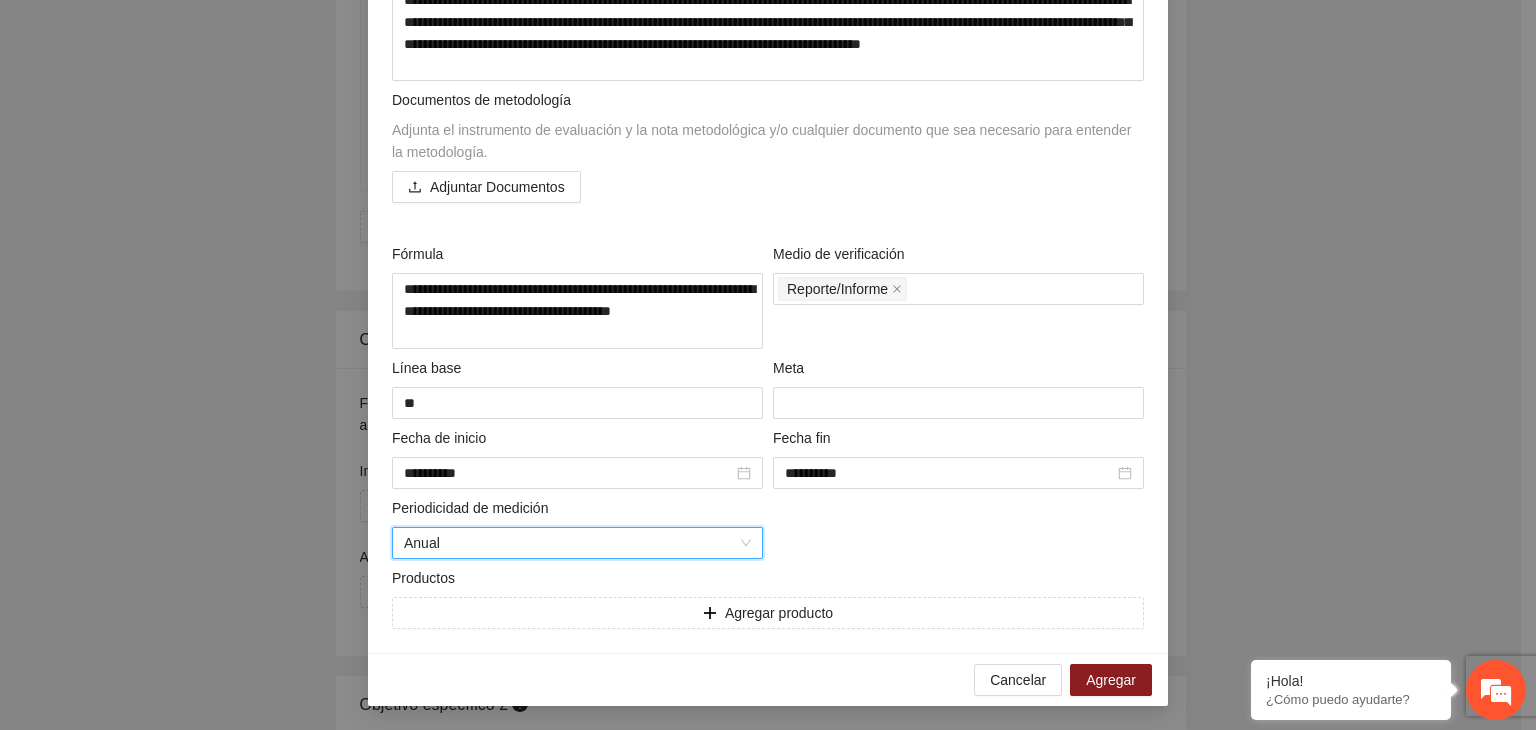 click on "**********" at bounding box center (768, 365) 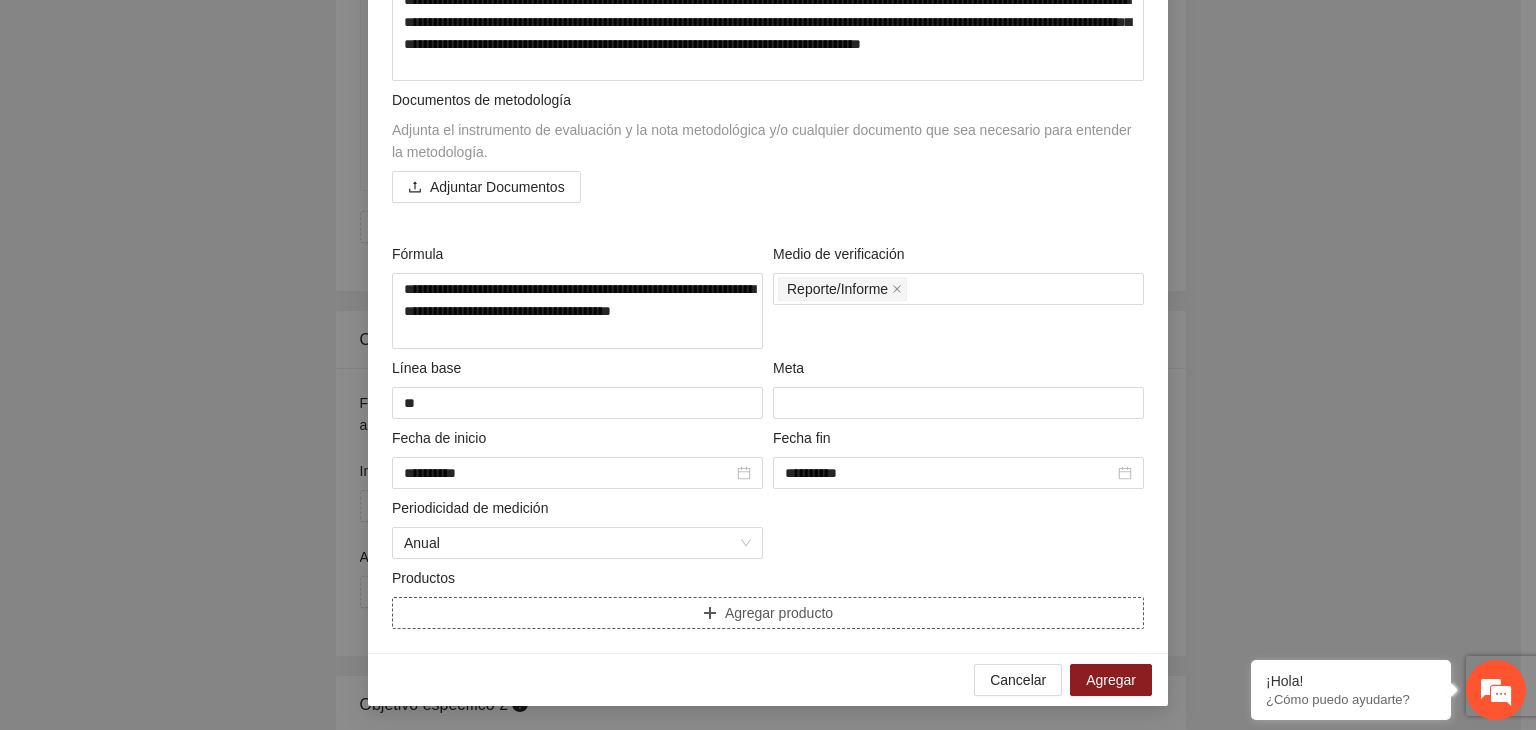 click on "Agregar producto" at bounding box center [768, 613] 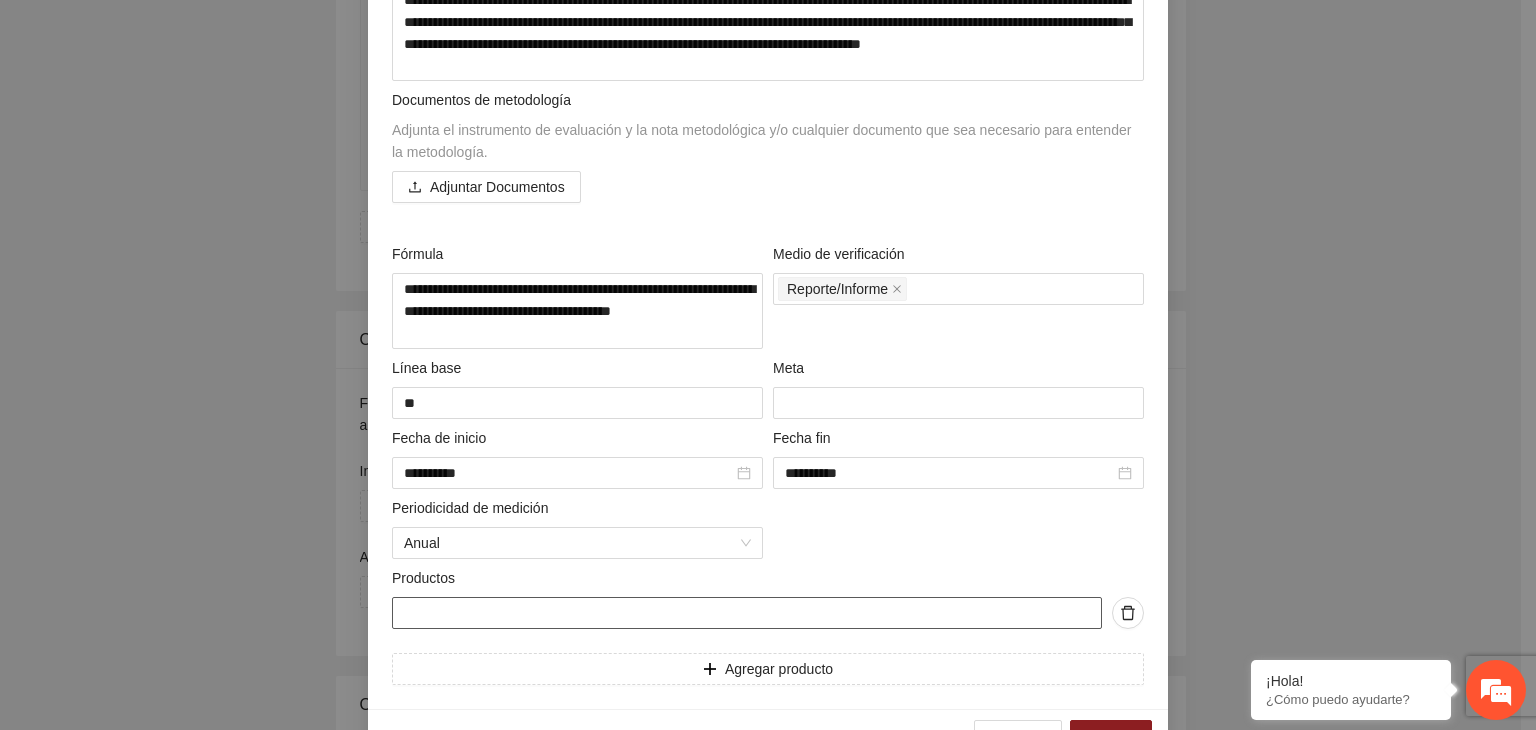 click at bounding box center (747, 613) 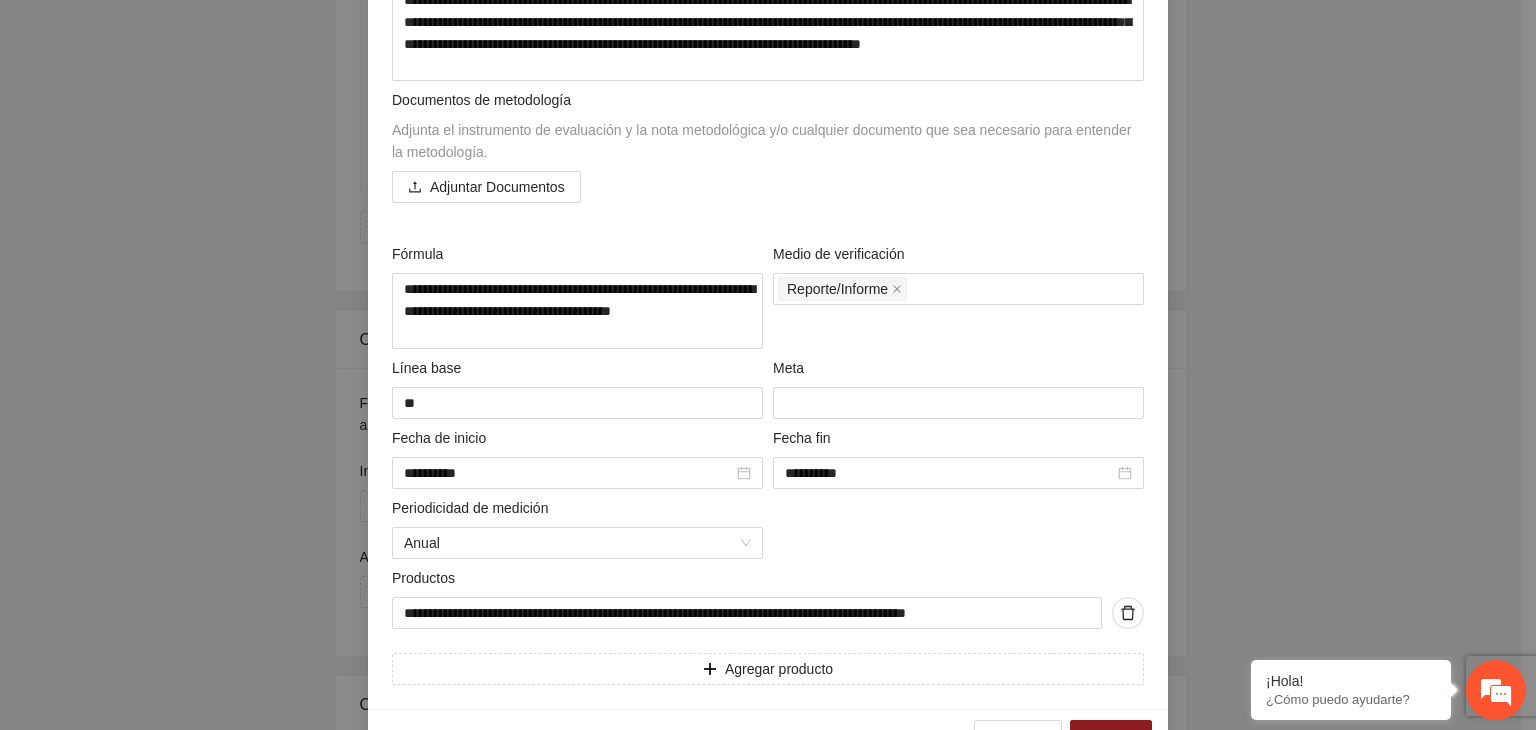 click on "**********" at bounding box center (768, 365) 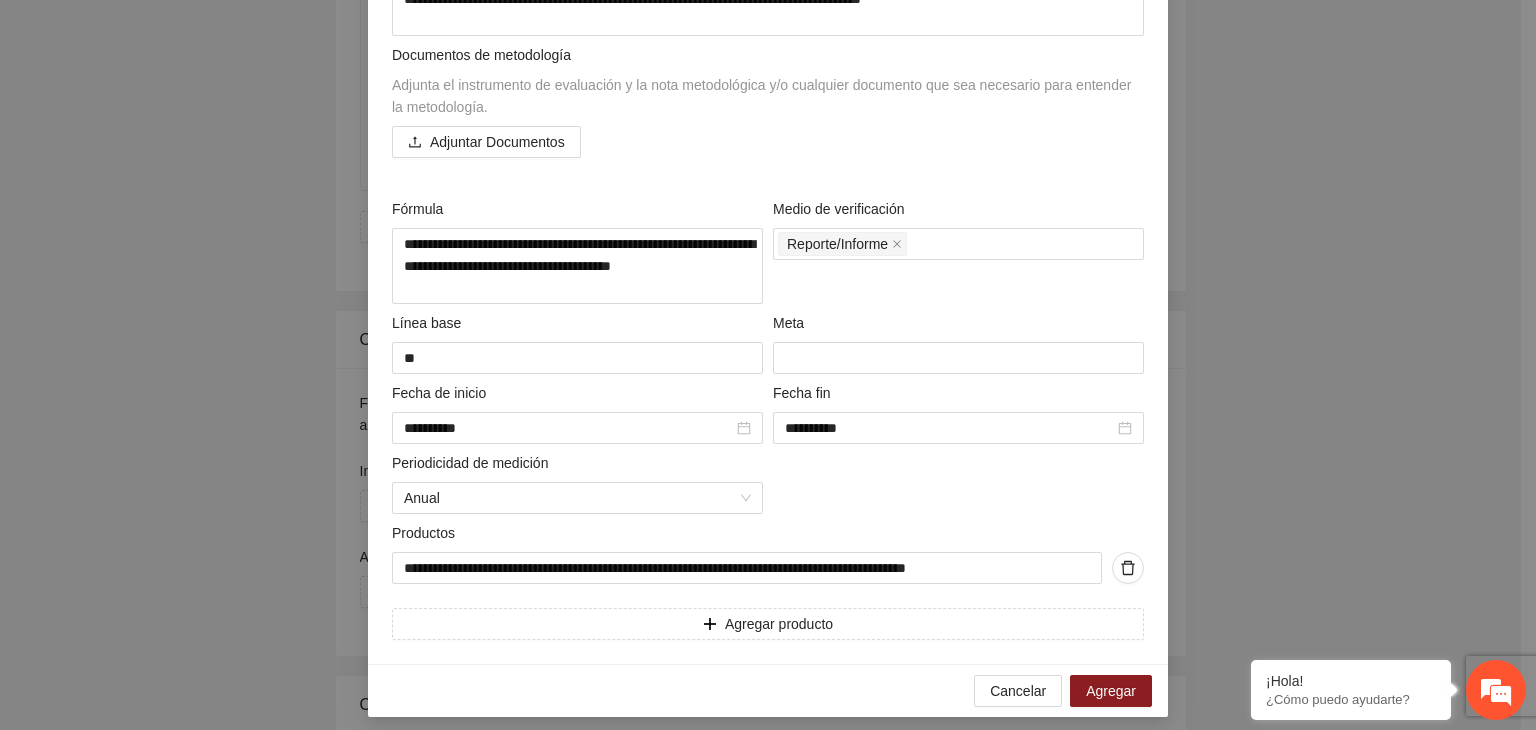 scroll, scrollTop: 2247, scrollLeft: 0, axis: vertical 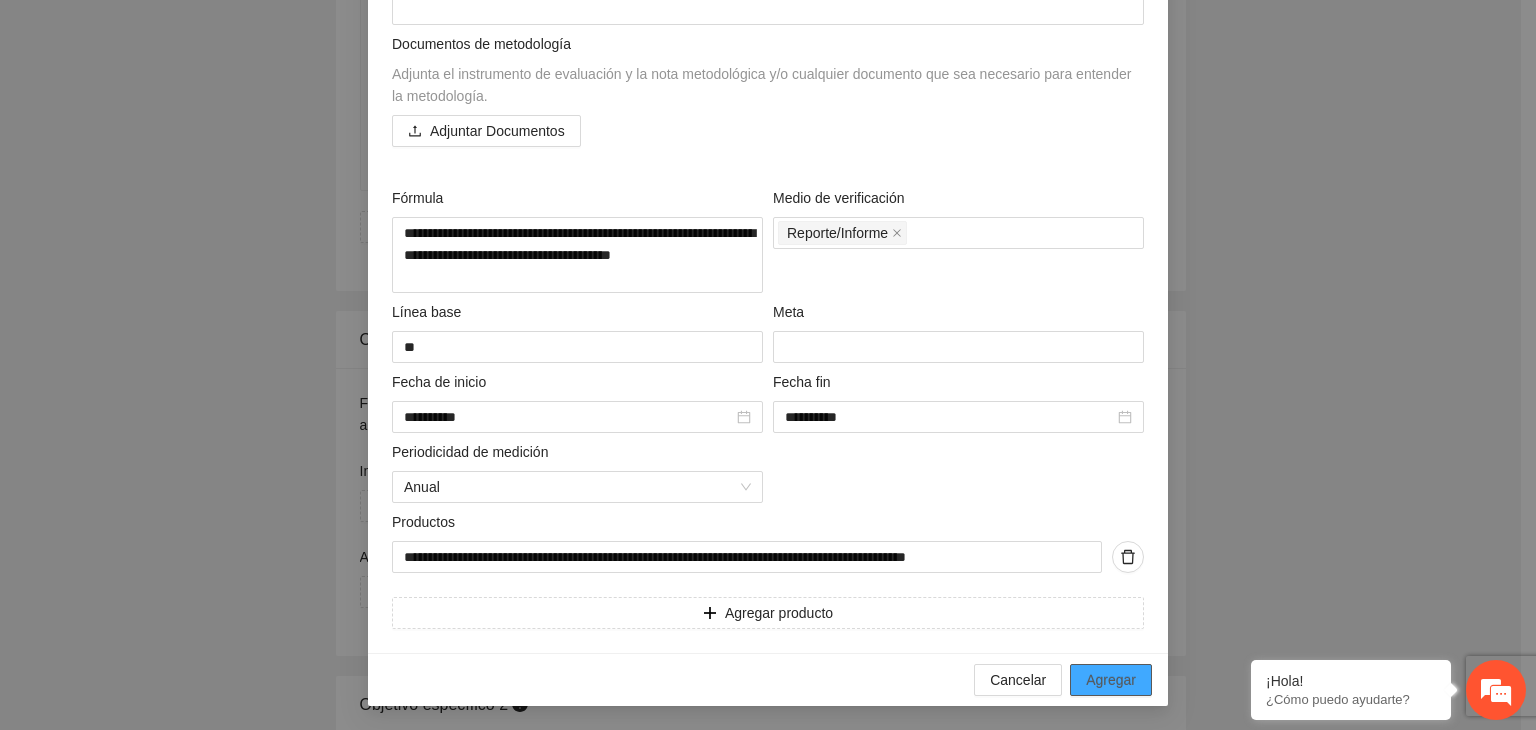 click on "Agregar" at bounding box center [1111, 680] 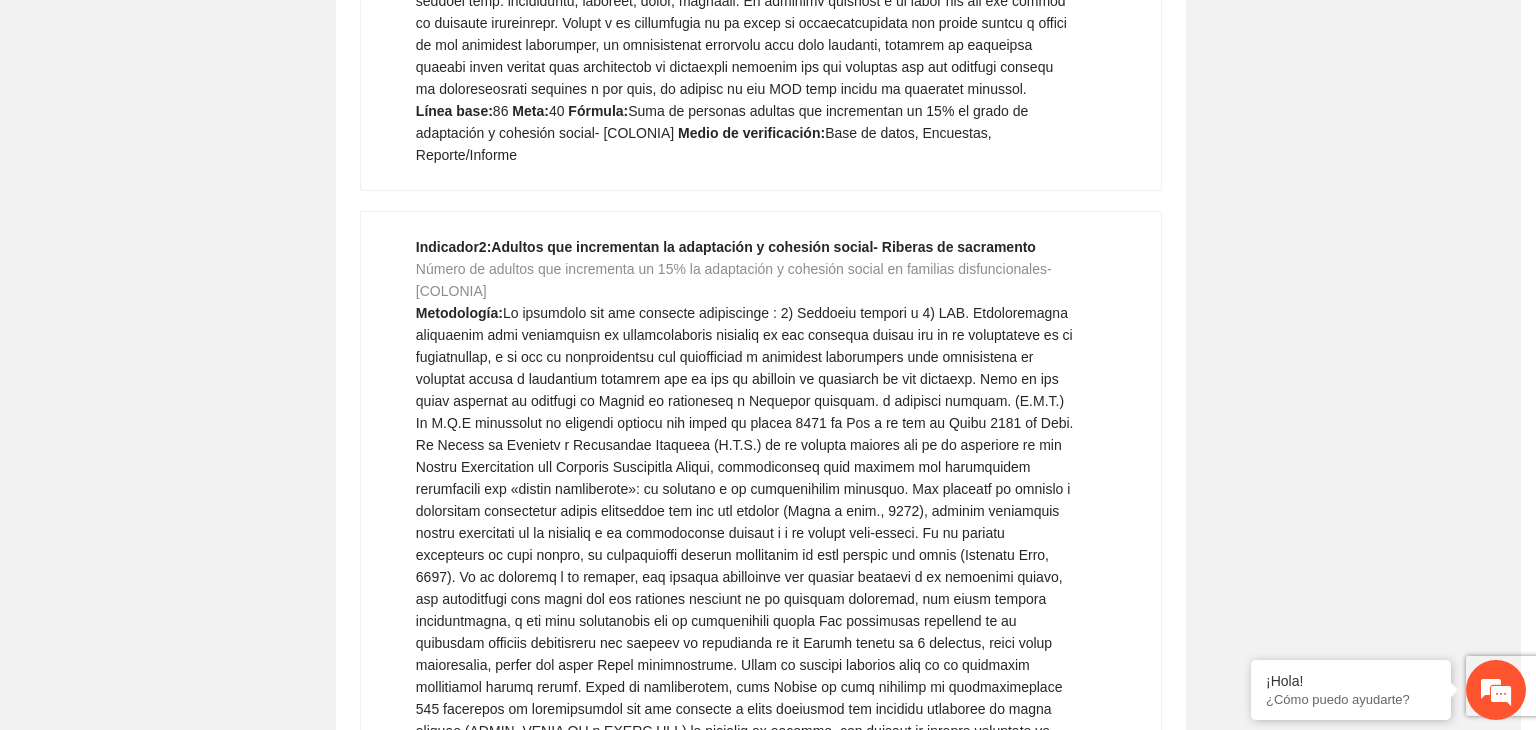 scroll, scrollTop: 156, scrollLeft: 0, axis: vertical 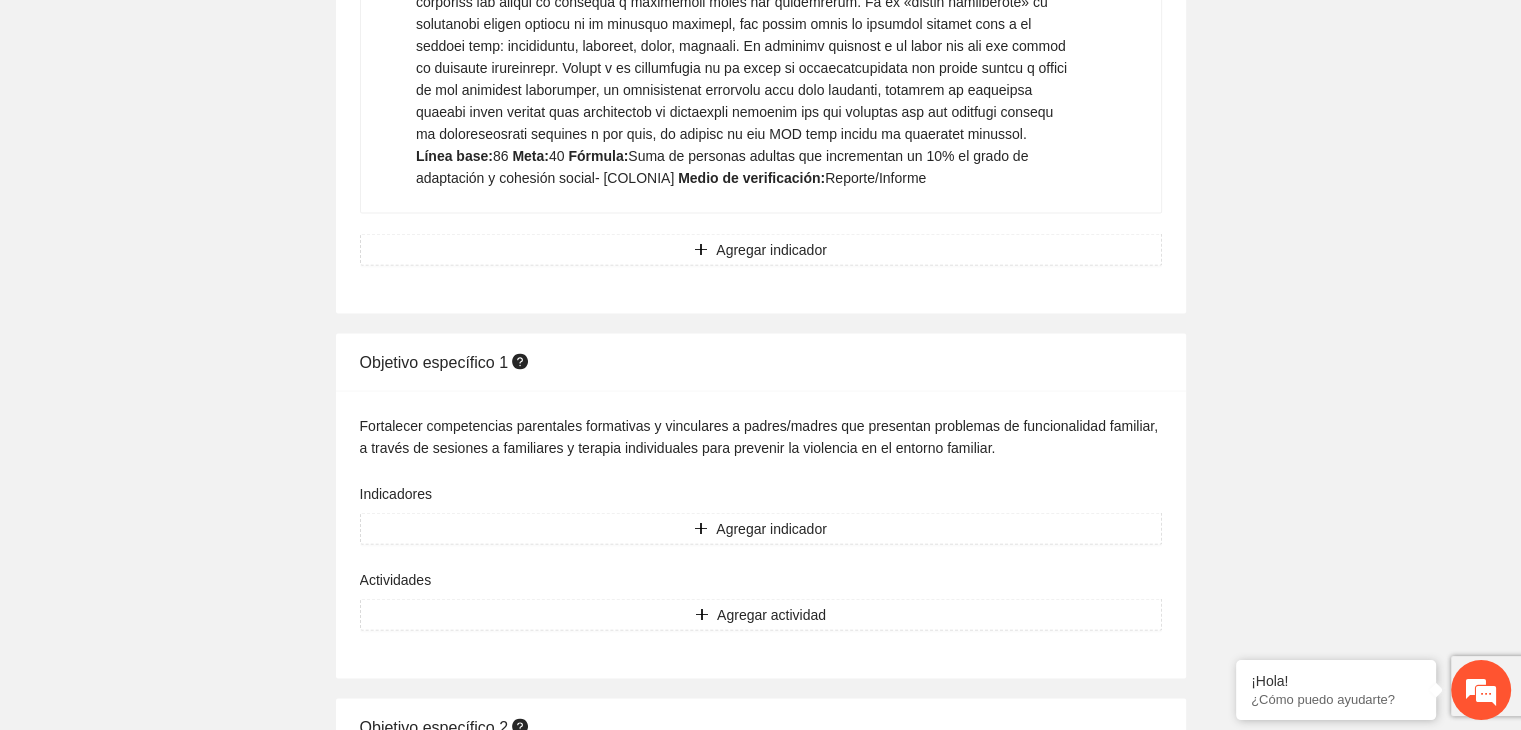 click on "Guardar Objetivo de desarrollo  Exportar Contribuir a la disminución de incidencia en violencia familiar en las zonas de Punta Oriente, Cerro Grande y Riberas de Sacramento del Municipio  de Chihuahua. Indicadores Indicador  1 :  Violencia familiar disminuyendo en un 5% en Cerro grande Número de carpetas de investigación de Violencia familiar  disminuyendo en un 5% en Cerro grande Metodología:  Se solicita información al Observatorio Ciudadano de FICOSEC sobre el número de carpetas de violencia familiar en las colonias de intervención Línea base:  N/A  Meta:  28  Fórmula:  Suma de carpetas de investigación de violencia familiar disminuyendo  en un 5% en Punta Oriente  Medio de verificación:  Reporte/Informe Indicador  2 :  Violencia familiar disminuyendo en un 5% en Riberas de sacramento Número de carpetas de investigación de Violencia familiar  disminuyendo en un 5% en Riberas de sacramento Metodología:  Línea base:  N/A  Meta:  91  Fórmula:   Medio de verificación:  3 :  1" at bounding box center [760, -1124] 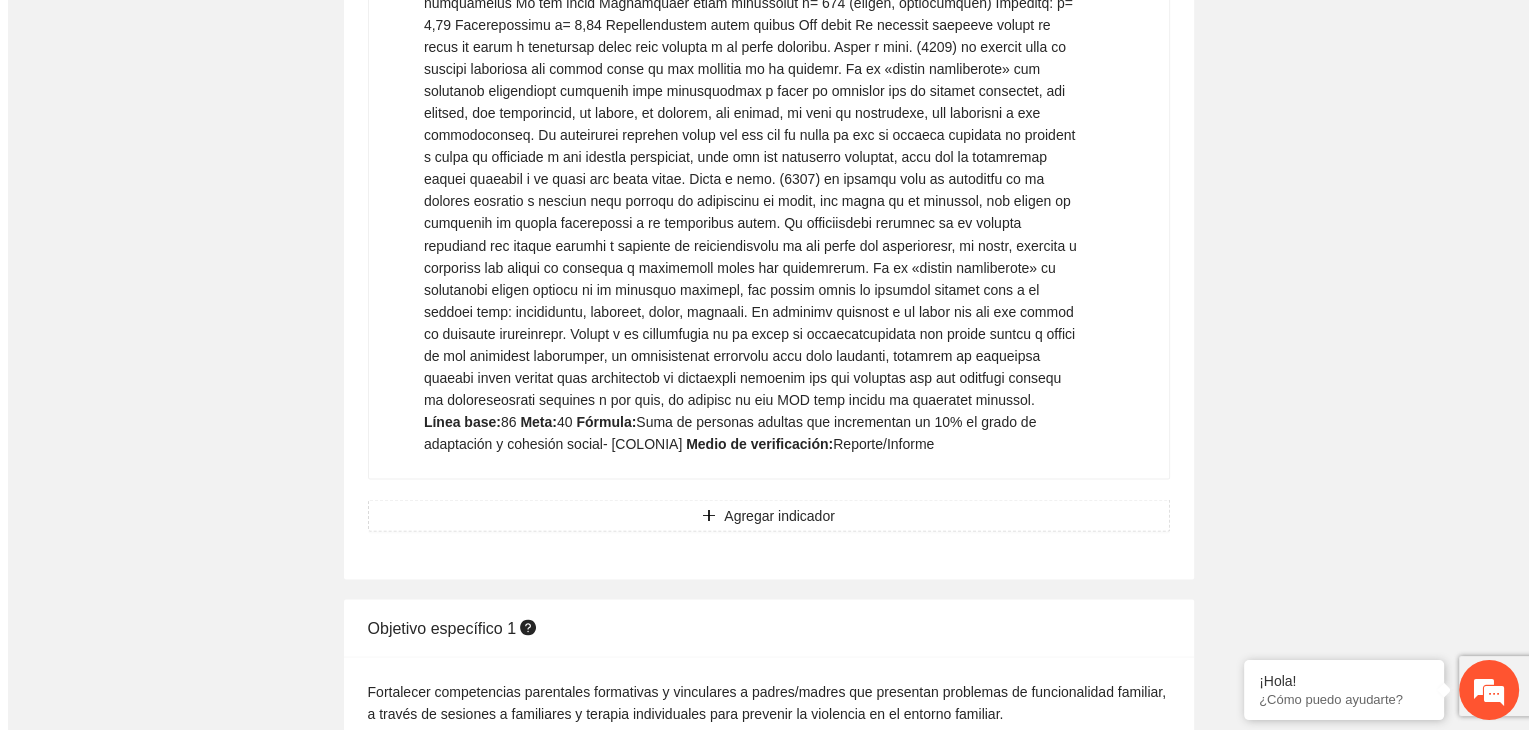 scroll, scrollTop: 3701, scrollLeft: 0, axis: vertical 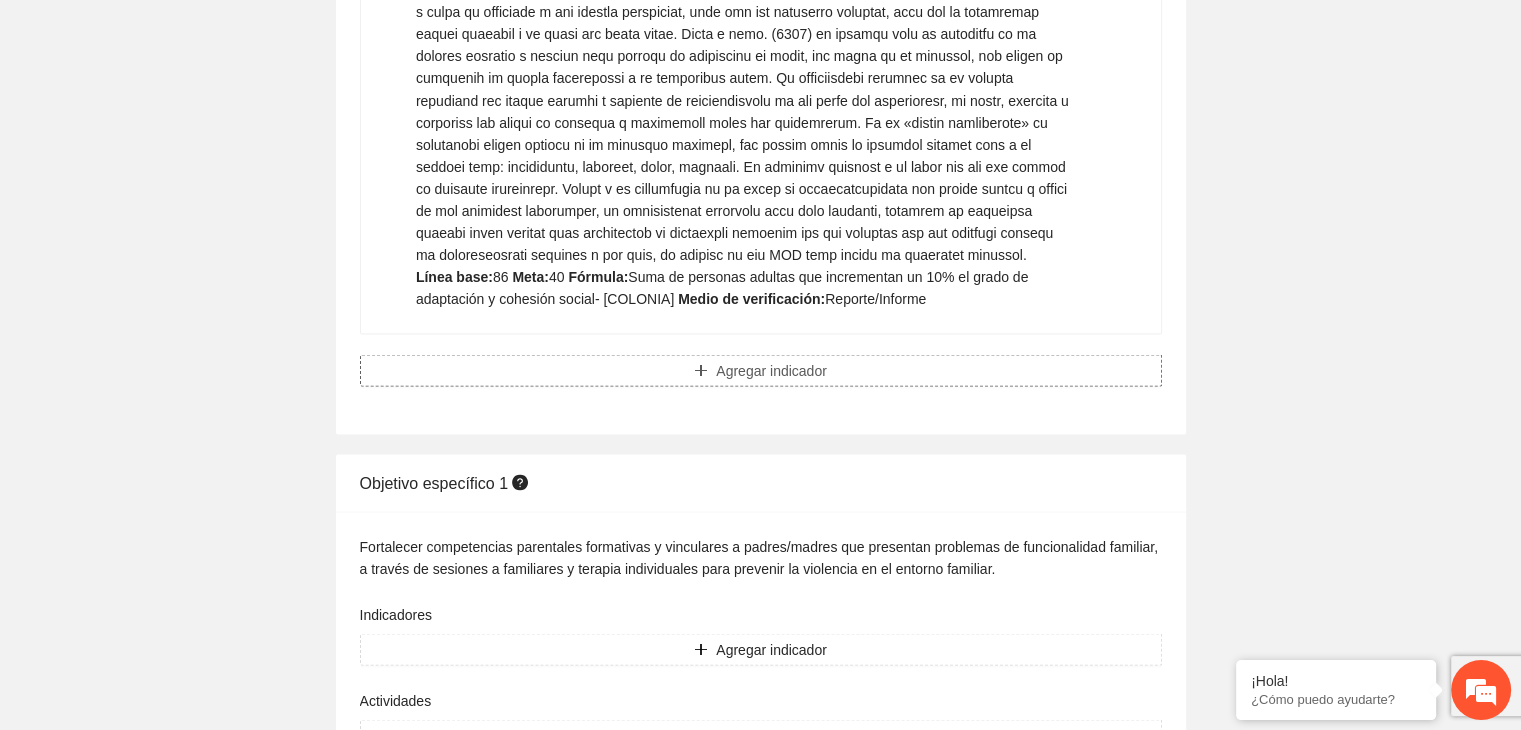 click on "Agregar indicador" at bounding box center [771, -2601] 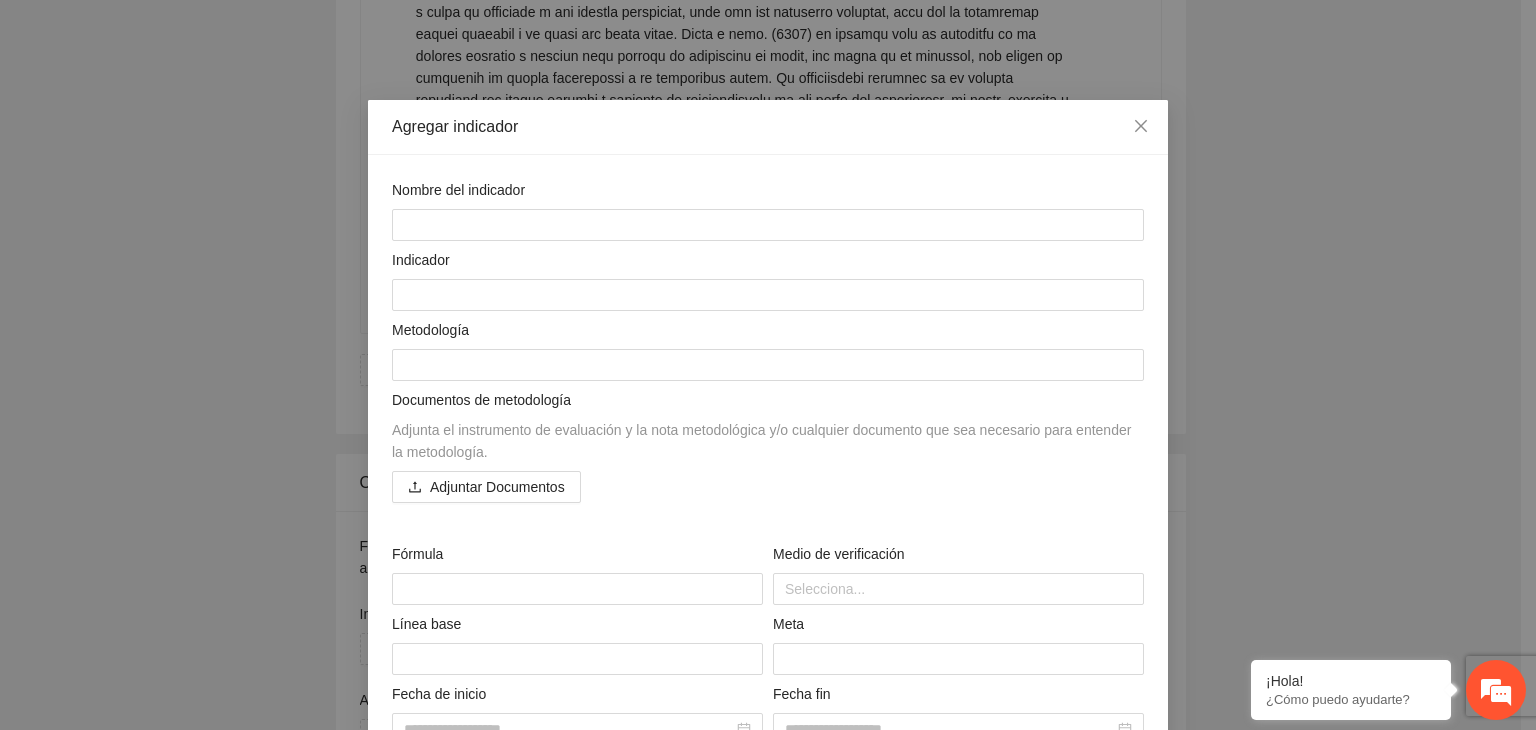 click on "Agregar indicador Nombre del indicador  Indicador  Metodología  Documentos de metodología Adjunta el instrumento de evaluación y la nota metodológica y/o   cualquier documento que sea necesario para entender la metodología.  Adjuntar Documentos Fórmula  Medio de verificación  Selecciona... Línea base  Meta  Fecha de inicio  Fecha fin  Periodicidad de medición  Selecciona... Productos  Agregar producto Cancelar Agregar" at bounding box center (768, 365) 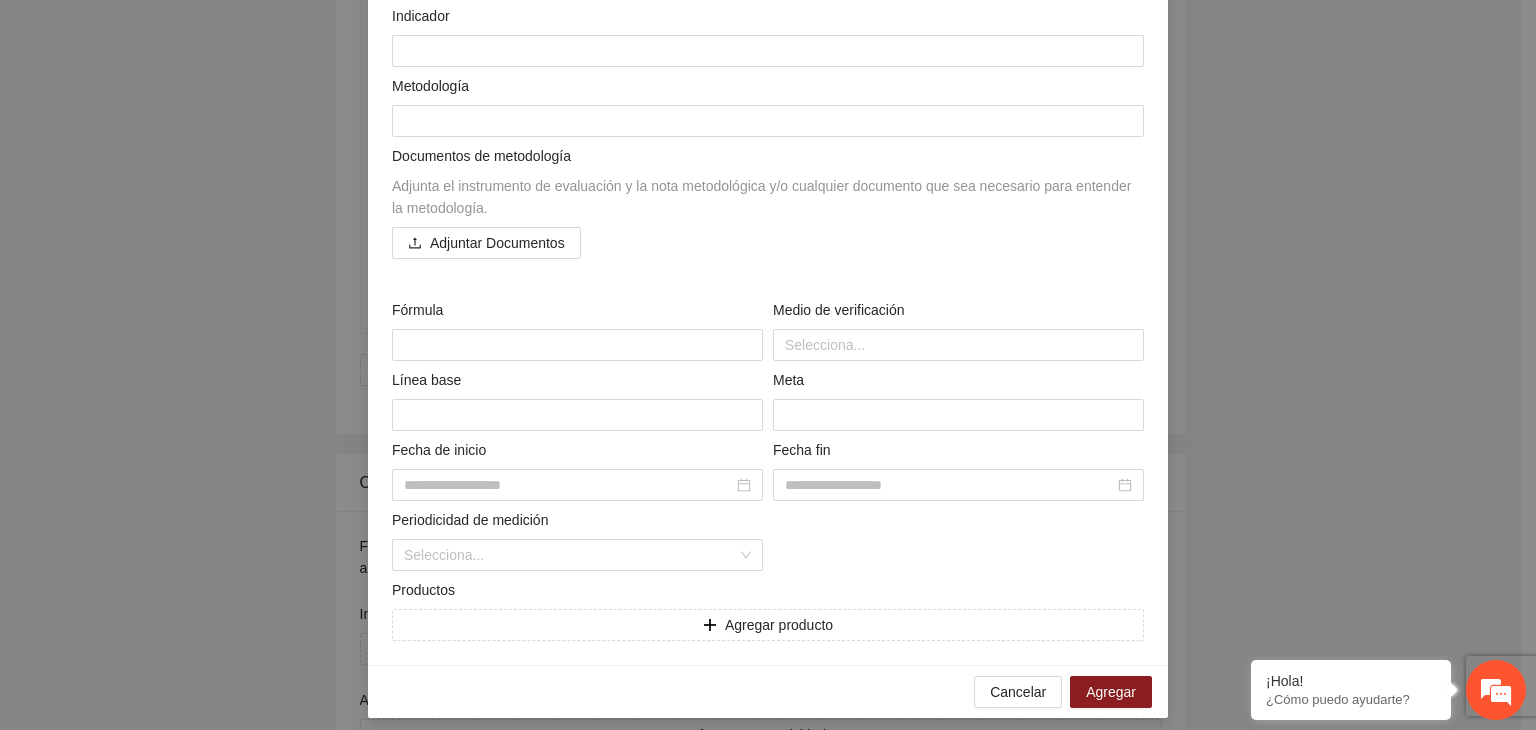 scroll, scrollTop: 256, scrollLeft: 0, axis: vertical 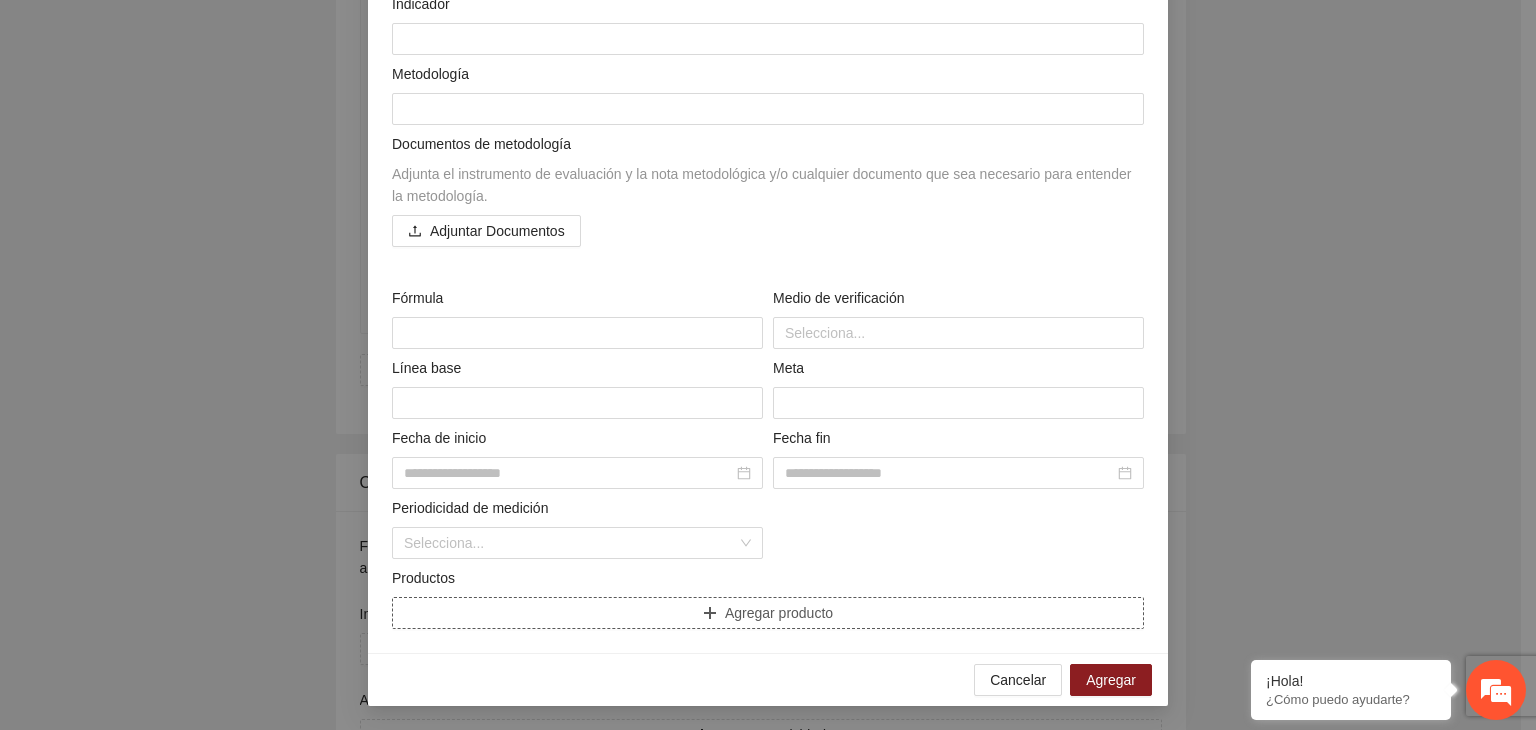 click on "Agregar producto" at bounding box center [768, 613] 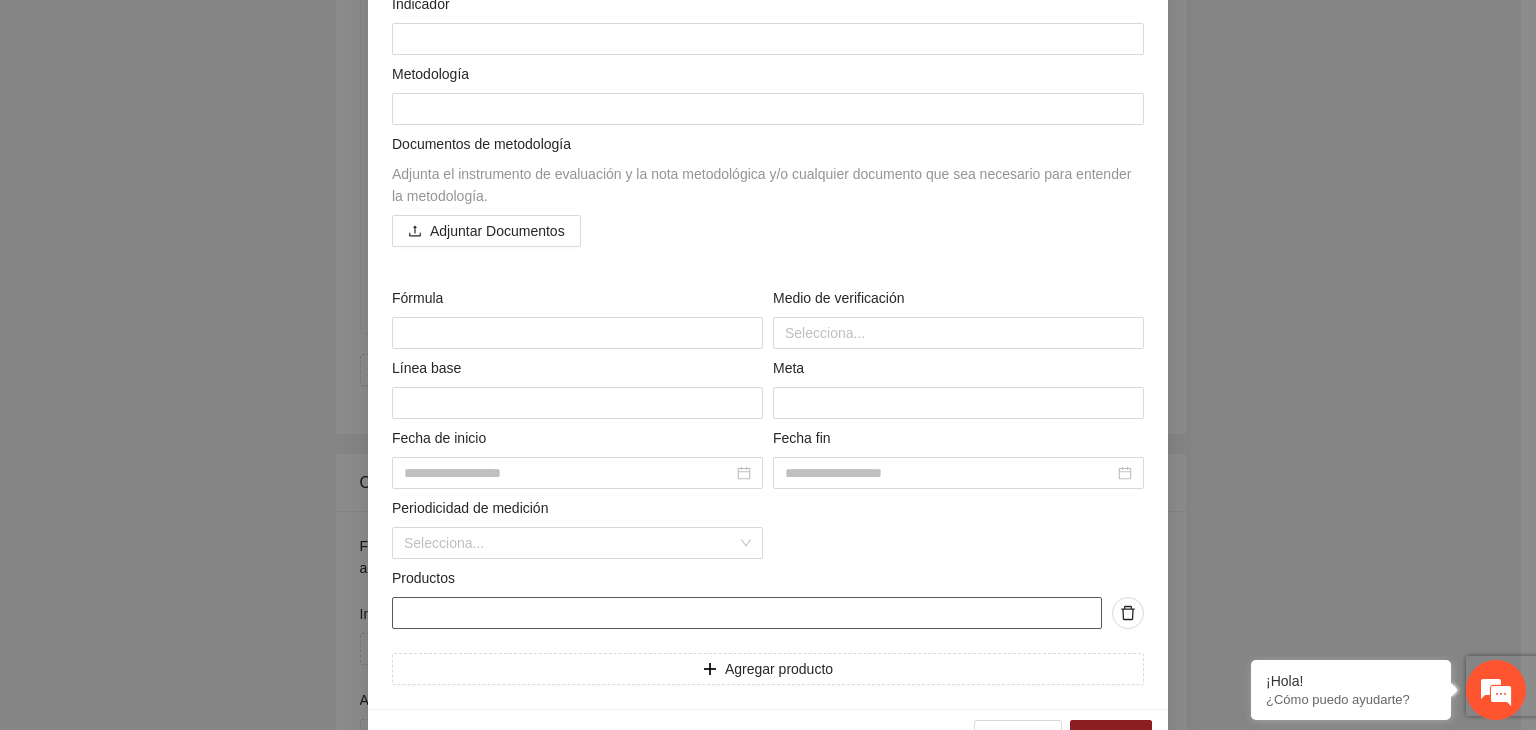 click at bounding box center [747, 613] 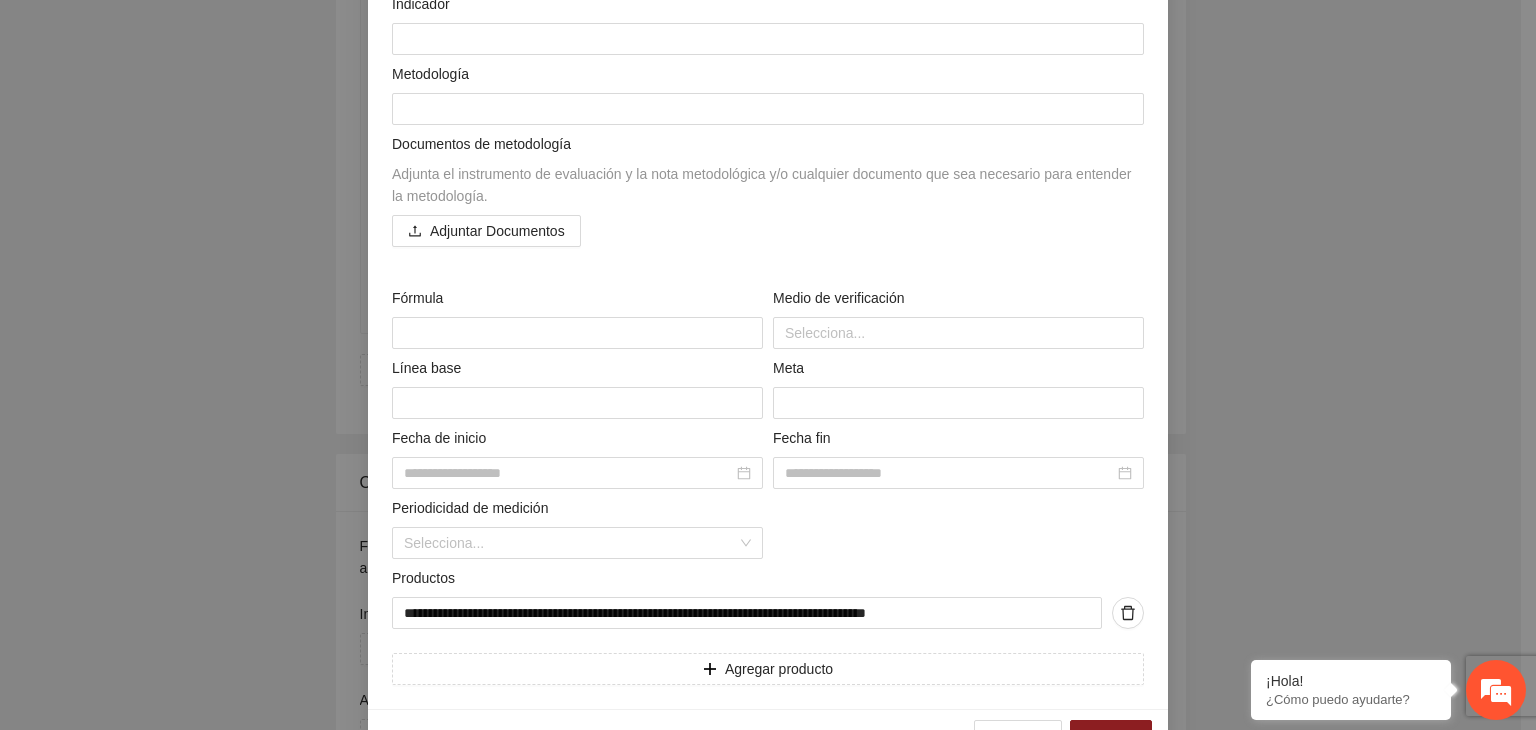 click on "**********" at bounding box center [768, 365] 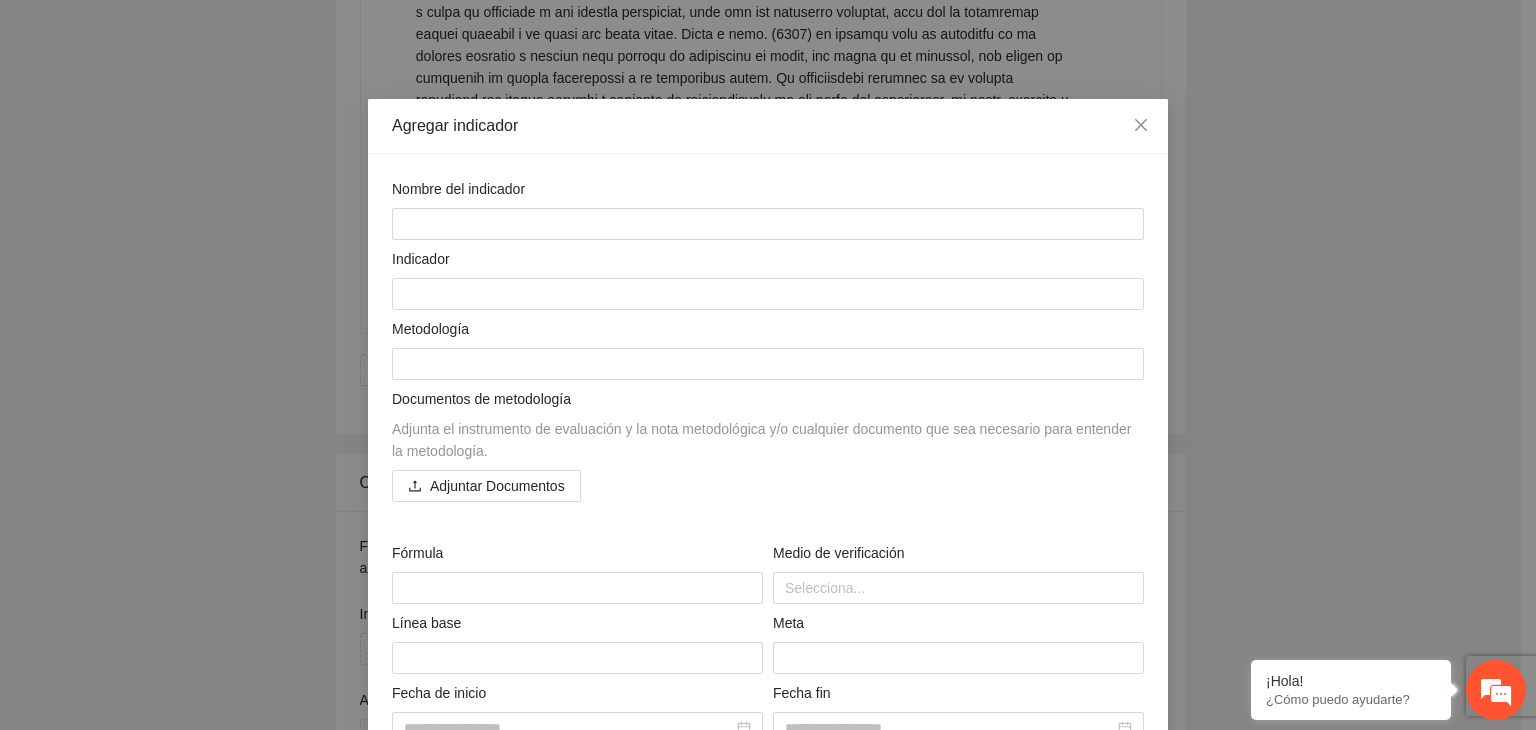 scroll, scrollTop: 0, scrollLeft: 0, axis: both 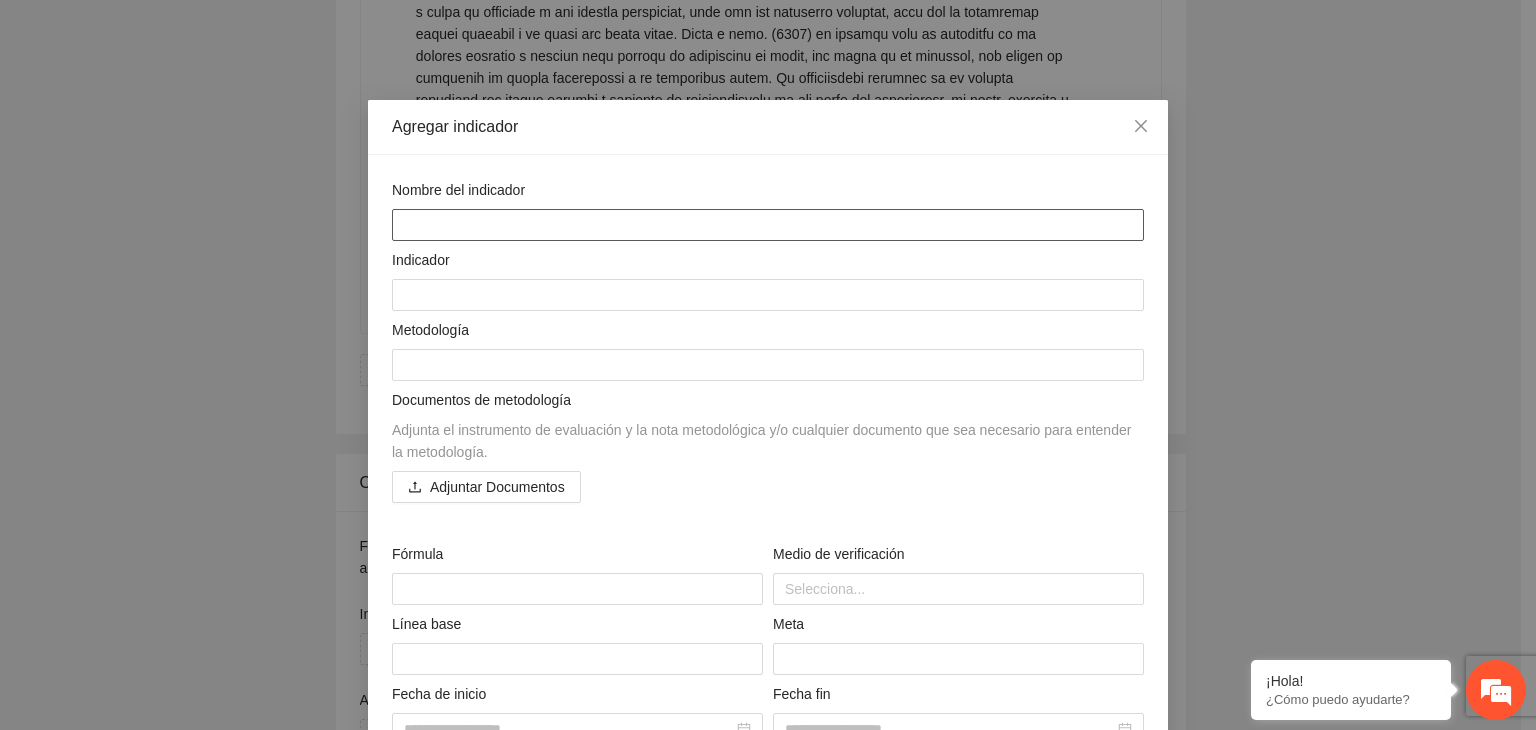 click at bounding box center [768, 225] 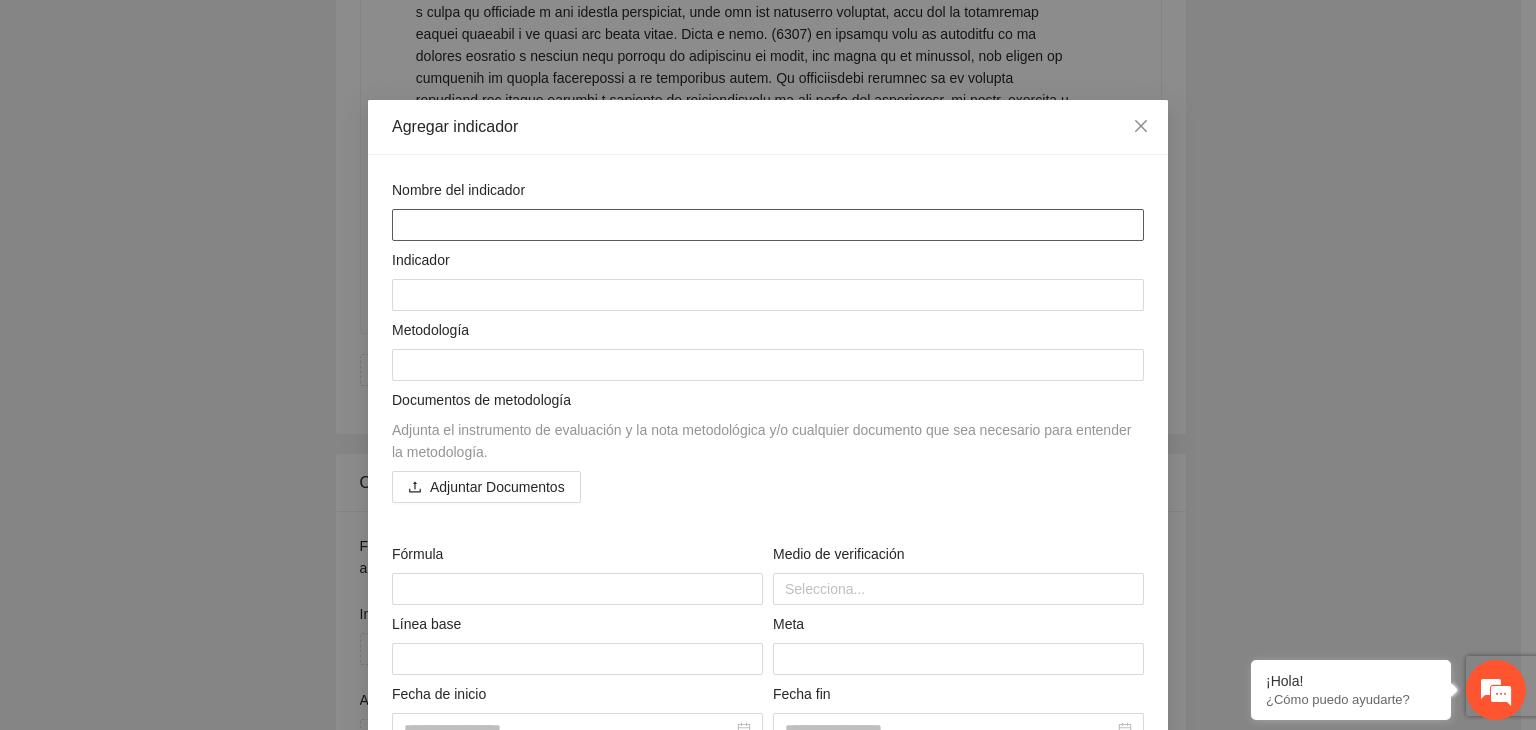 paste on "**********" 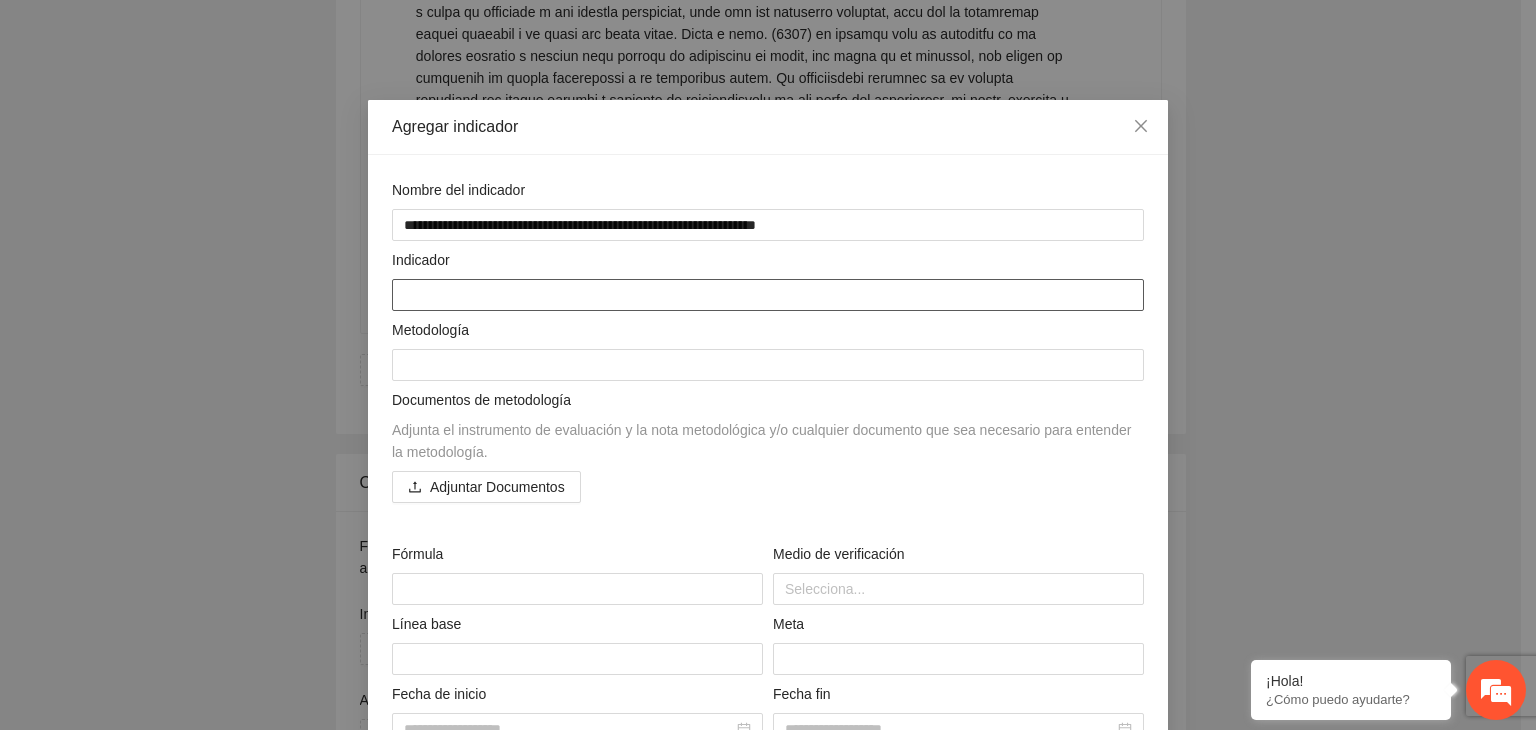 click at bounding box center (768, 295) 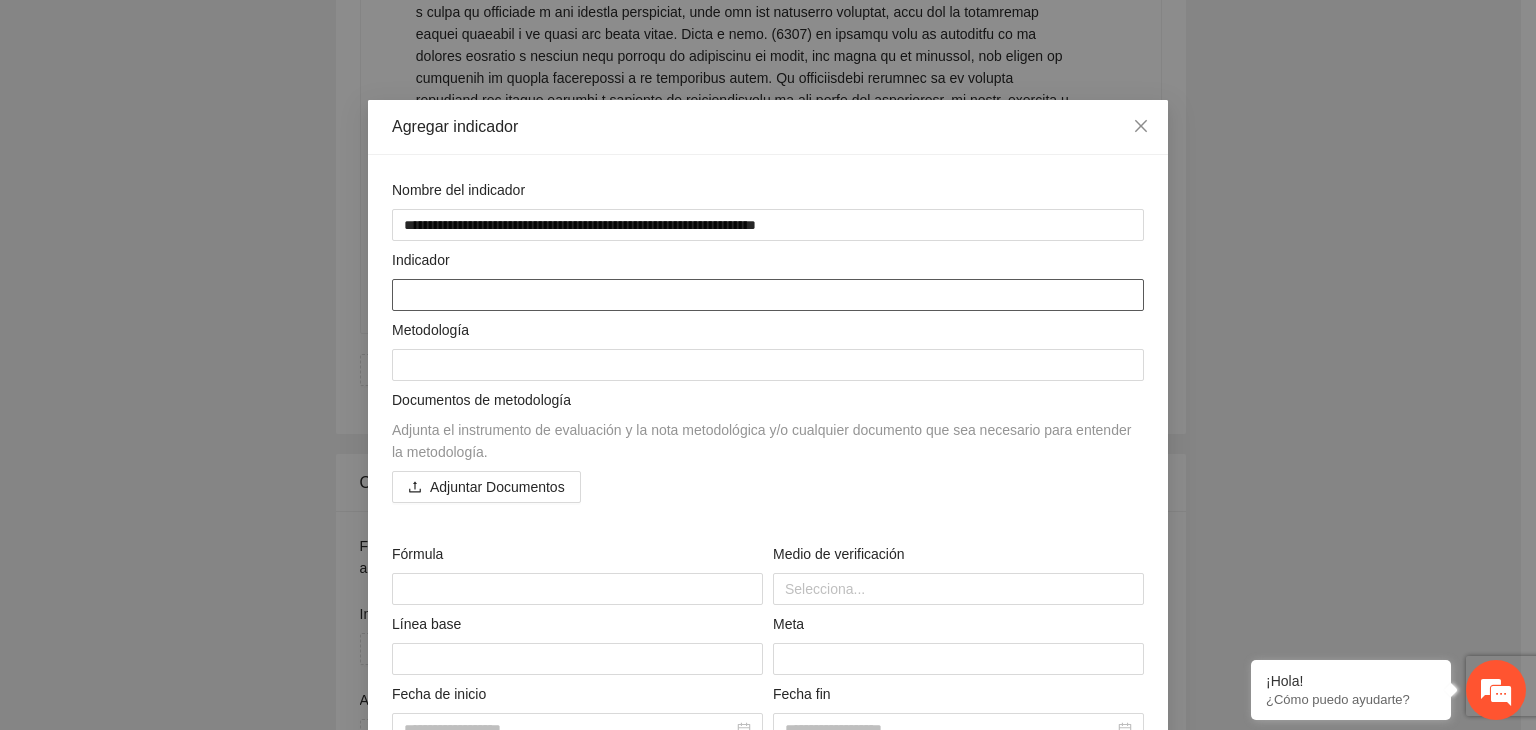click at bounding box center [768, 295] 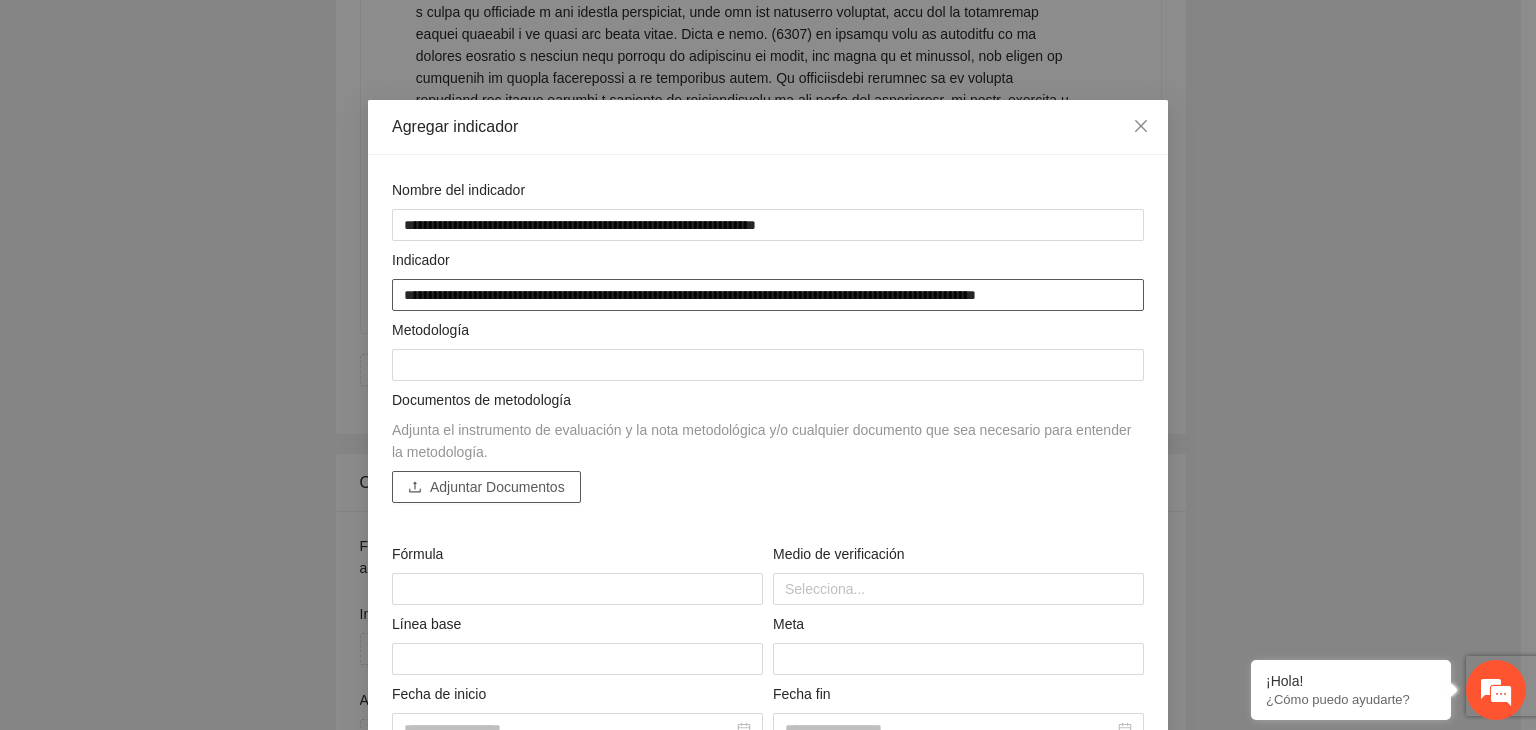 scroll, scrollTop: 16, scrollLeft: 0, axis: vertical 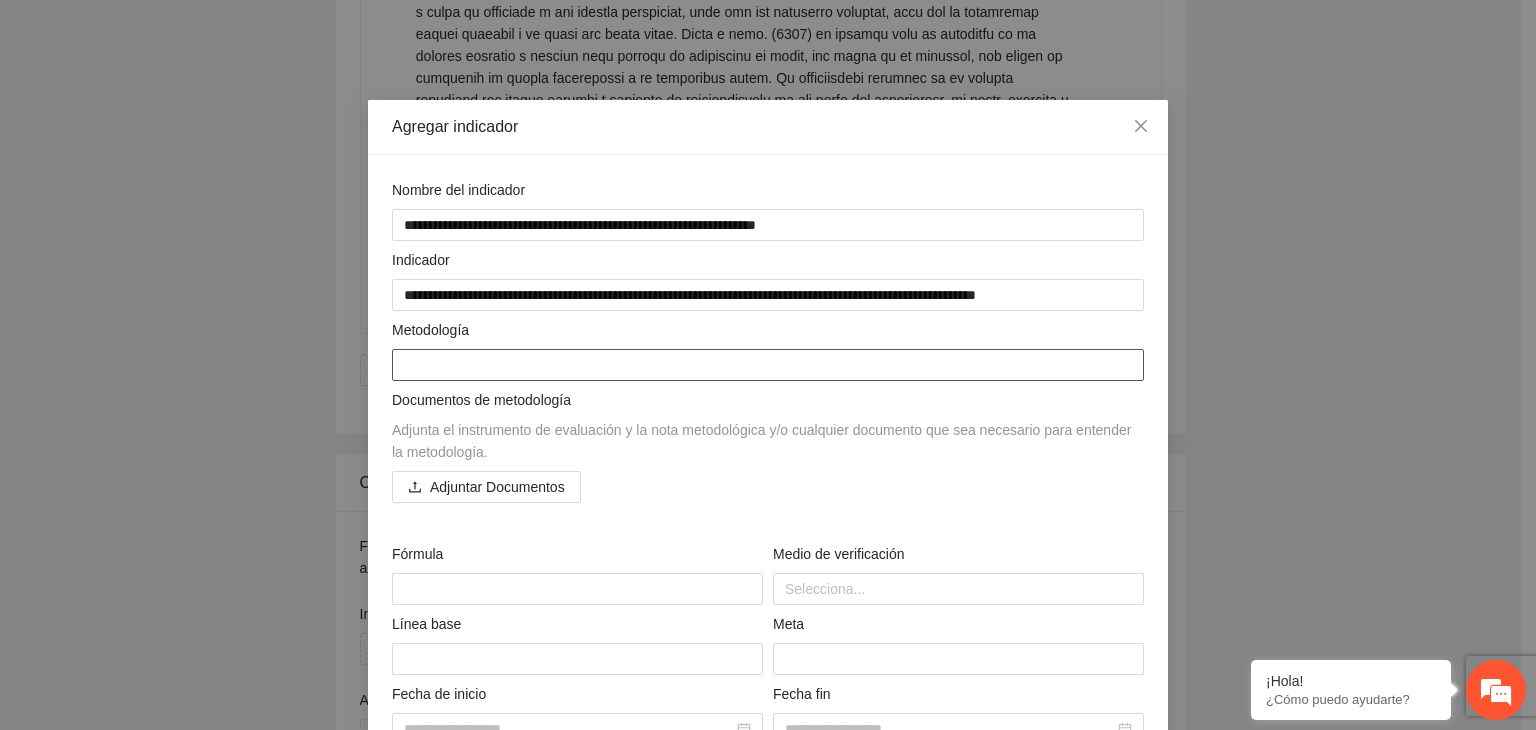 click at bounding box center (768, 365) 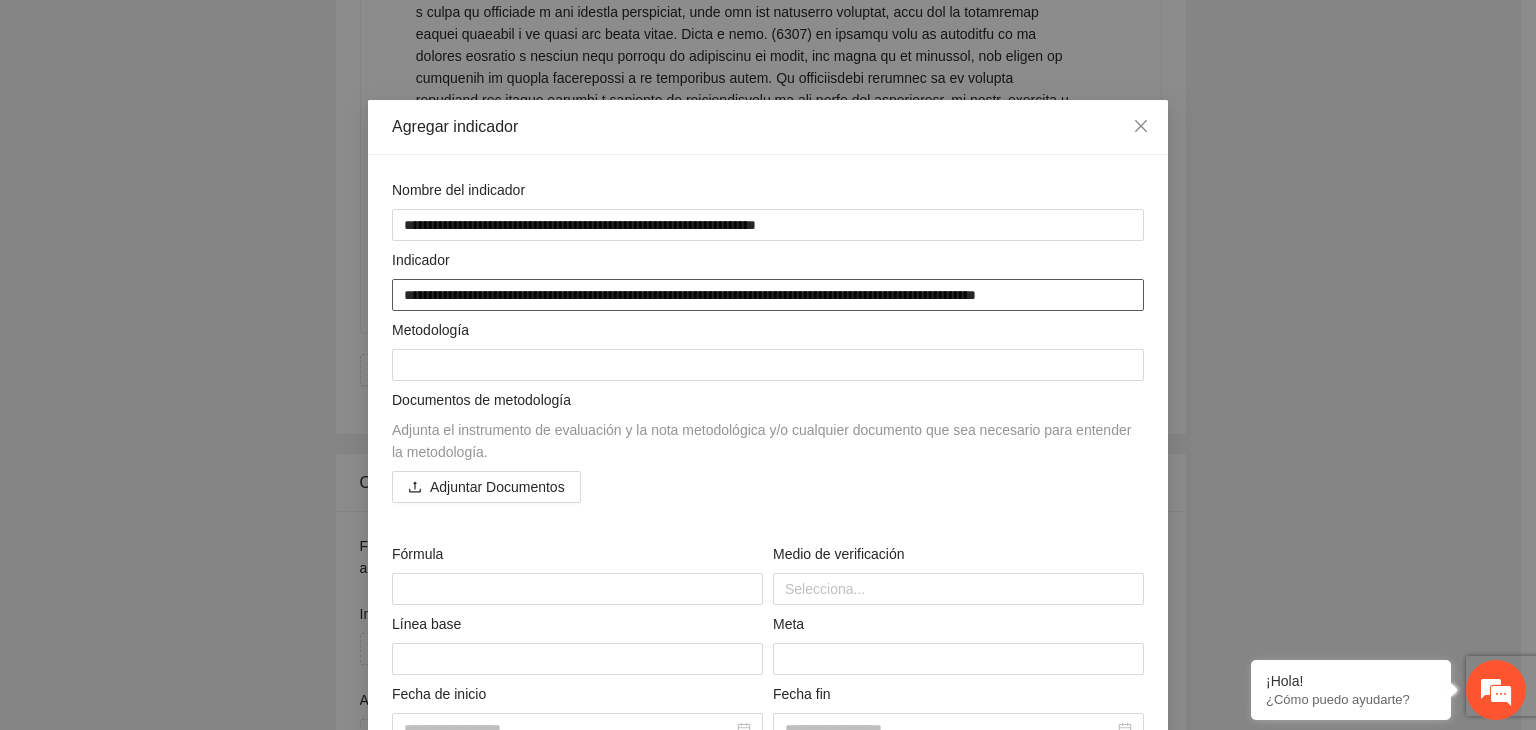 click on "**********" at bounding box center (768, 295) 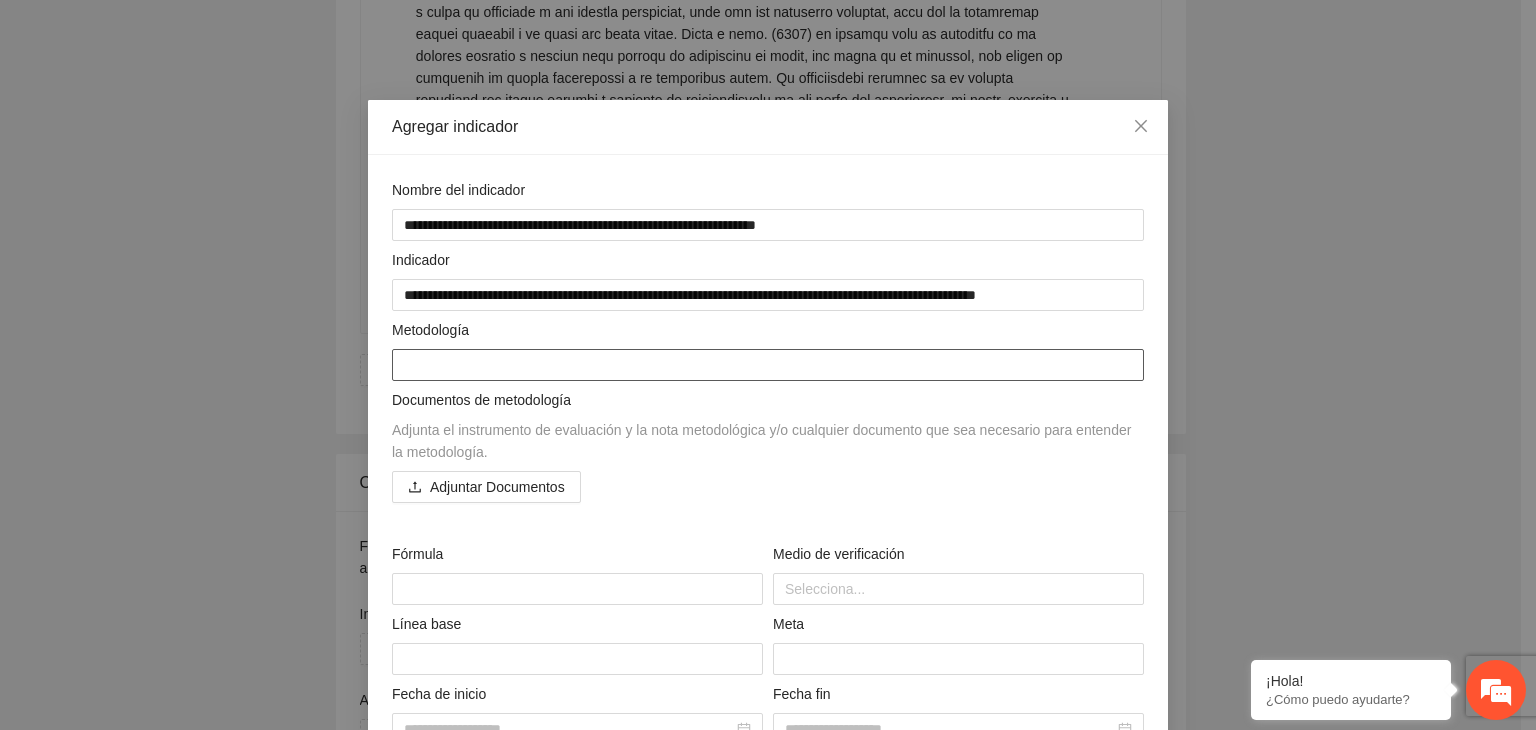 click at bounding box center [768, 365] 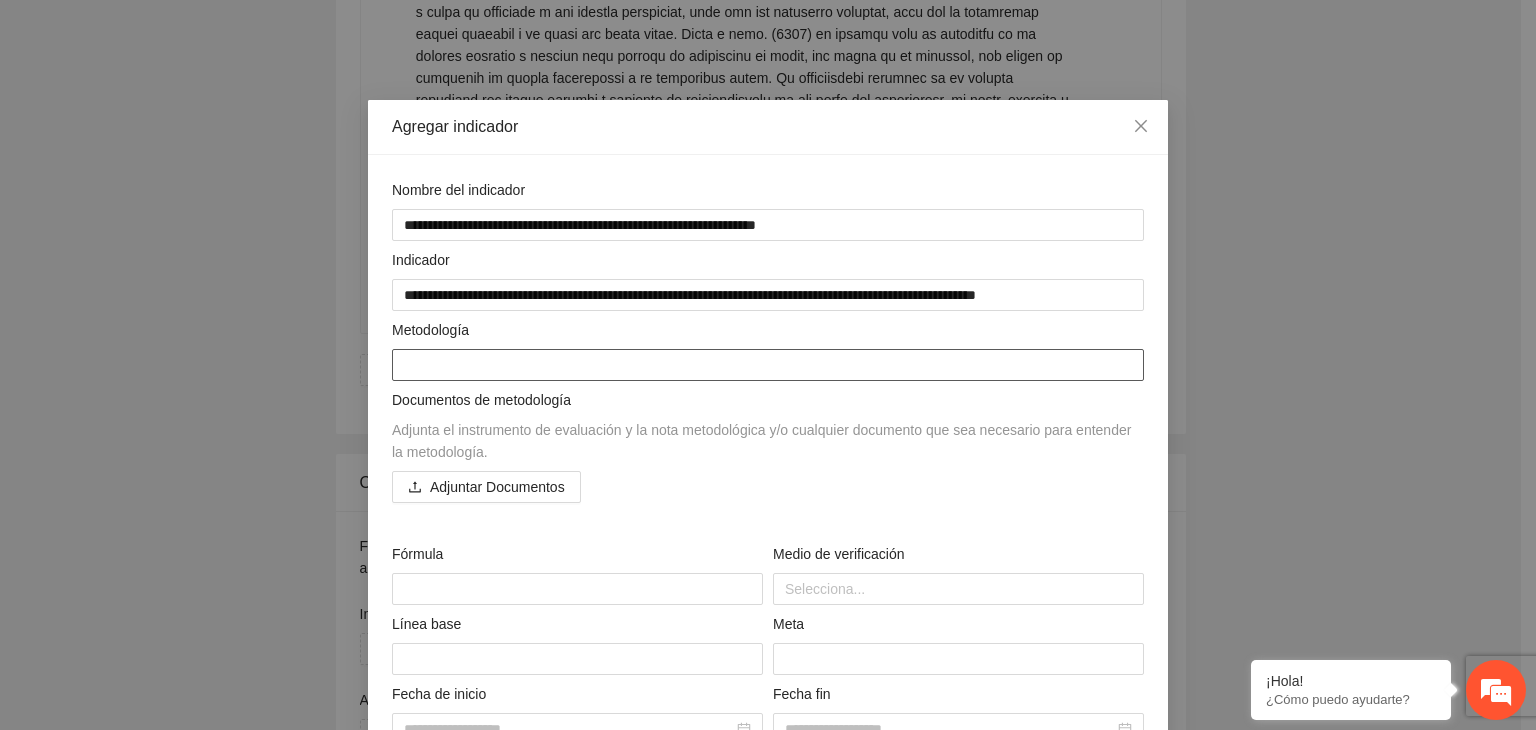 paste on "**********" 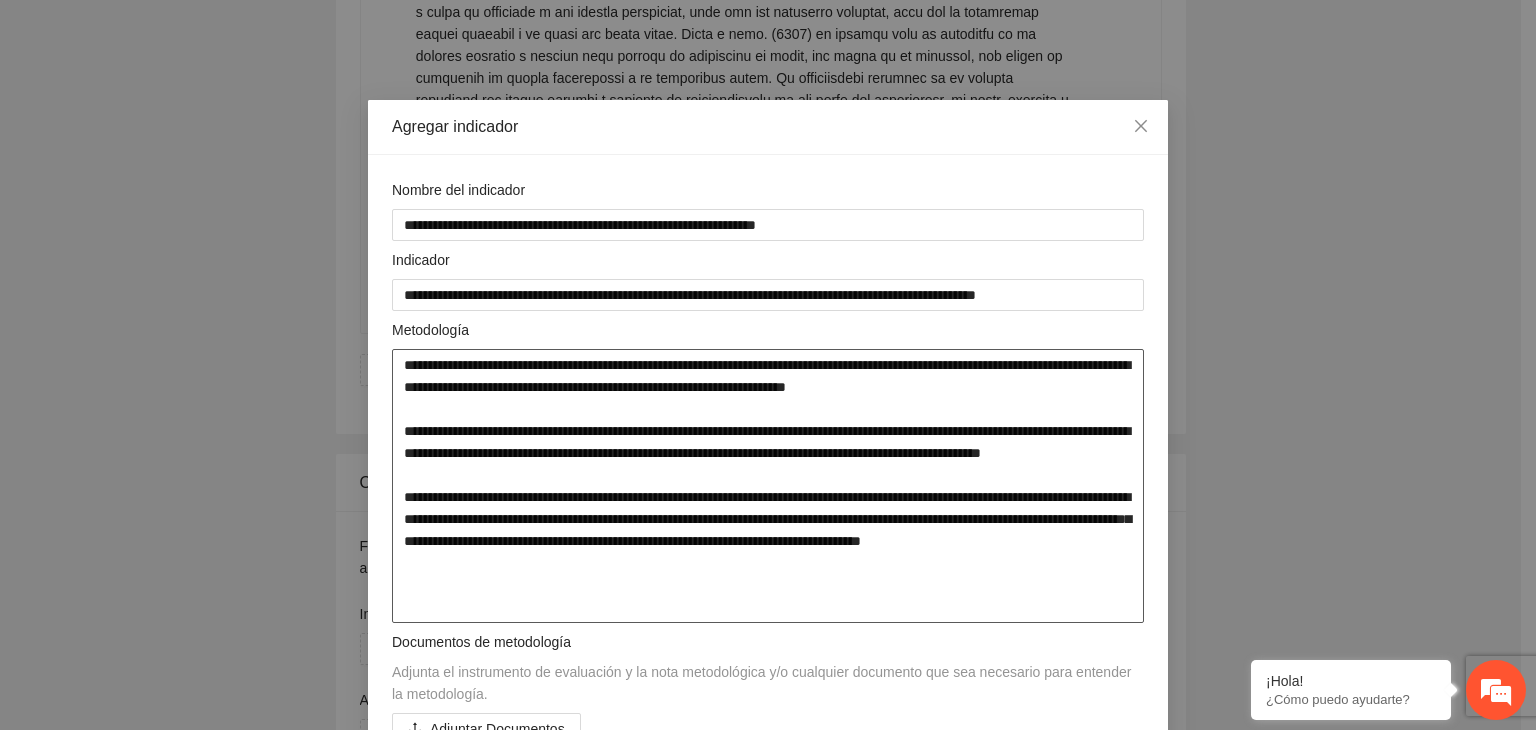 drag, startPoint x: 621, startPoint y: 592, endPoint x: 356, endPoint y: 339, distance: 366.37958 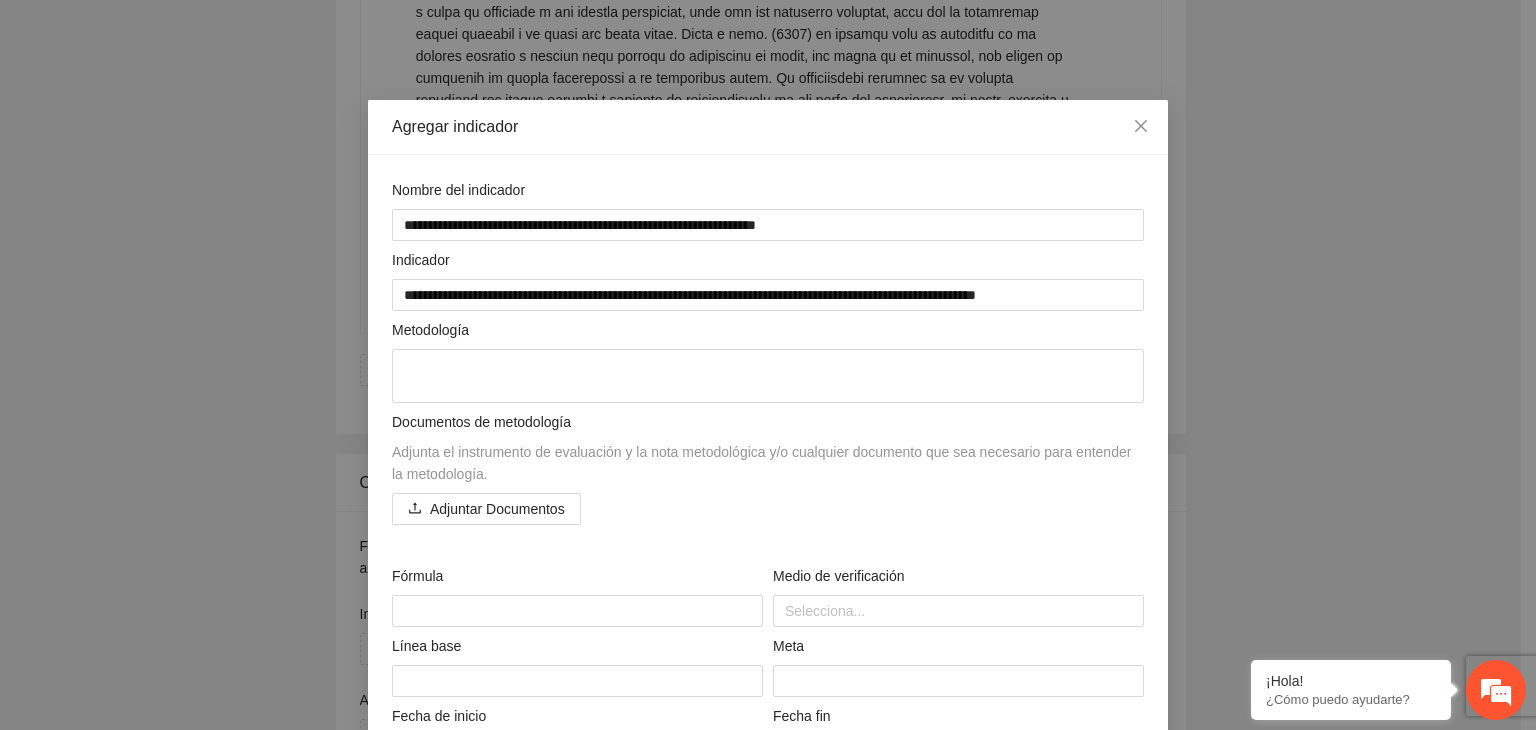 click on "**********" at bounding box center (768, 365) 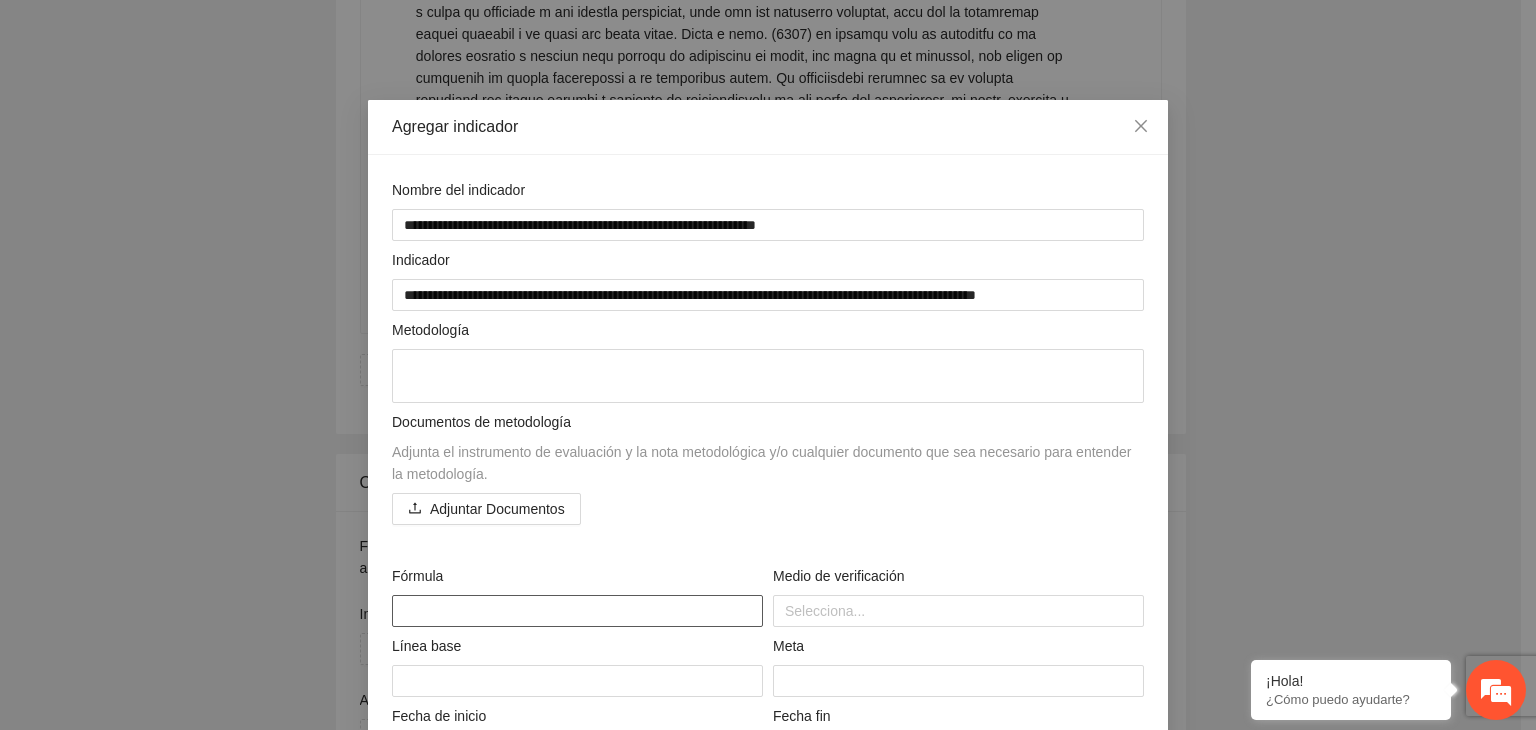 click at bounding box center (577, 611) 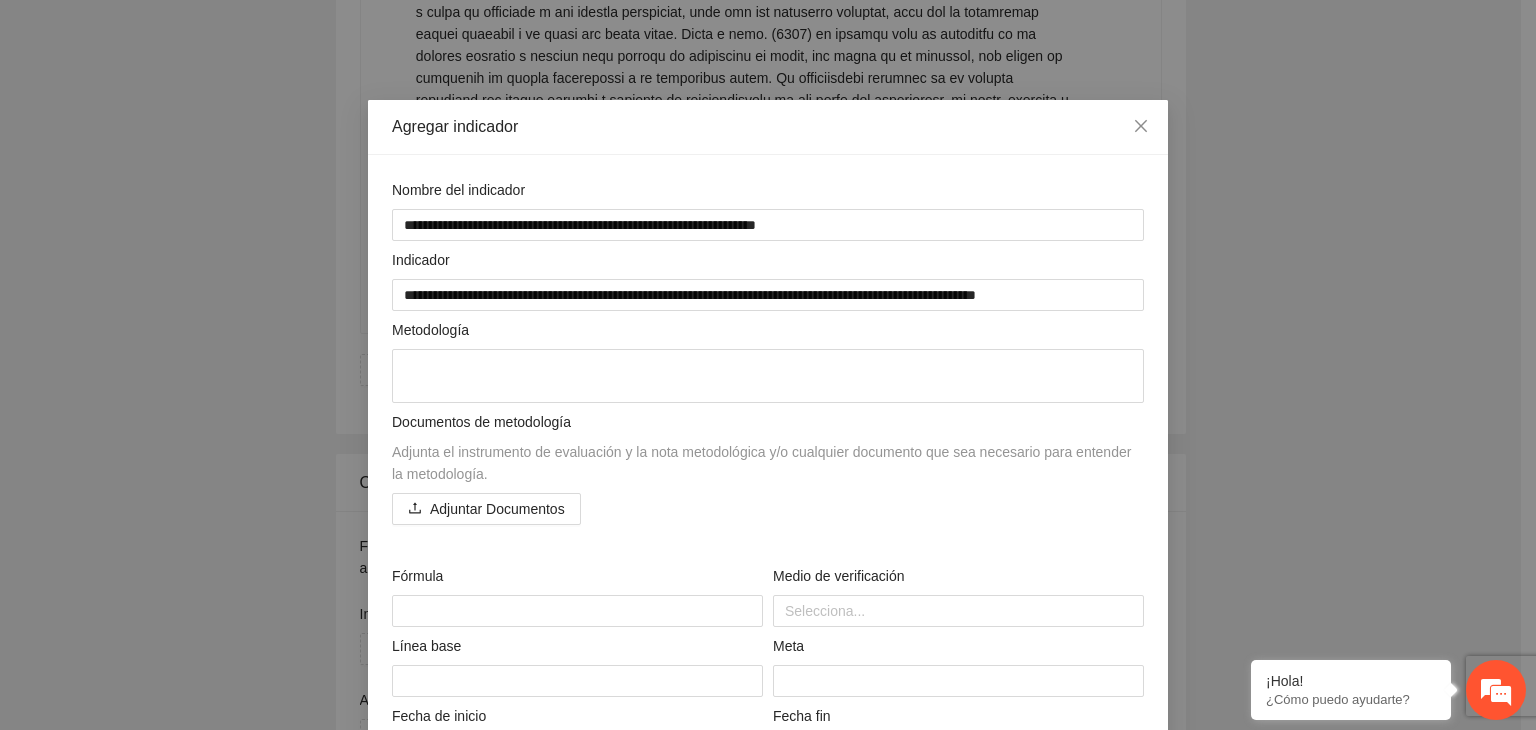 click on "**********" at bounding box center (768, 365) 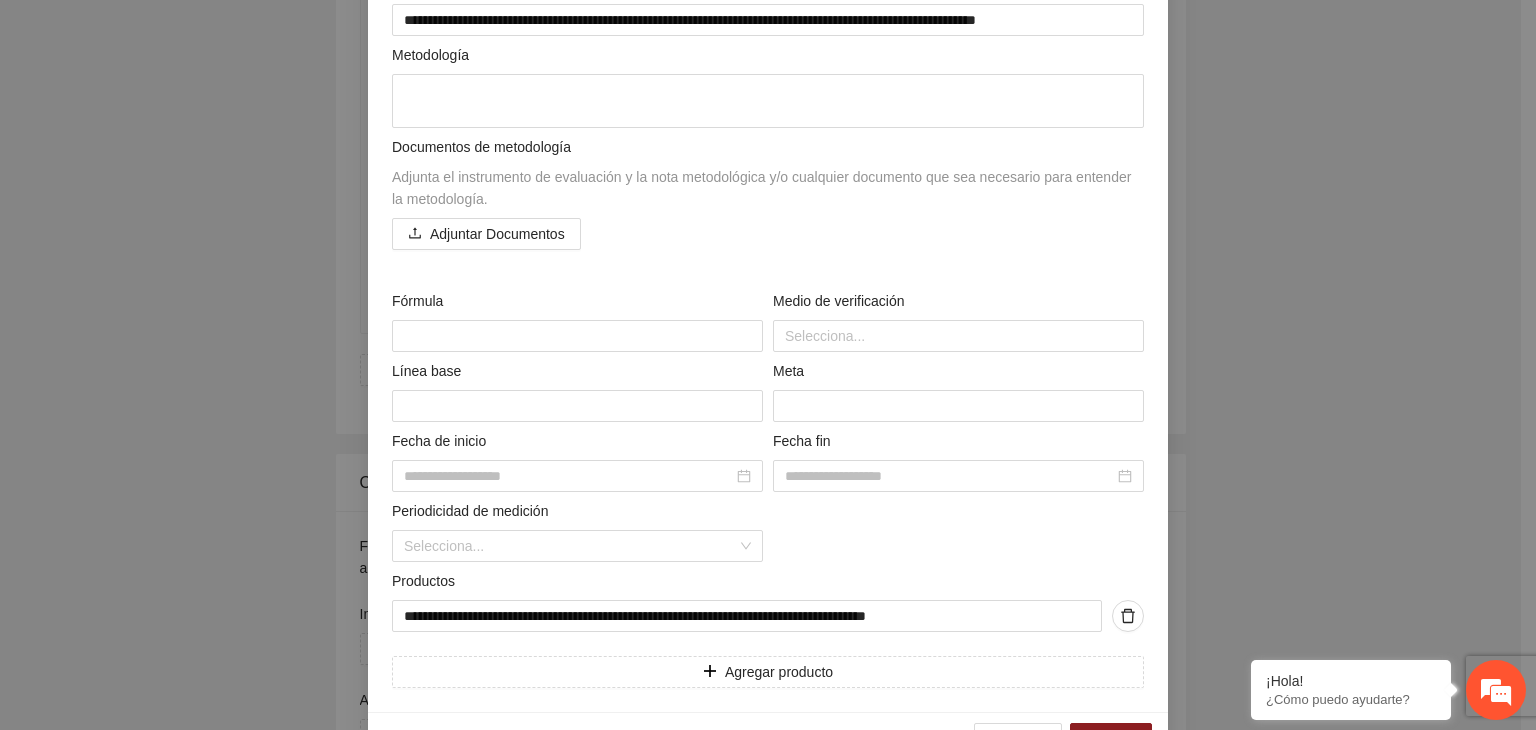 scroll, scrollTop: 333, scrollLeft: 0, axis: vertical 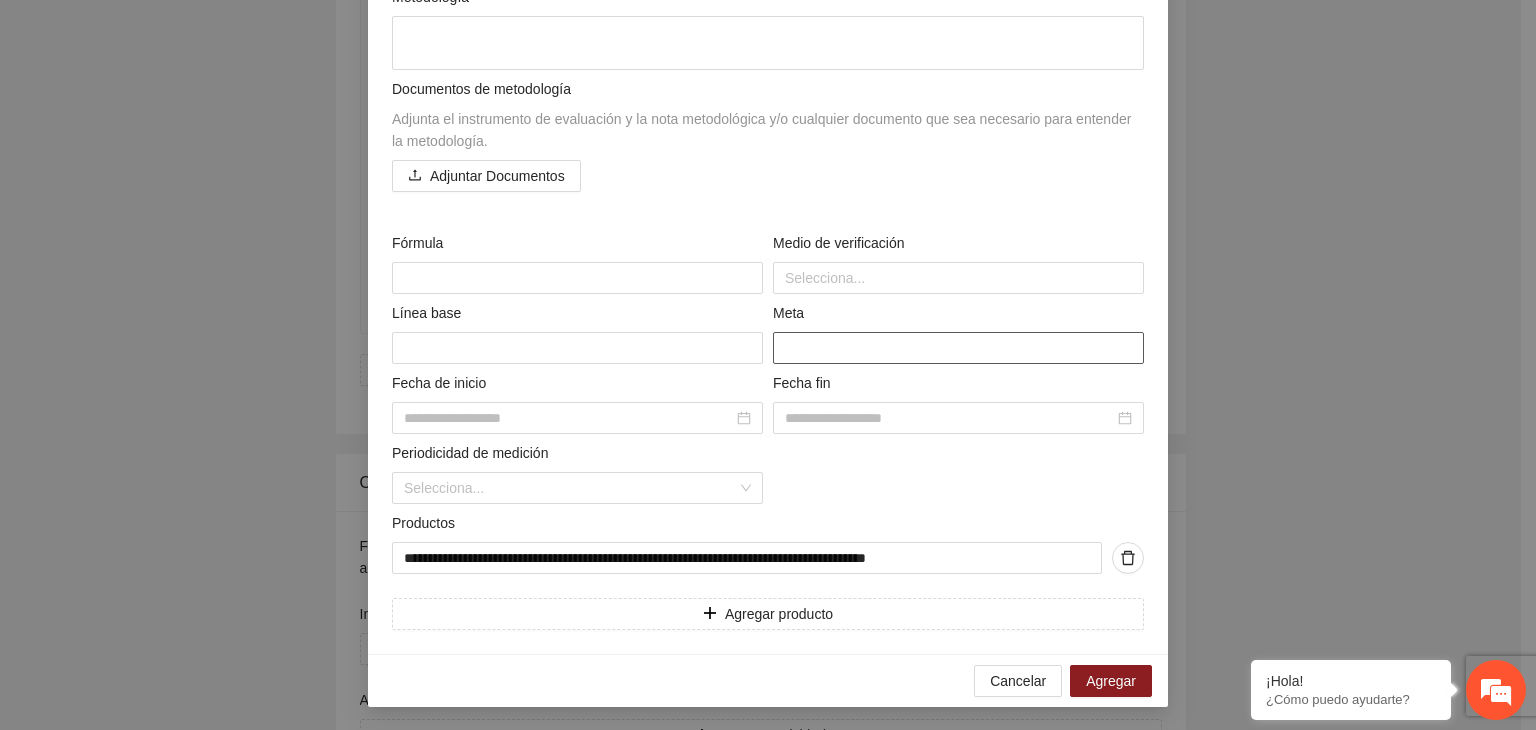 click at bounding box center [958, 348] 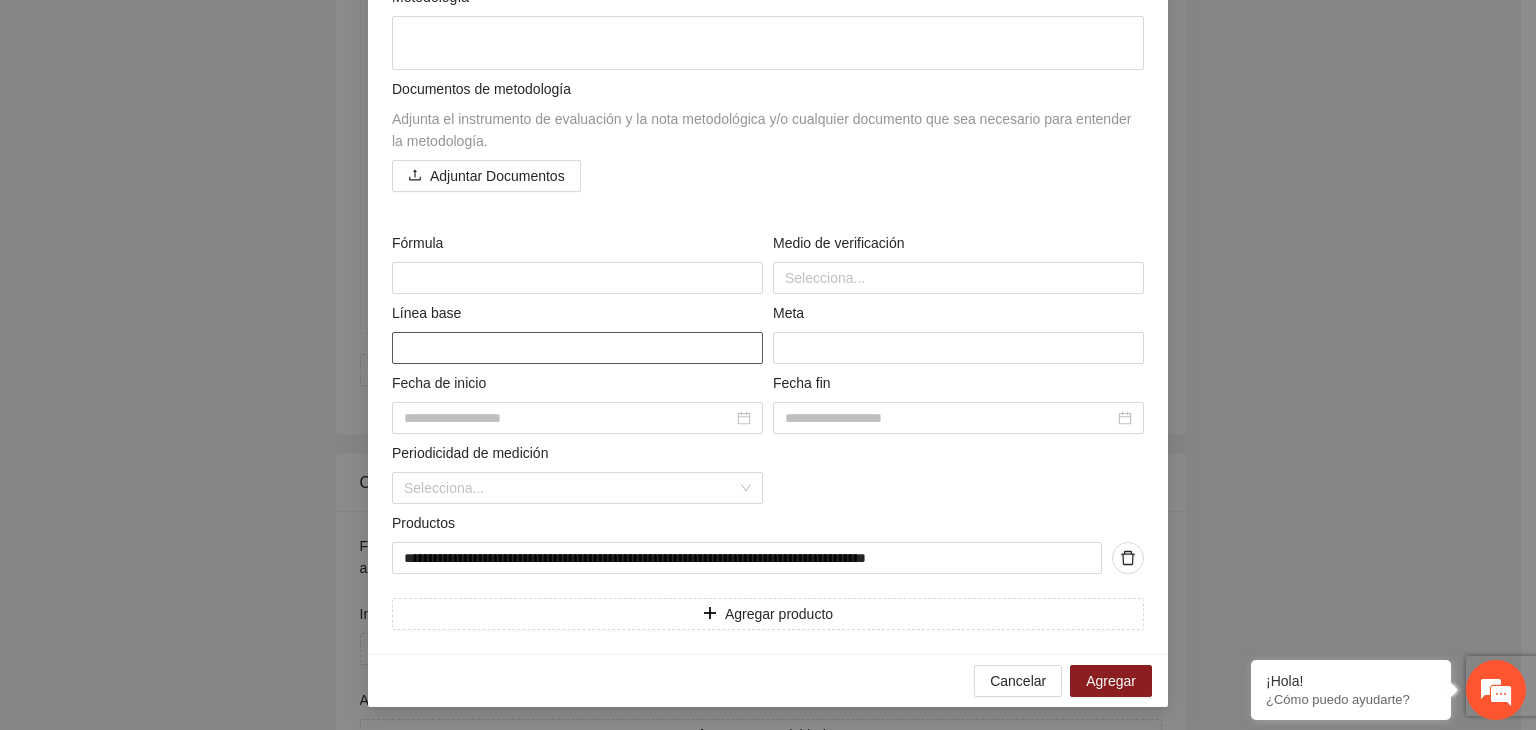 click at bounding box center (577, 348) 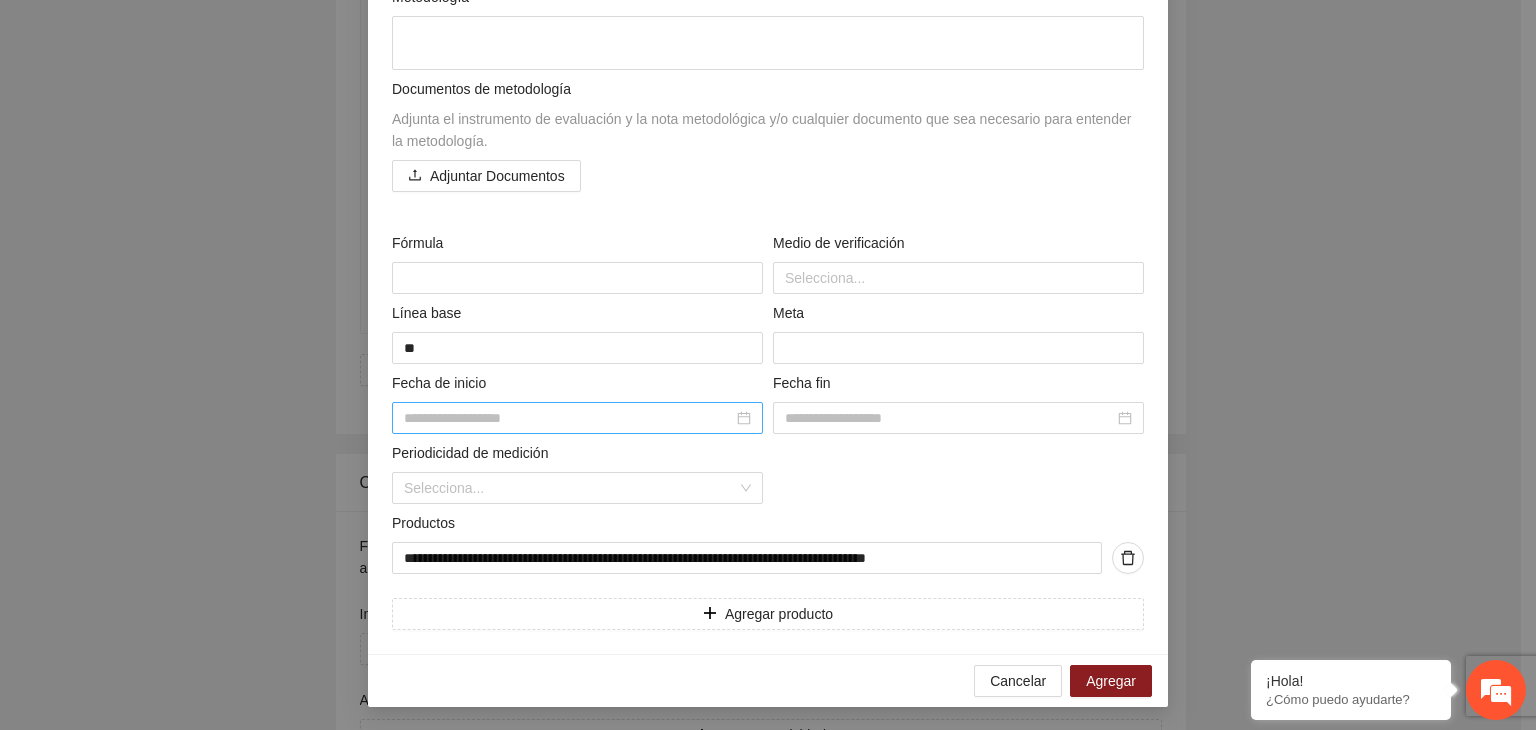 click at bounding box center (568, 418) 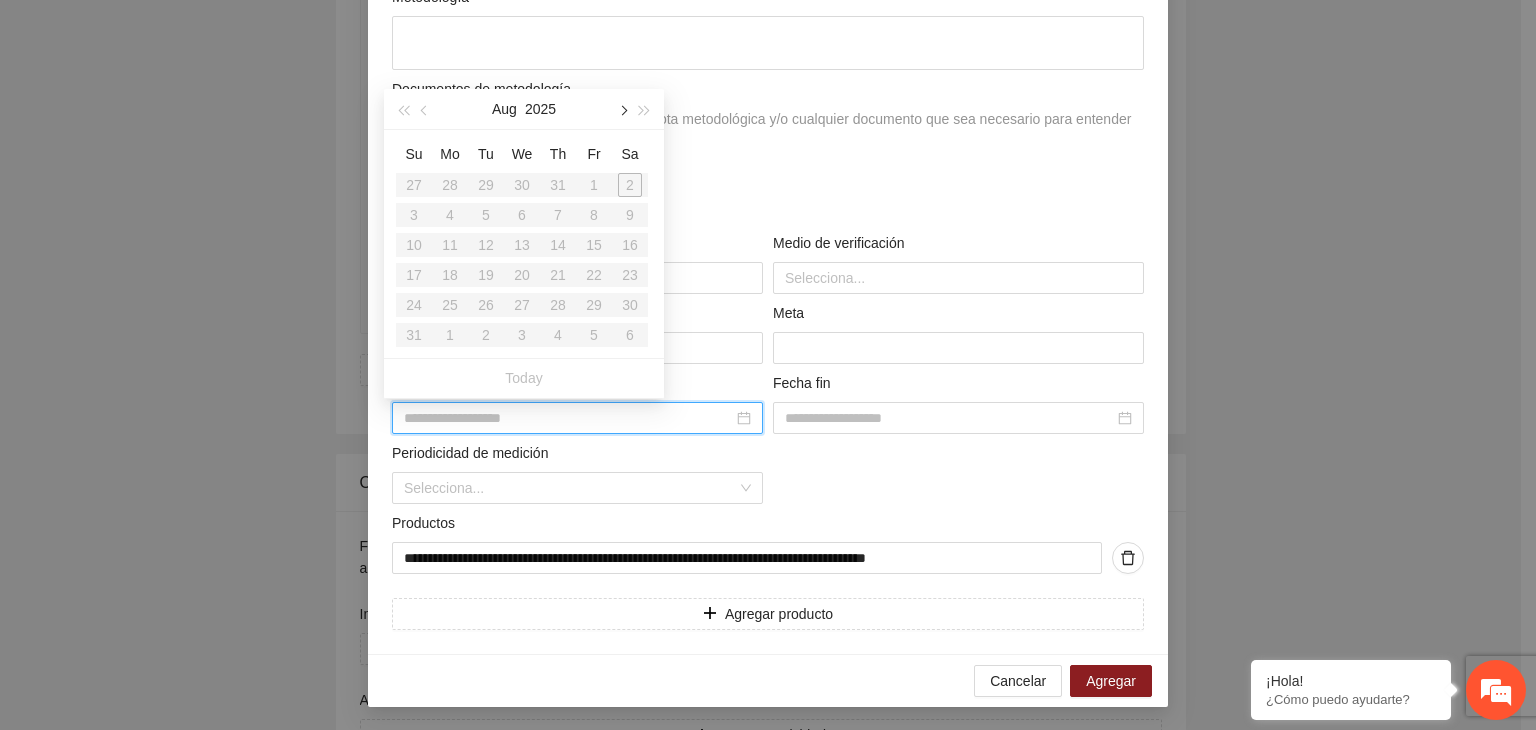 click at bounding box center (622, 111) 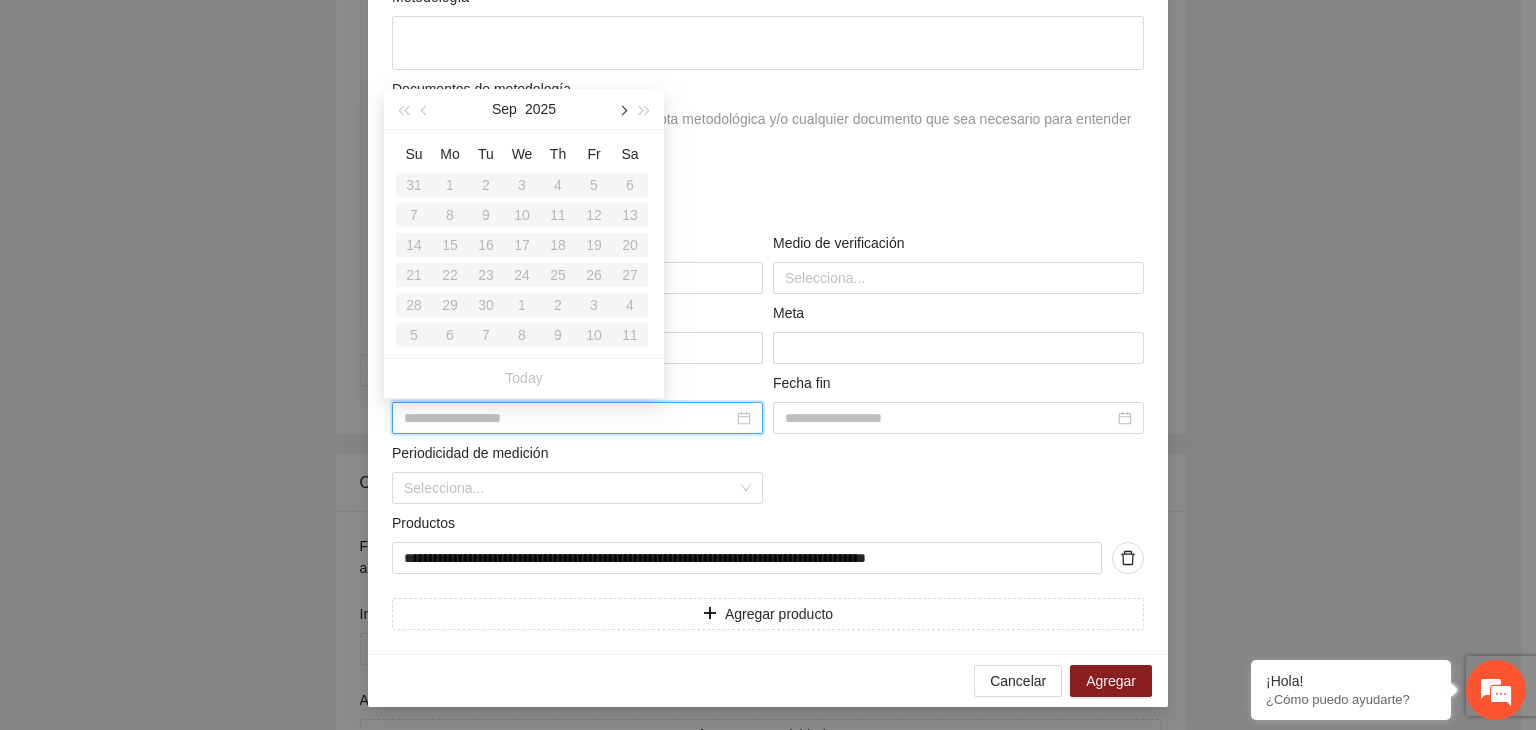 click at bounding box center (622, 111) 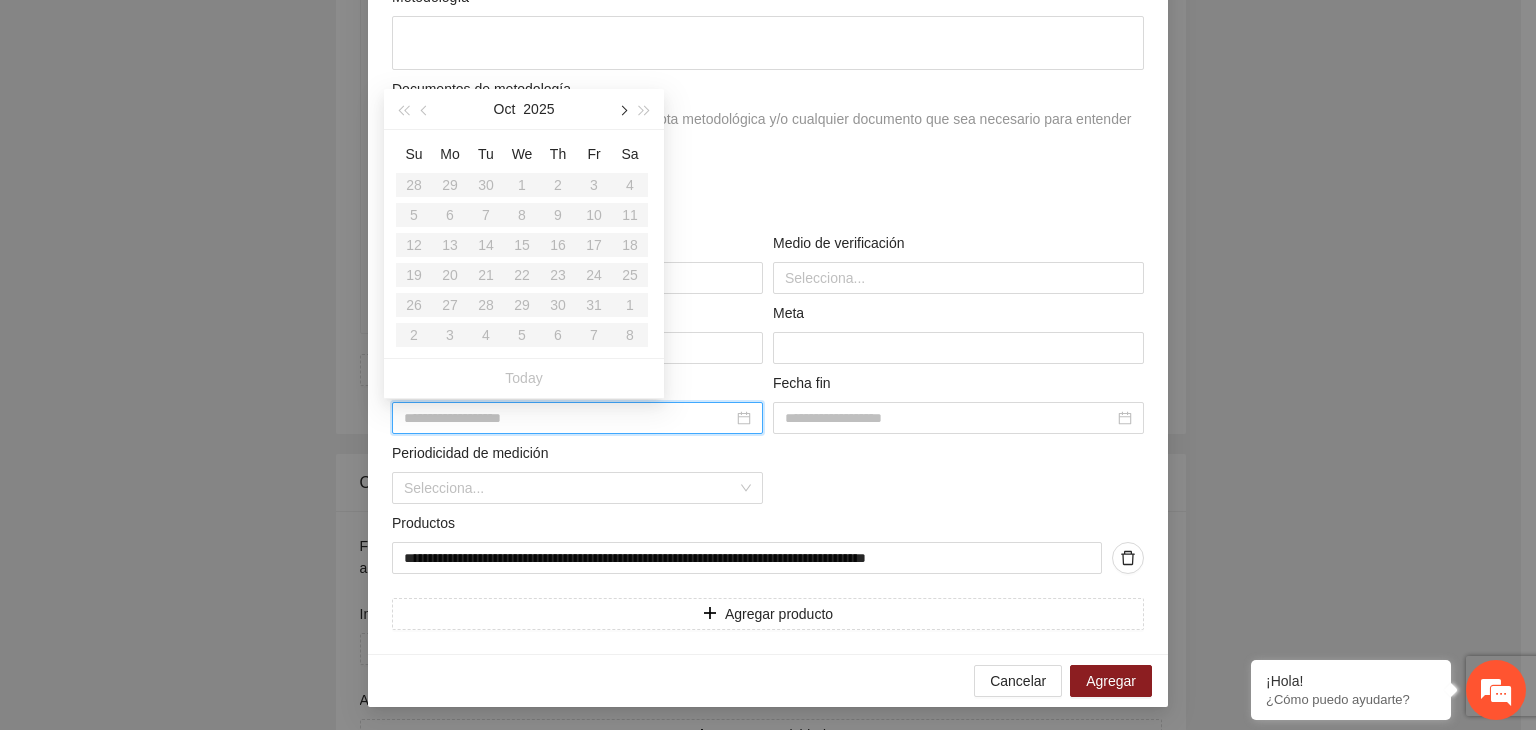 click at bounding box center (622, 111) 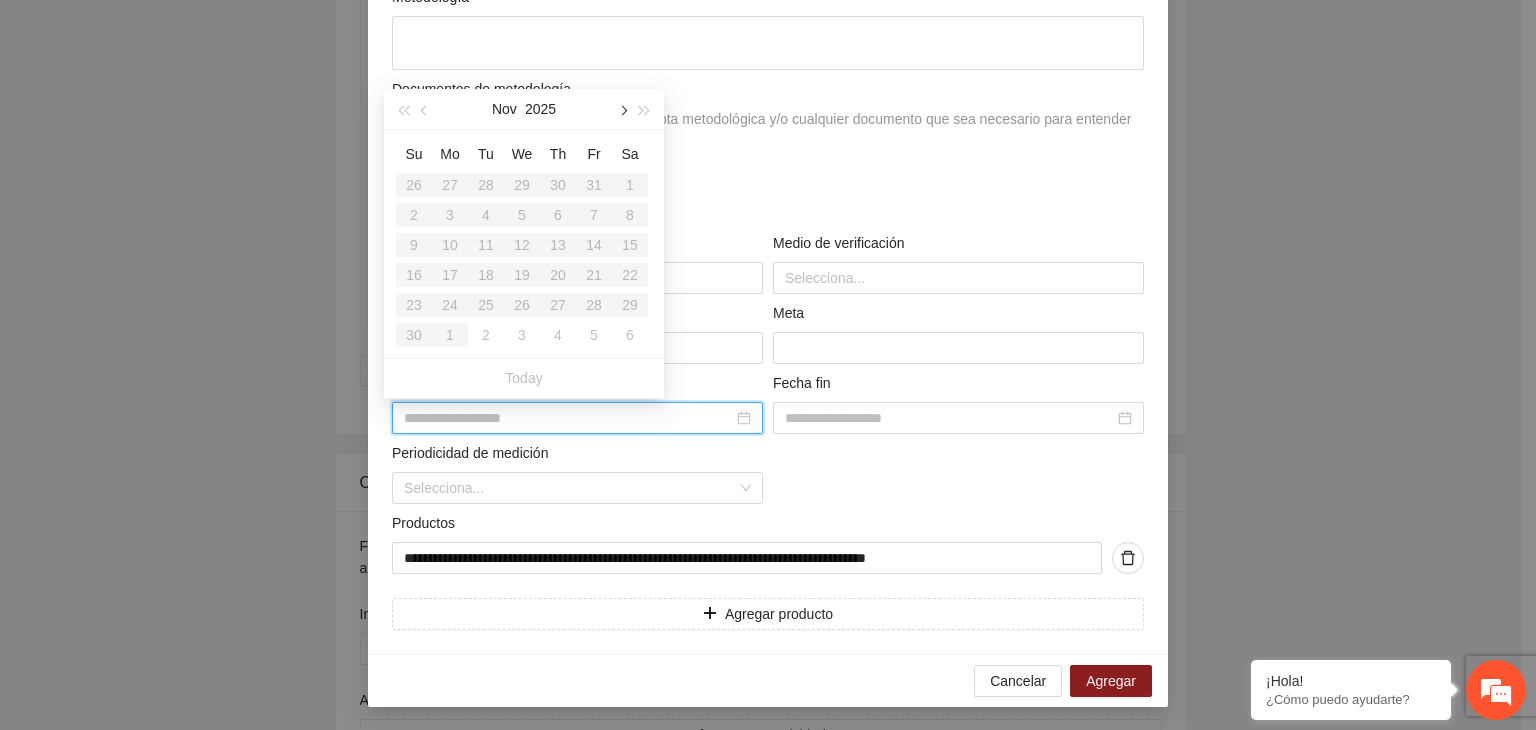 click at bounding box center [622, 111] 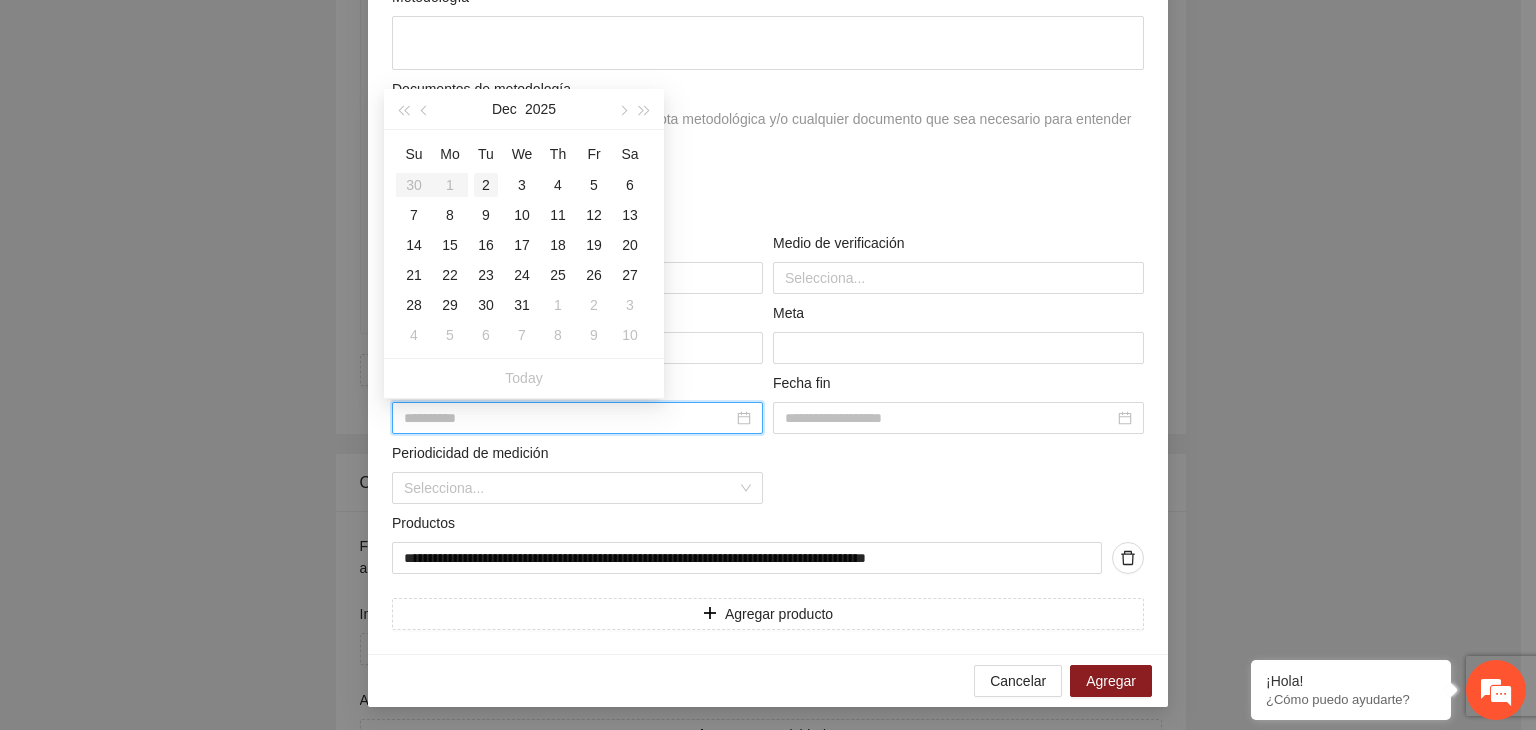 click on "2" at bounding box center (486, 185) 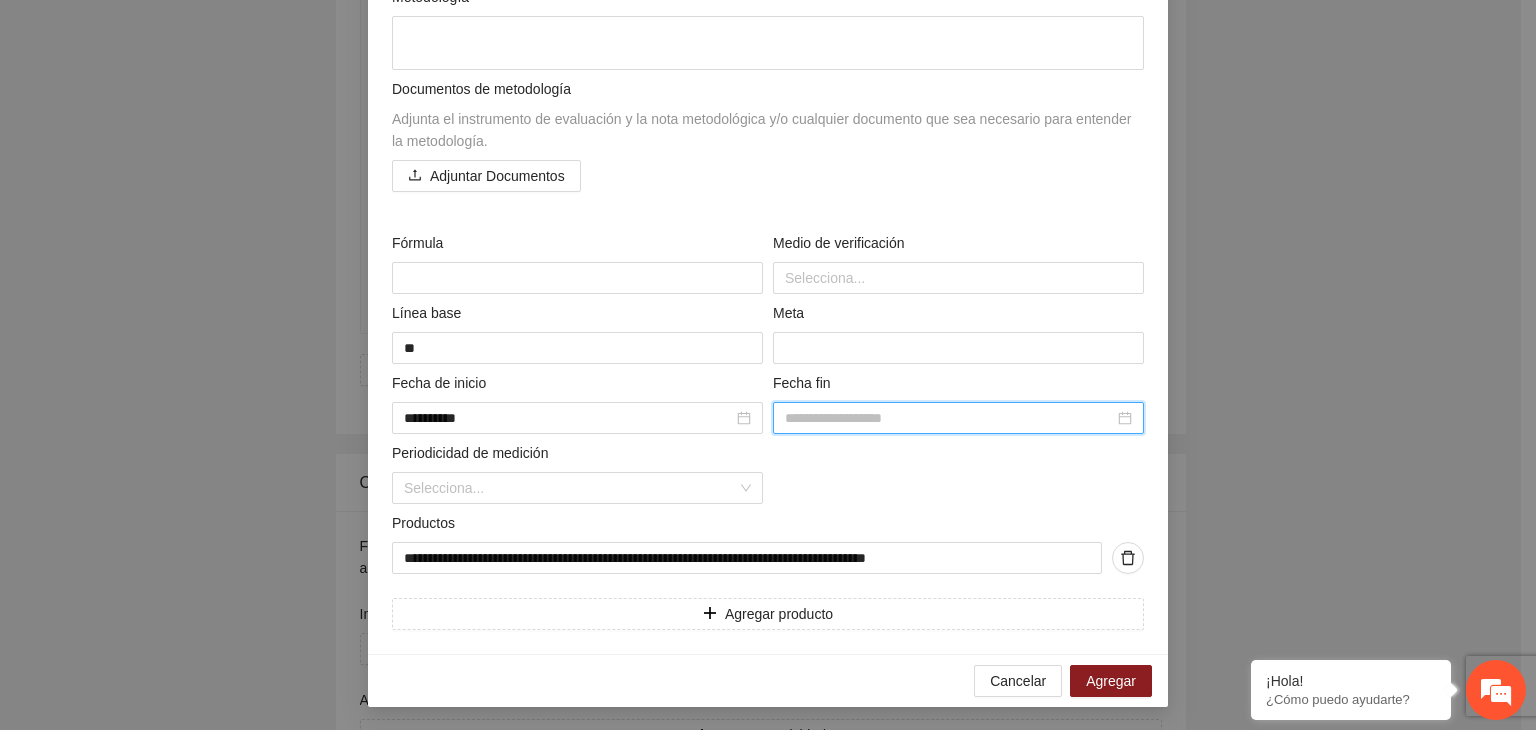 click at bounding box center [949, 418] 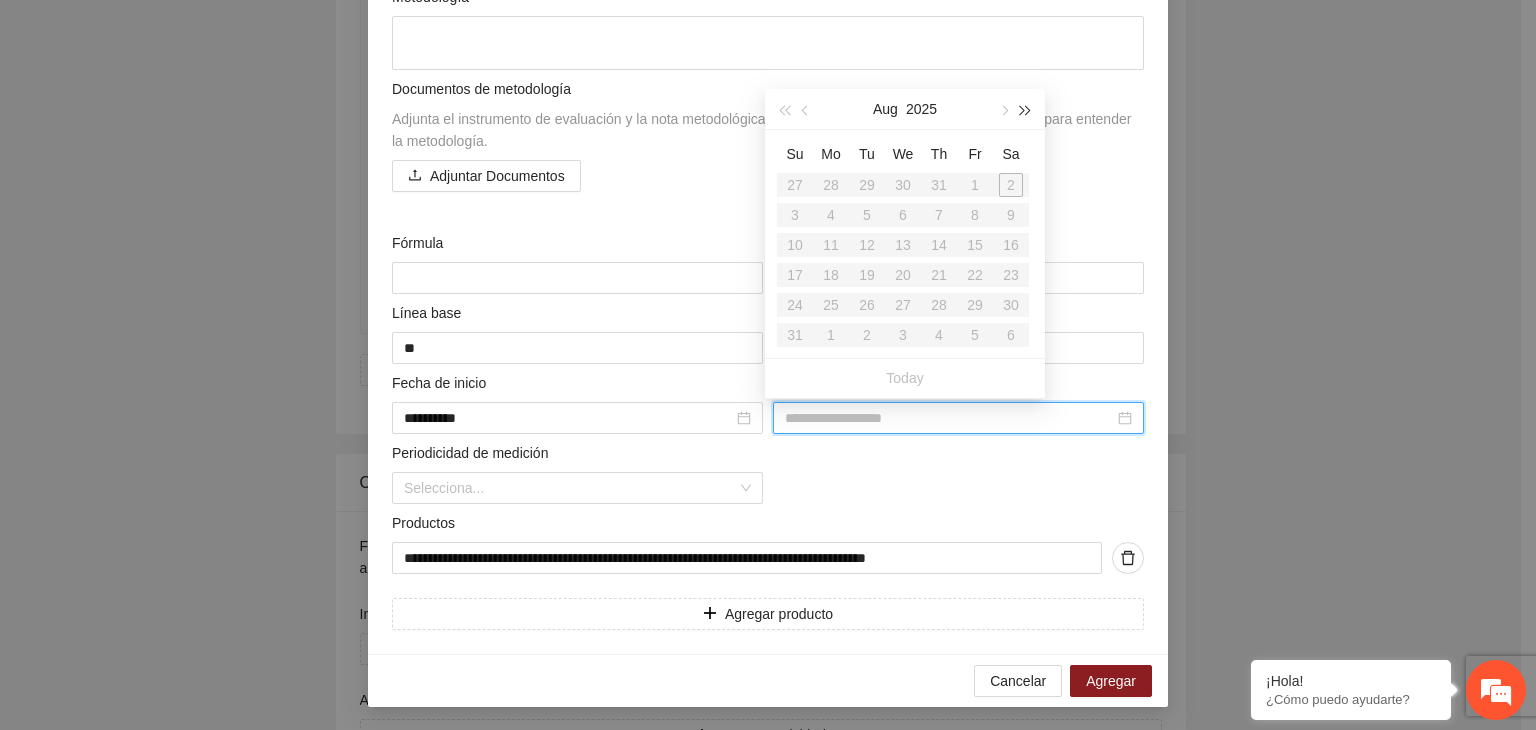 click at bounding box center (1026, 111) 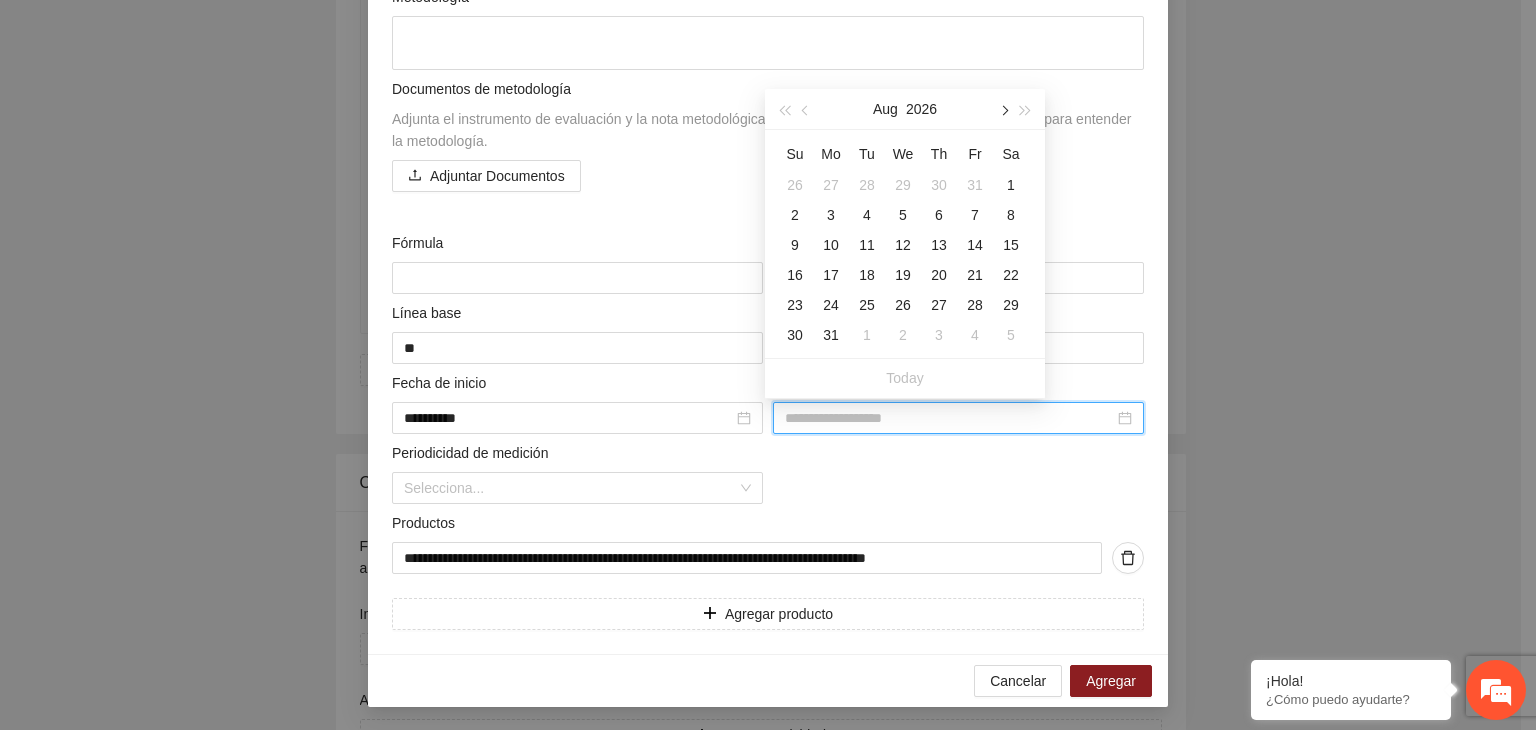 click at bounding box center [1003, 111] 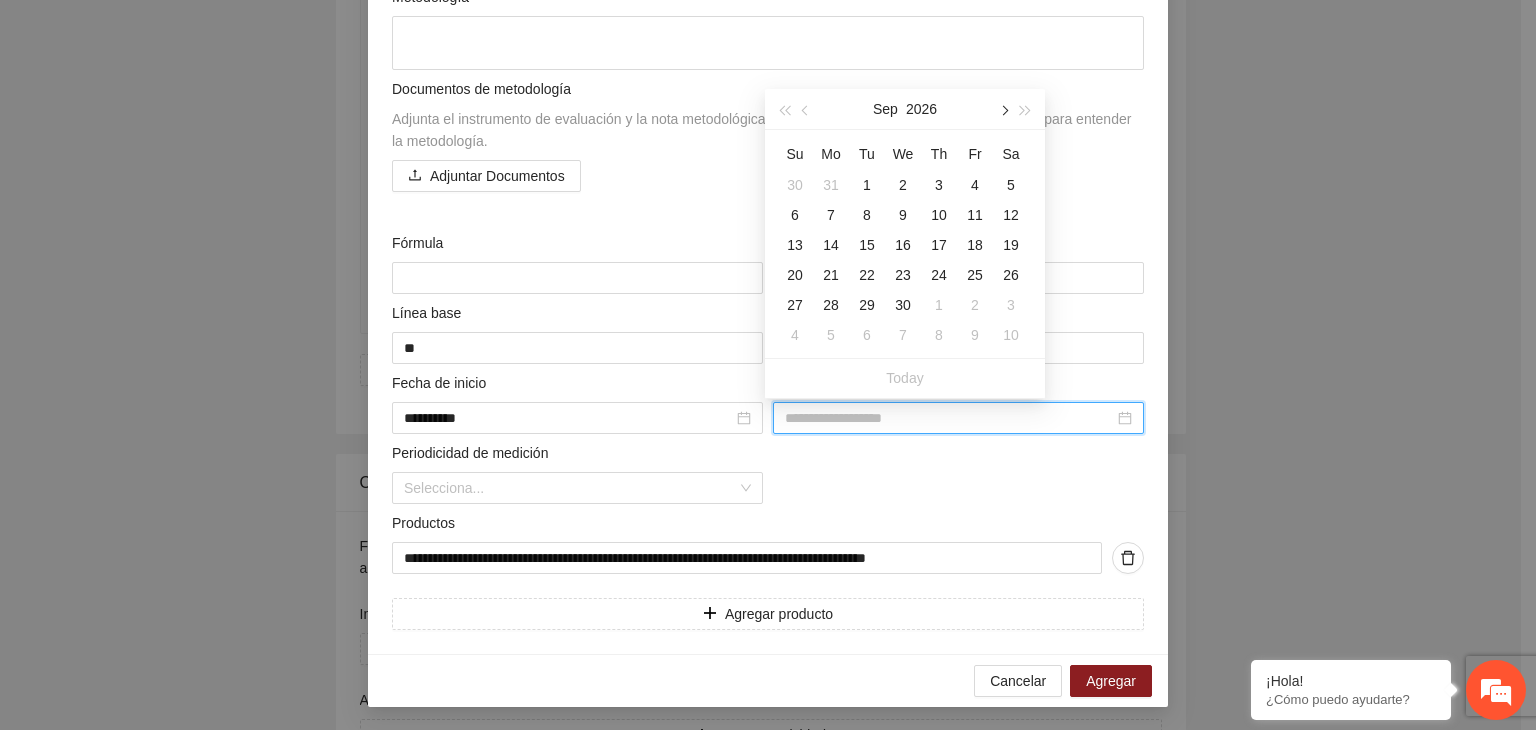 click at bounding box center (1003, 111) 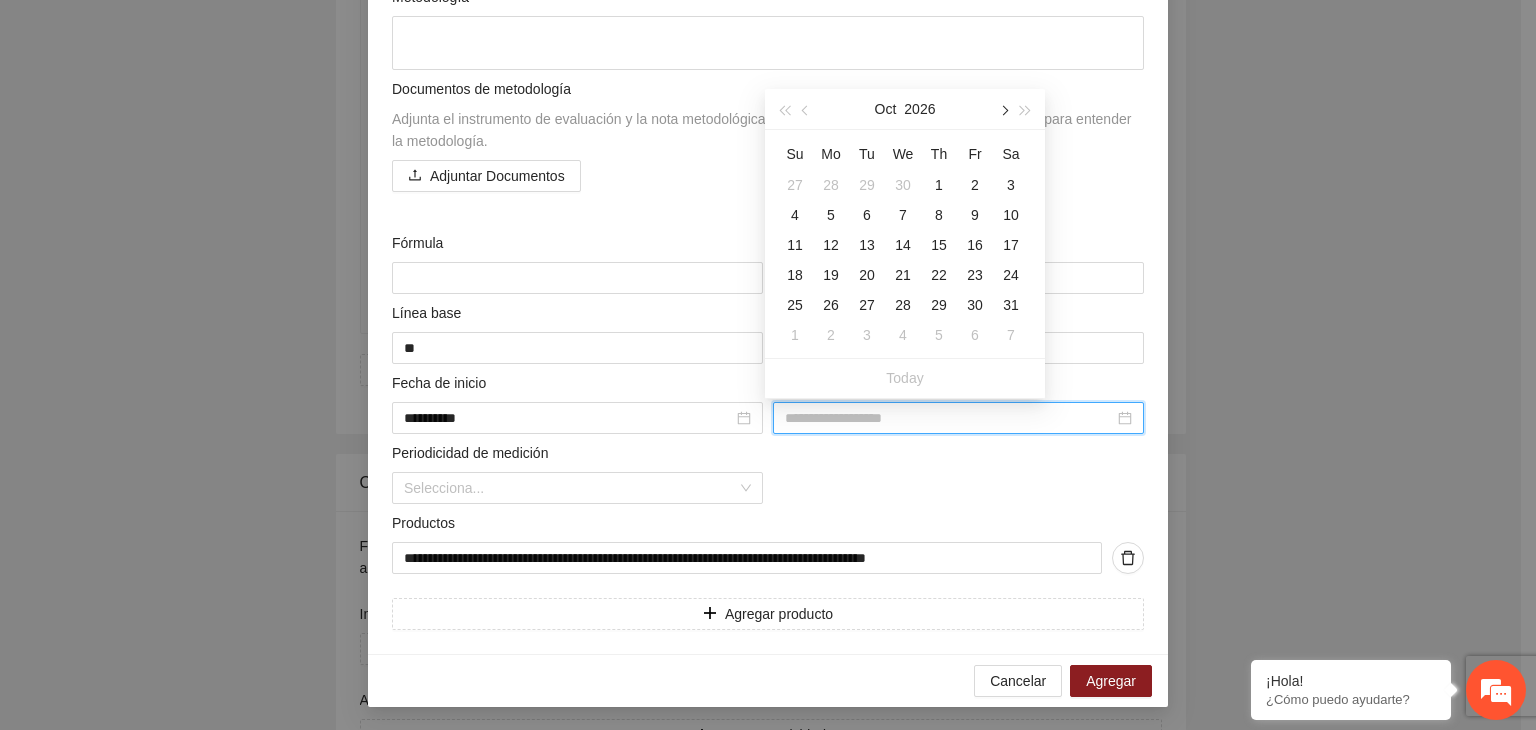 click at bounding box center (1003, 111) 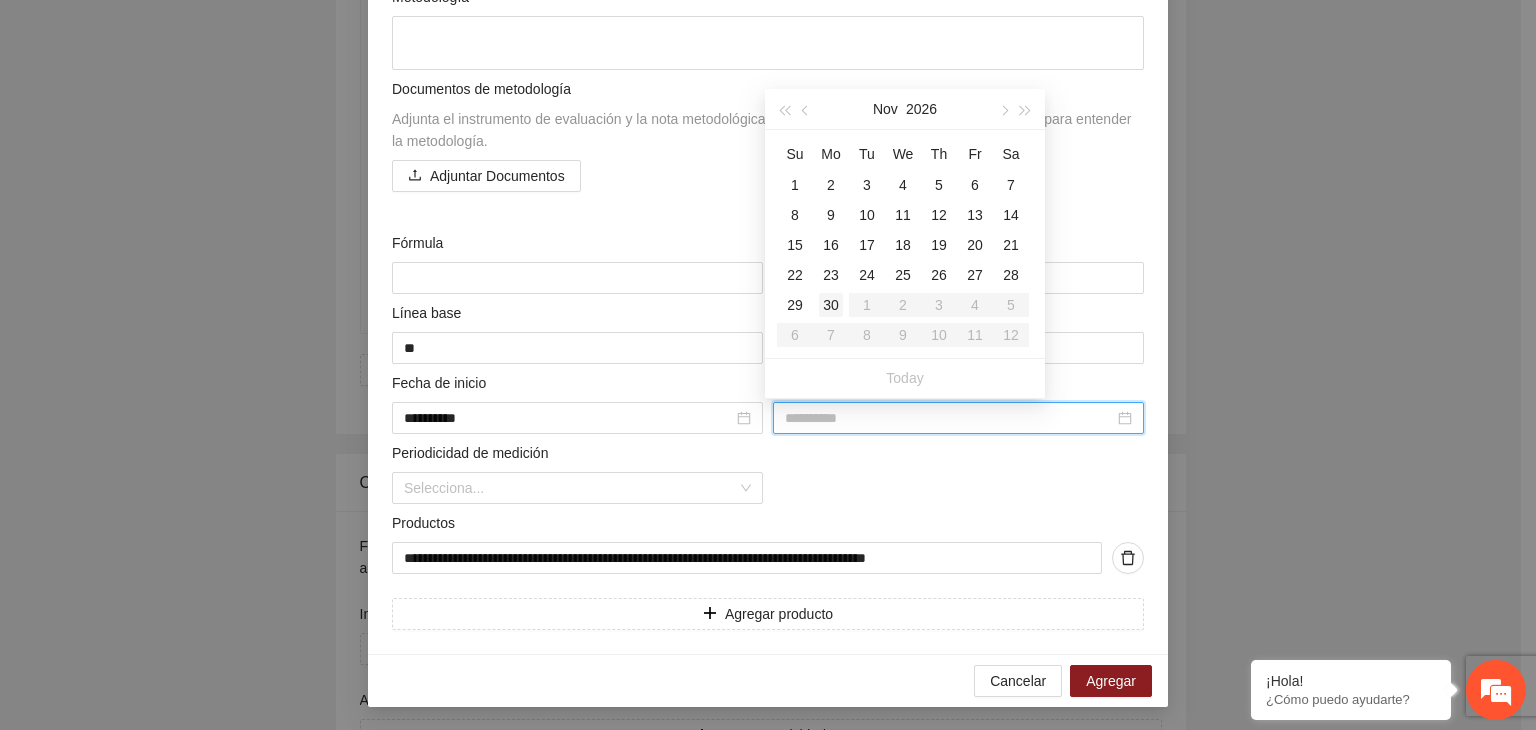 click on "30" at bounding box center (831, 305) 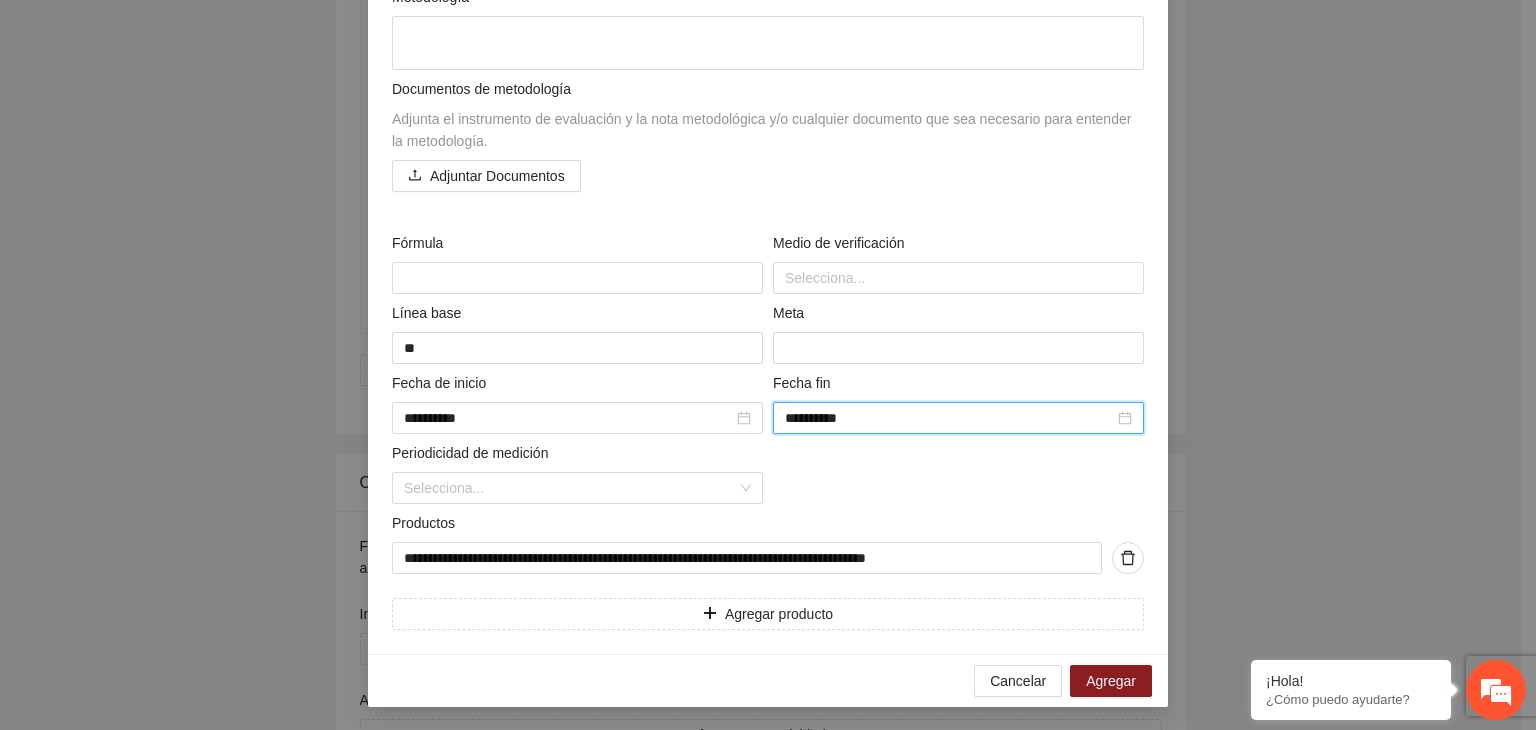 click on "**********" at bounding box center (768, 365) 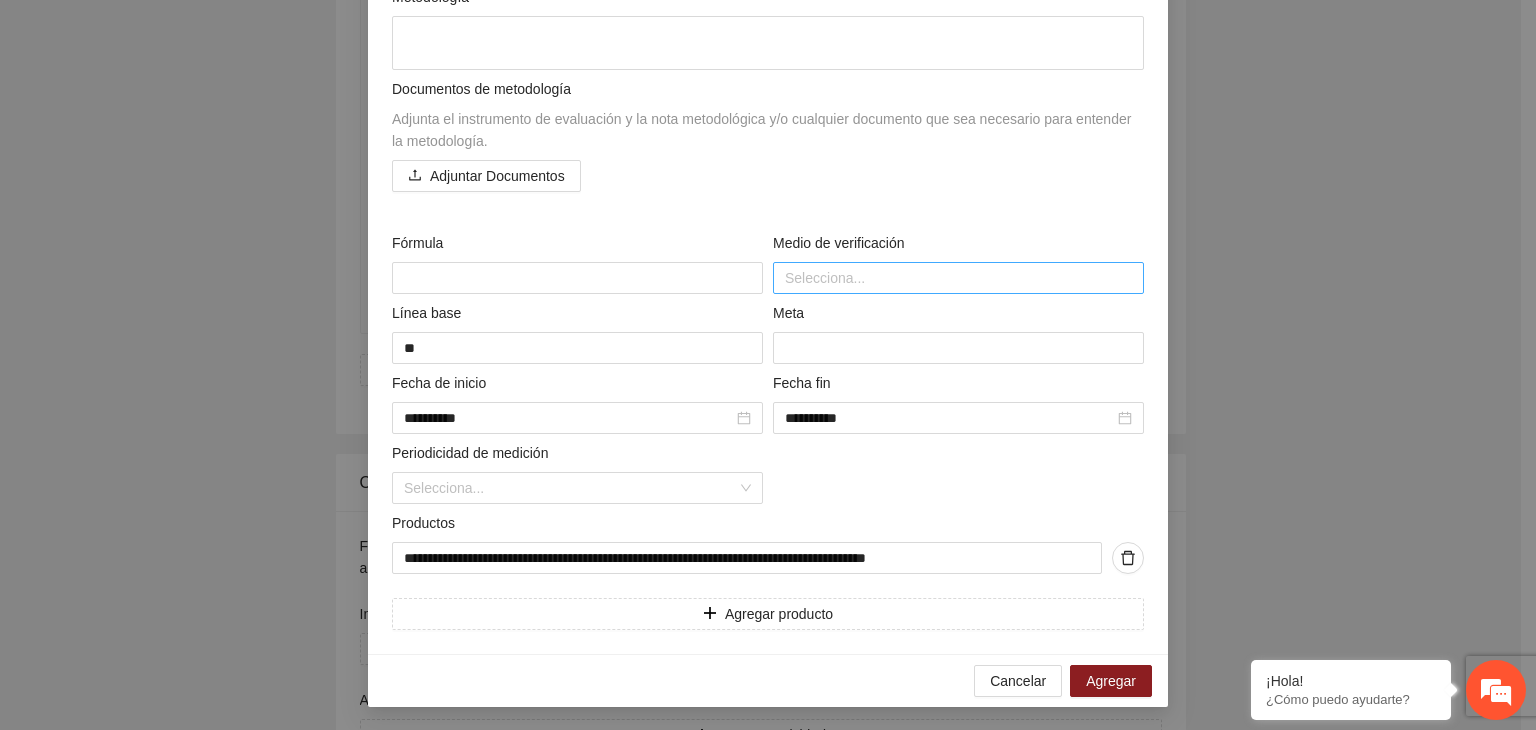 click at bounding box center [958, 278] 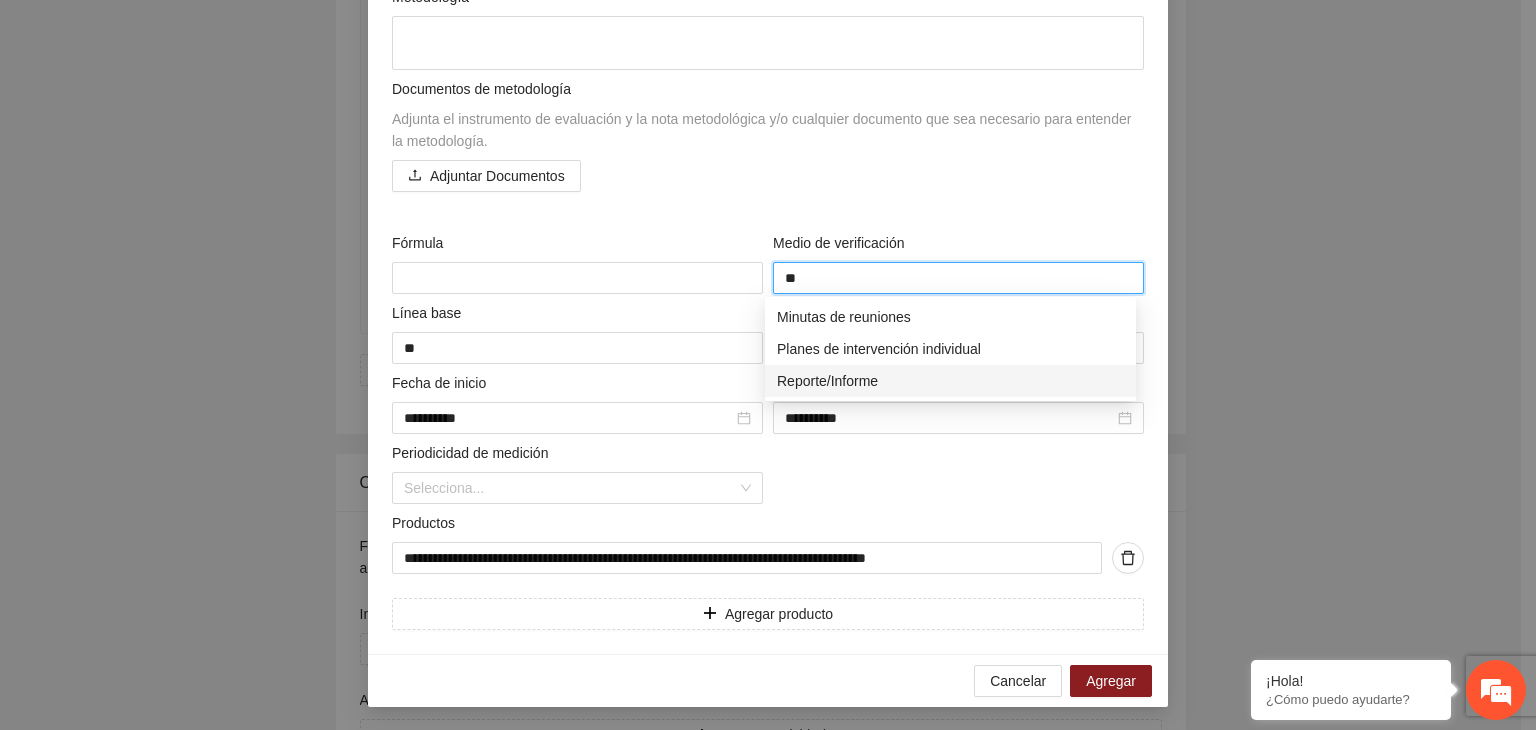 click on "Reporte/Informe" at bounding box center [950, 381] 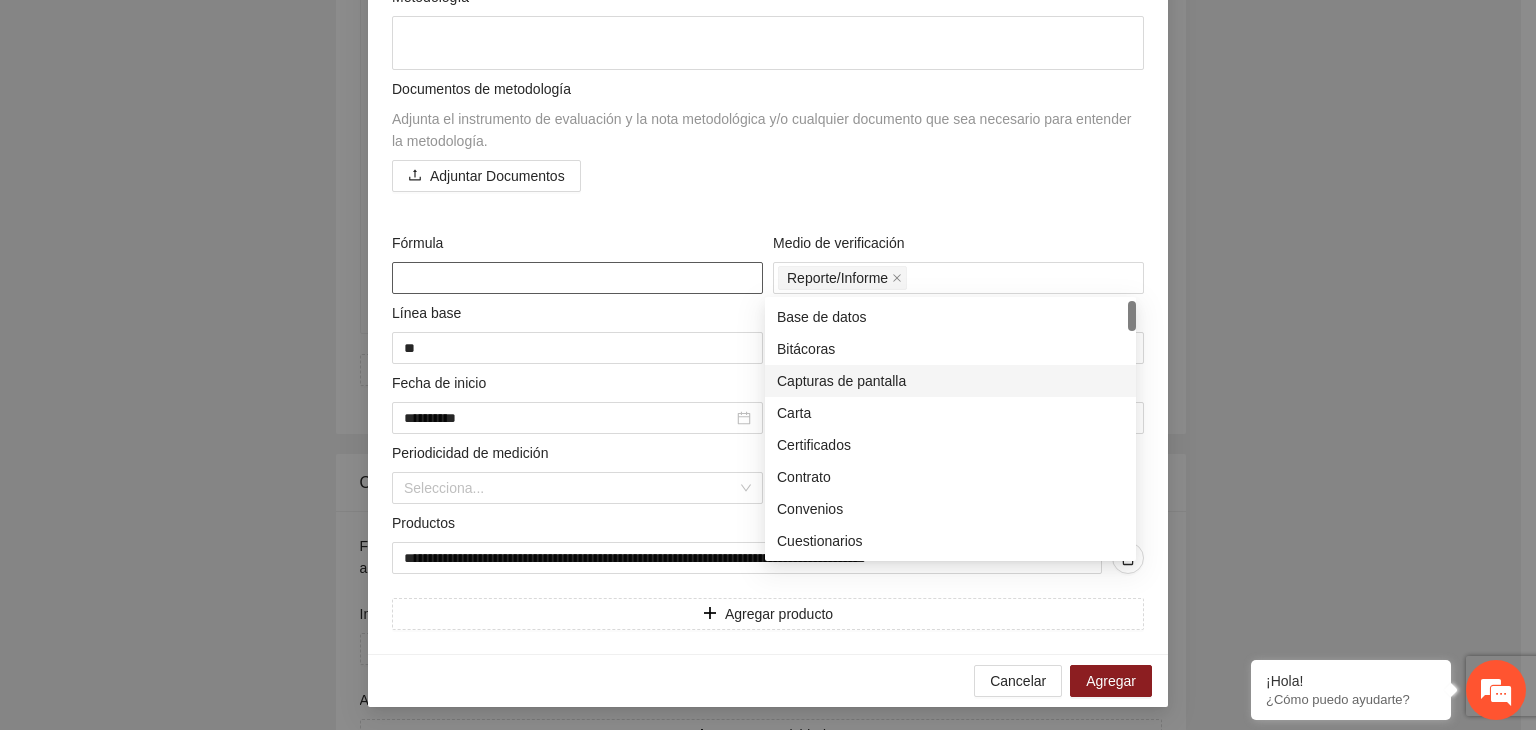 click at bounding box center (577, 278) 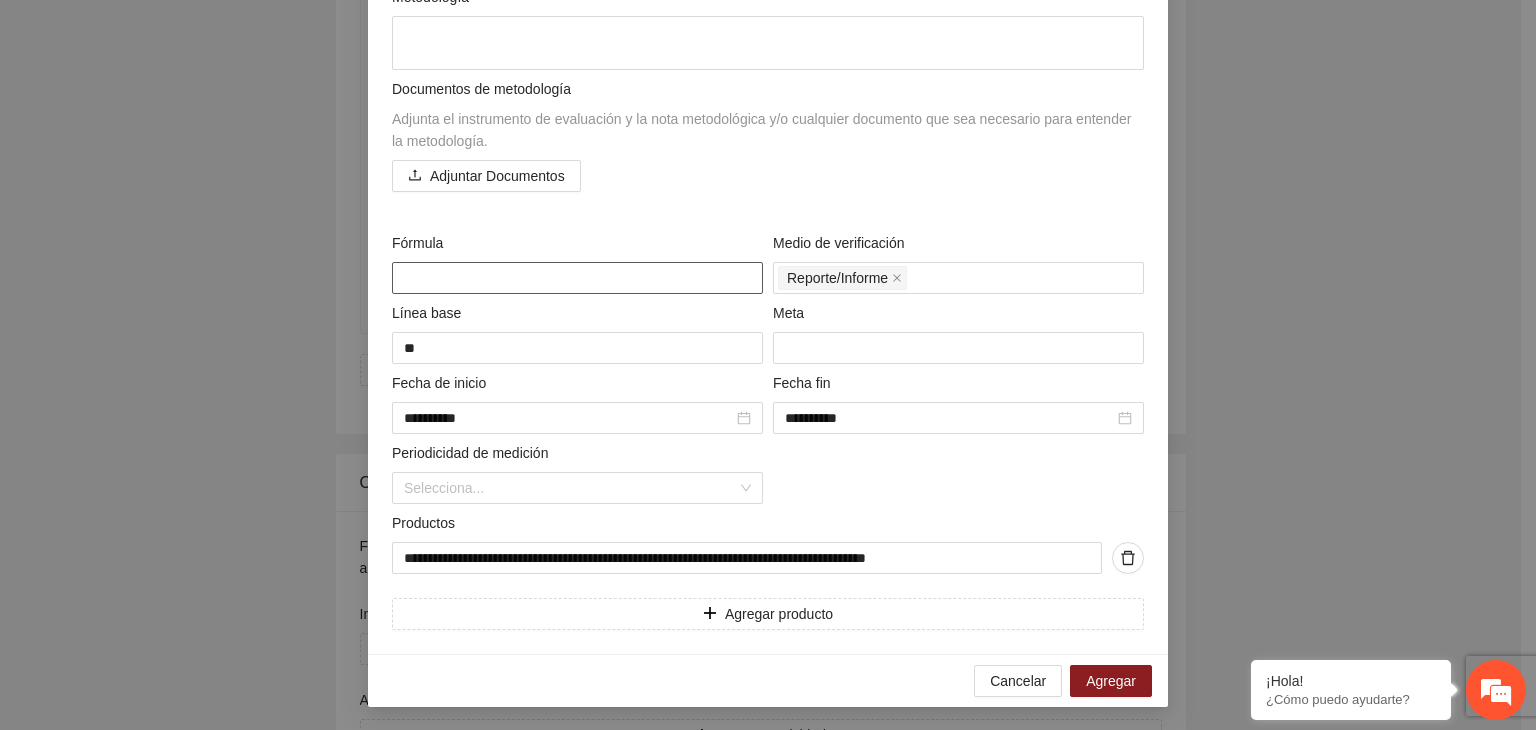 click at bounding box center [577, 278] 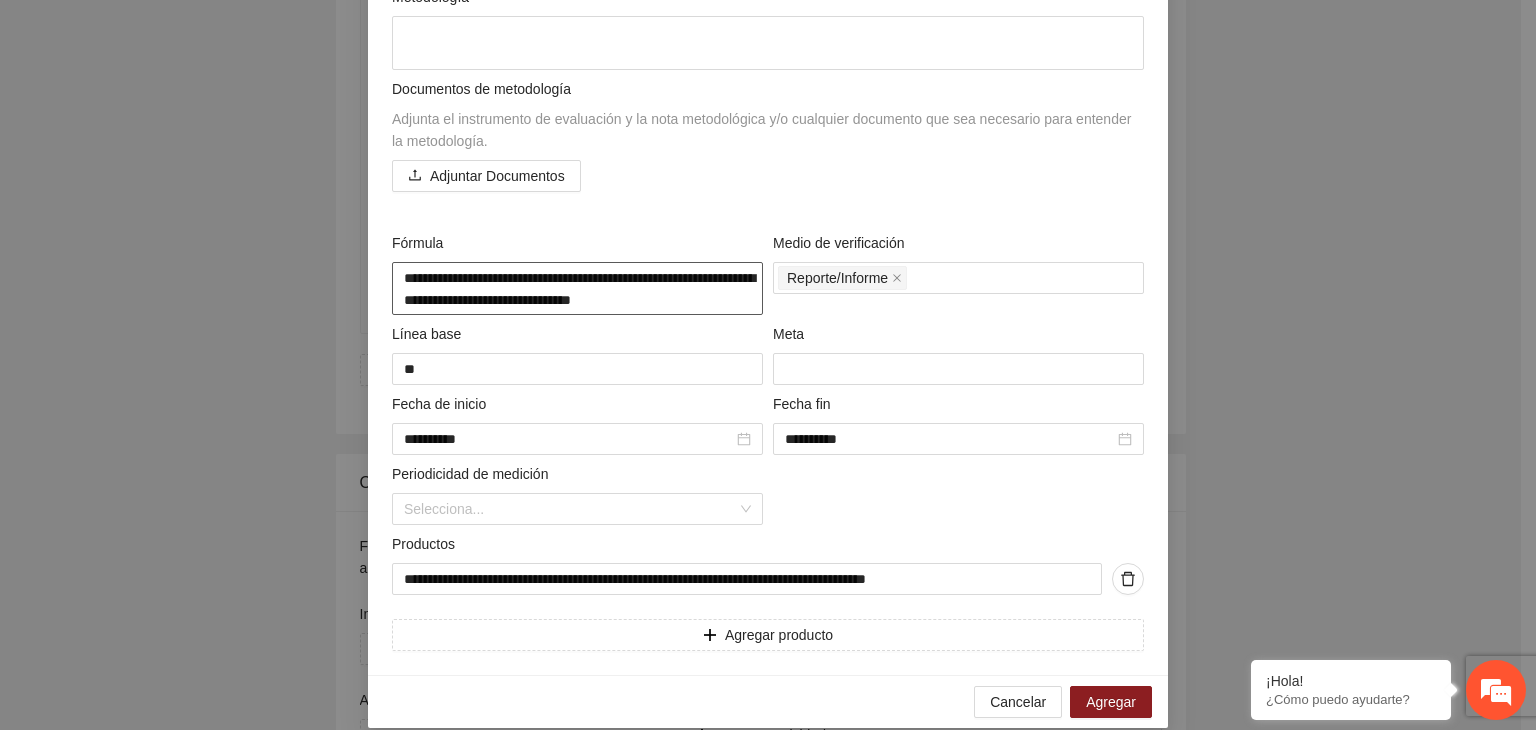 scroll, scrollTop: 0, scrollLeft: 0, axis: both 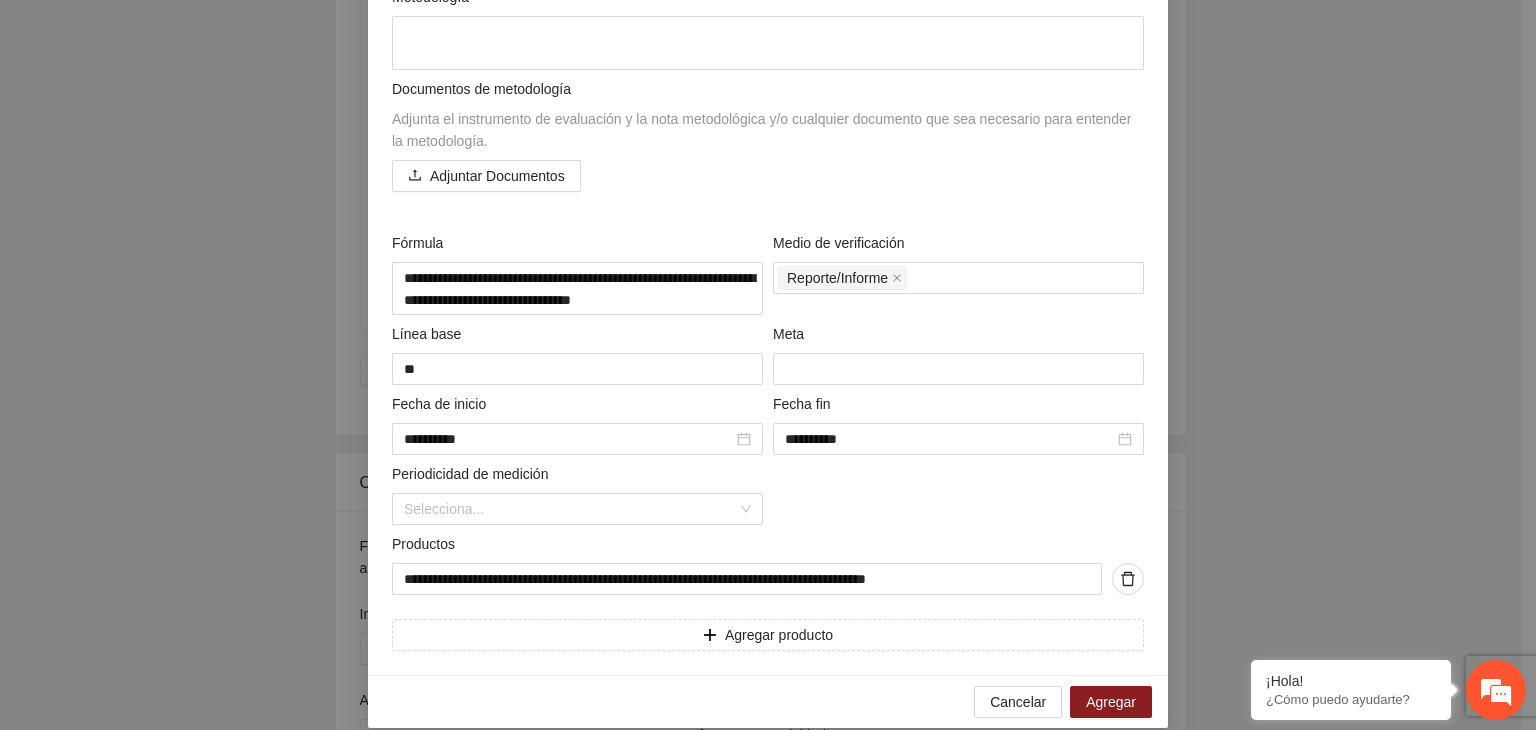 click on "**********" at bounding box center [768, 365] 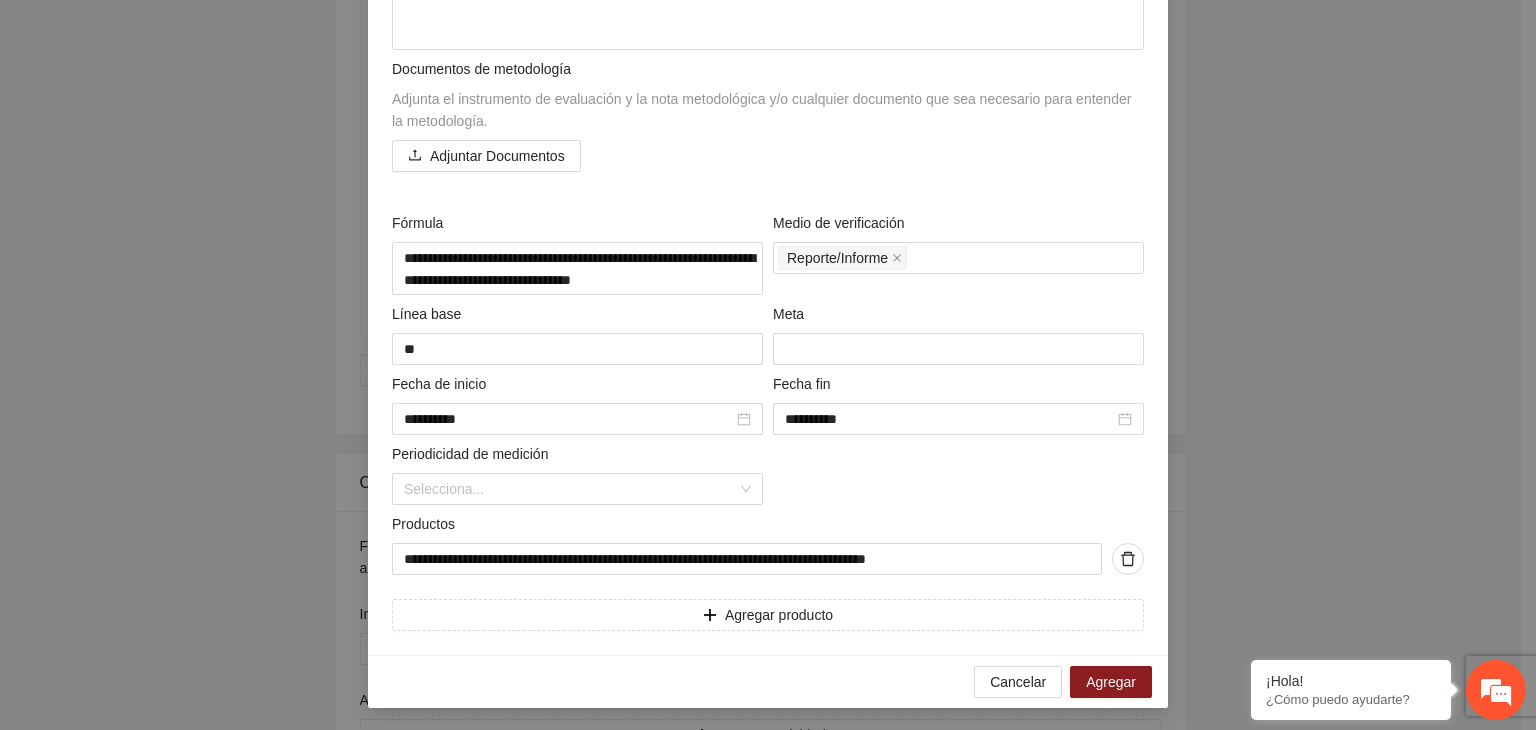 scroll, scrollTop: 355, scrollLeft: 0, axis: vertical 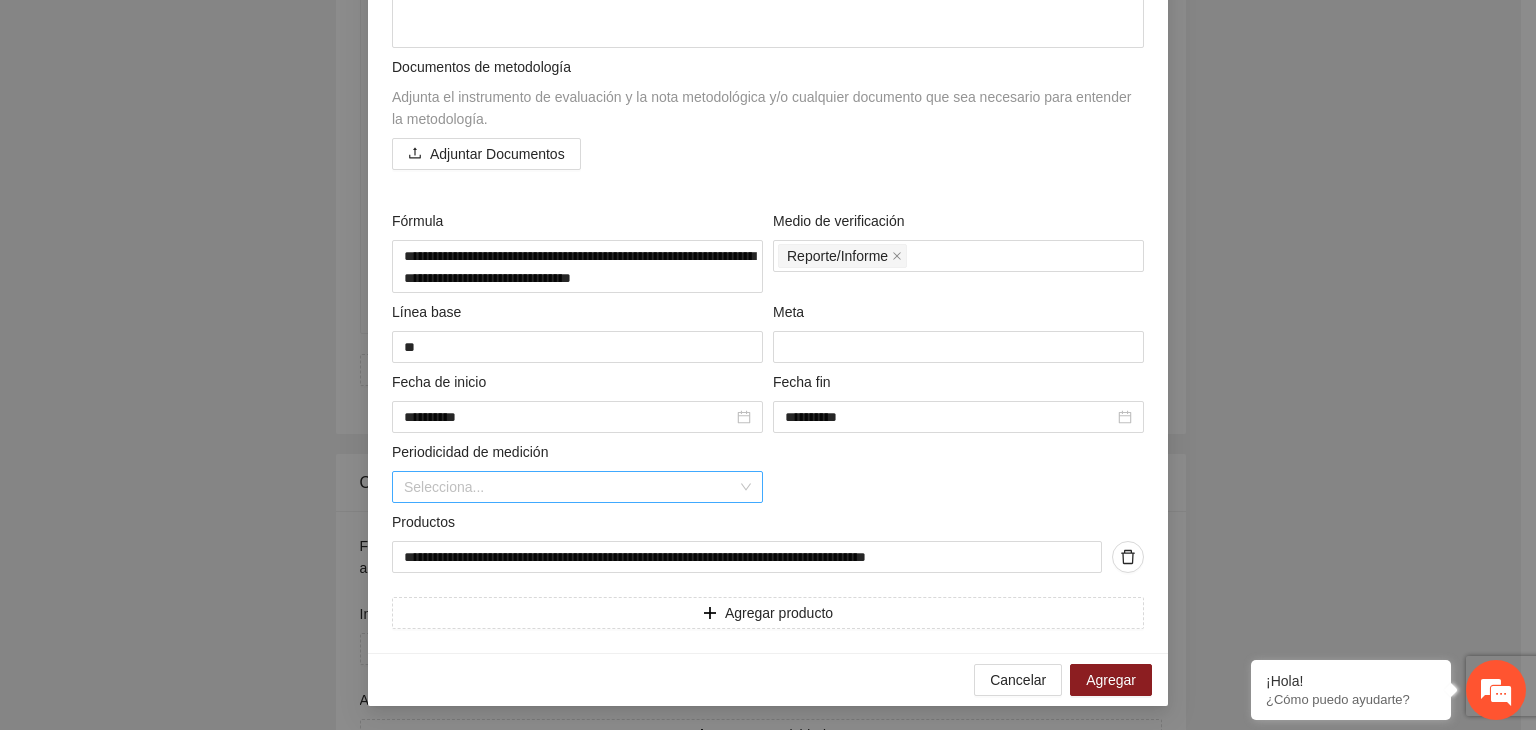 click at bounding box center [570, 487] 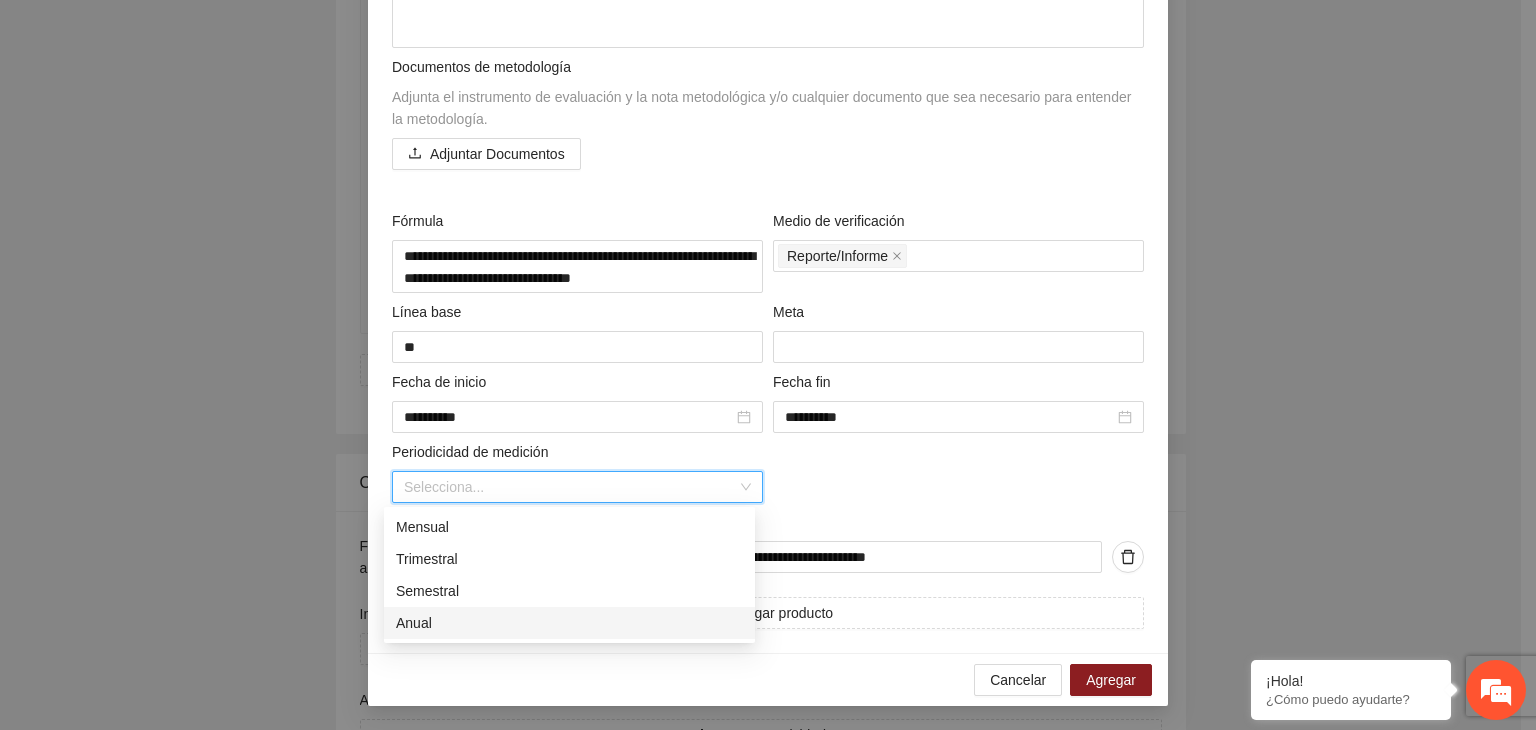 click on "Anual" at bounding box center (569, 623) 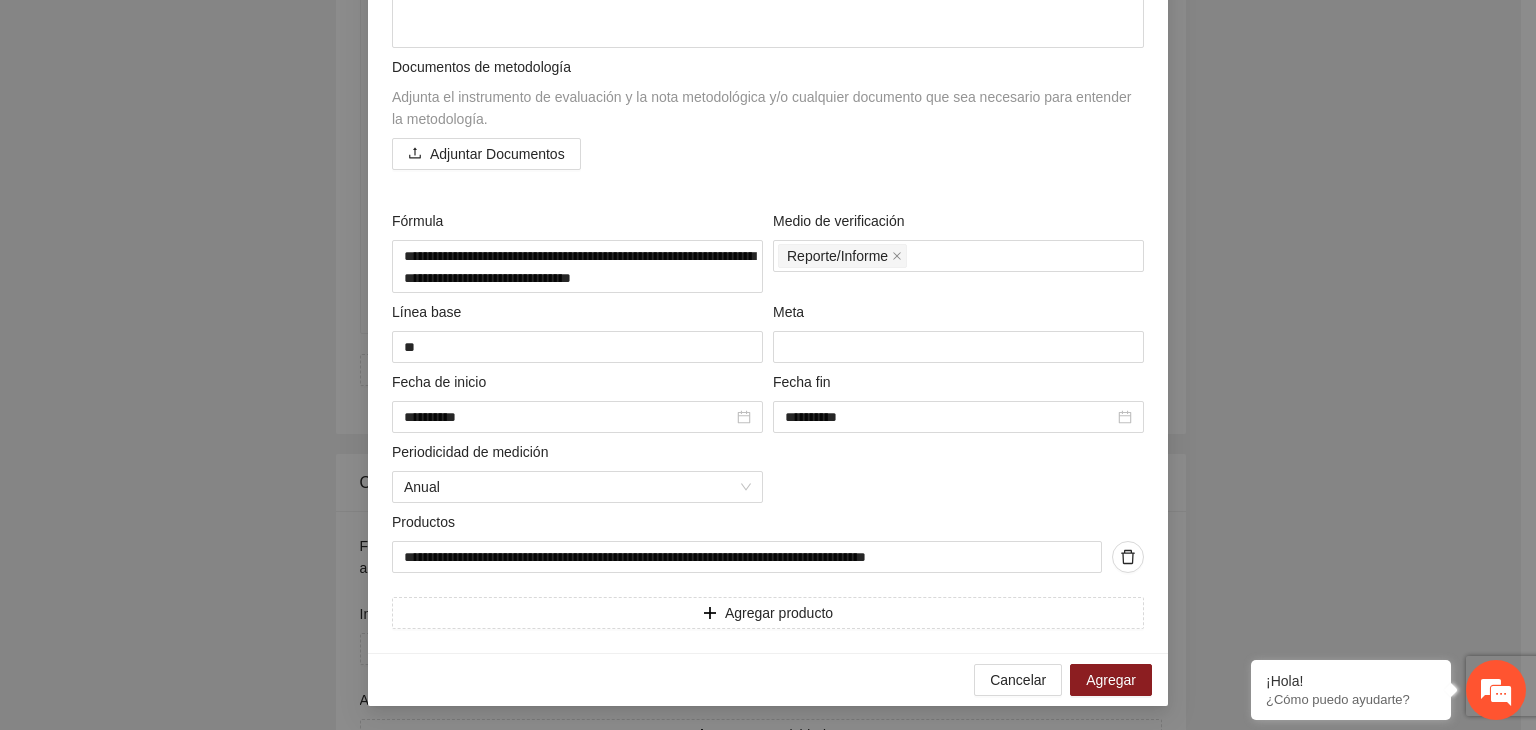 click on "**********" at bounding box center [768, 365] 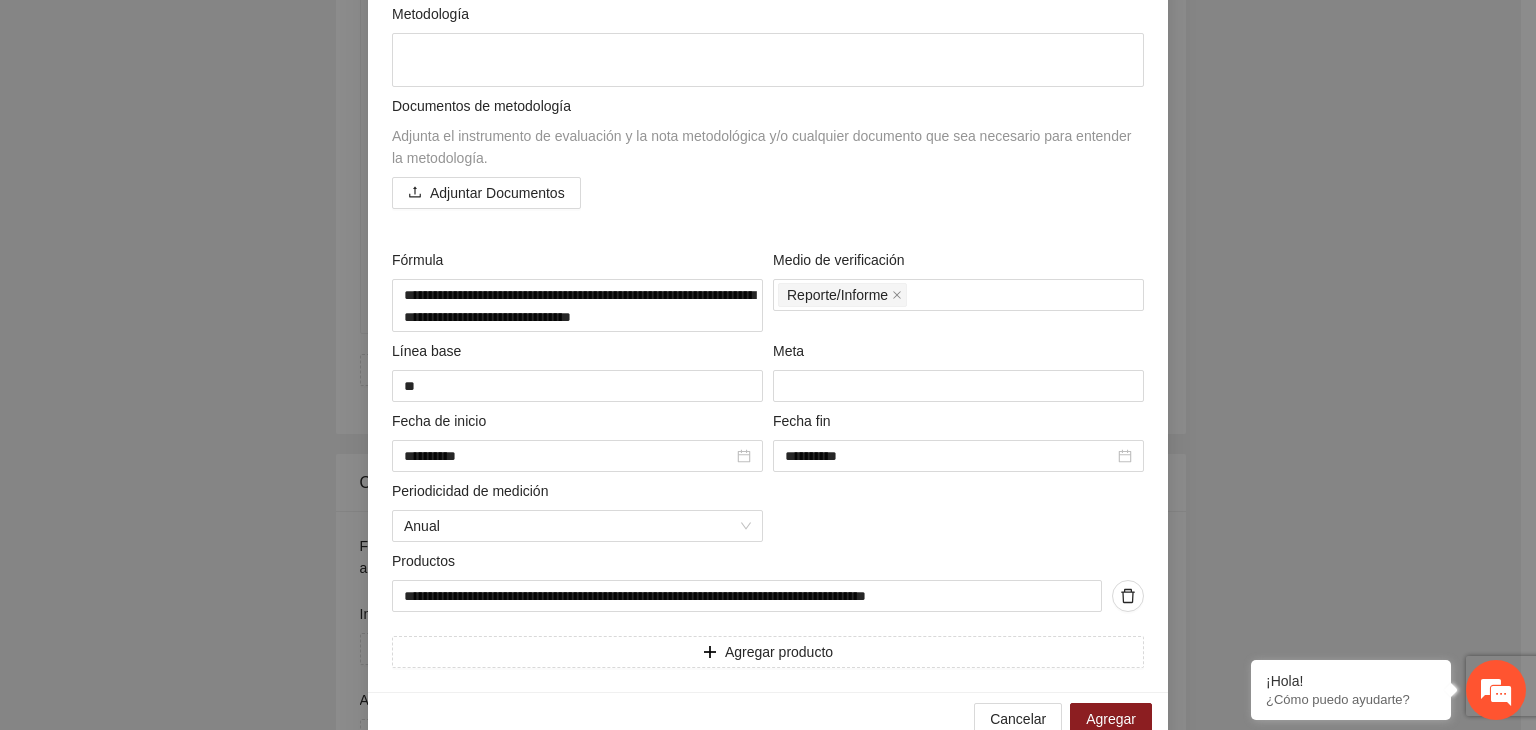 scroll, scrollTop: 355, scrollLeft: 0, axis: vertical 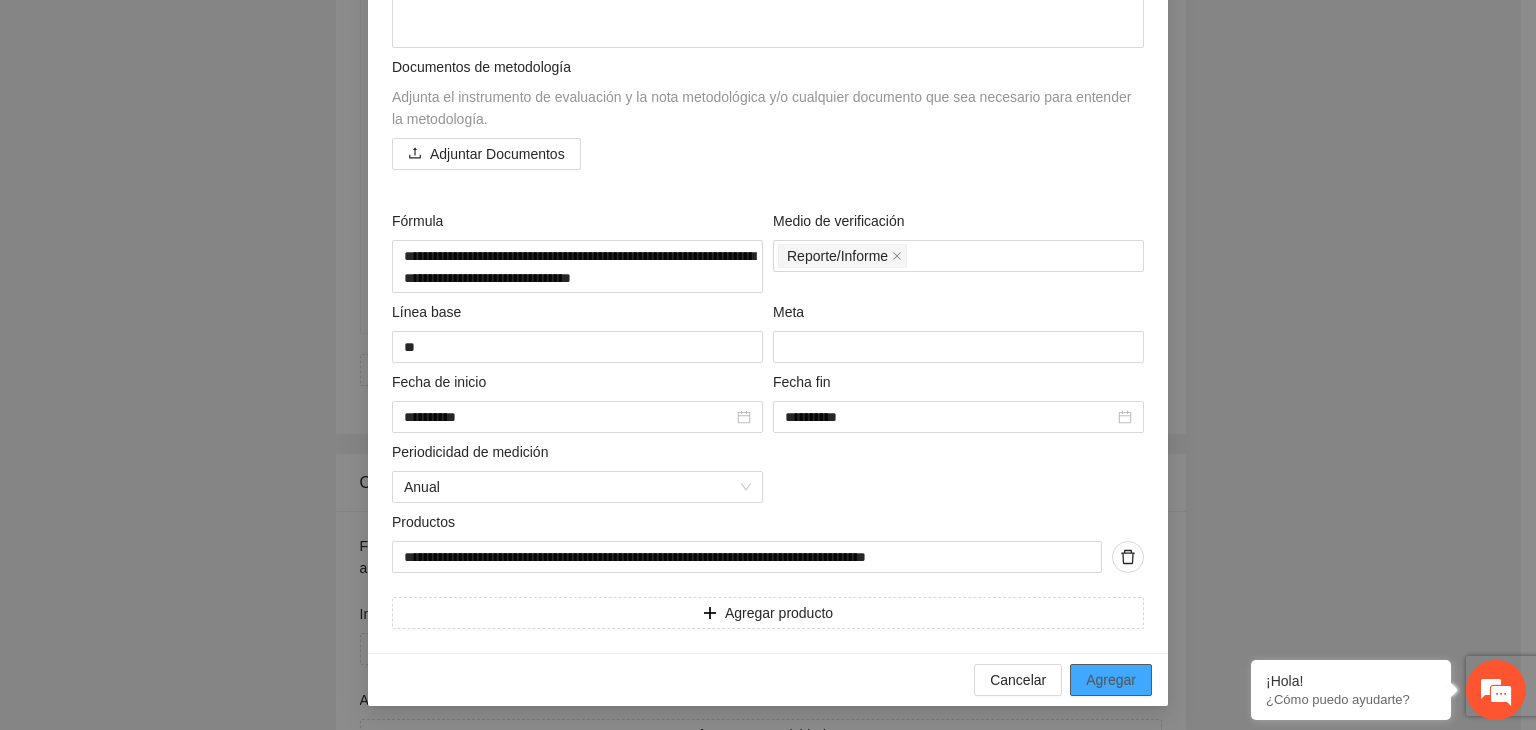 click on "Agregar" at bounding box center (1111, 680) 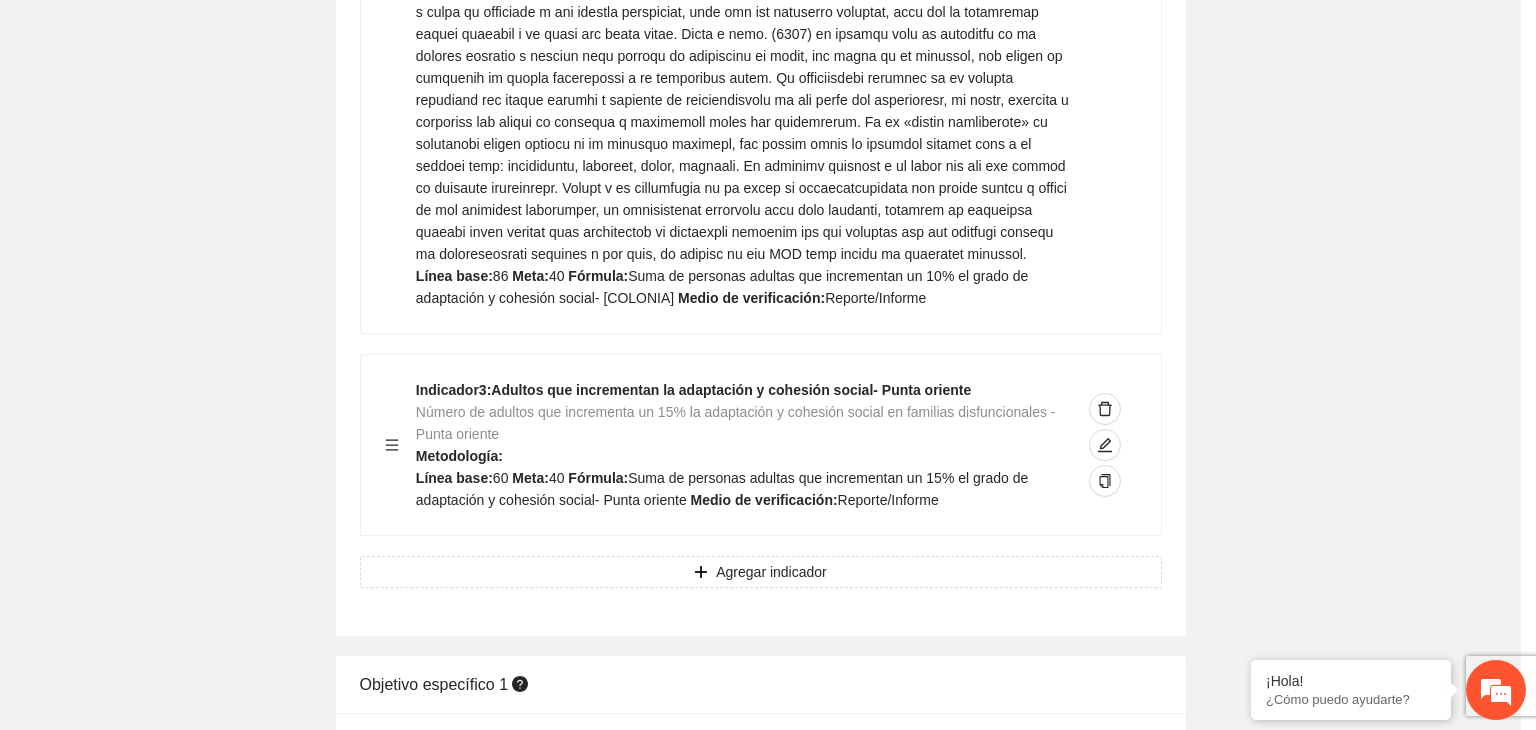 scroll, scrollTop: 3903, scrollLeft: 0, axis: vertical 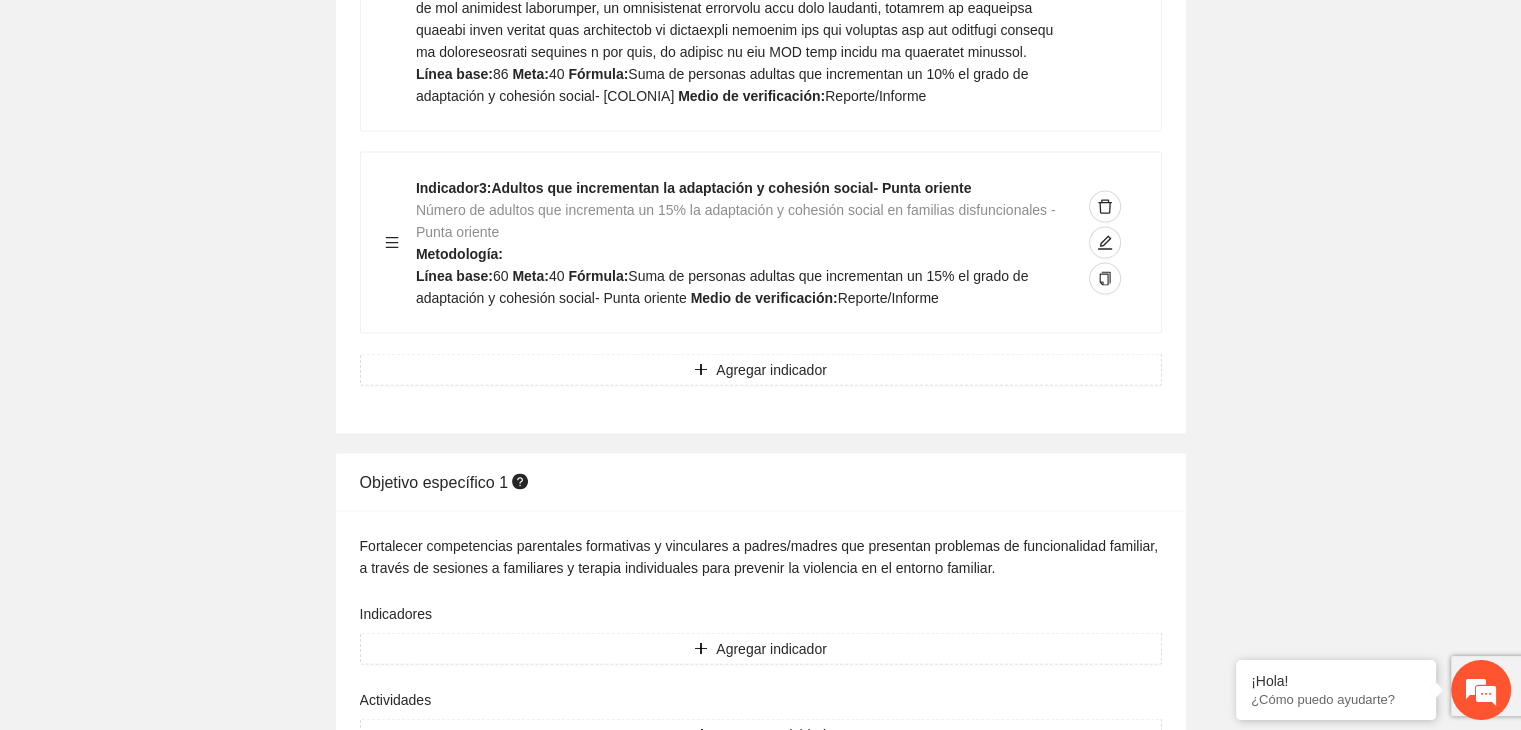 click on "Guardar Objetivo de desarrollo  Exportar Contribuir a la disminución de incidencia en violencia familiar en las zonas de Punta Oriente, Cerro Grande y Riberas de Sacramento del Municipio  de Chihuahua. Indicadores Indicador  1 :  Violencia familiar disminuyendo en un 5% en Cerro grande Número de carpetas de investigación de Violencia familiar  disminuyendo en un 5% en Cerro grande Metodología:  Se solicita información al Observatorio Ciudadano de FICOSEC sobre el número de carpetas de violencia familiar en las colonias de intervención Línea base:  N/A  Meta:  28  Fórmula:  Suma de carpetas de investigación de violencia familiar disminuyendo  en un 5% en Punta Oriente  Medio de verificación:  Reporte/Informe Indicador  2 :  Violencia familiar disminuyendo en un 5% en Riberas de sacramento Número de carpetas de investigación de Violencia familiar  disminuyendo en un 5% en Riberas de sacramento Metodología:  Línea base:  N/A  Meta:  91  Fórmula:   Medio de verificación:  3 :  1" at bounding box center (760, -1105) 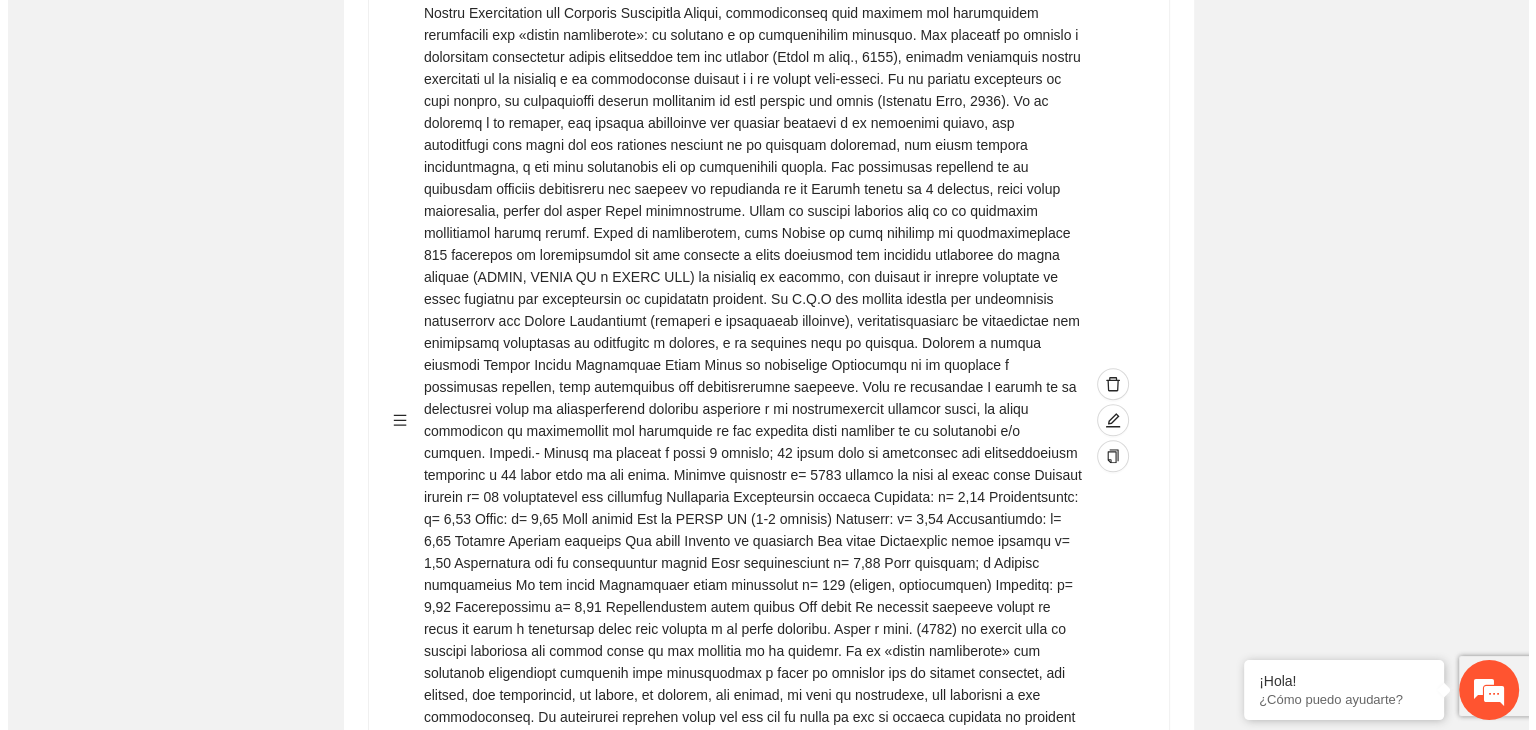 scroll, scrollTop: 1583, scrollLeft: 0, axis: vertical 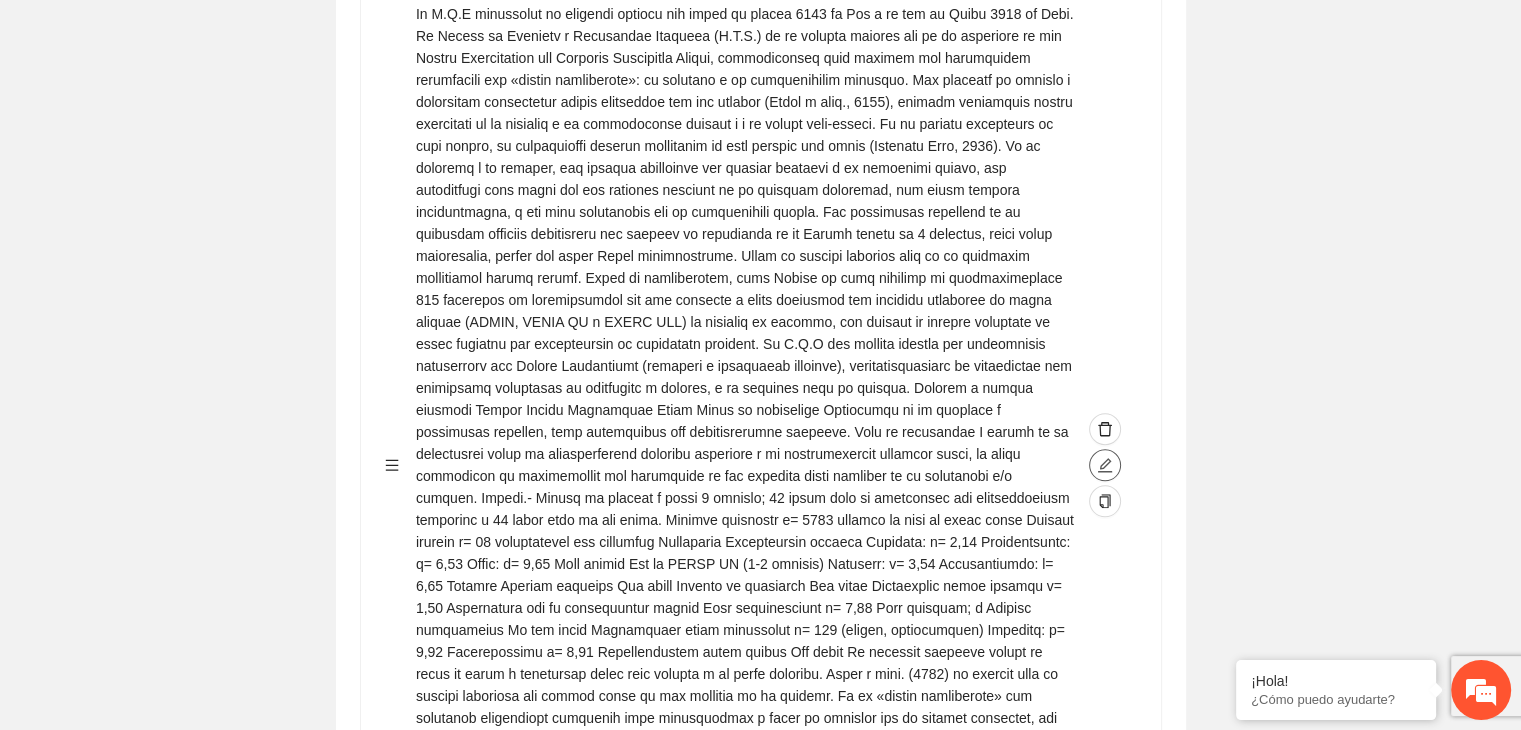 click 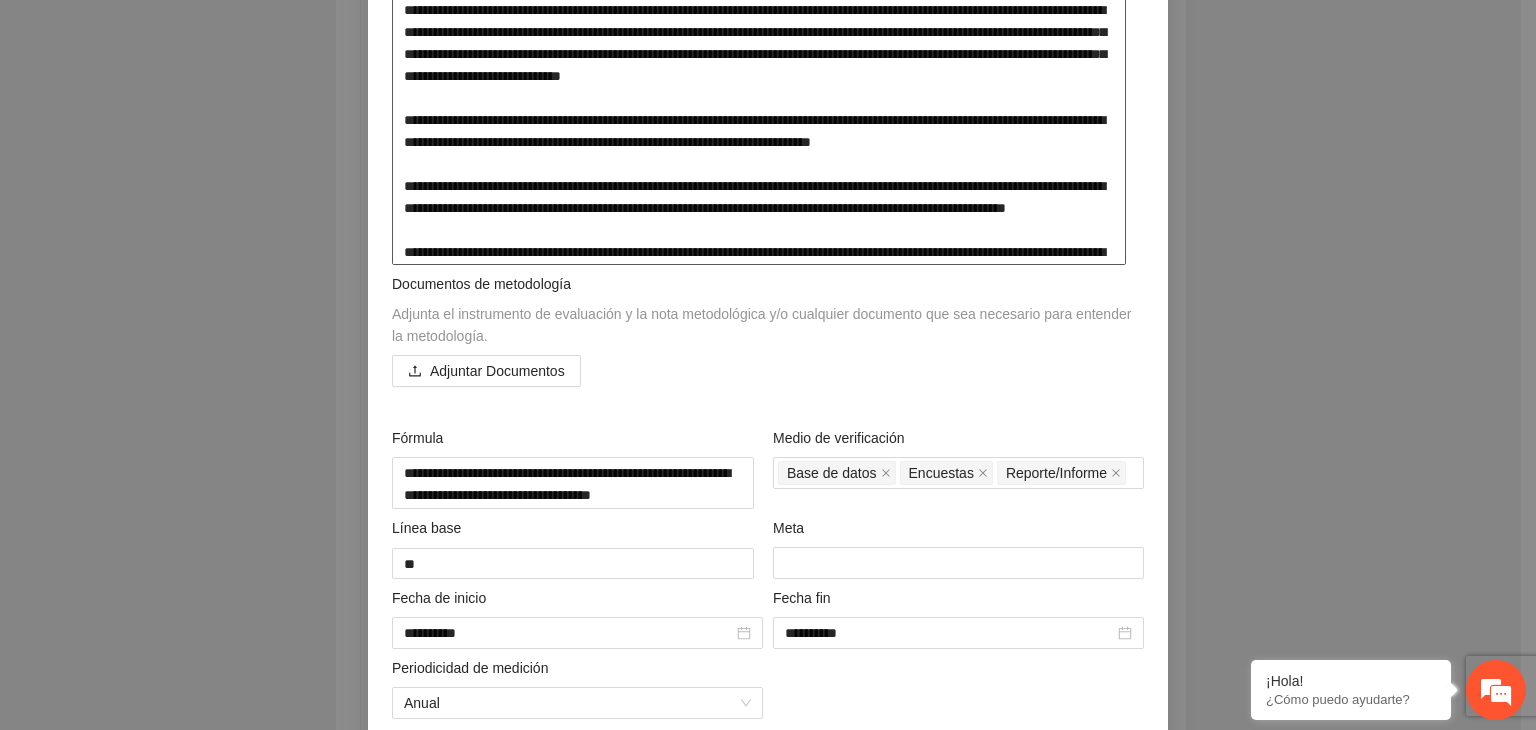 scroll, scrollTop: 2225, scrollLeft: 0, axis: vertical 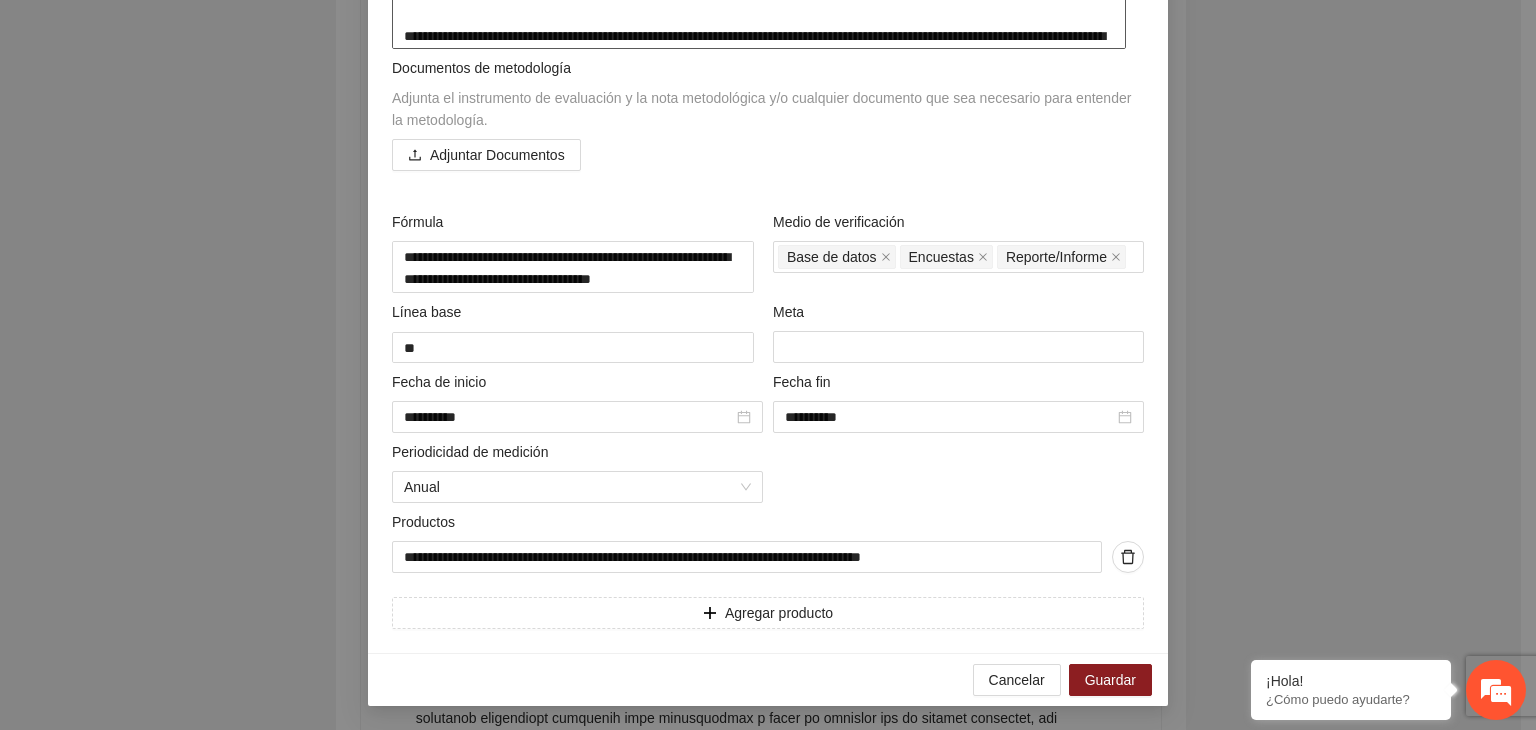 drag, startPoint x: 392, startPoint y: 366, endPoint x: 878, endPoint y: 363, distance: 486.00925 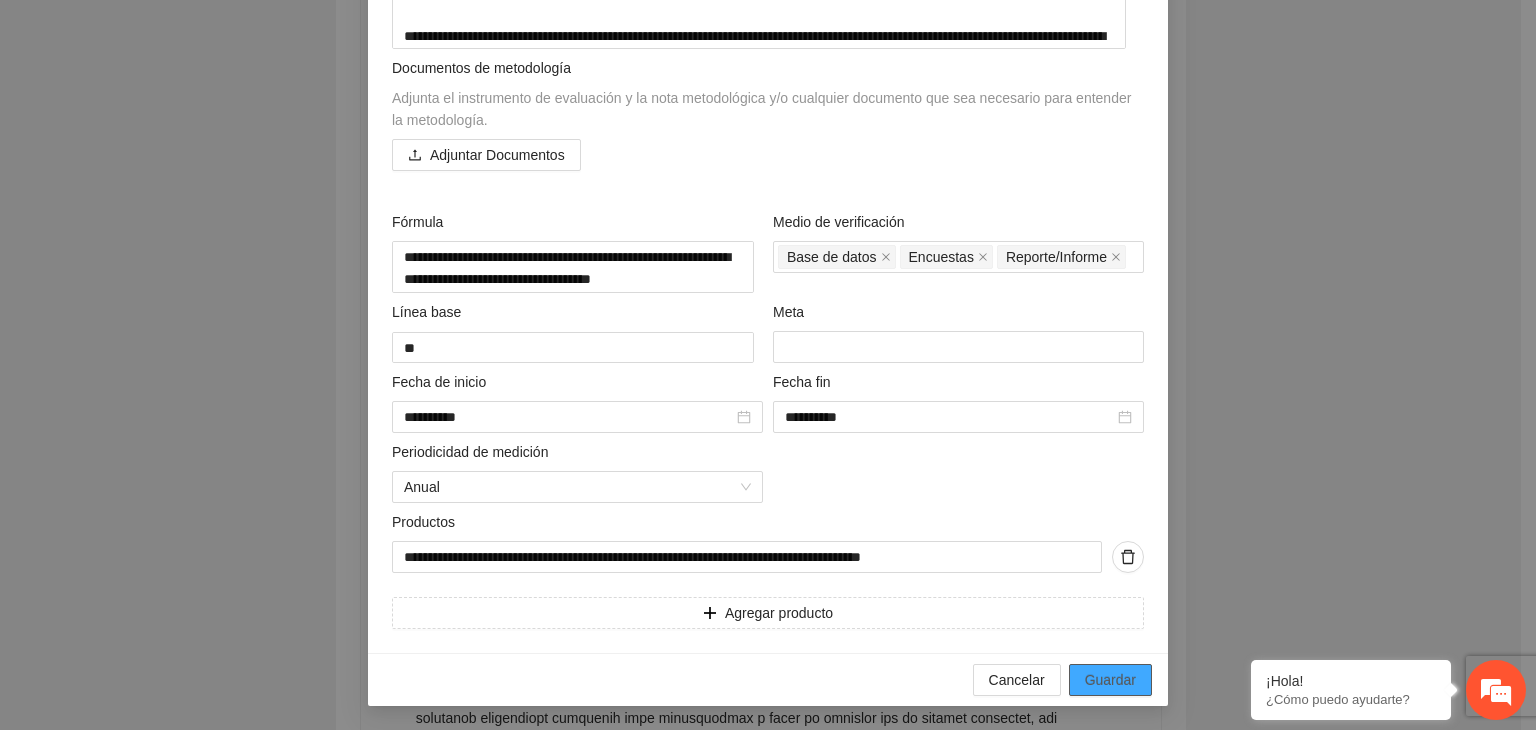 click on "Guardar" at bounding box center [1110, 680] 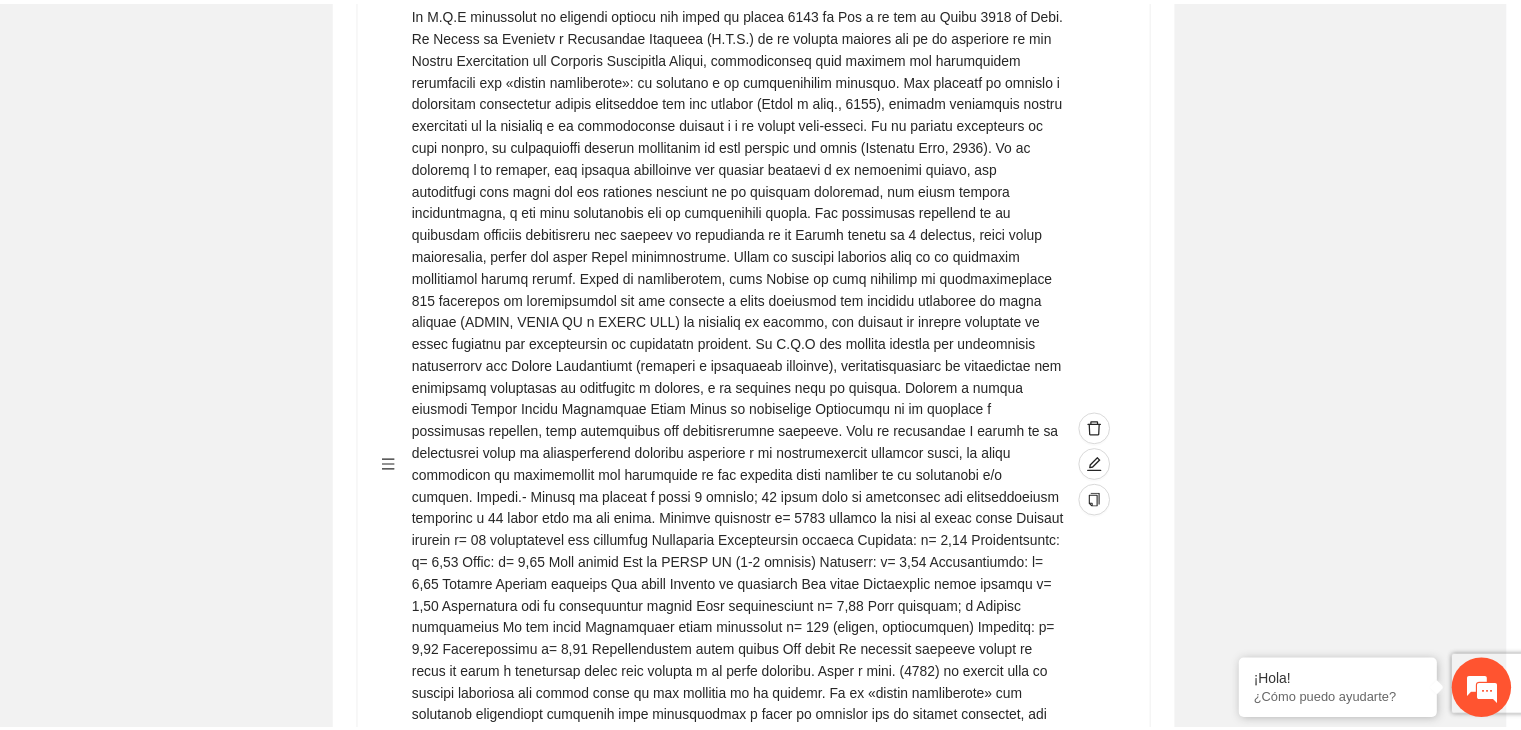 scroll, scrollTop: 156, scrollLeft: 0, axis: vertical 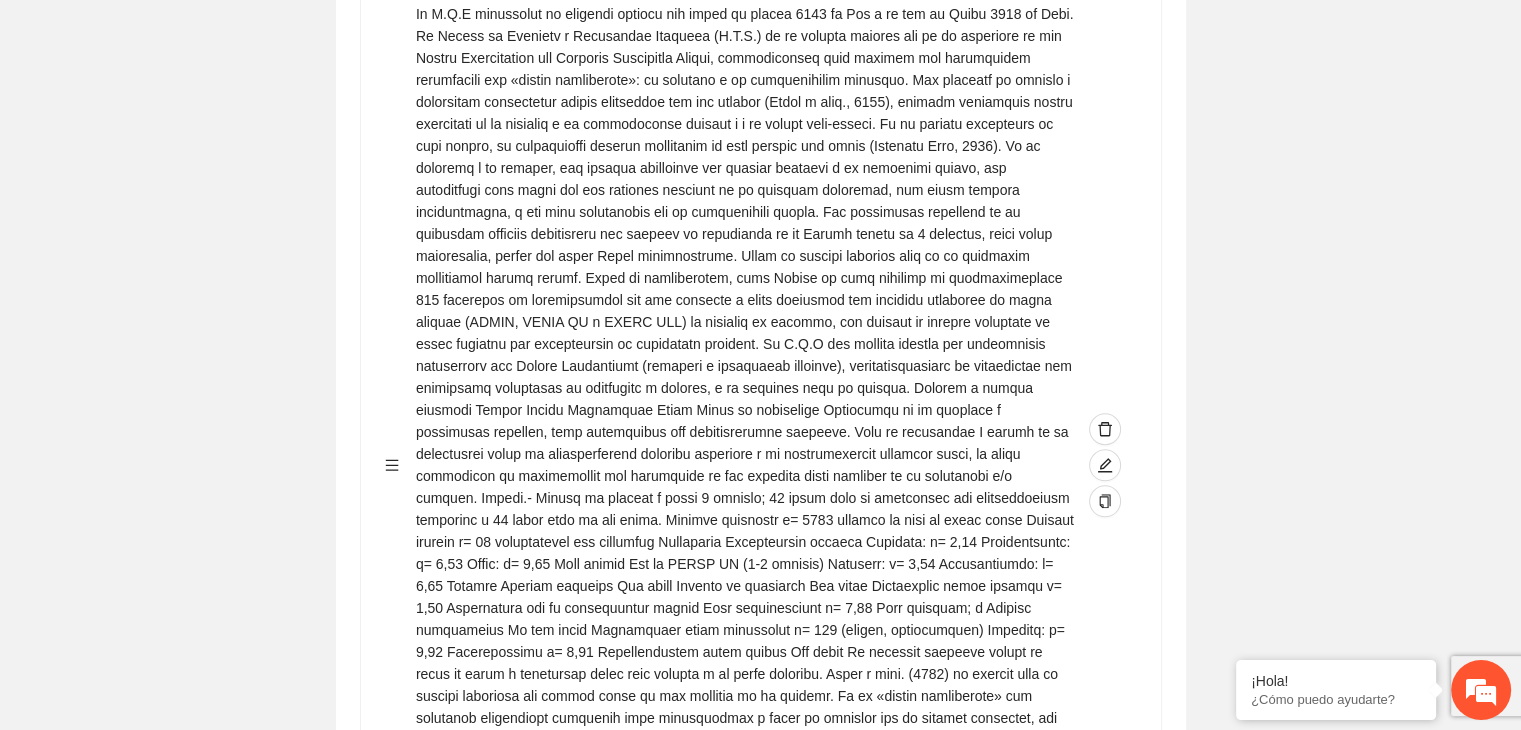 click on "Guardar Objetivo de desarrollo  Exportar Contribuir a la disminución de incidencia en violencia familiar en las zonas de Punta Oriente, Cerro Grande y Riberas de Sacramento del Municipio  de Chihuahua. Indicadores Indicador  1 :  Violencia familiar disminuyendo en un 5% en Cerro grande Número de carpetas de investigación de Violencia familiar  disminuyendo en un 5% en Cerro grande Metodología:  Se solicita información al Observatorio Ciudadano de FICOSEC sobre el número de carpetas de violencia familiar en las colonias de intervención Línea base:  N/A  Meta:  28  Fórmula:  Suma de carpetas de investigación de violencia familiar disminuyendo  en un 5% en Punta Oriente  Medio de verificación:  Reporte/Informe Indicador  2 :  Violencia familiar disminuyendo en un 5% en Riberas de sacramento Número de carpetas de investigación de Violencia familiar  disminuyendo en un 5% en Riberas de sacramento Metodología:  Línea base:  N/A  Meta:  91  Fórmula:   Medio de verificación:  3 :  1" at bounding box center (760, 1215) 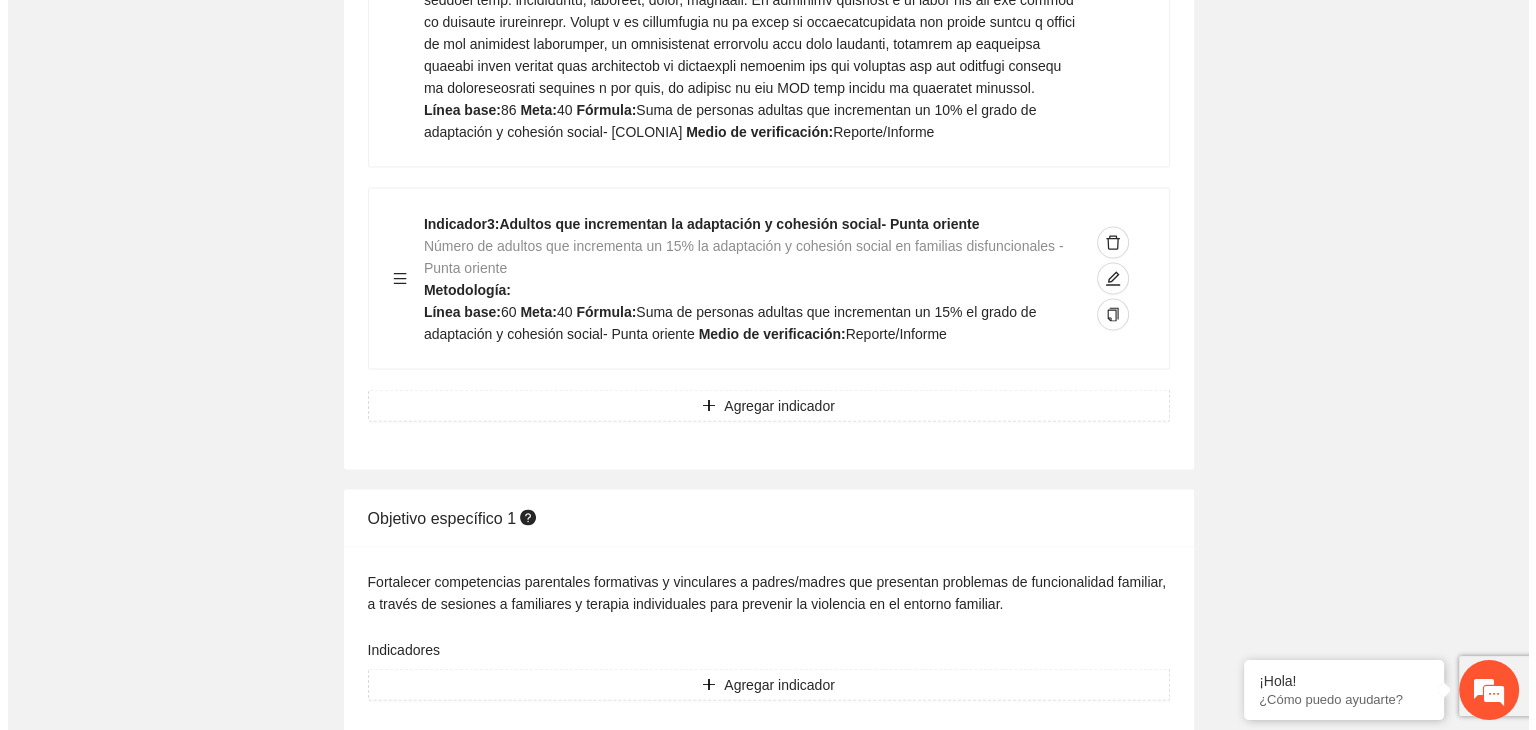 scroll, scrollTop: 3863, scrollLeft: 0, axis: vertical 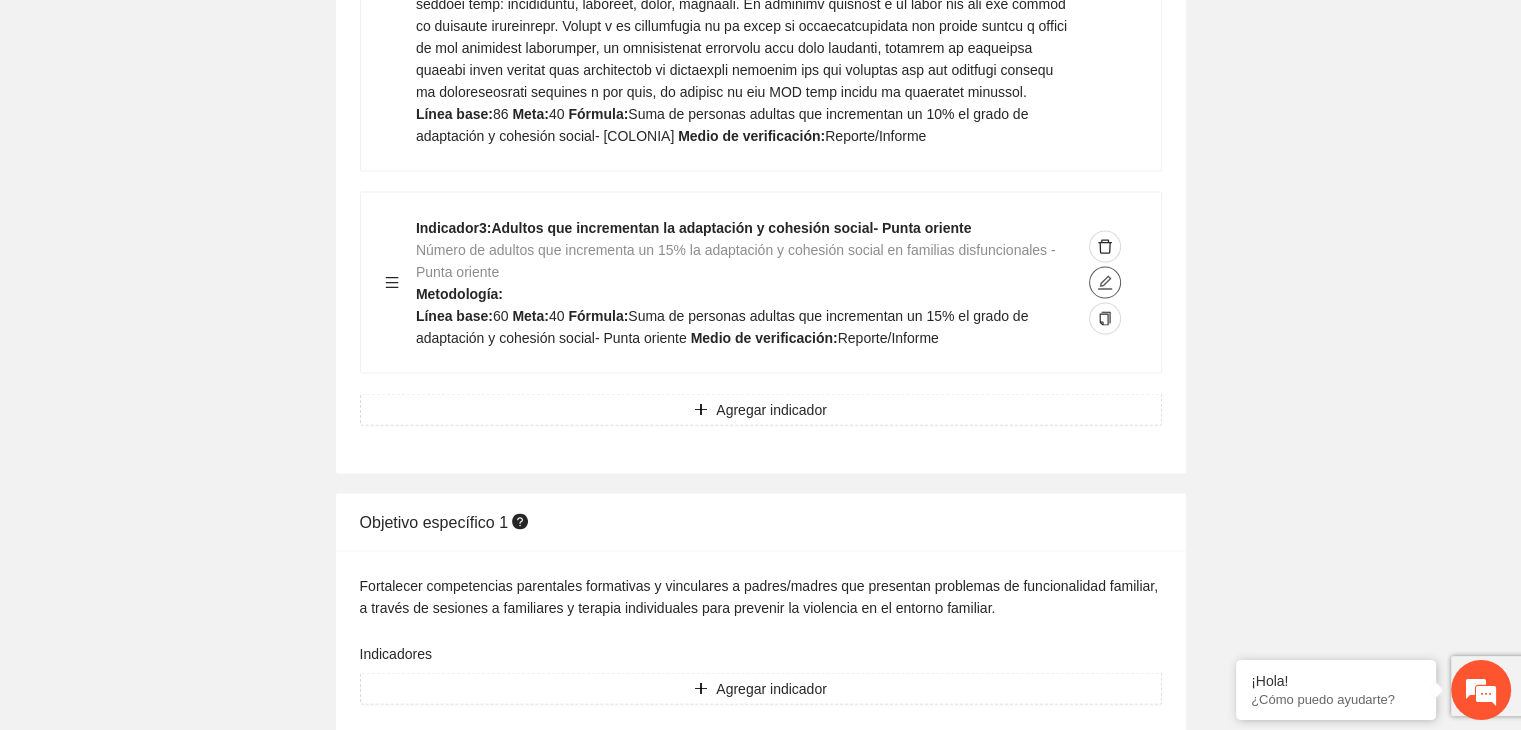 click 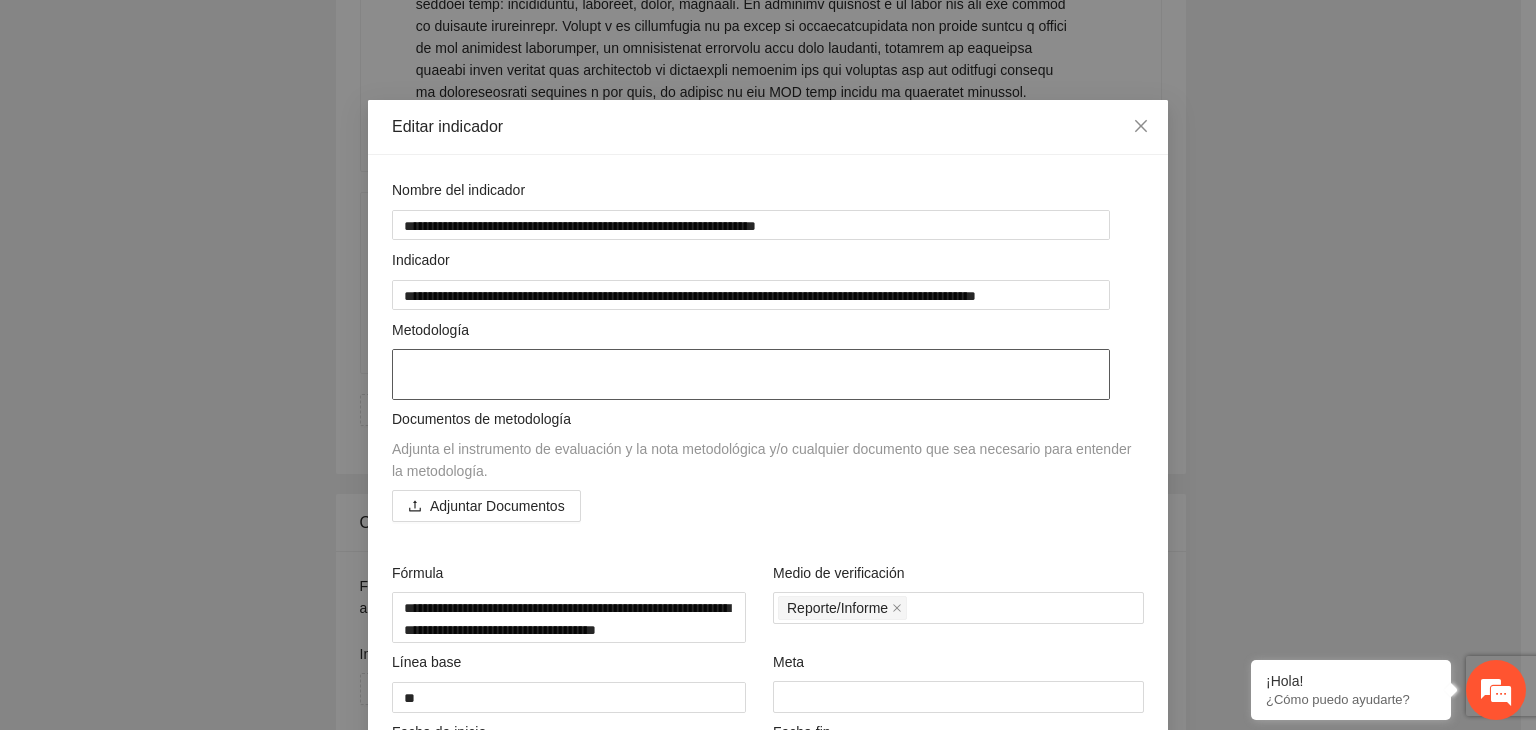 click at bounding box center [751, 374] 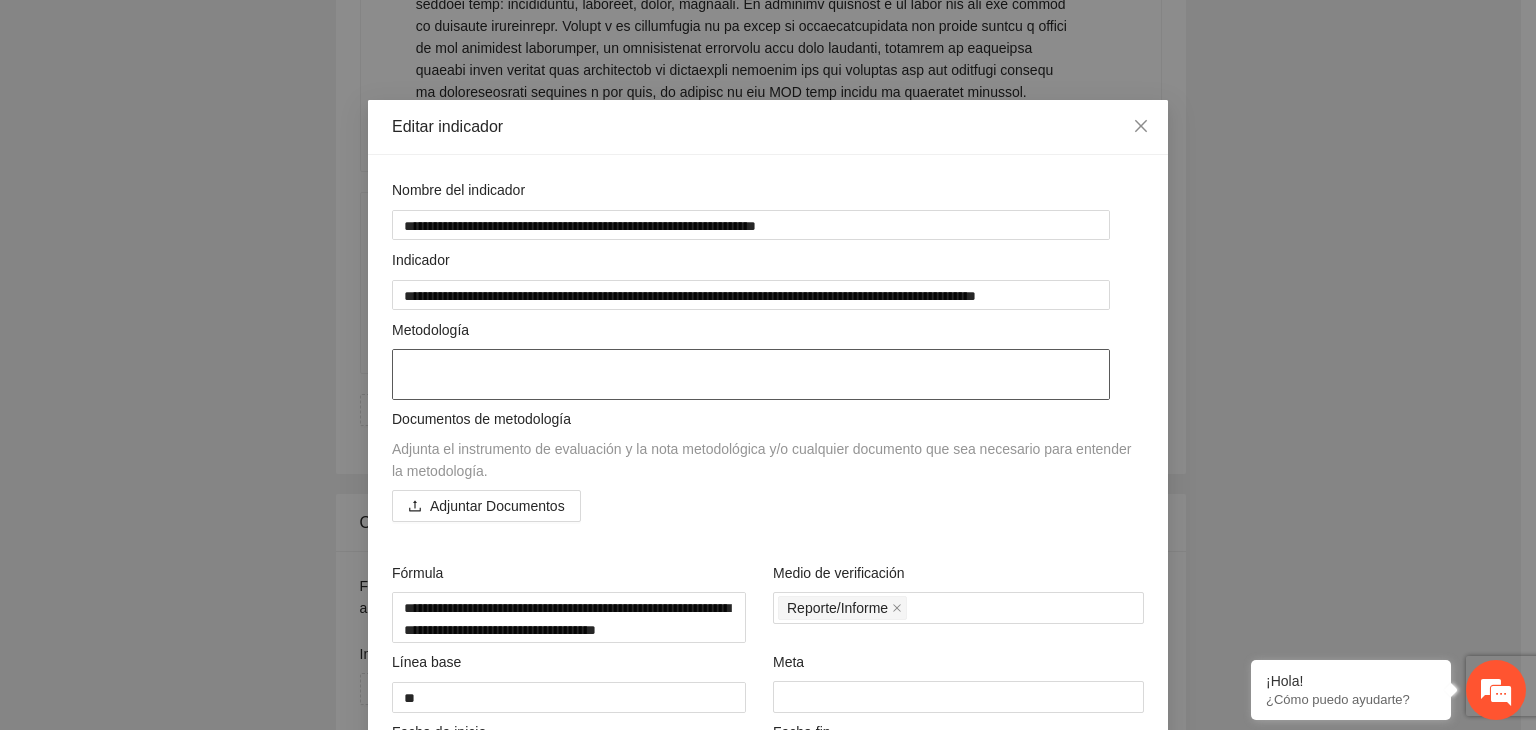 paste on "**********" 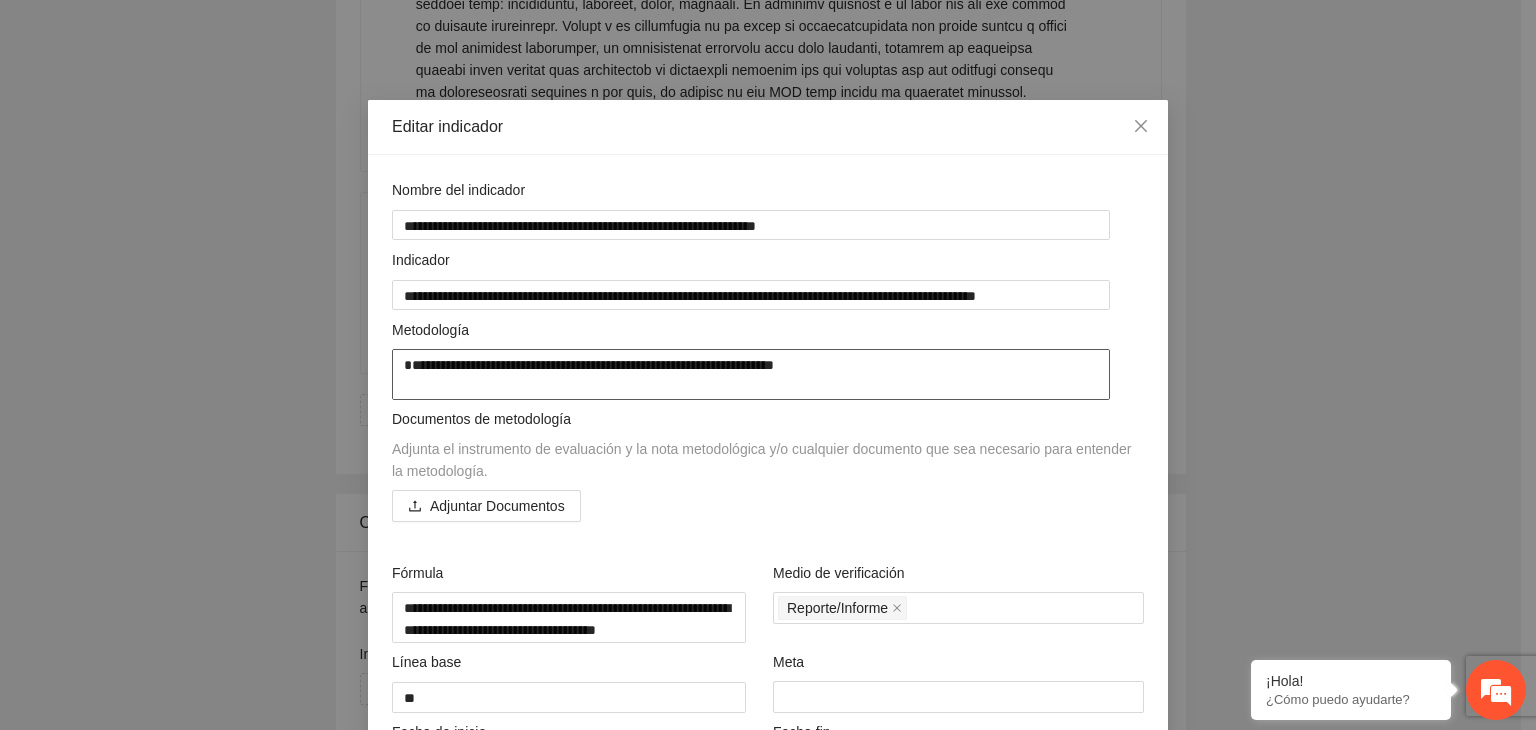 scroll, scrollTop: 0, scrollLeft: 0, axis: both 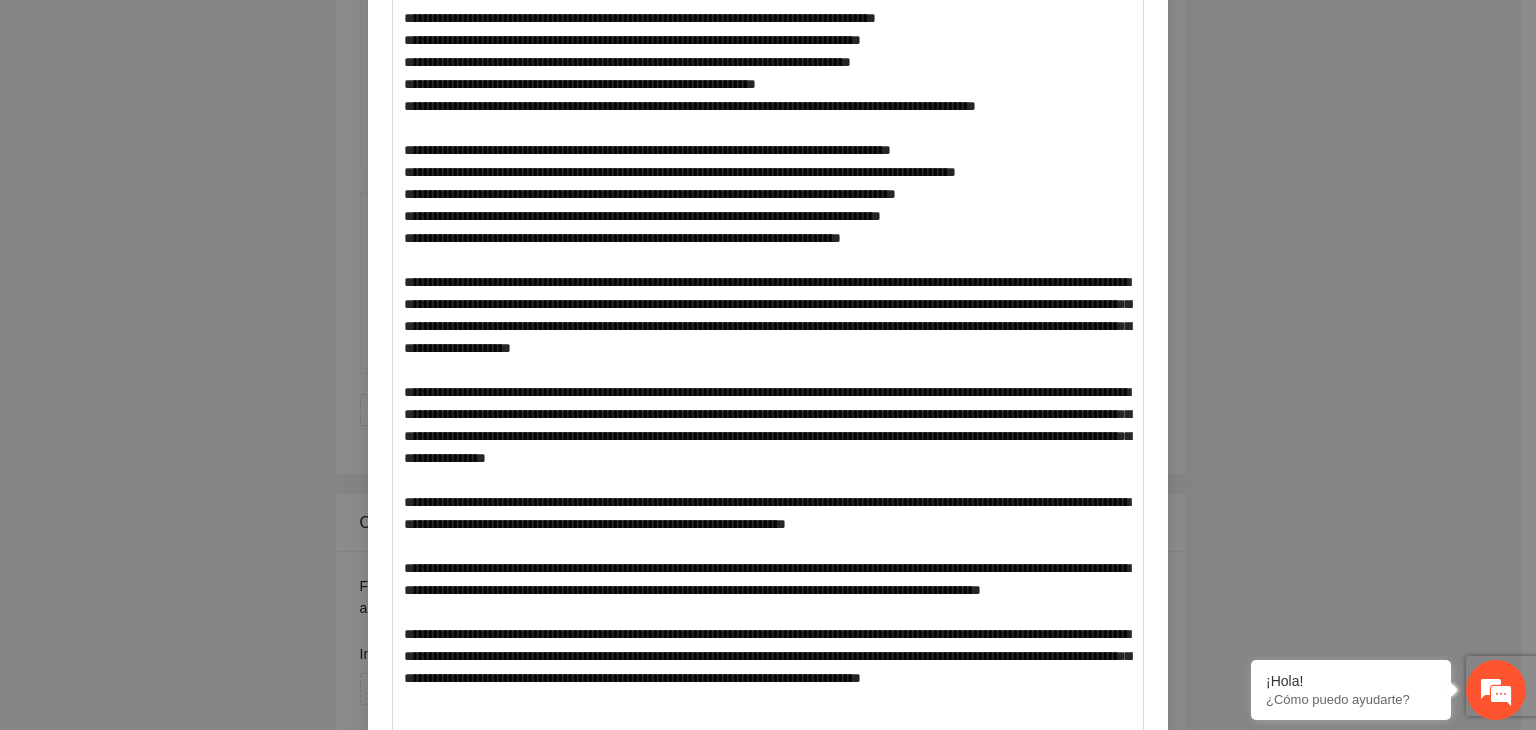 click on "**********" at bounding box center [768, 365] 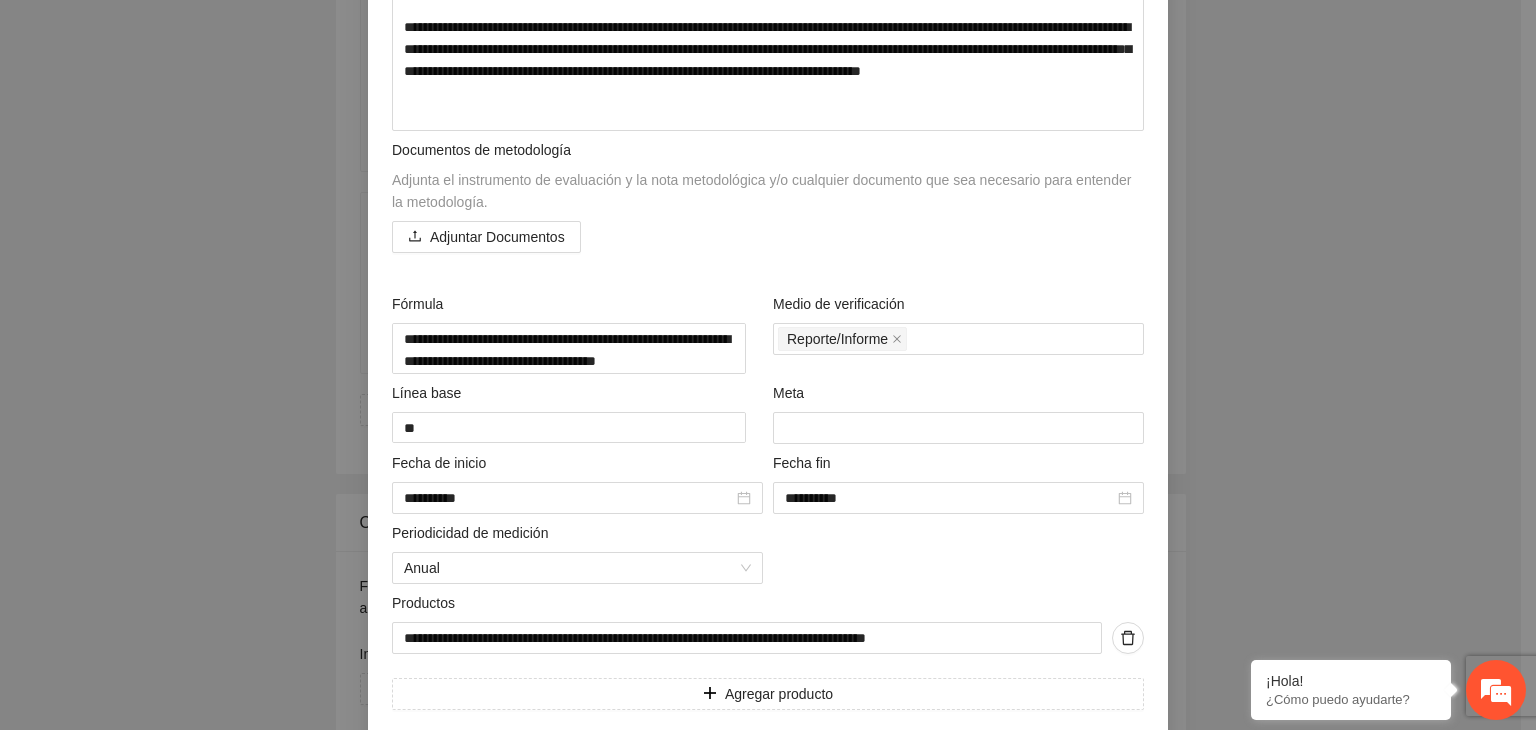 scroll, scrollTop: 2247, scrollLeft: 0, axis: vertical 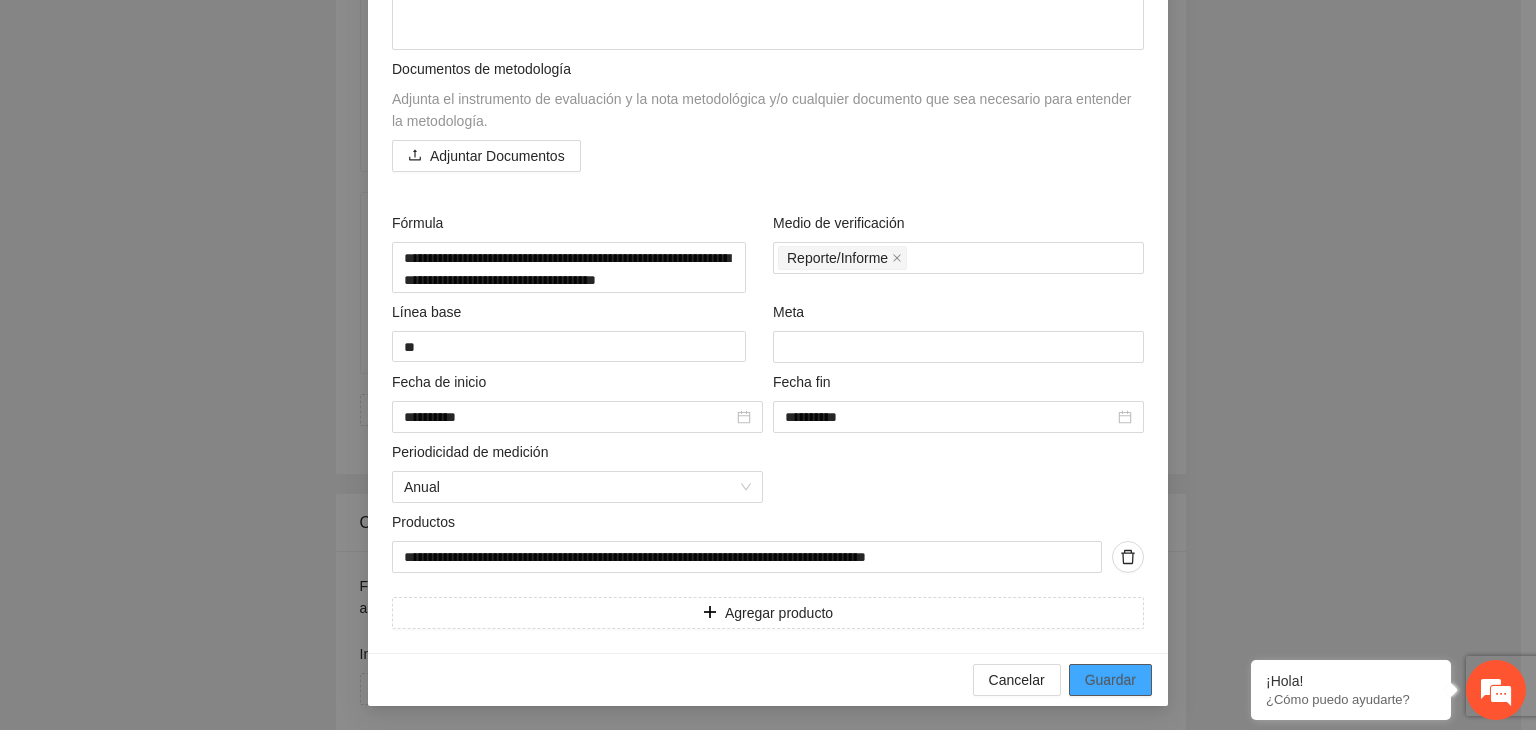 click on "Guardar" at bounding box center (1110, 680) 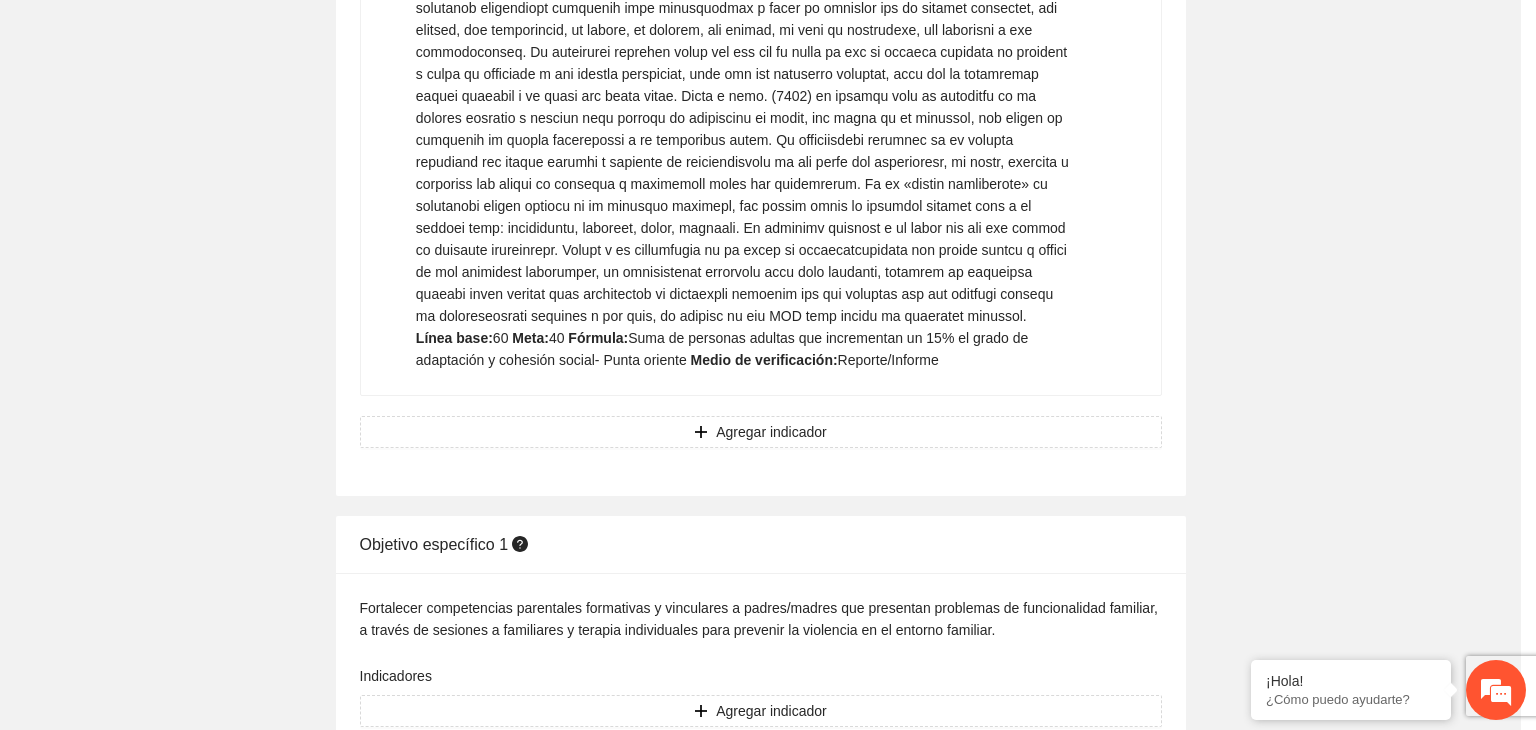scroll, scrollTop: 156, scrollLeft: 0, axis: vertical 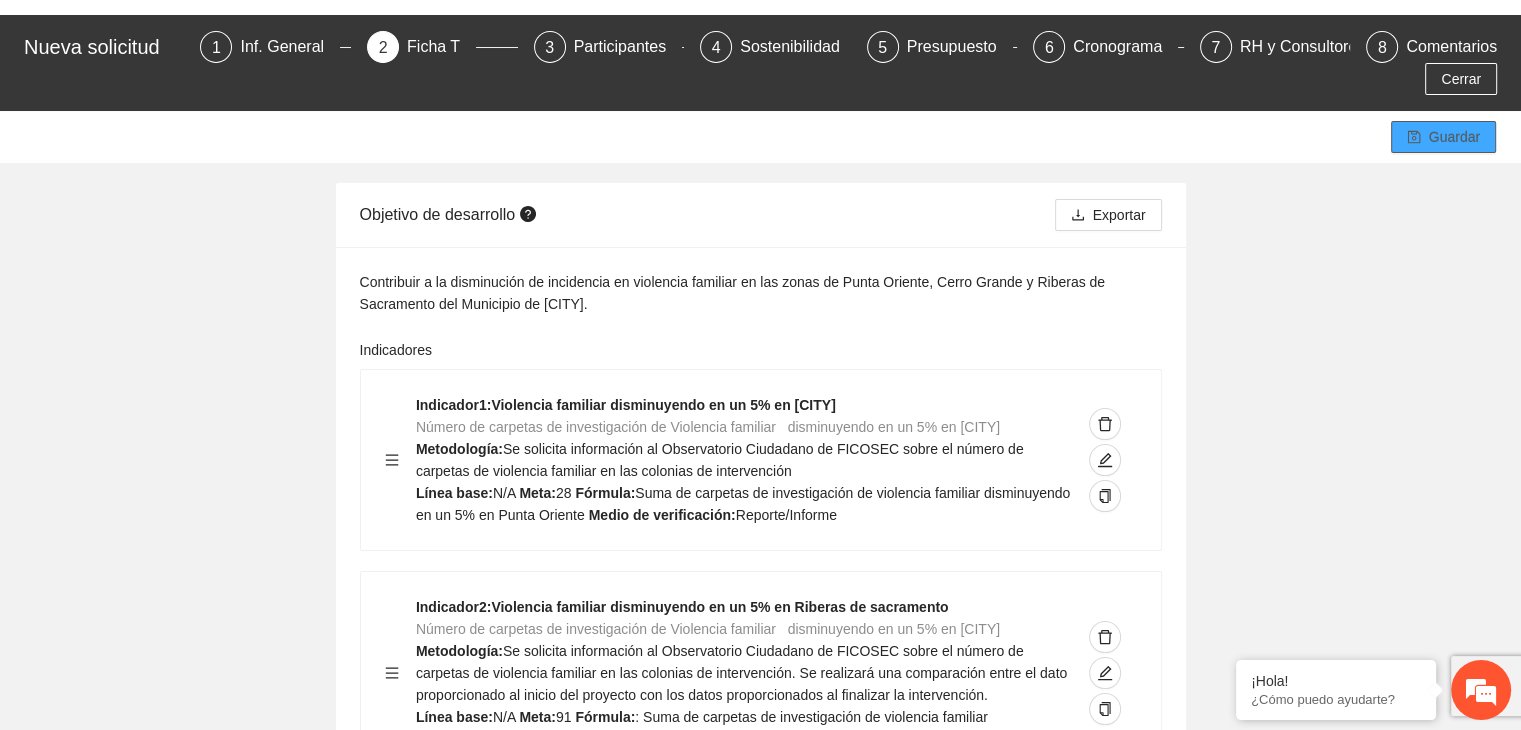 click on "Guardar" at bounding box center [1454, 137] 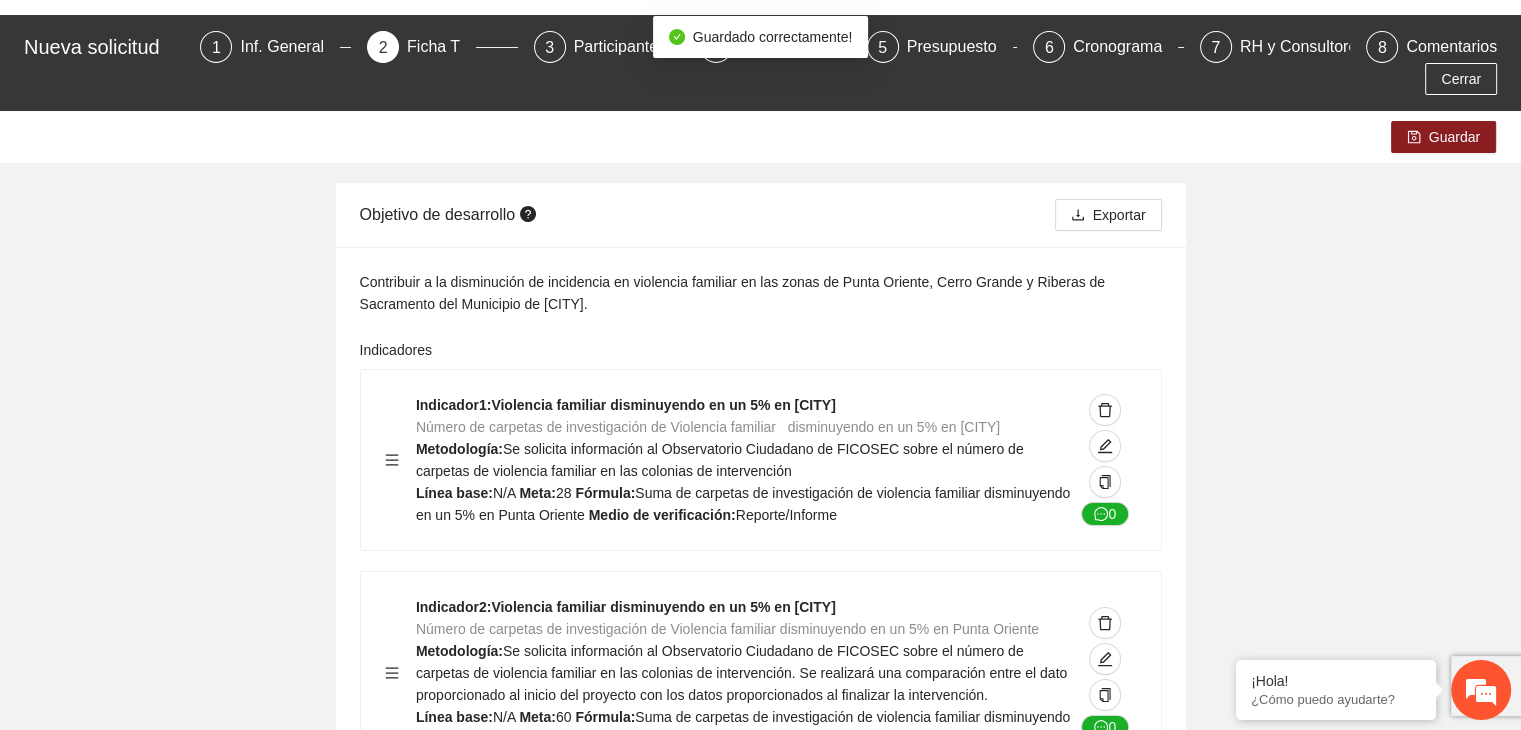 click on "Guardar Objetivo de desarrollo      Exportar Contribuir a la disminución de incidencia en violencia familiar en las zonas de Punta Oriente, Cerro Grande y Riberas de Sacramento del Municipio  de [CITY]. Indicadores Indicador  1 :  Violencia familiar disminuyendo en un 5% en Cerro grande Número de carpetas de investigación de Violencia familiar  disminuyendo en un 5% en Cerro grande Metodología:  Se solicita información al Observatorio Ciudadano de FICOSEC sobre el número de carpetas de violencia familiar en las colonias de intervención Línea base:  N/A   Meta:  28   Fórmula:  Suma de carpetas de investigación de violencia familiar disminuyendo  en un 5% en Punta Oriente   Medio de verificación:  Reporte/Informe 0 Indicador  2 :  Violencia familiar disminuyendo en un 5% en Punta Oriente Número de carpetas de investigación de Violencia familiar  disminuyendo en un 5% en Punta Oriente Metodología:  Línea base:  N/A   Meta:  60   Fórmula:    Medio de verificación:  Reporte/Informe 0 3" at bounding box center (760, 3294) 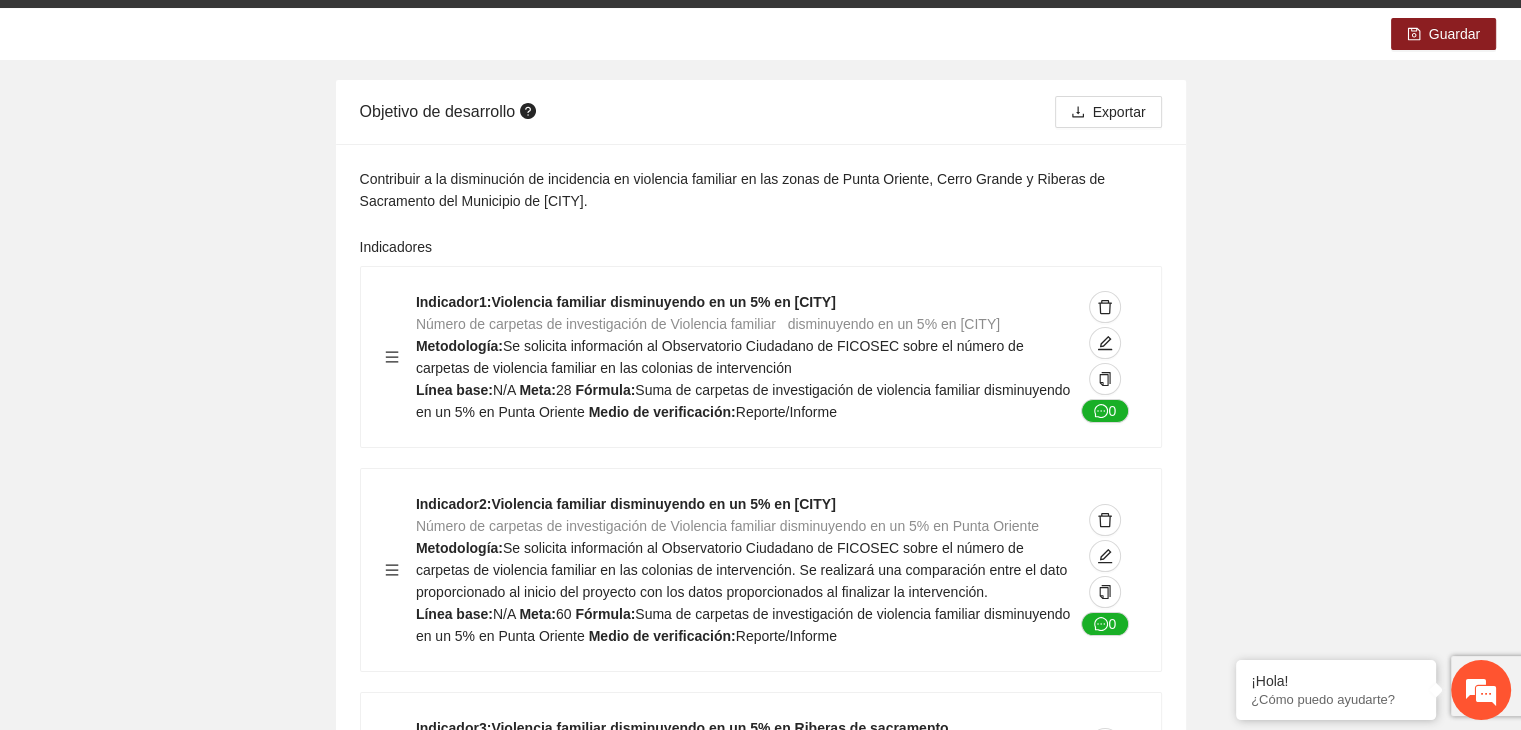 scroll, scrollTop: 0, scrollLeft: 0, axis: both 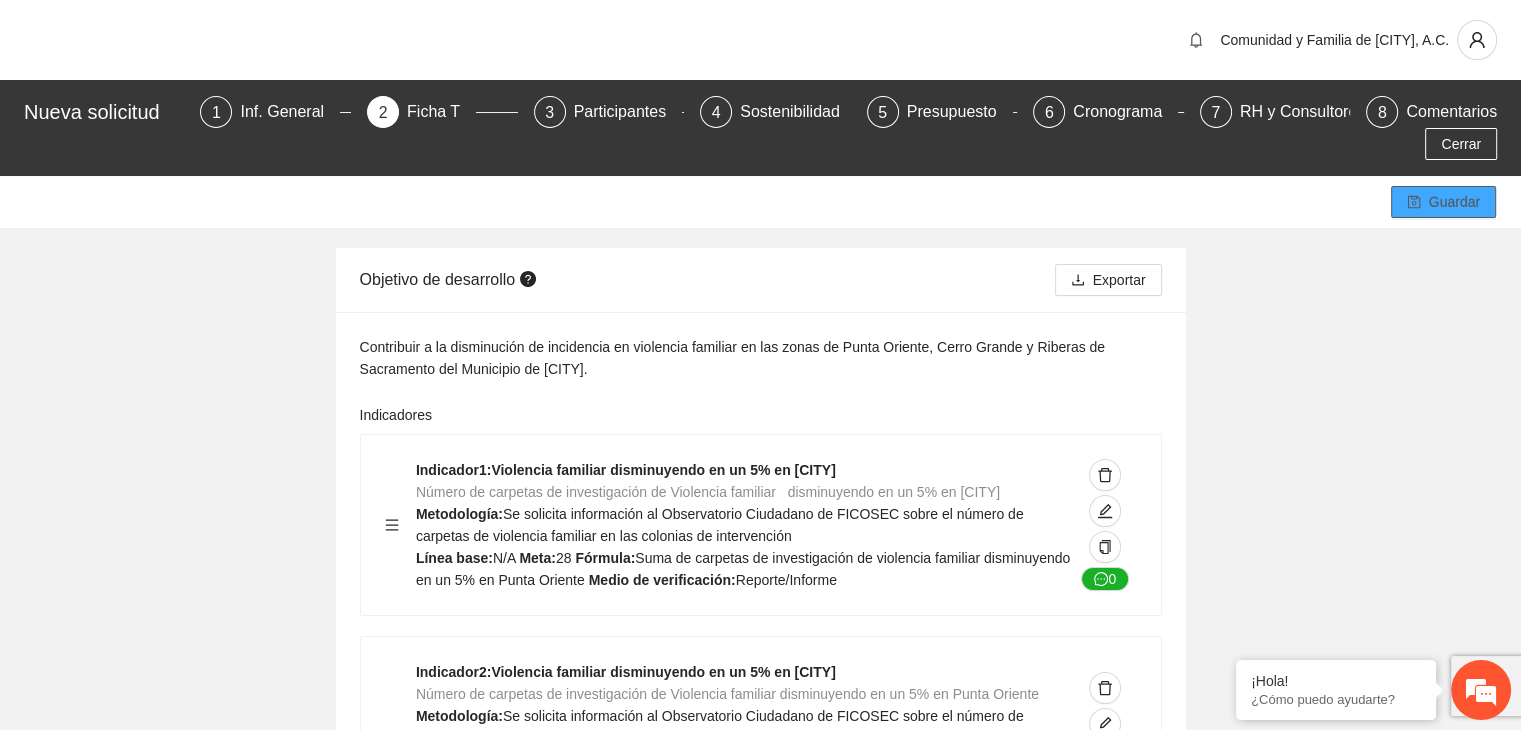 click on "Guardar" at bounding box center (1454, 202) 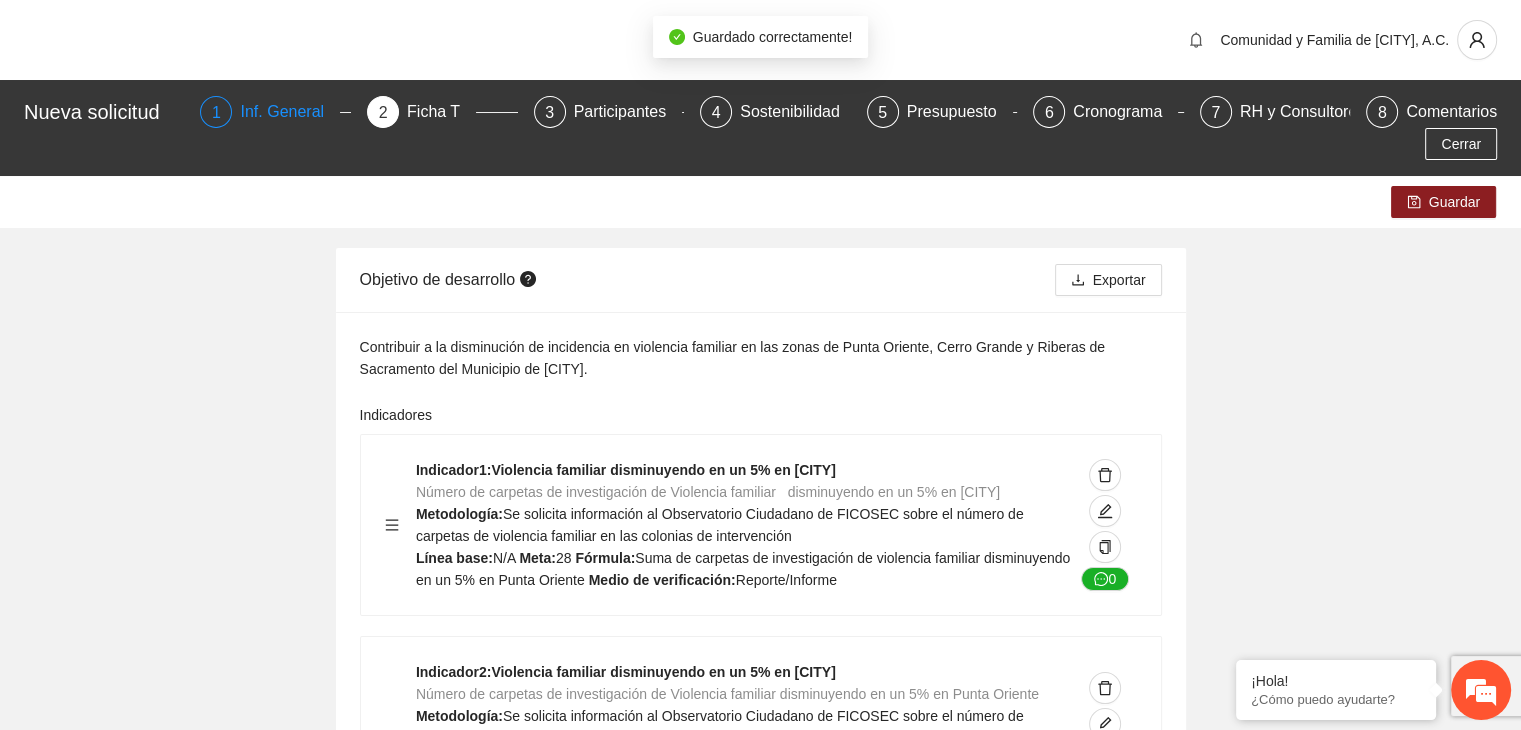 click on "Inf. General" at bounding box center (290, 112) 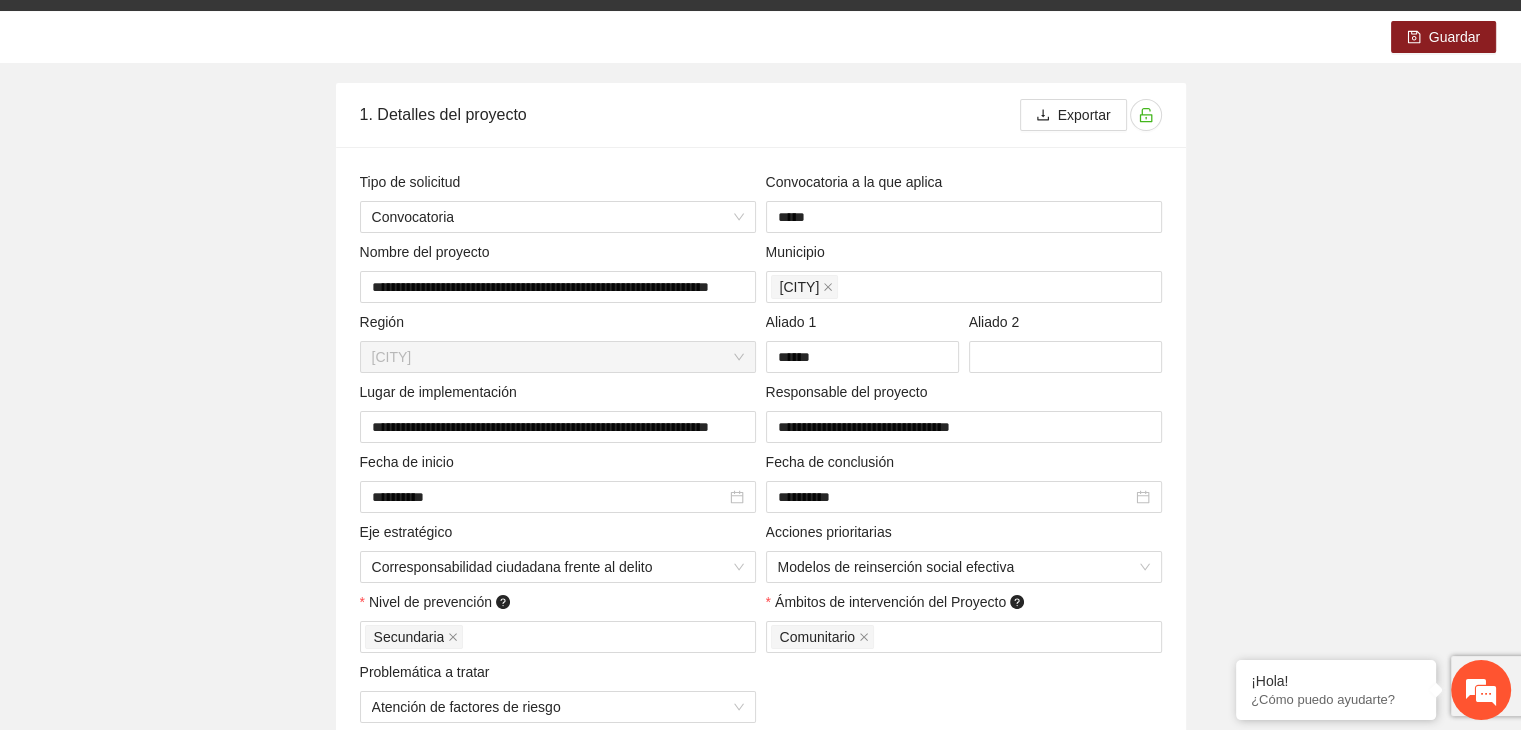 scroll, scrollTop: 0, scrollLeft: 0, axis: both 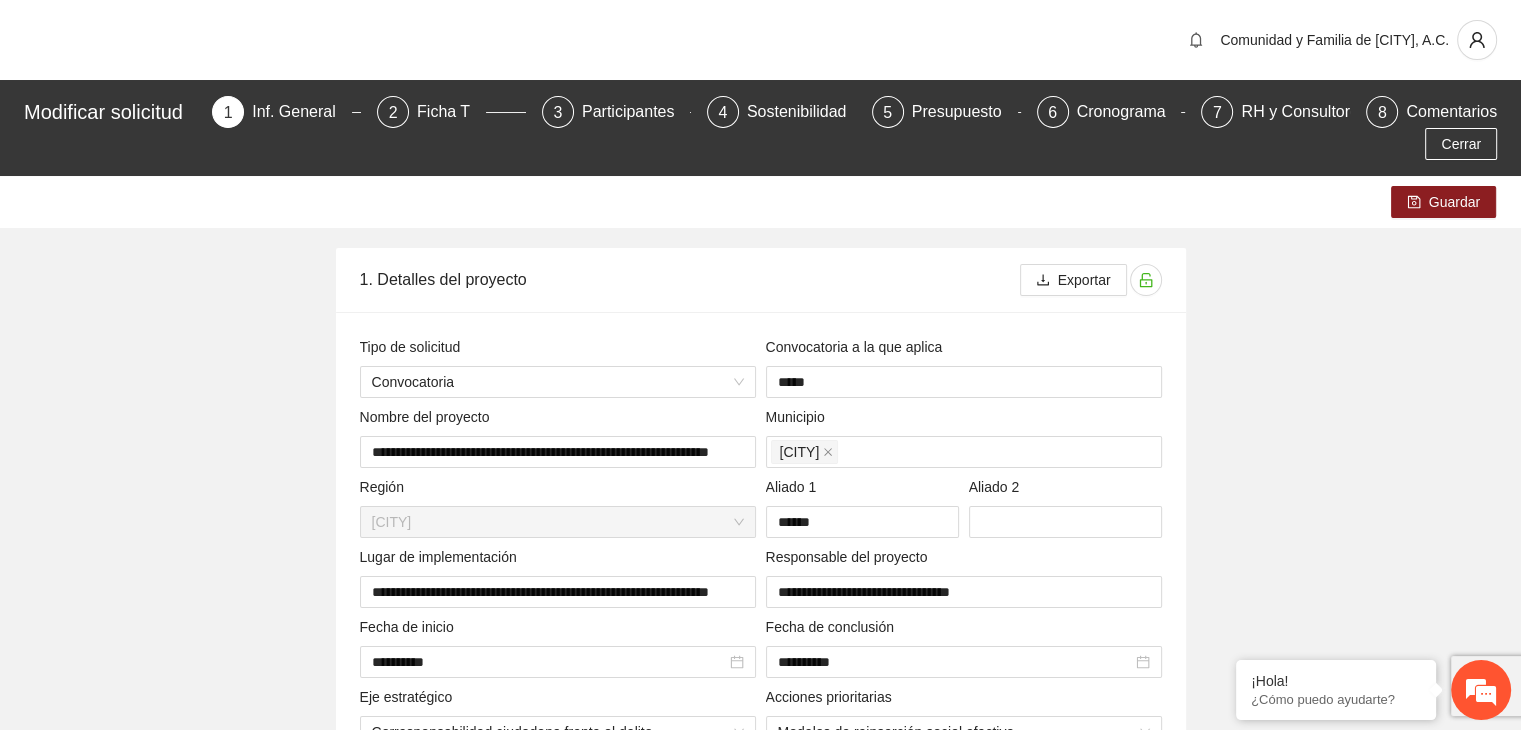 click on "**********" at bounding box center (760, 4611) 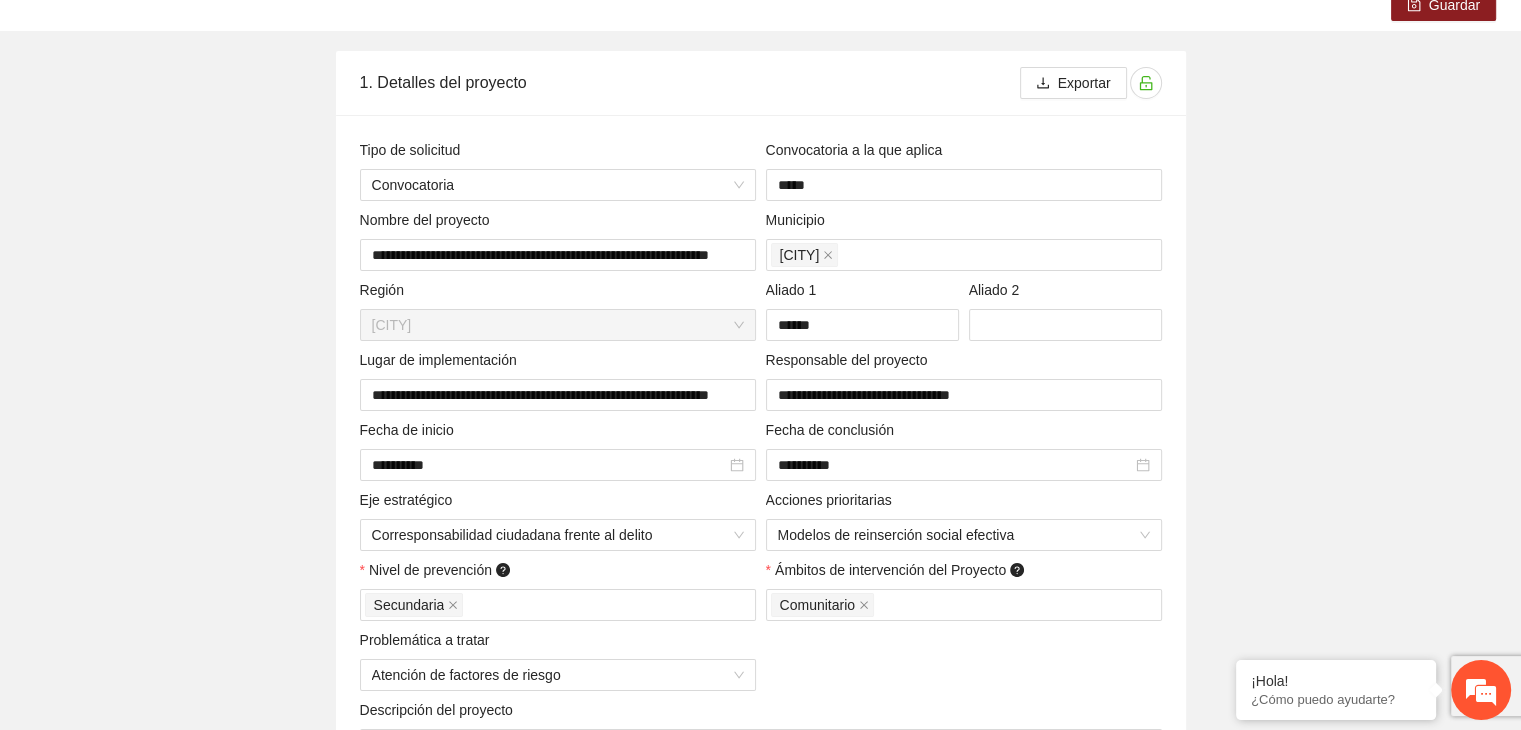 scroll, scrollTop: 0, scrollLeft: 0, axis: both 